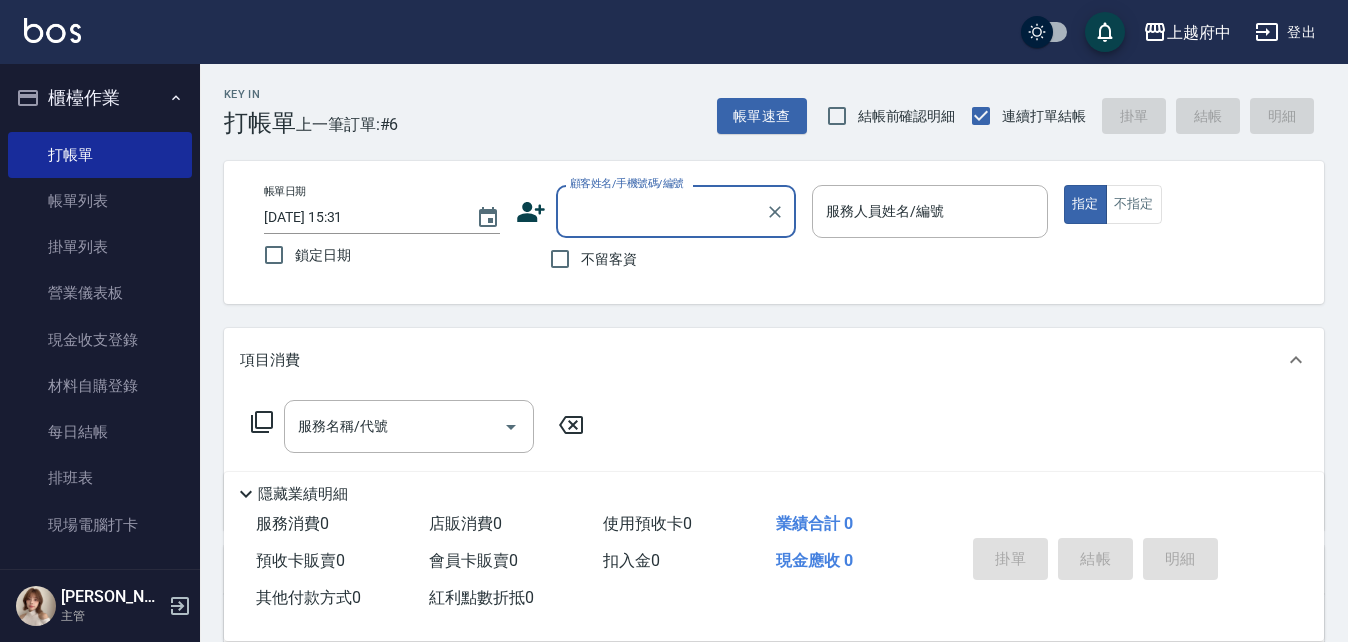 scroll, scrollTop: 0, scrollLeft: 0, axis: both 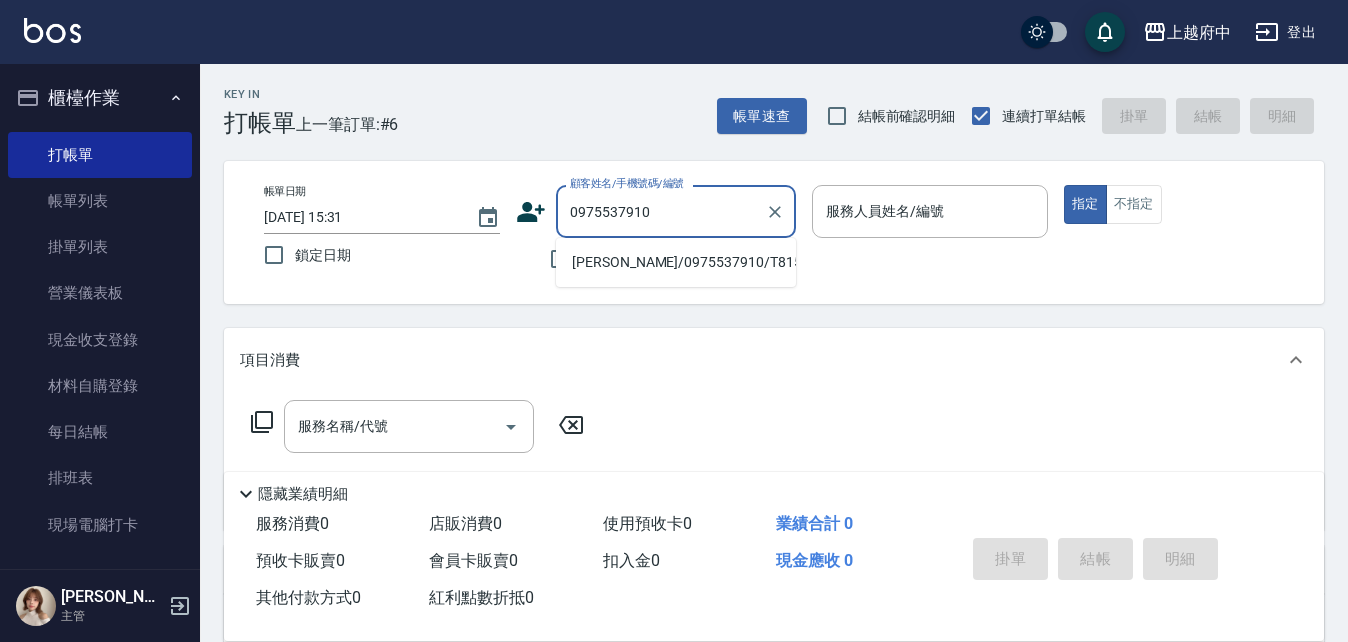 click on "[PERSON_NAME]/0975537910/T81586" at bounding box center (676, 262) 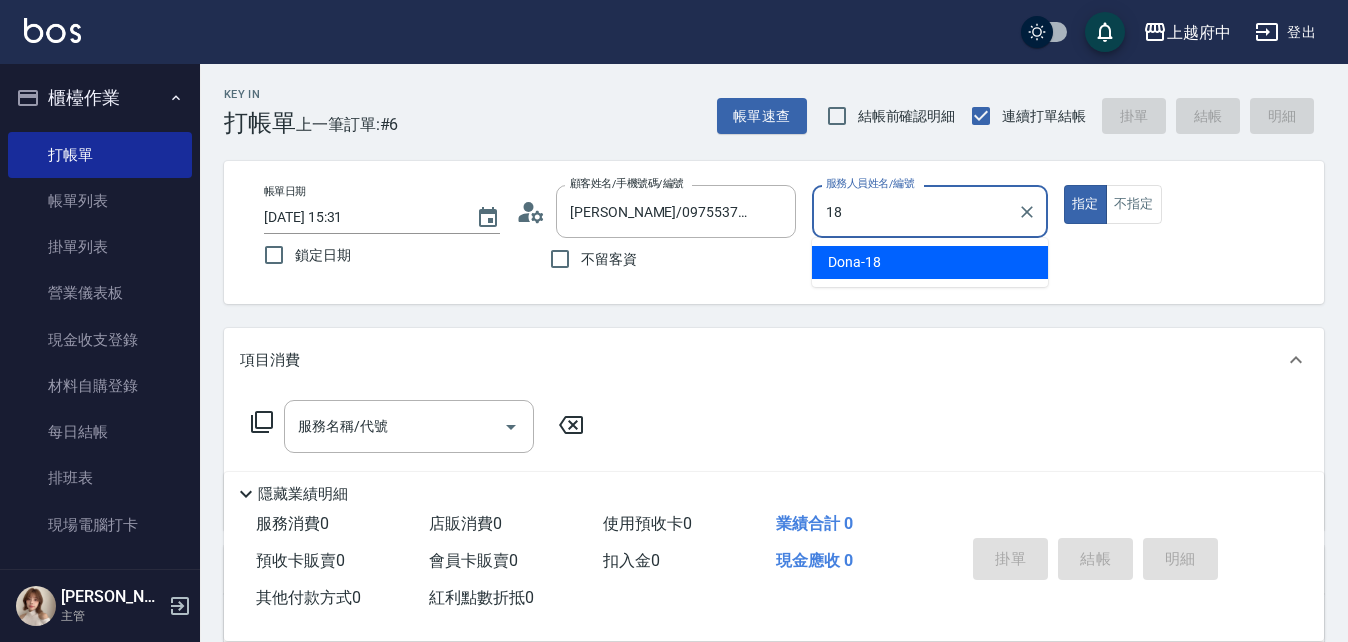 type on "Dona-18" 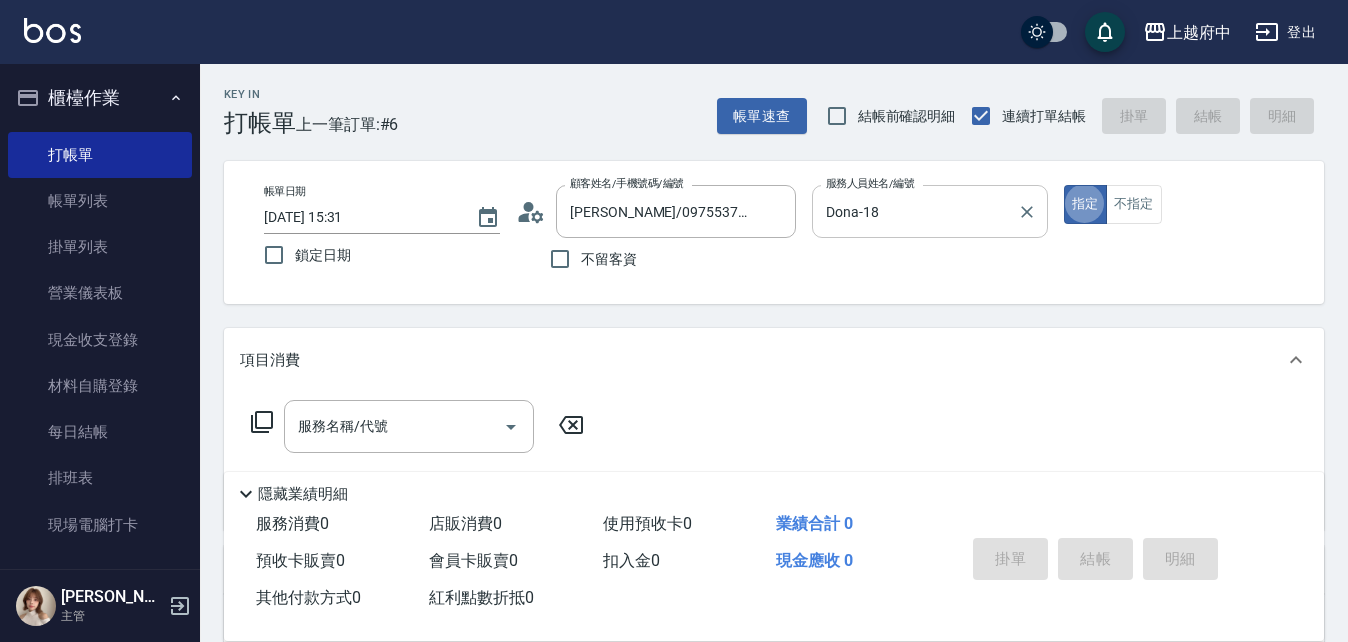type on "true" 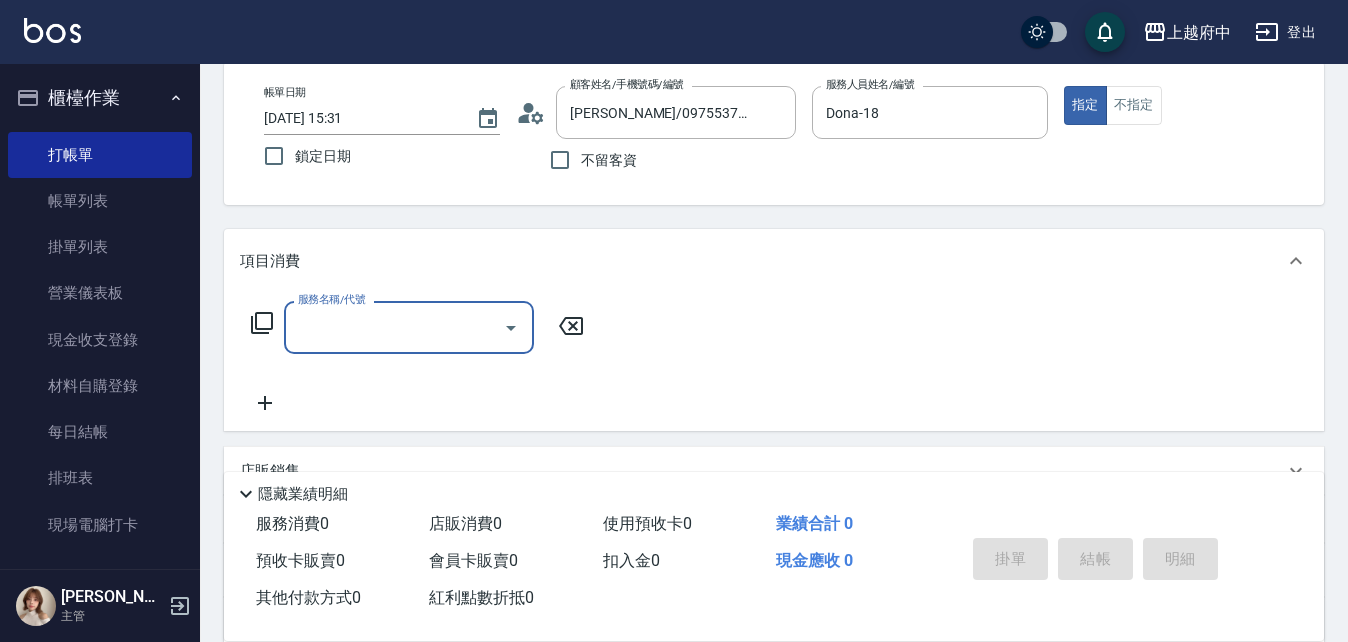 scroll, scrollTop: 100, scrollLeft: 0, axis: vertical 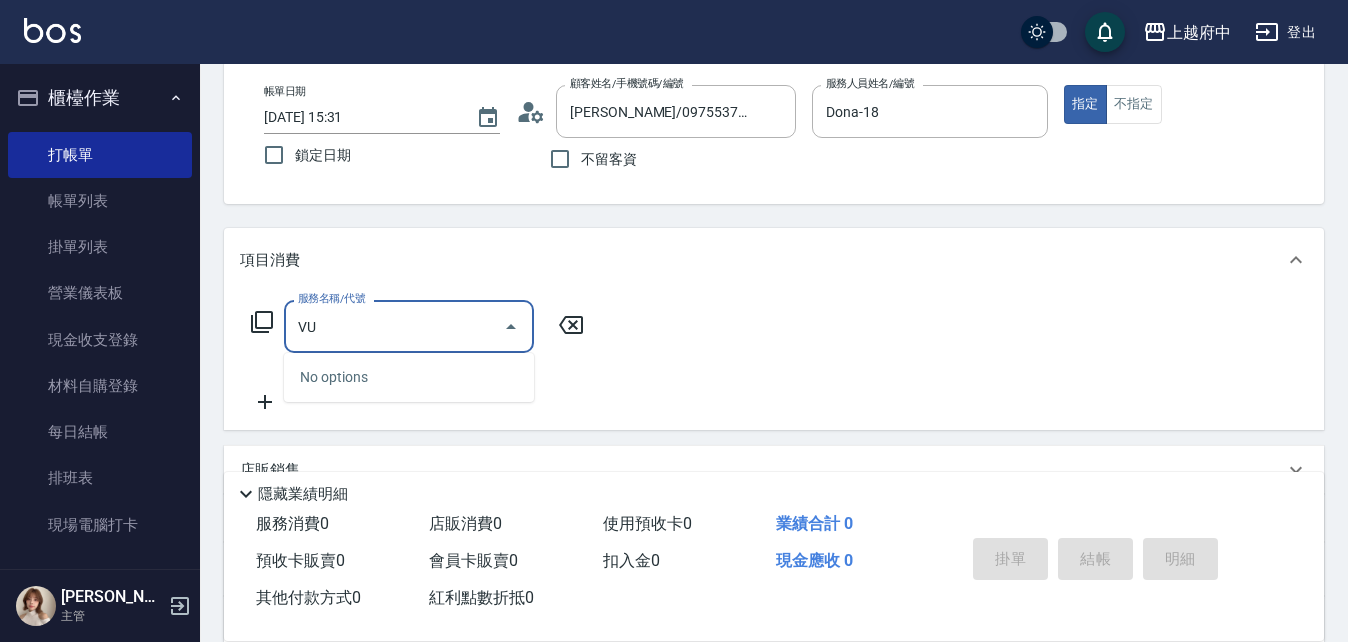 type on "V" 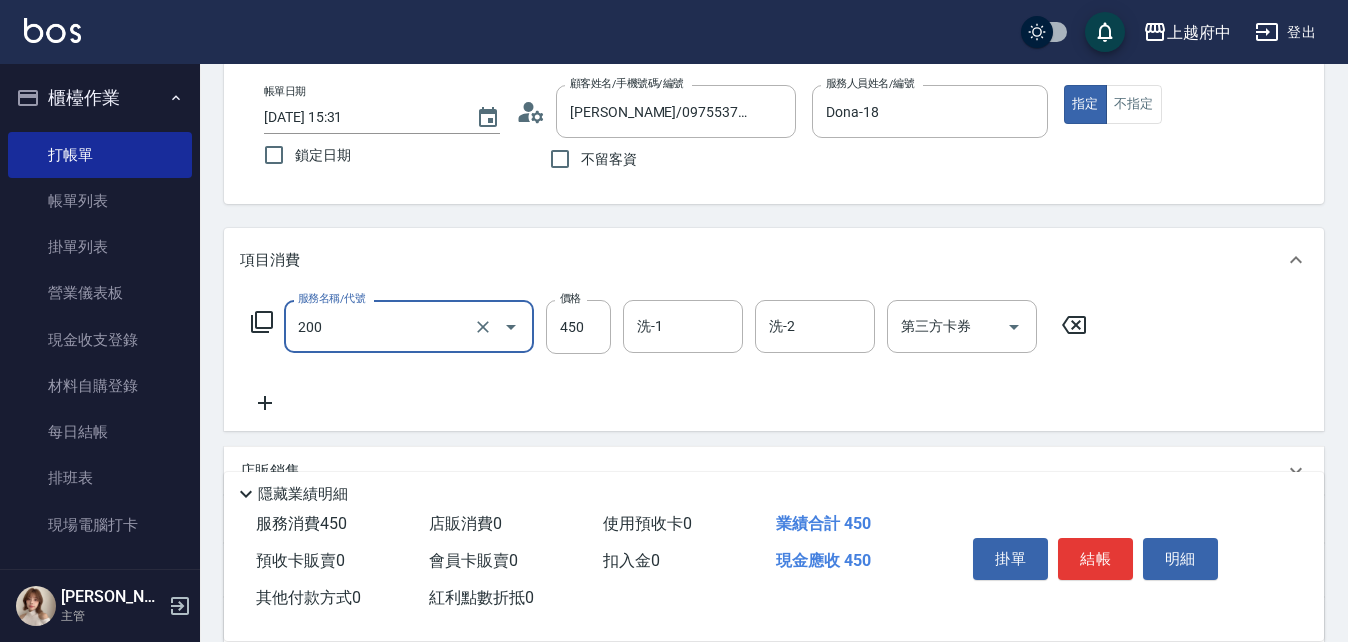 type on "有機洗髮(200)" 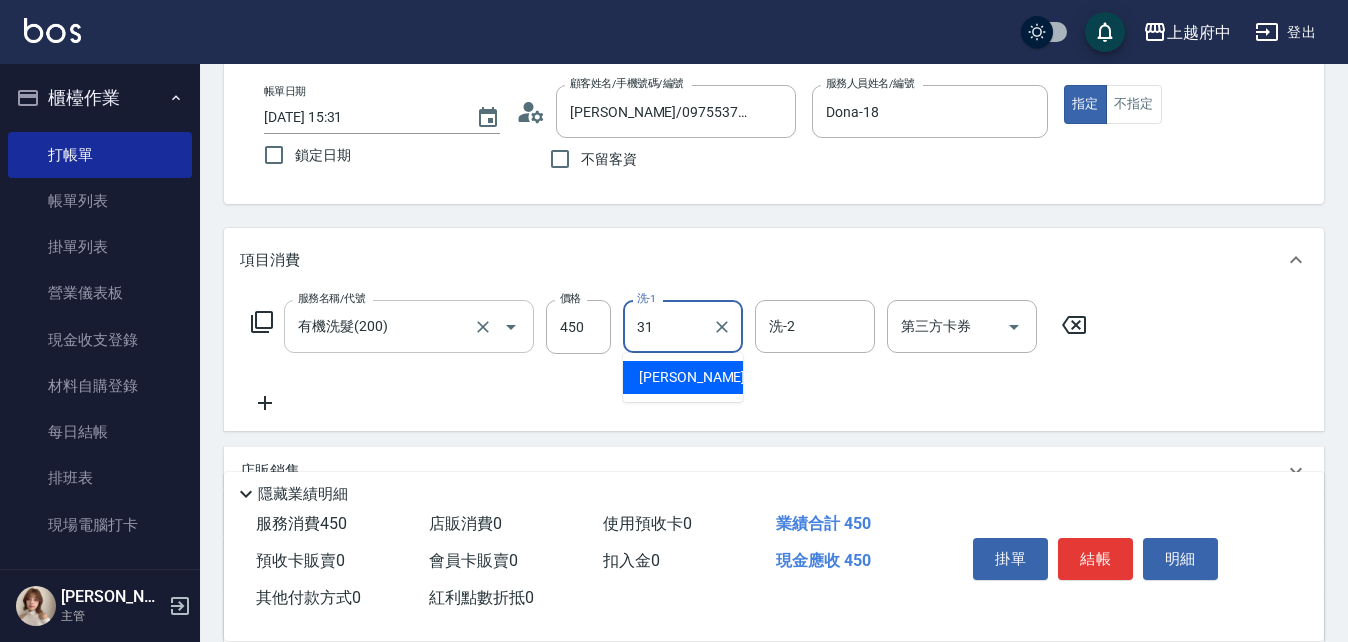 type on "王品云-31" 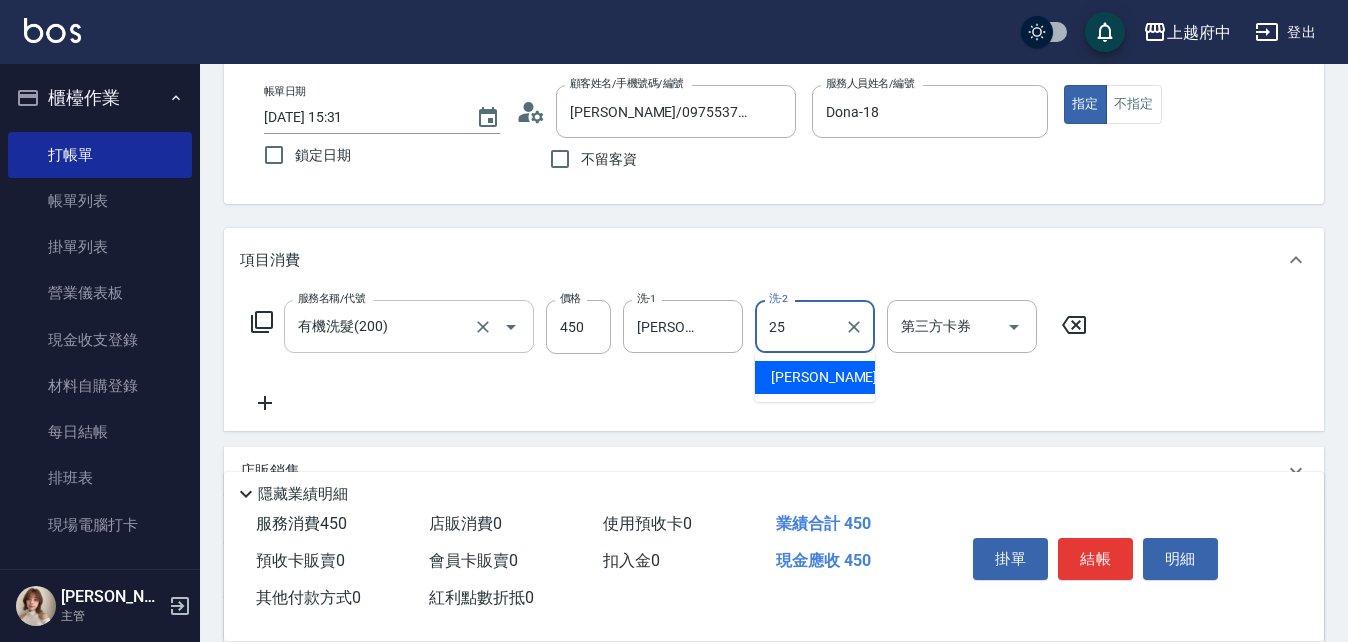 type on "Molly-25" 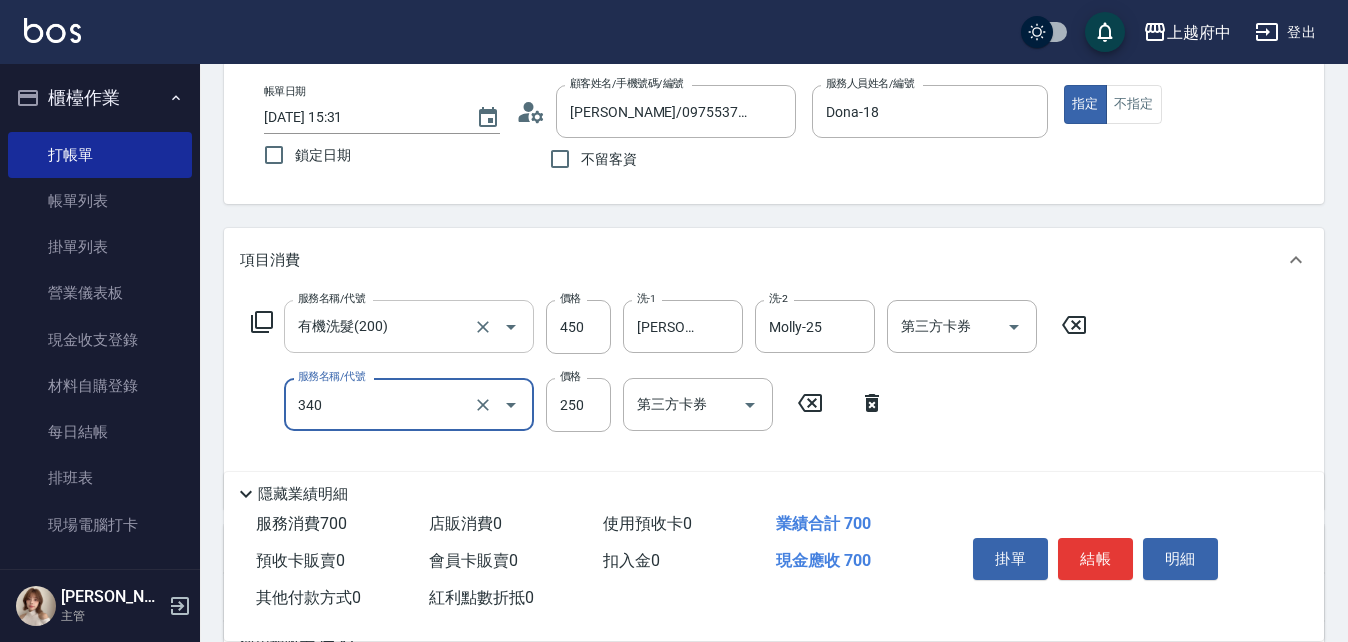 type on "剪髮(340)" 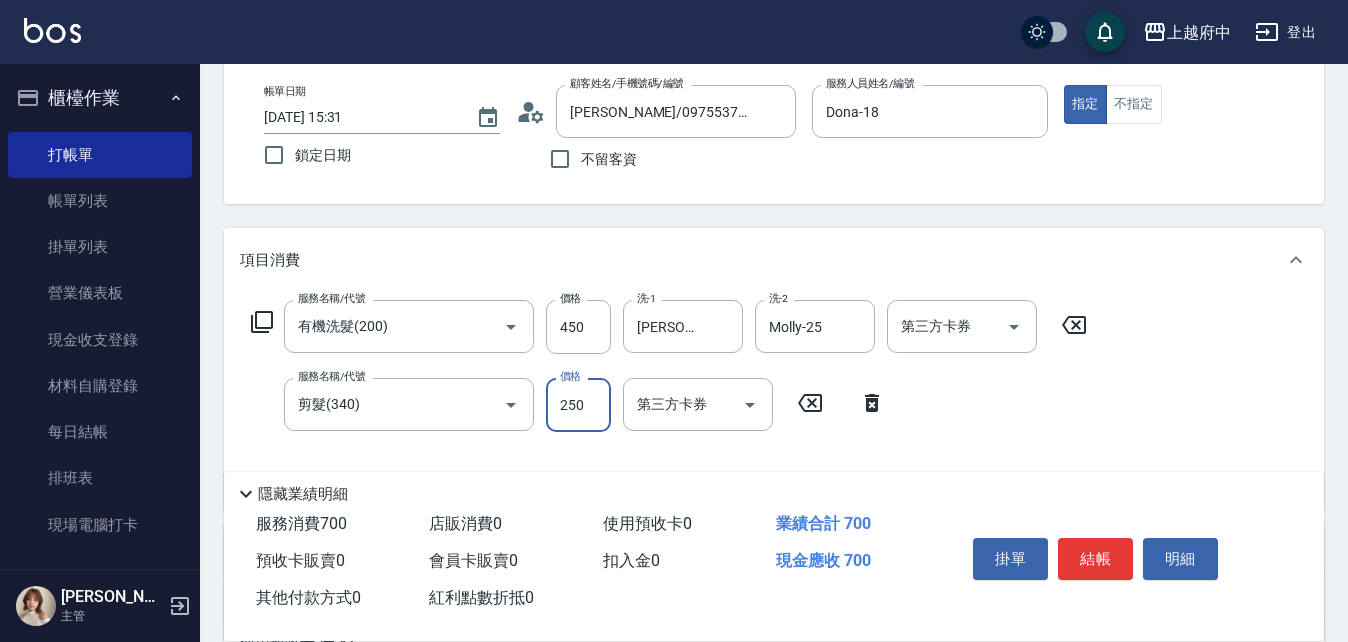 click 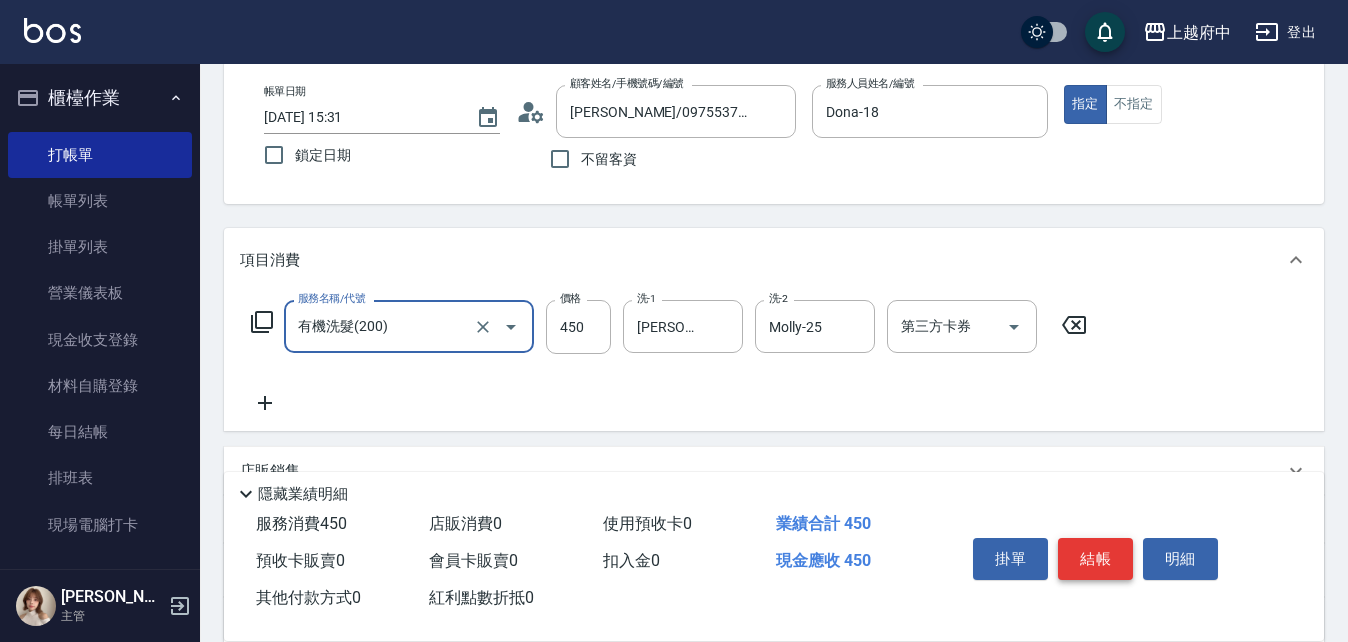 click on "結帳" at bounding box center (1095, 559) 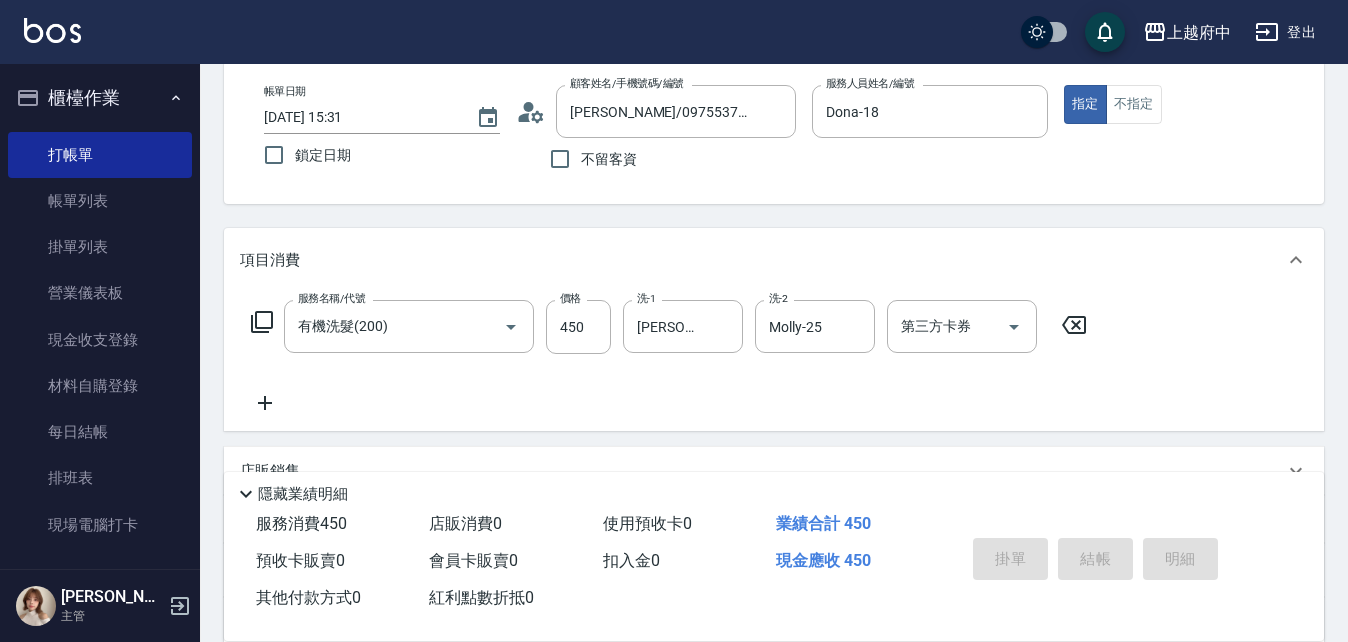type on "2025/07/11 17:12" 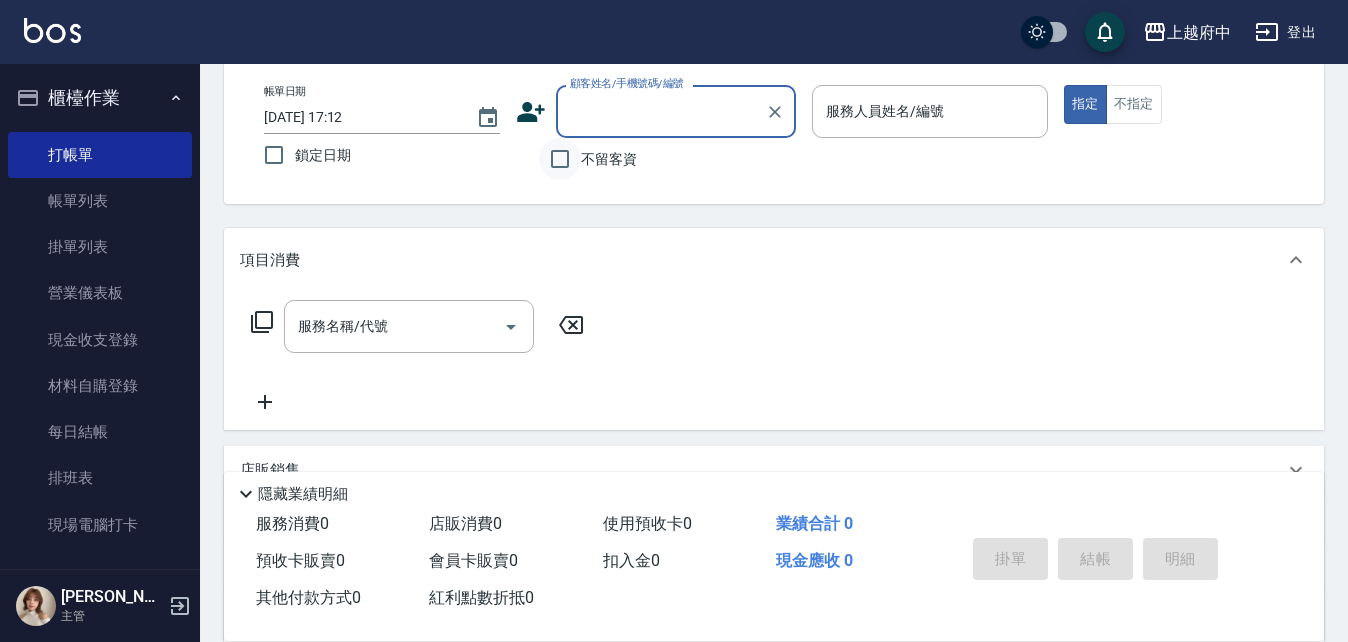 click on "不留客資" at bounding box center (560, 159) 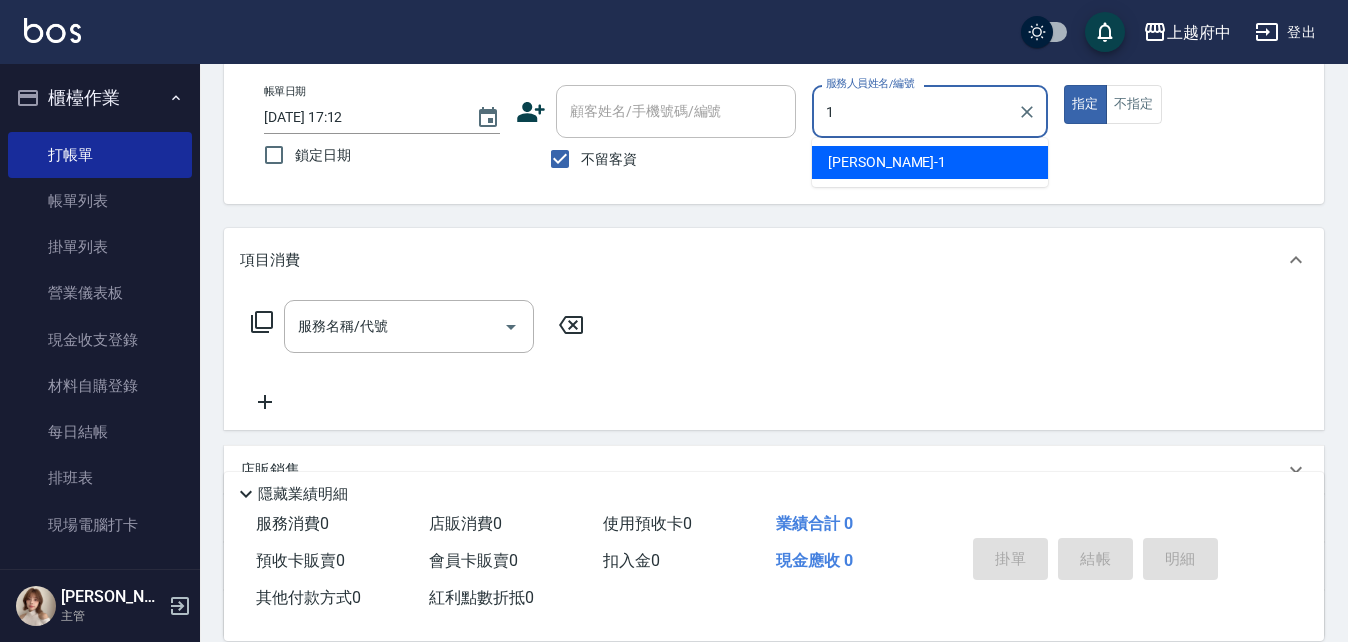 type on "Annie -1" 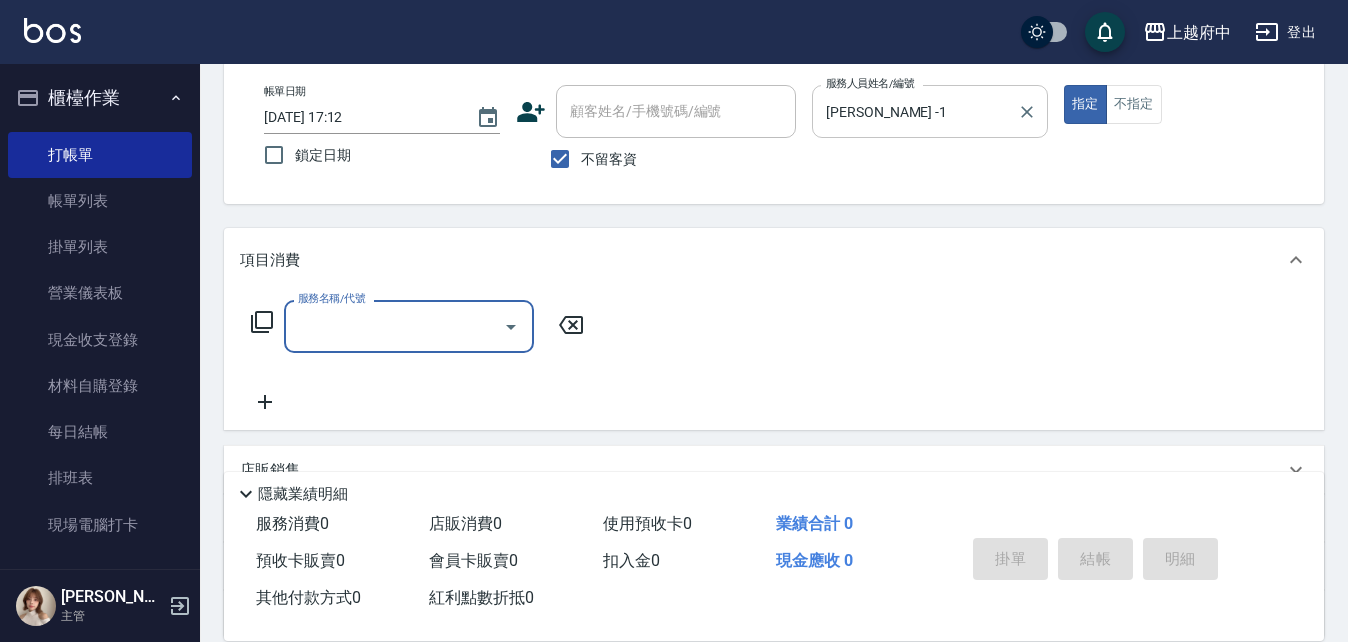 type on "3" 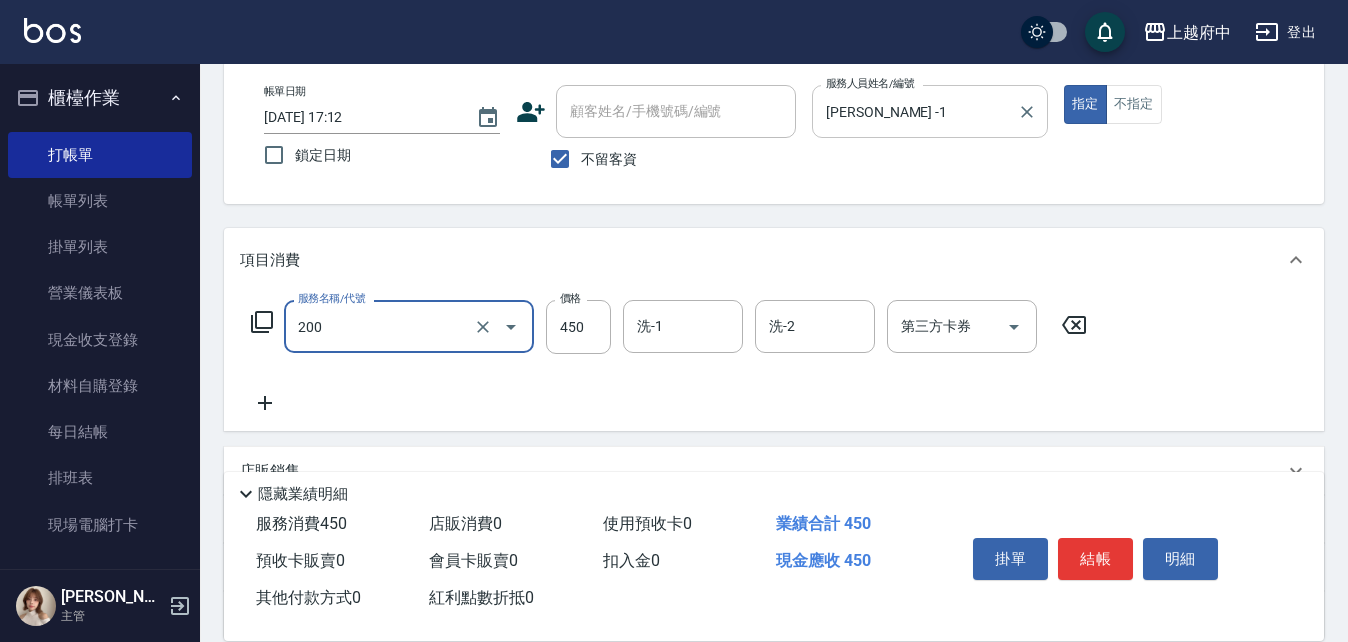 type on "有機洗髮(200)" 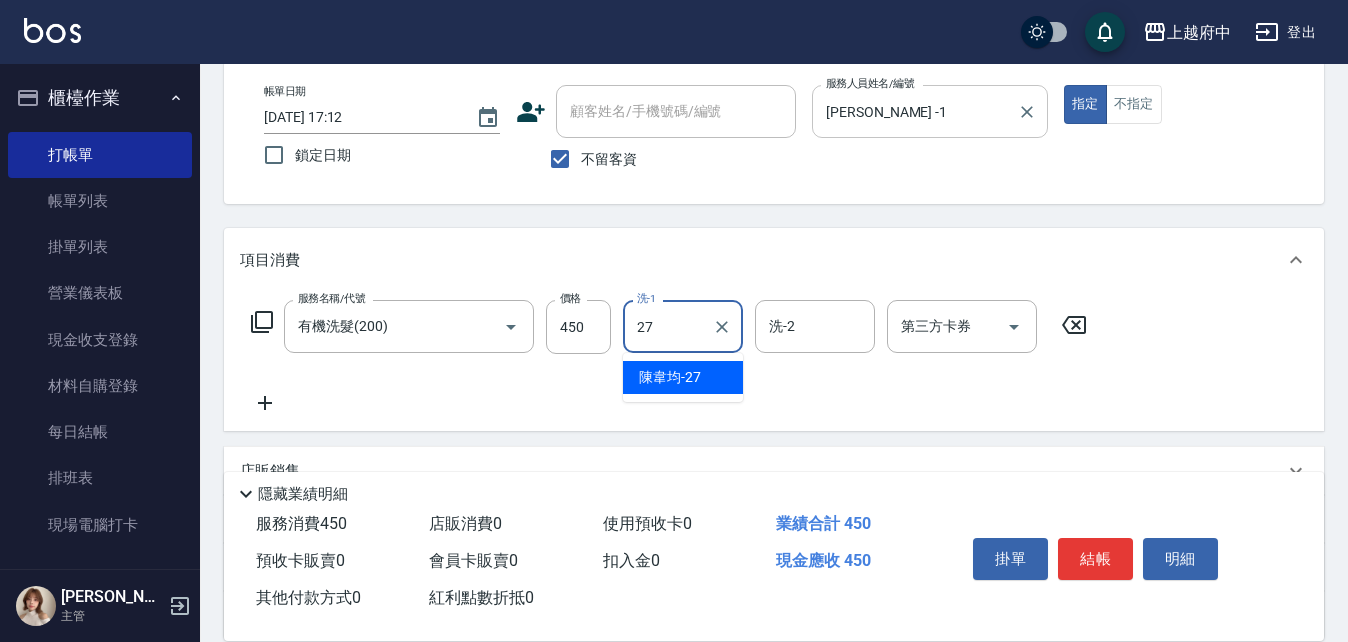 type on "陳韋均-27" 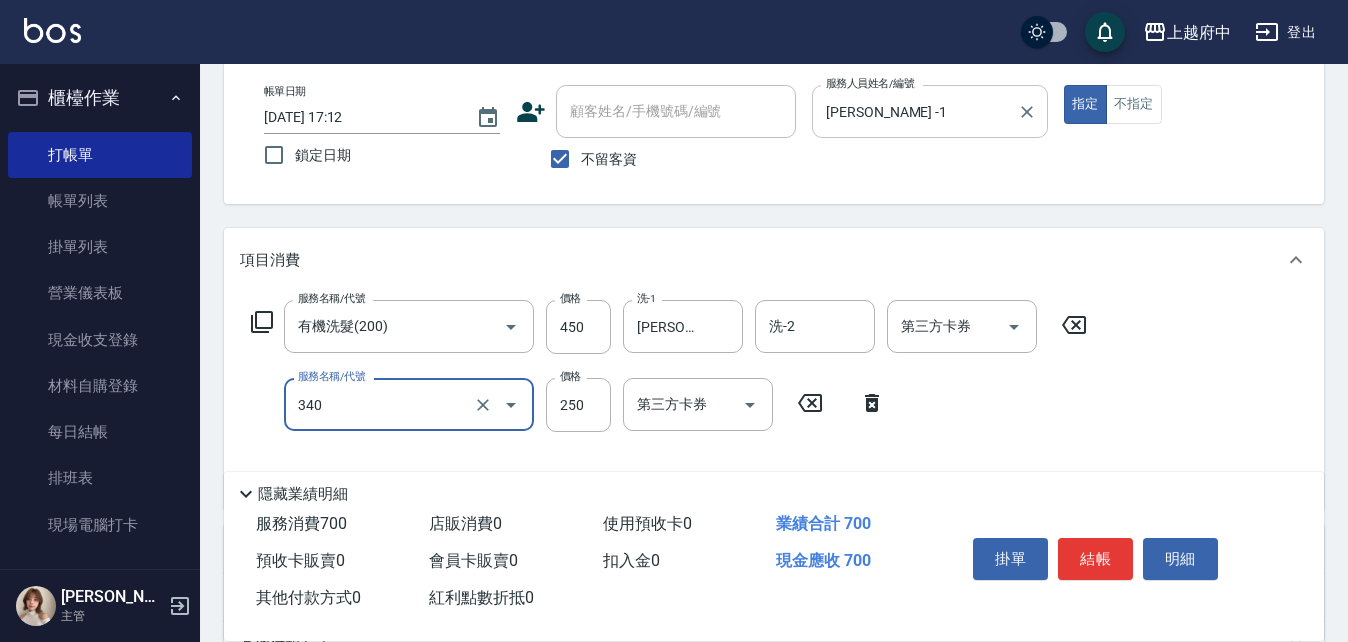 type on "剪髮(340)" 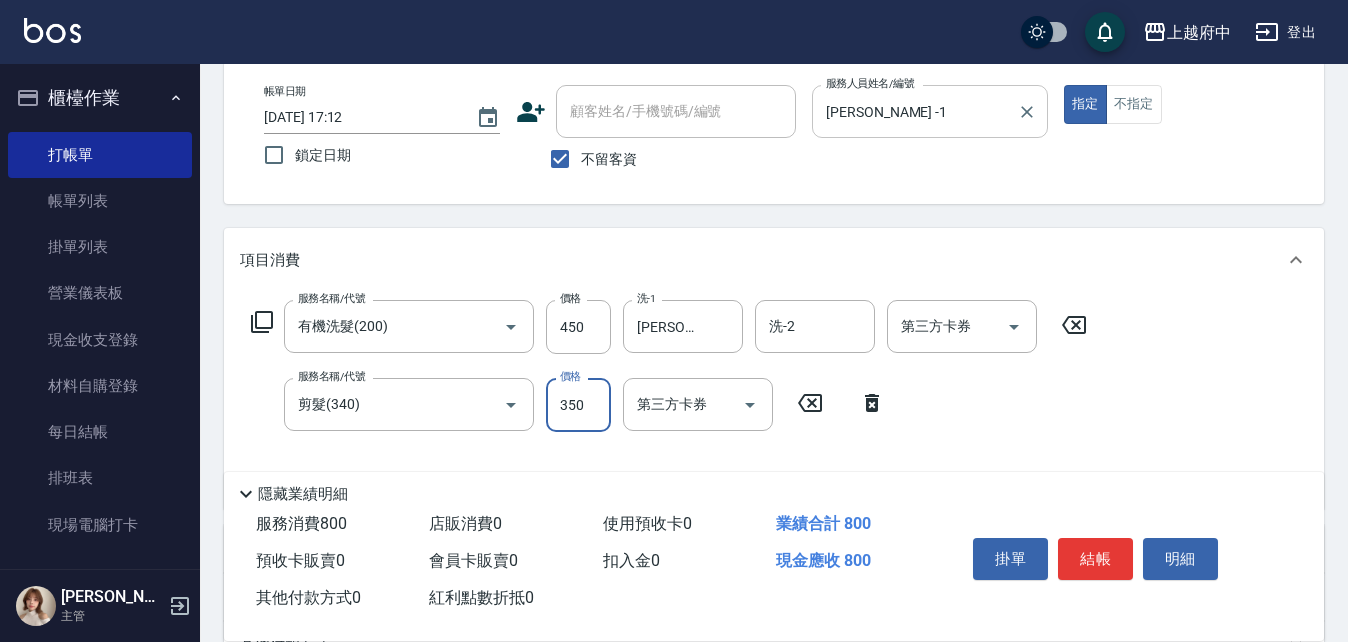 type on "350" 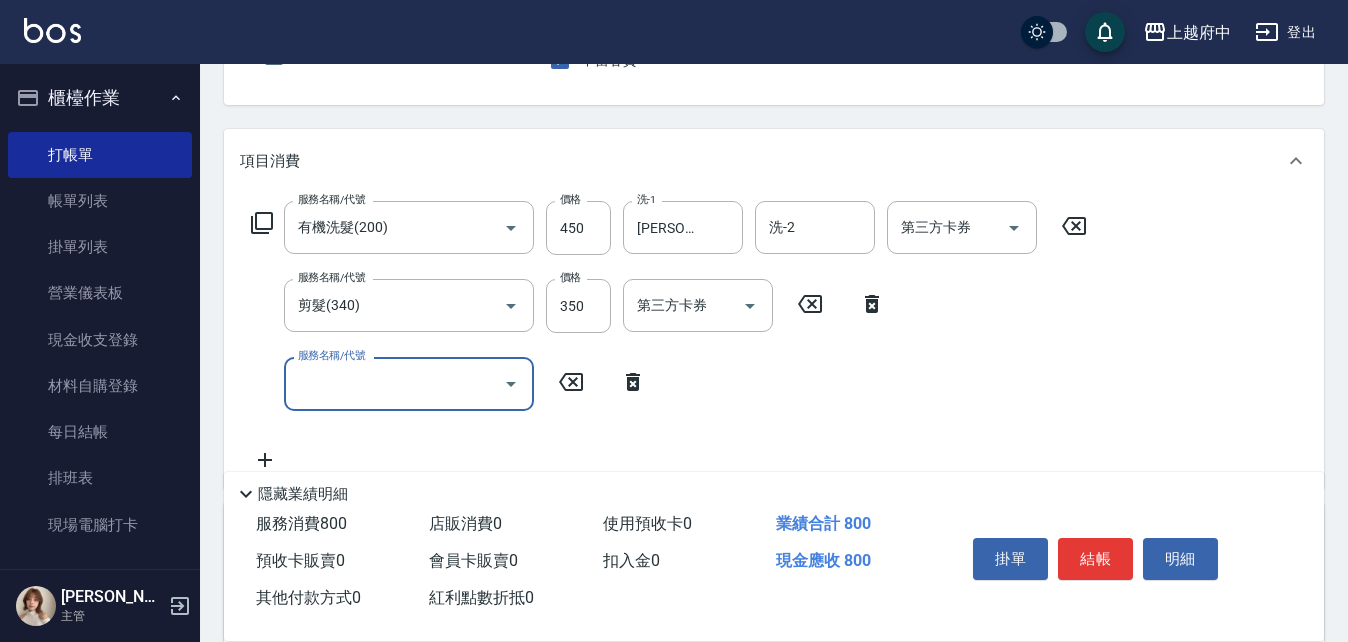 scroll, scrollTop: 200, scrollLeft: 0, axis: vertical 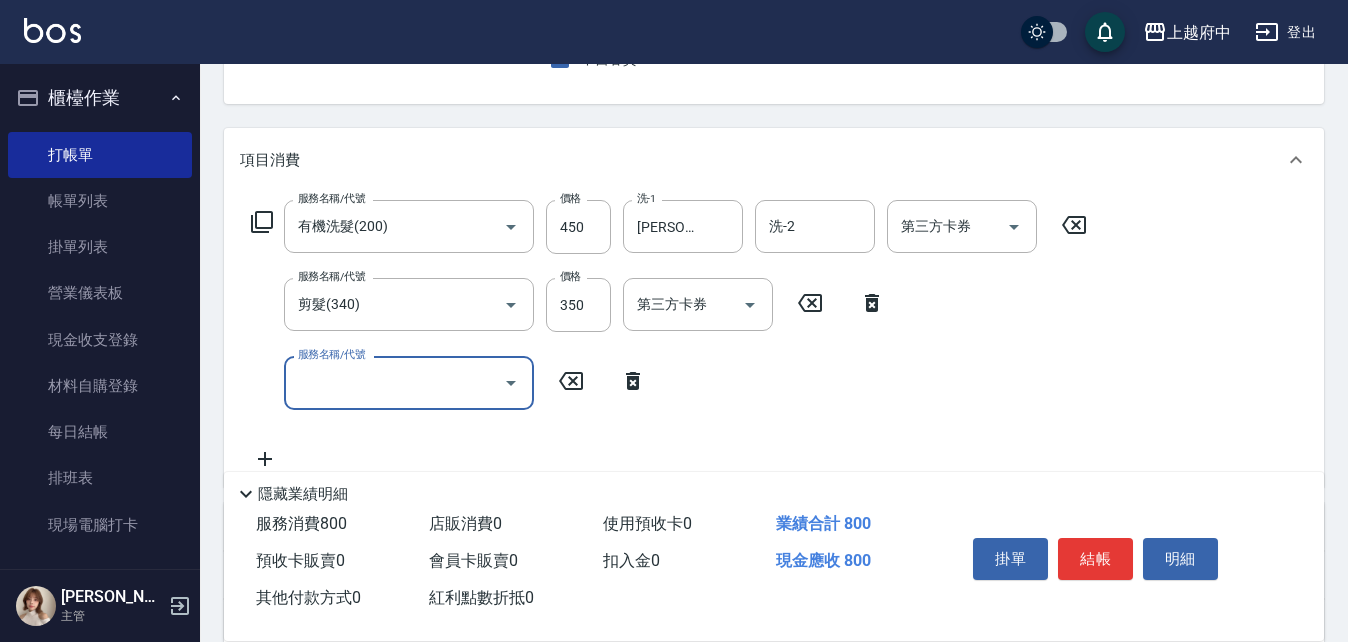click 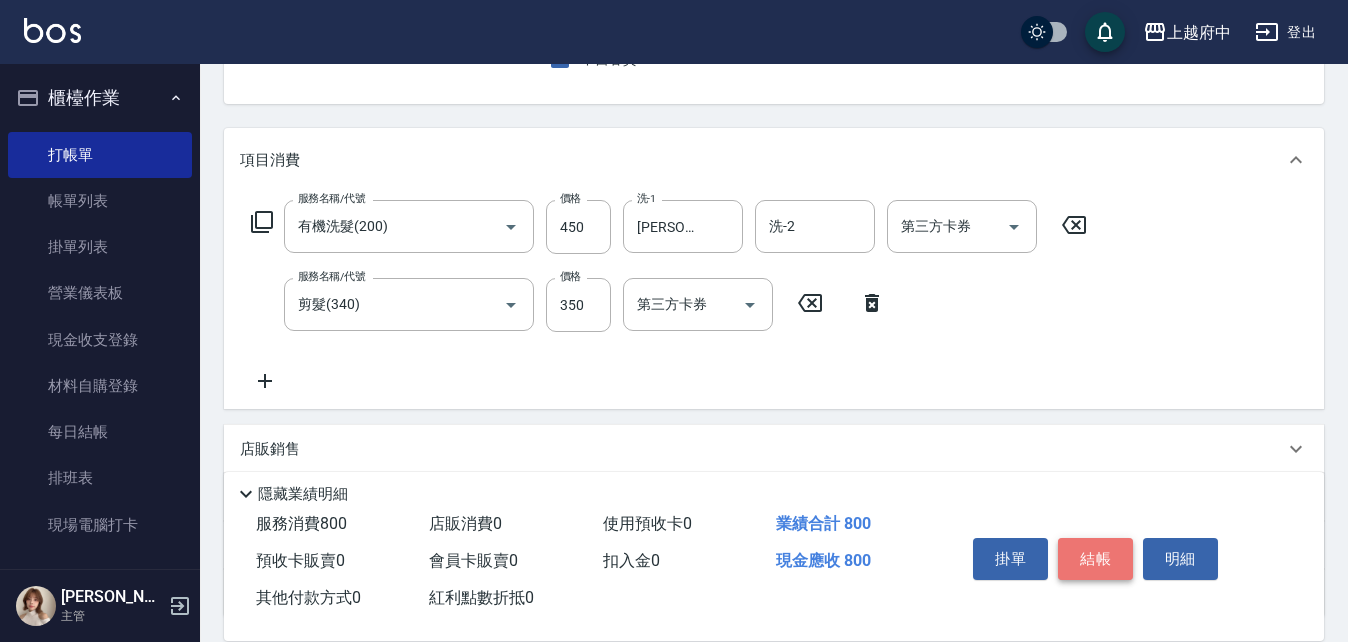 click on "結帳" at bounding box center (1095, 559) 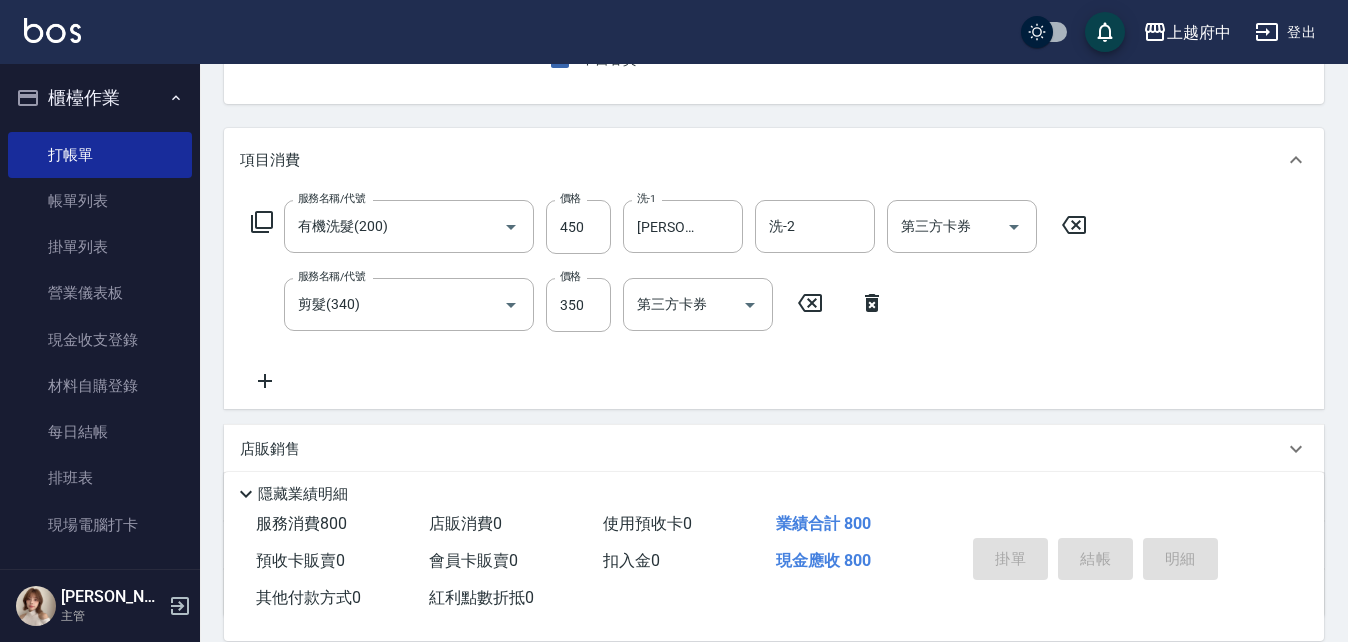 type on "2025/07/11 17:13" 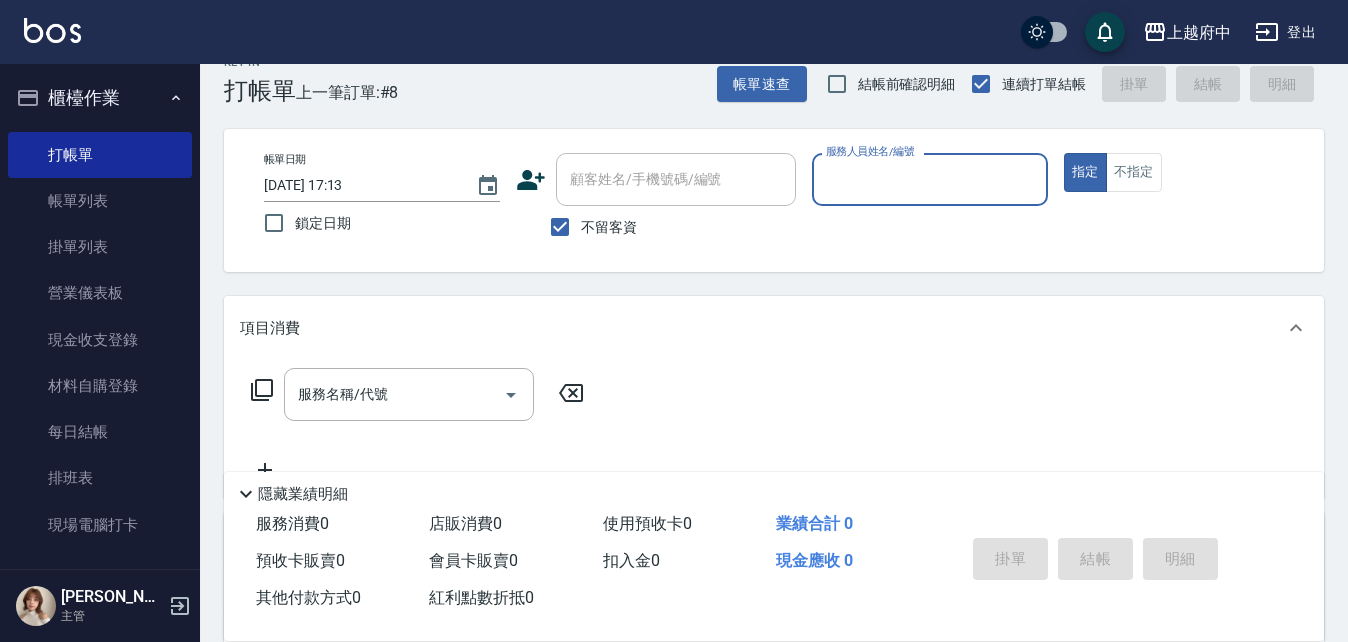scroll, scrollTop: 0, scrollLeft: 0, axis: both 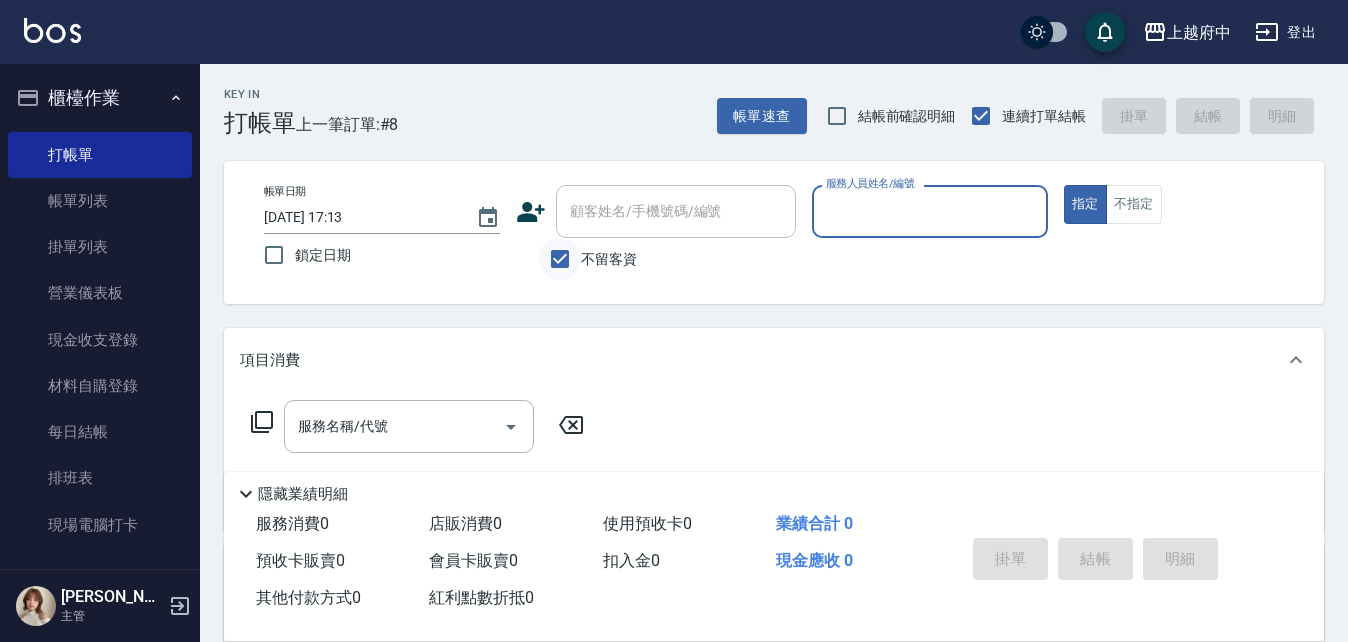 click on "不留客資" at bounding box center (560, 259) 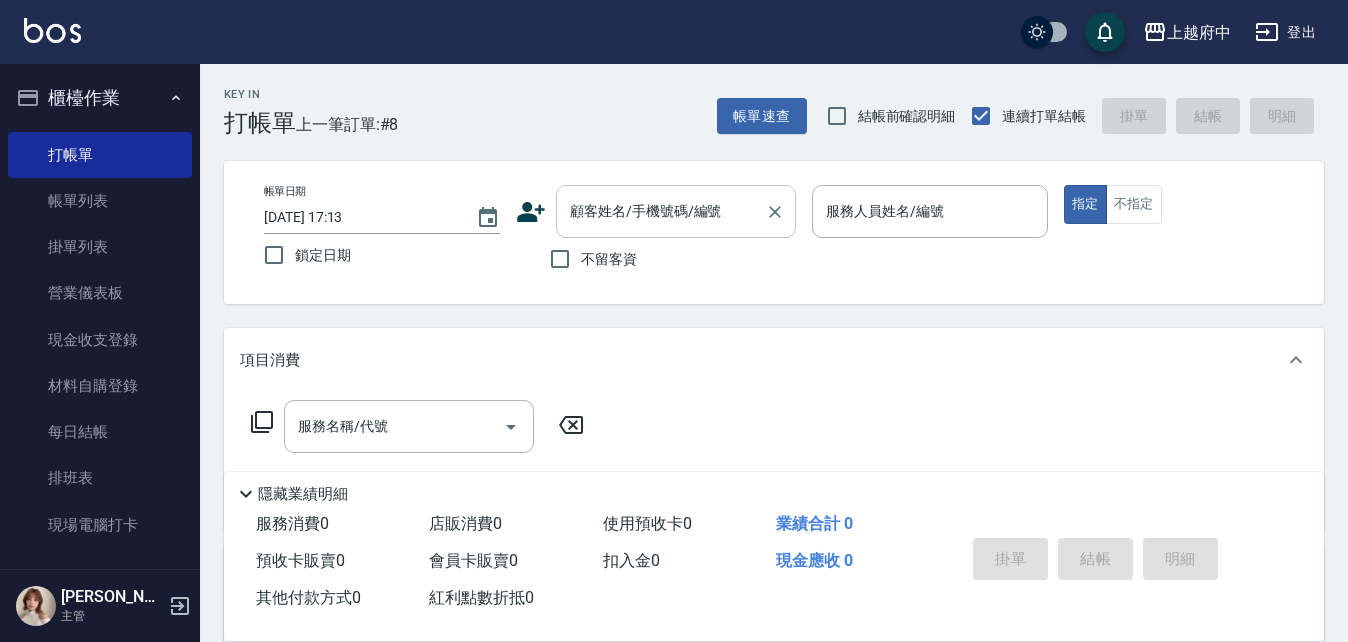 click on "顧客姓名/手機號碼/編號" at bounding box center (661, 211) 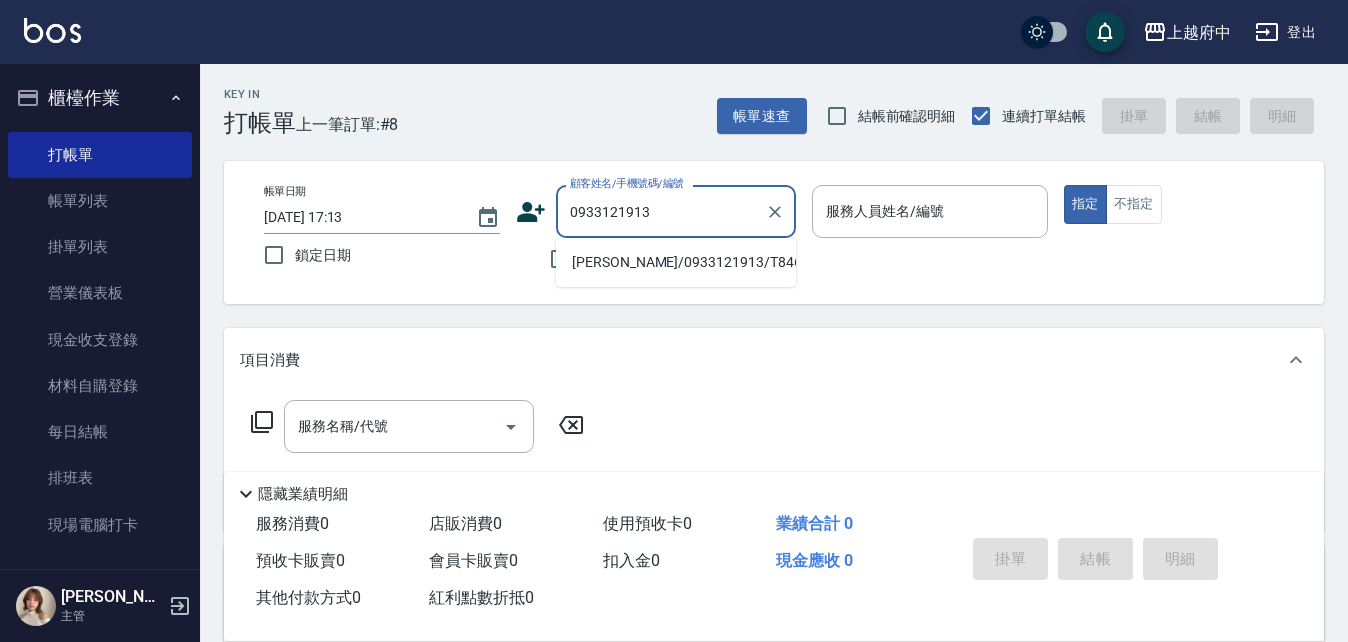 click on "[PERSON_NAME]/0933121913/T84645" at bounding box center [676, 262] 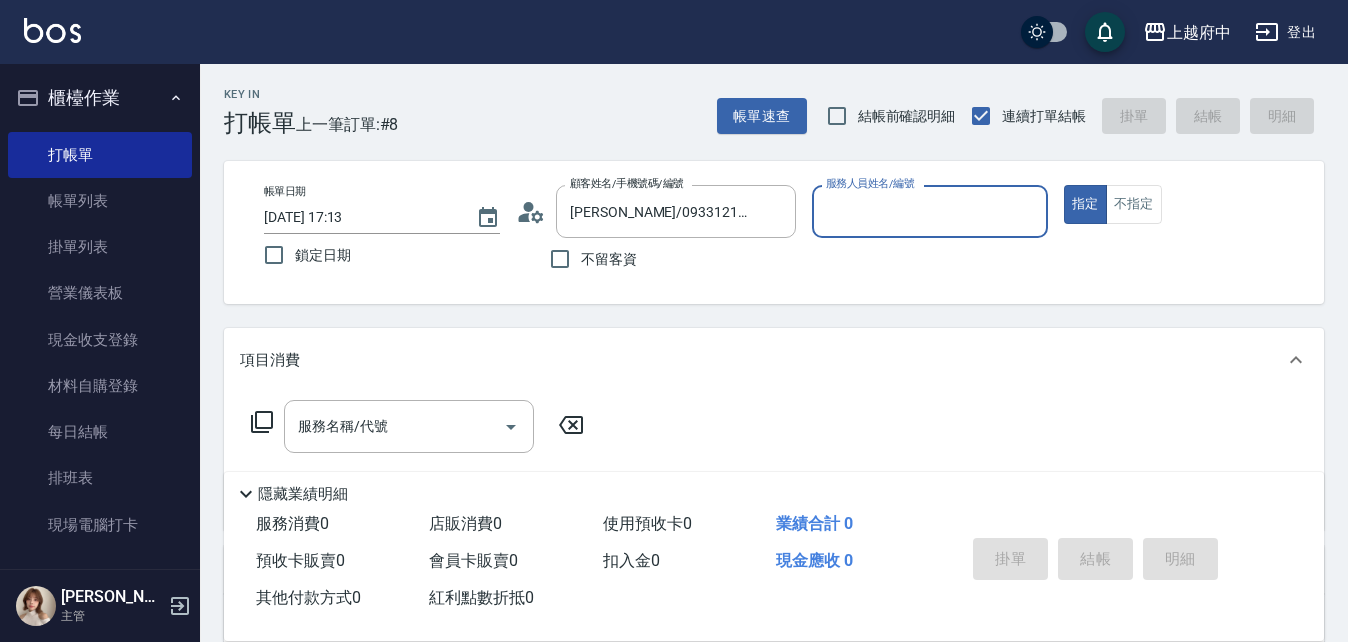 type on "Fanny-7" 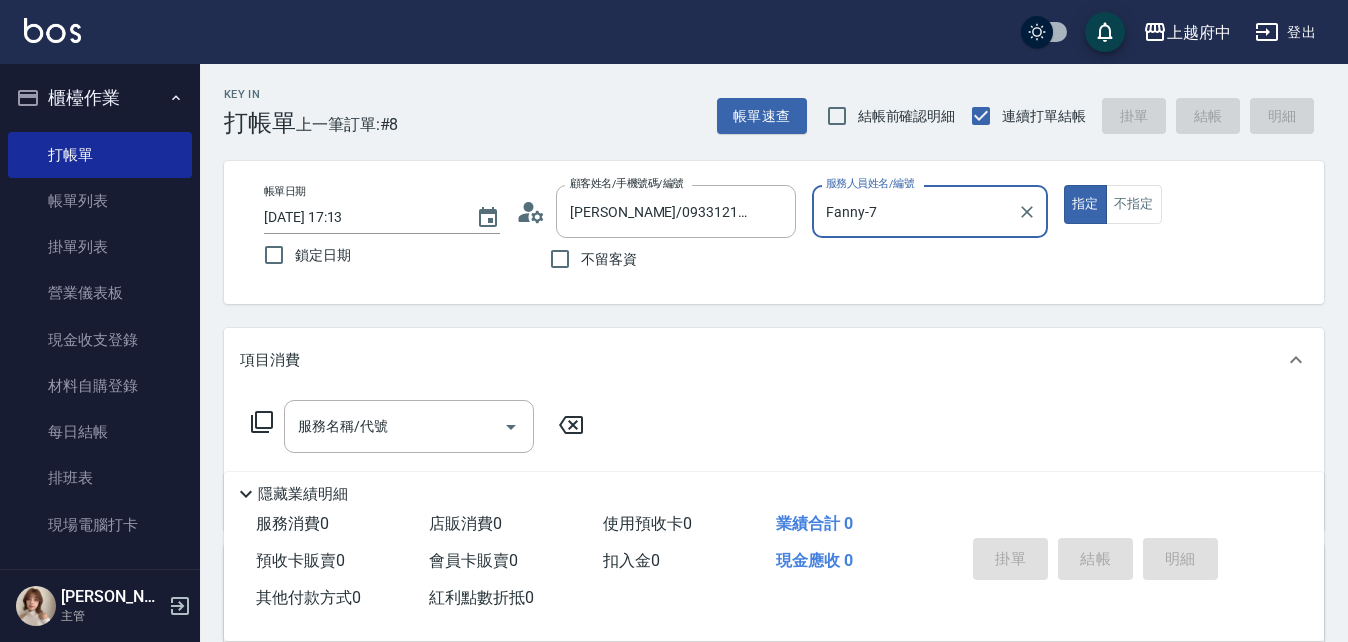 scroll, scrollTop: 100, scrollLeft: 0, axis: vertical 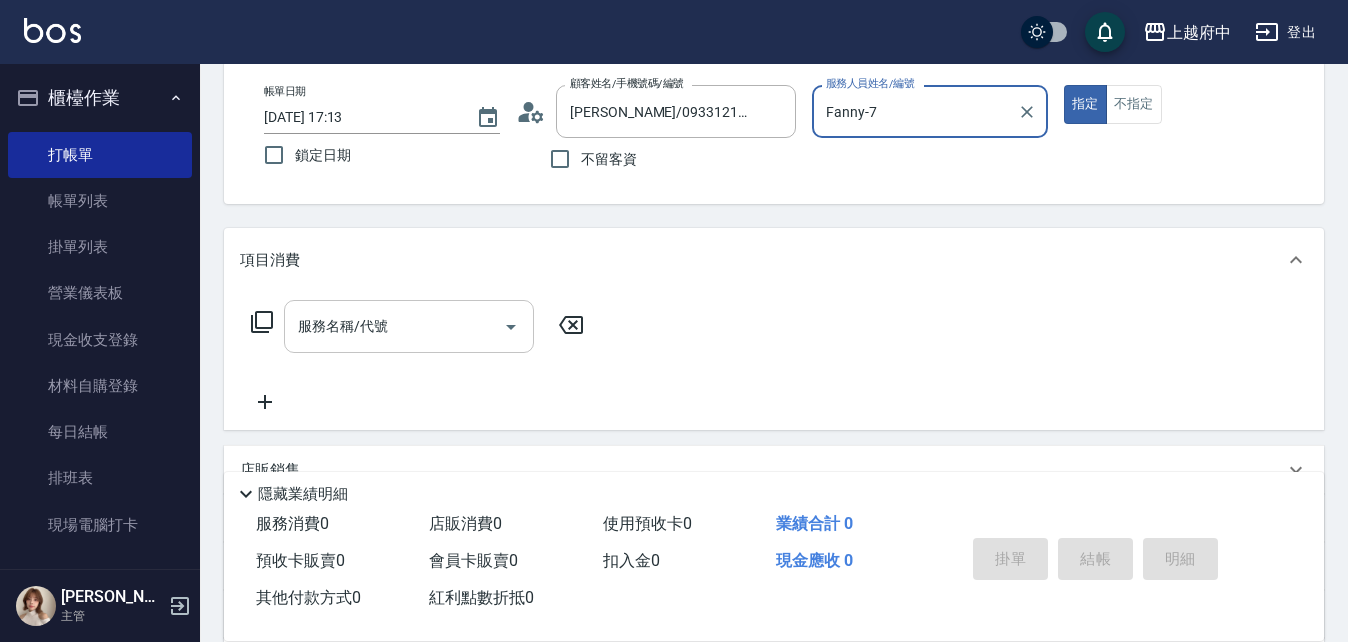 click on "服務名稱/代號" at bounding box center (394, 326) 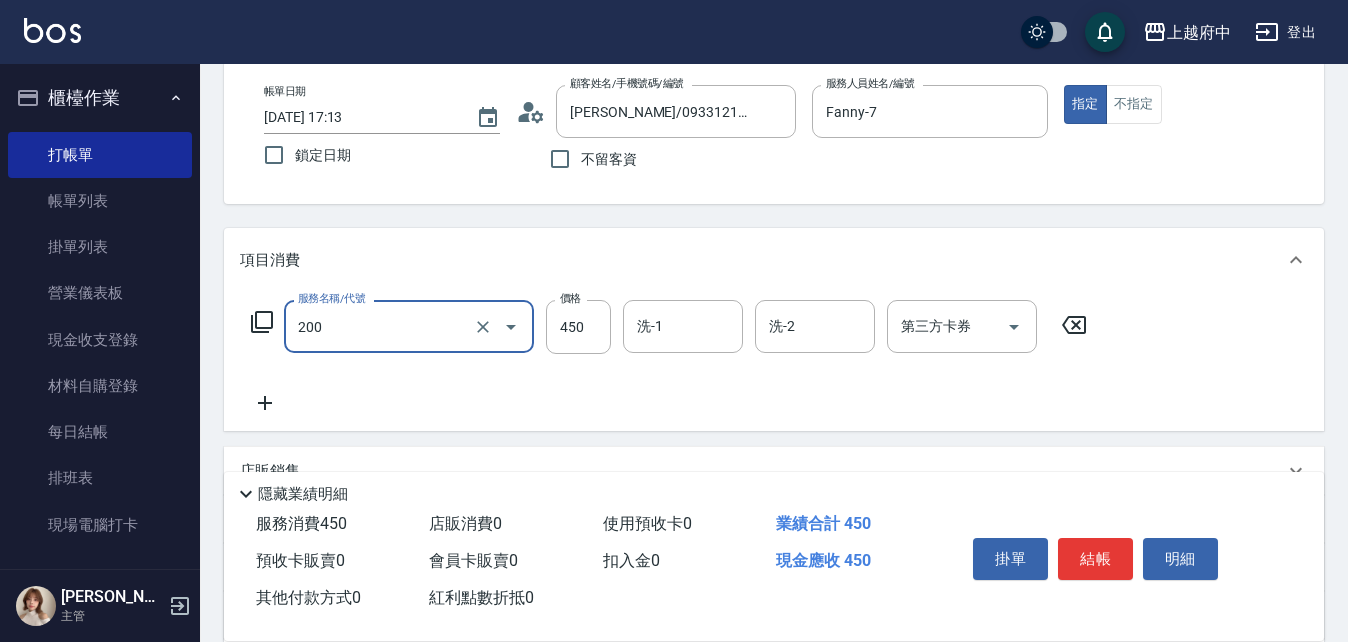 type on "有機洗髮(200)" 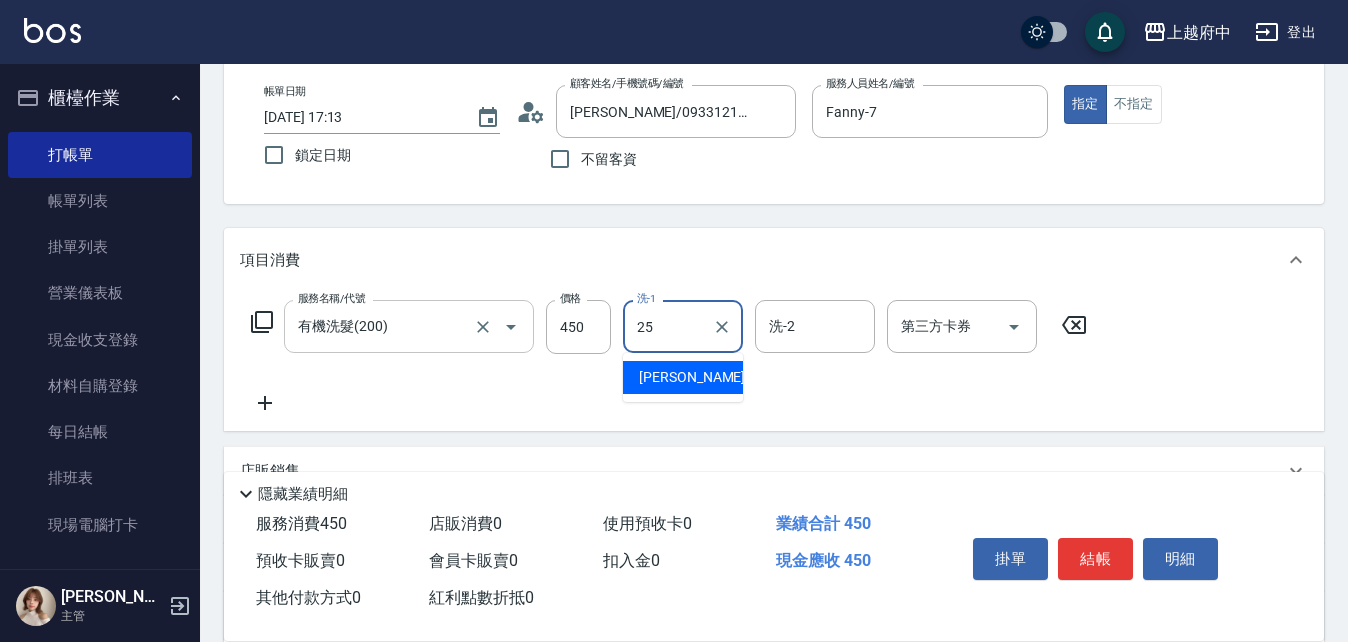 type on "Molly-25" 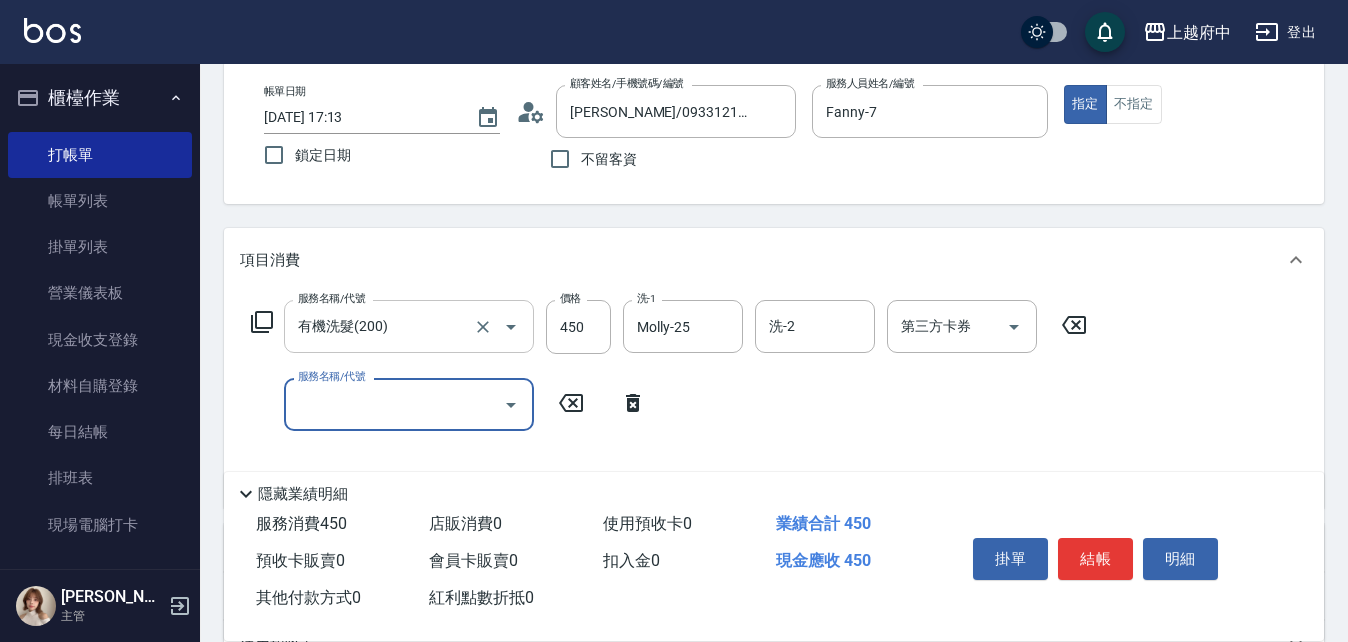 type on "2" 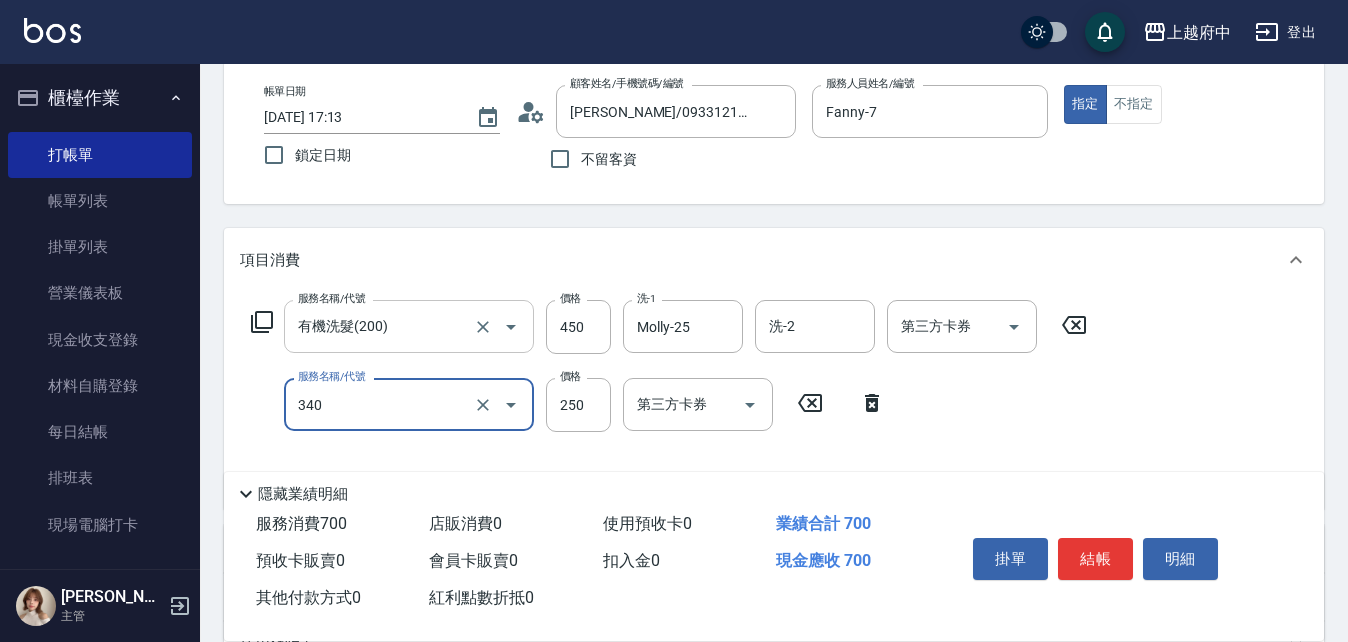 type on "剪髮(340)" 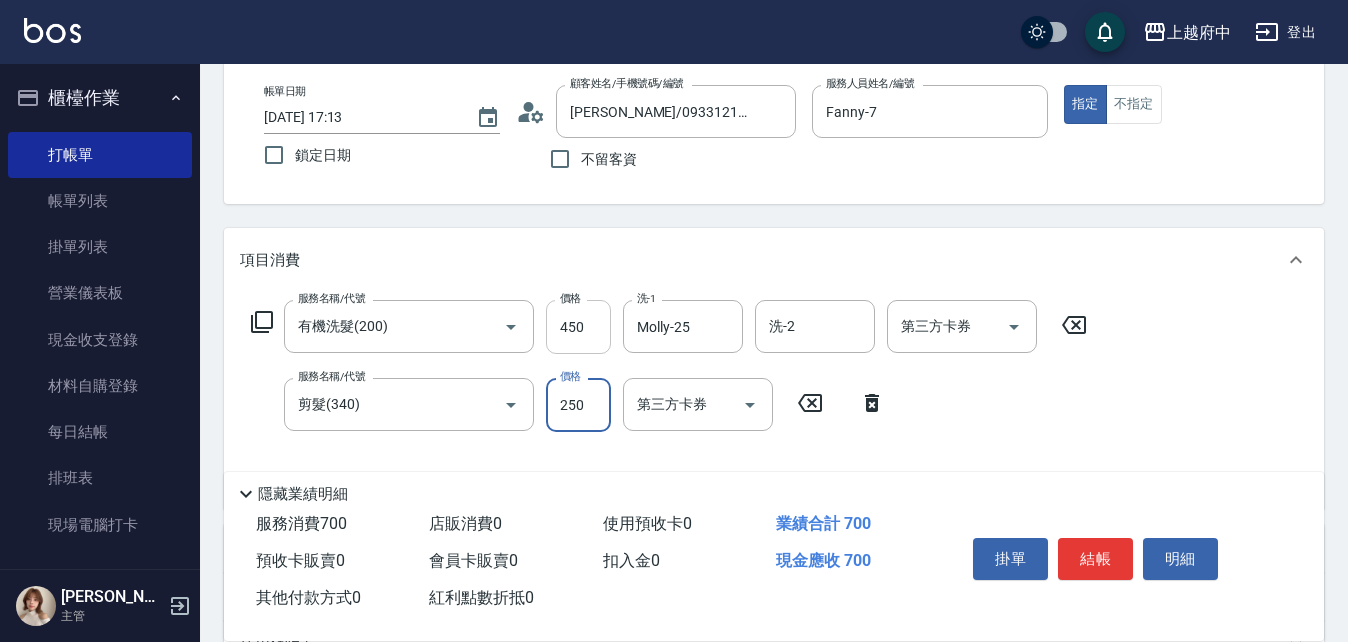 click on "450" at bounding box center (578, 327) 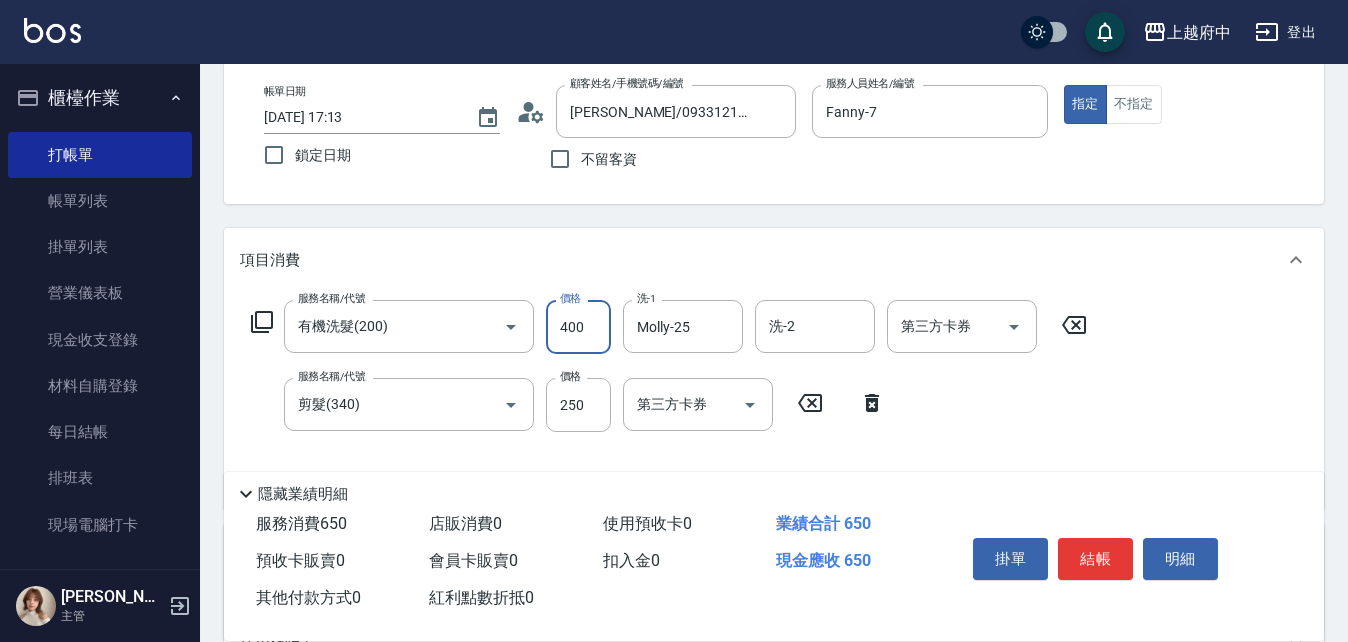 type on "400" 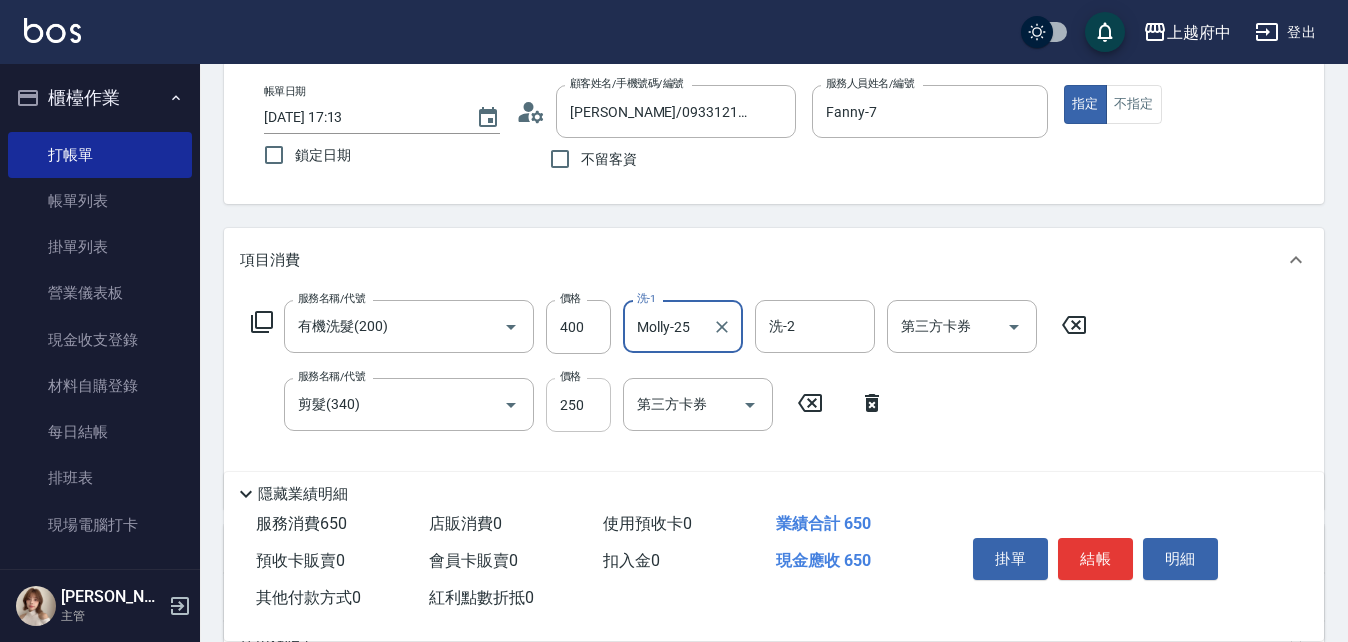 click on "250" at bounding box center [578, 405] 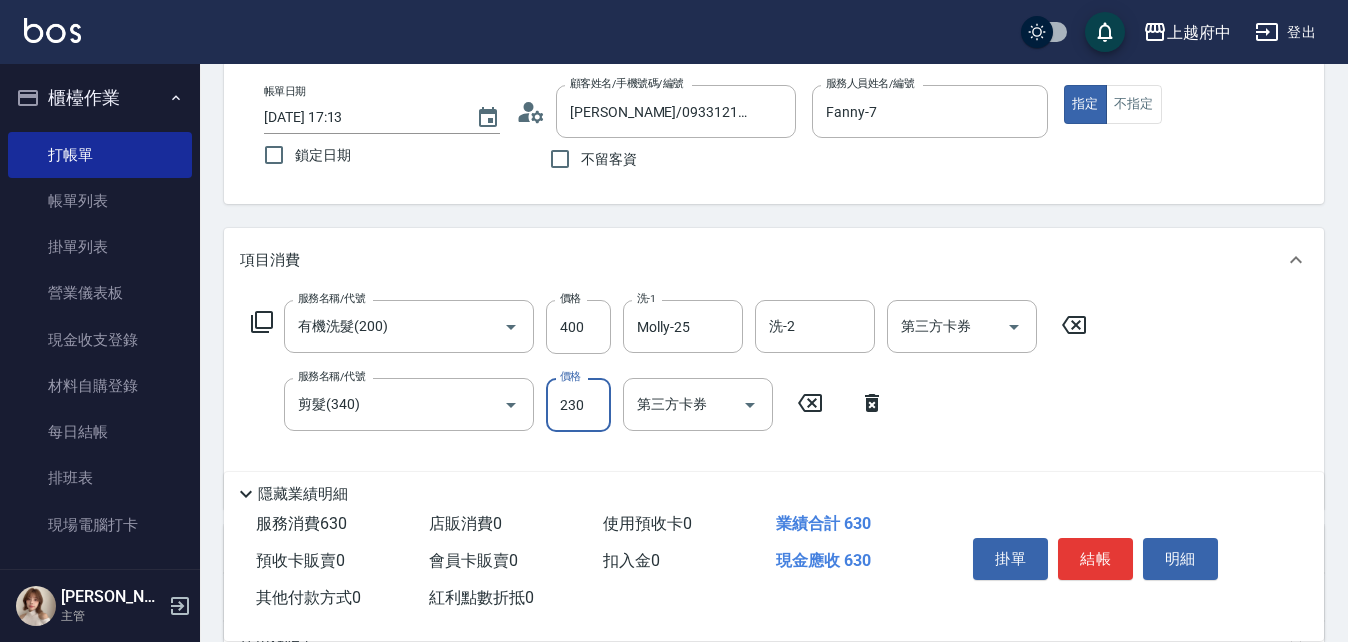 type on "230" 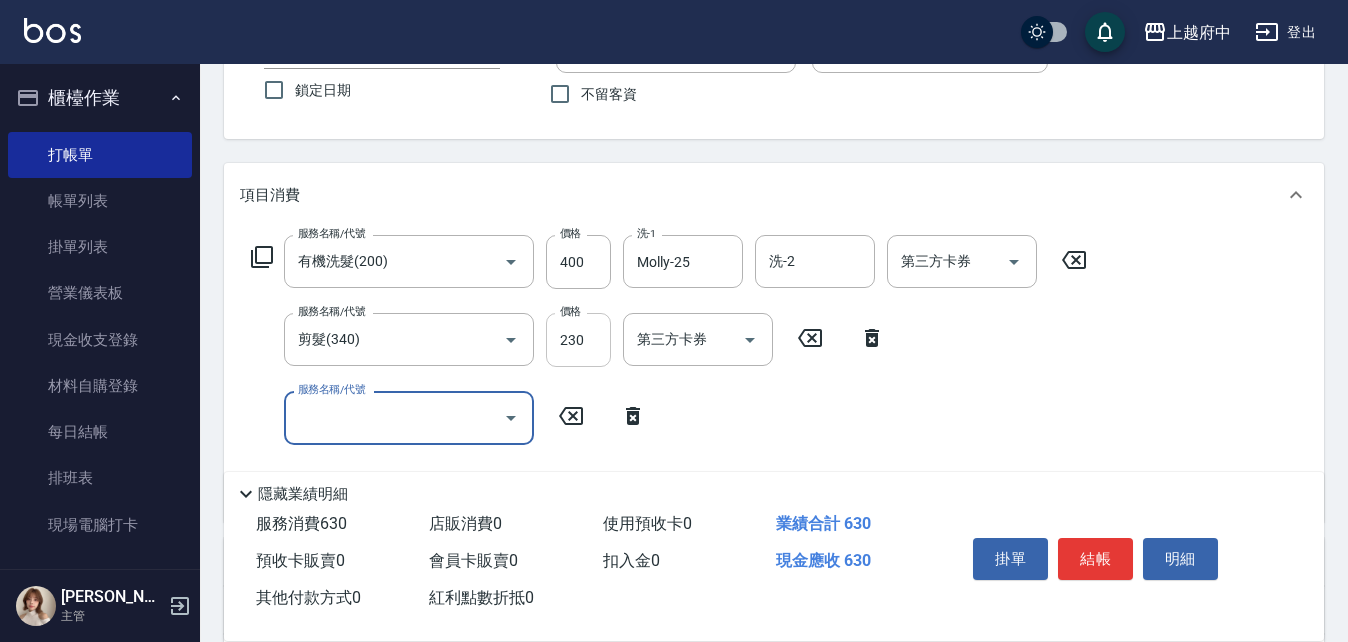 scroll, scrollTop: 200, scrollLeft: 0, axis: vertical 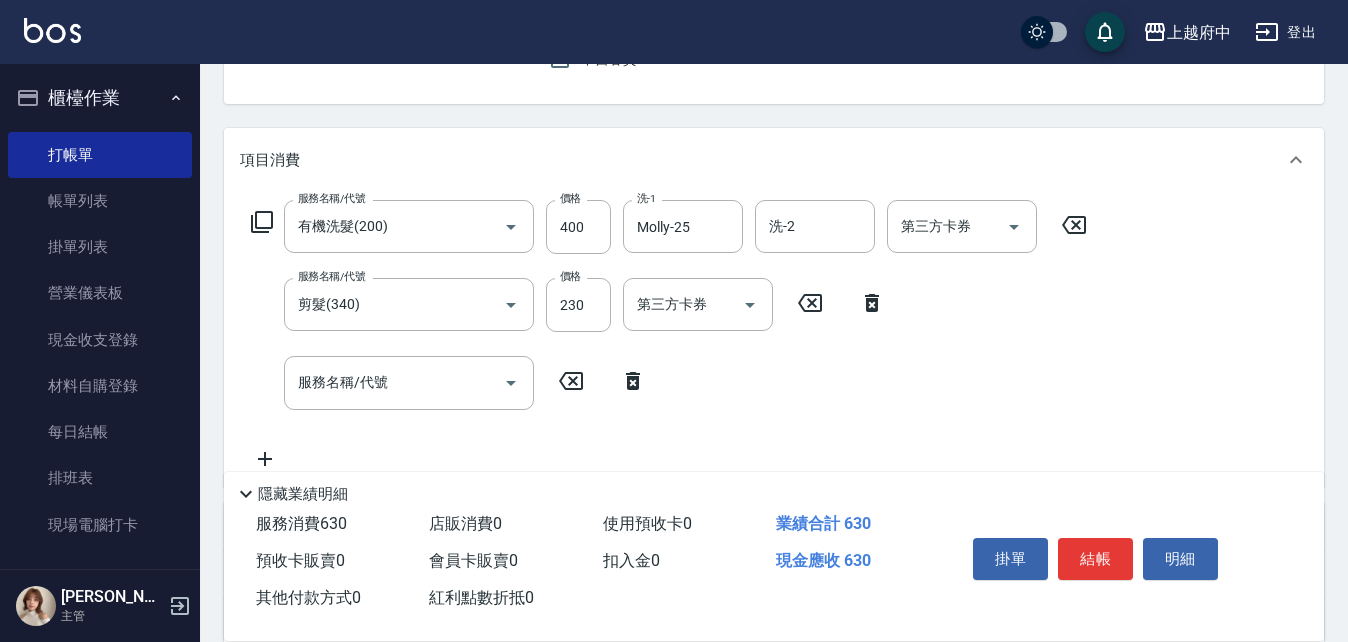 click 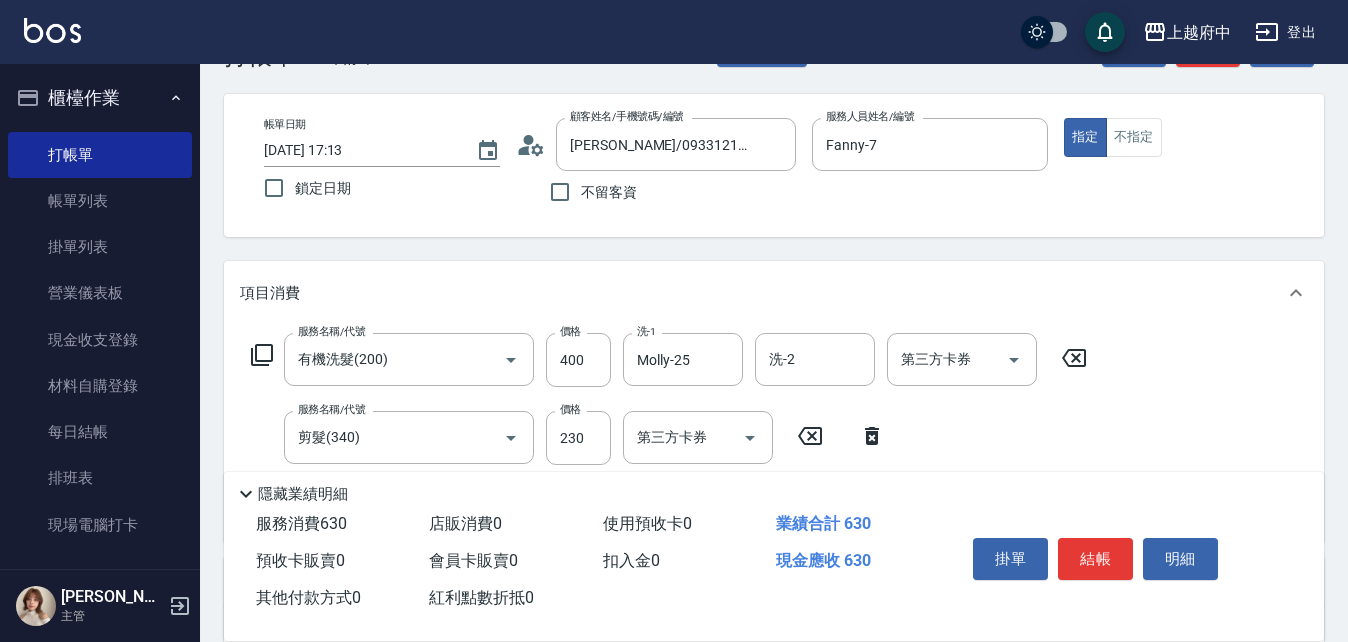 scroll, scrollTop: 100, scrollLeft: 0, axis: vertical 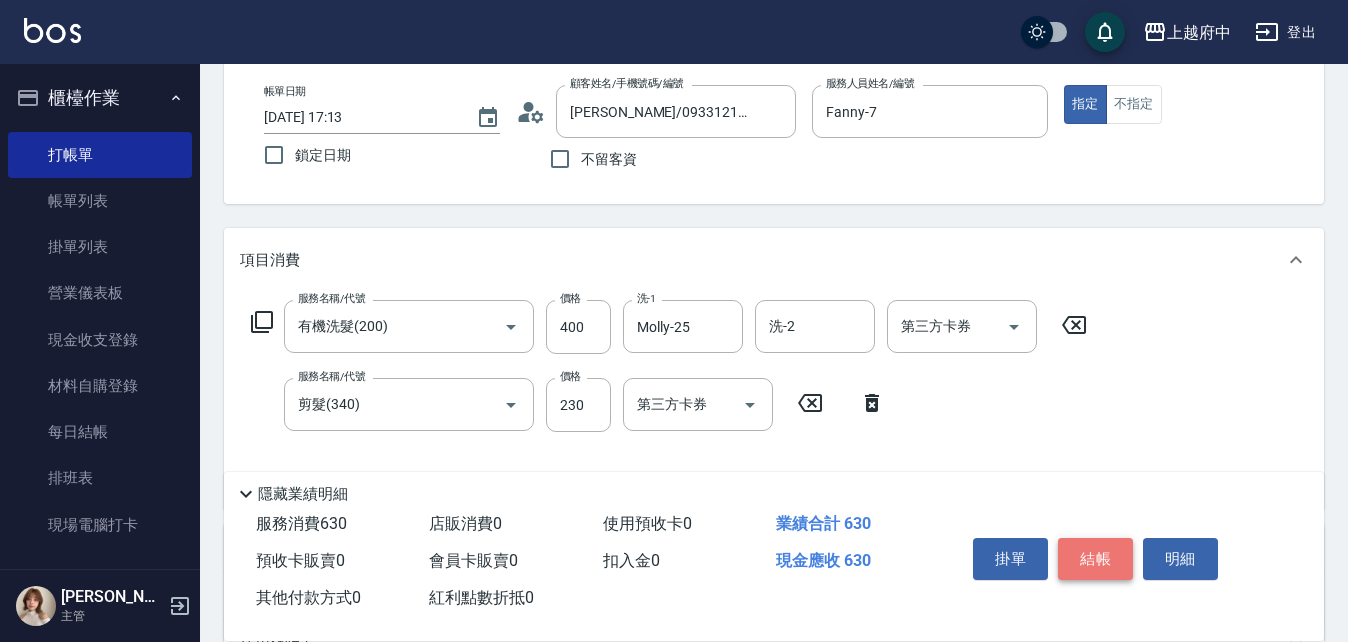 click on "結帳" at bounding box center (1095, 559) 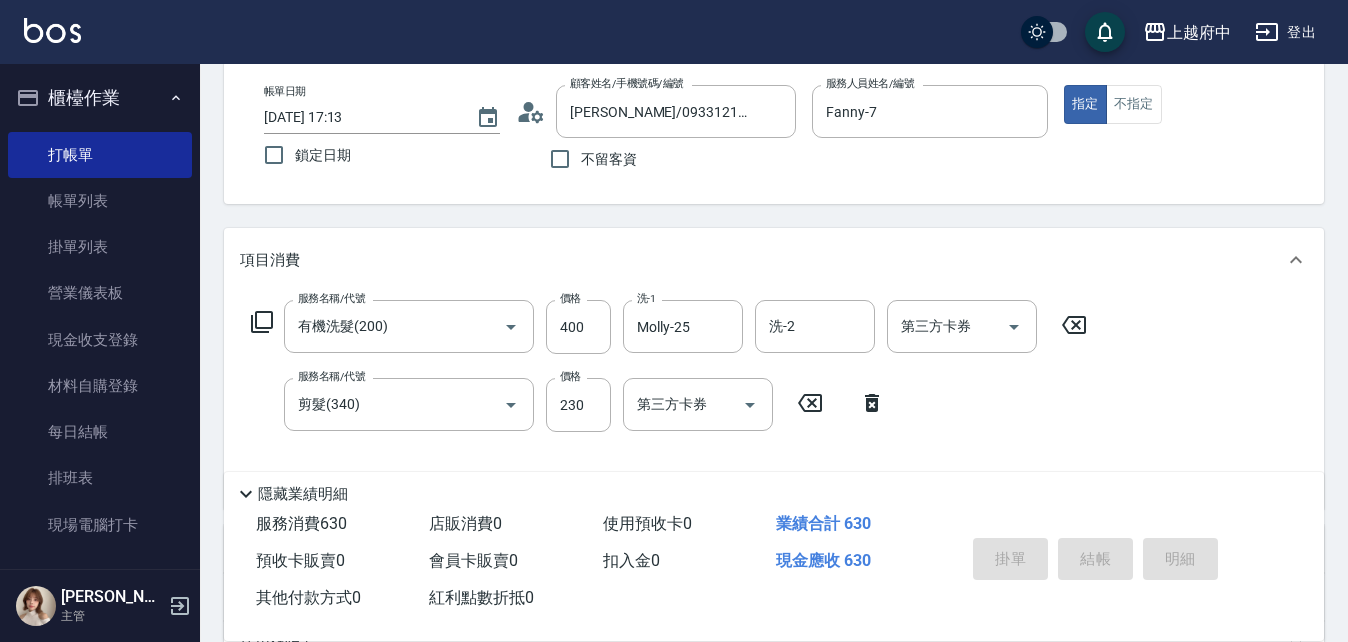 type on "2025/07/11 17:14" 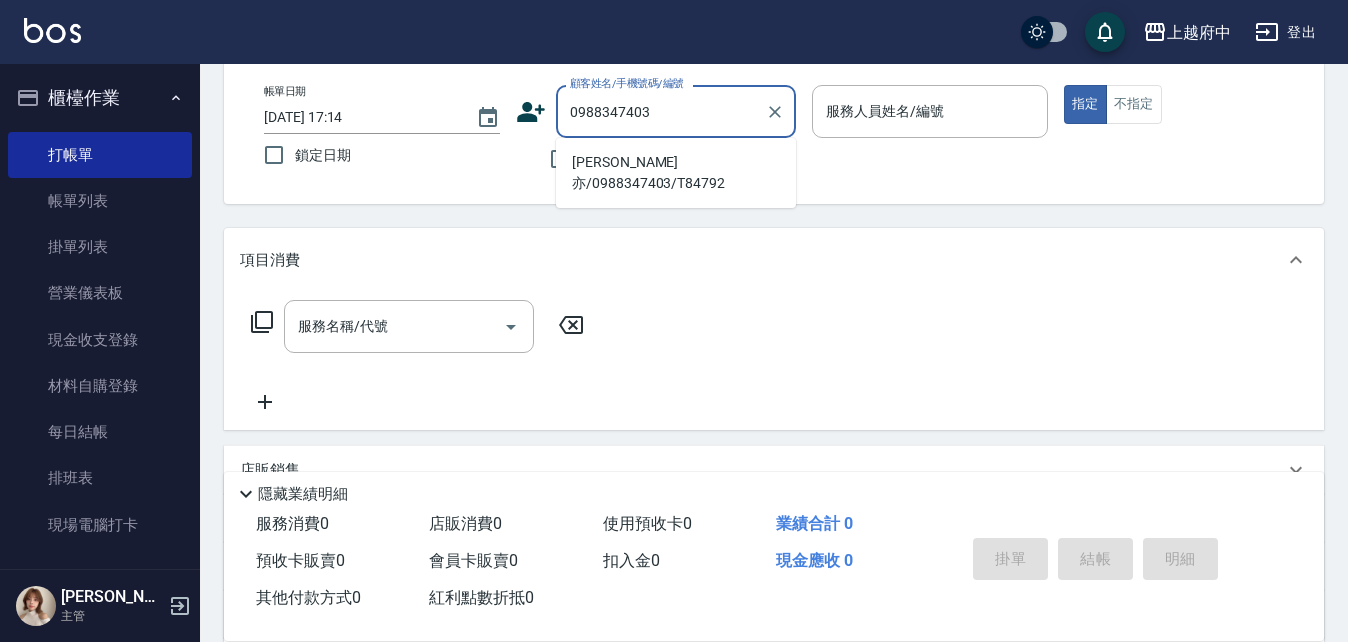 click on "黎峻亦/0988347403/T84792" at bounding box center (676, 173) 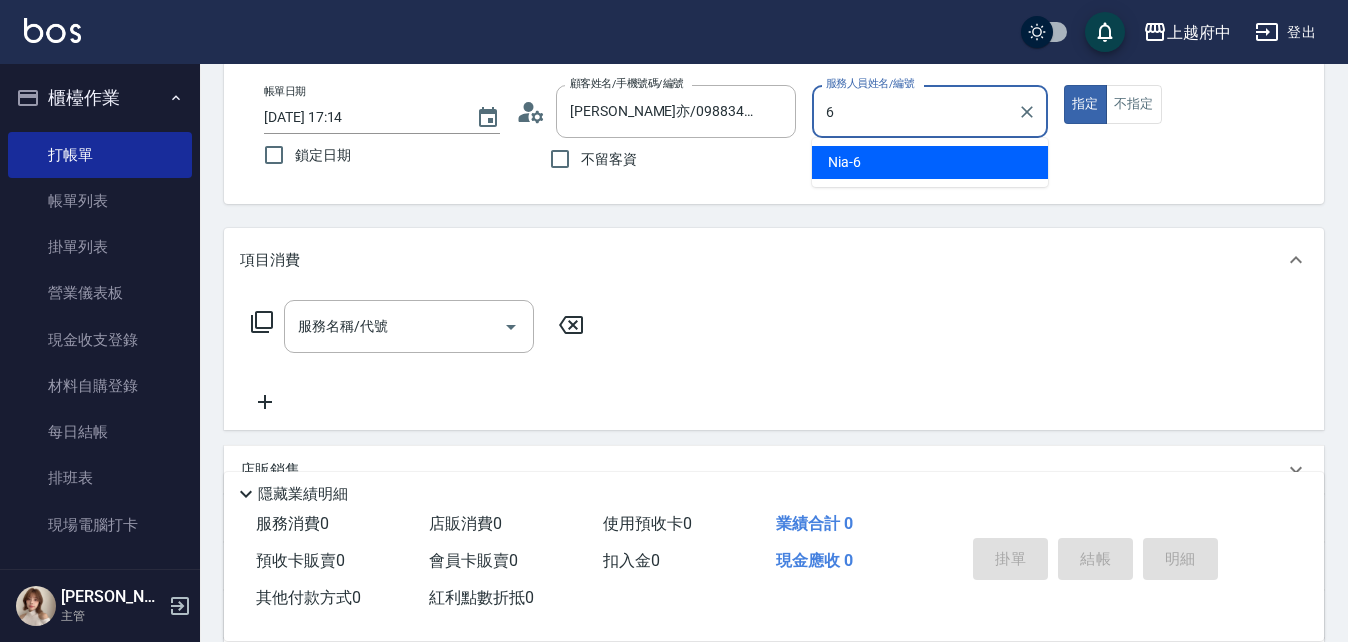 type on "Nia-6" 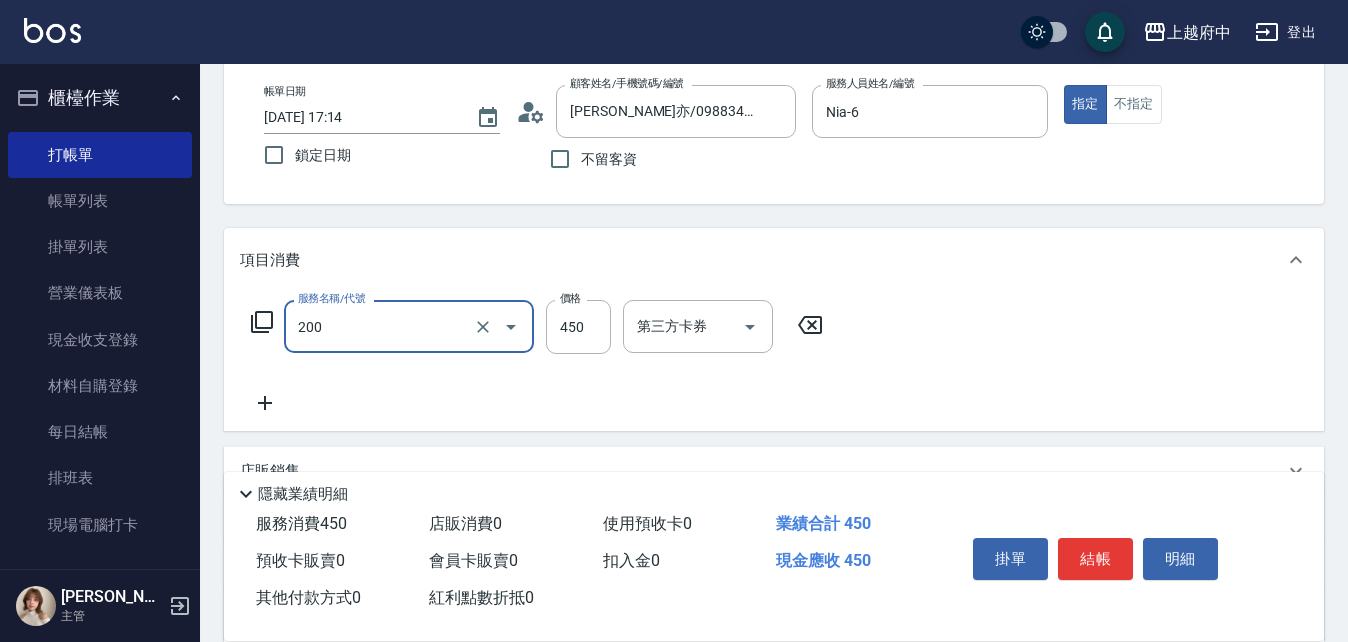 type on "有機洗髮(200)" 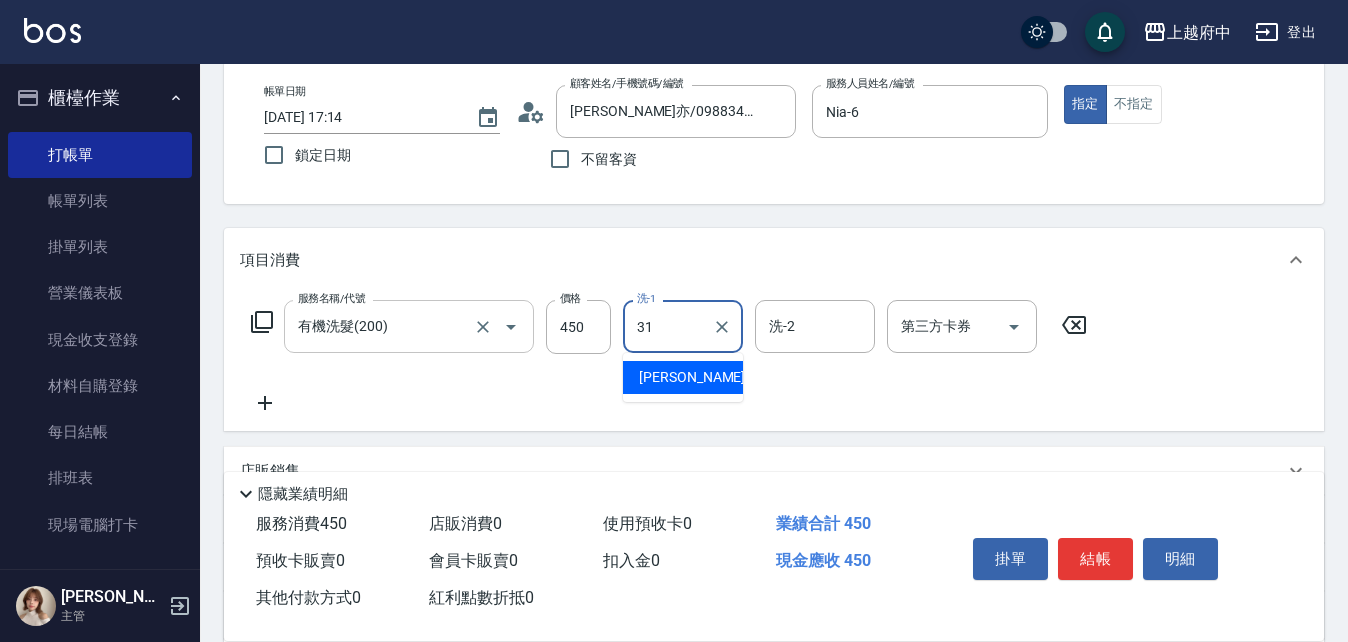 type on "王品云-31" 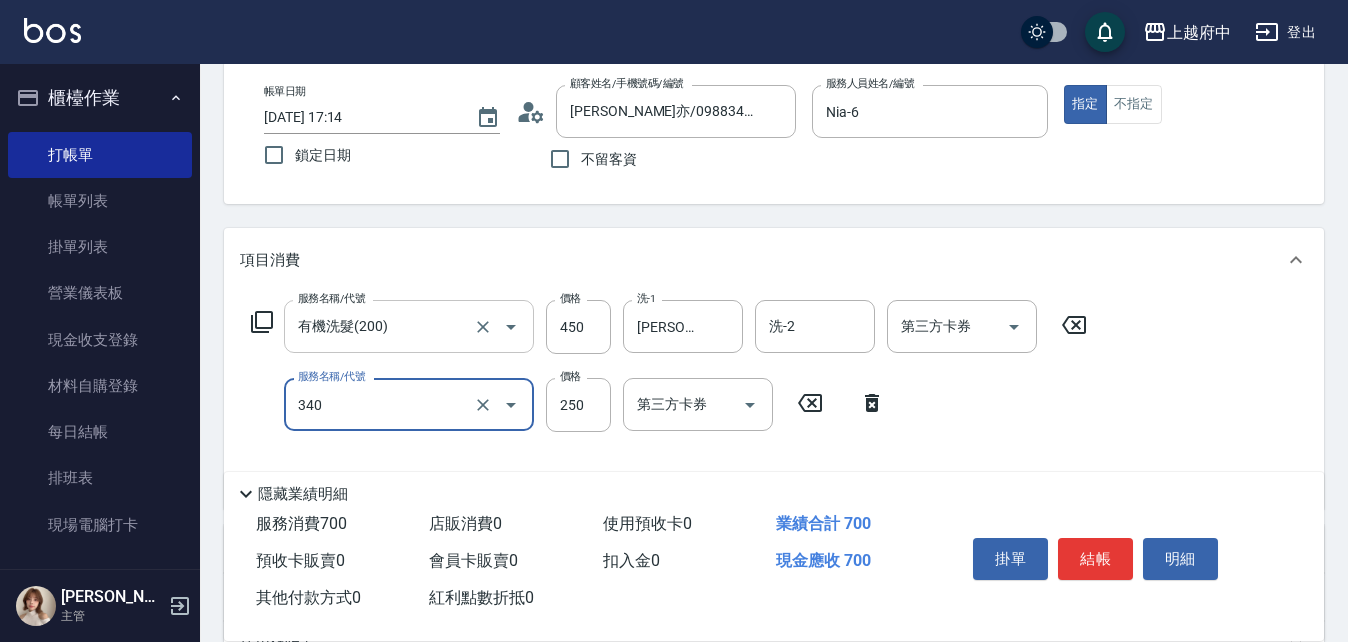 type on "剪髮(340)" 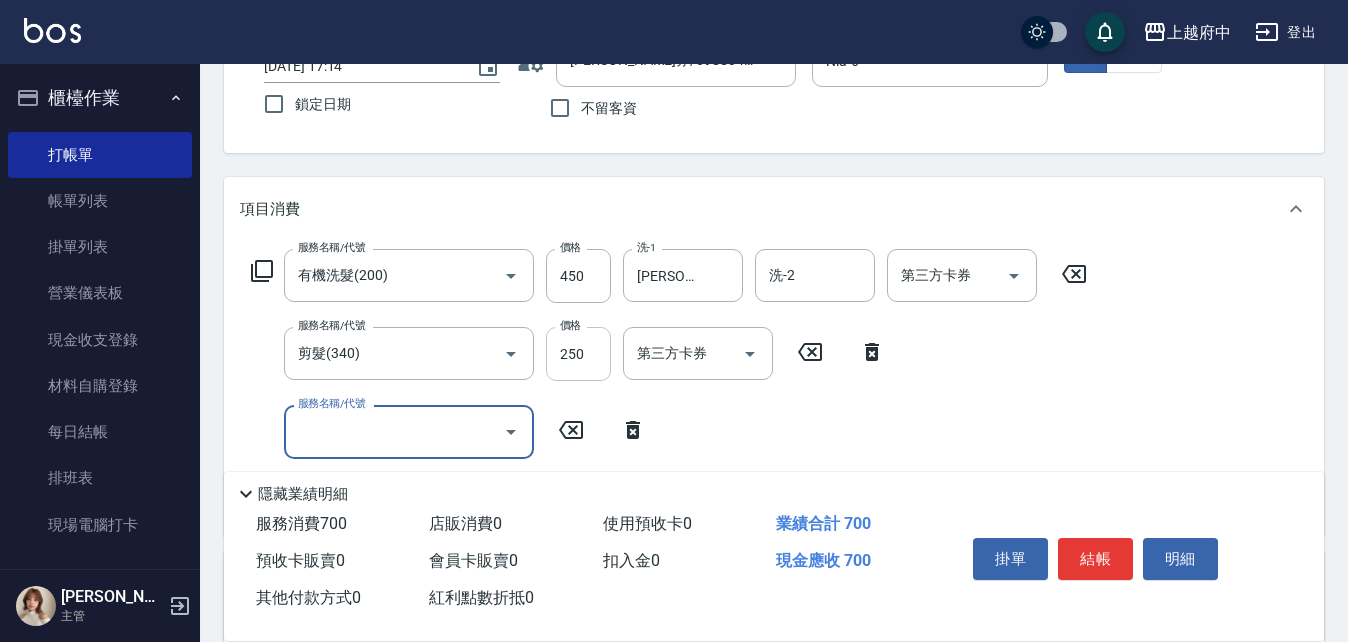 scroll, scrollTop: 200, scrollLeft: 0, axis: vertical 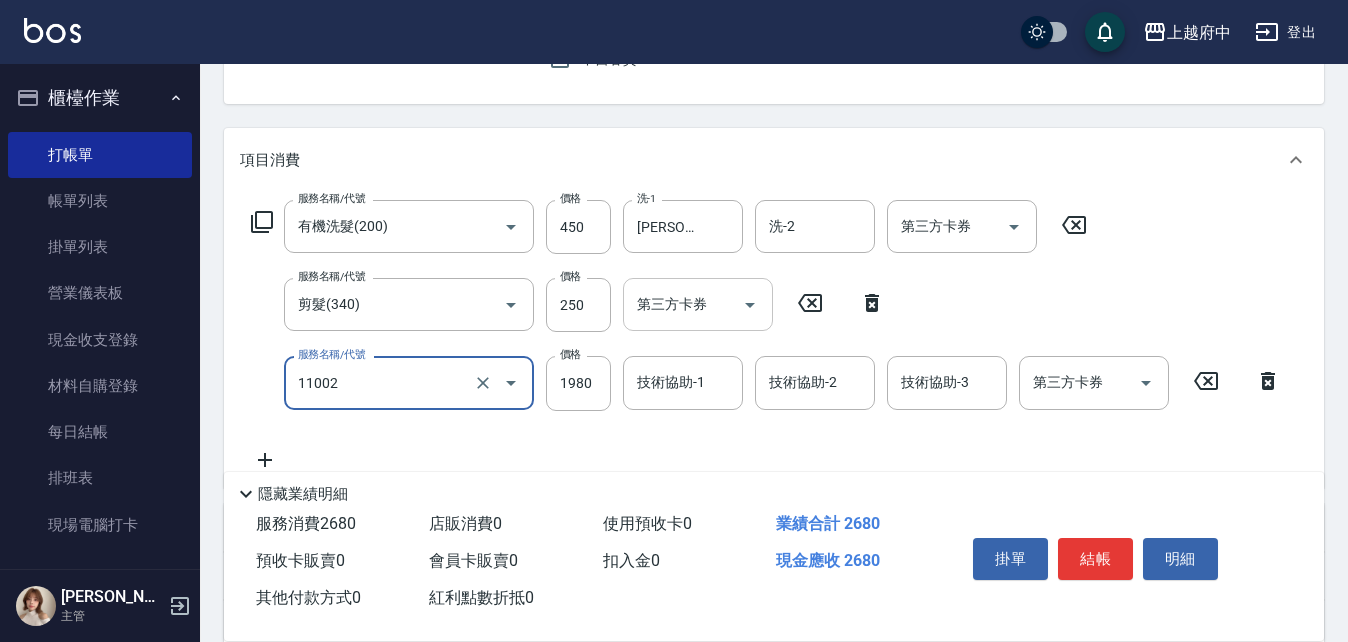 type on "染髮S(11002)" 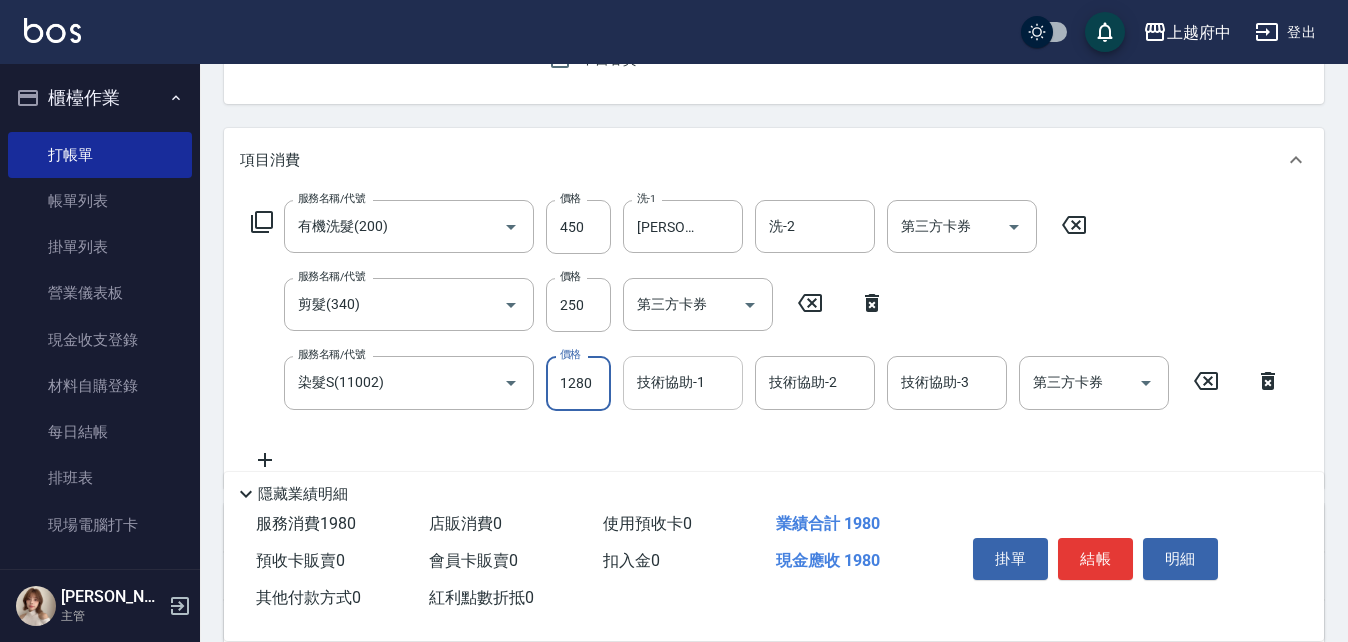 type on "1280" 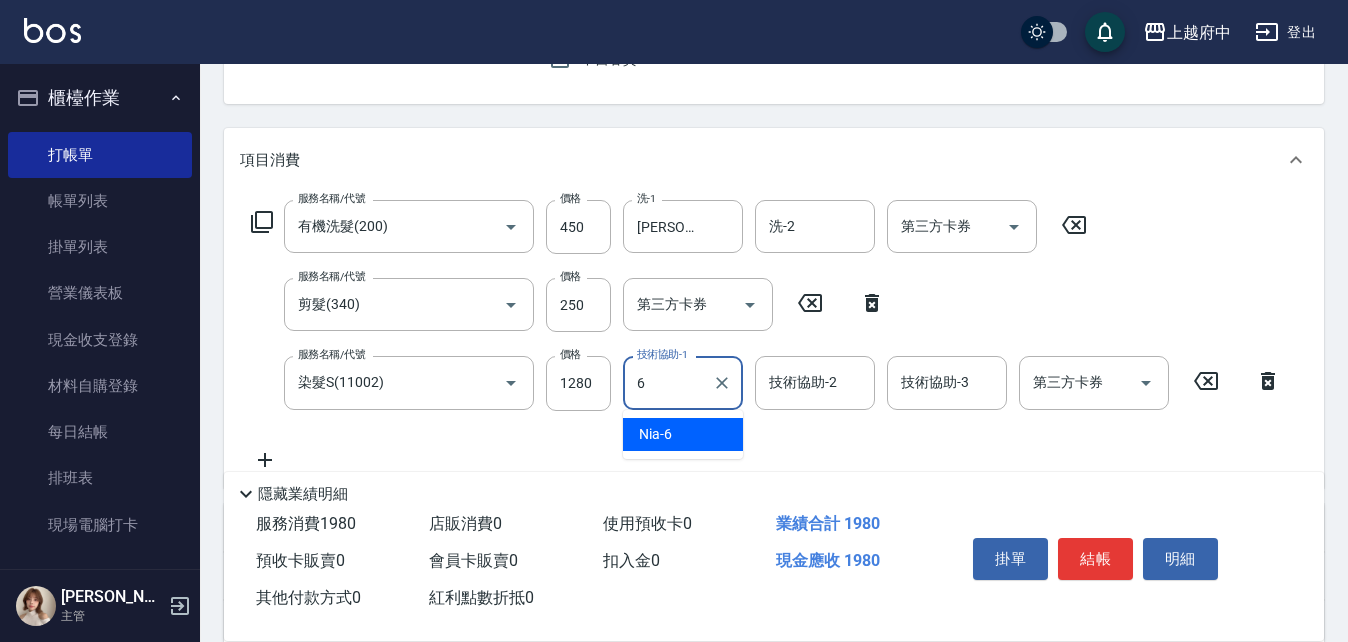 type on "Nia-6" 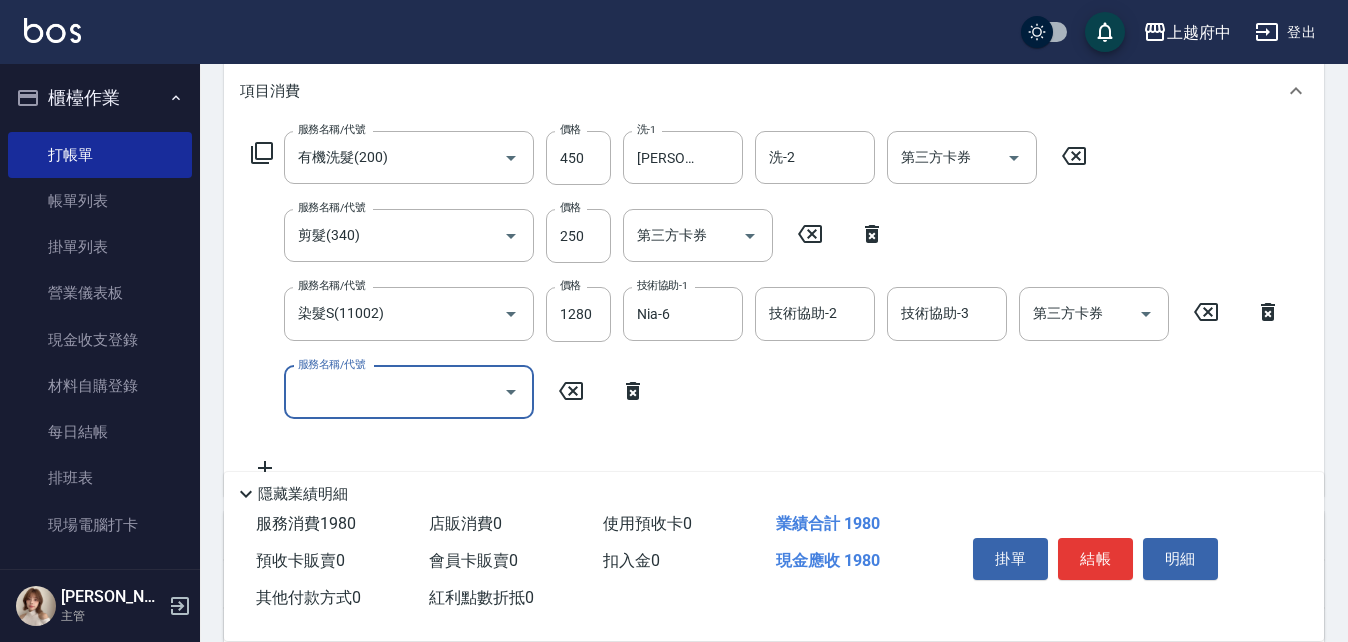 scroll, scrollTop: 400, scrollLeft: 0, axis: vertical 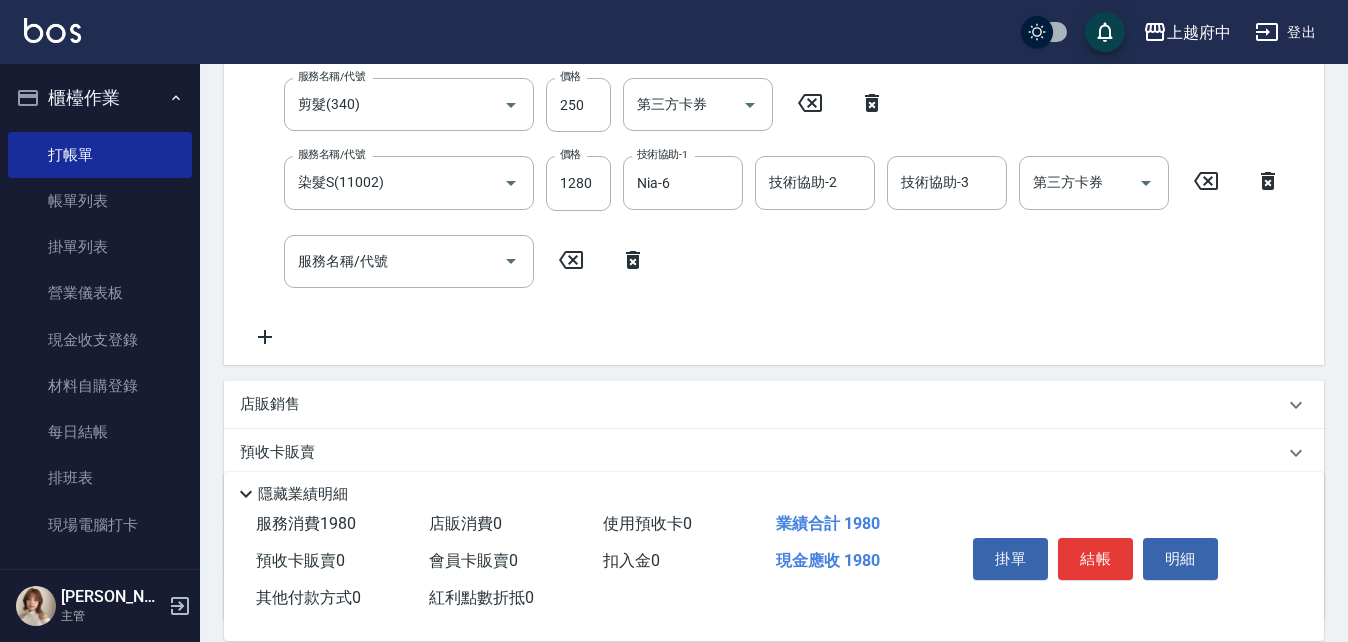 click 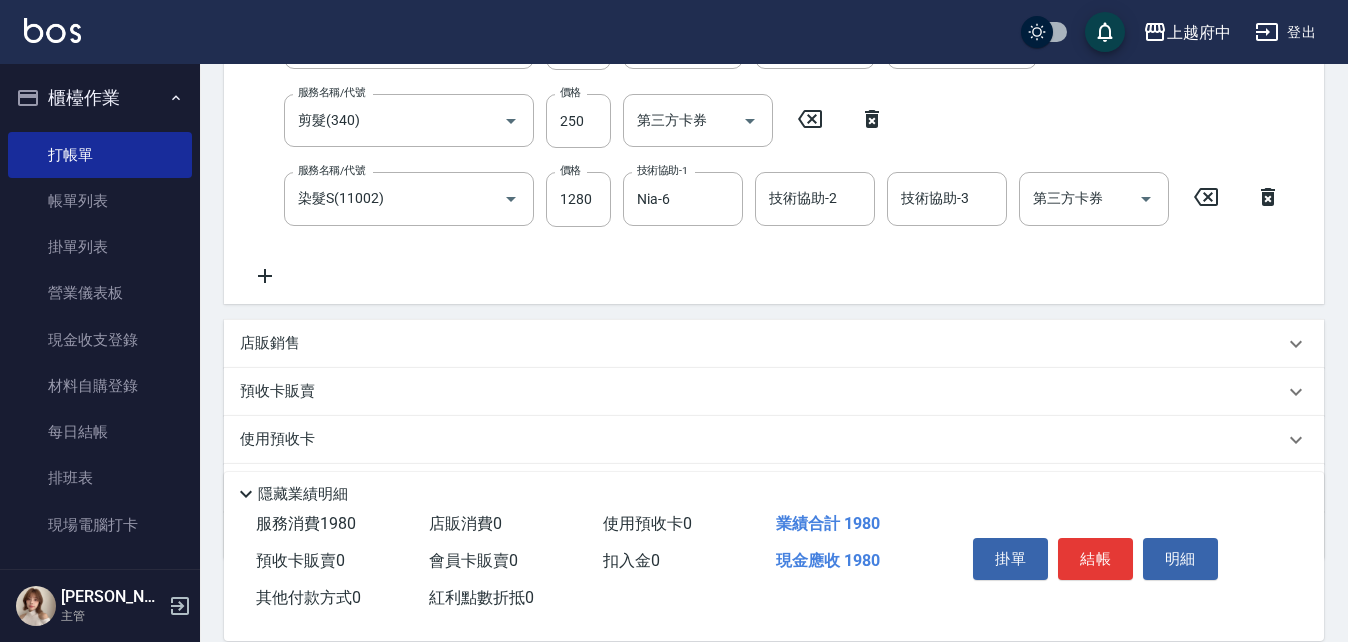 scroll, scrollTop: 400, scrollLeft: 0, axis: vertical 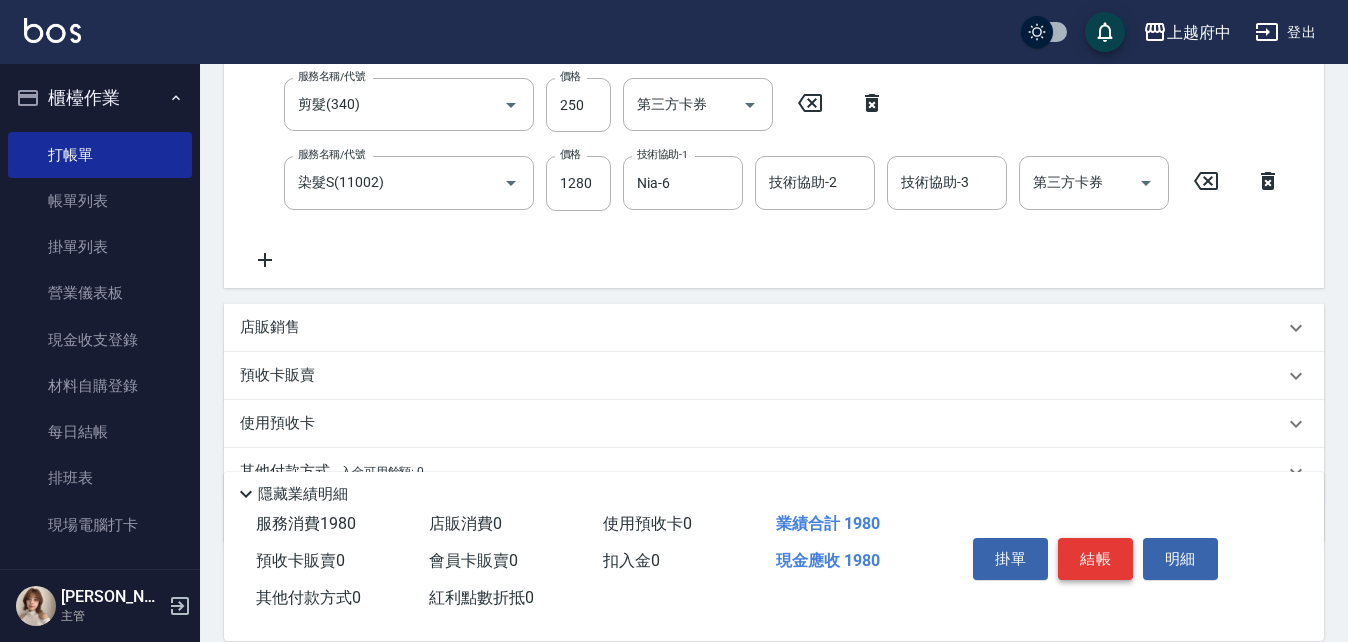 click on "結帳" at bounding box center (1095, 559) 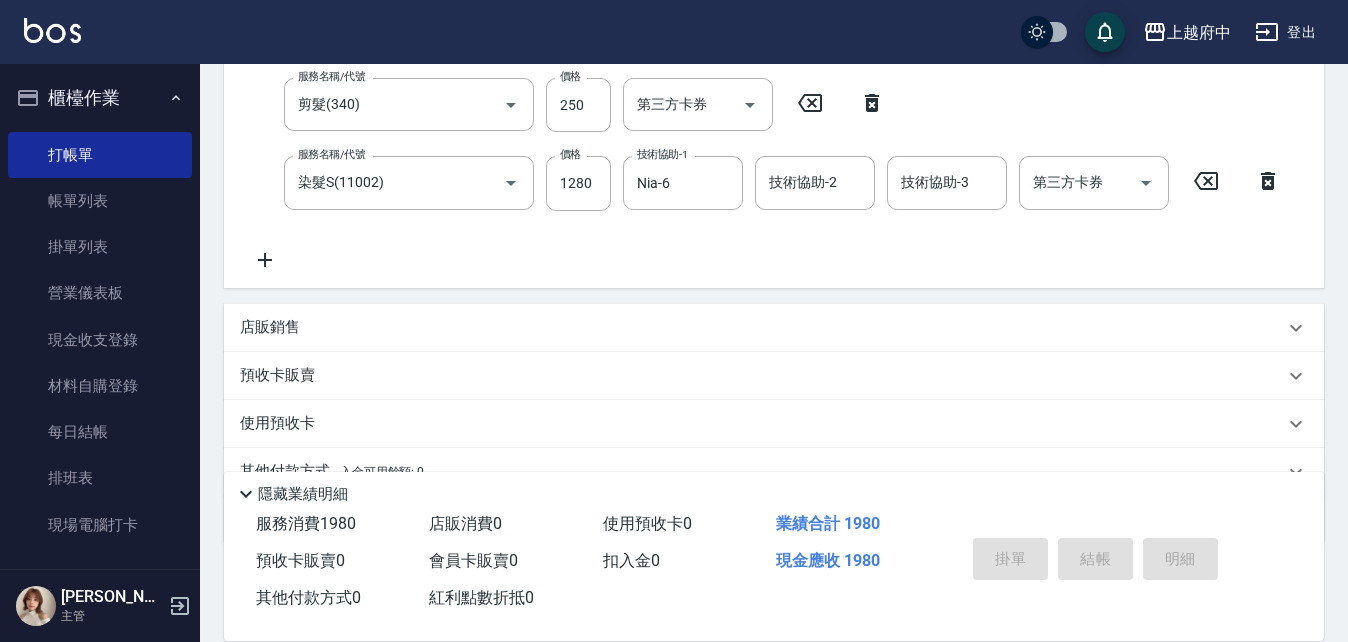 type on "2025/07/11 17:17" 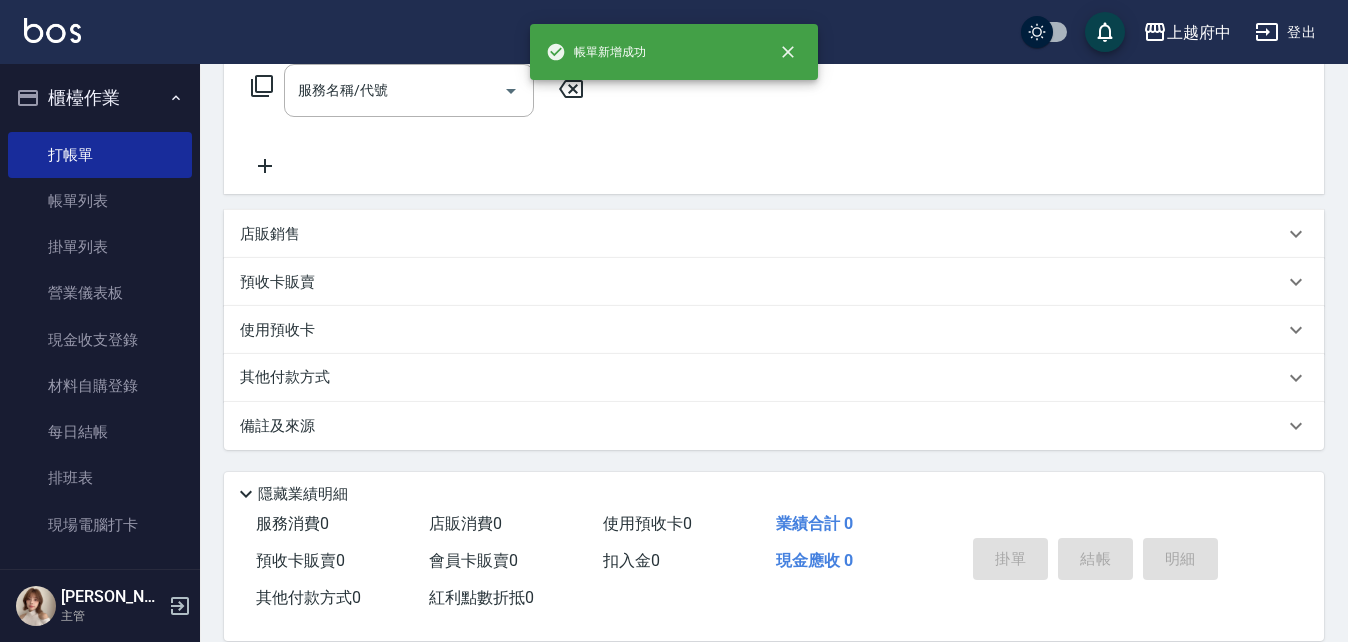 scroll, scrollTop: 0, scrollLeft: 0, axis: both 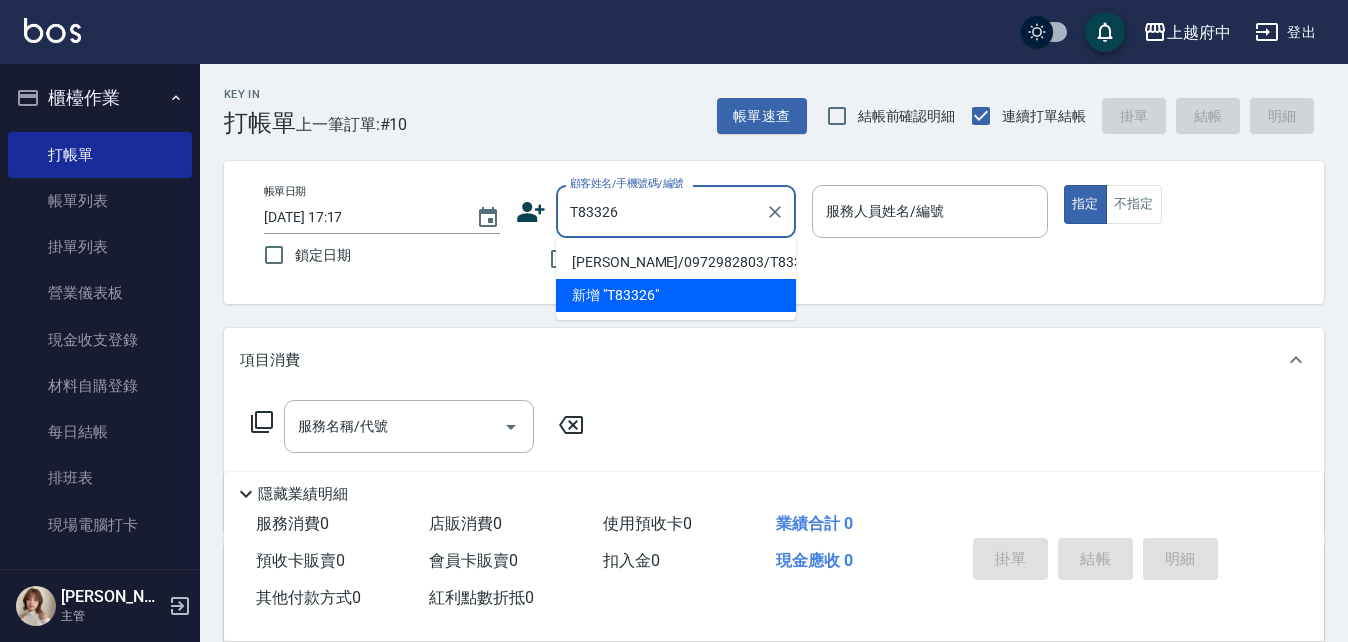 click on "[PERSON_NAME]/0972982803/T83326" at bounding box center (676, 262) 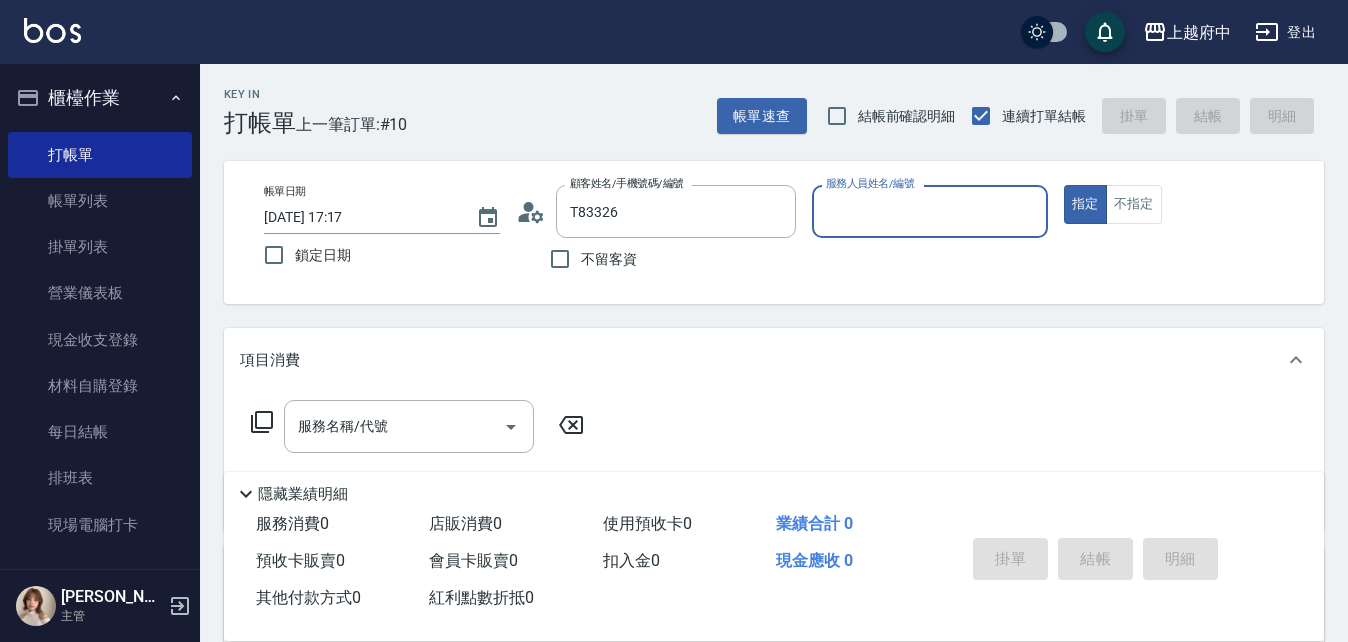 type on "[PERSON_NAME]/0972982803/T83326" 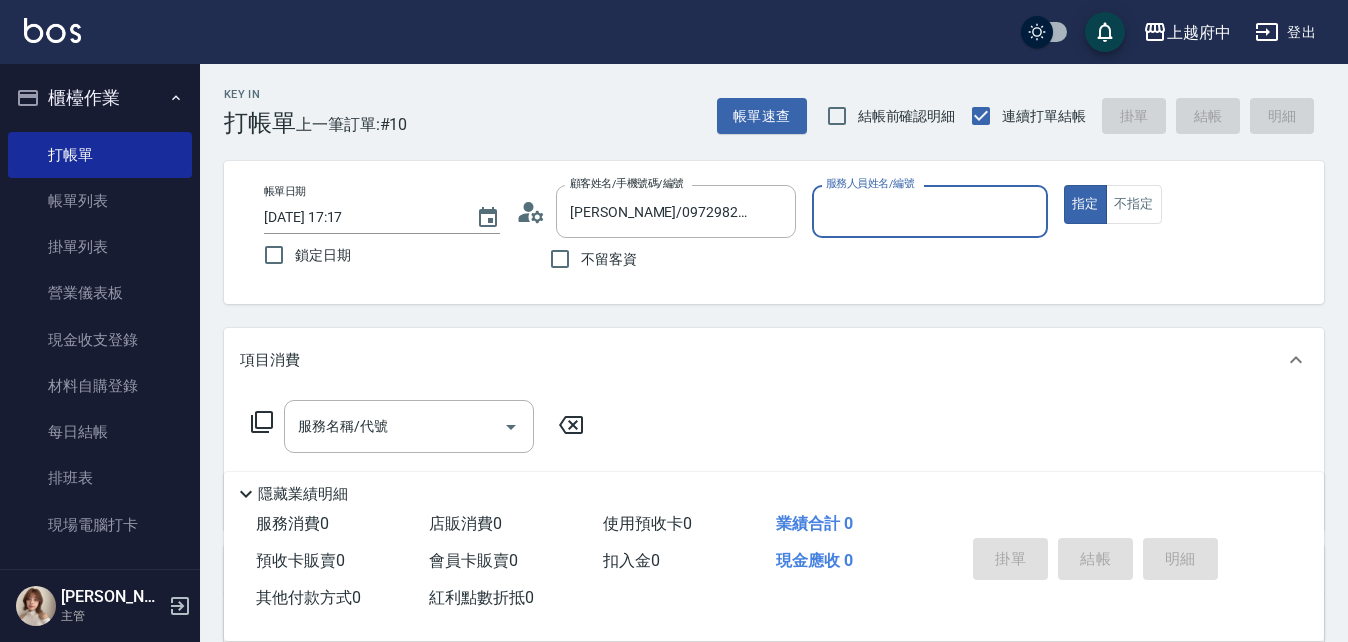 type on "[PERSON_NAME] -1" 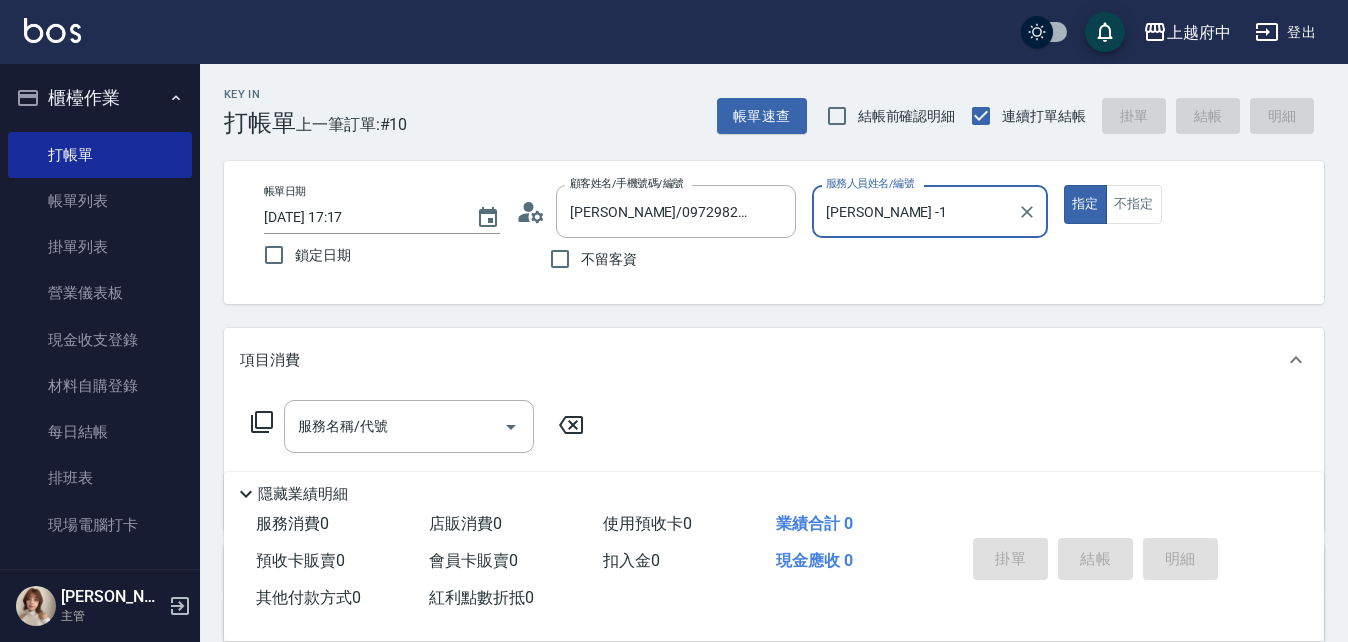 scroll, scrollTop: 100, scrollLeft: 0, axis: vertical 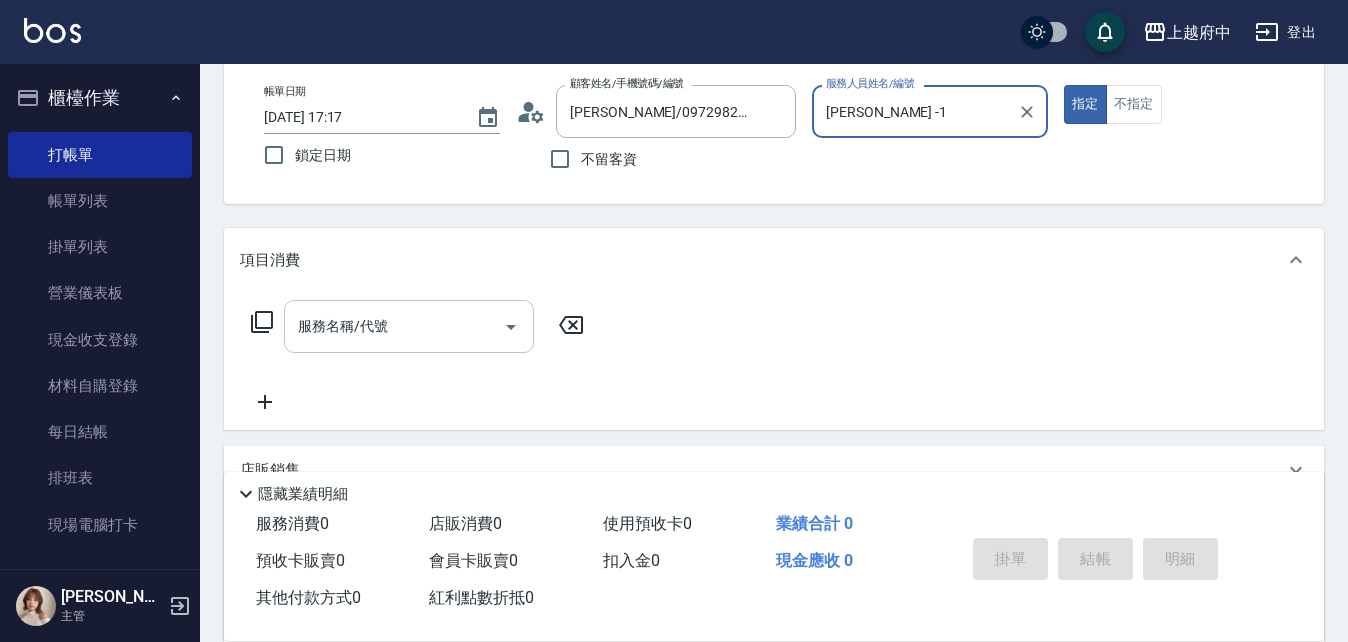 click on "服務名稱/代號" at bounding box center [394, 326] 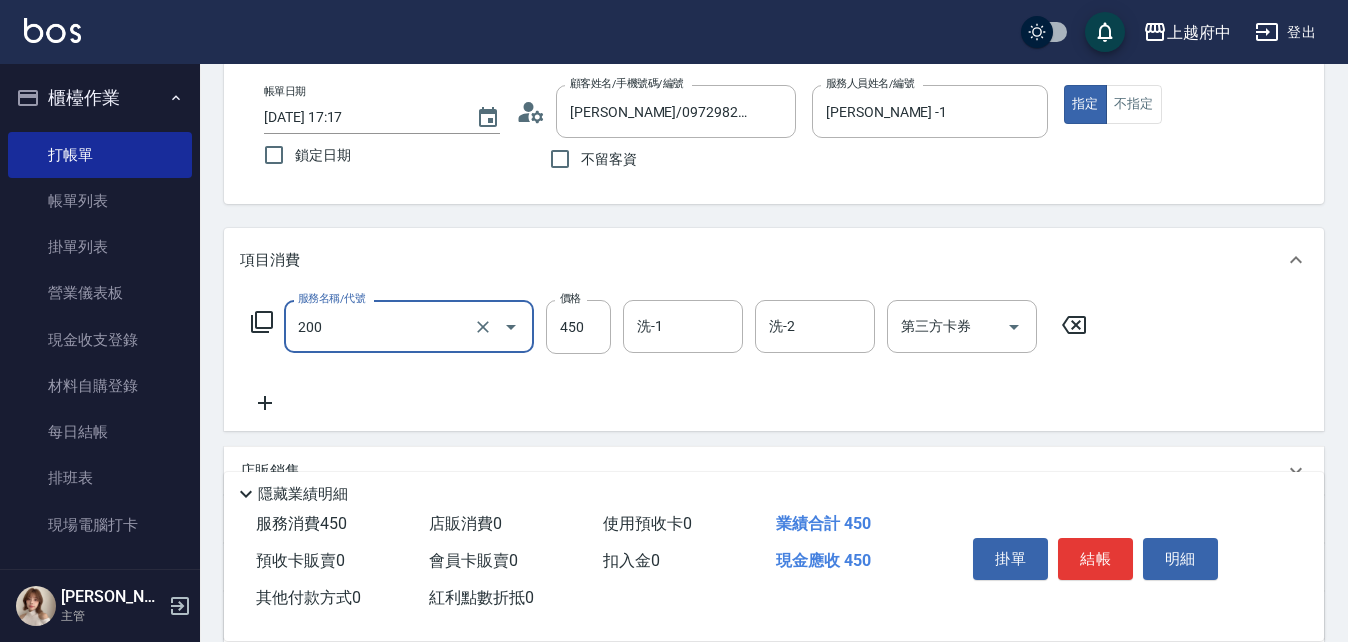 type on "有機洗髮(200)" 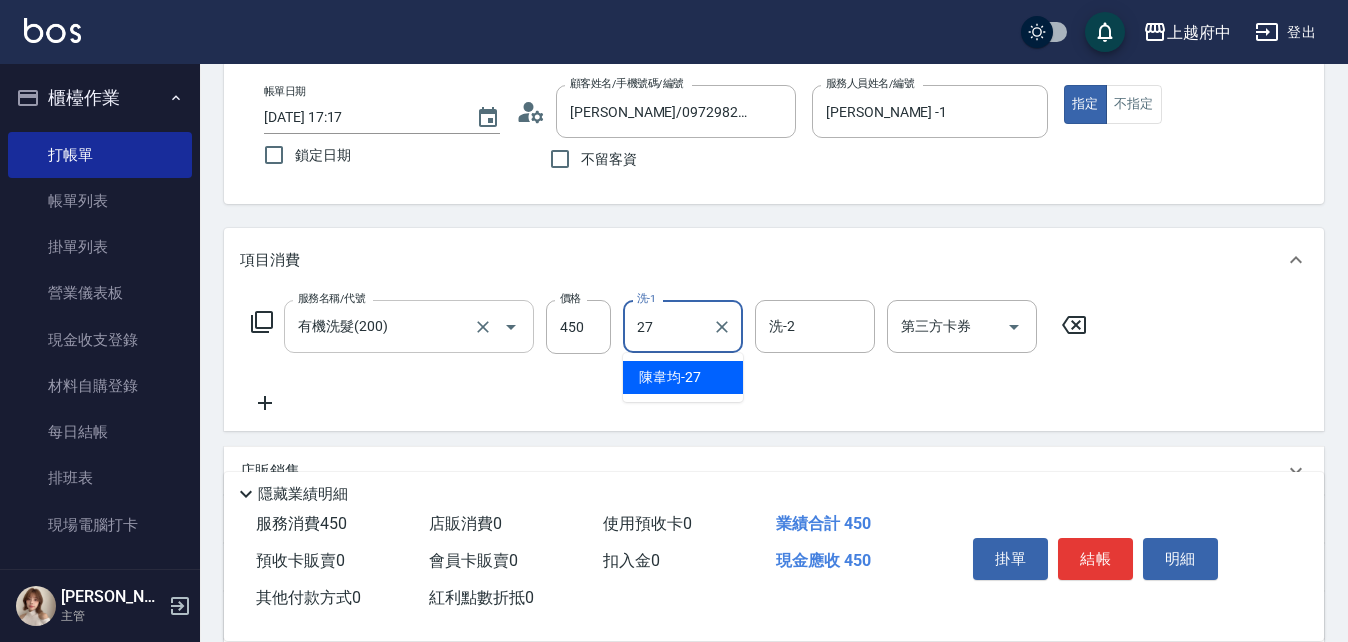 type on "[PERSON_NAME]-27" 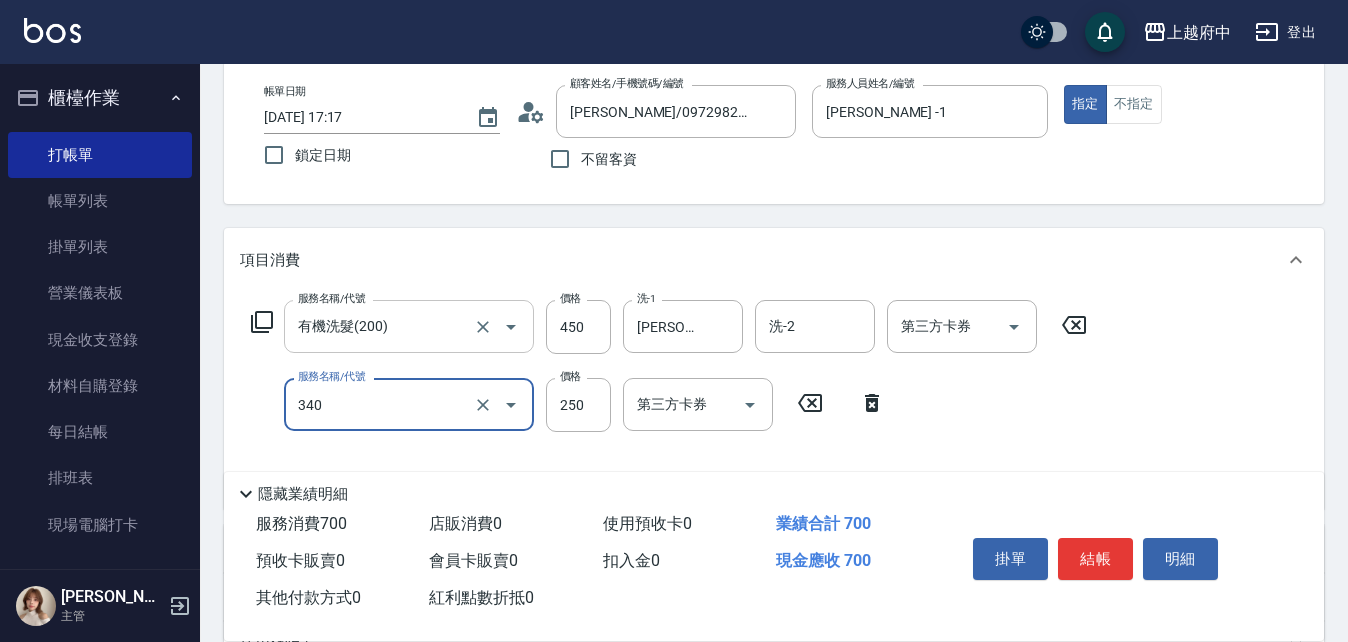 type on "剪髮(340)" 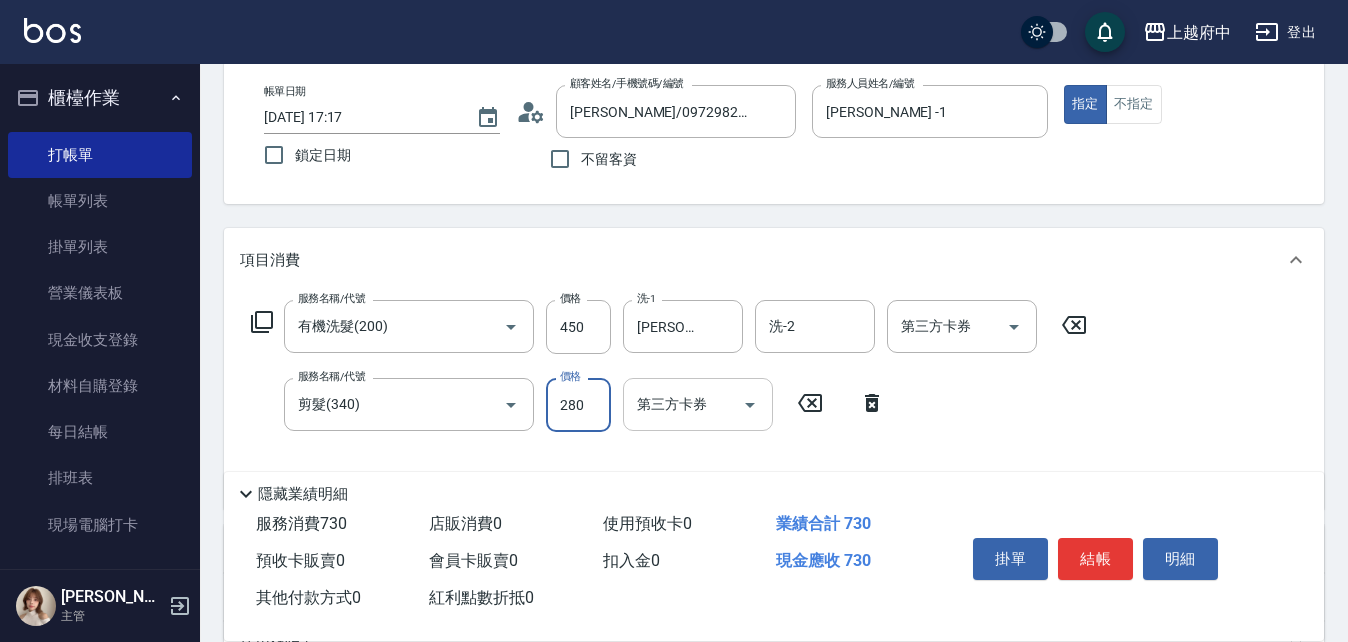 type on "280" 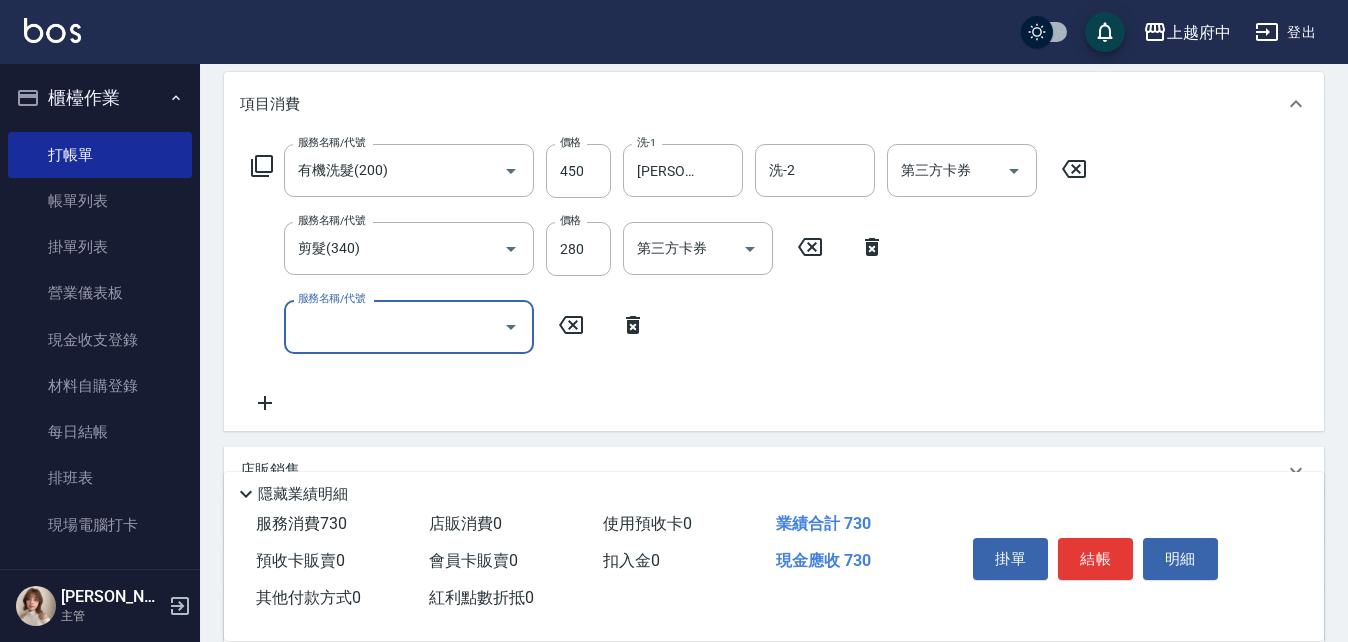 scroll, scrollTop: 300, scrollLeft: 0, axis: vertical 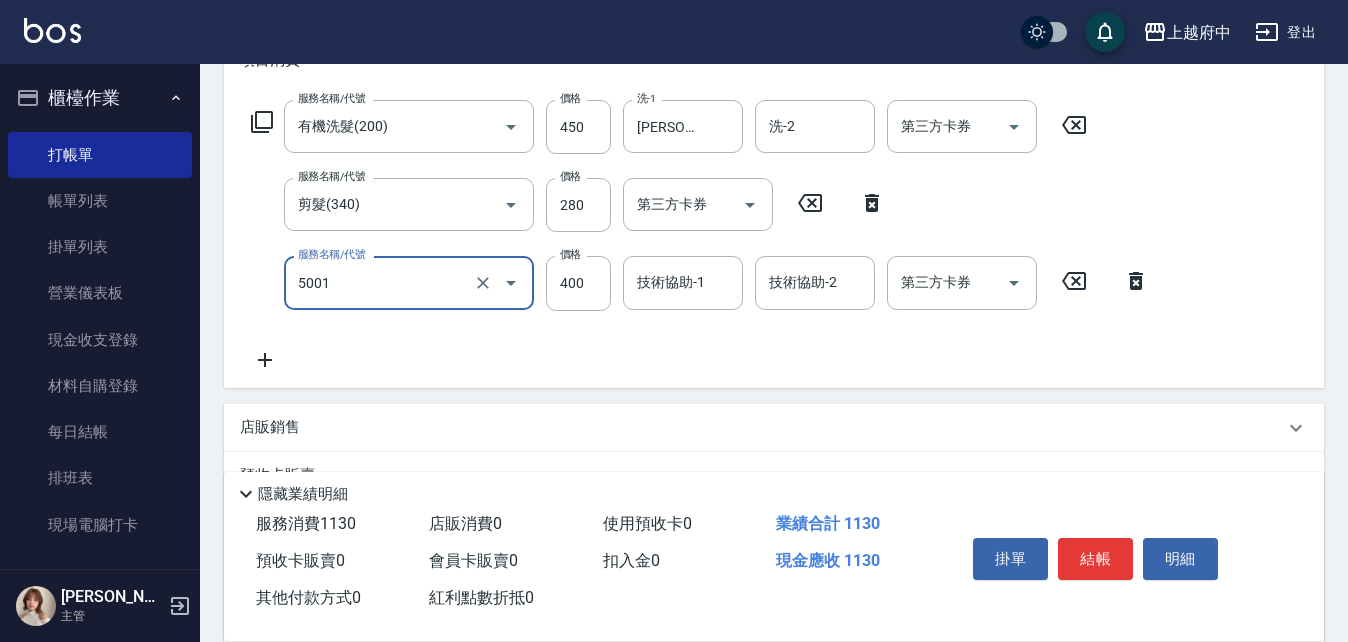 type on "側邊壓貼(5001)" 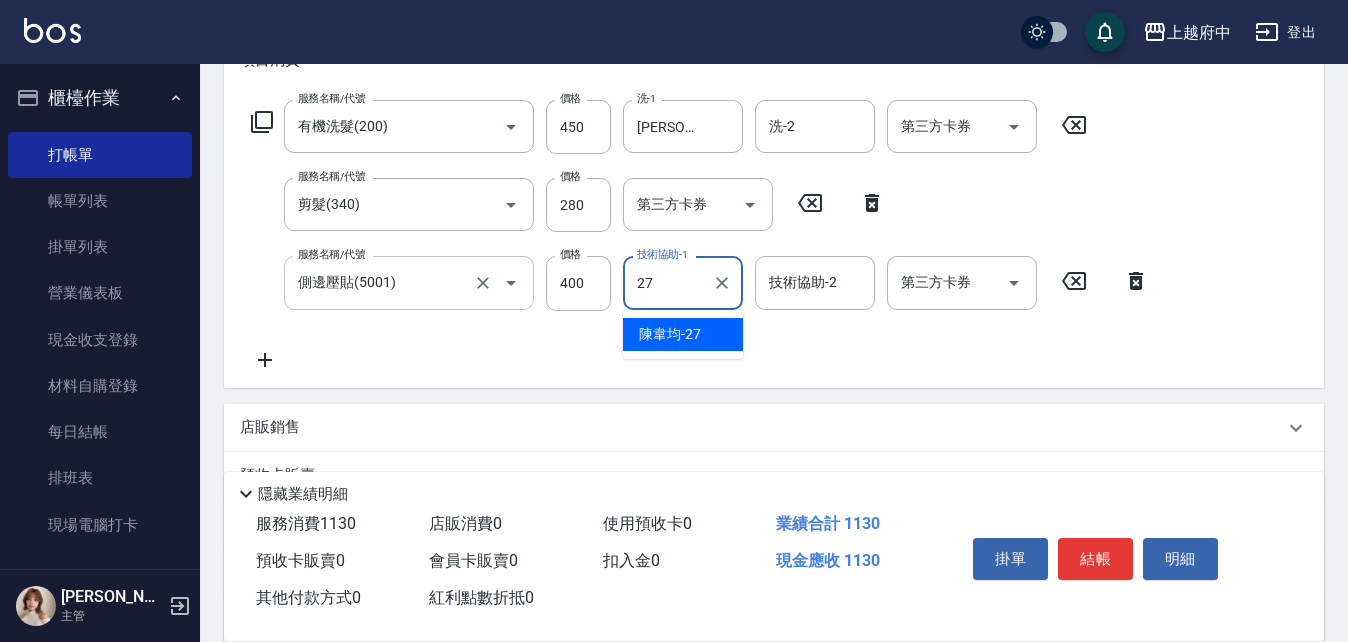 type on "陳韋均-27" 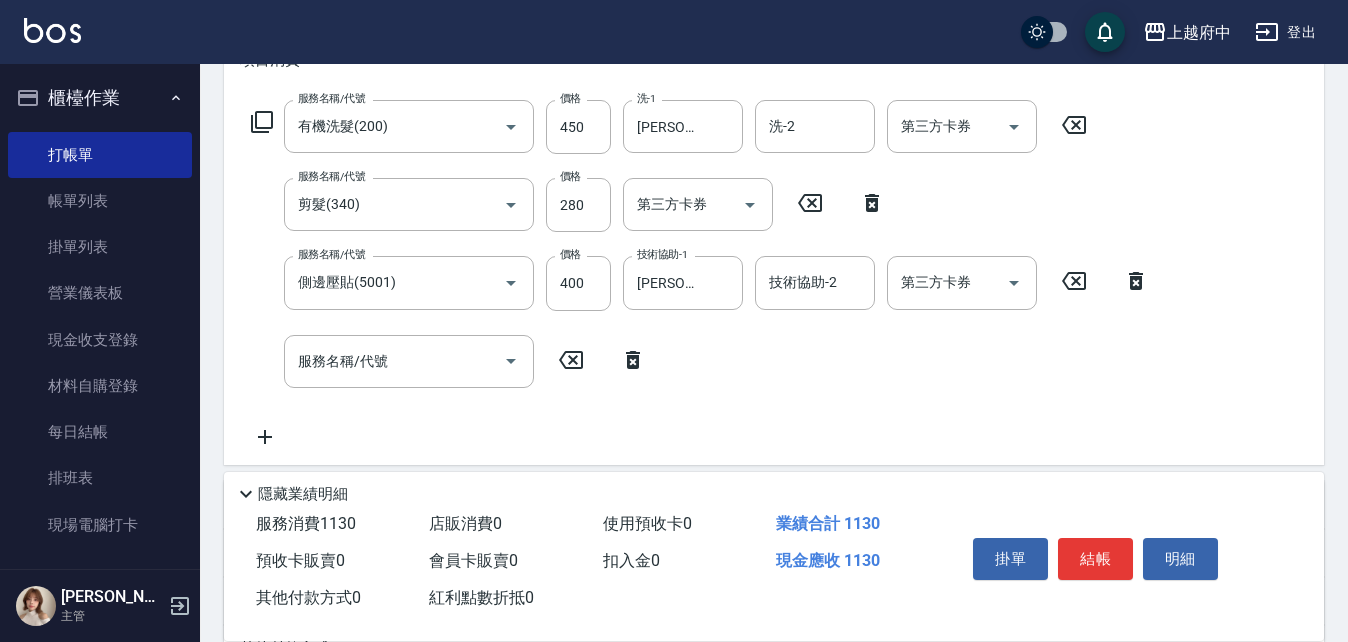 click 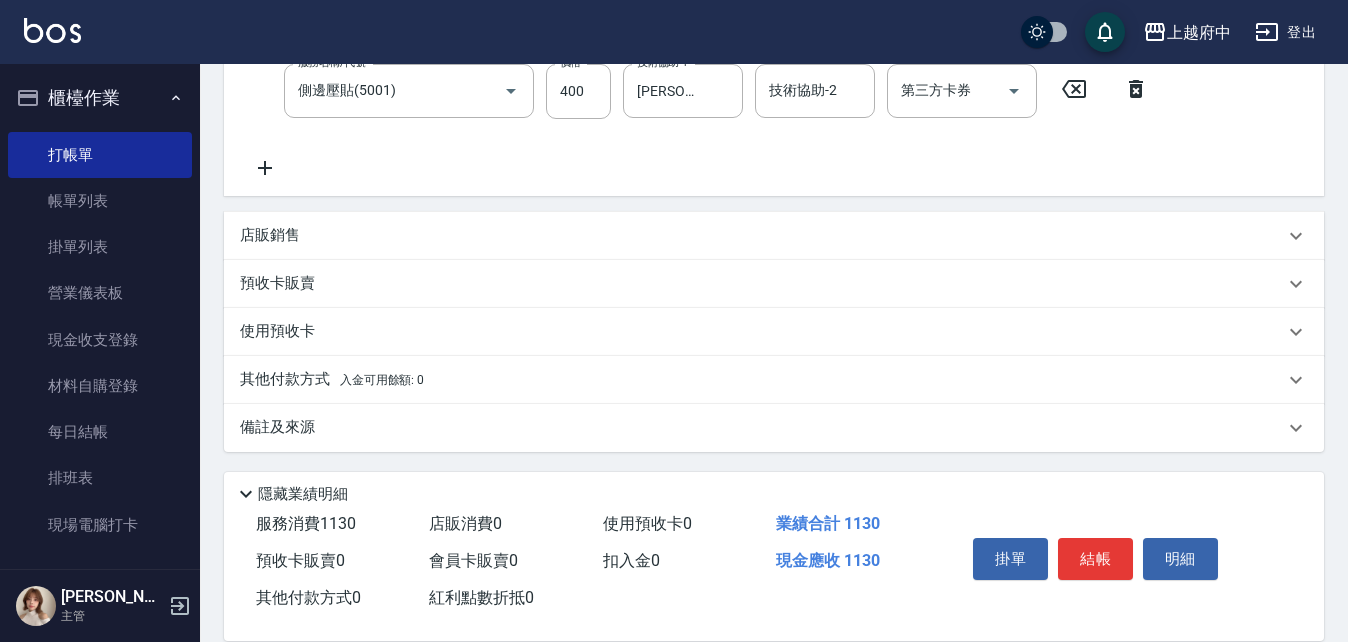scroll, scrollTop: 494, scrollLeft: 0, axis: vertical 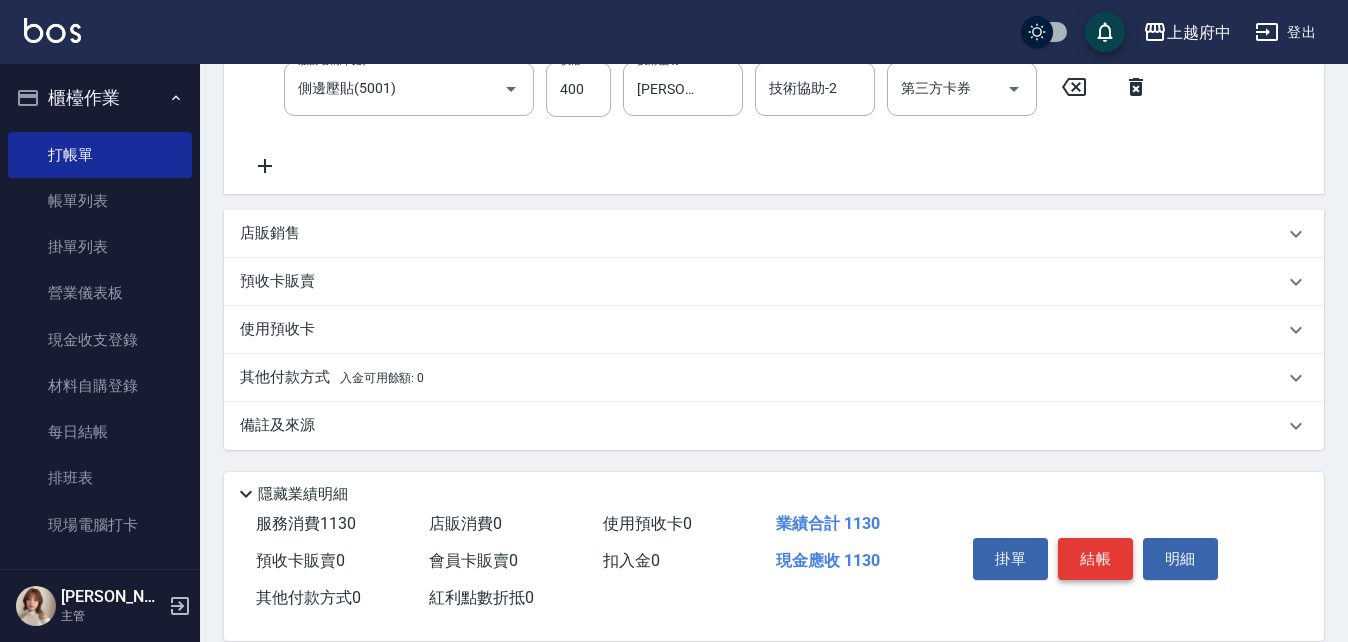 click on "結帳" at bounding box center [1095, 559] 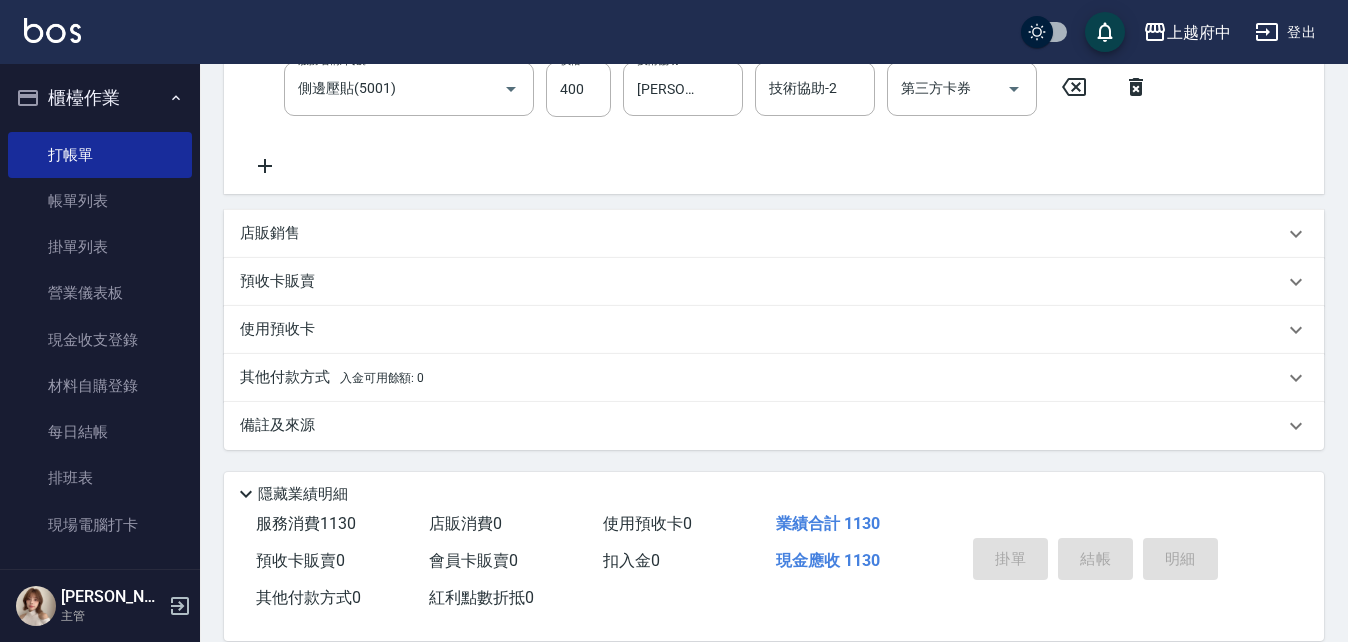 type on "2025/07/11 17:18" 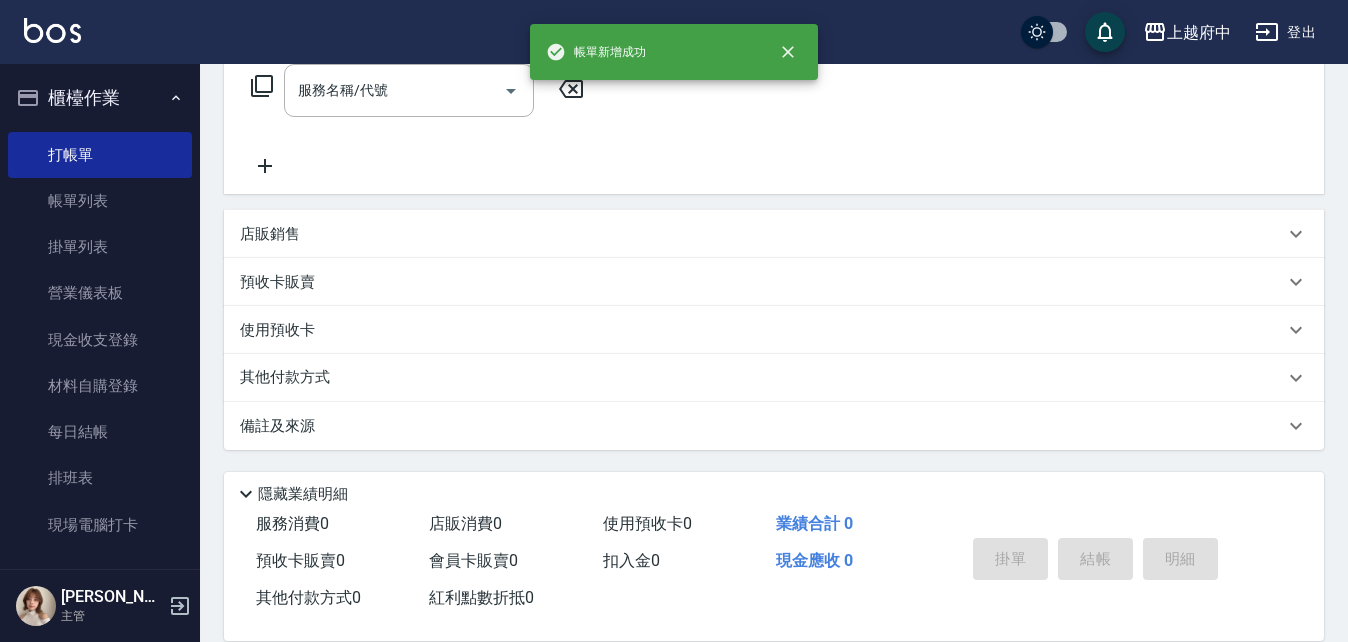 scroll, scrollTop: 0, scrollLeft: 0, axis: both 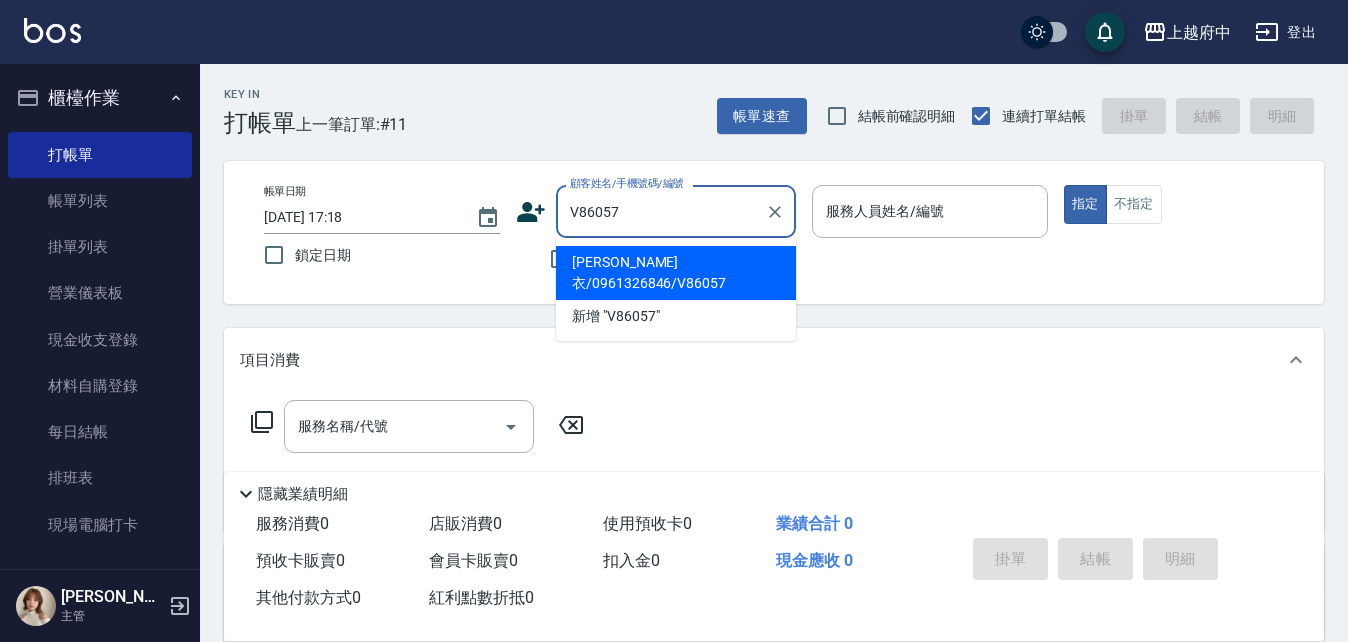 click on "[PERSON_NAME]衣/0961326846/V86057" at bounding box center (676, 273) 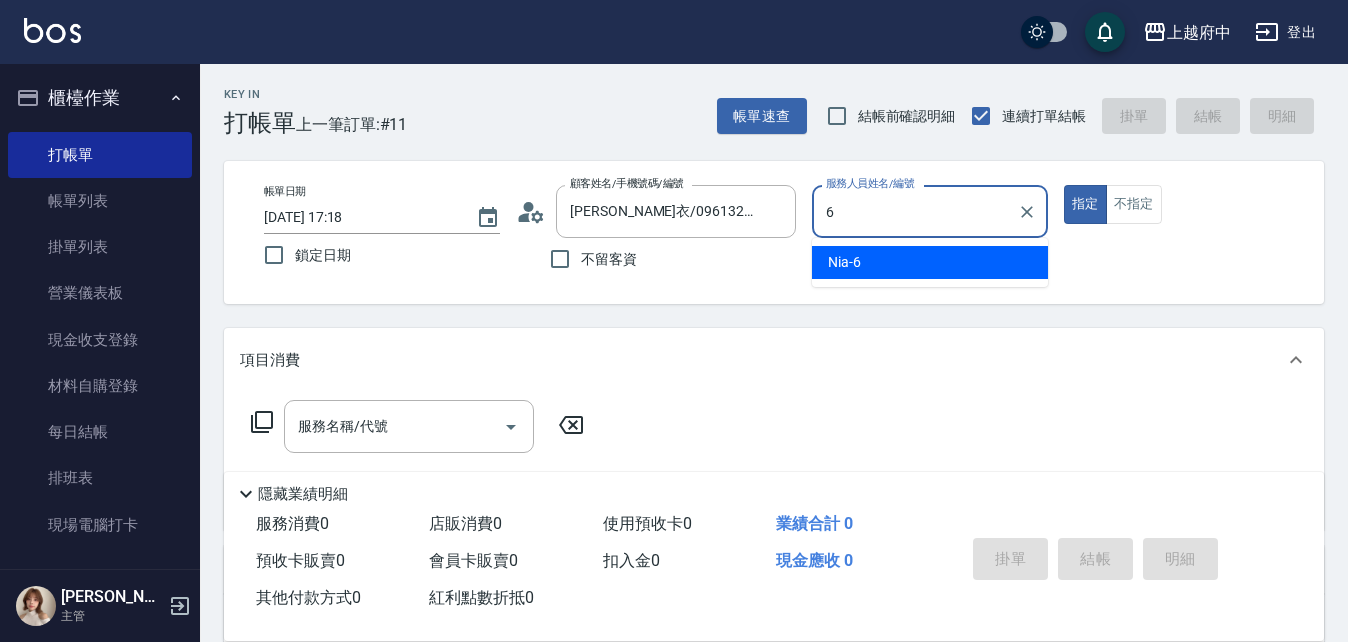 type on "Nia-6" 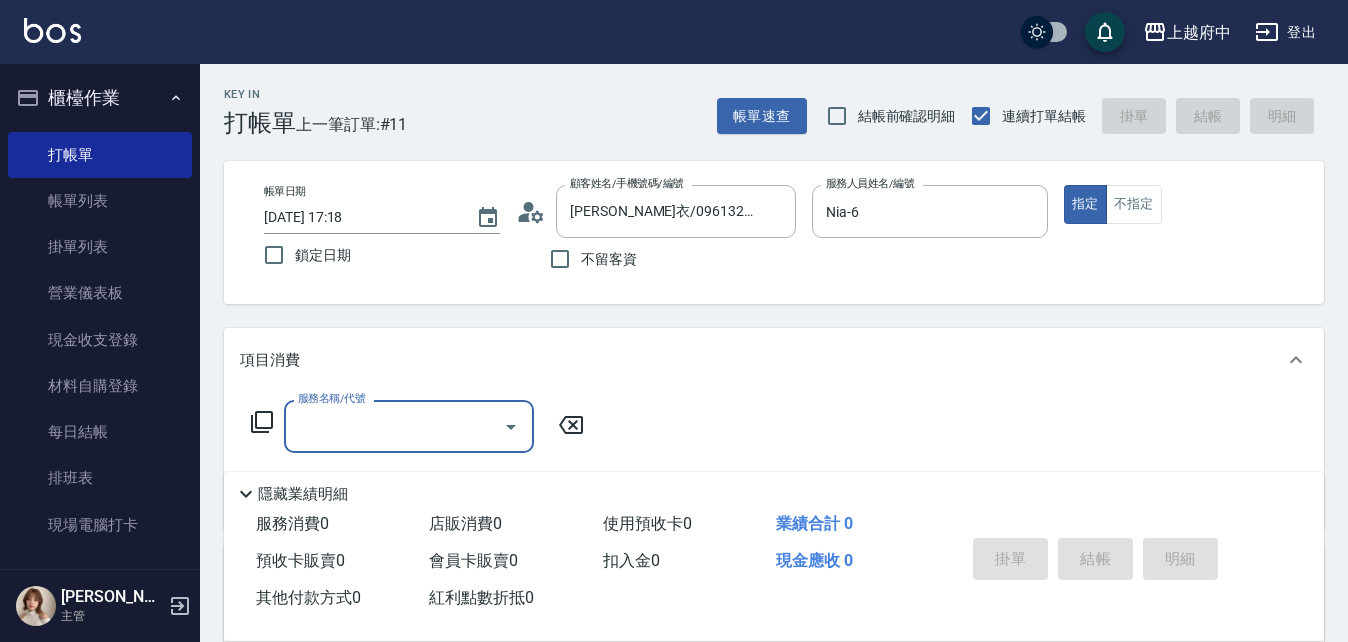 type on "3" 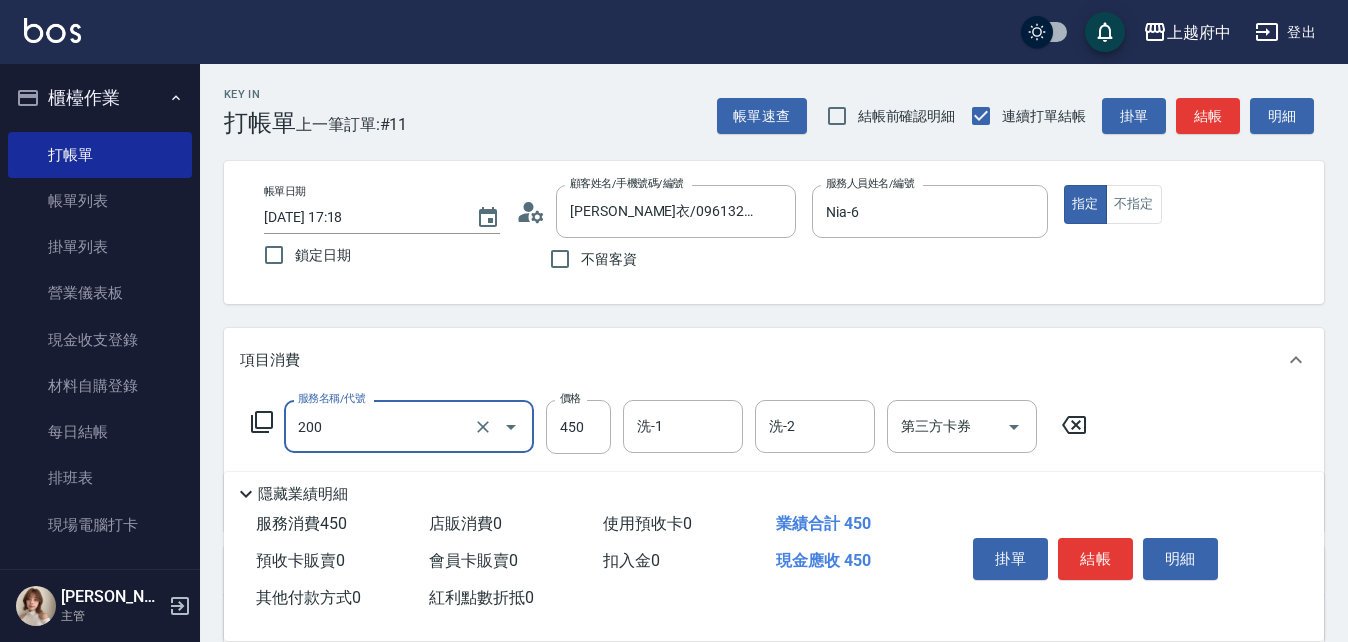 type on "有機洗髮(200)" 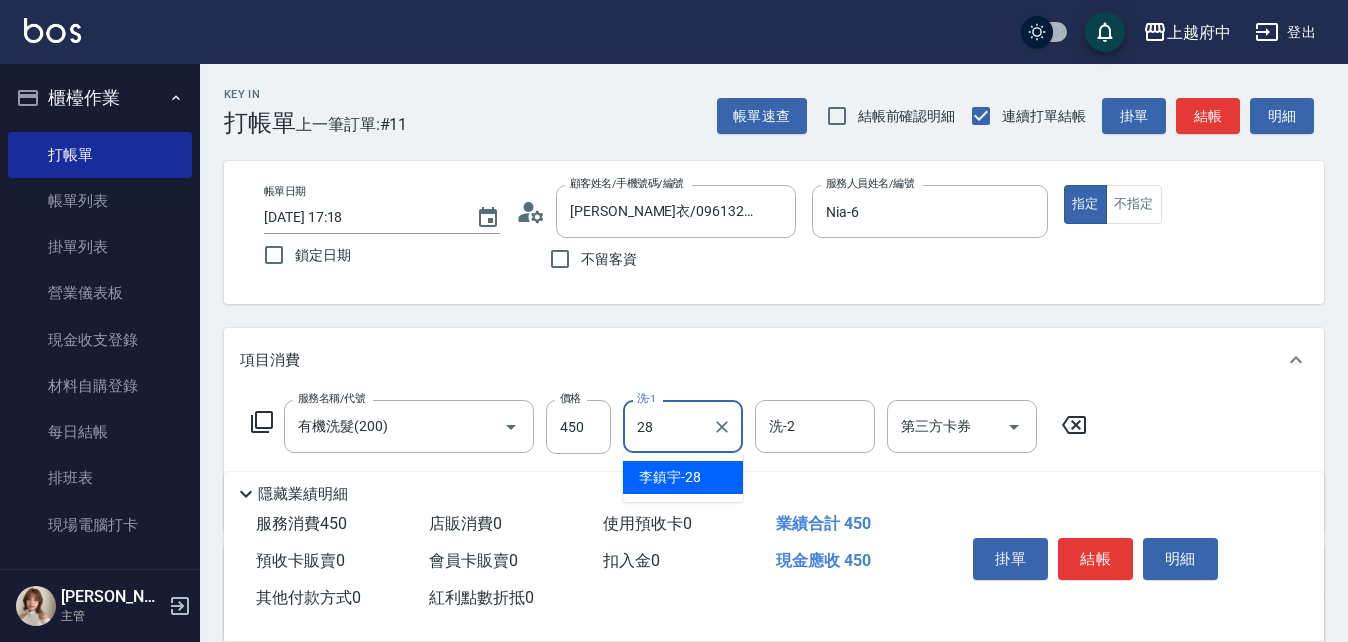 type on "[PERSON_NAME]-28" 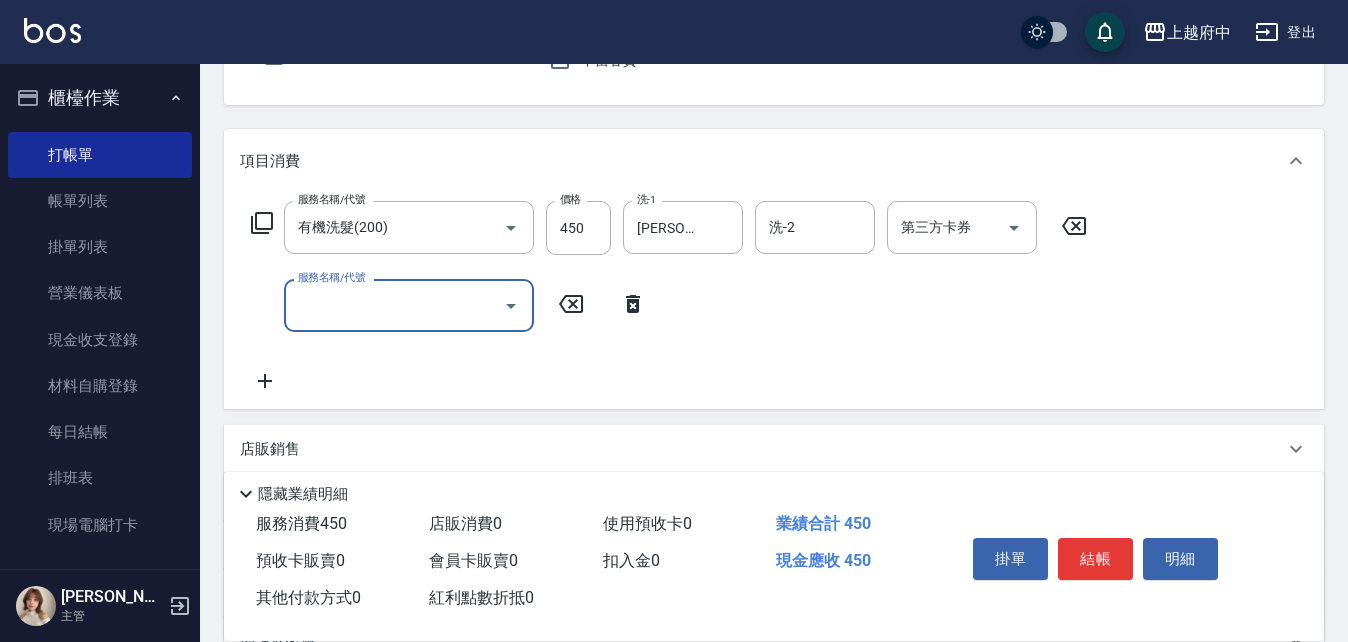 scroll, scrollTop: 200, scrollLeft: 0, axis: vertical 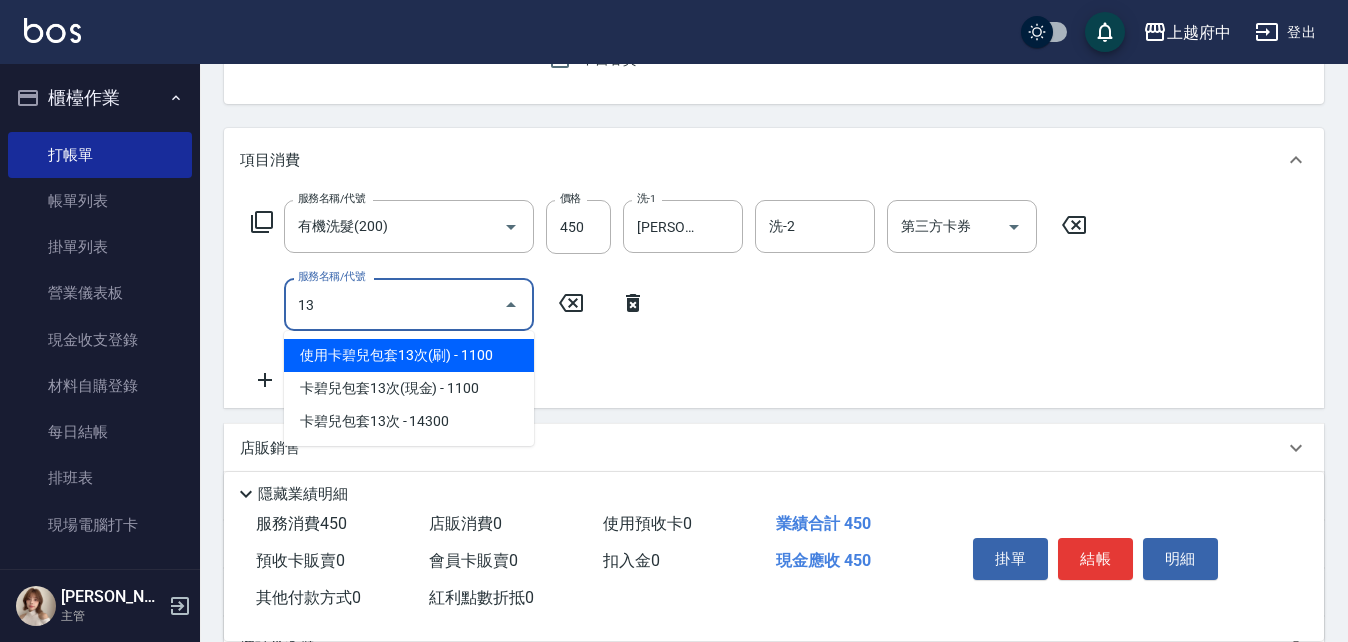 type on "130" 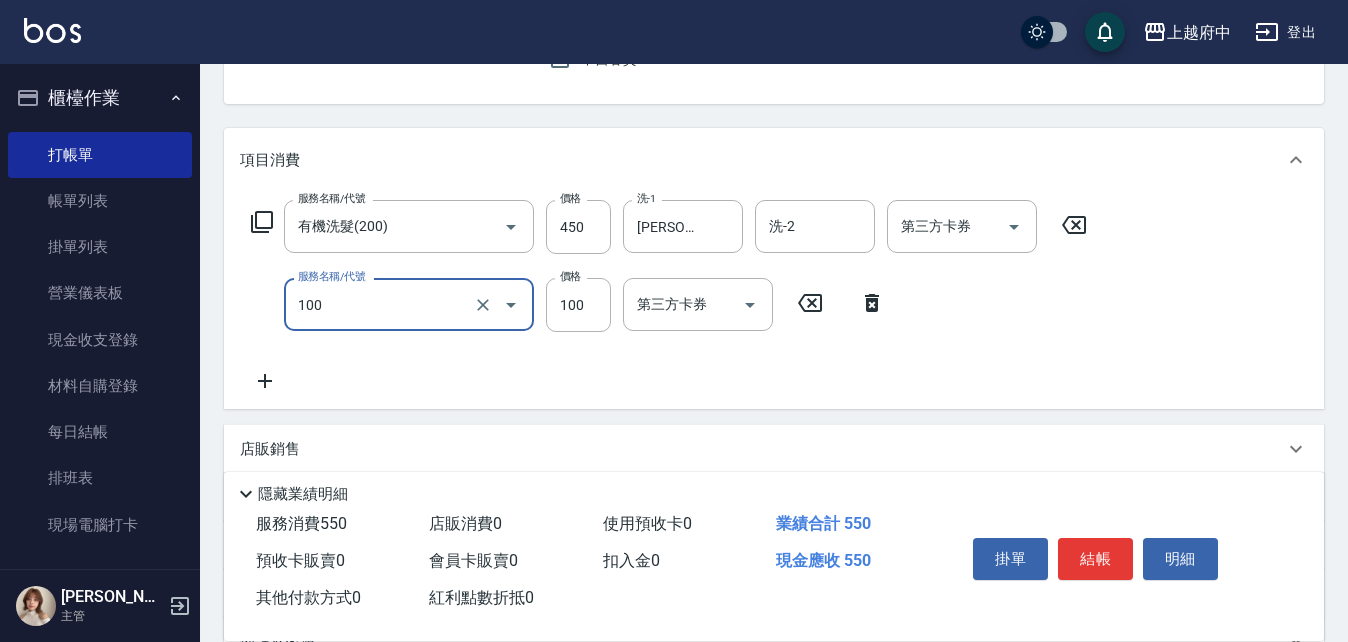 type on "造型/修劉海(100)" 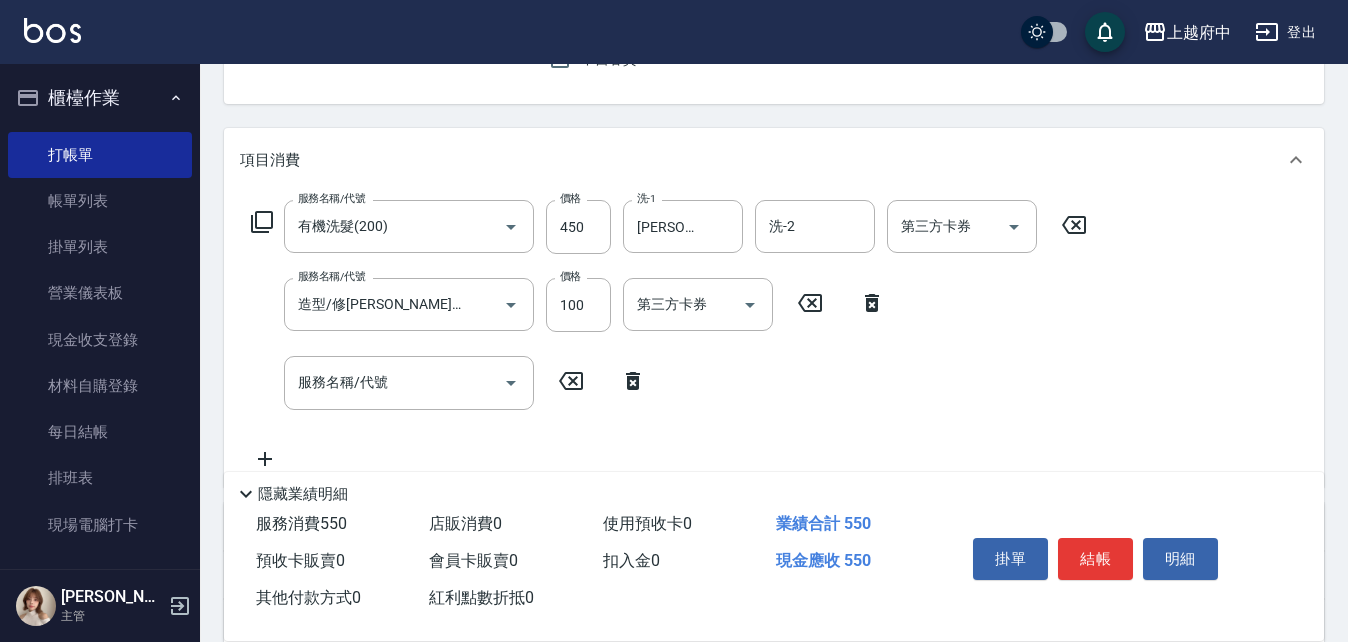 click 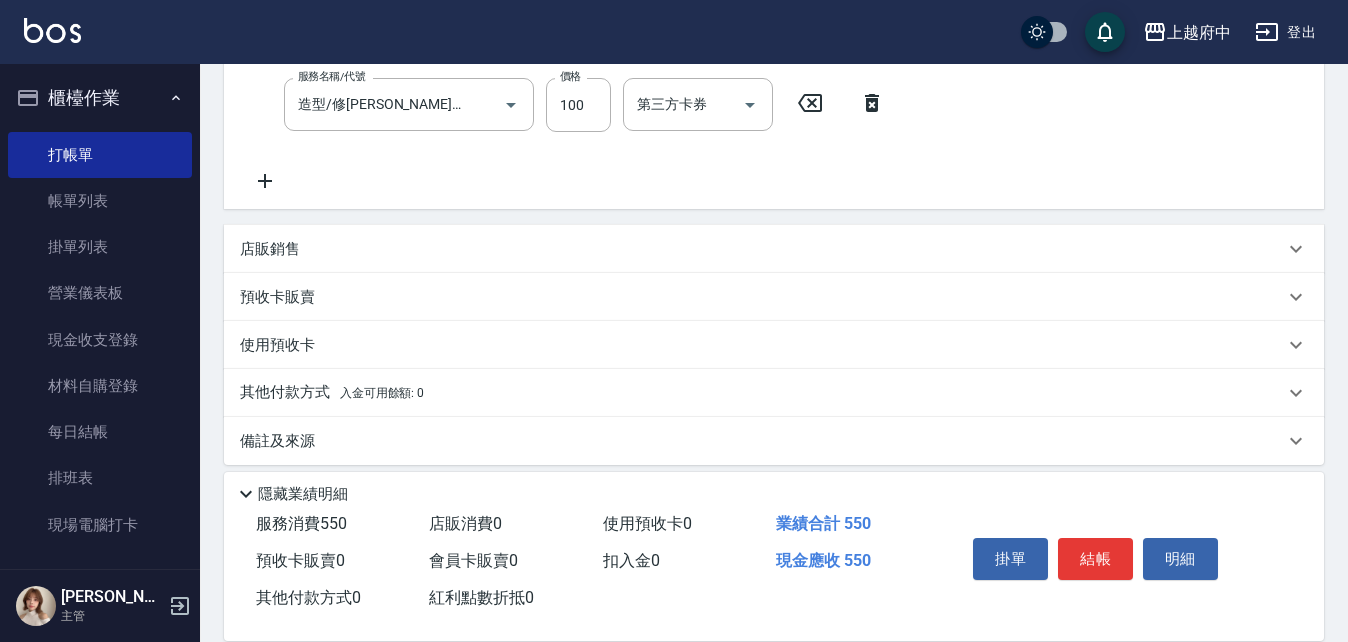 scroll, scrollTop: 415, scrollLeft: 0, axis: vertical 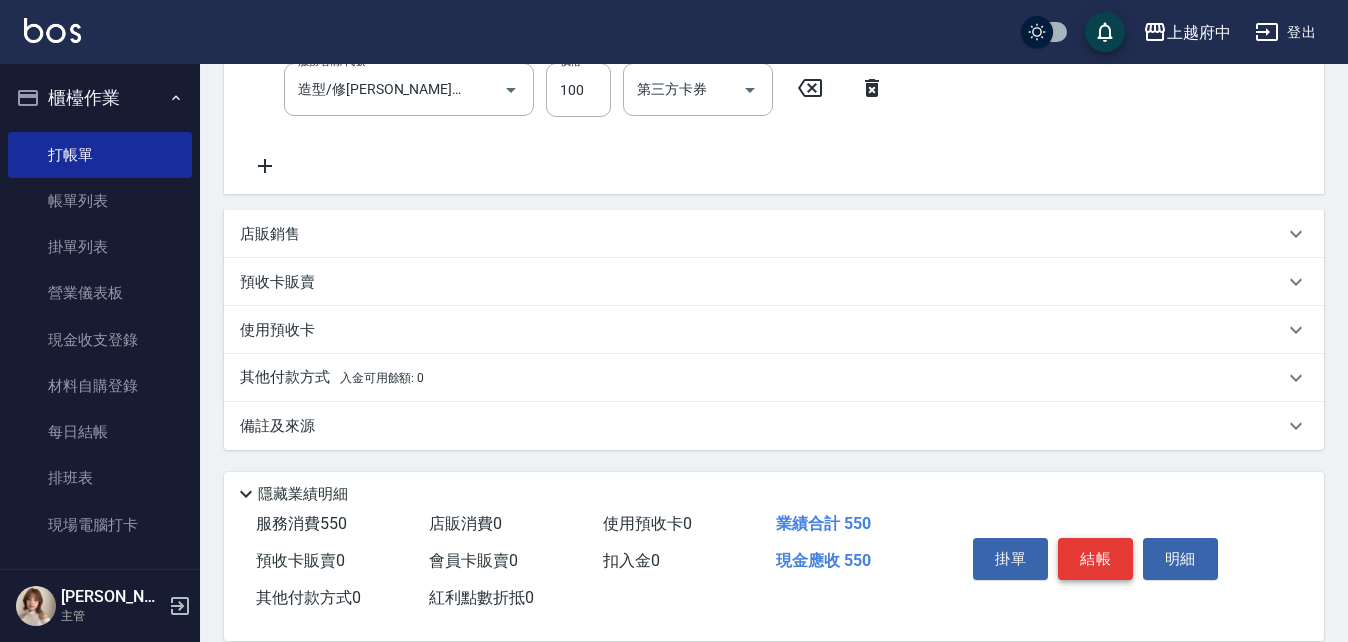 click on "結帳" at bounding box center (1095, 559) 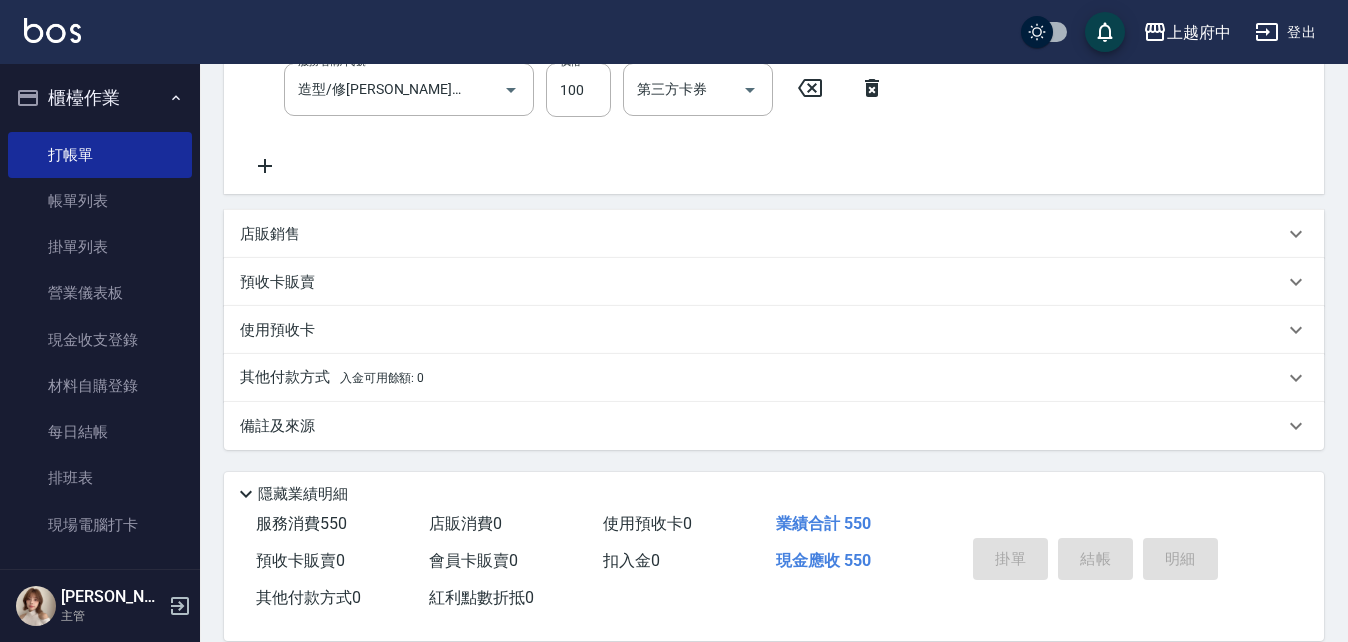 type on "2025/07/11 17:20" 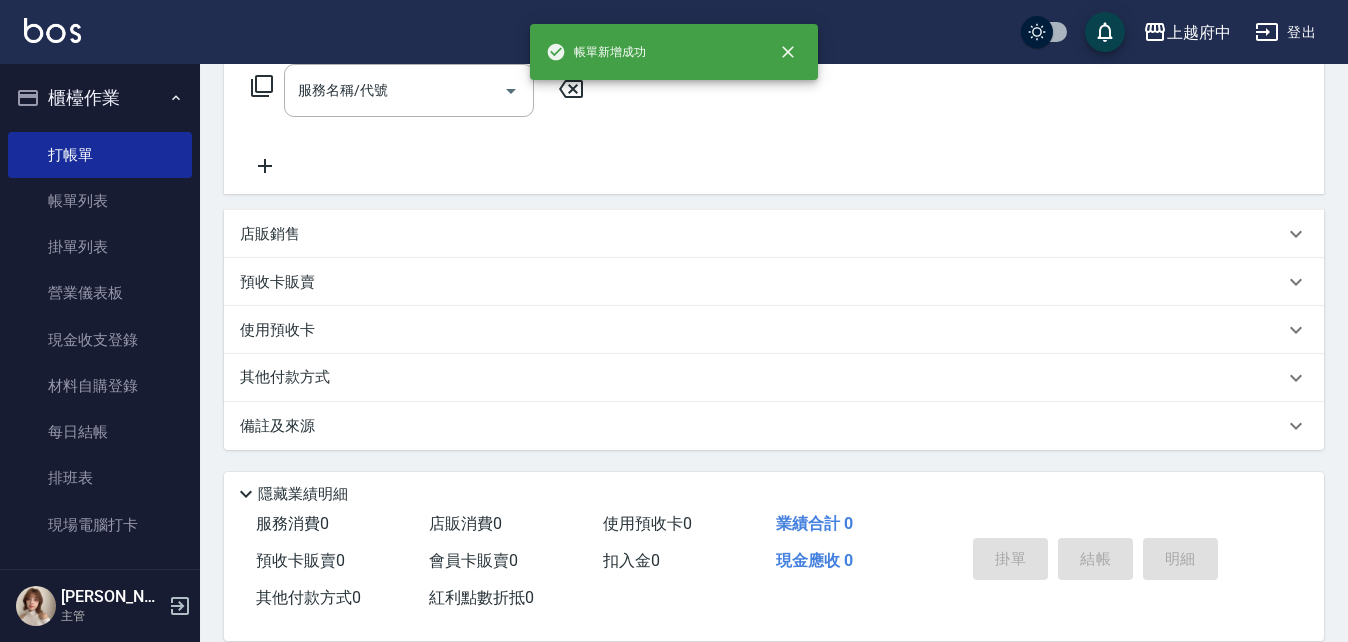 scroll, scrollTop: 0, scrollLeft: 0, axis: both 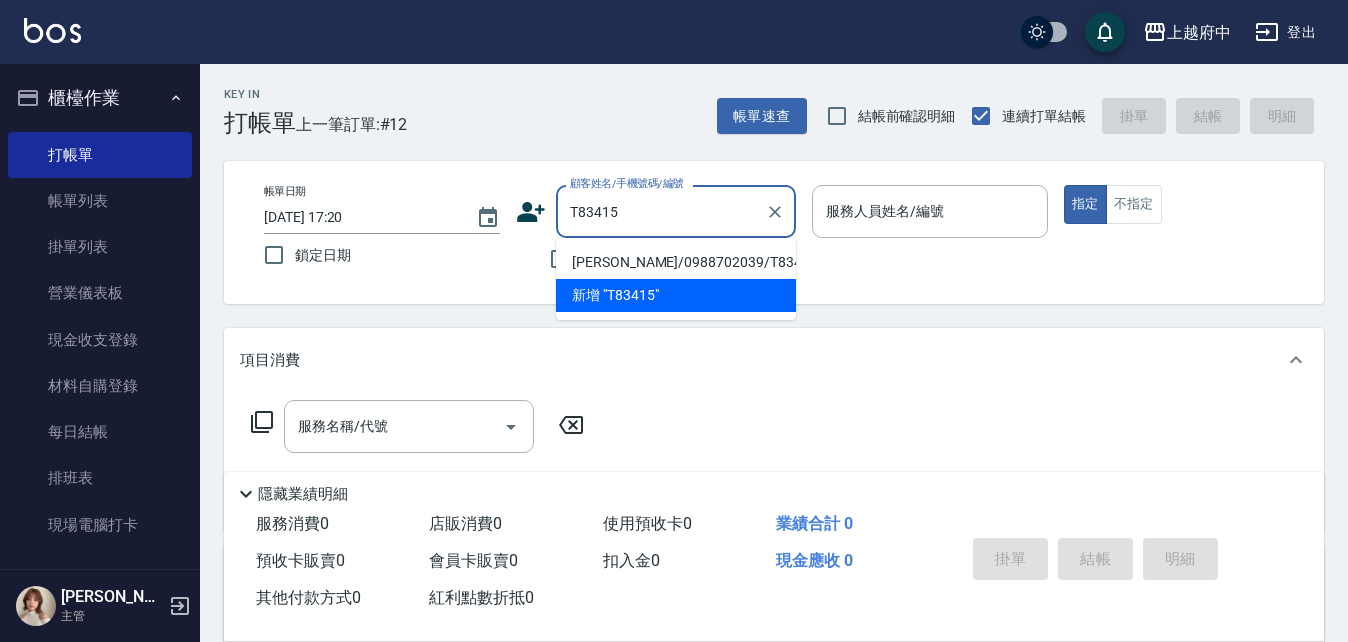 click on "[PERSON_NAME]/0988702039/T83415" at bounding box center (676, 262) 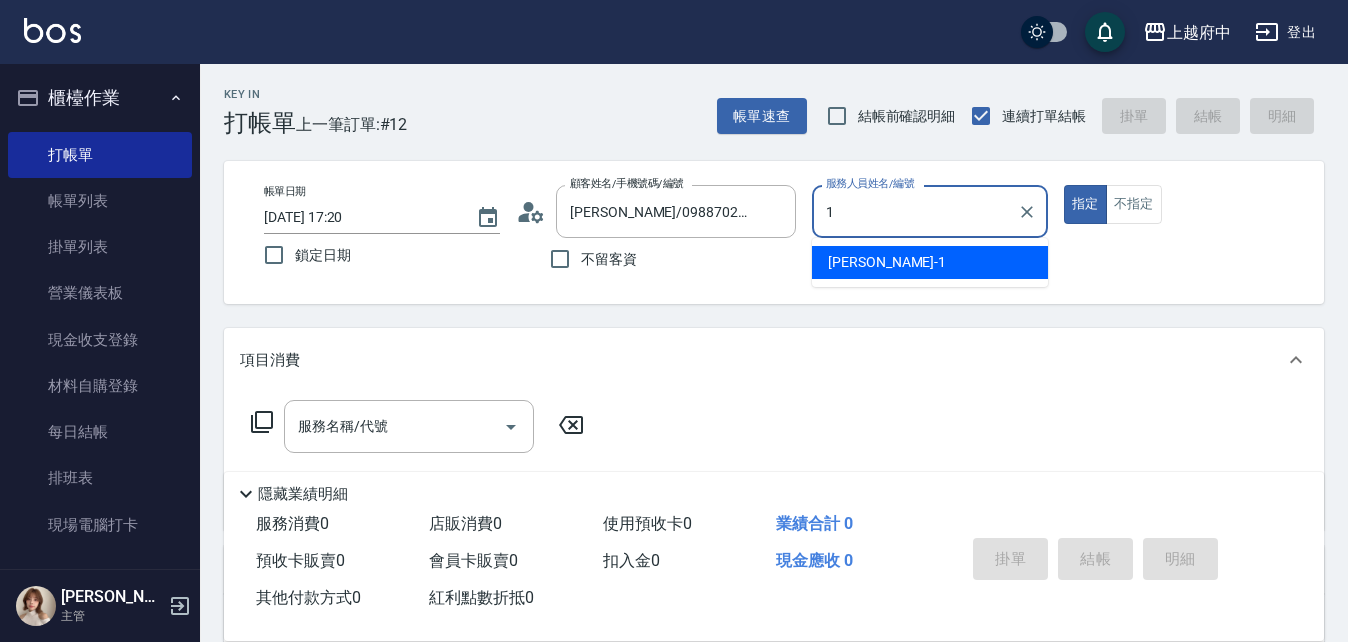 type on "Annie -1" 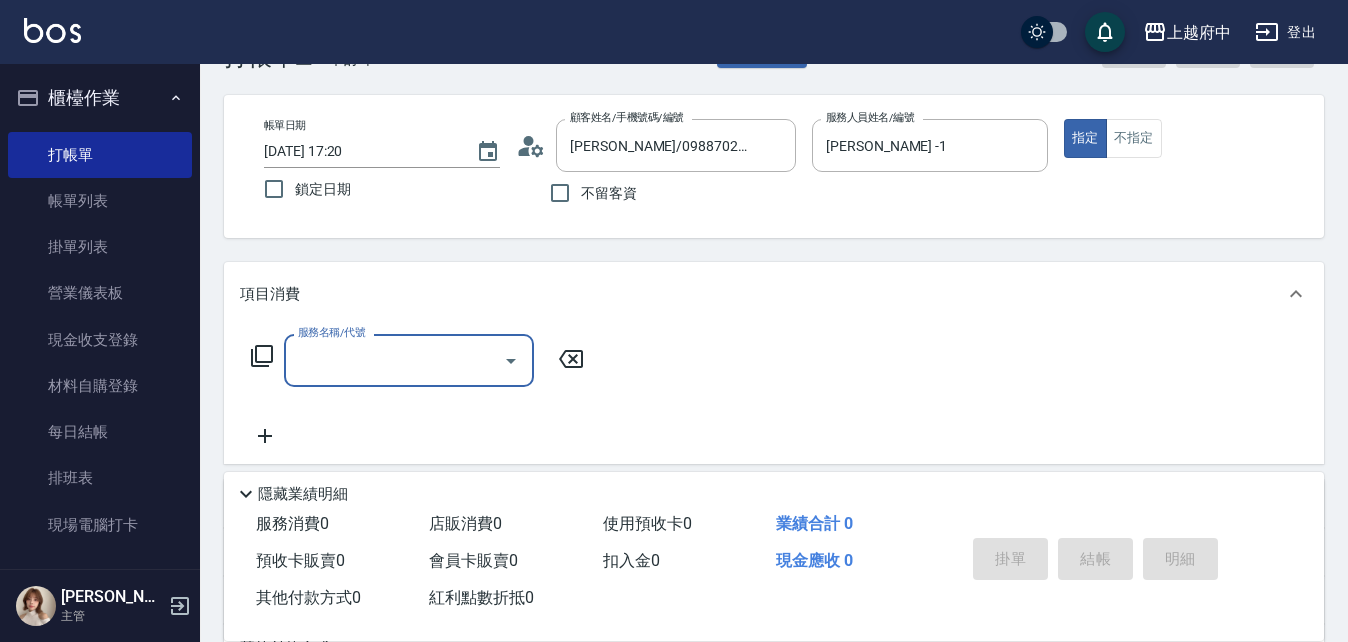 scroll, scrollTop: 100, scrollLeft: 0, axis: vertical 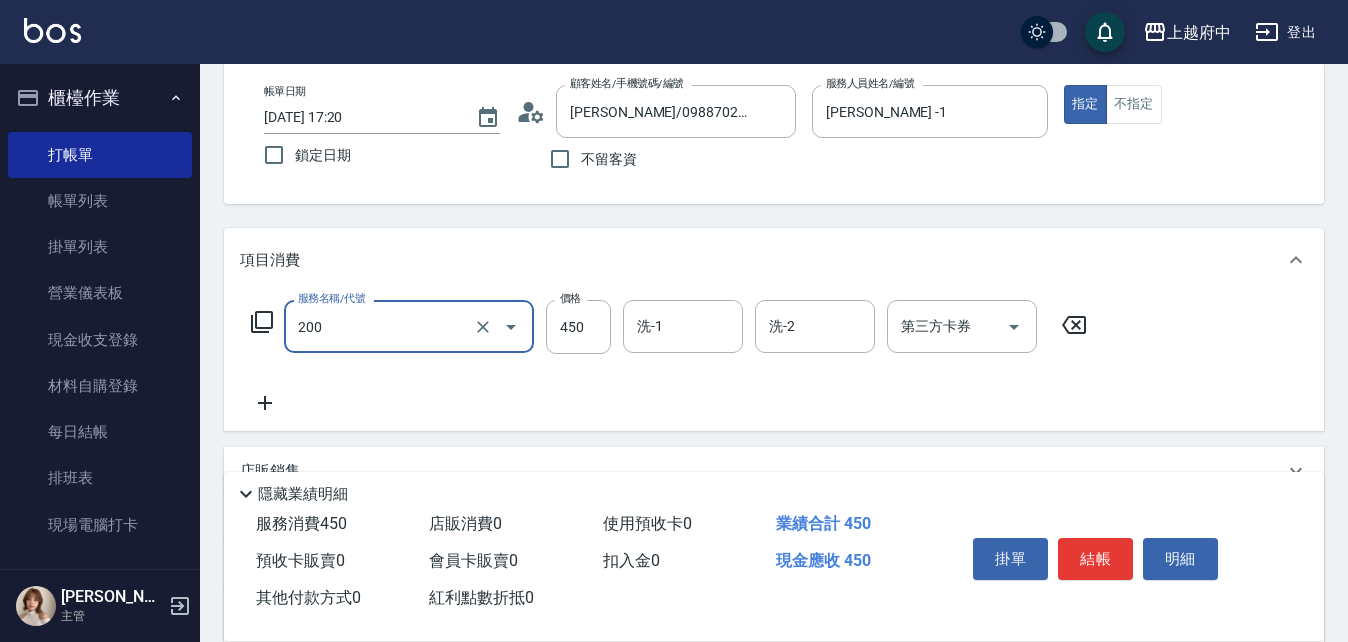 type on "有機洗髮(200)" 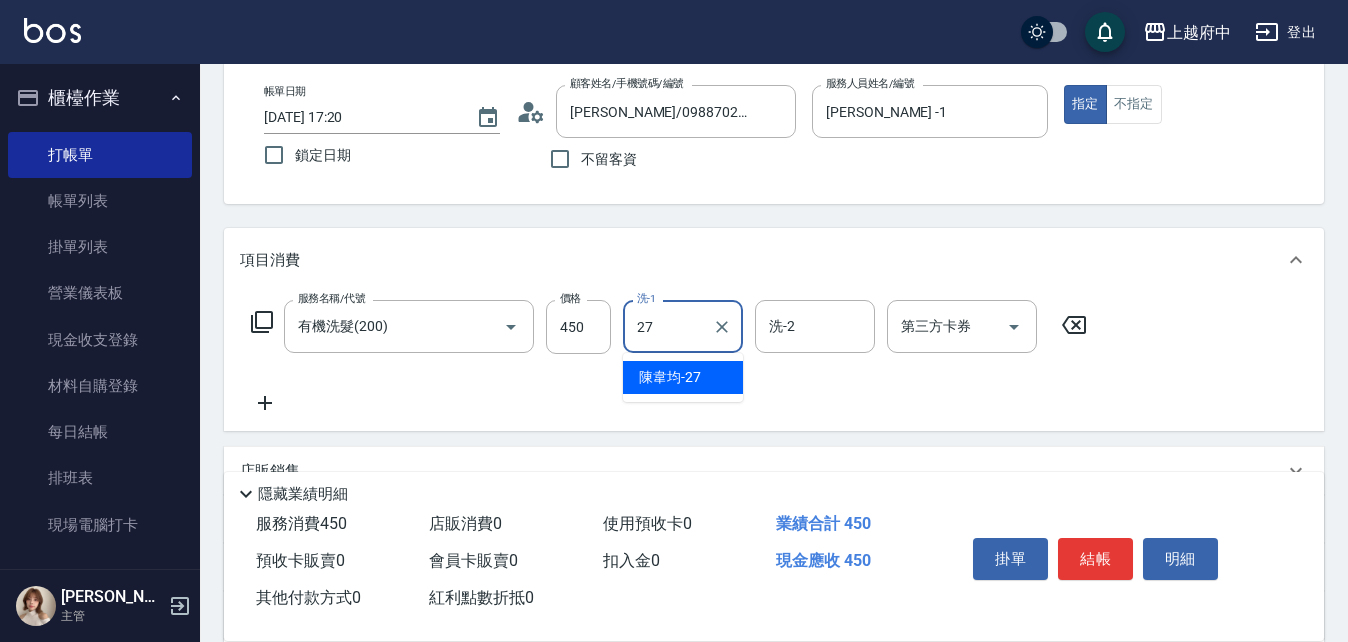 type on "陳韋均-27" 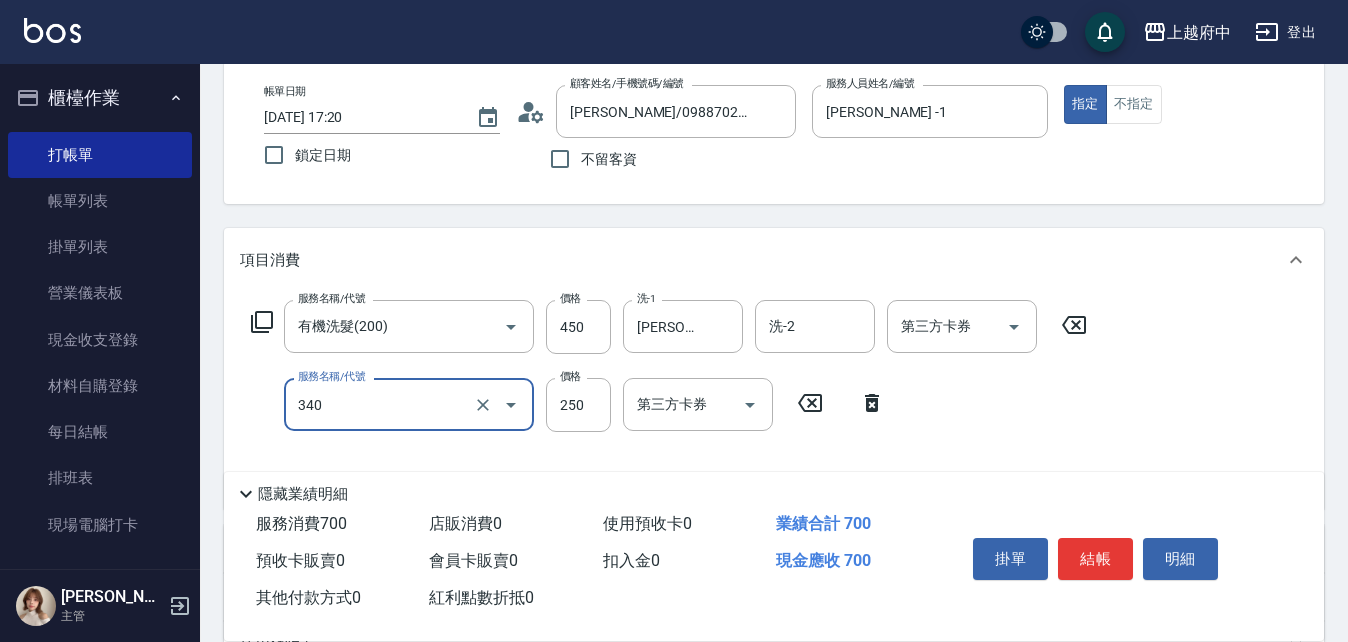 type on "剪髮(340)" 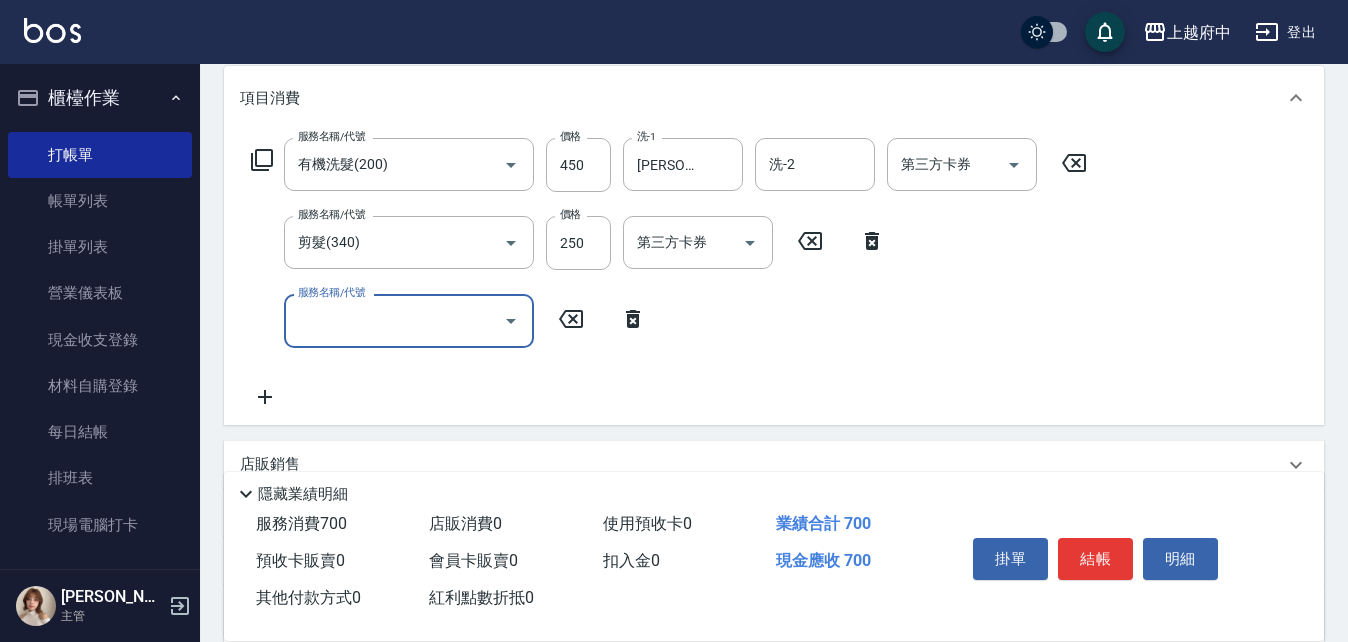 scroll, scrollTop: 300, scrollLeft: 0, axis: vertical 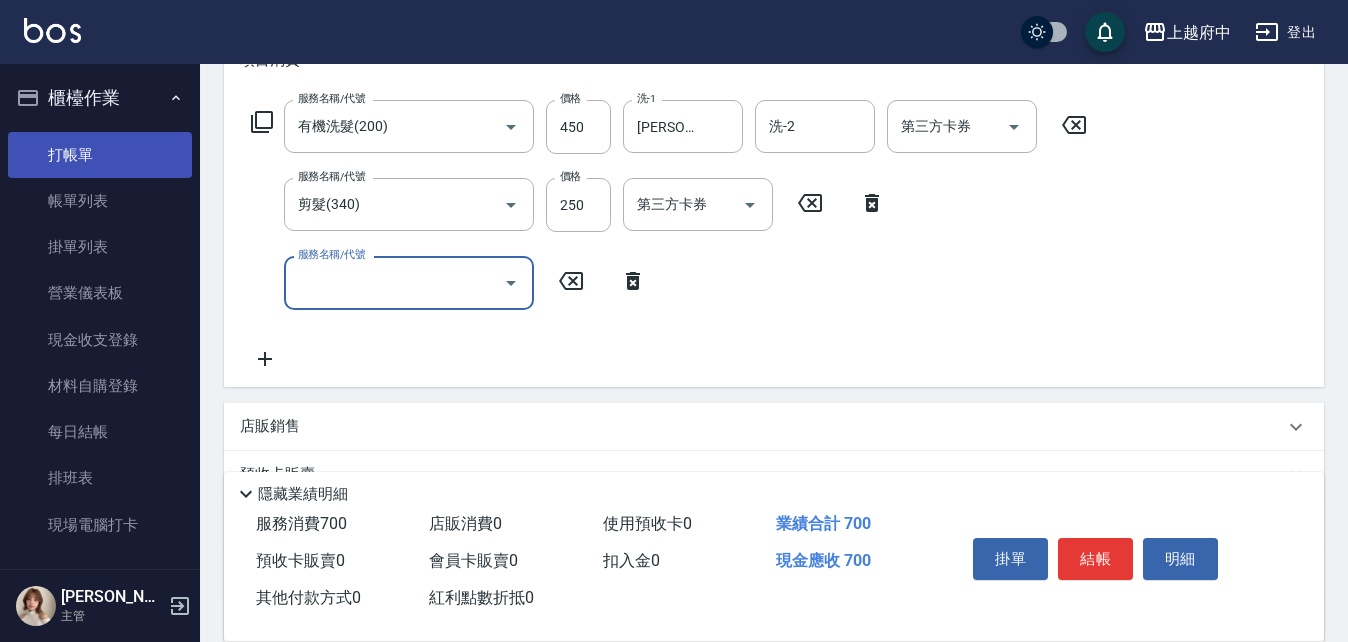 click on "打帳單" at bounding box center (100, 155) 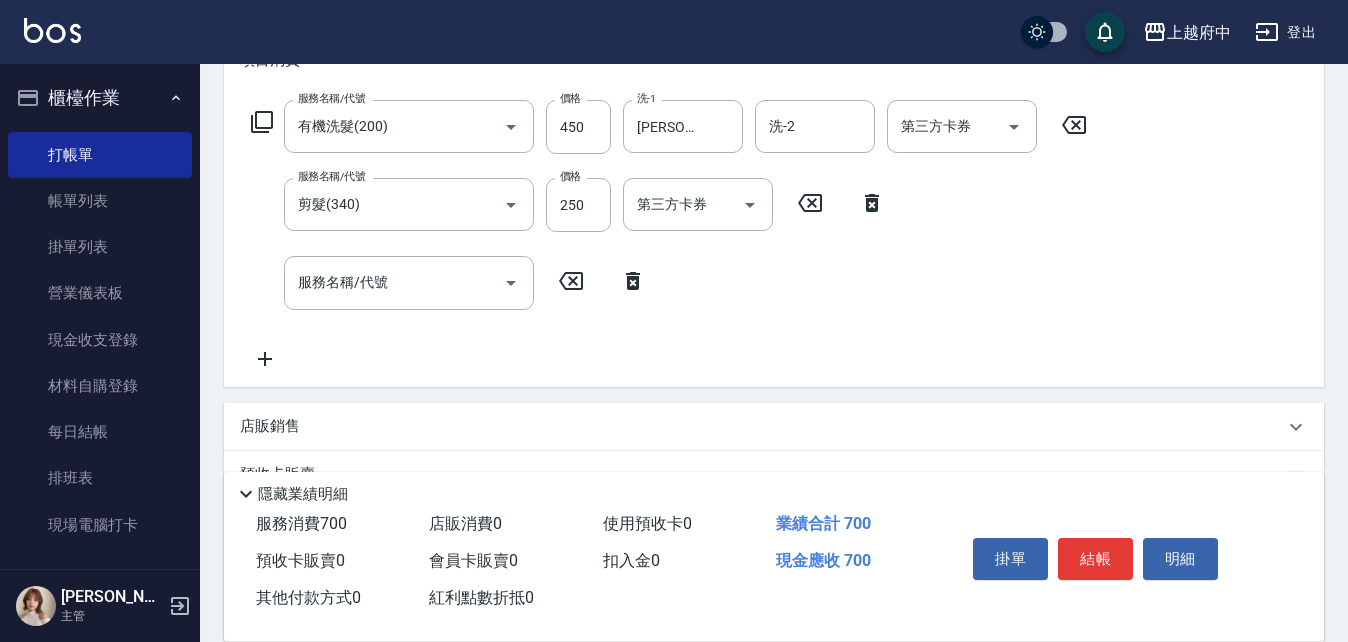 click 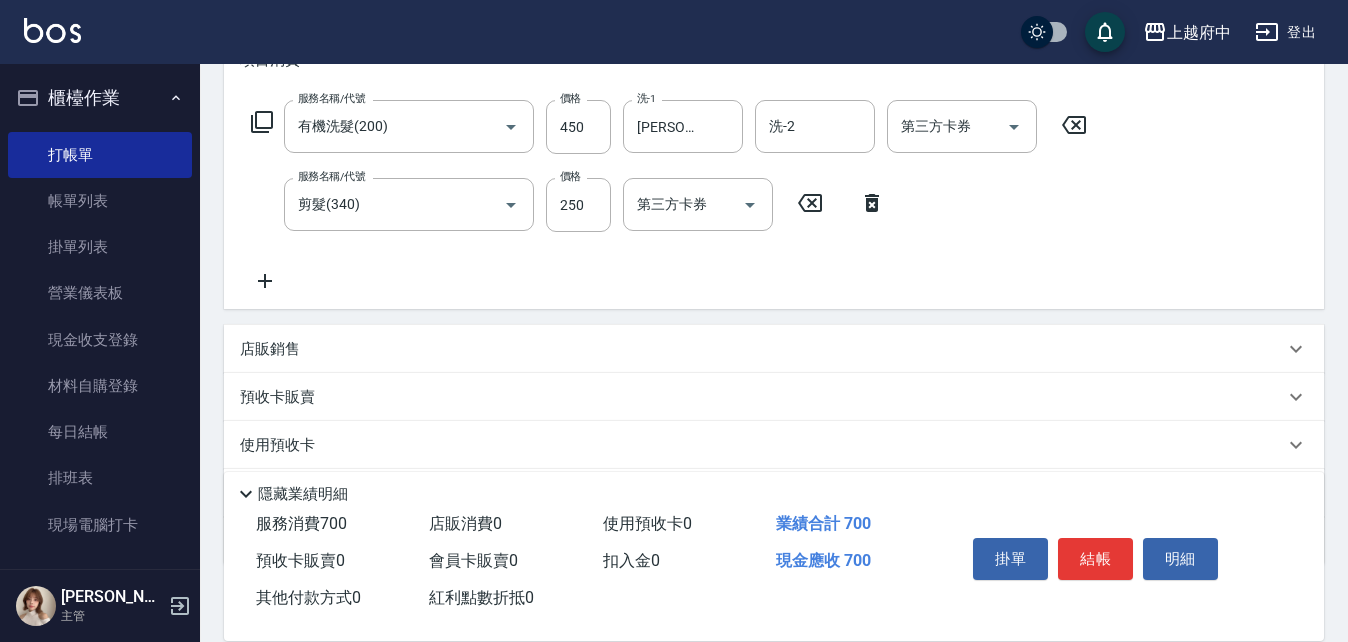 click 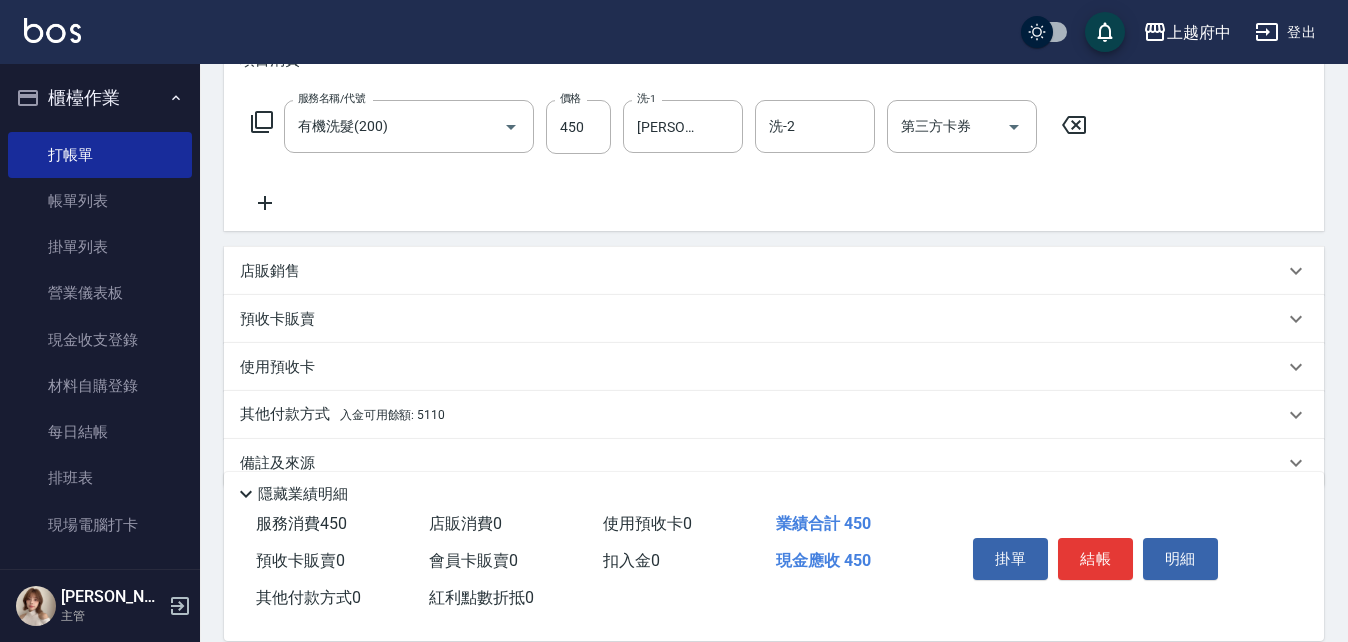 click 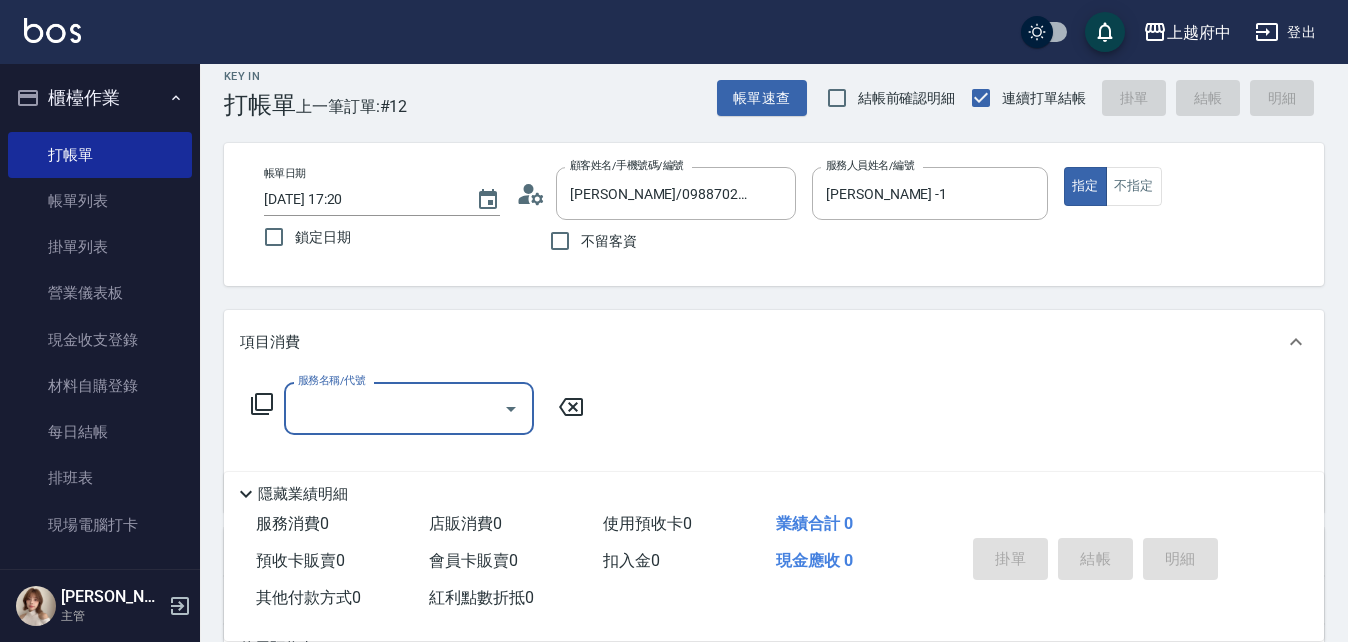 scroll, scrollTop: 0, scrollLeft: 0, axis: both 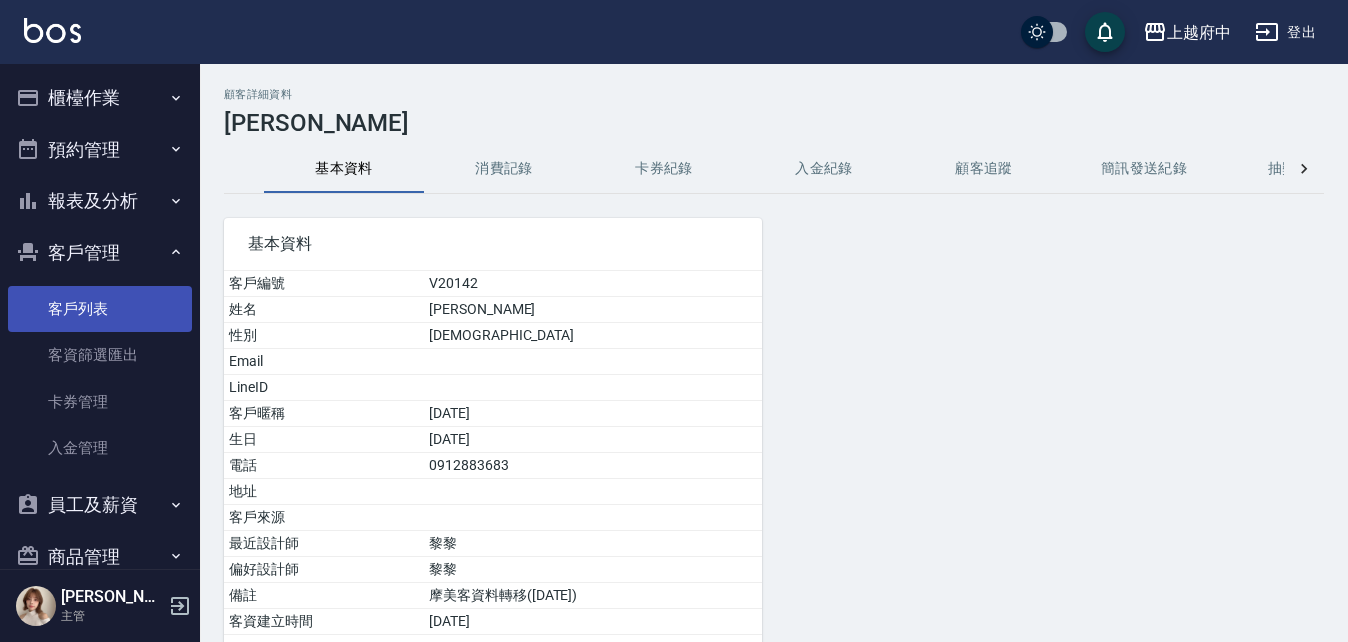 click on "客戶列表" at bounding box center [100, 309] 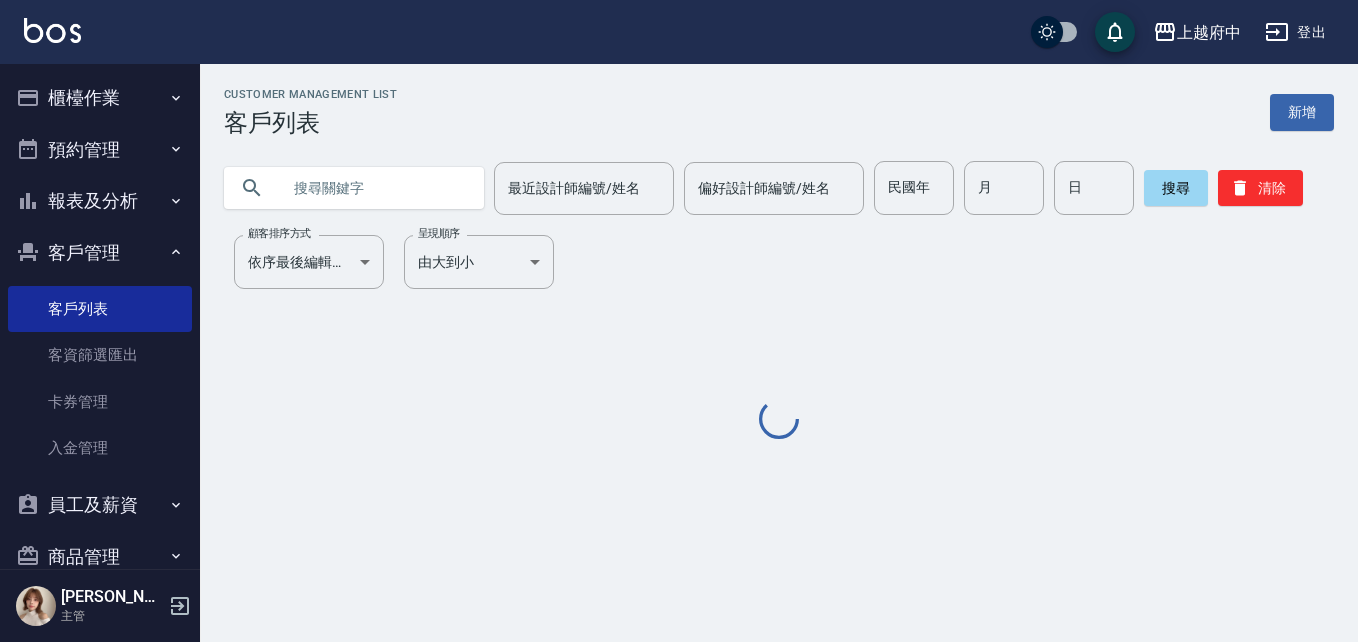 click at bounding box center (374, 188) 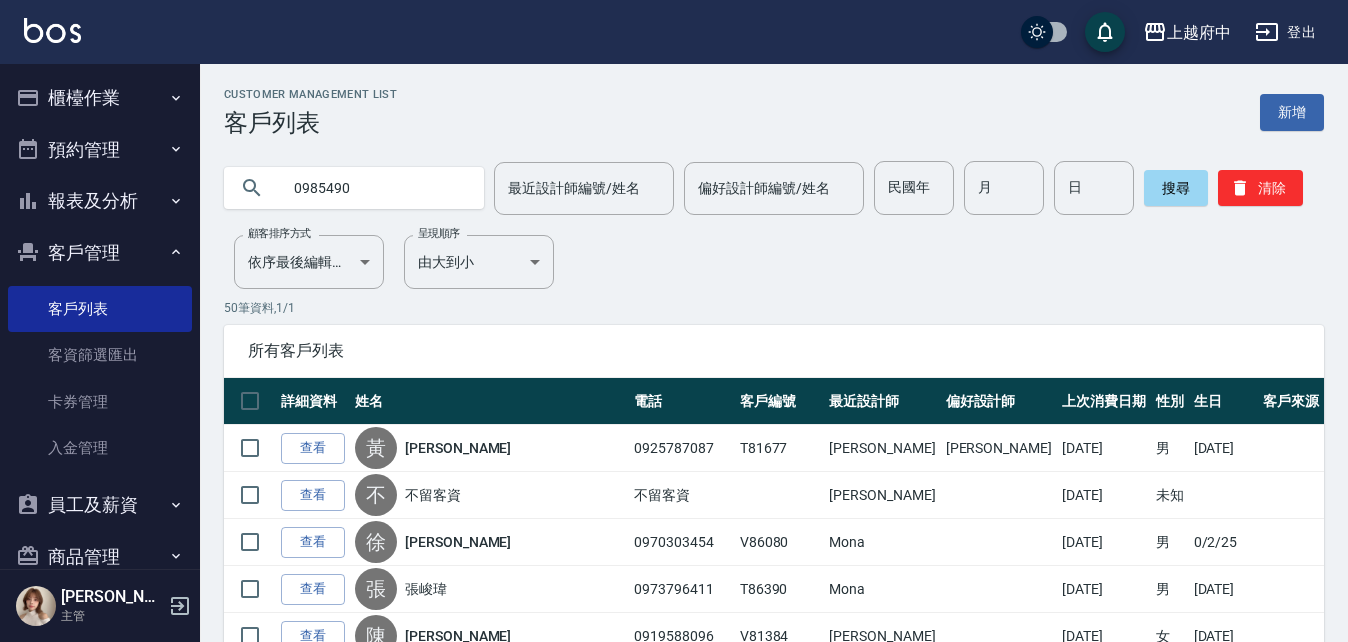 type on "0985490" 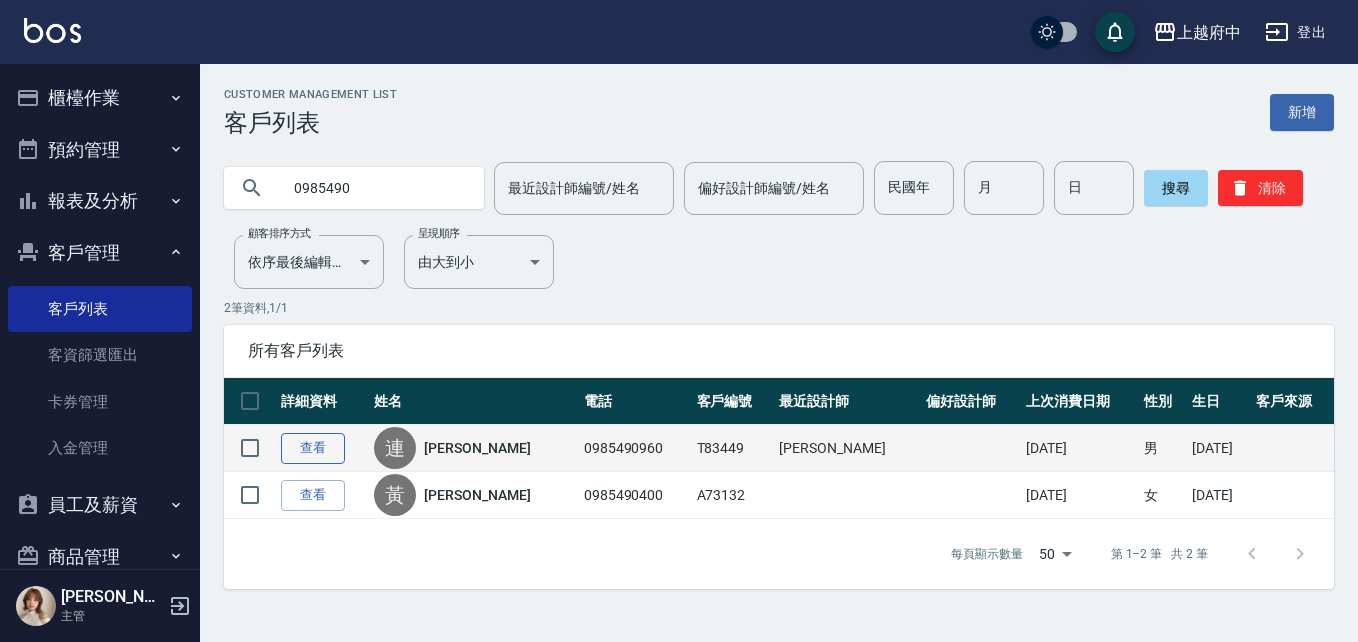 click on "查看" at bounding box center (313, 448) 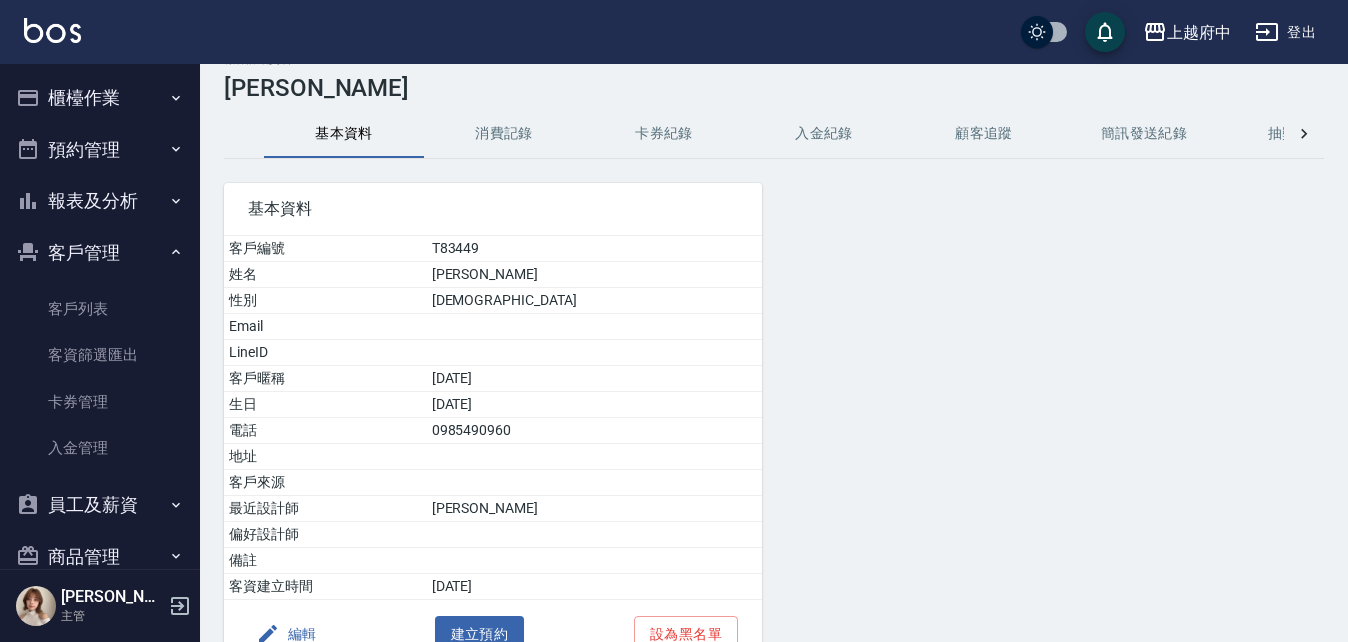 scroll, scrollTop: 0, scrollLeft: 0, axis: both 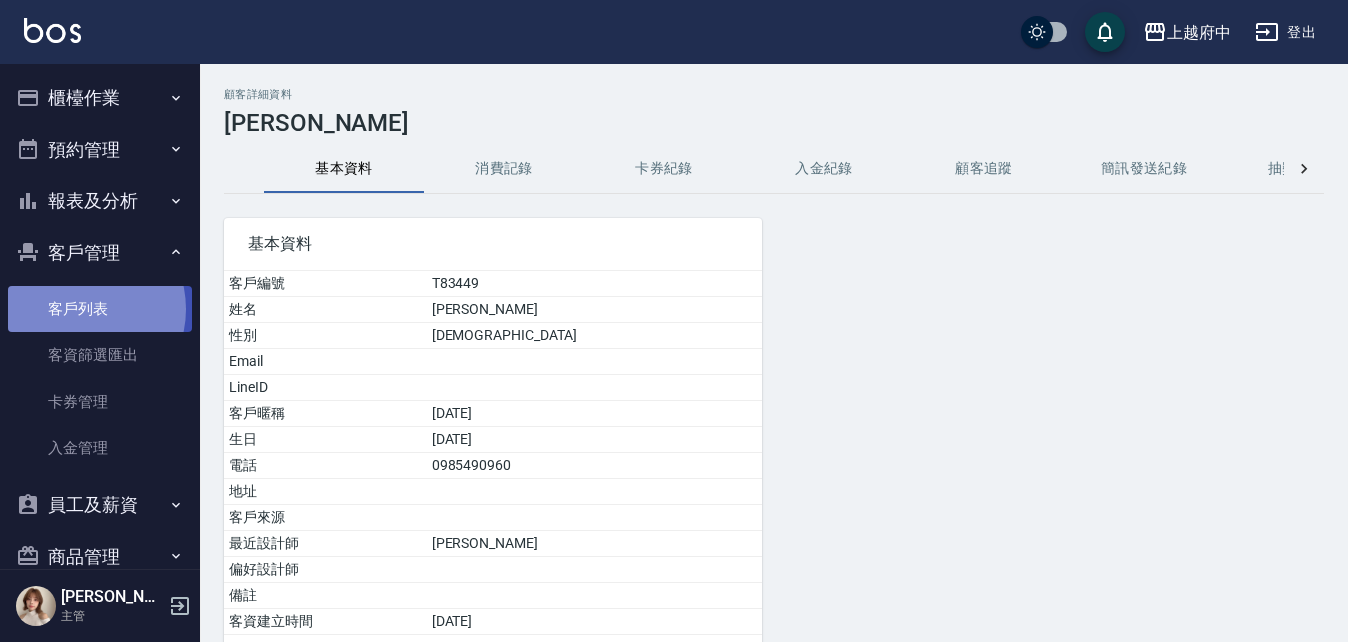 click on "客戶列表" at bounding box center (100, 309) 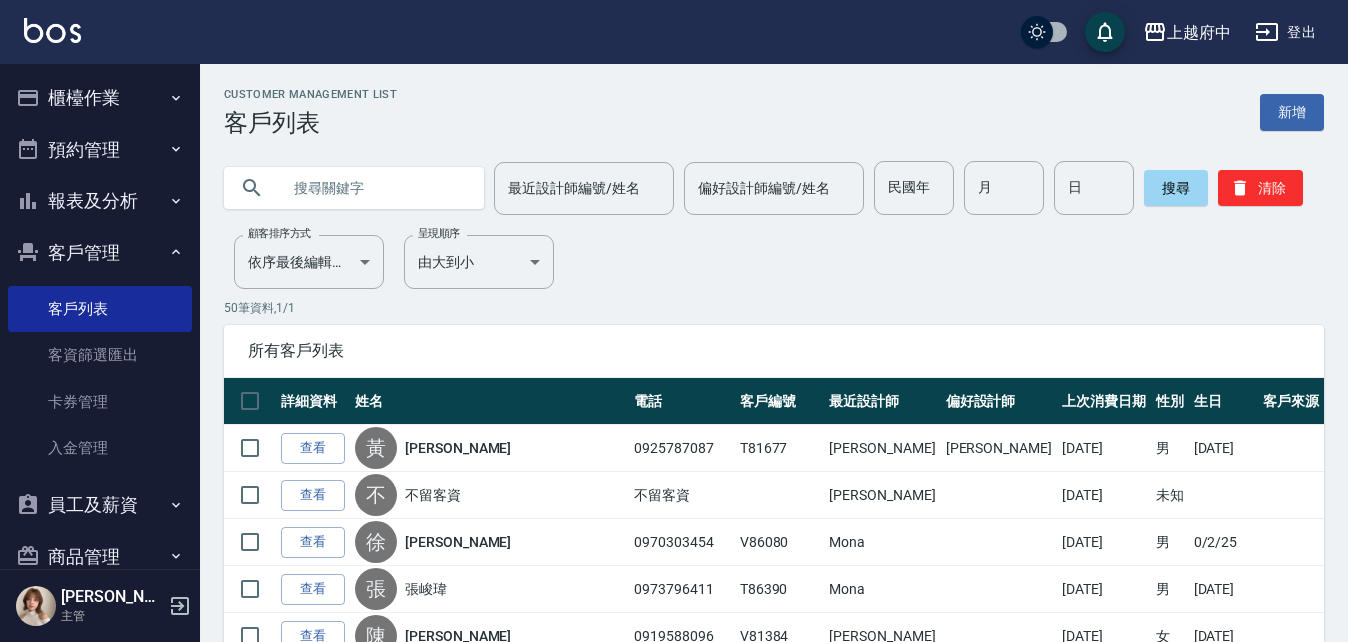 click at bounding box center [374, 188] 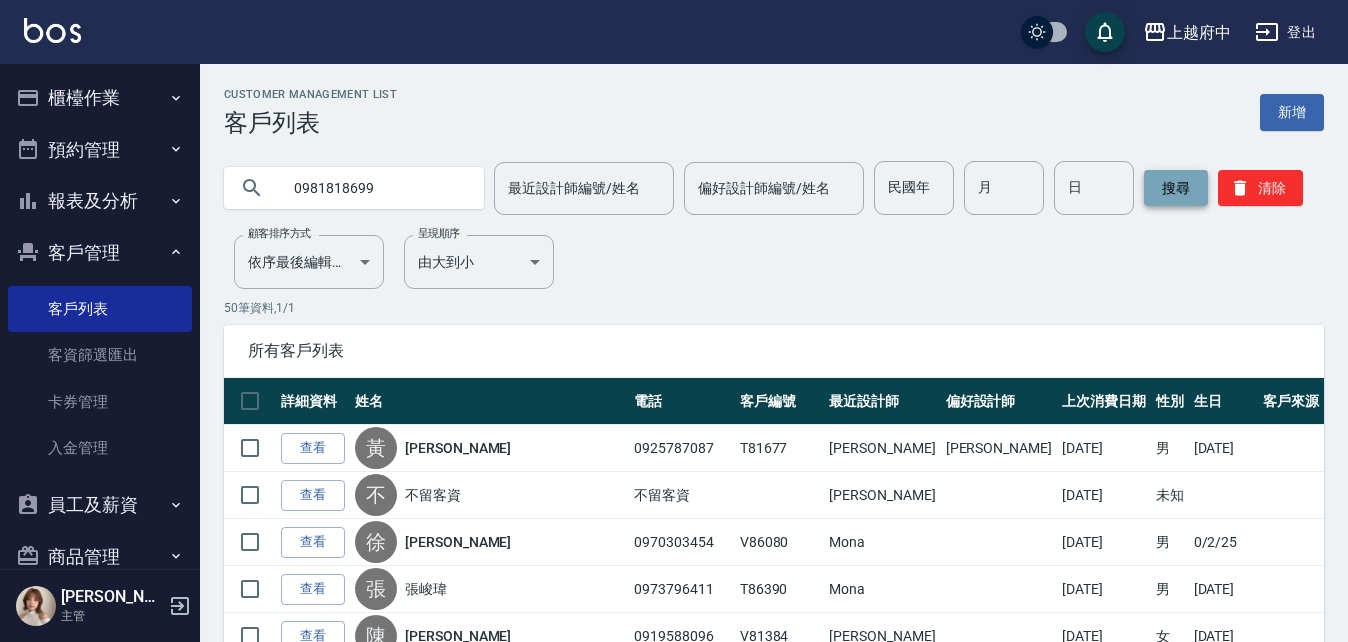 type on "0981818699" 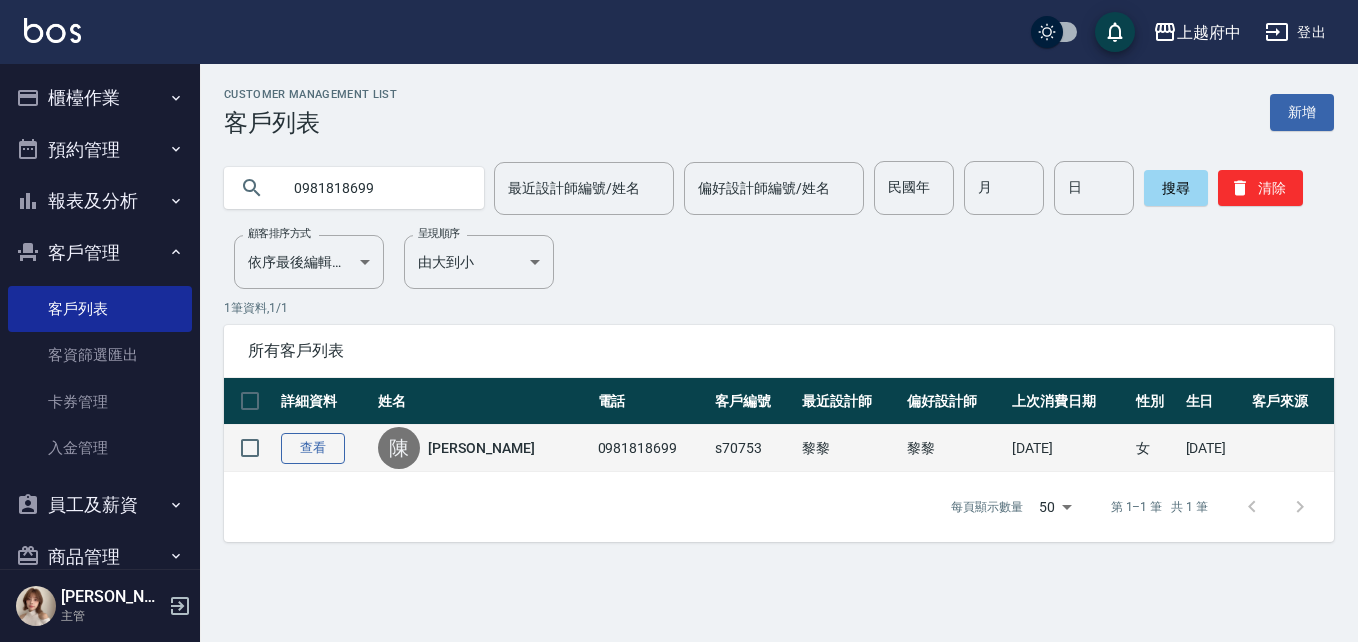click on "查看" at bounding box center [313, 448] 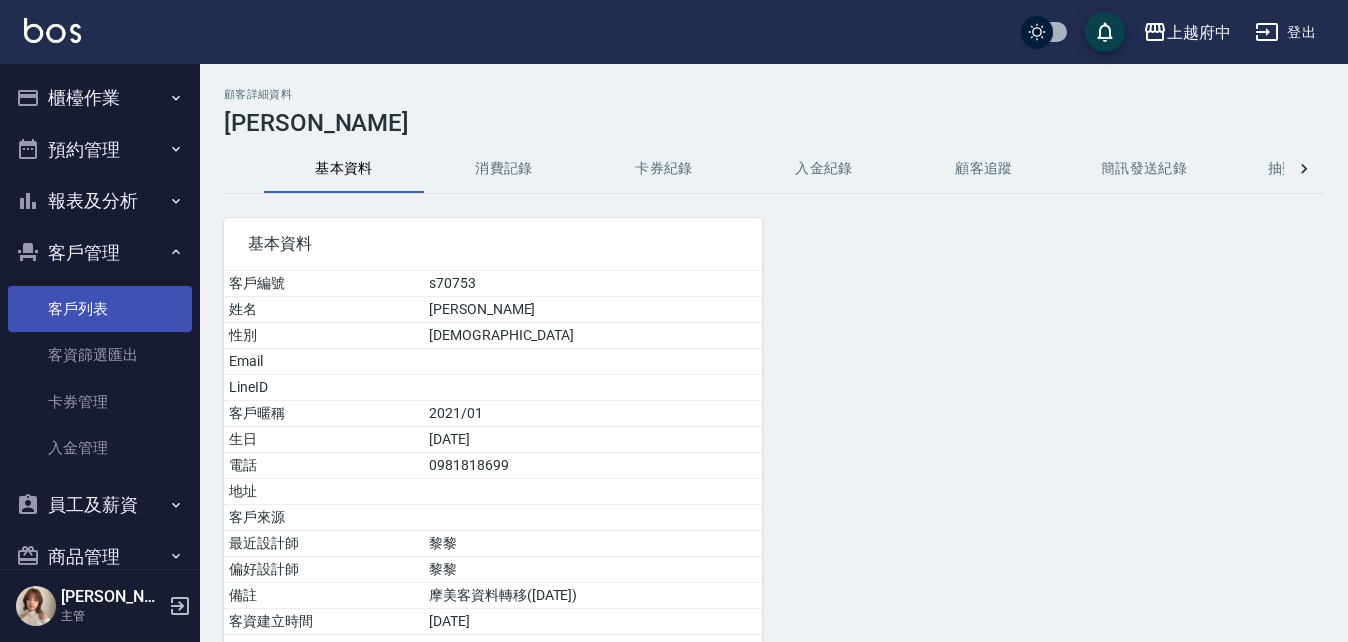 click on "客戶列表" at bounding box center (100, 309) 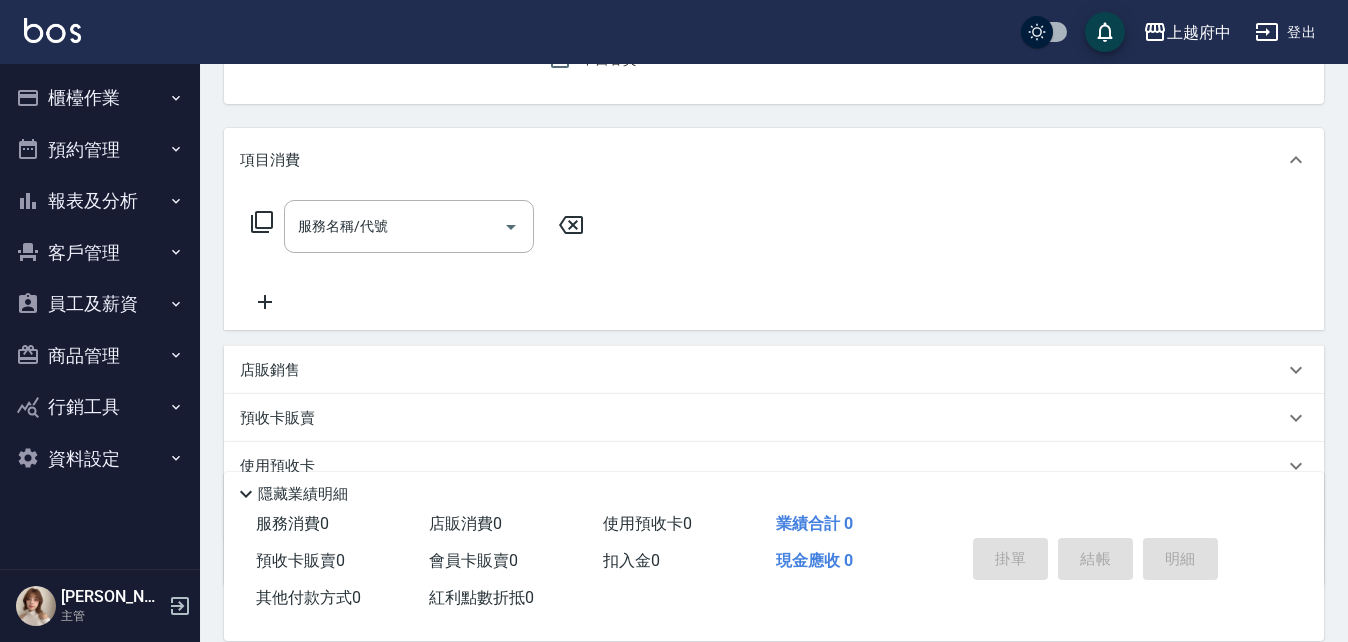 scroll, scrollTop: 100, scrollLeft: 0, axis: vertical 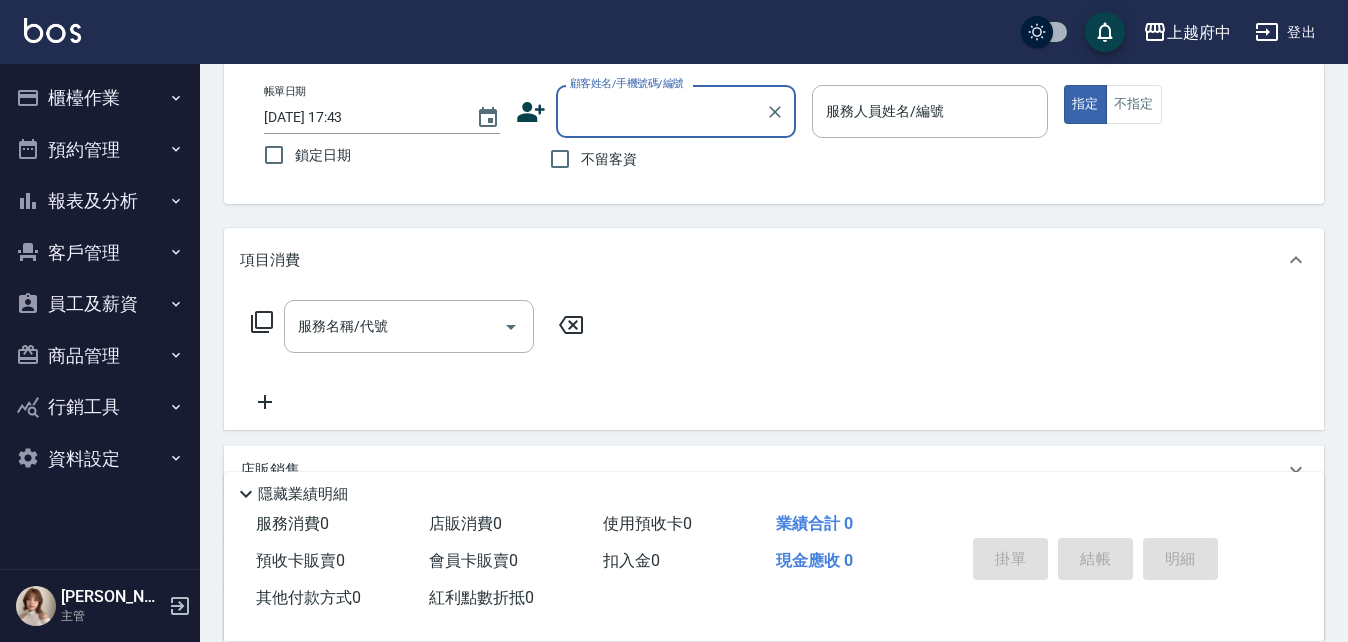 click on "顧客姓名/手機號碼/編號" at bounding box center (661, 111) 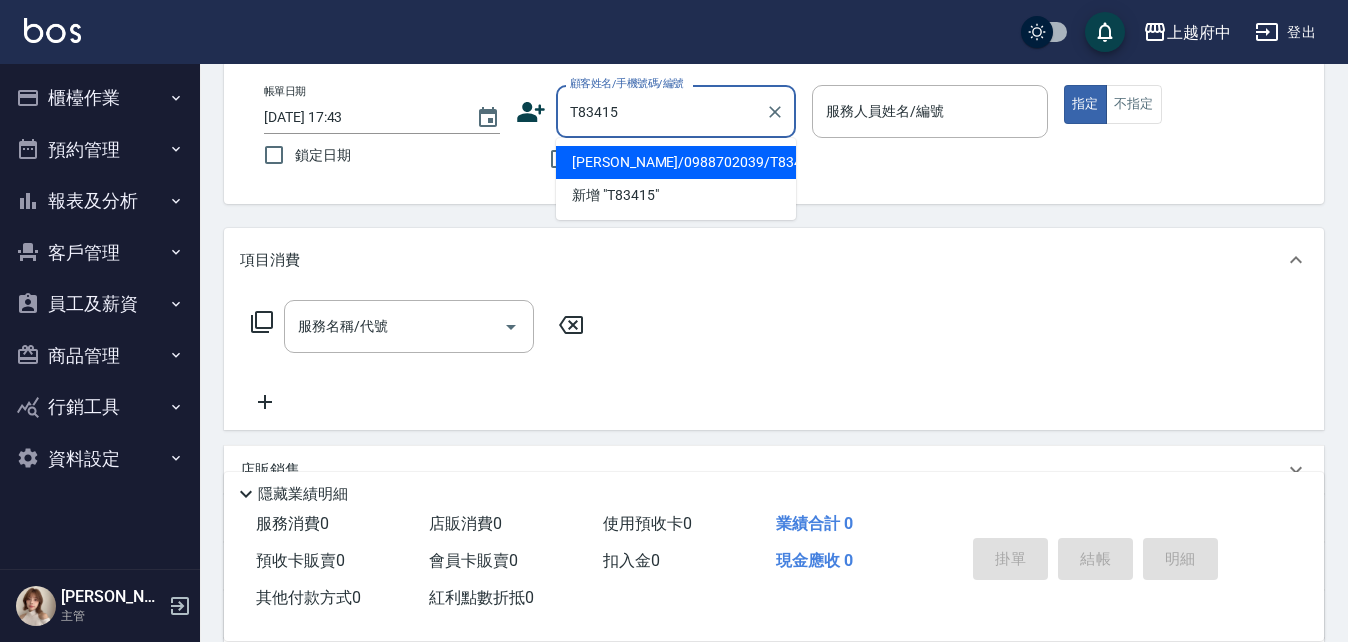 click on "[PERSON_NAME]/0988702039/T83415" at bounding box center (676, 162) 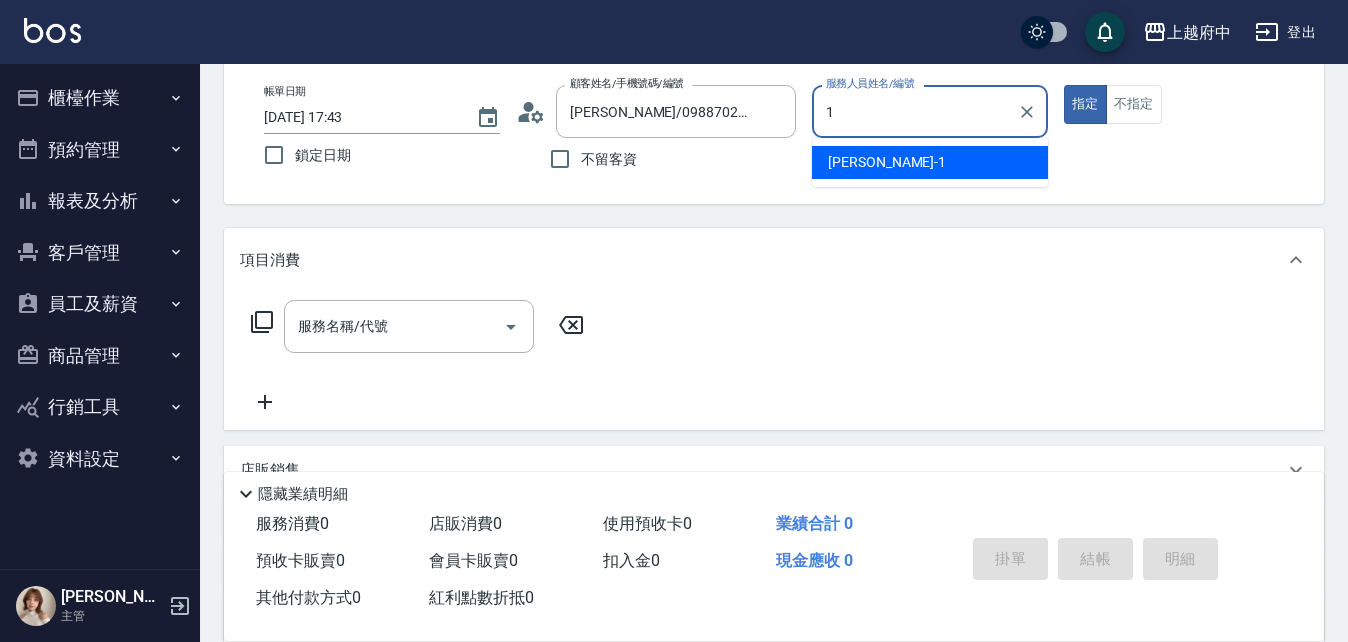 type on "[PERSON_NAME] -1" 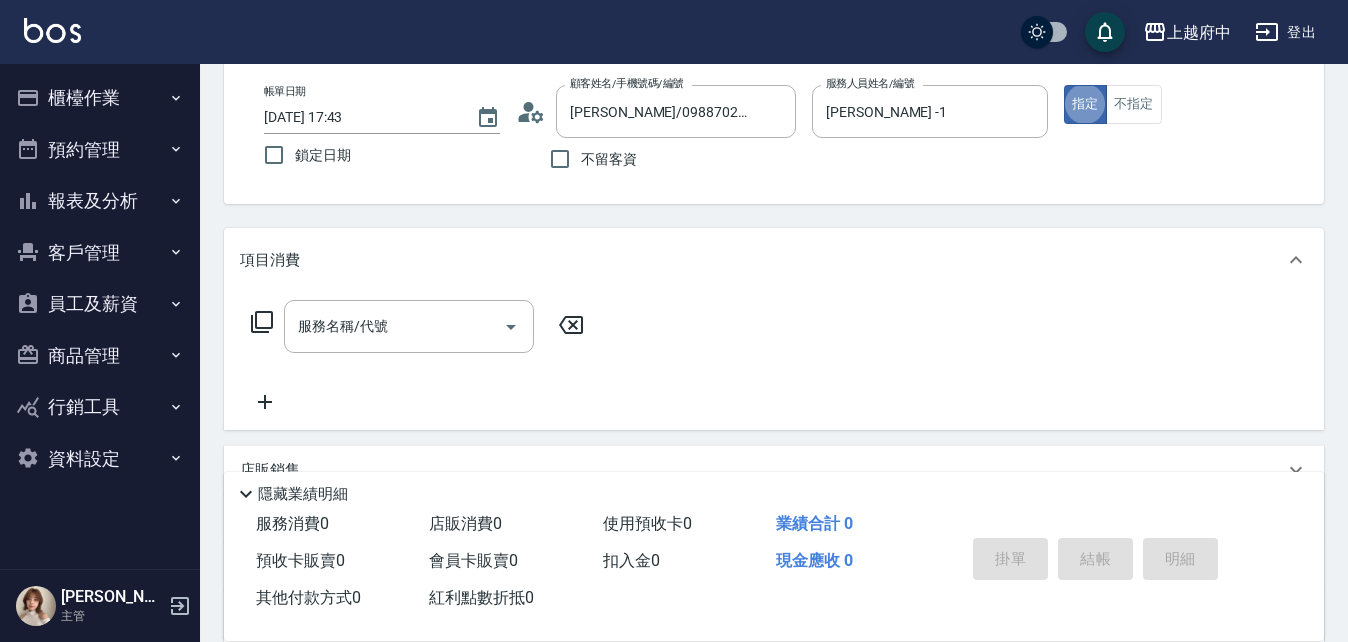 type on "true" 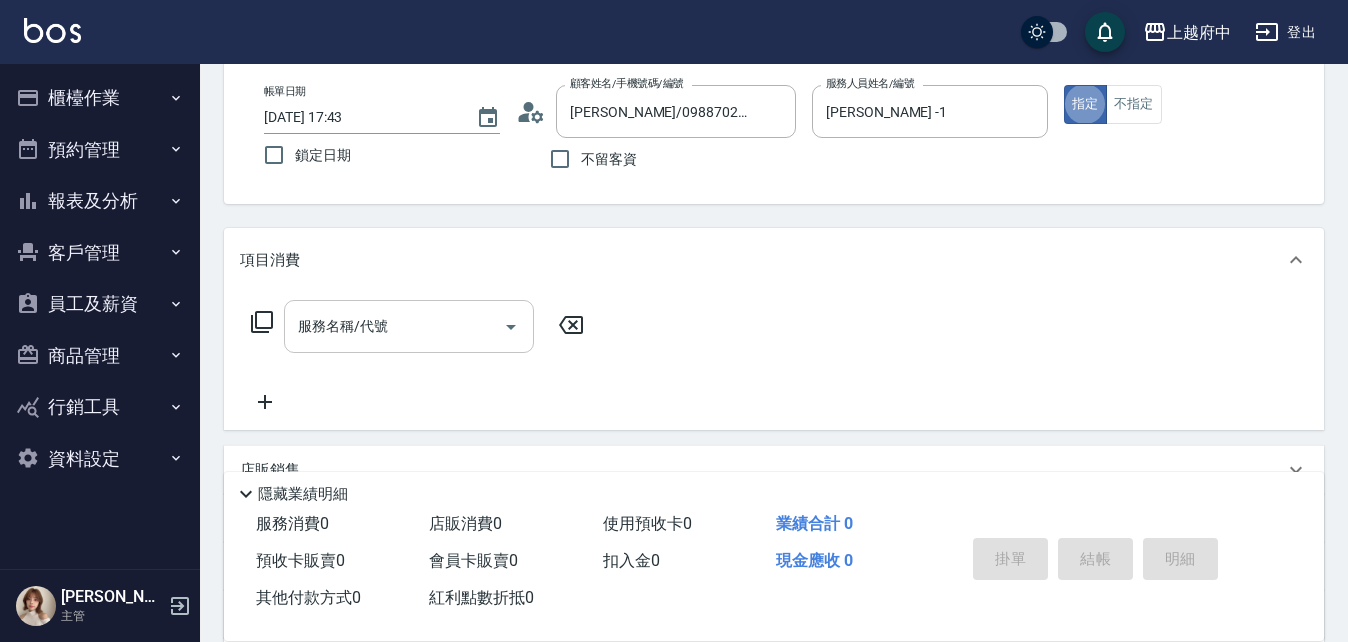 click on "服務名稱/代號" at bounding box center [394, 326] 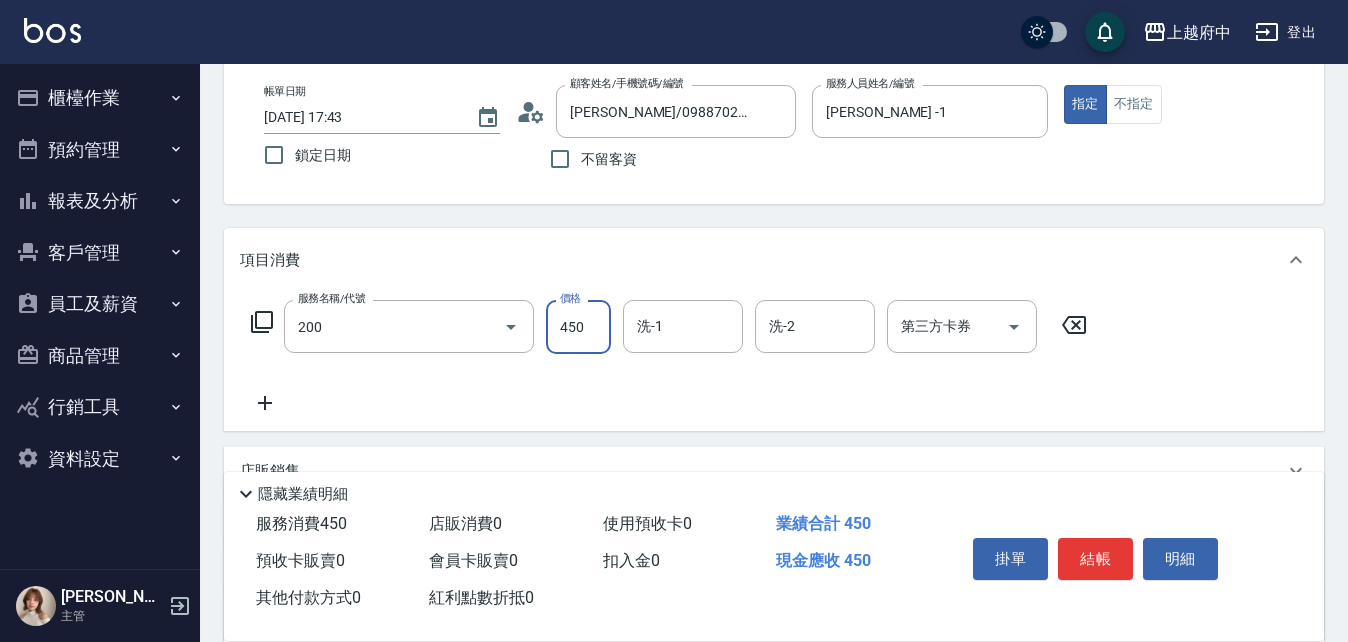 type on "有機洗髮(200)" 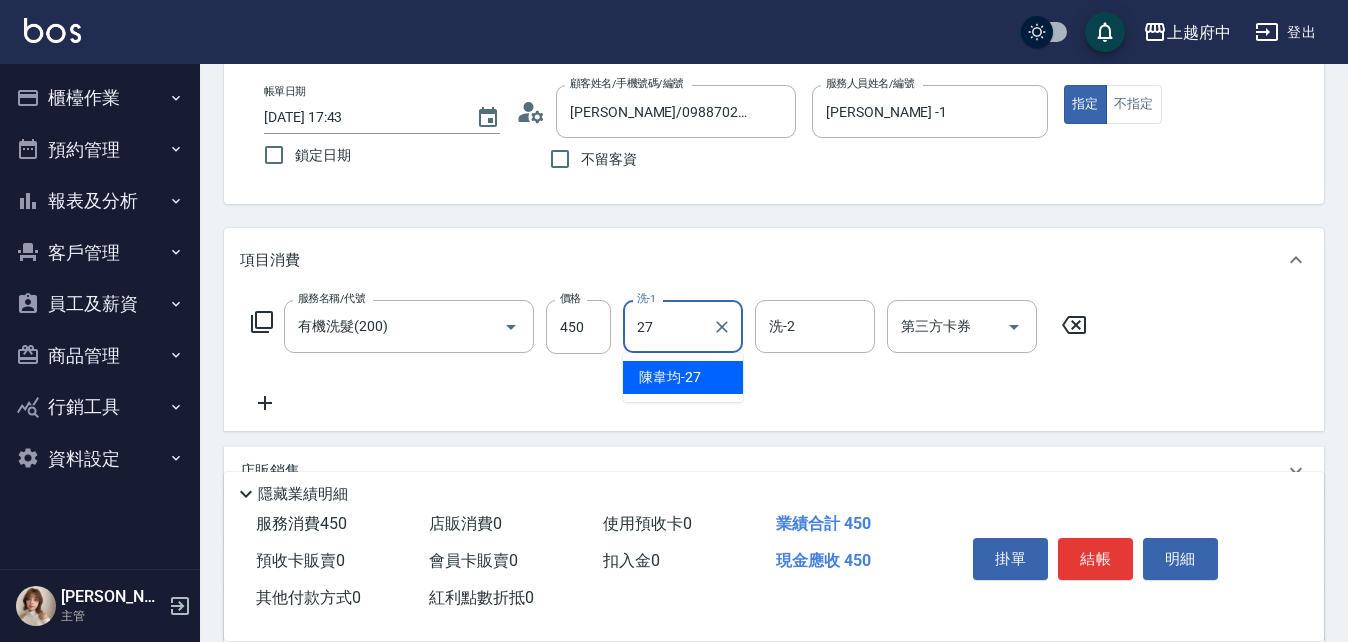 type on "陳韋均-27" 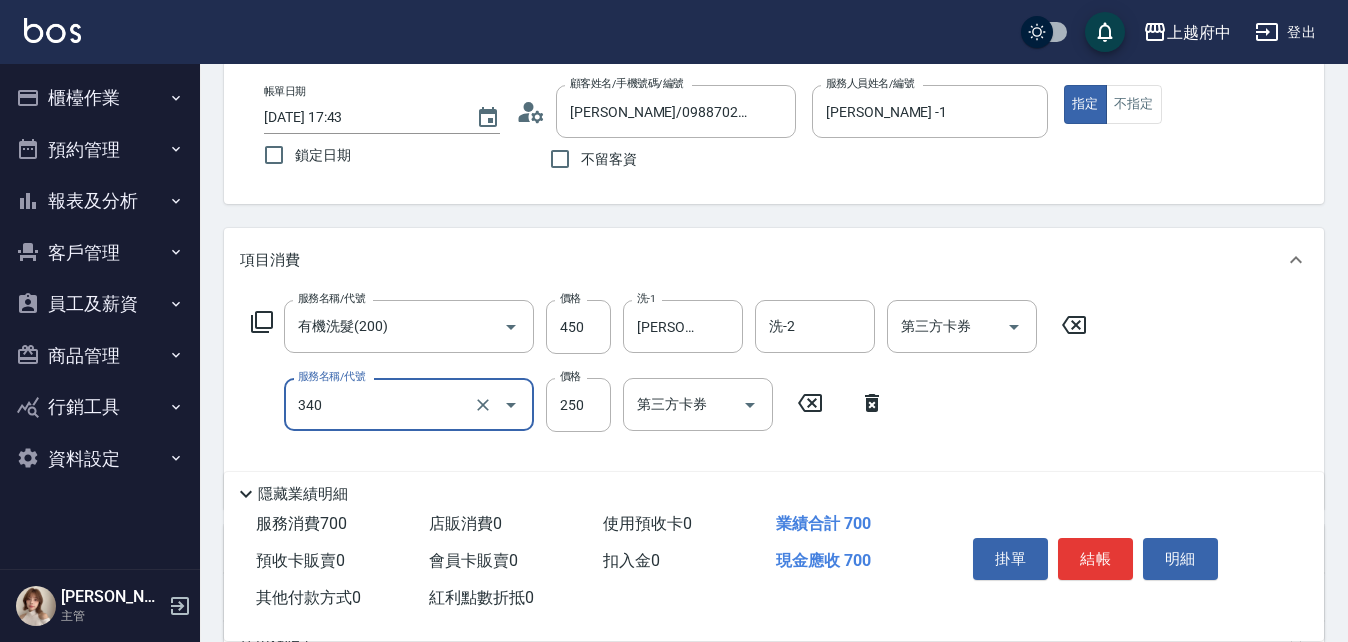 type on "剪髮(340)" 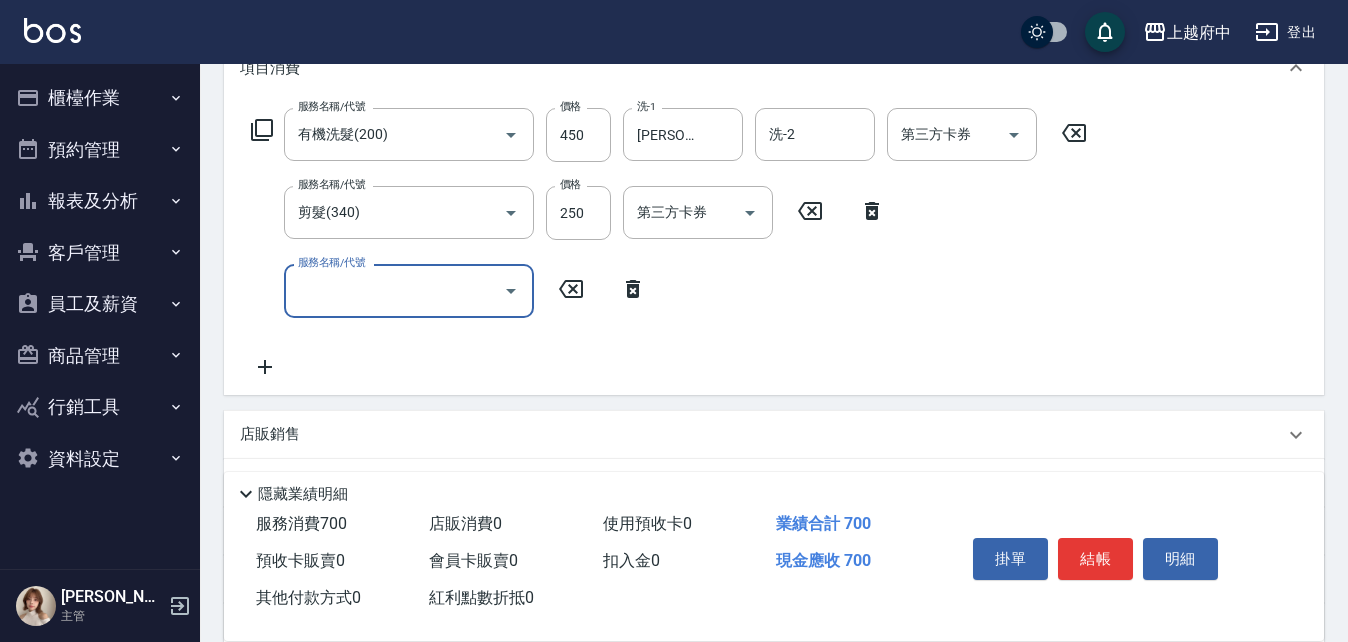 scroll, scrollTop: 300, scrollLeft: 0, axis: vertical 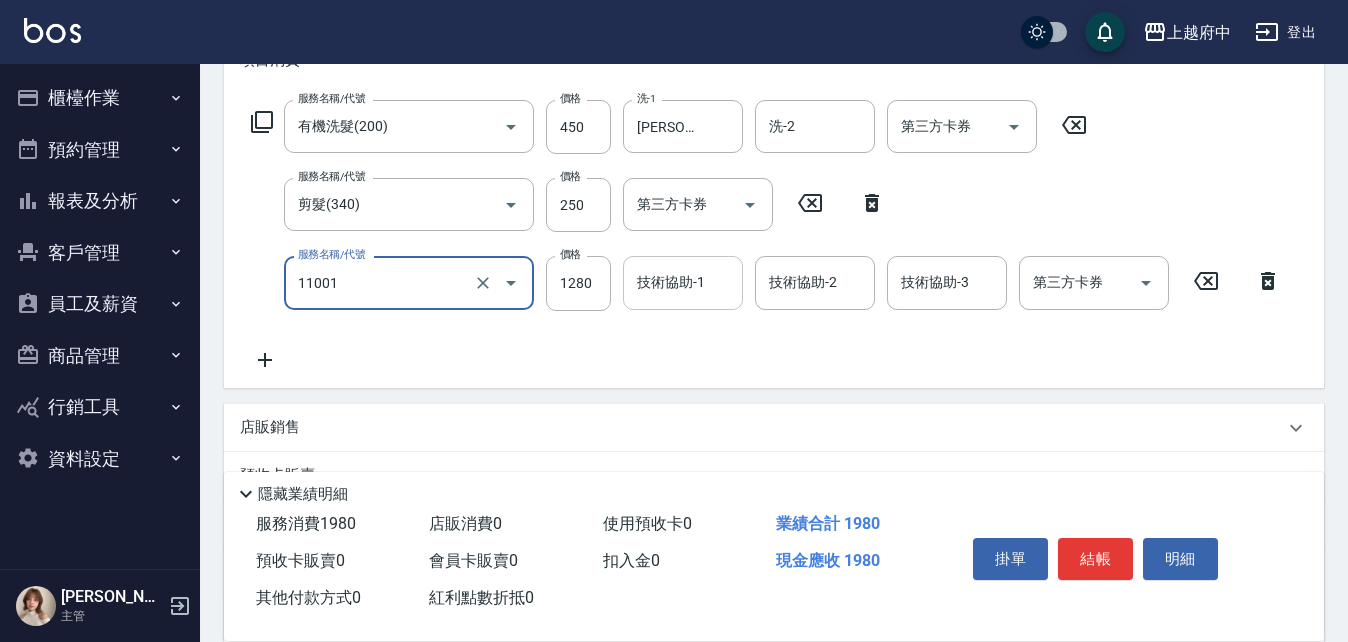 type on "燙髮S(11001)" 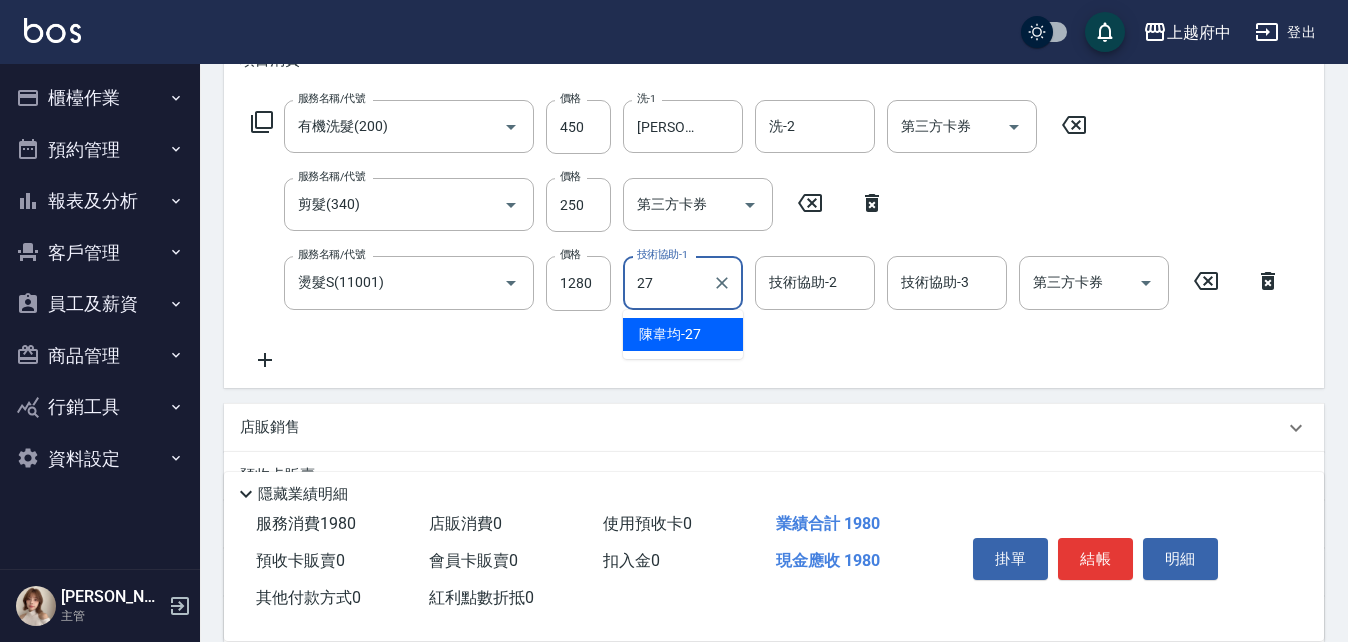 type on "陳韋均-27" 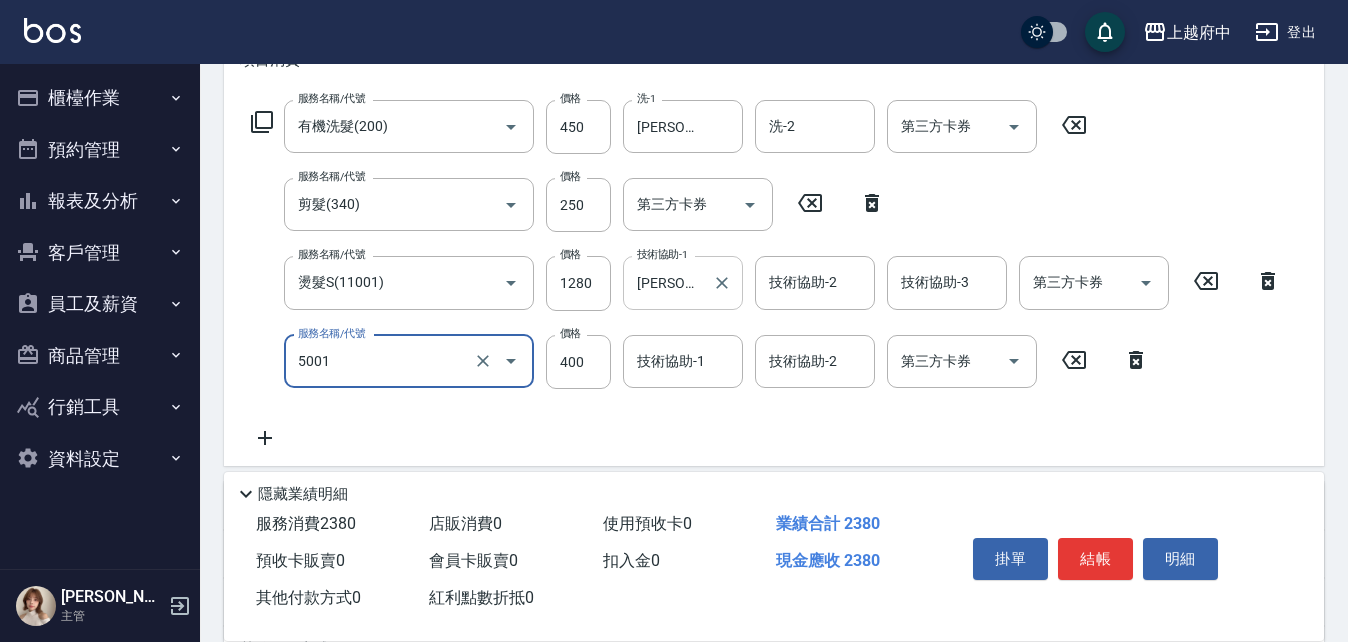 type on "側邊壓貼(5001)" 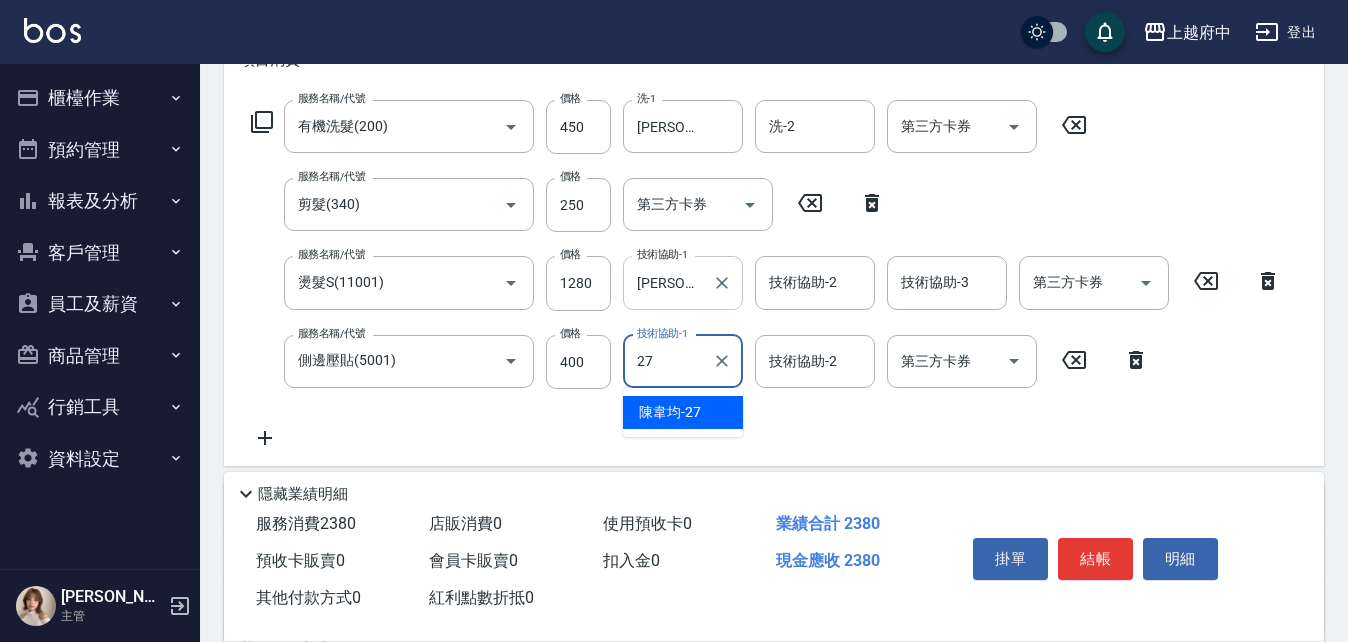 type on "陳韋均-27" 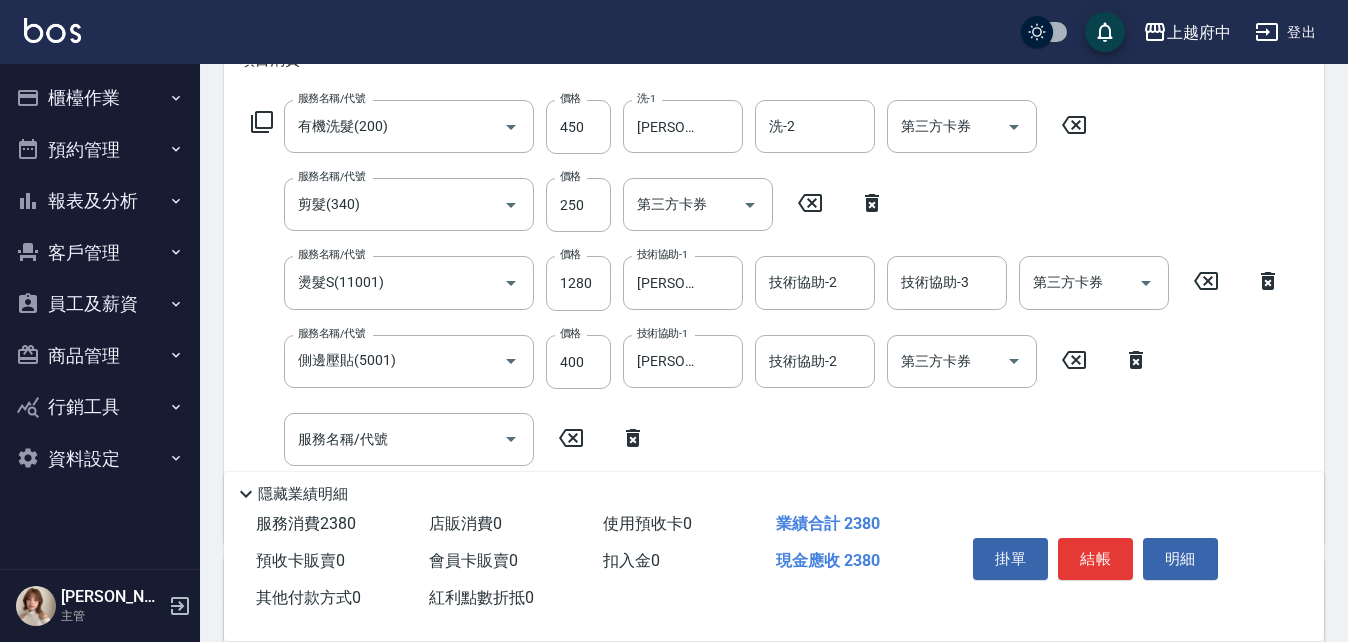 click 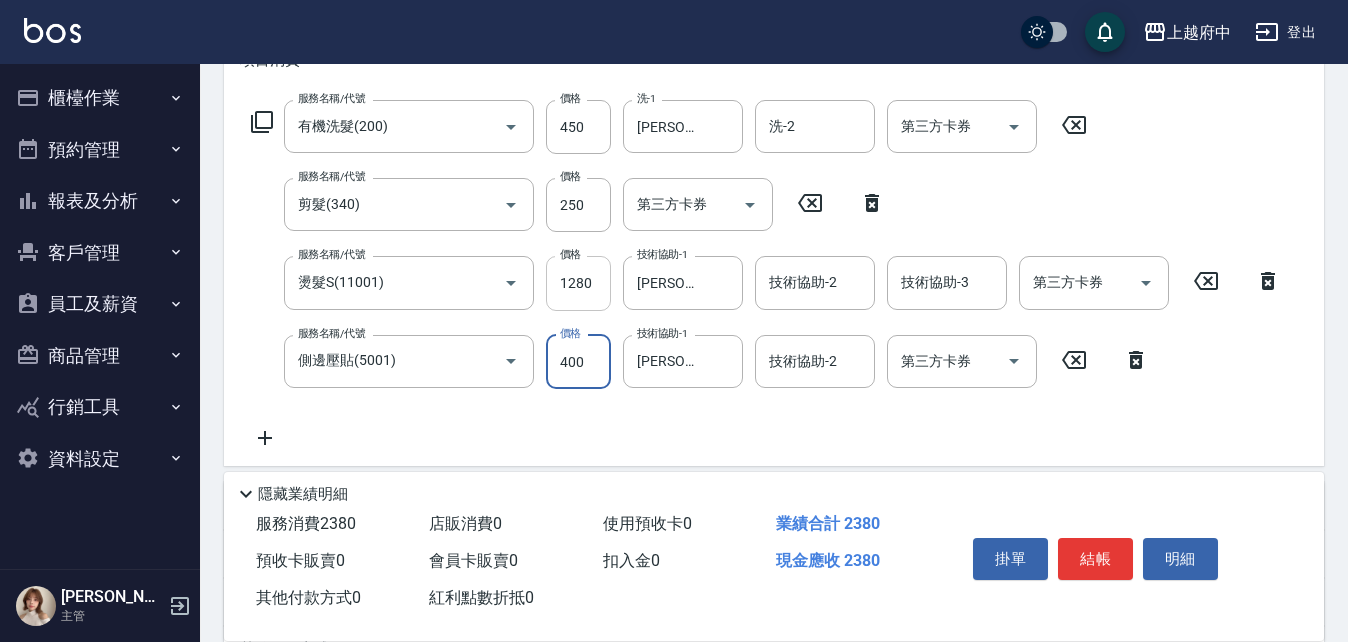 click on "1280" at bounding box center (578, 283) 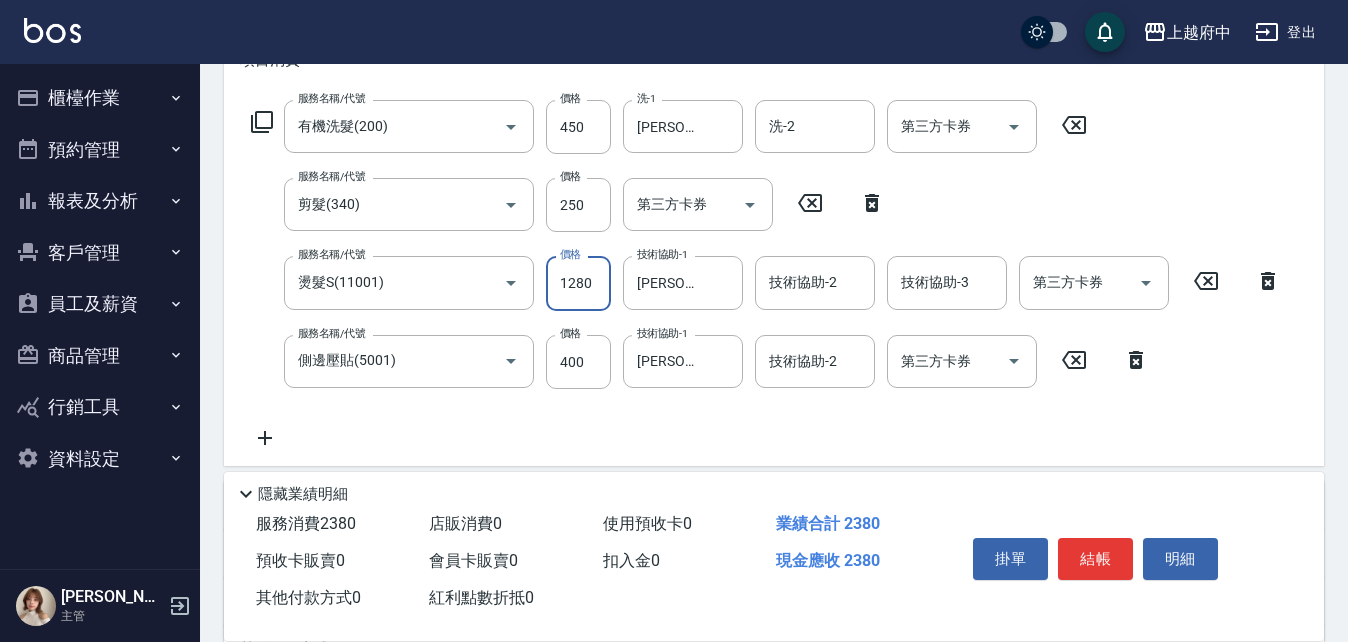 click on "1280" at bounding box center (578, 283) 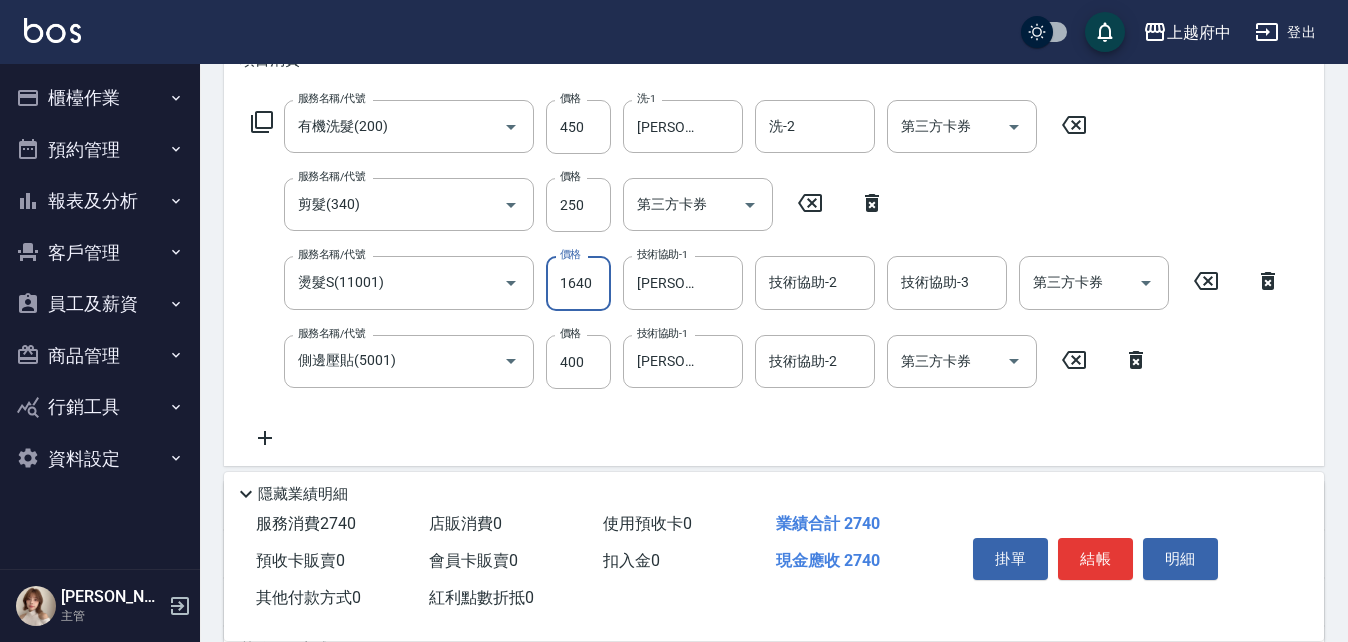 type on "1640" 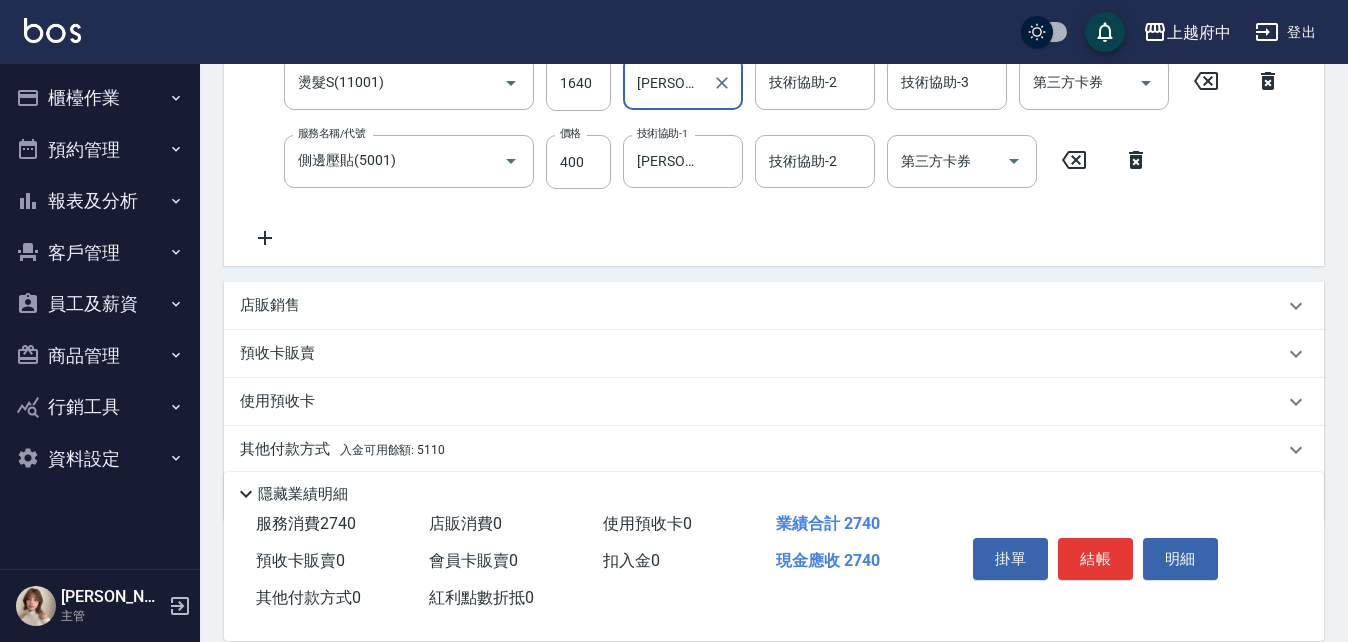 scroll, scrollTop: 572, scrollLeft: 0, axis: vertical 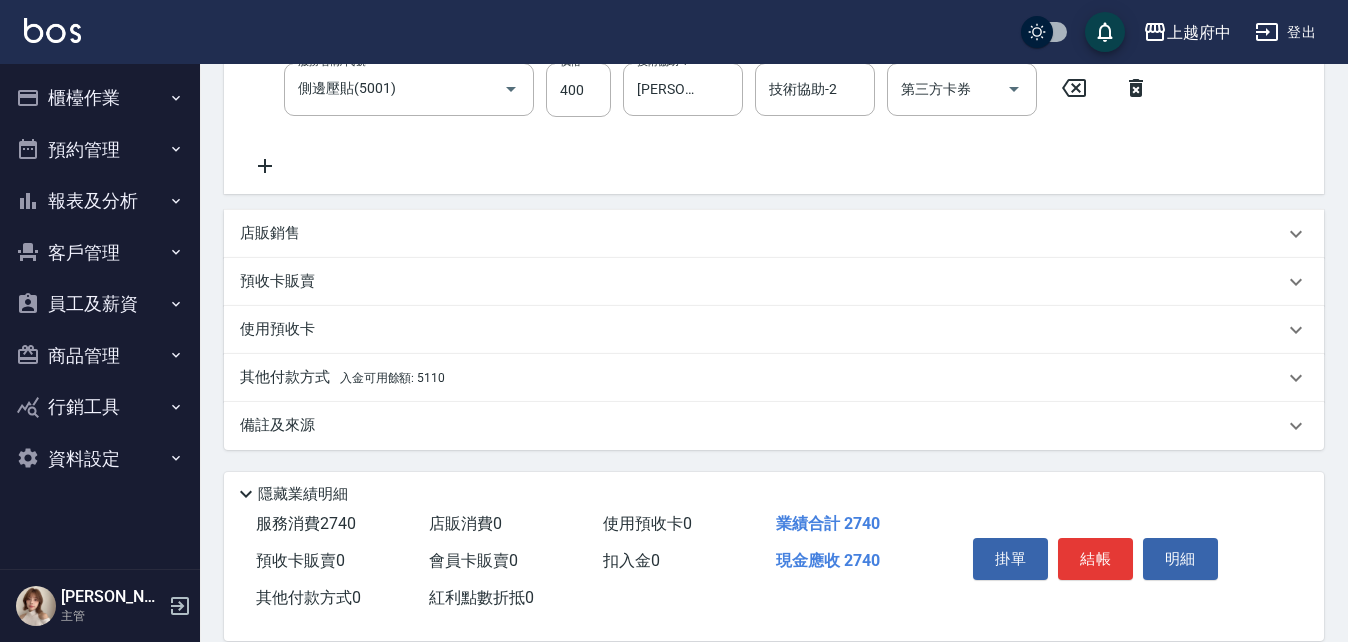 click on "其他付款方式 入金可用餘額: 5110" at bounding box center (342, 378) 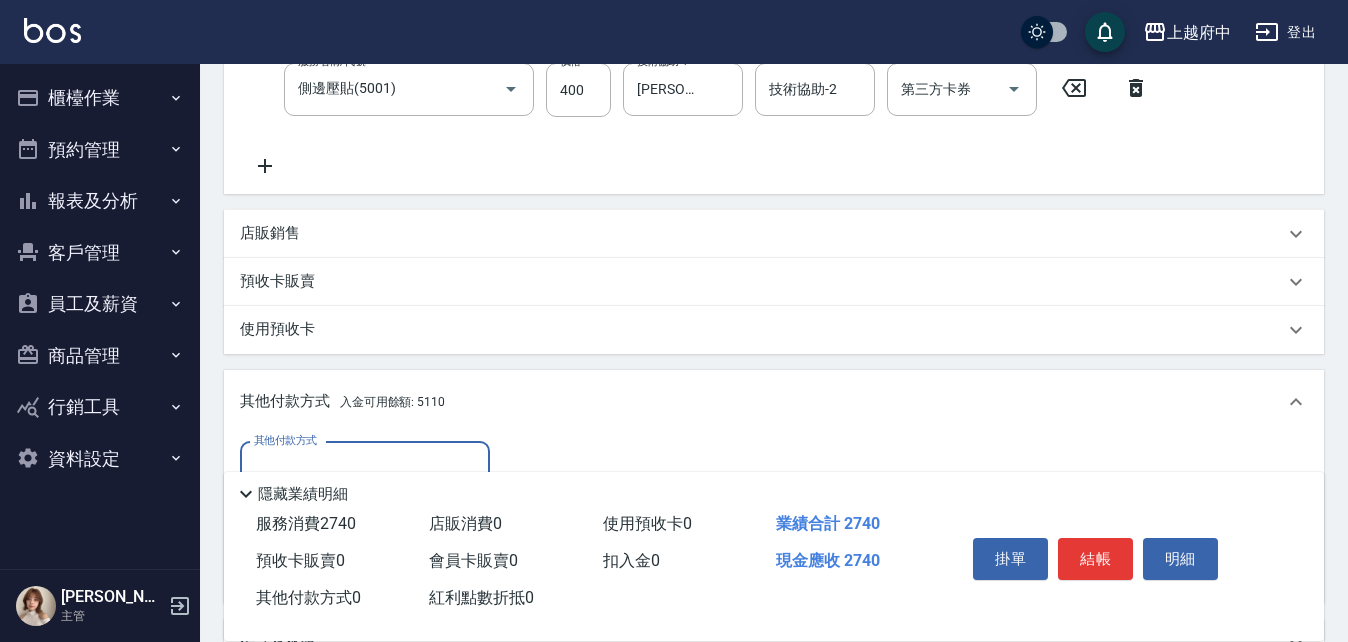 scroll, scrollTop: 0, scrollLeft: 0, axis: both 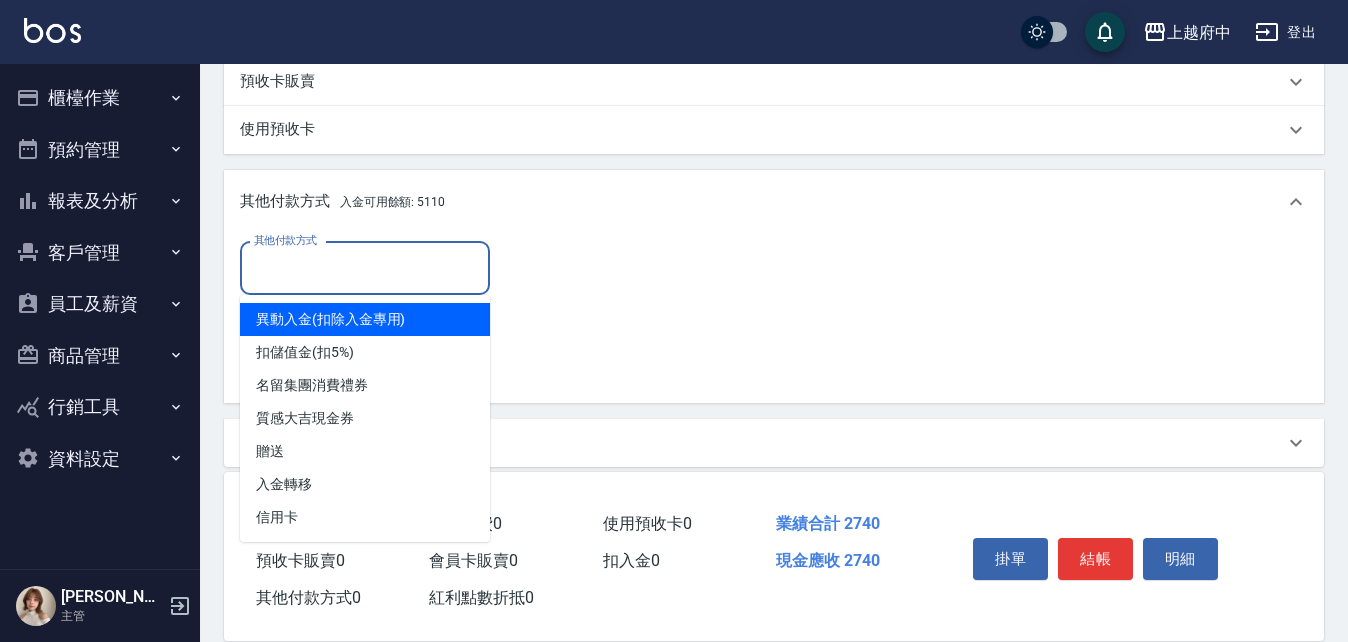 click on "其他付款方式" at bounding box center (365, 268) 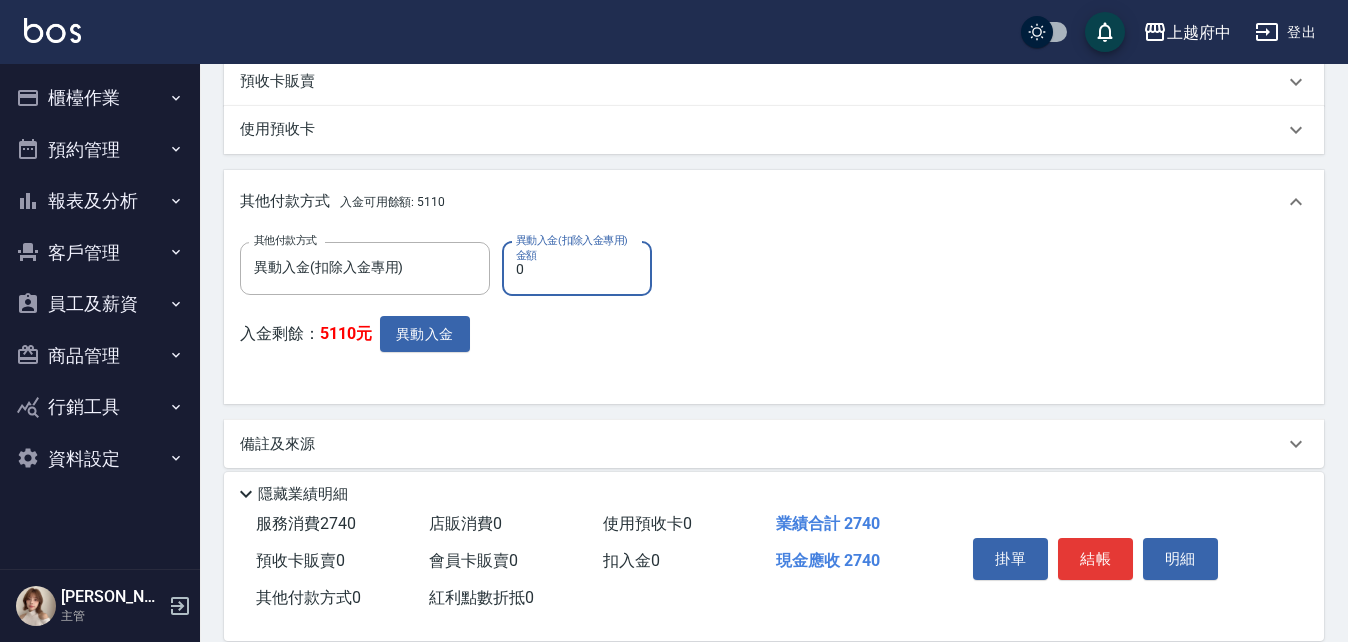 drag, startPoint x: 539, startPoint y: 271, endPoint x: 501, endPoint y: 262, distance: 39.051247 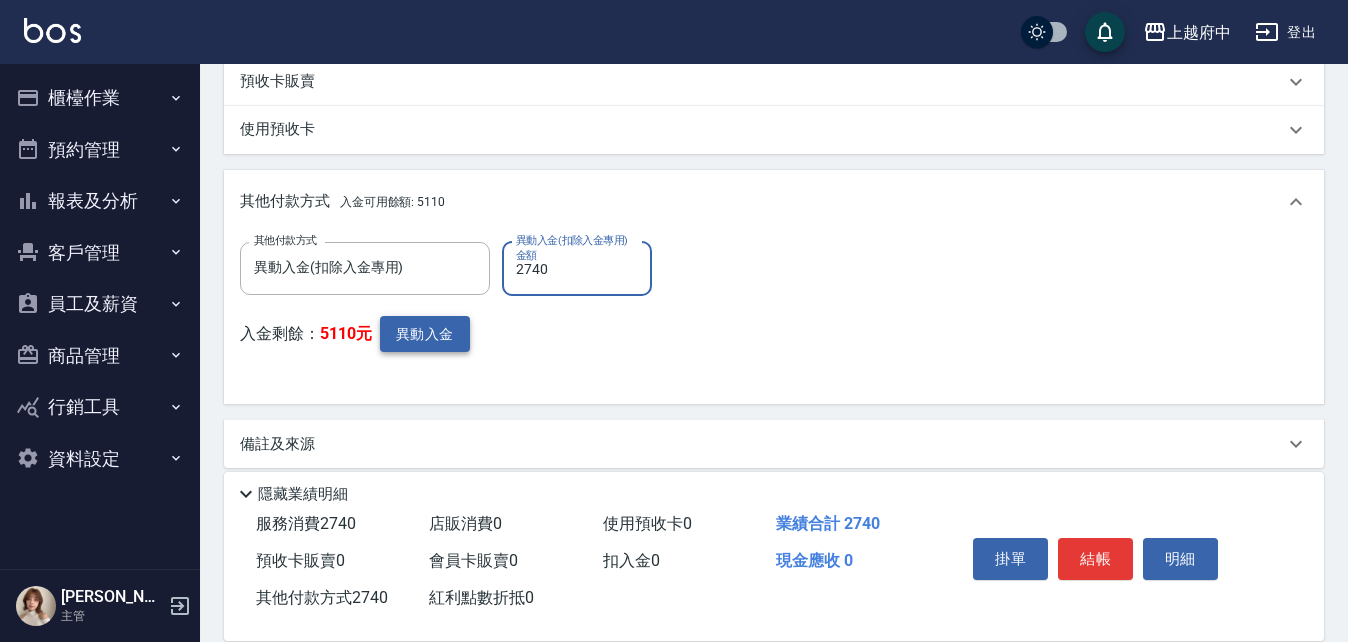 type on "2740" 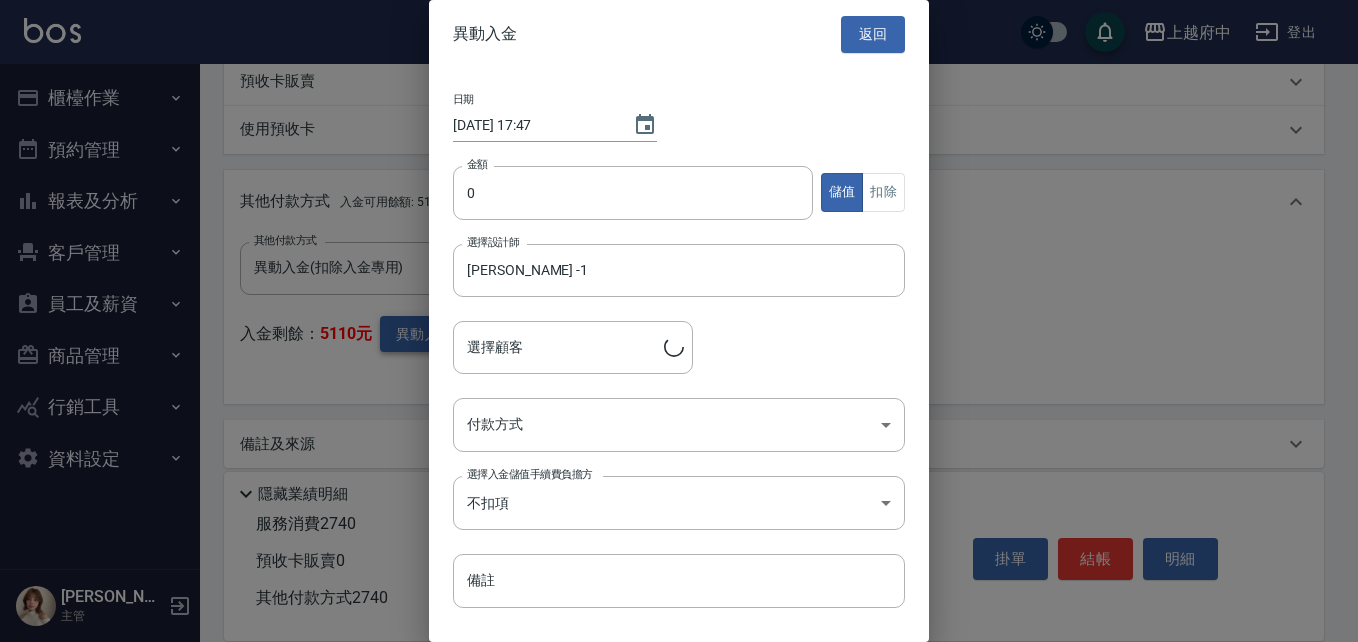 type on "[PERSON_NAME]/0988702039/T83415" 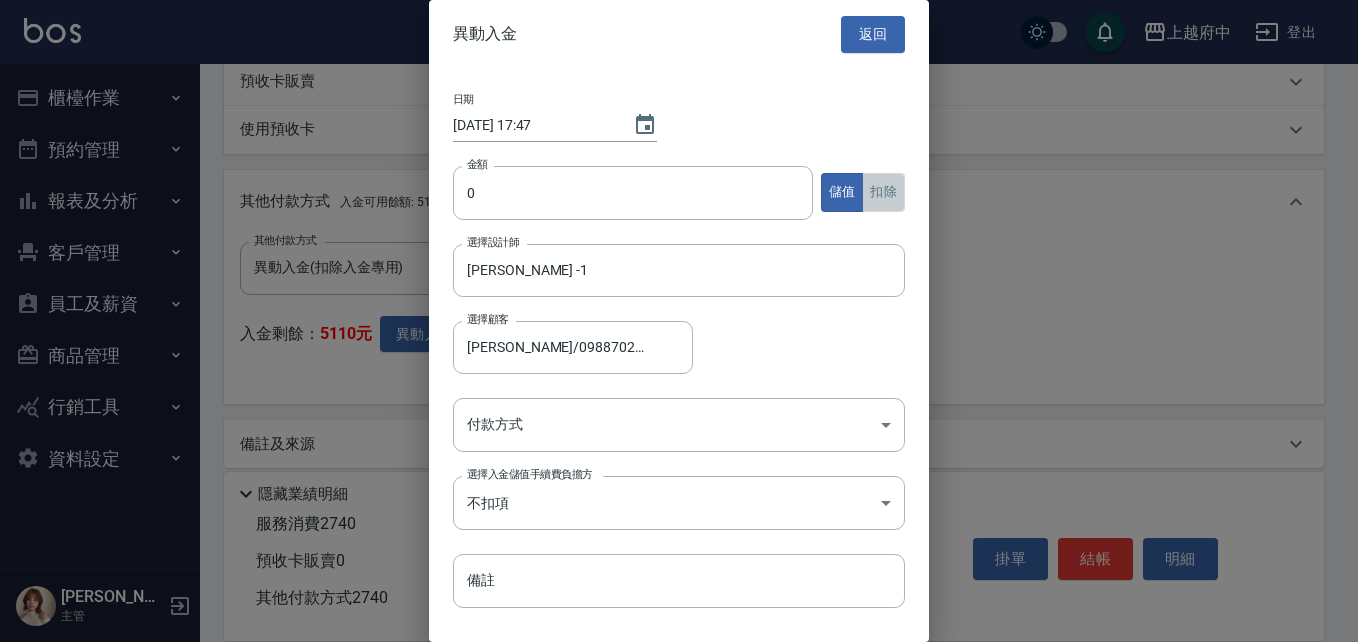 click on "扣除" at bounding box center [883, 192] 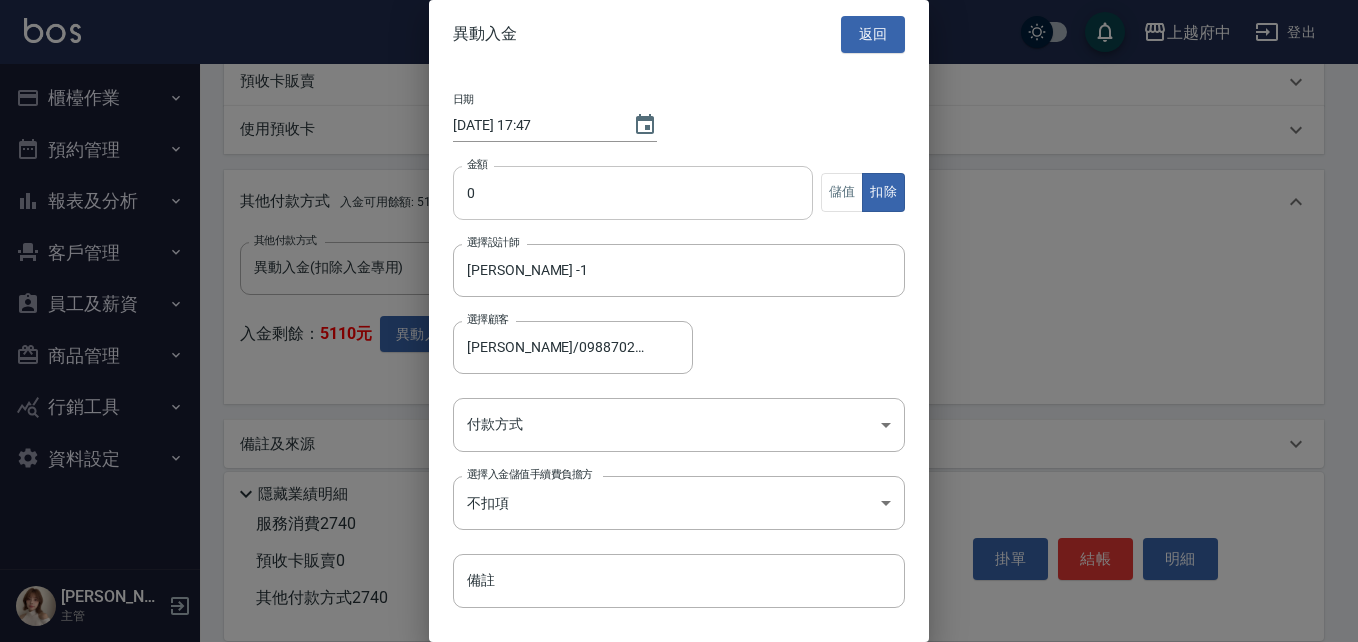 click on "0" at bounding box center (633, 193) 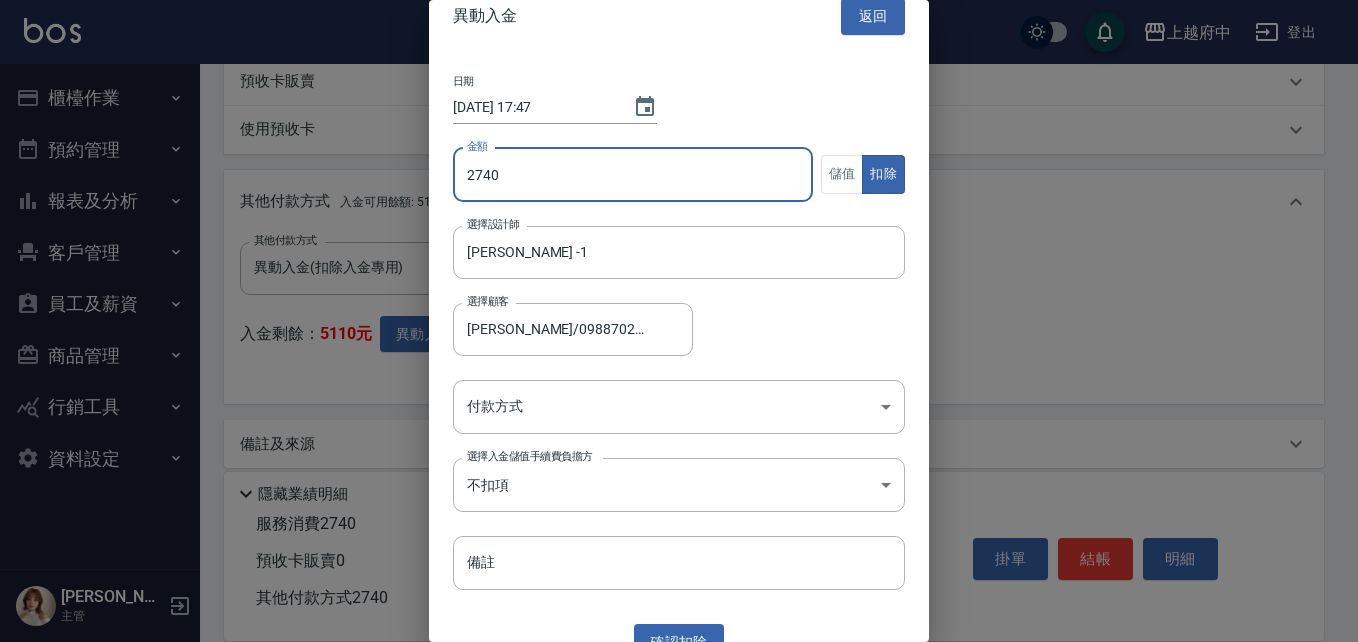 scroll, scrollTop: 47, scrollLeft: 0, axis: vertical 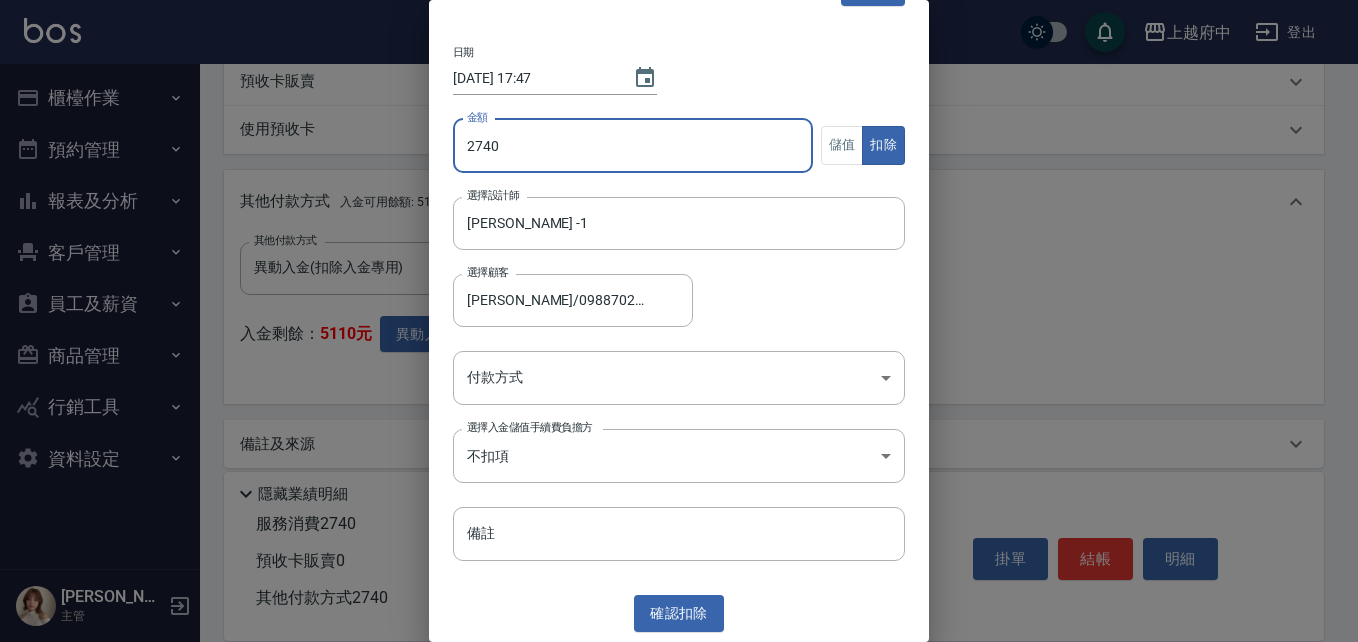 type on "2740" 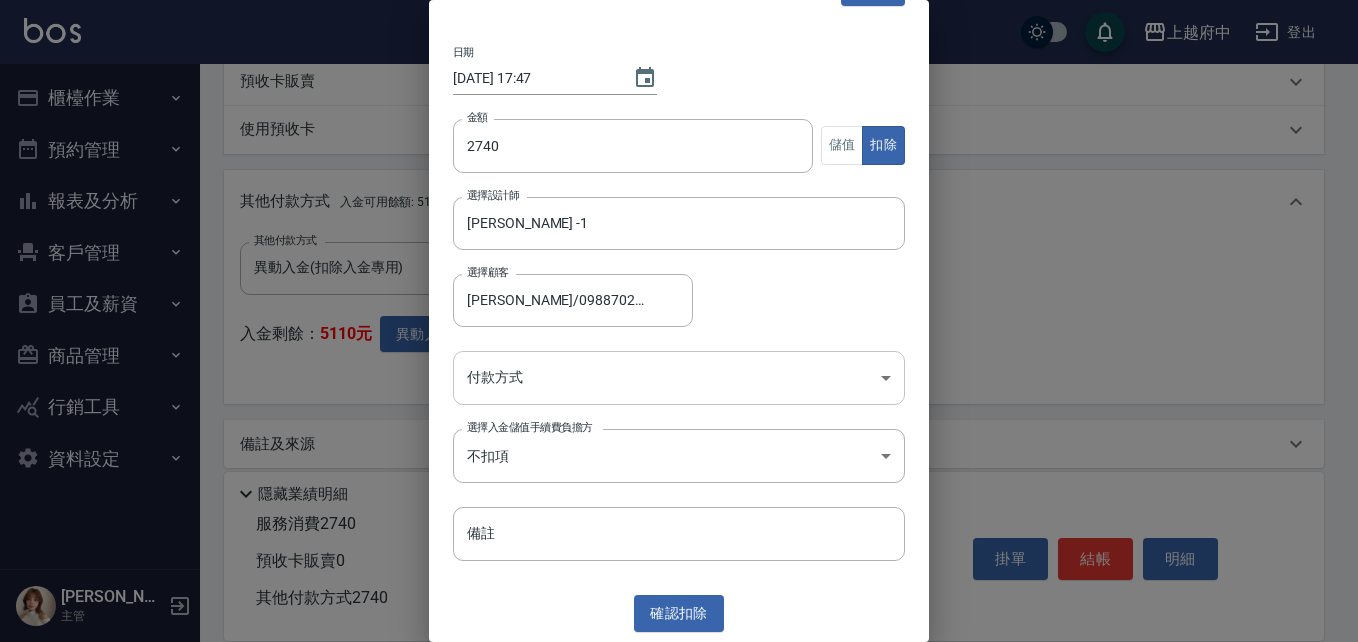 click on "上越府中 登出 櫃檯作業 打帳單 帳單列表 掛單列表 營業儀表板 現金收支登錄 材料自購登錄 每日結帳 排班表 現場電腦打卡 預約管理 預約管理 單日預約紀錄 單週預約紀錄 報表及分析 報表目錄 消費分析儀表板 店家區間累計表 店家日報表 店家排行榜 互助日報表 互助月報表 互助排行榜 互助點數明細 互助業績報表 全店業績分析表 每日業績分析表 營業統計分析表 營業項目月分析表 設計師業績表 設計師日報表 設計師業績分析表 設計師業績月報表 設計師抽成報表 設計師排行榜 商品銷售排行榜 商品消耗明細 商品進銷貨報表 商品庫存表 商品庫存盤點表 會員卡銷售報表 服務扣項明細表 單一服務項目查詢 店販抽成明細 店販分類抽成明細 顧客入金餘額表 顧客卡券餘額表 每日非現金明細 每日收支明細 收支分類明細表 收支匯款表 非現金明細對帳單 費用分析表 Annie" at bounding box center (679, -56) 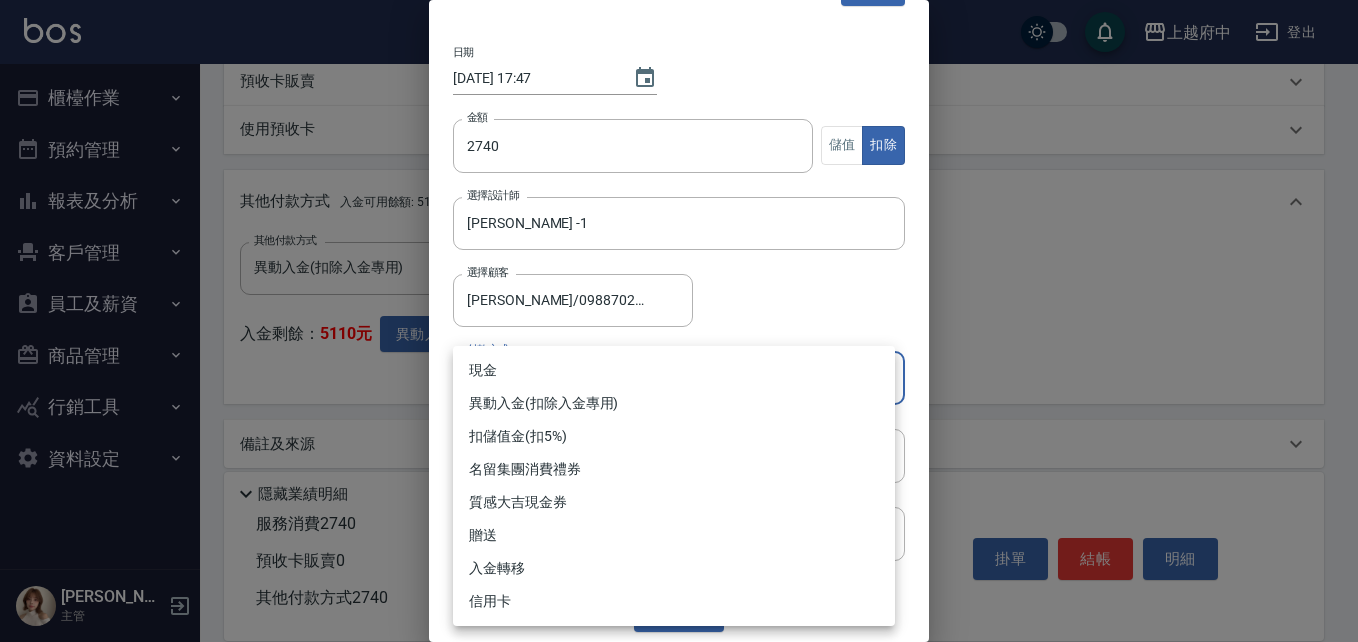 click on "異動入金(扣除入金專用)" at bounding box center (674, 403) 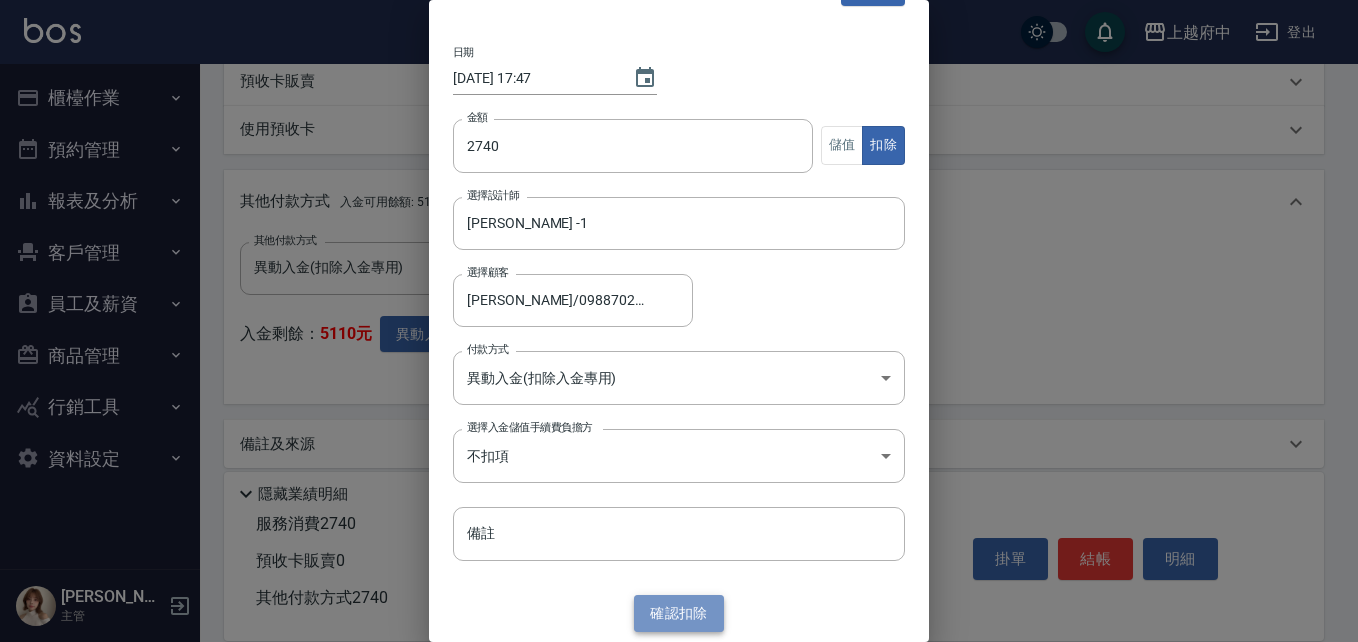 click on "確認 扣除" at bounding box center (679, 613) 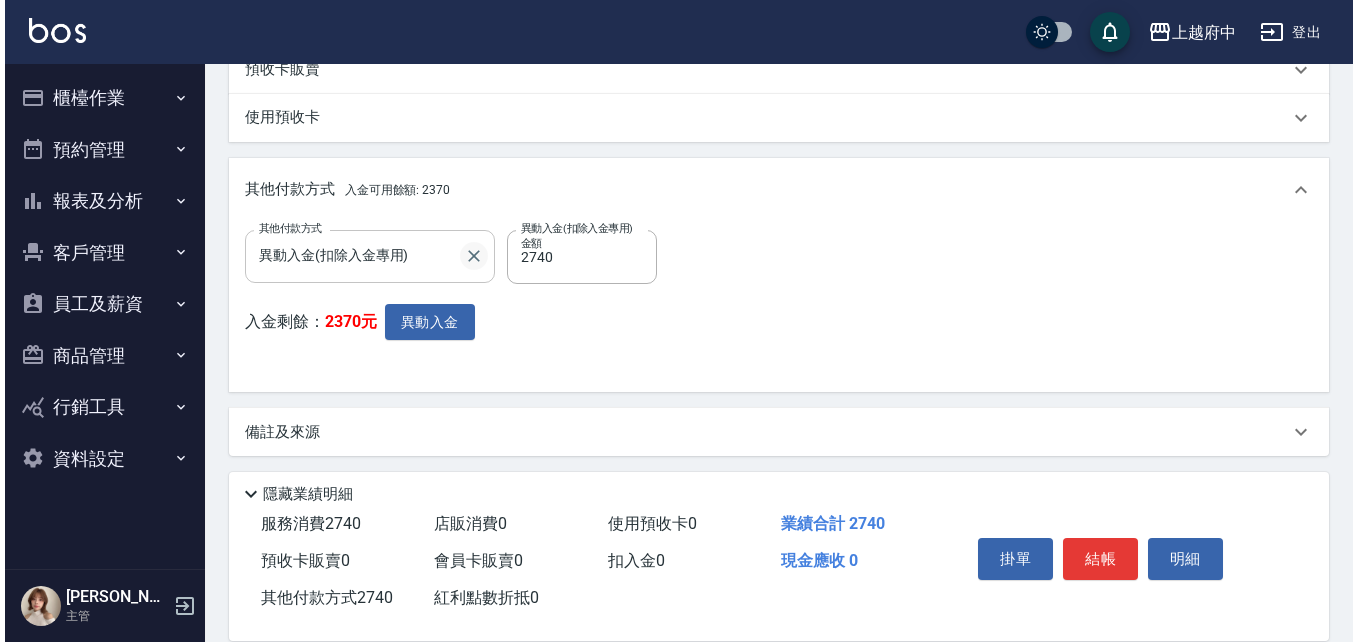 scroll, scrollTop: 790, scrollLeft: 0, axis: vertical 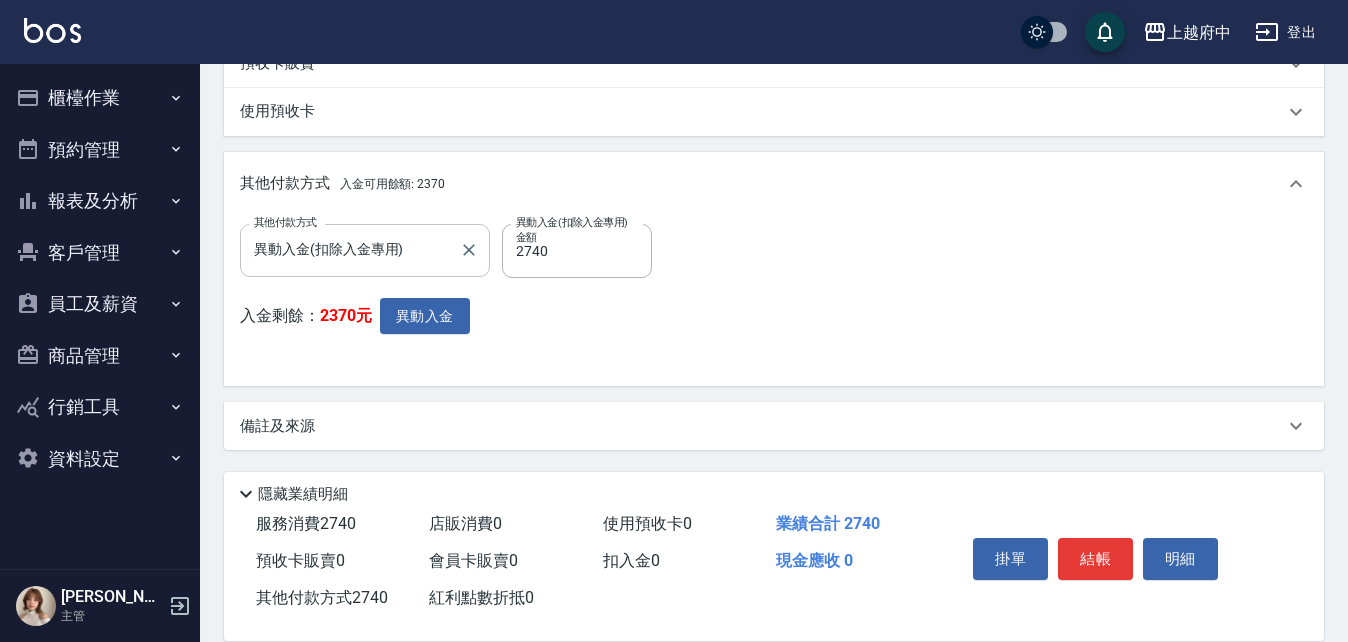 click on "異動入金(扣除入金專用)" at bounding box center [350, 250] 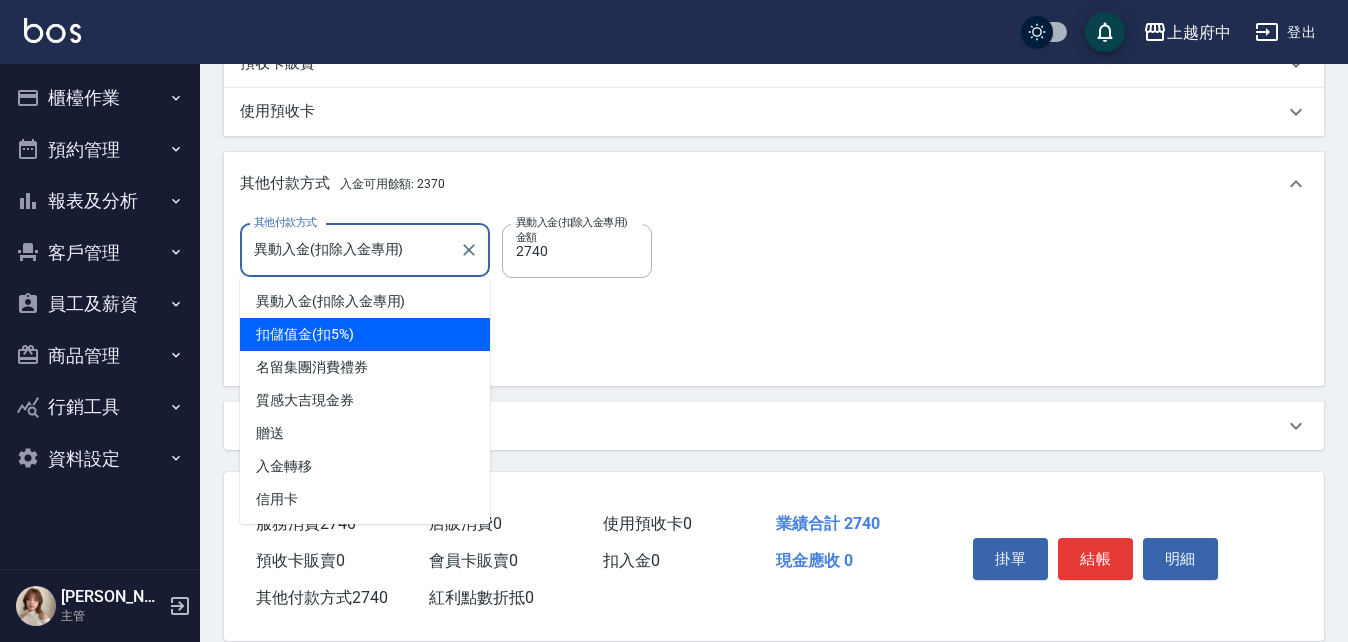 click on "扣儲值金(扣5%)" at bounding box center [365, 334] 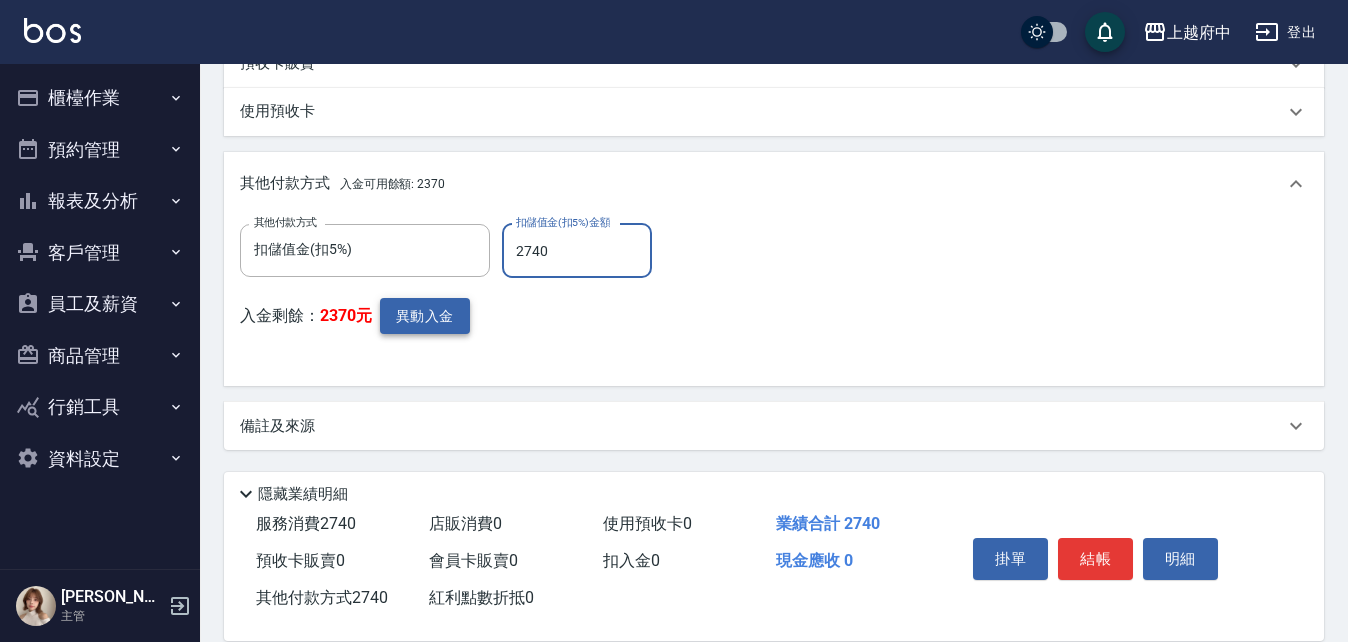click on "異動入金" at bounding box center (425, 316) 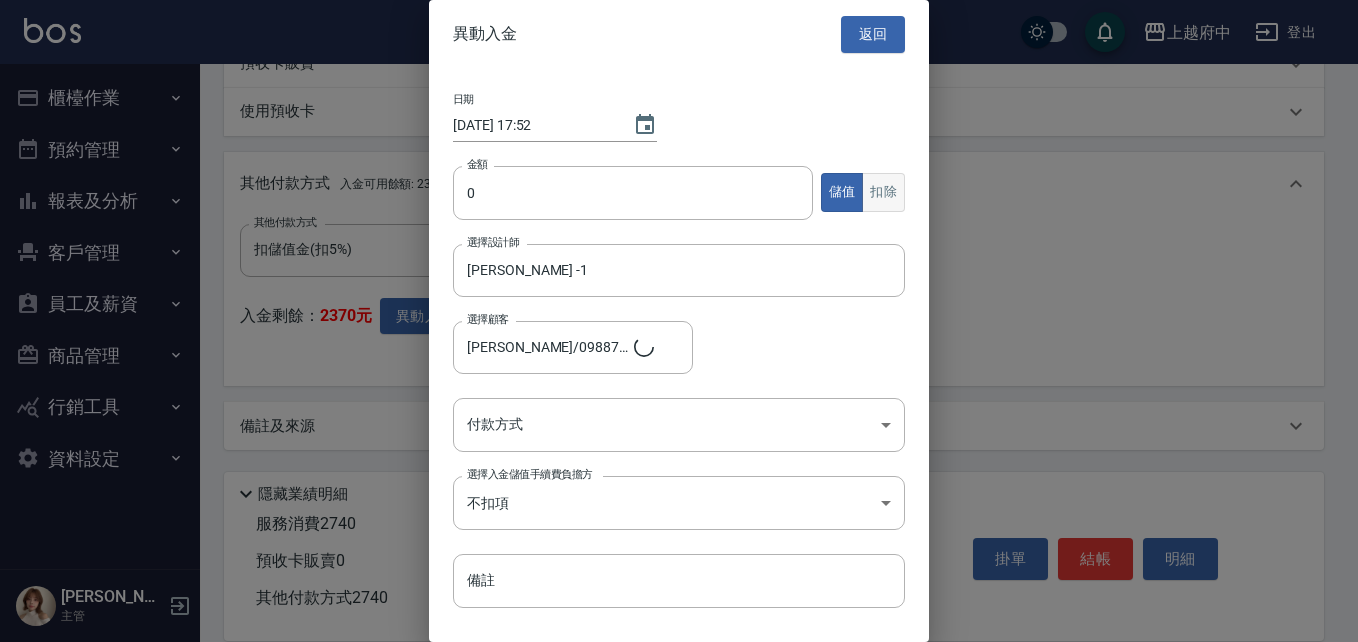click on "扣除" at bounding box center [883, 192] 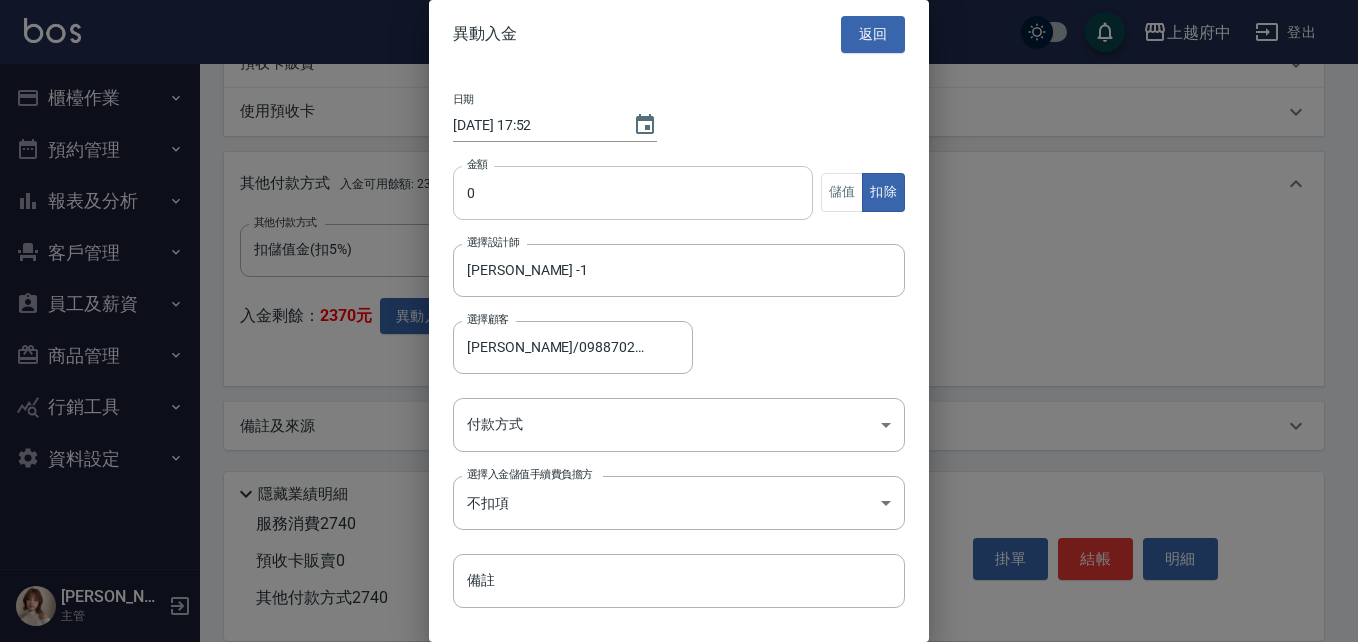 click on "0" at bounding box center (633, 193) 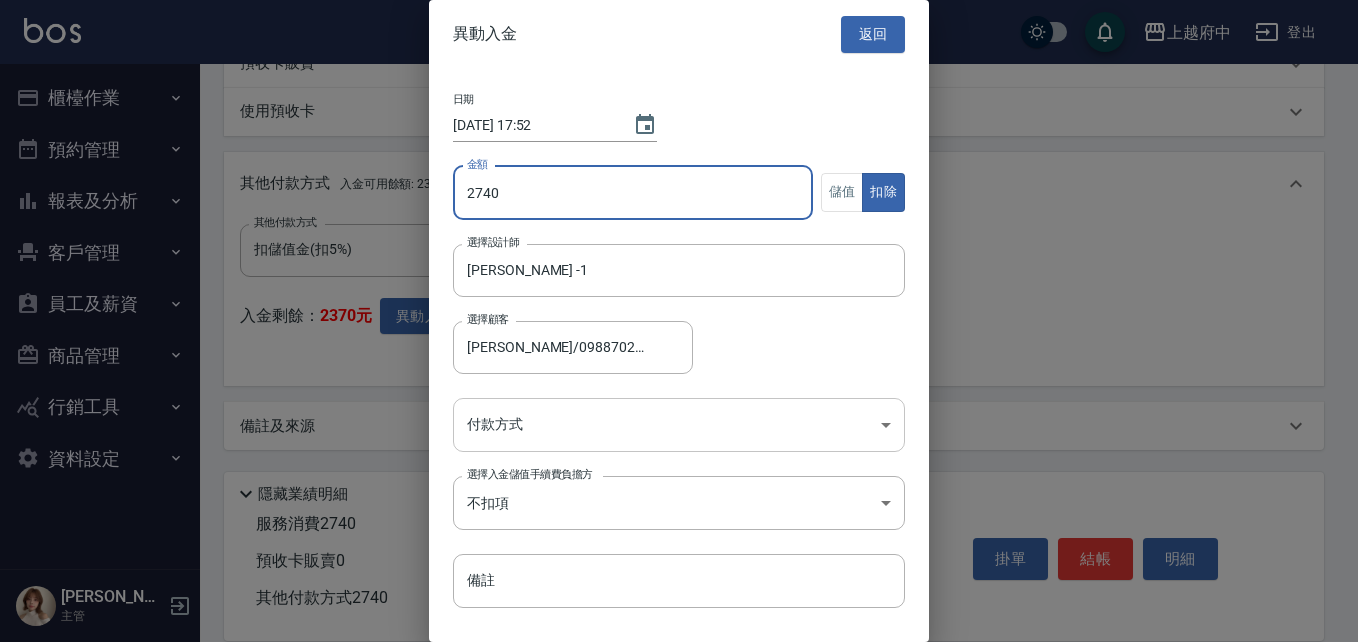 type on "2740" 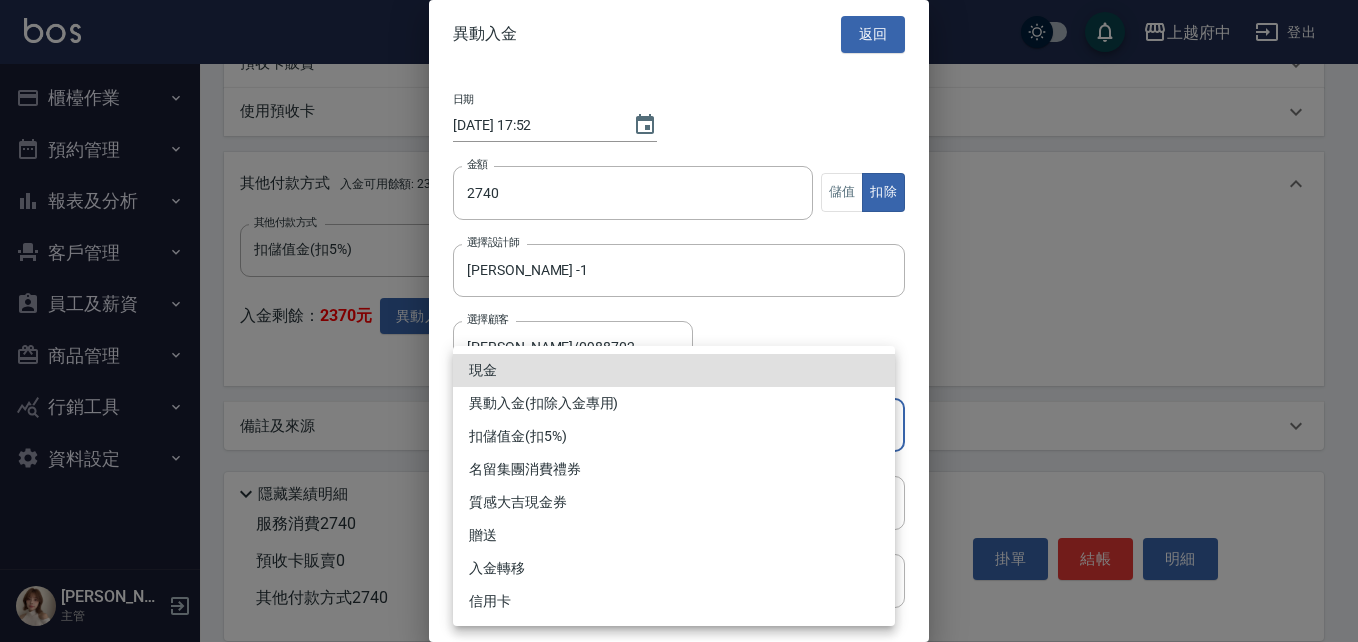 click on "上越府中 登出 櫃檯作業 打帳單 帳單列表 掛單列表 營業儀表板 現金收支登錄 材料自購登錄 每日結帳 排班表 現場電腦打卡 預約管理 預約管理 單日預約紀錄 單週預約紀錄 報表及分析 報表目錄 消費分析儀表板 店家區間累計表 店家日報表 店家排行榜 互助日報表 互助月報表 互助排行榜 互助點數明細 互助業績報表 全店業績分析表 每日業績分析表 營業統計分析表 營業項目月分析表 設計師業績表 設計師日報表 設計師業績分析表 設計師業績月報表 設計師抽成報表 設計師排行榜 商品銷售排行榜 商品消耗明細 商品進銷貨報表 商品庫存表 商品庫存盤點表 會員卡銷售報表 服務扣項明細表 單一服務項目查詢 店販抽成明細 店販分類抽成明細 顧客入金餘額表 顧客卡券餘額表 每日非現金明細 每日收支明細 收支分類明細表 收支匯款表 非現金明細對帳單 費用分析表 Annie" at bounding box center [679, -74] 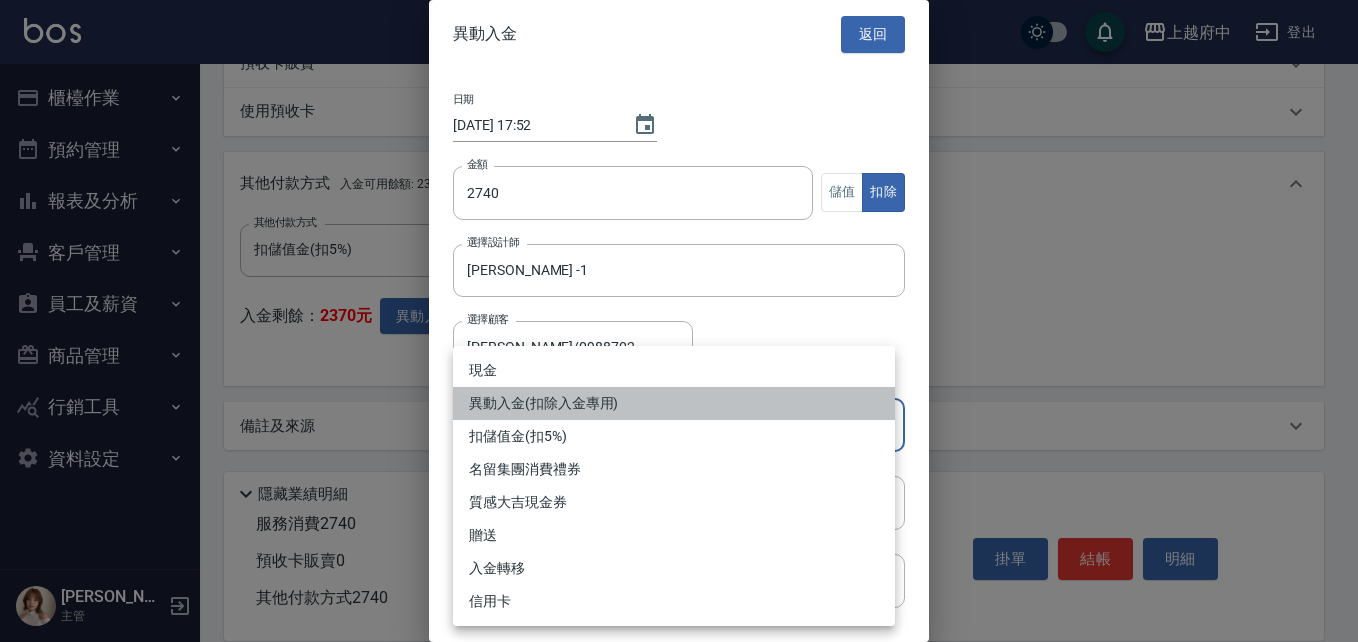 click on "異動入金(扣除入金專用)" at bounding box center [674, 403] 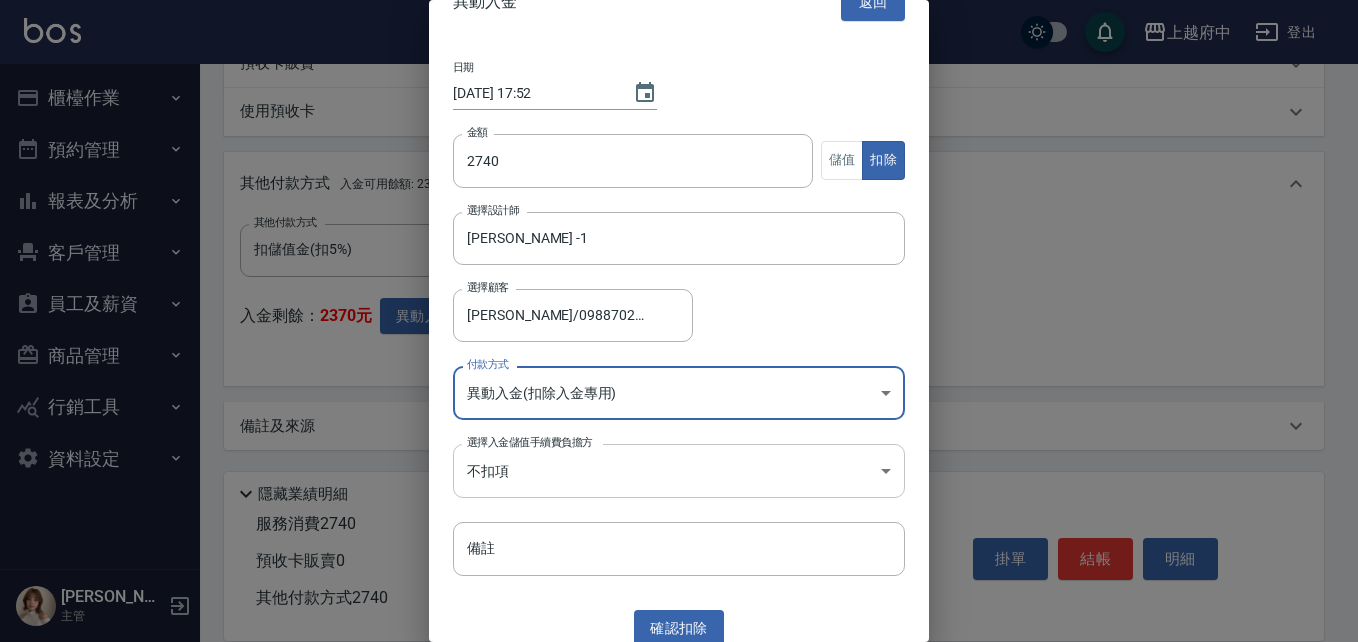 scroll, scrollTop: 47, scrollLeft: 0, axis: vertical 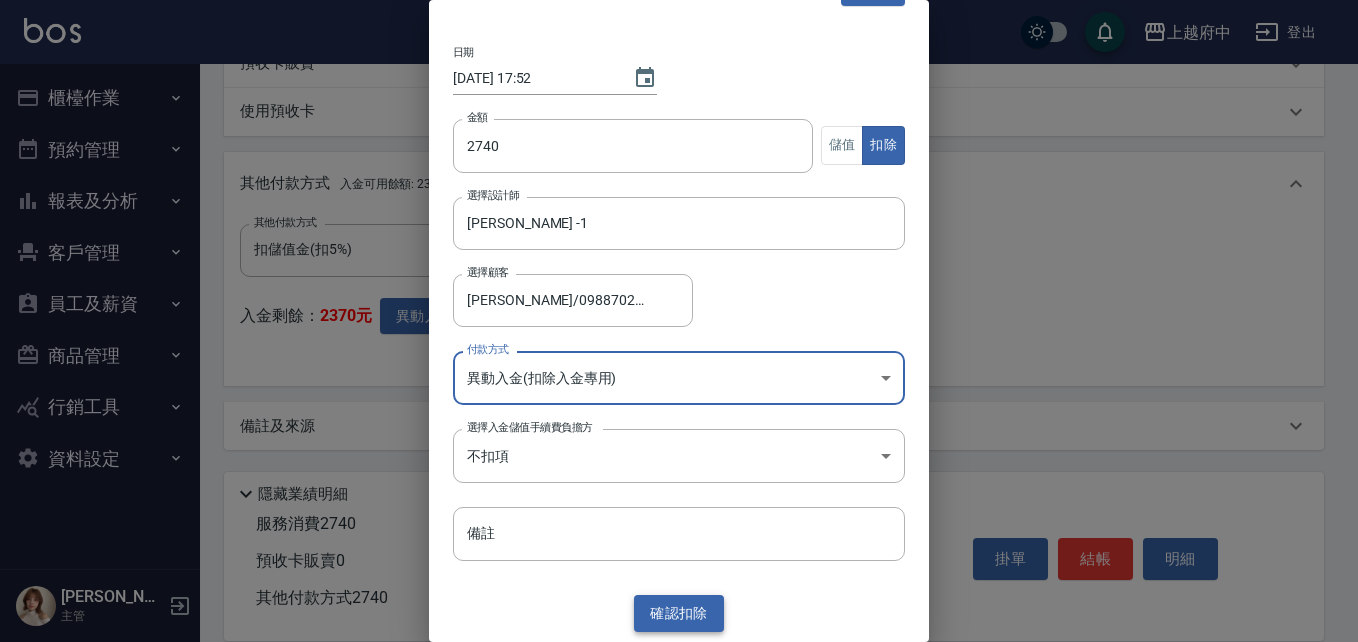 click on "確認 扣除" at bounding box center (679, 613) 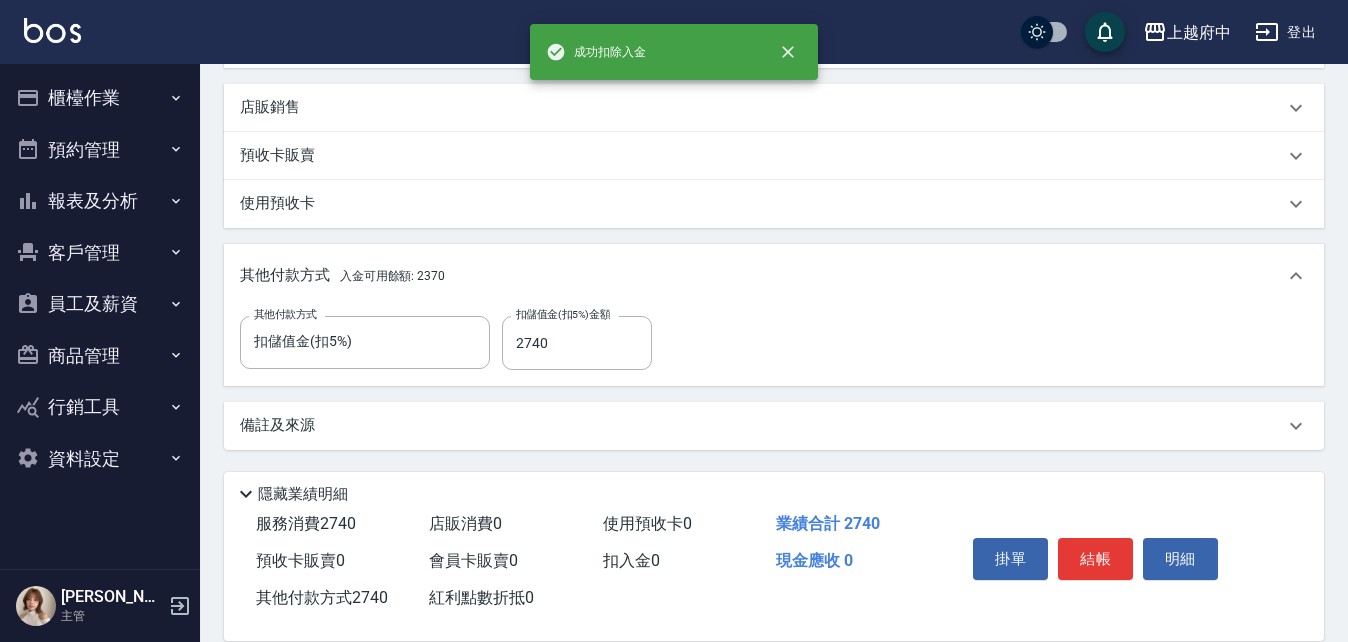 scroll, scrollTop: 790, scrollLeft: 0, axis: vertical 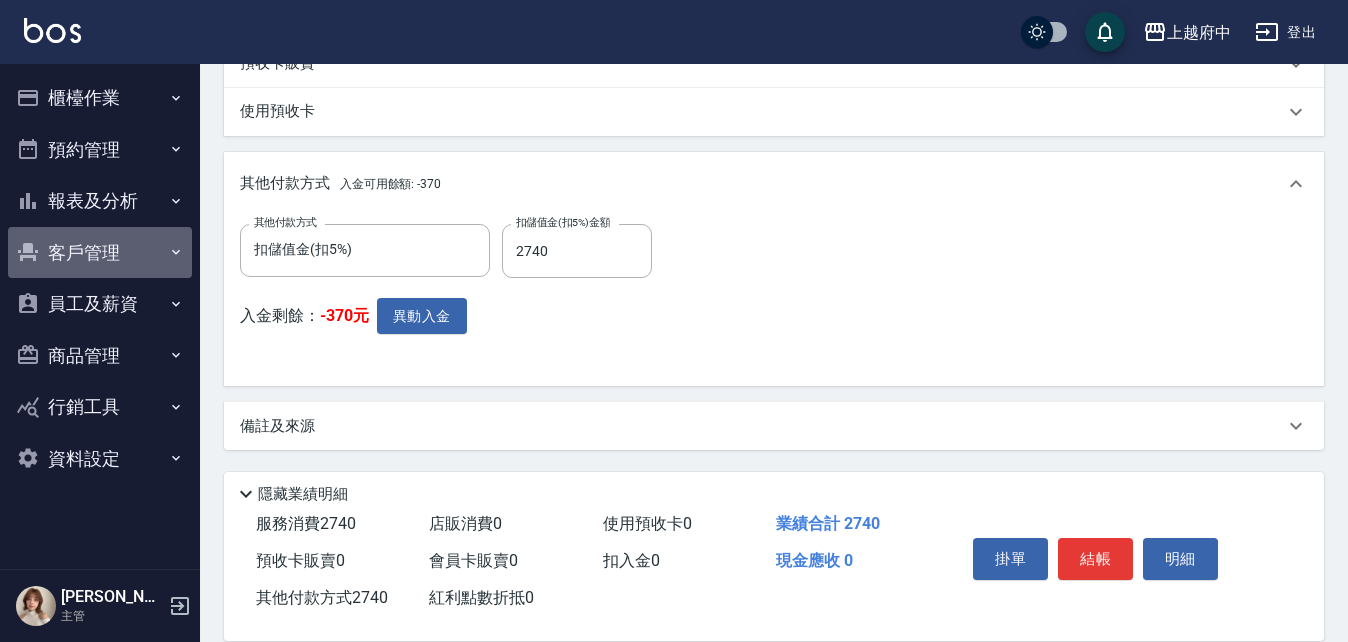 click on "客戶管理" at bounding box center (100, 253) 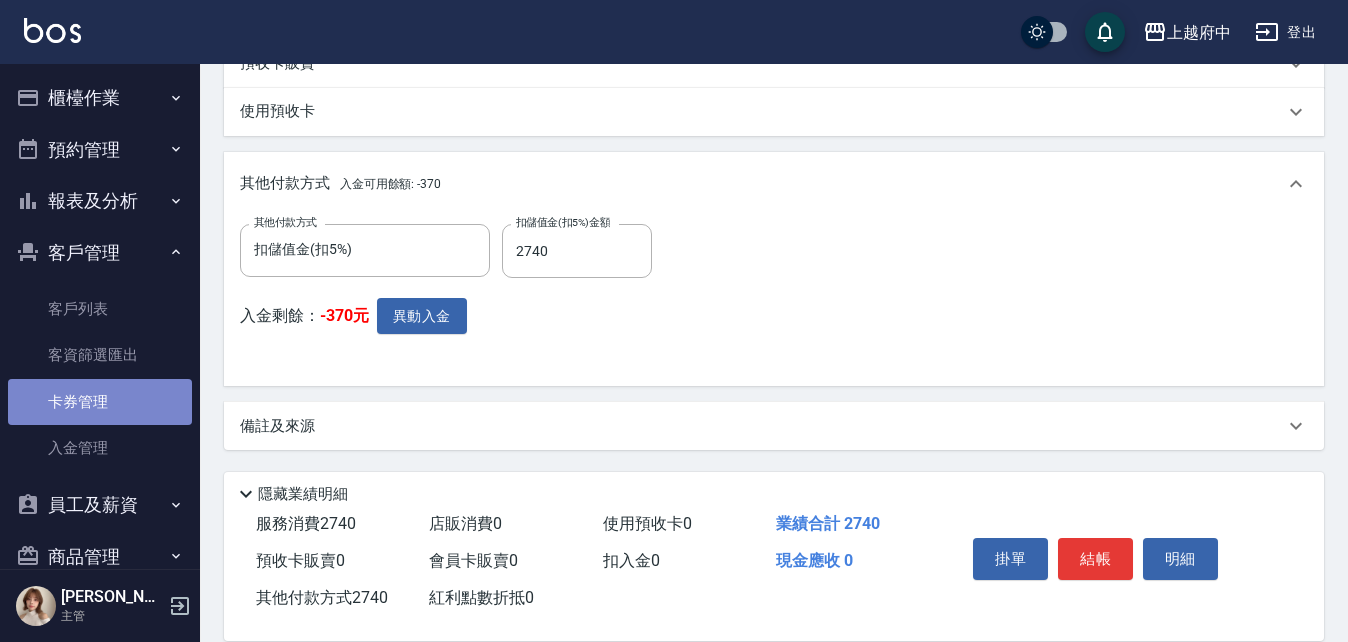 click on "卡券管理" at bounding box center [100, 402] 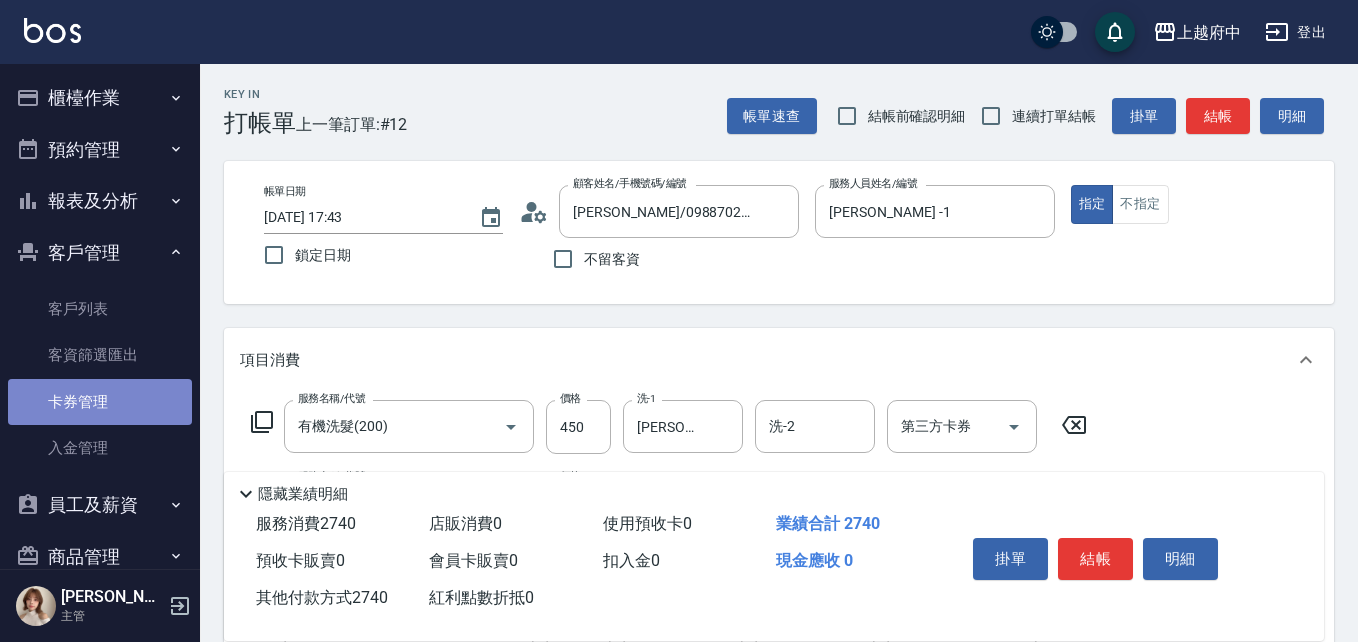 click on "卡券管理" at bounding box center (100, 402) 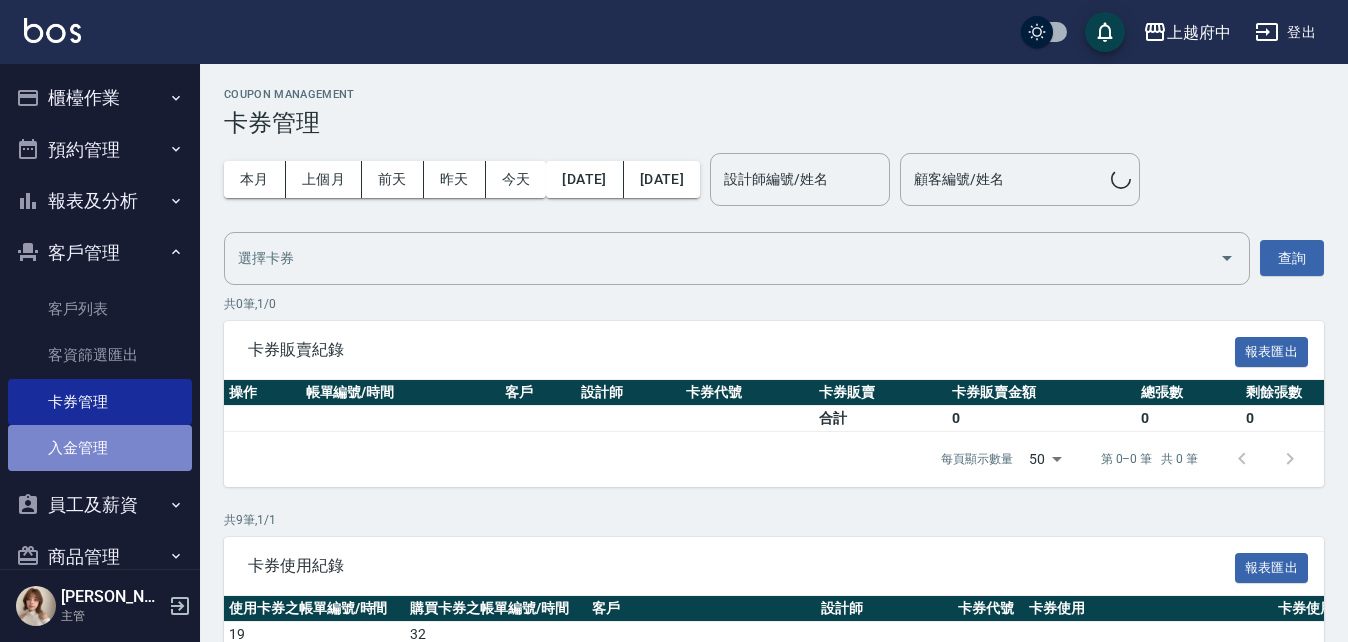 click on "入金管理" at bounding box center [100, 448] 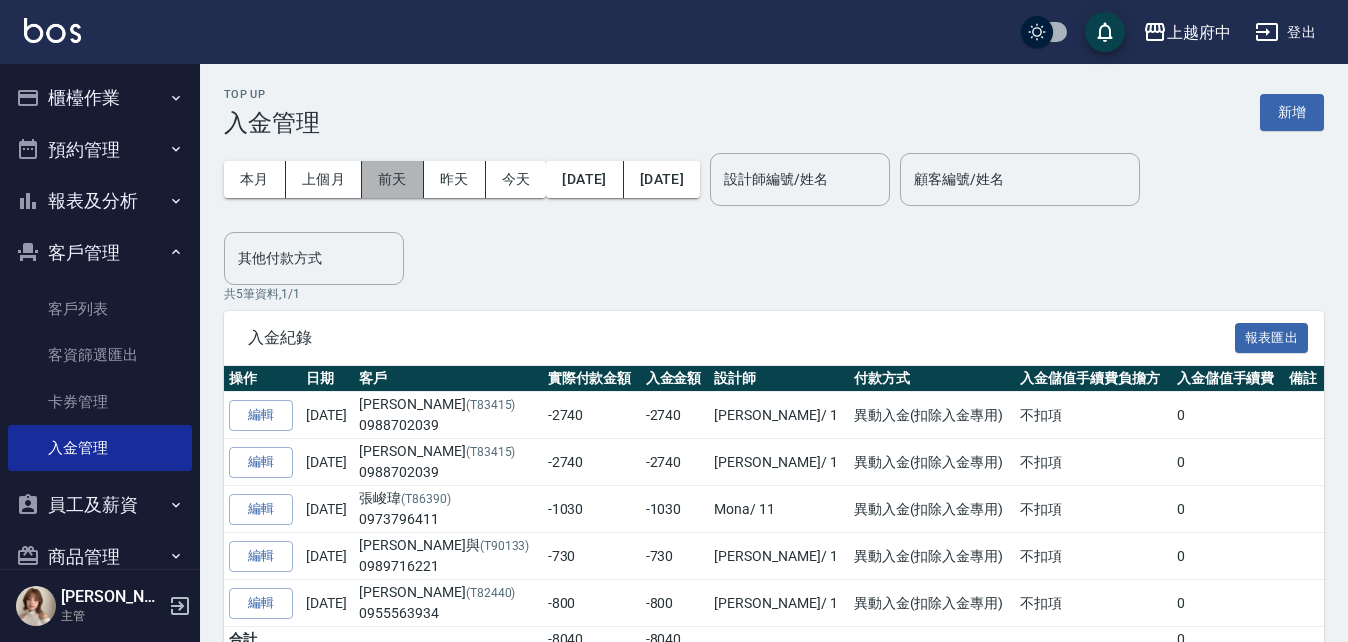 click on "前天" at bounding box center [393, 179] 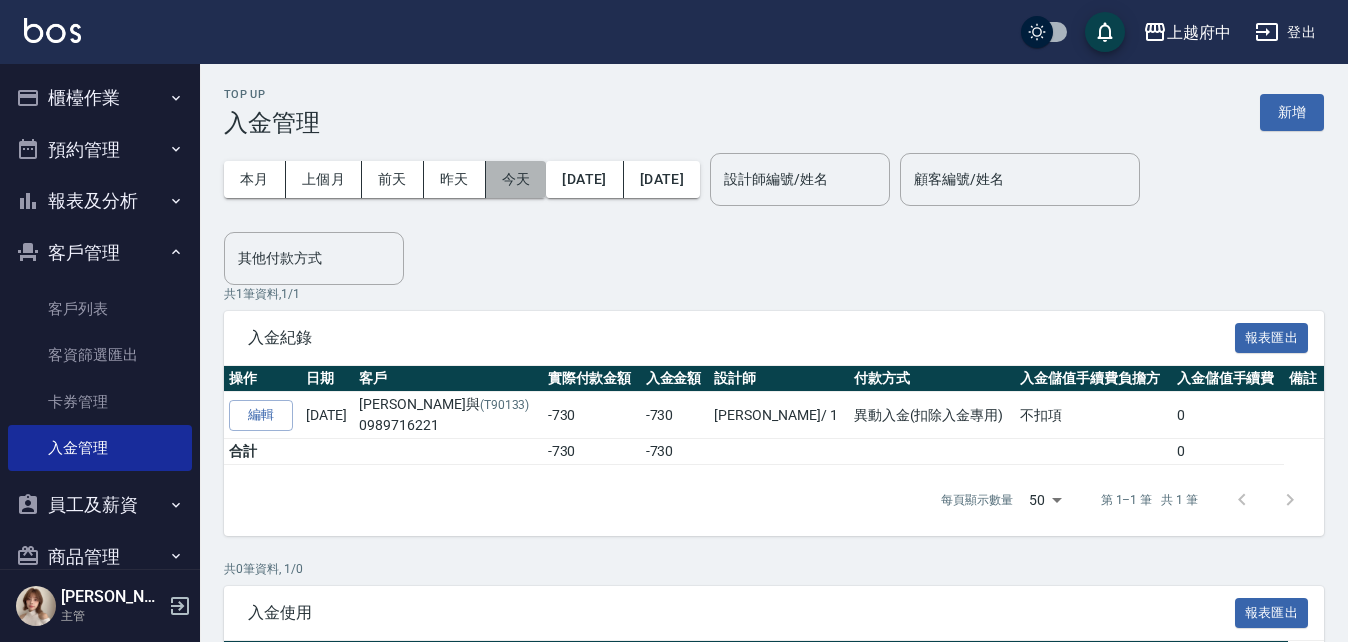 click on "今天" at bounding box center (516, 179) 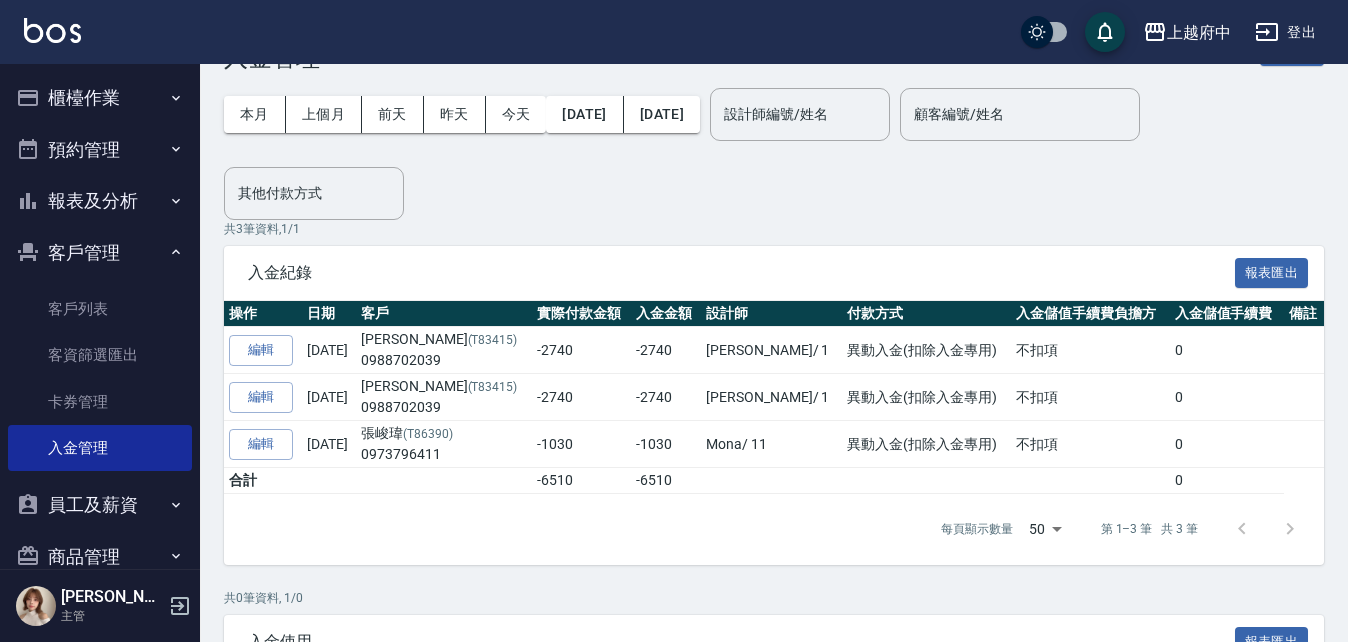 scroll, scrollTop: 100, scrollLeft: 0, axis: vertical 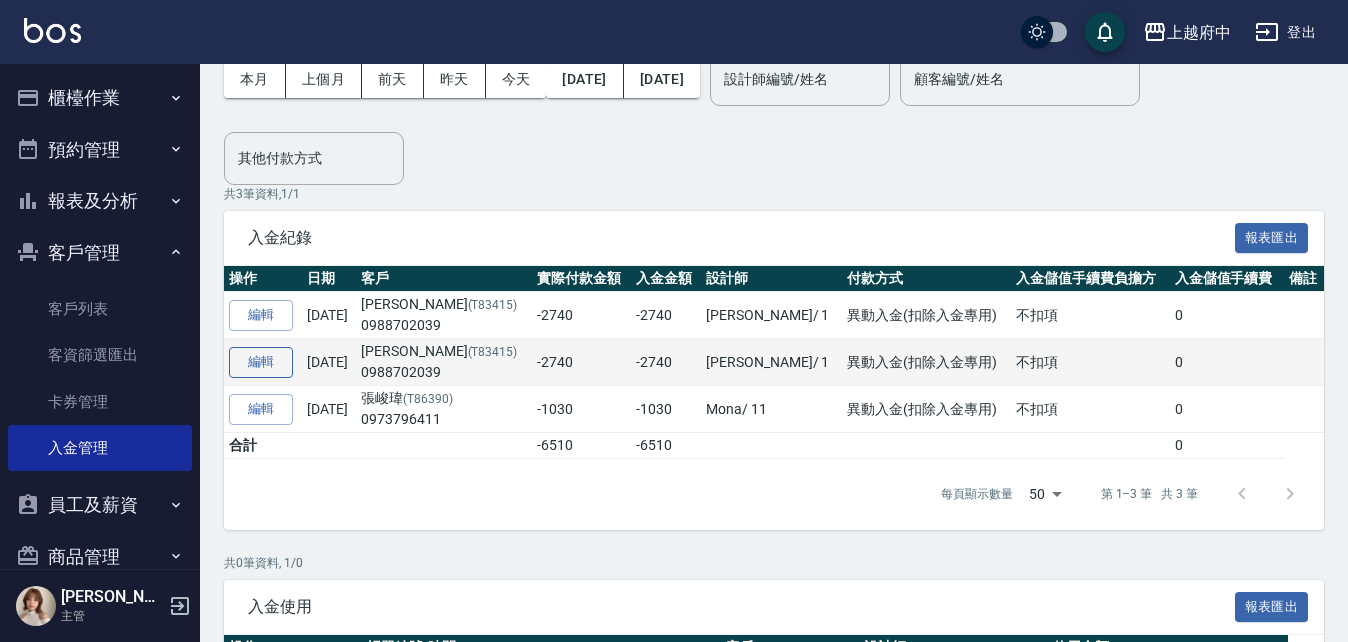 click on "編輯" at bounding box center (261, 362) 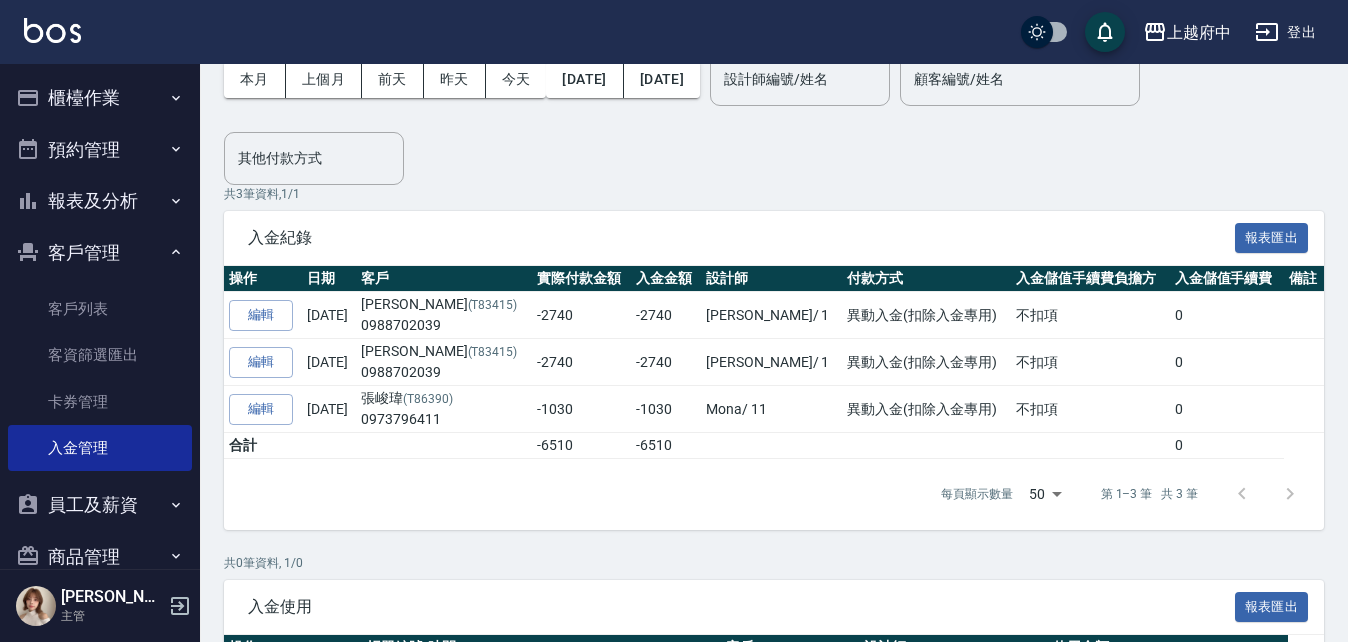 scroll, scrollTop: 0, scrollLeft: 0, axis: both 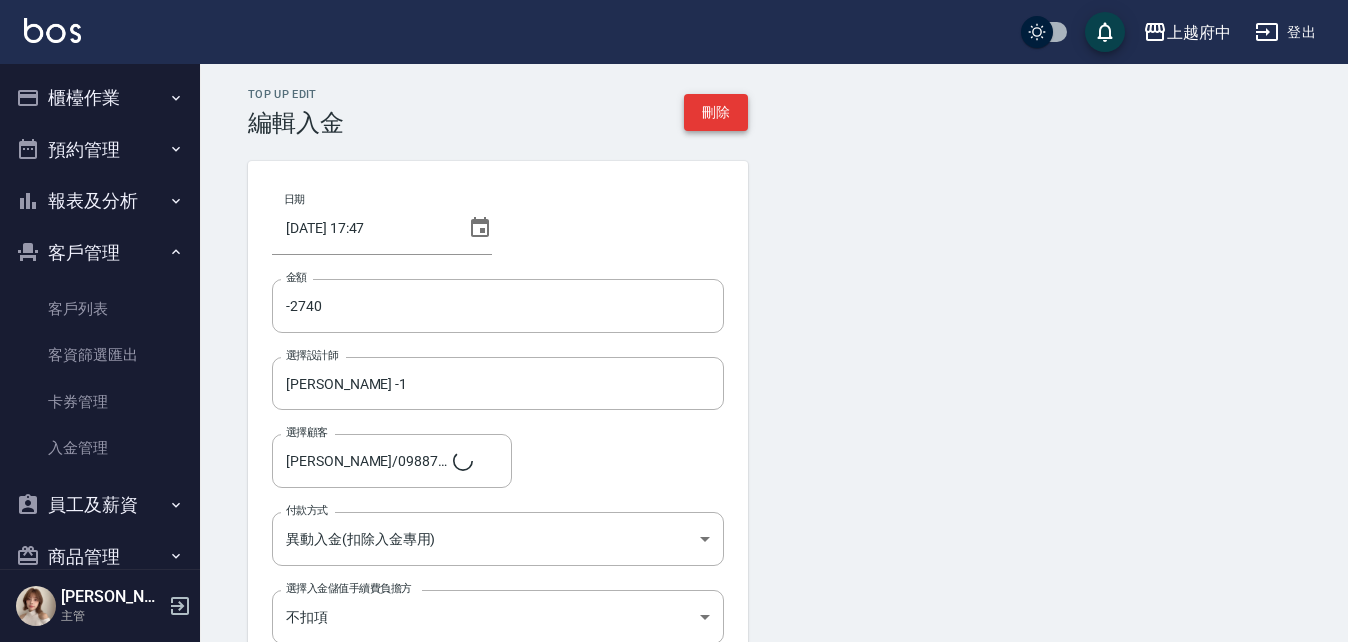 click on "刪除" at bounding box center (716, 112) 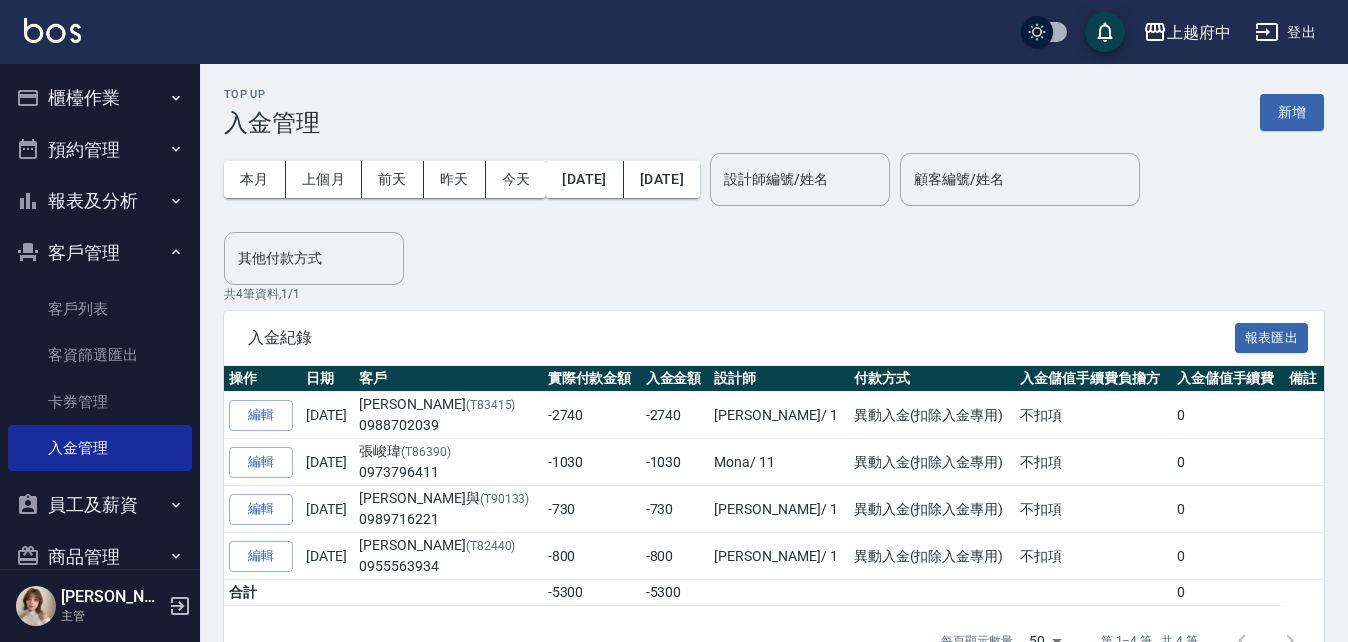 click on "櫃檯作業" at bounding box center (100, 98) 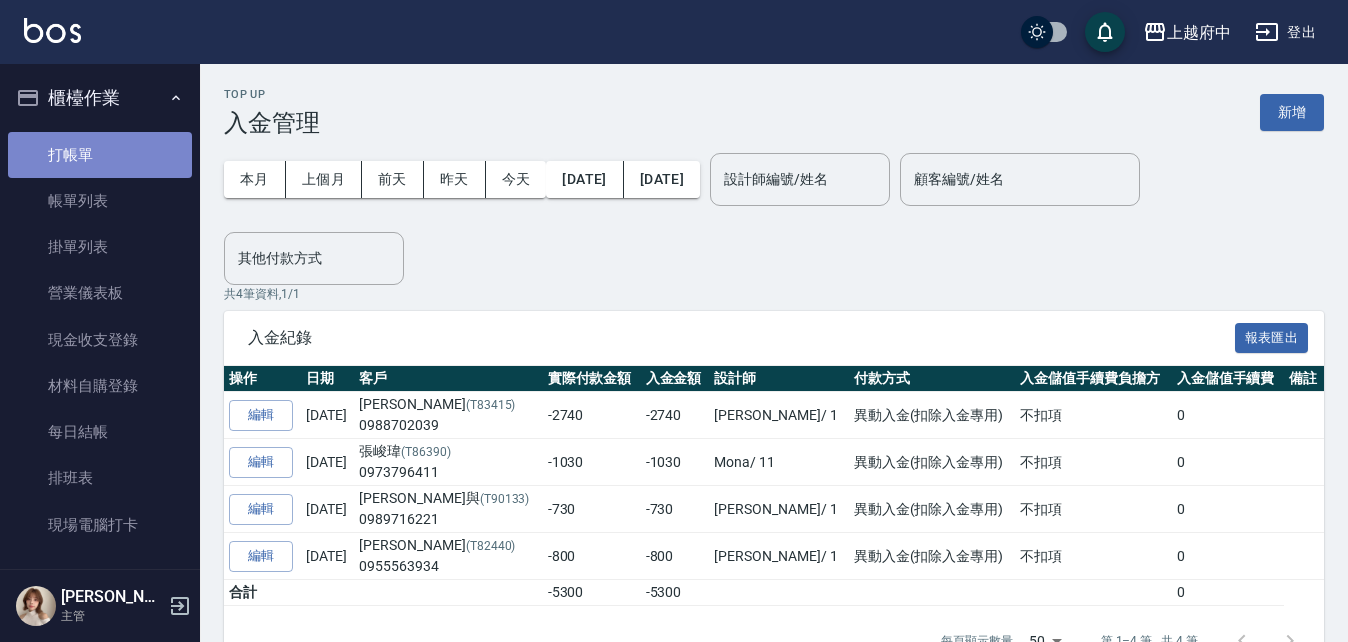 click on "打帳單" at bounding box center [100, 155] 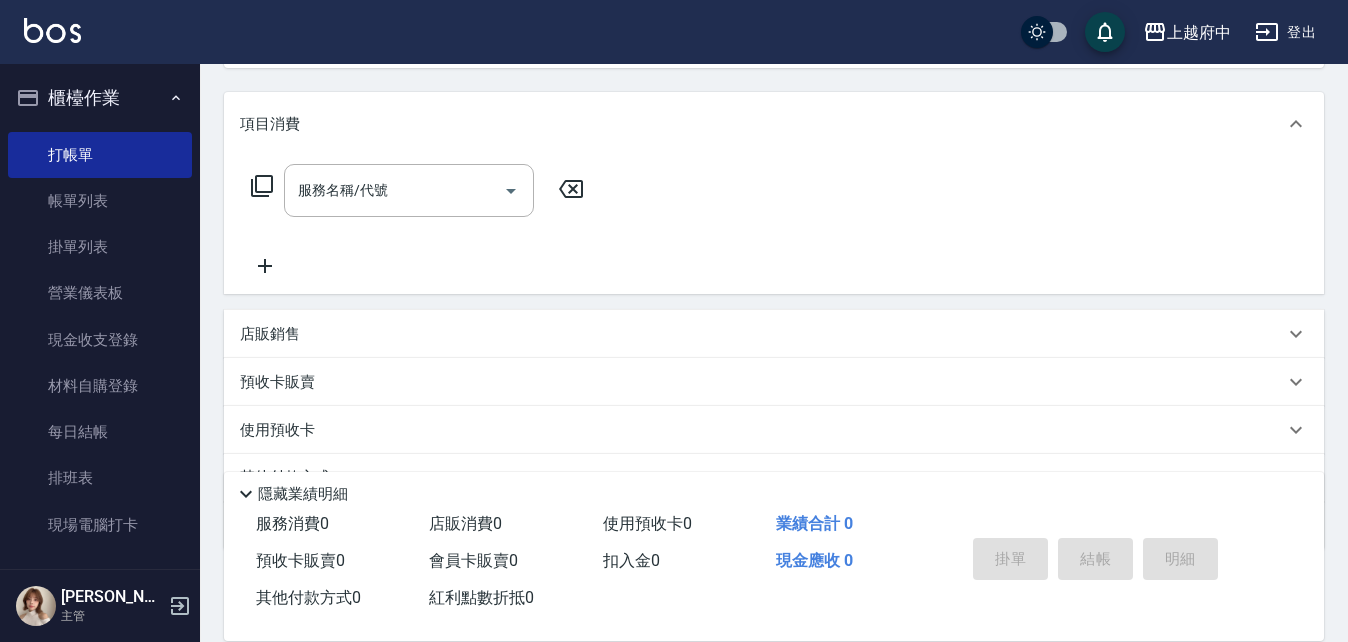 scroll, scrollTop: 0, scrollLeft: 0, axis: both 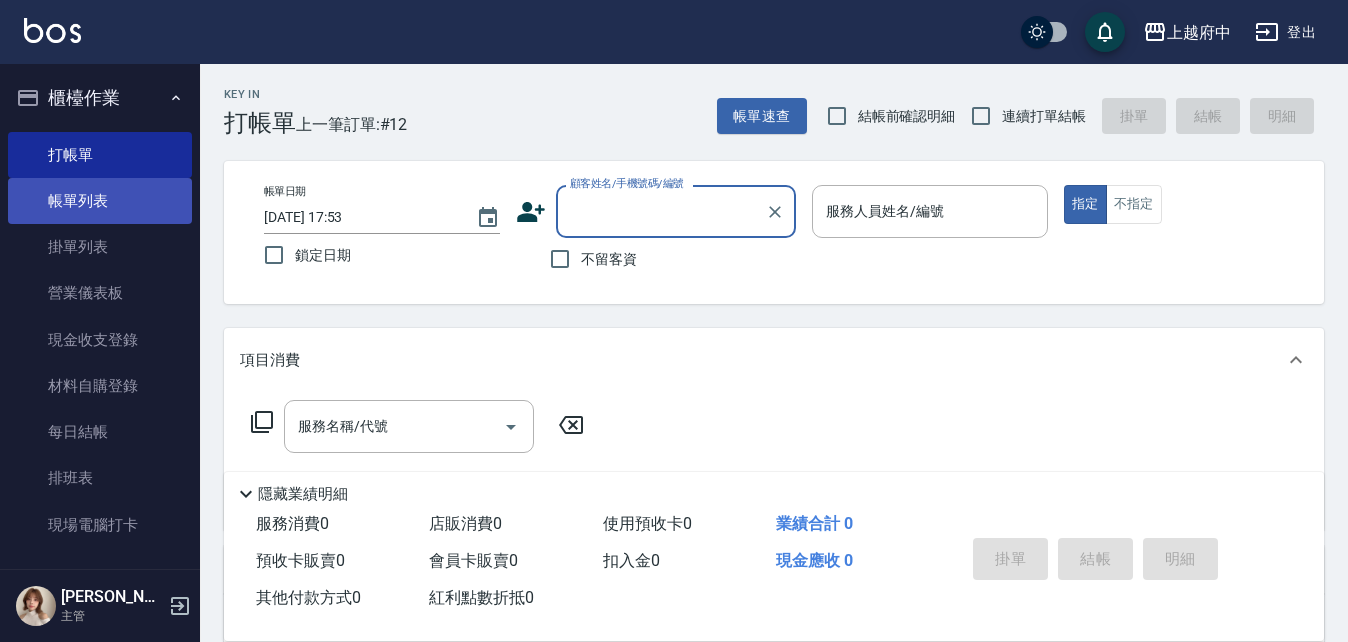 click on "帳單列表" at bounding box center (100, 201) 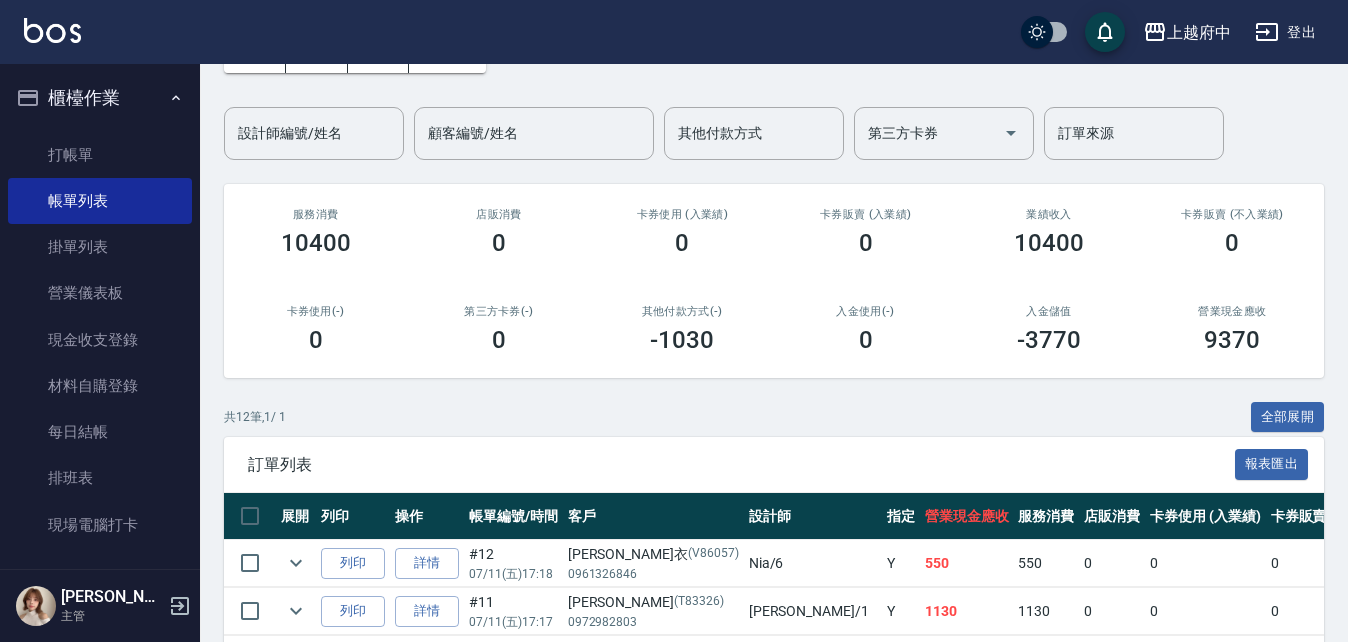 scroll, scrollTop: 0, scrollLeft: 0, axis: both 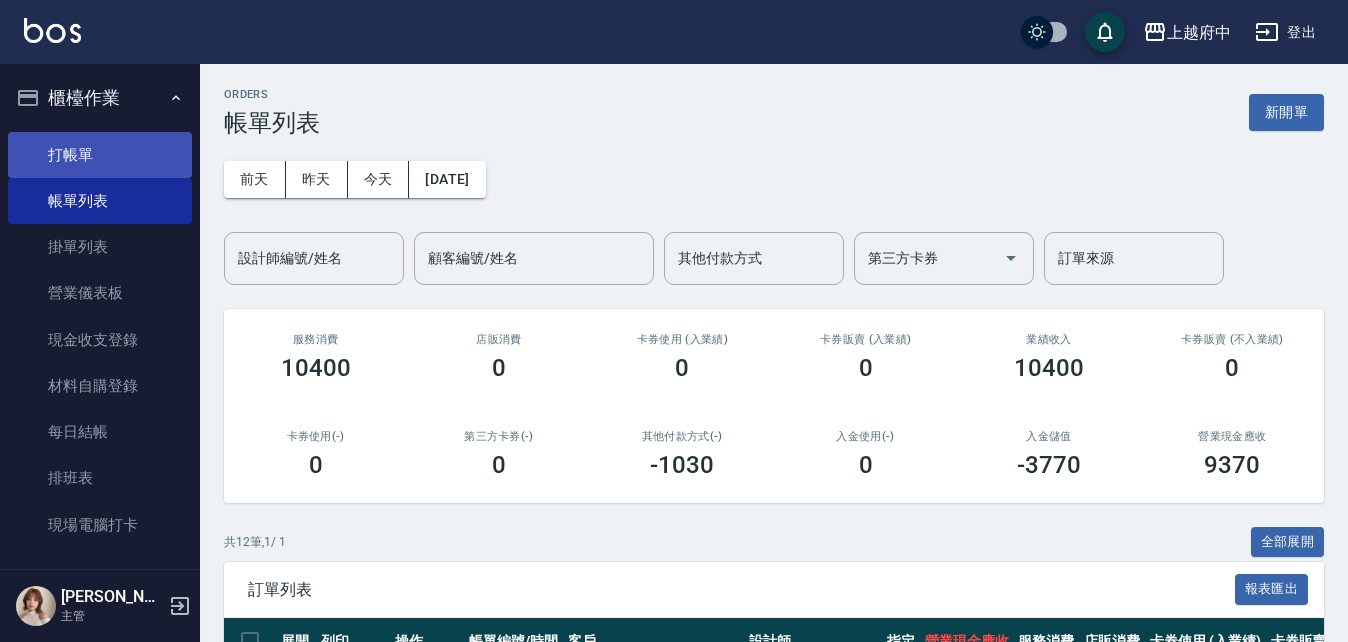 click on "打帳單" at bounding box center [100, 155] 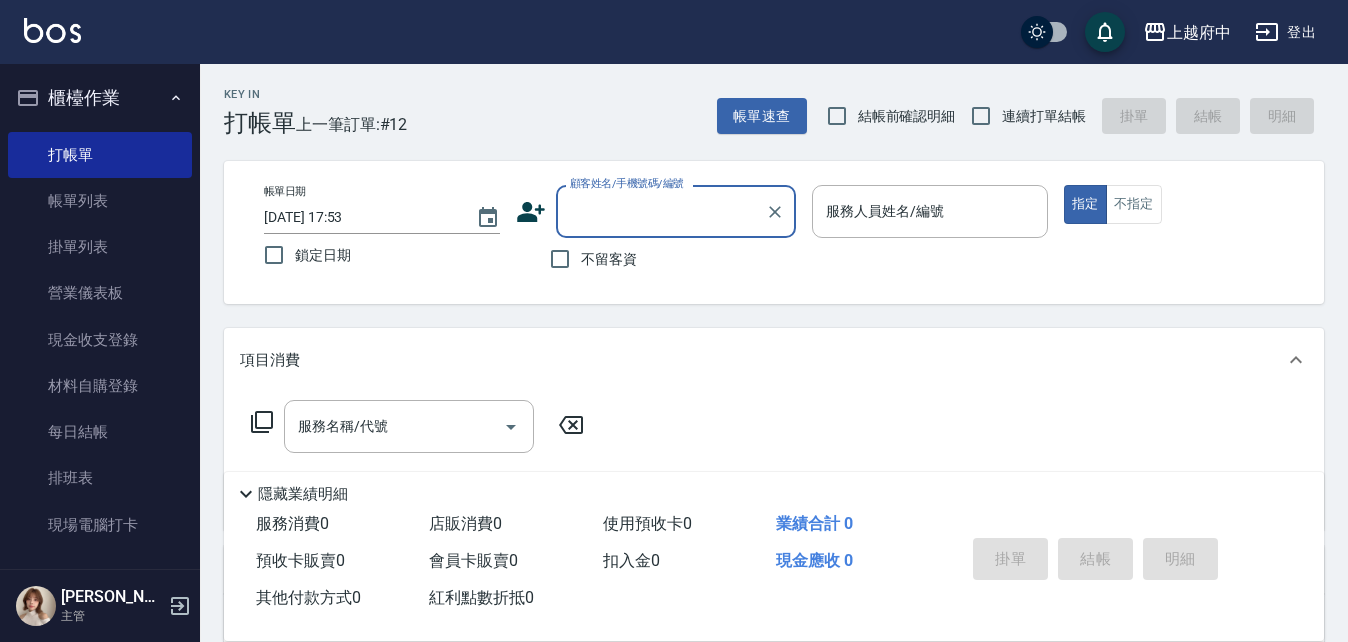 click on "櫃檯作業" at bounding box center [100, 98] 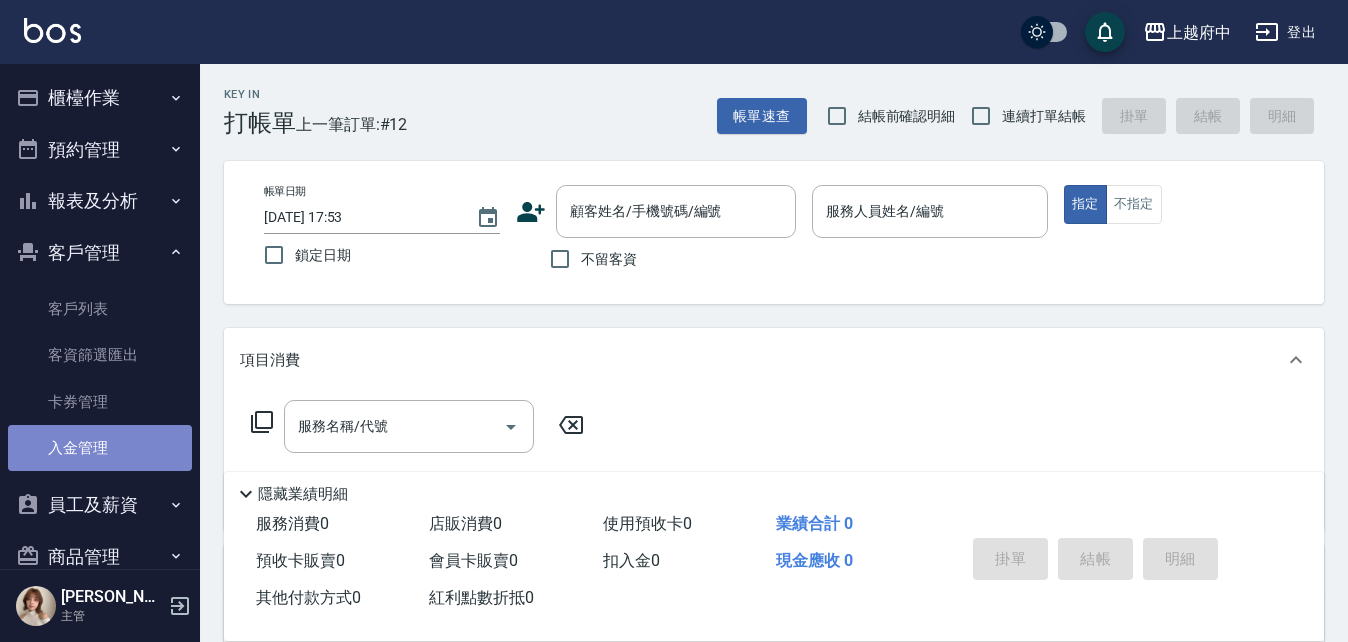 click on "入金管理" at bounding box center (100, 448) 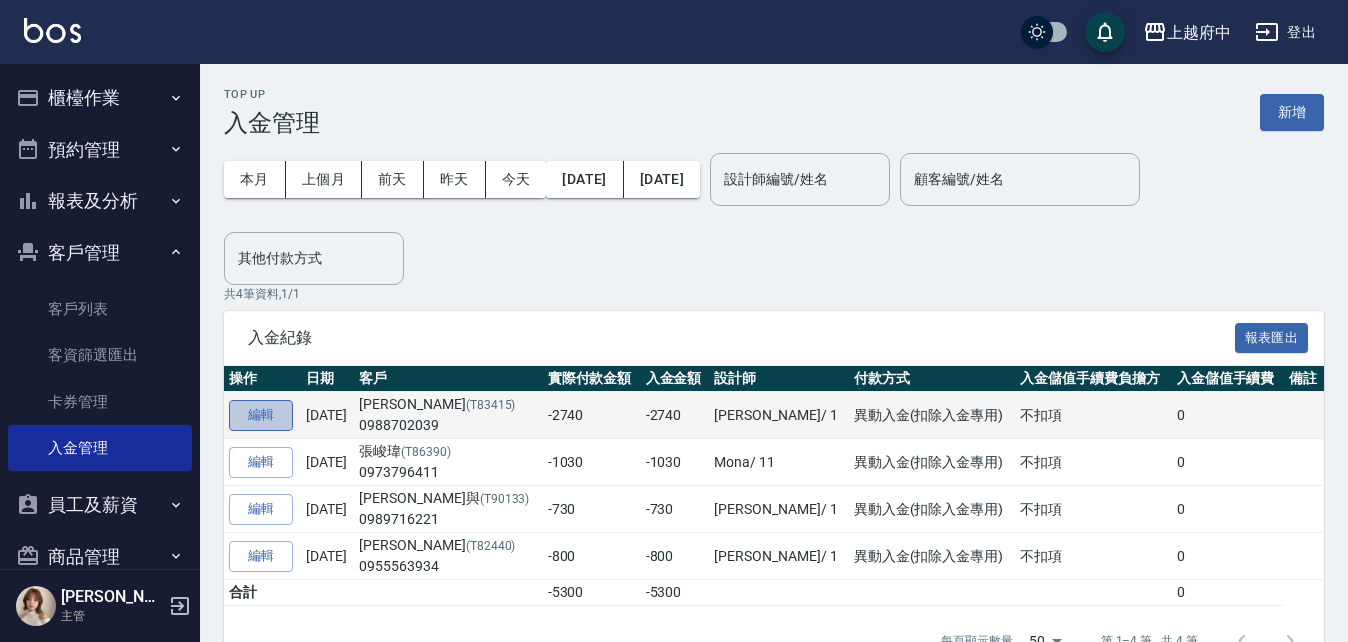 click on "編輯" at bounding box center [261, 415] 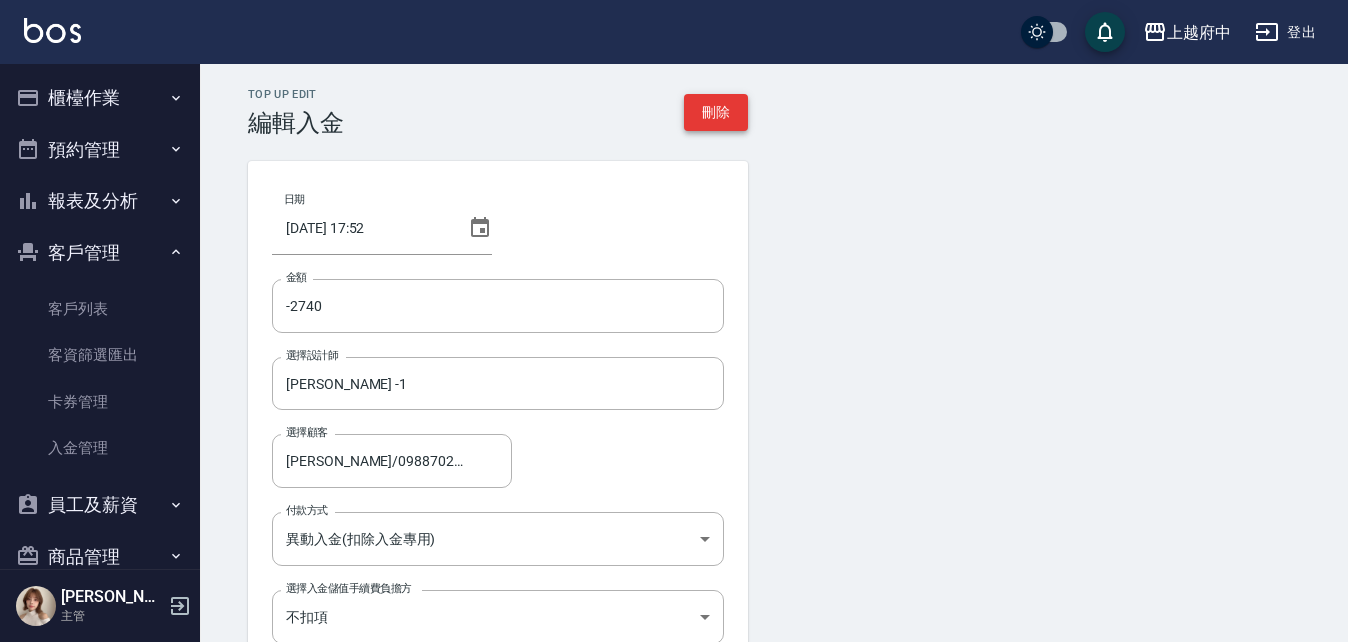 click on "刪除" at bounding box center (716, 112) 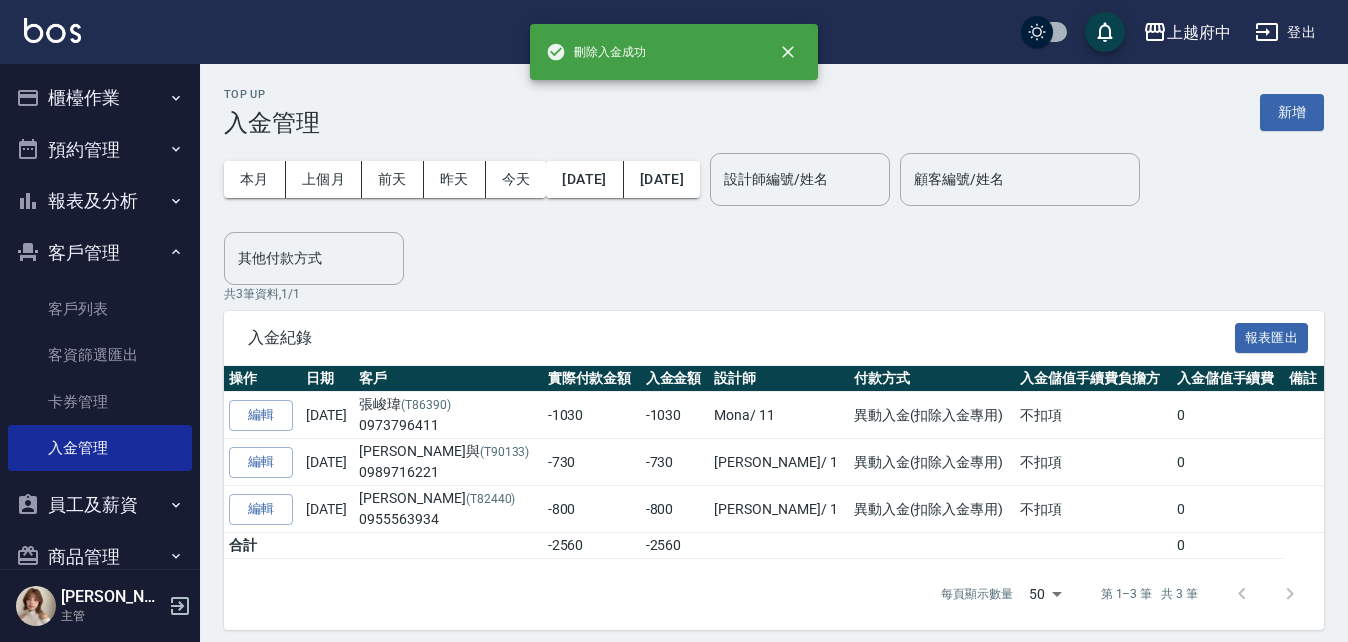 click on "櫃檯作業" at bounding box center (100, 98) 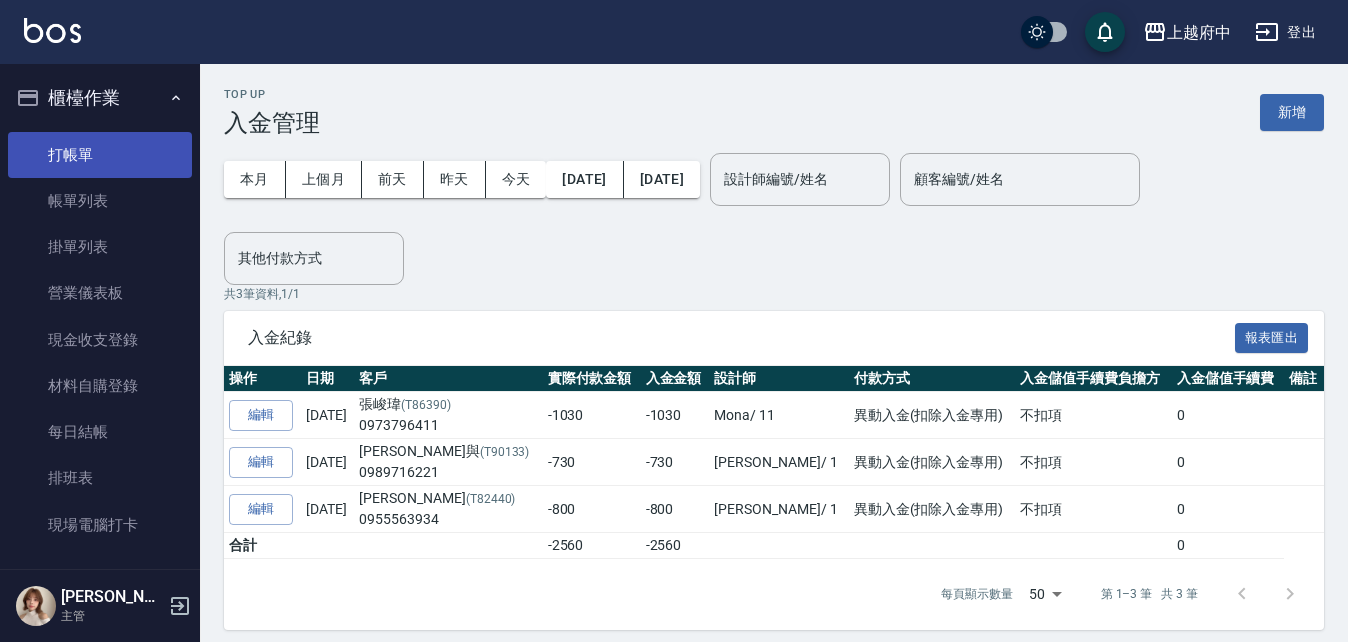 click on "打帳單" at bounding box center [100, 155] 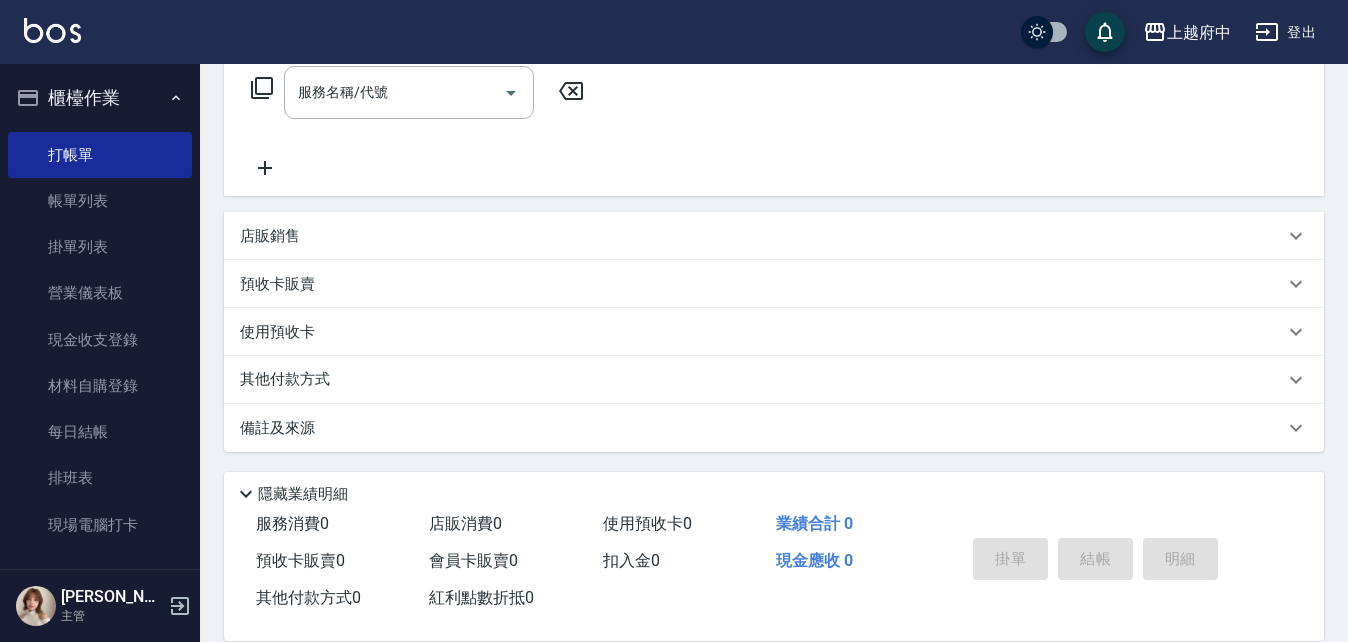 scroll, scrollTop: 336, scrollLeft: 0, axis: vertical 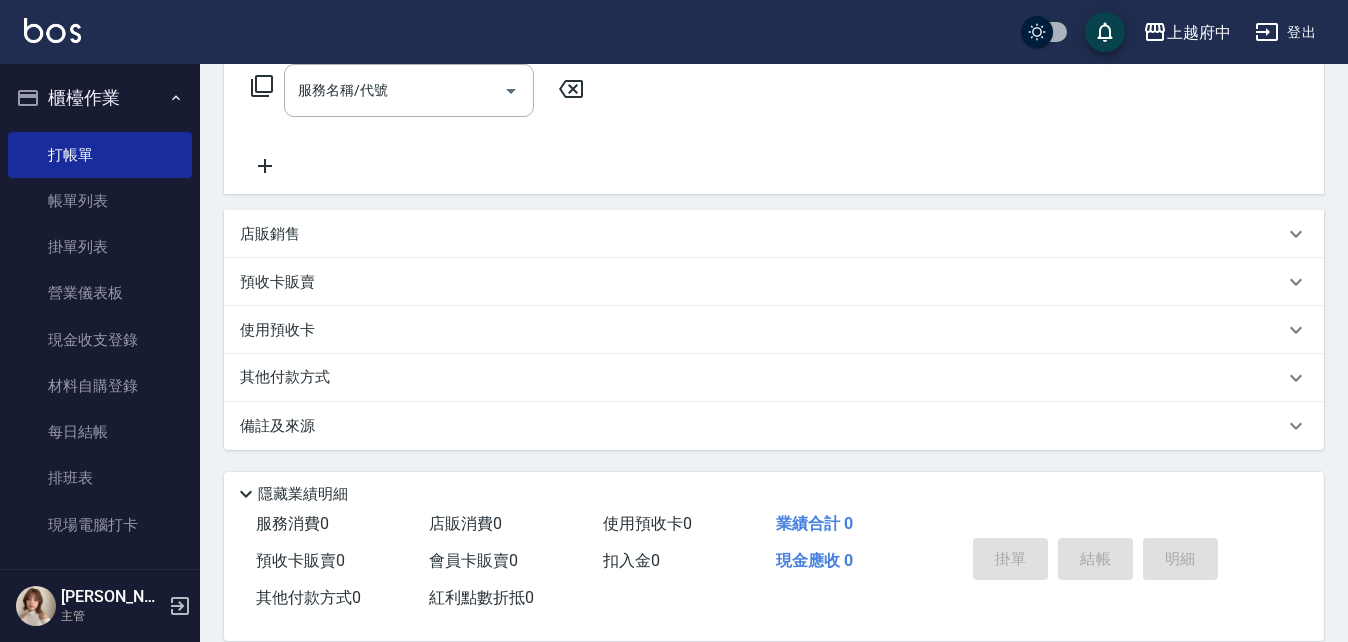 click on "其他付款方式" at bounding box center [762, 378] 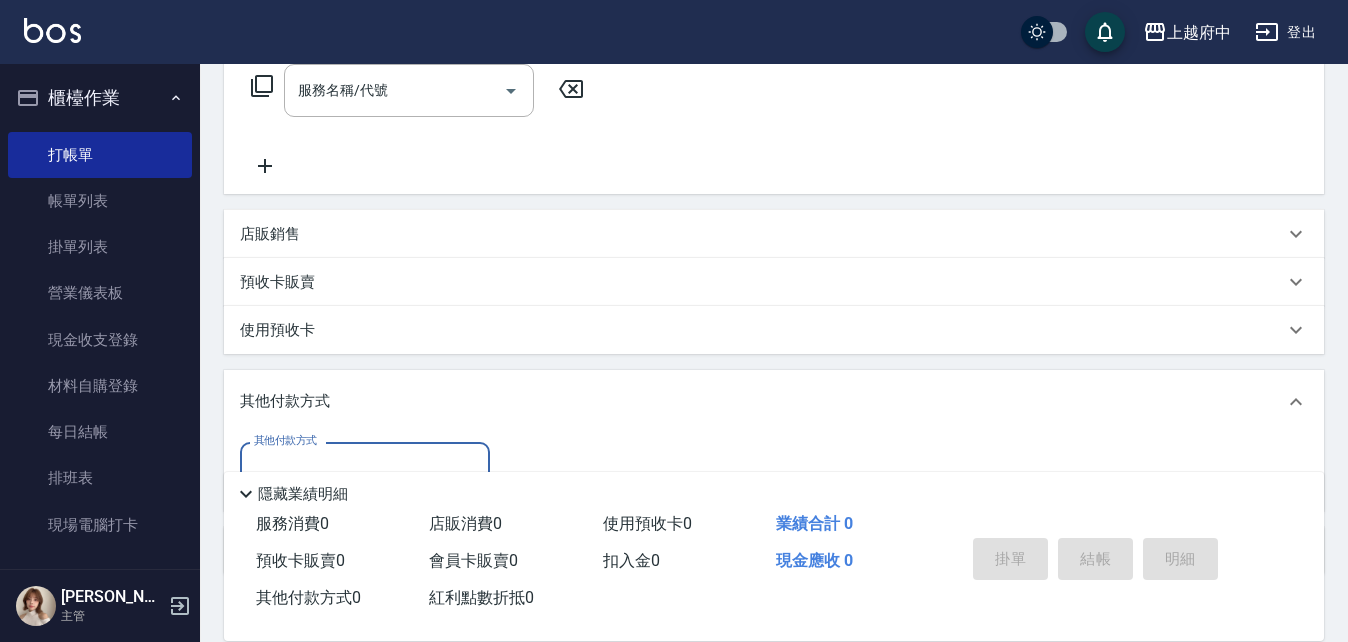 scroll, scrollTop: 0, scrollLeft: 0, axis: both 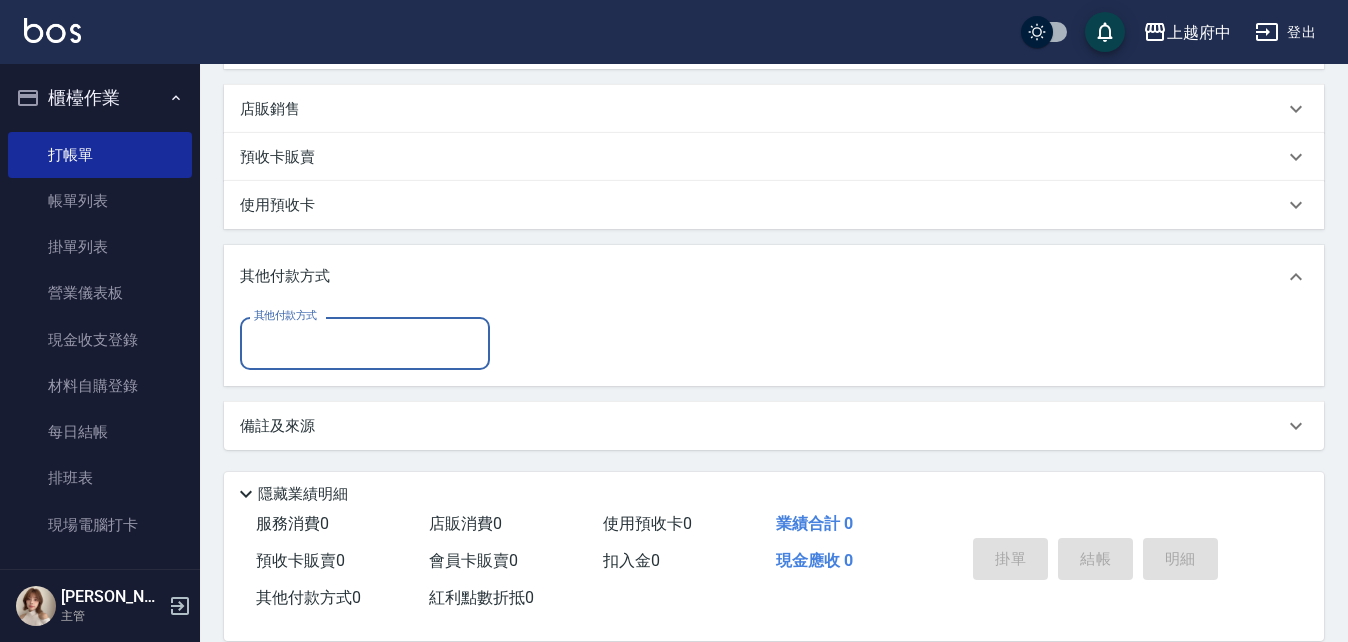 click on "其他付款方式" at bounding box center [365, 343] 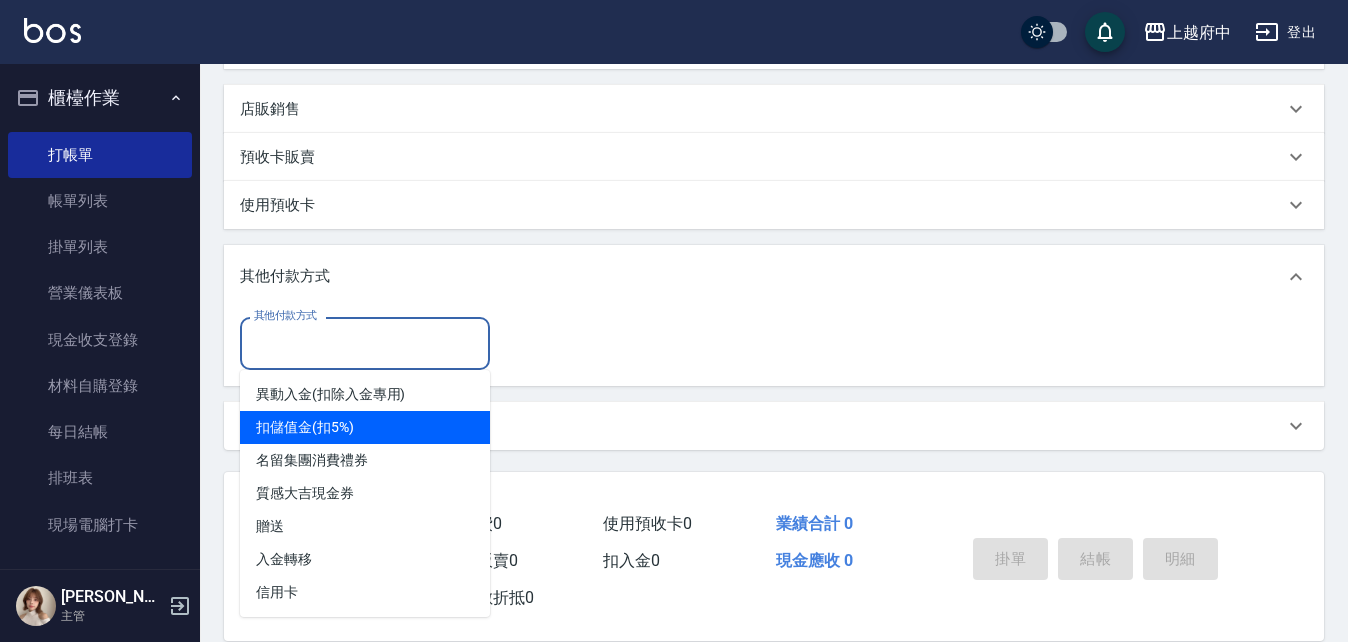click on "扣儲值金(扣5%)" at bounding box center (365, 427) 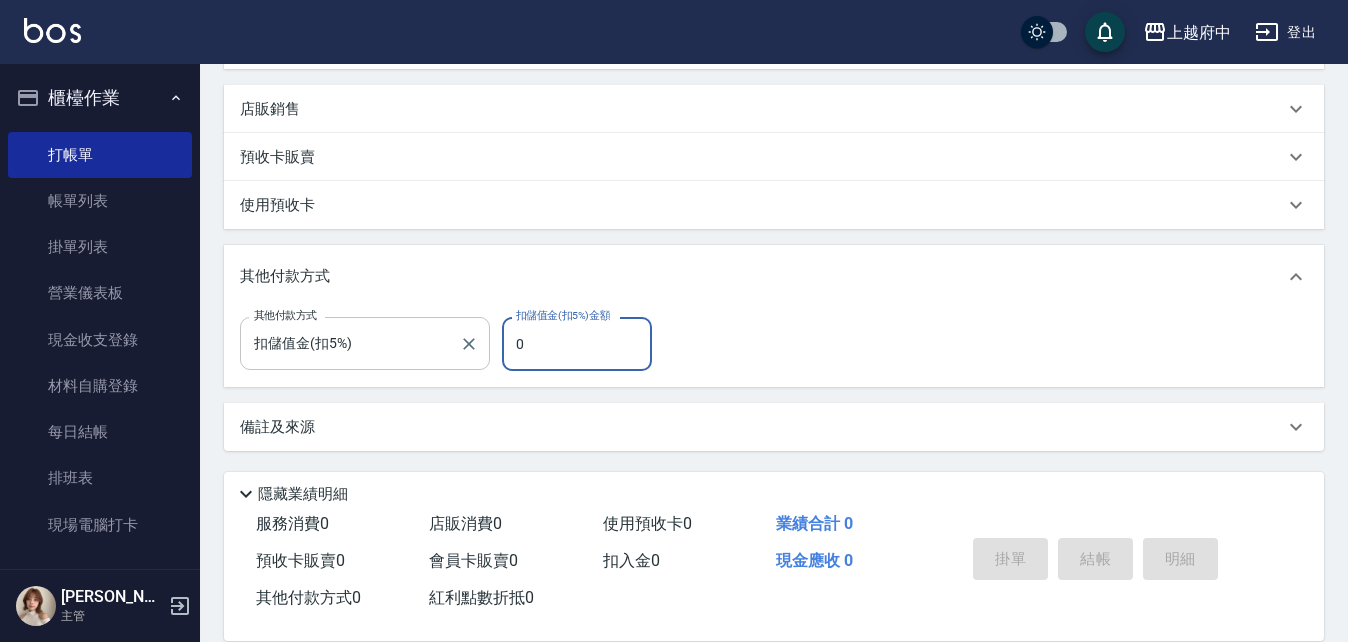 click on "扣儲值金(扣5%)" at bounding box center [350, 343] 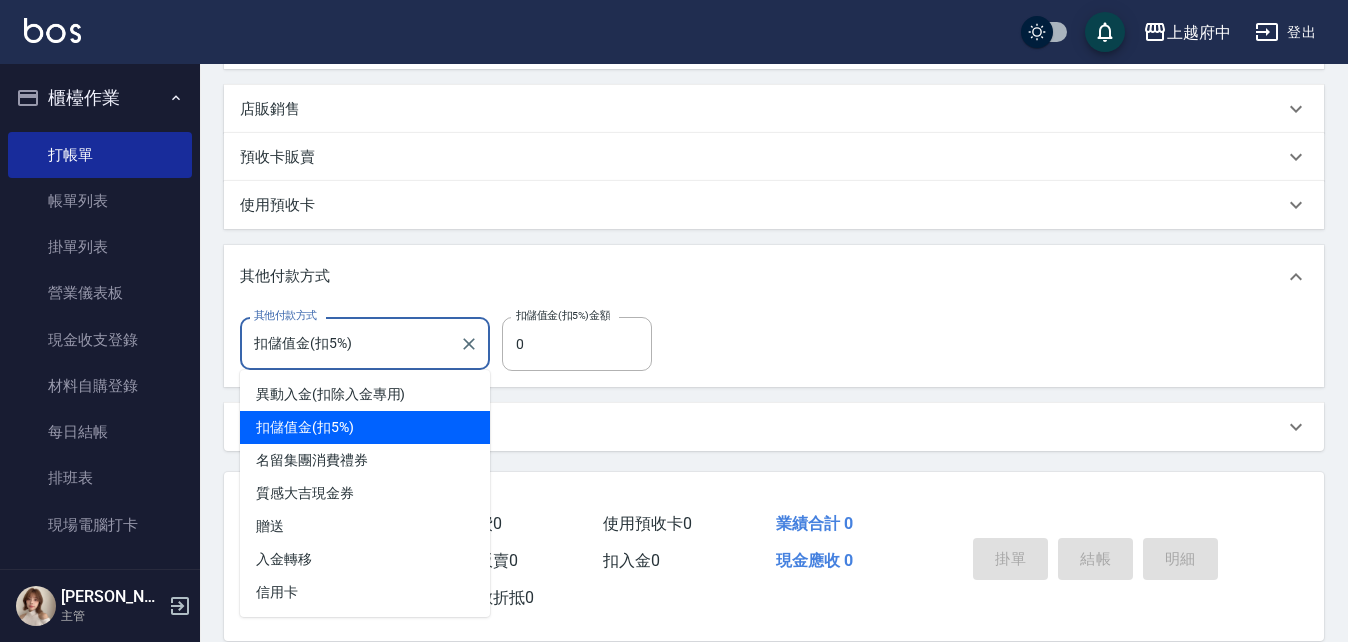 click on "扣儲值金(扣5%)" at bounding box center (365, 427) 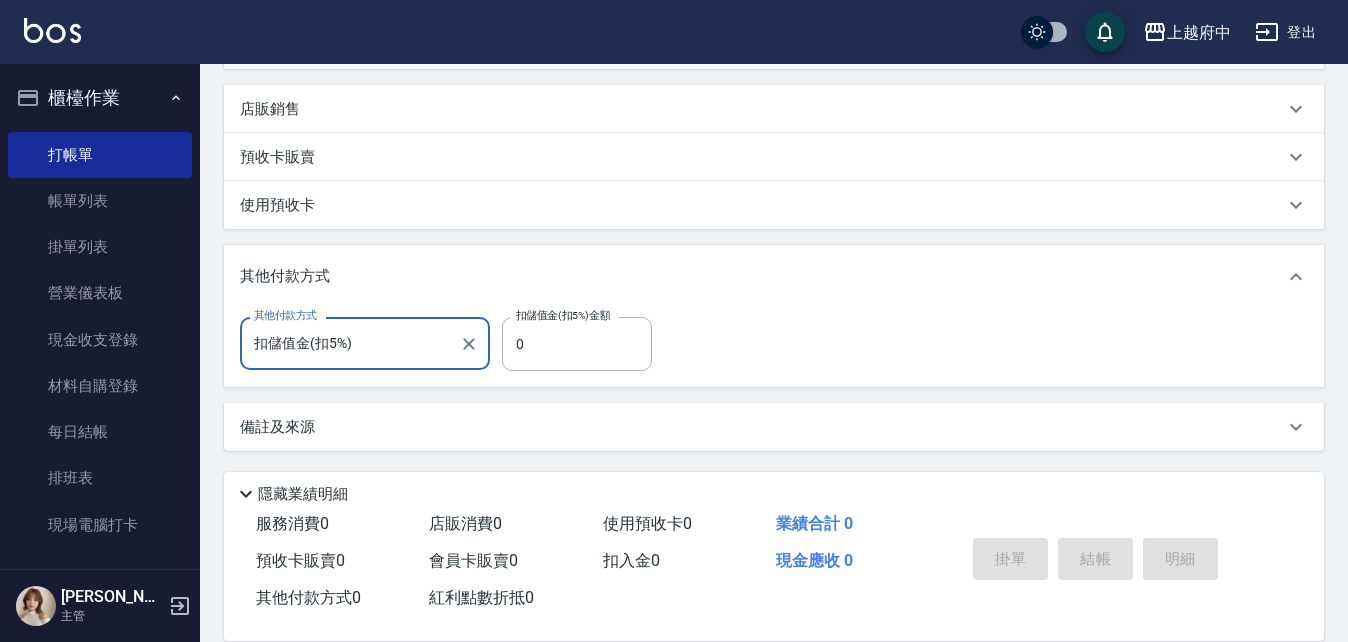 click on "扣儲值金(扣5%)" at bounding box center [350, 343] 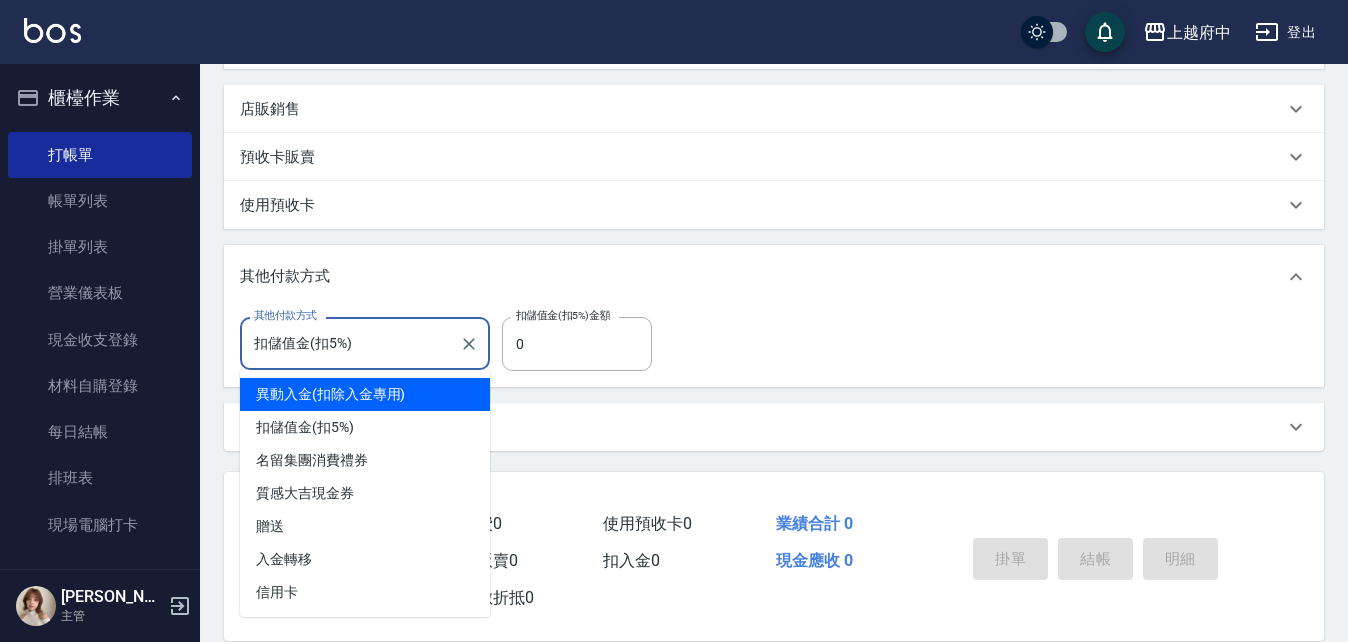 click on "異動入金(扣除入金專用)" at bounding box center [365, 394] 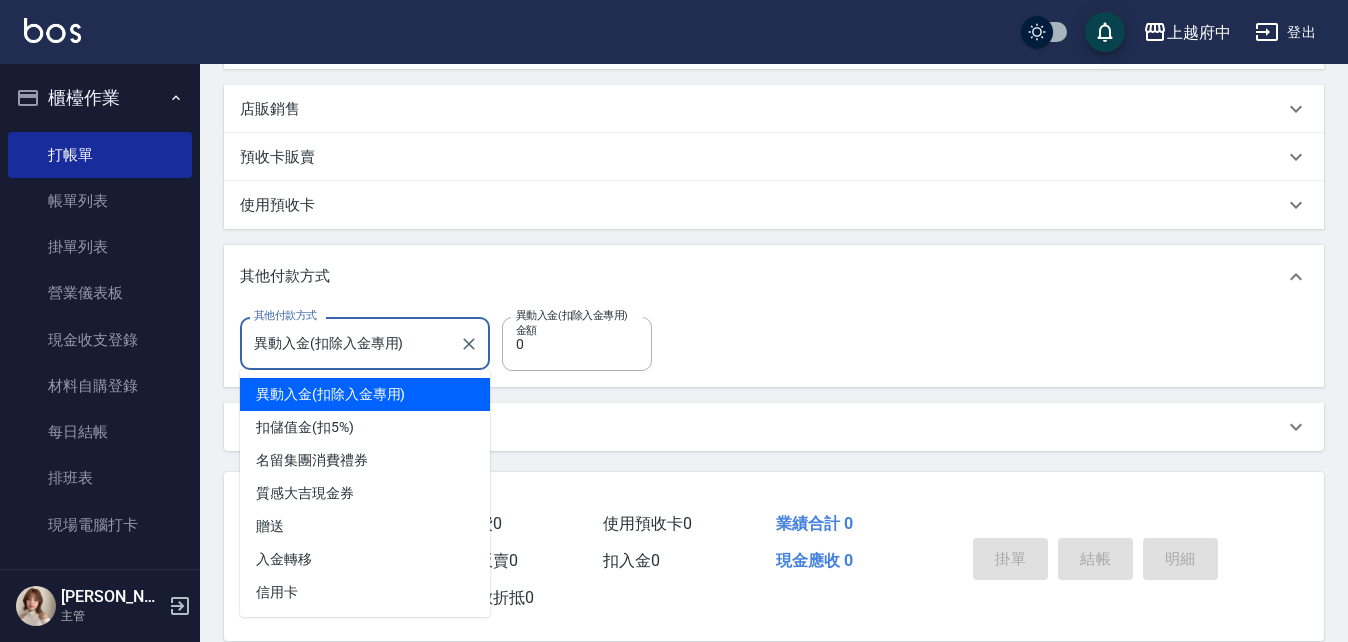 click on "異動入金(扣除入金專用)" at bounding box center [350, 343] 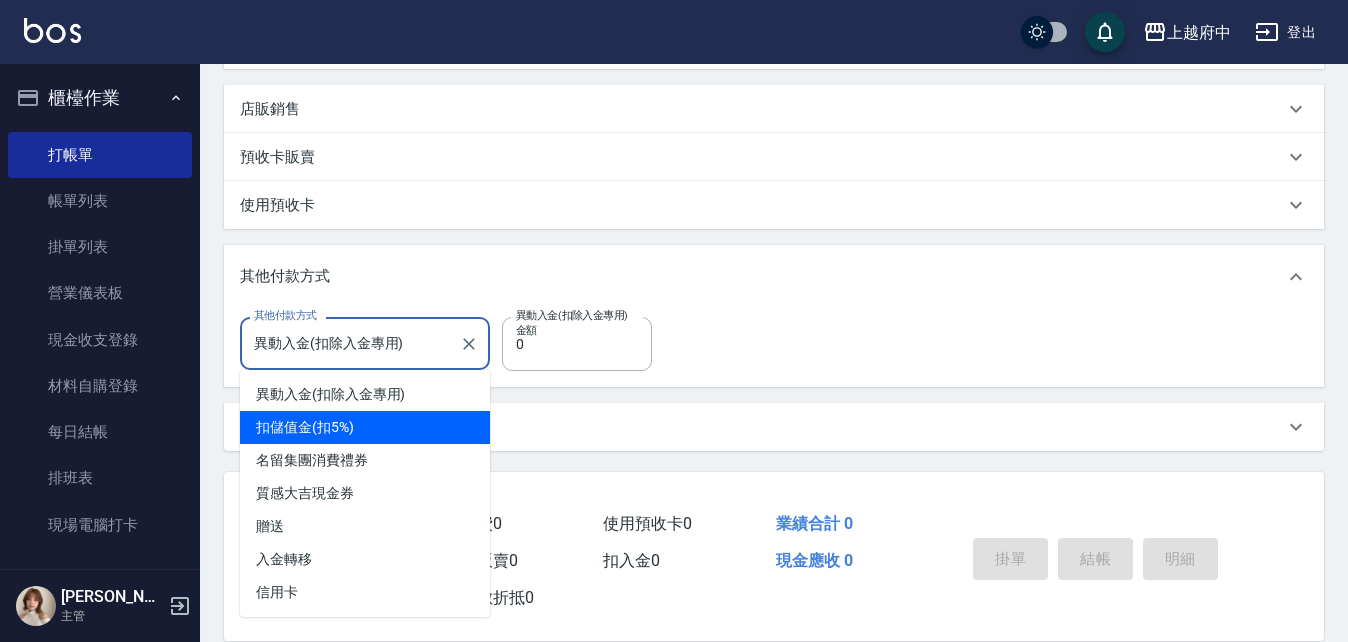 click on "扣儲值金(扣5%)" at bounding box center [365, 427] 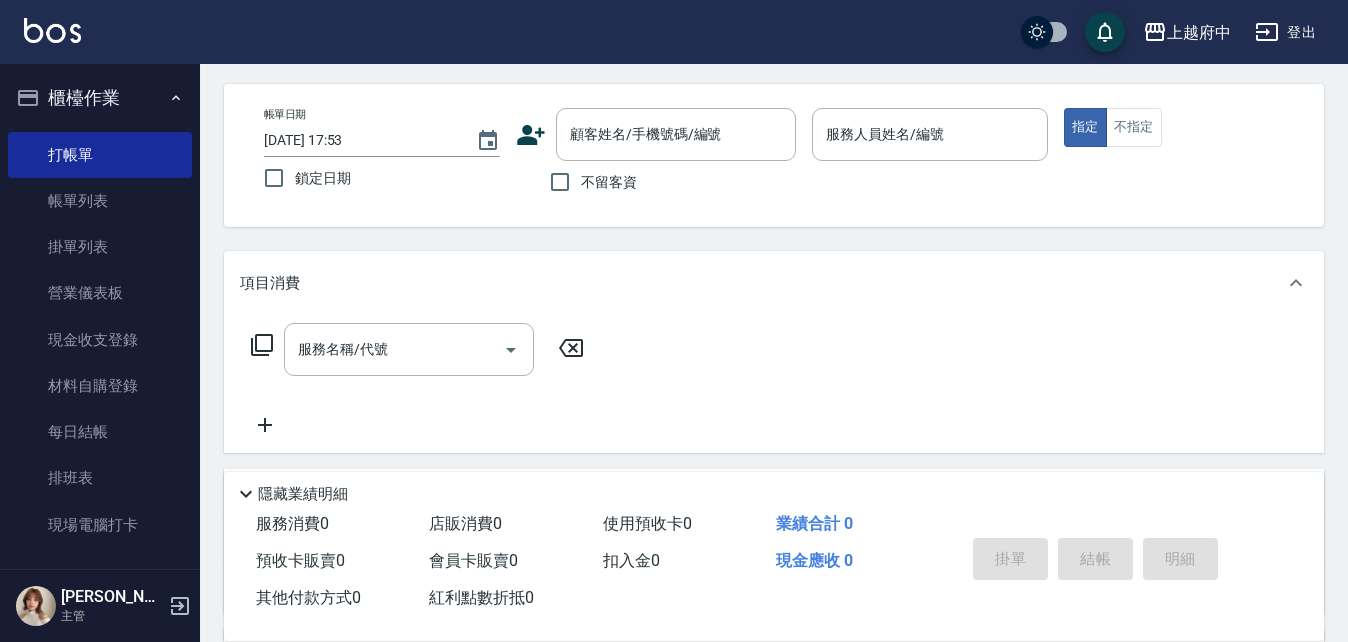 scroll, scrollTop: 0, scrollLeft: 0, axis: both 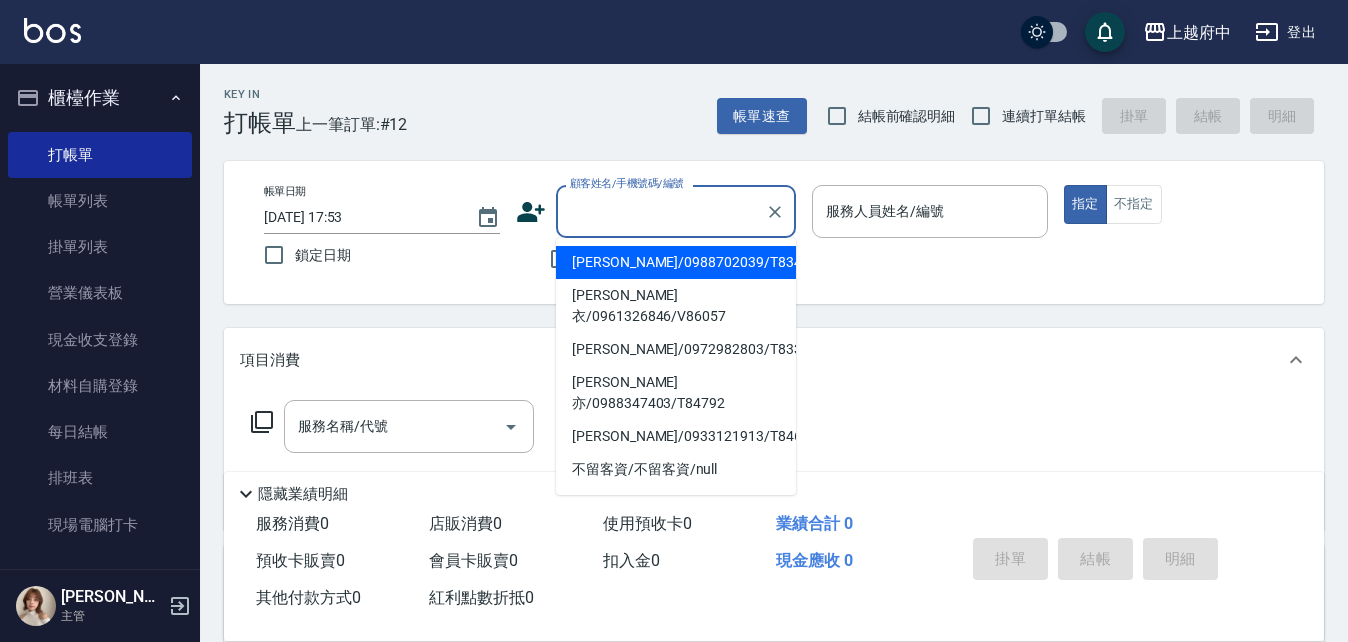 click on "顧客姓名/手機號碼/編號" at bounding box center [661, 211] 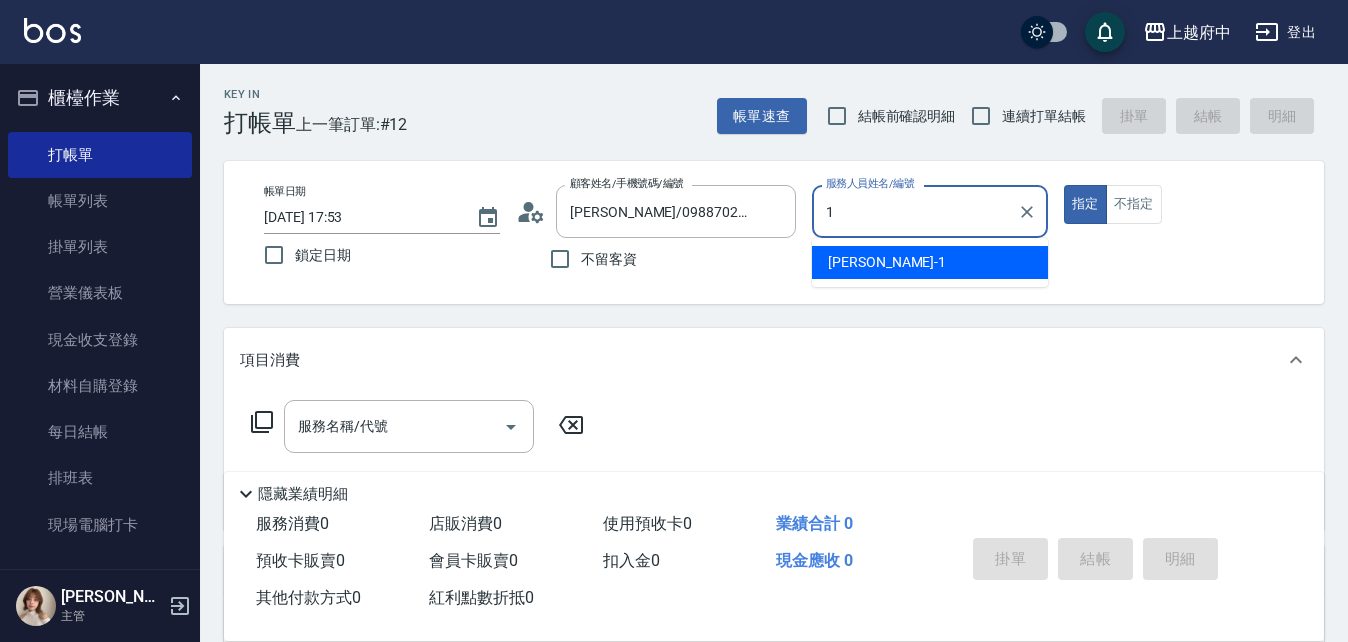 type on "Annie -1" 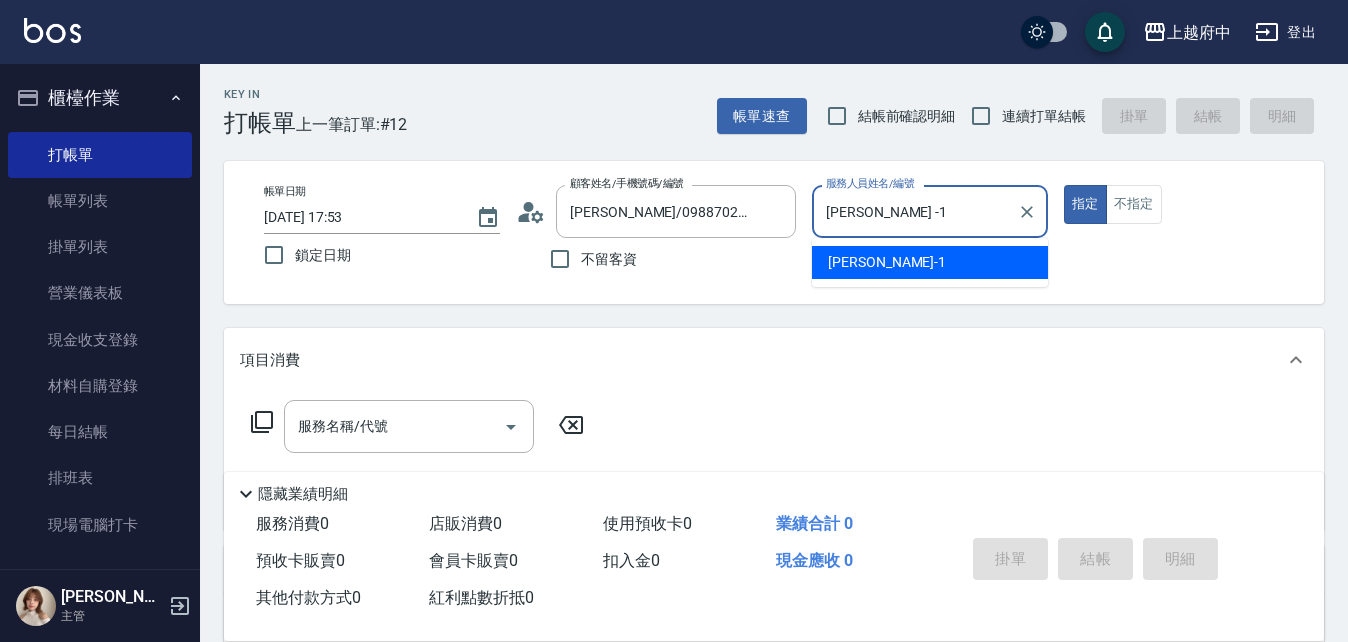 type on "true" 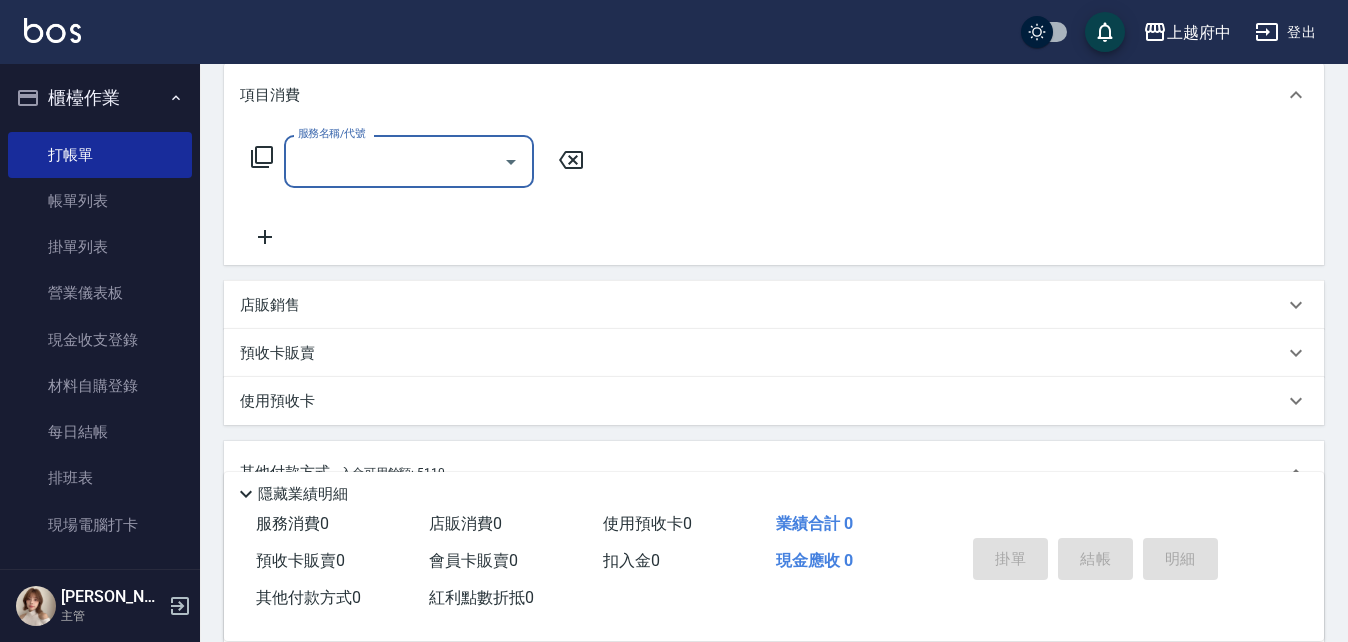 scroll, scrollTop: 300, scrollLeft: 0, axis: vertical 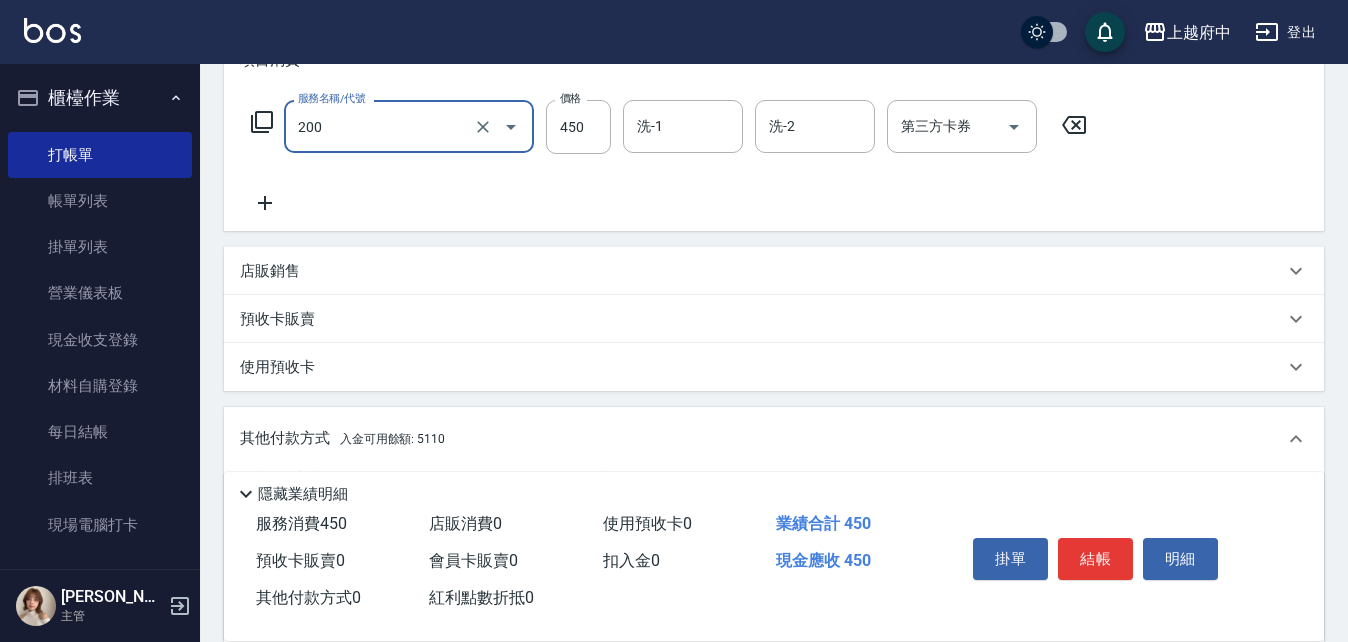 type on "有機洗髮(200)" 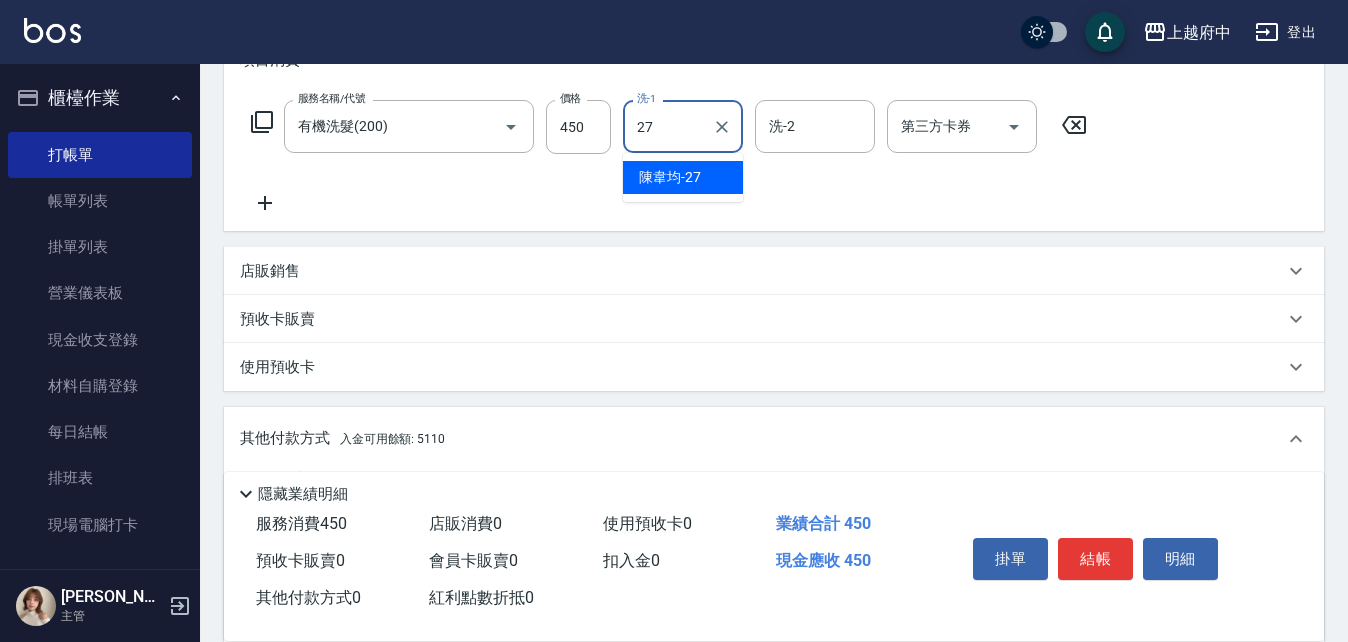 type on "陳韋均-27" 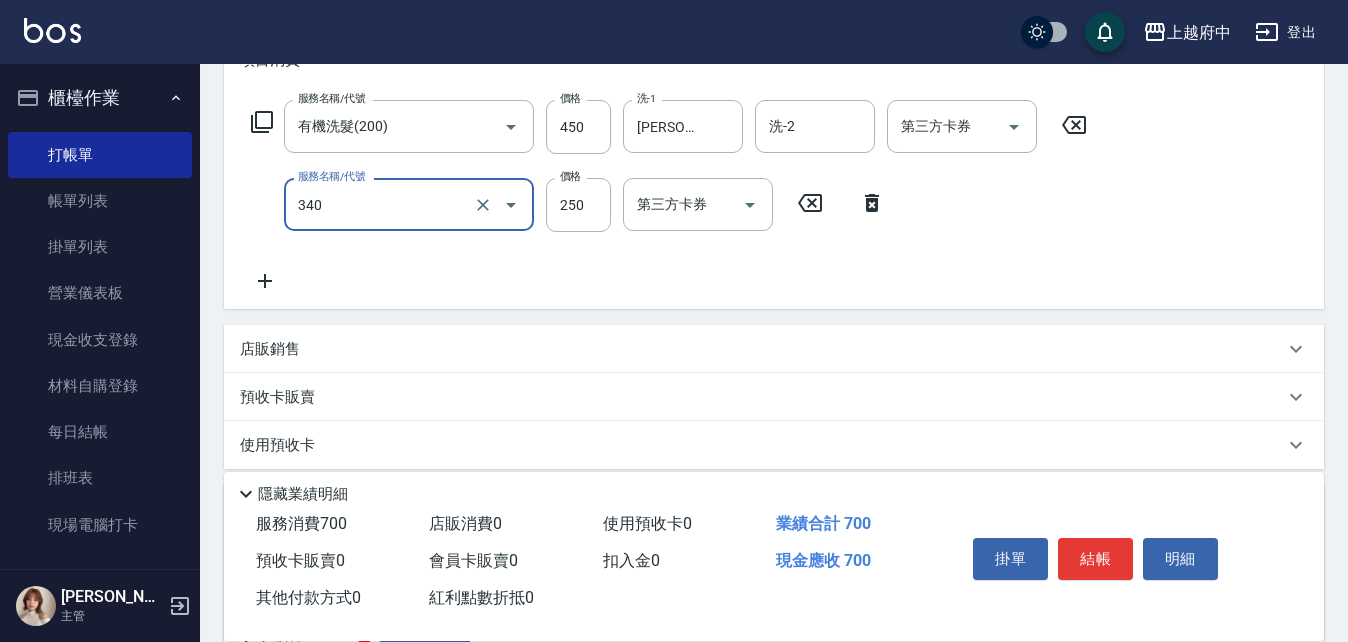 type on "剪髮(340)" 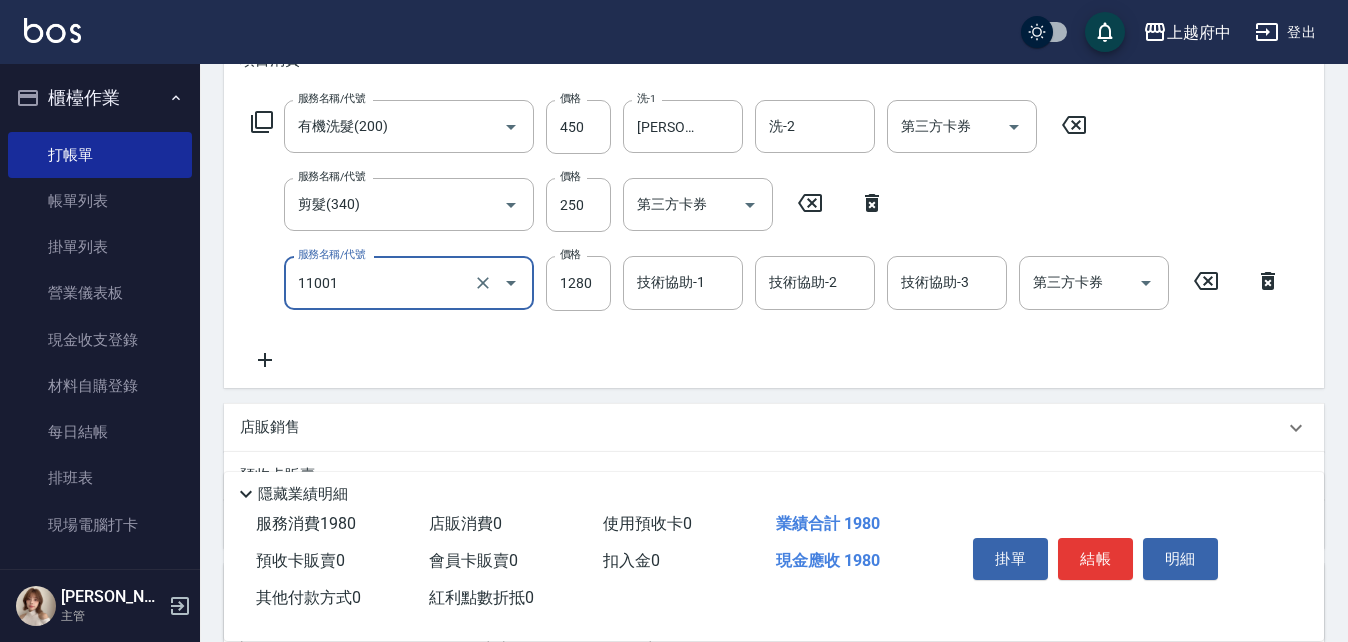 type on "燙髮S(11001)" 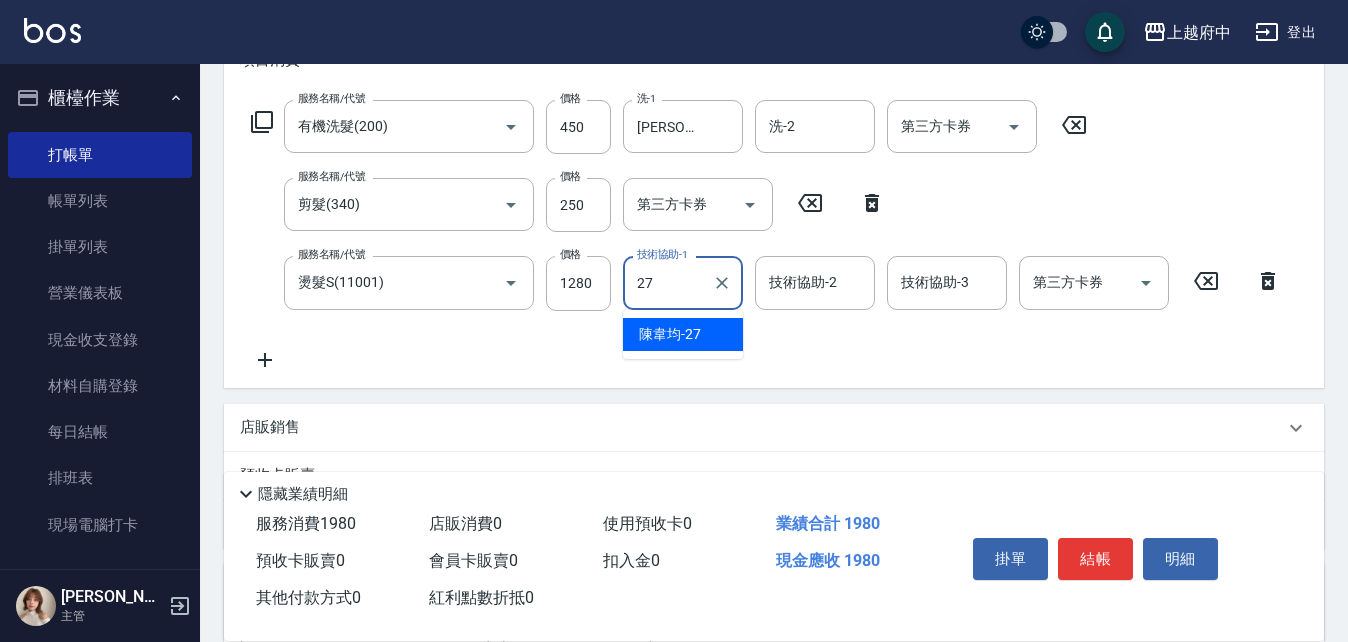 type on "陳韋均-27" 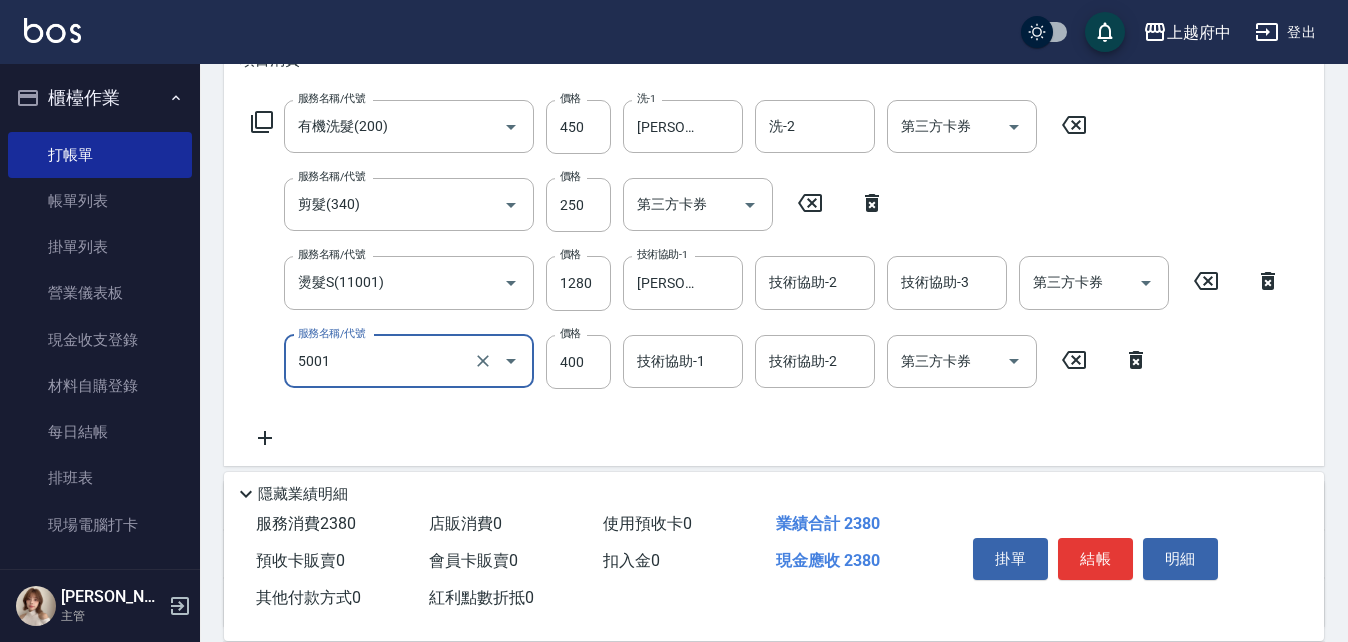 type on "側邊壓貼(5001)" 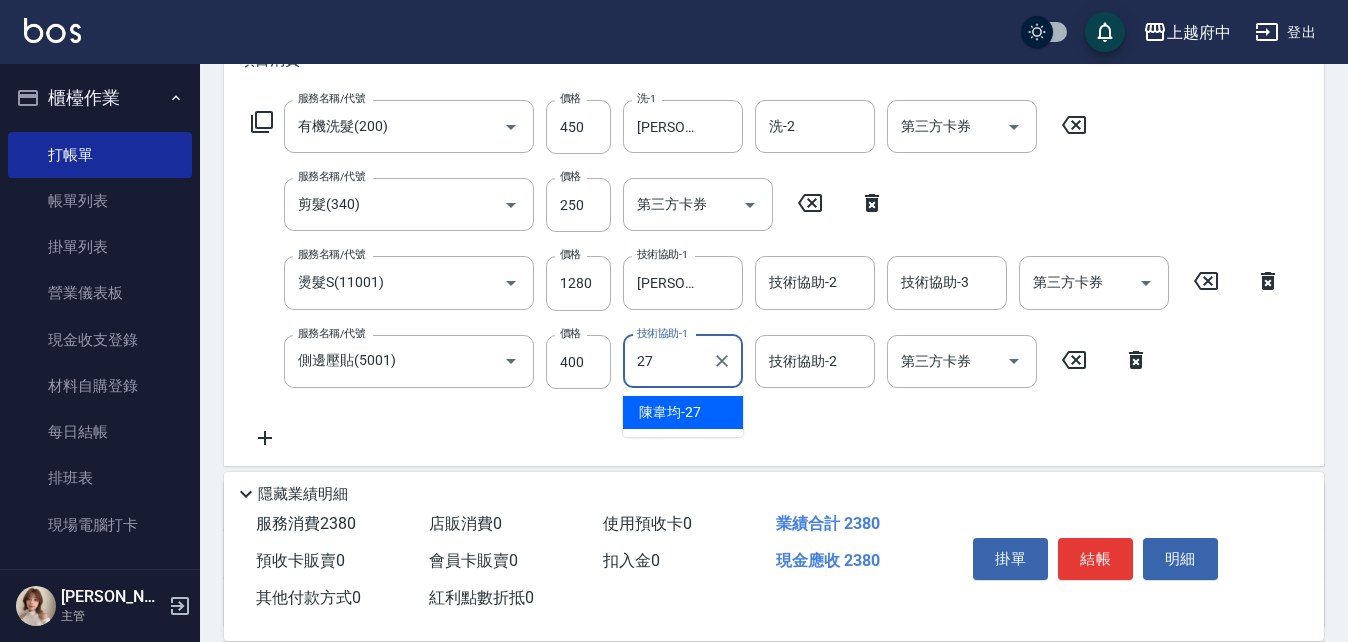 type on "[PERSON_NAME]-27" 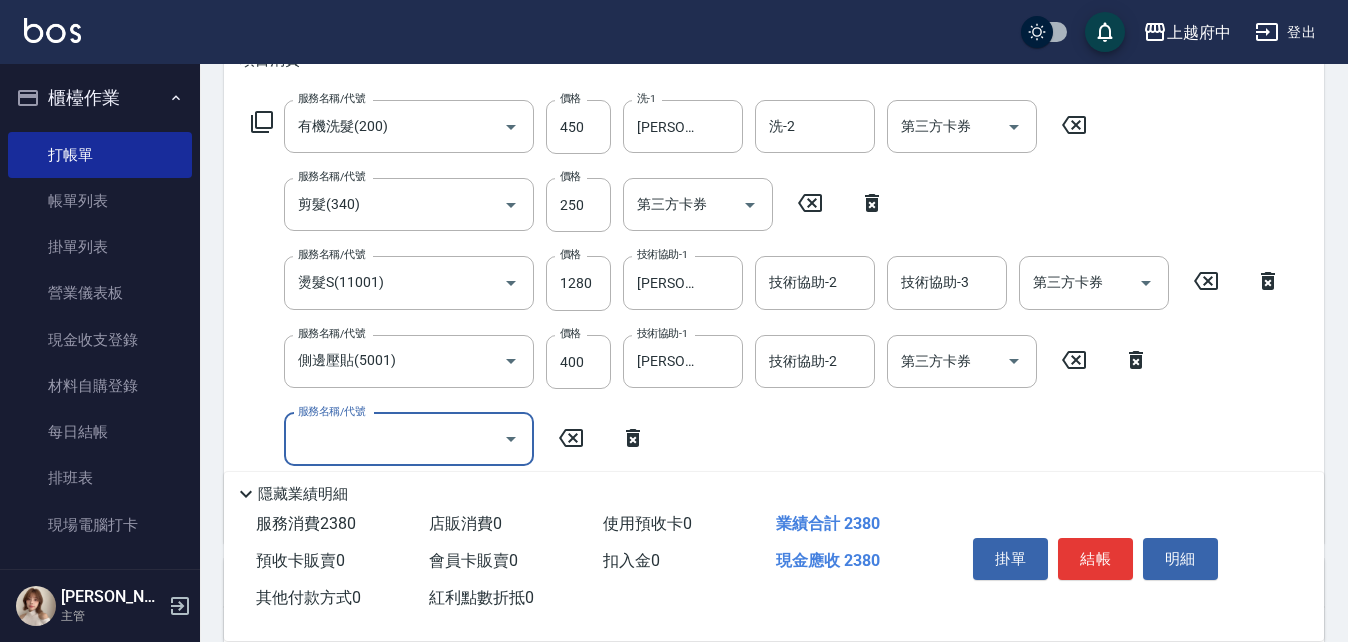 click 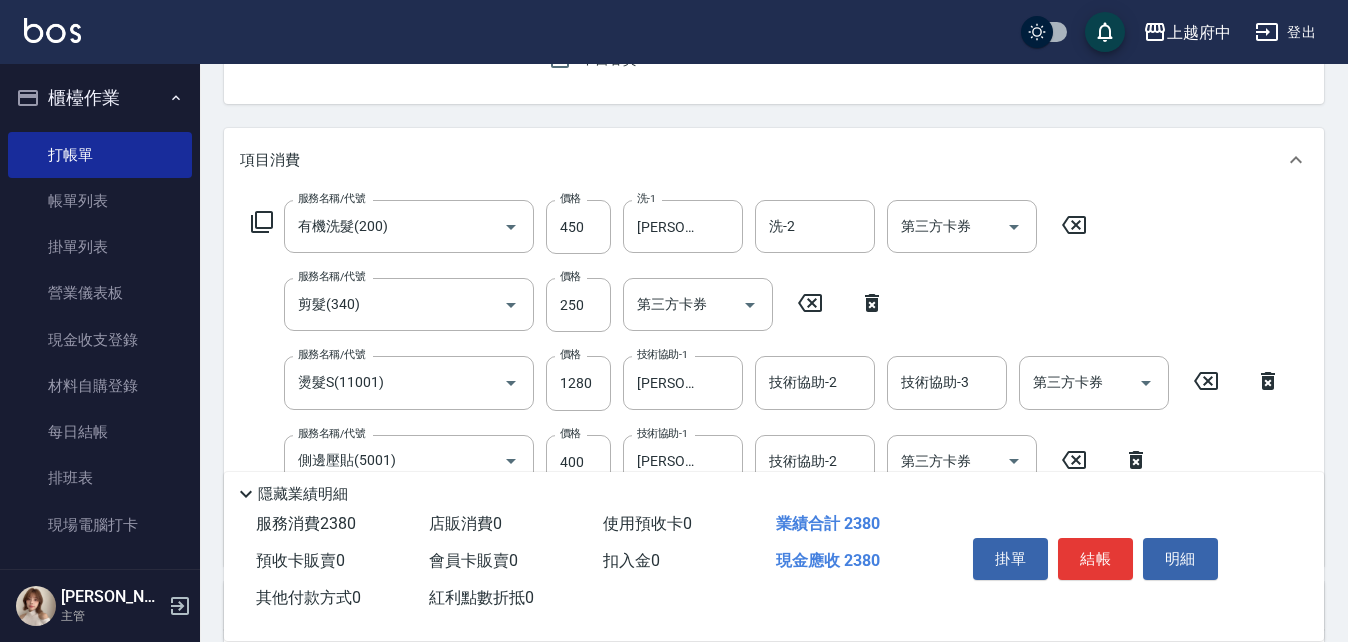 scroll, scrollTop: 300, scrollLeft: 0, axis: vertical 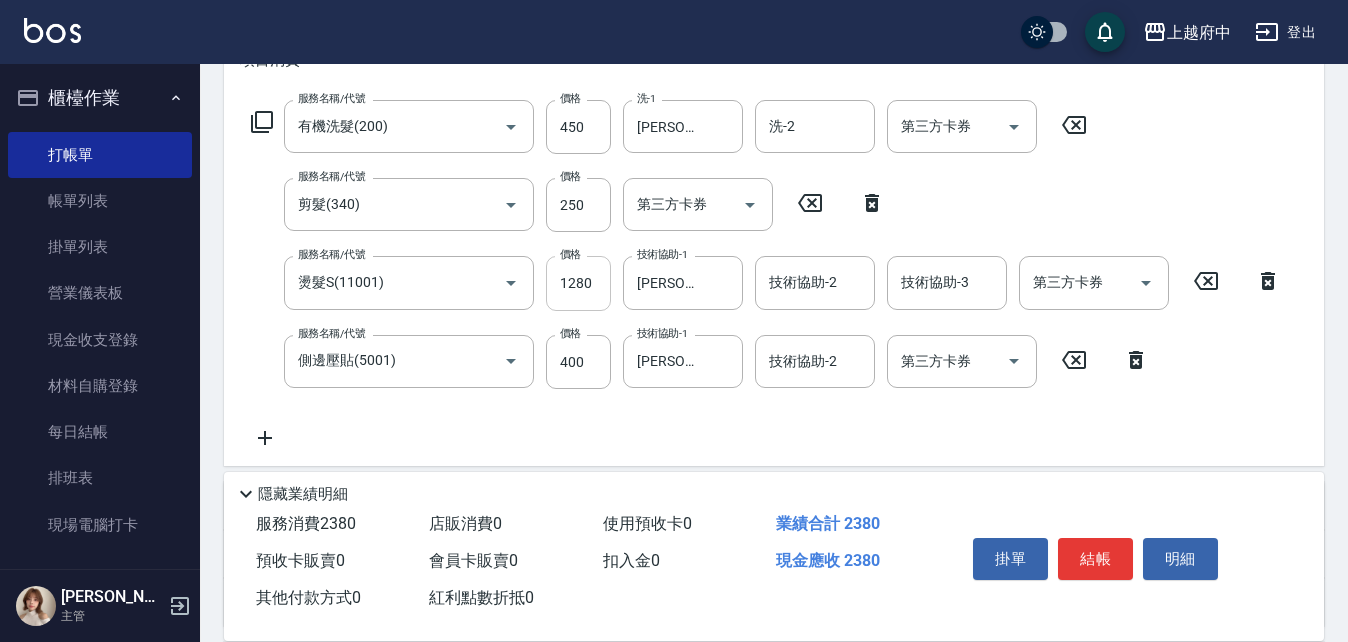 click on "1280" at bounding box center [578, 283] 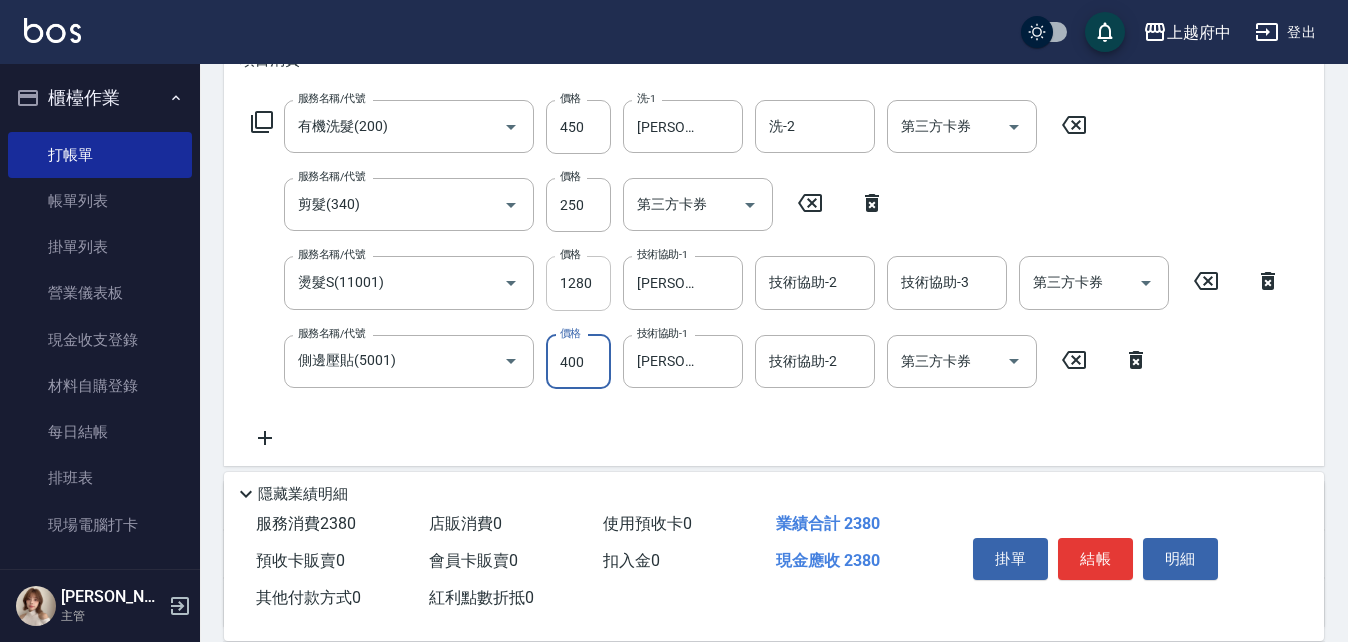 click on "1280" at bounding box center (578, 283) 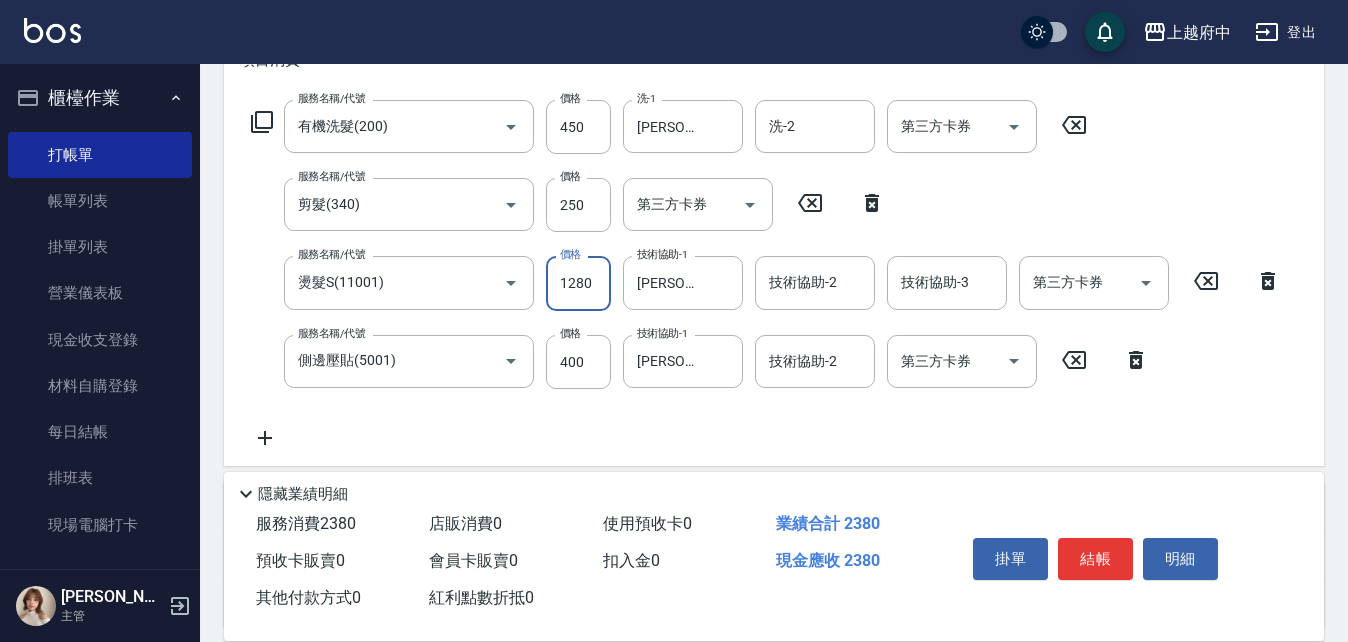 click on "1280" at bounding box center [578, 283] 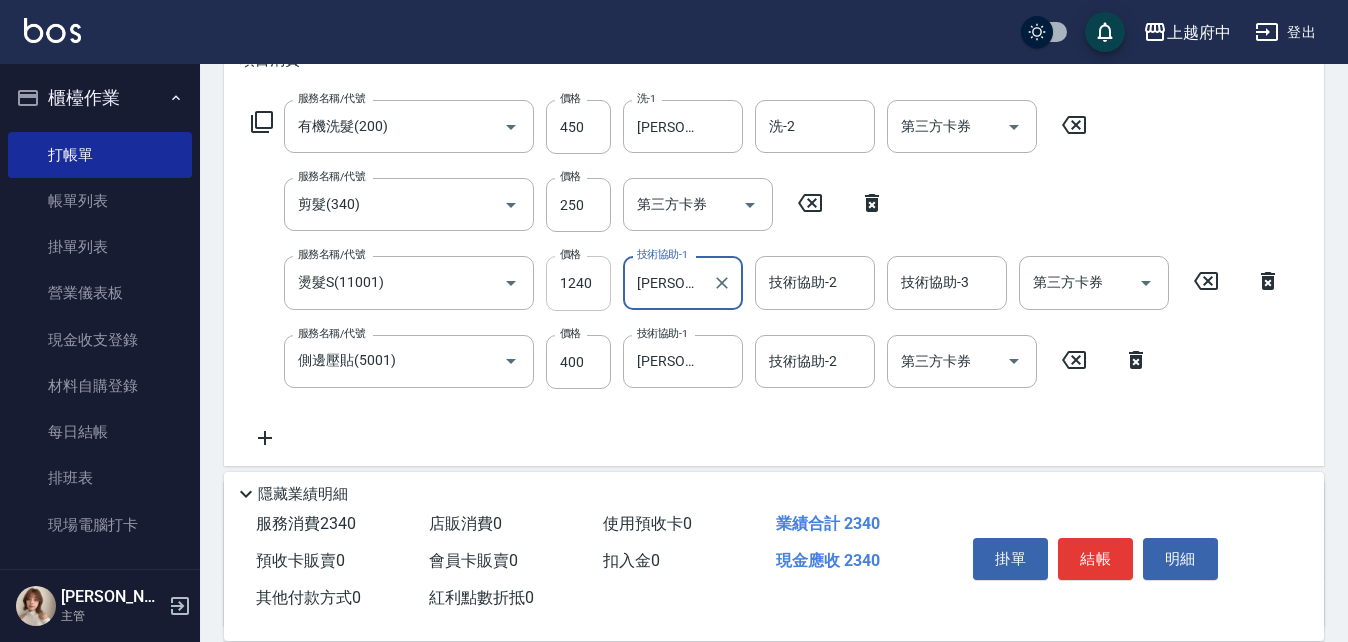 click on "1240" at bounding box center [578, 283] 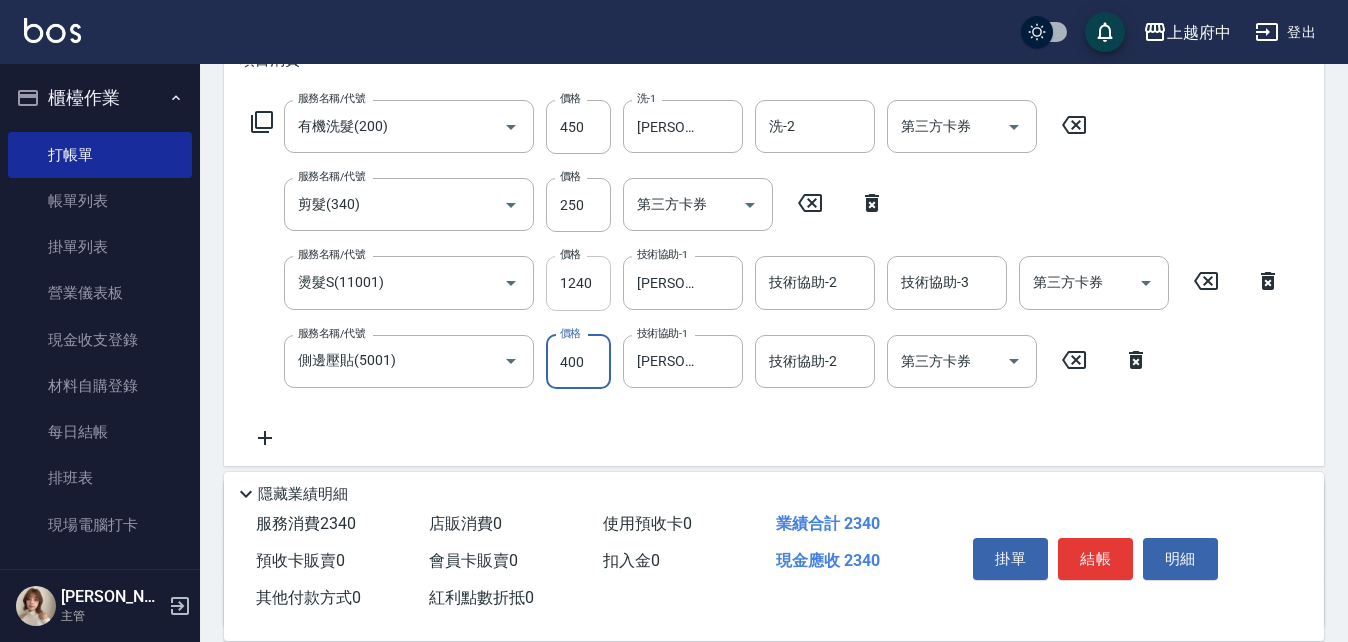 click on "1240" at bounding box center (578, 283) 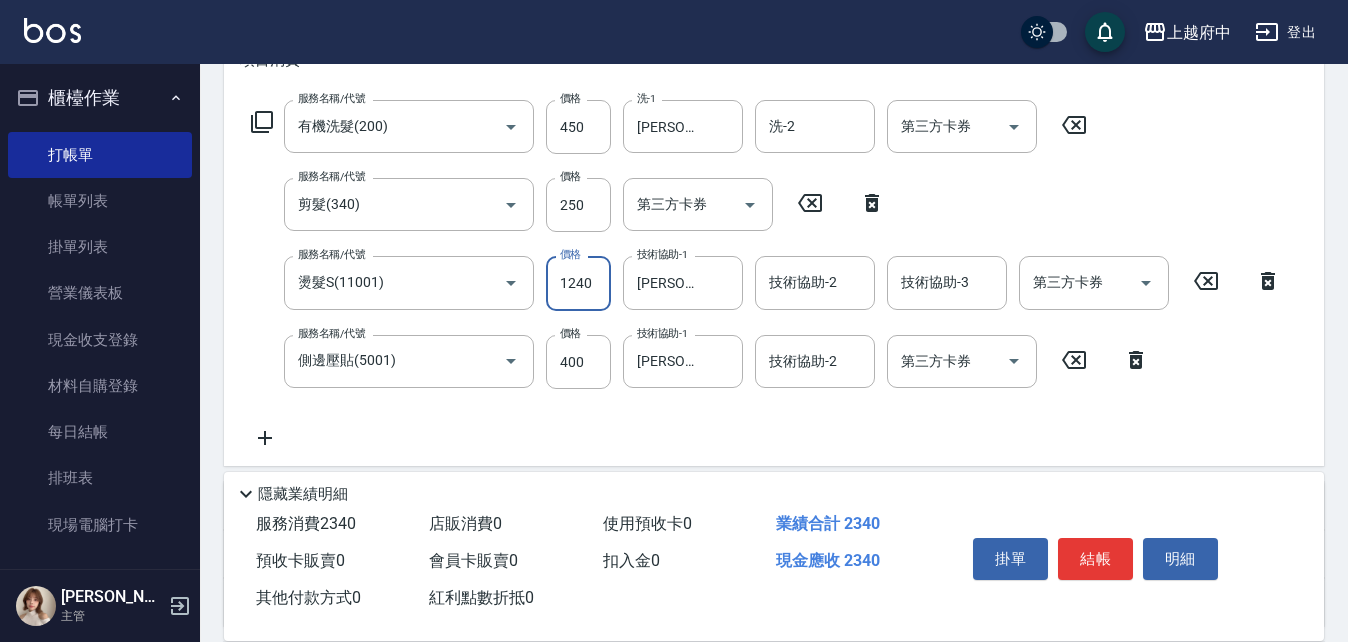 click on "1240" at bounding box center [578, 283] 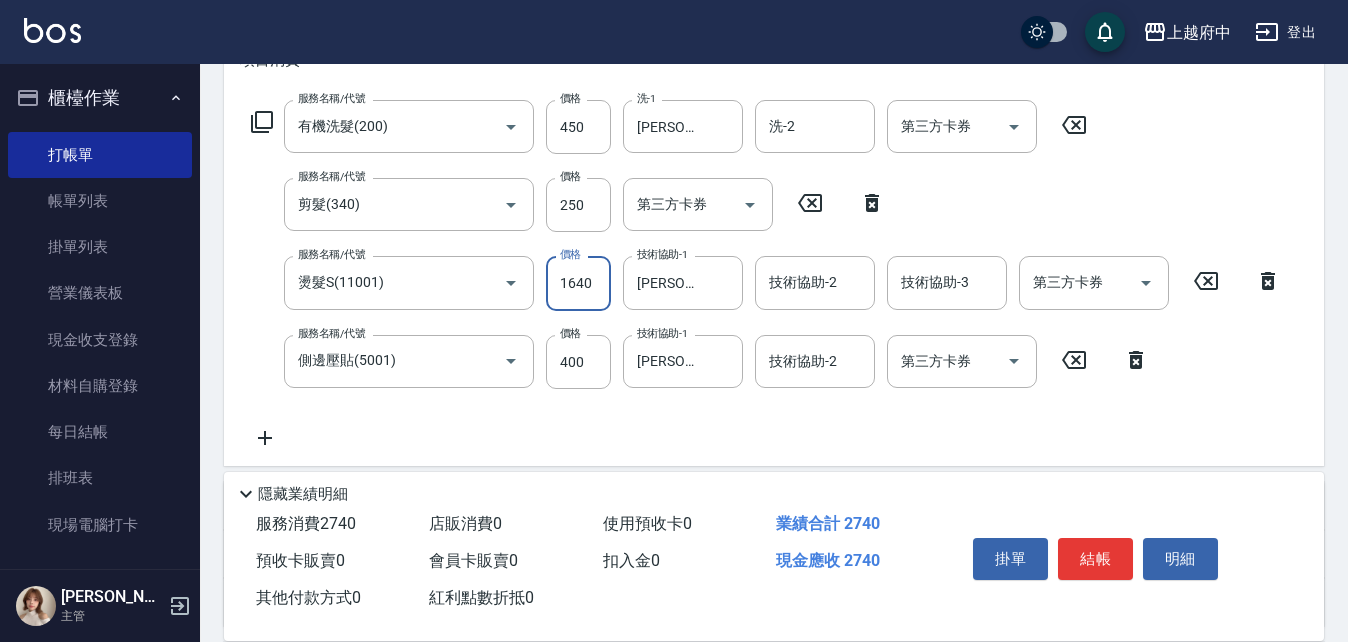 type on "1640" 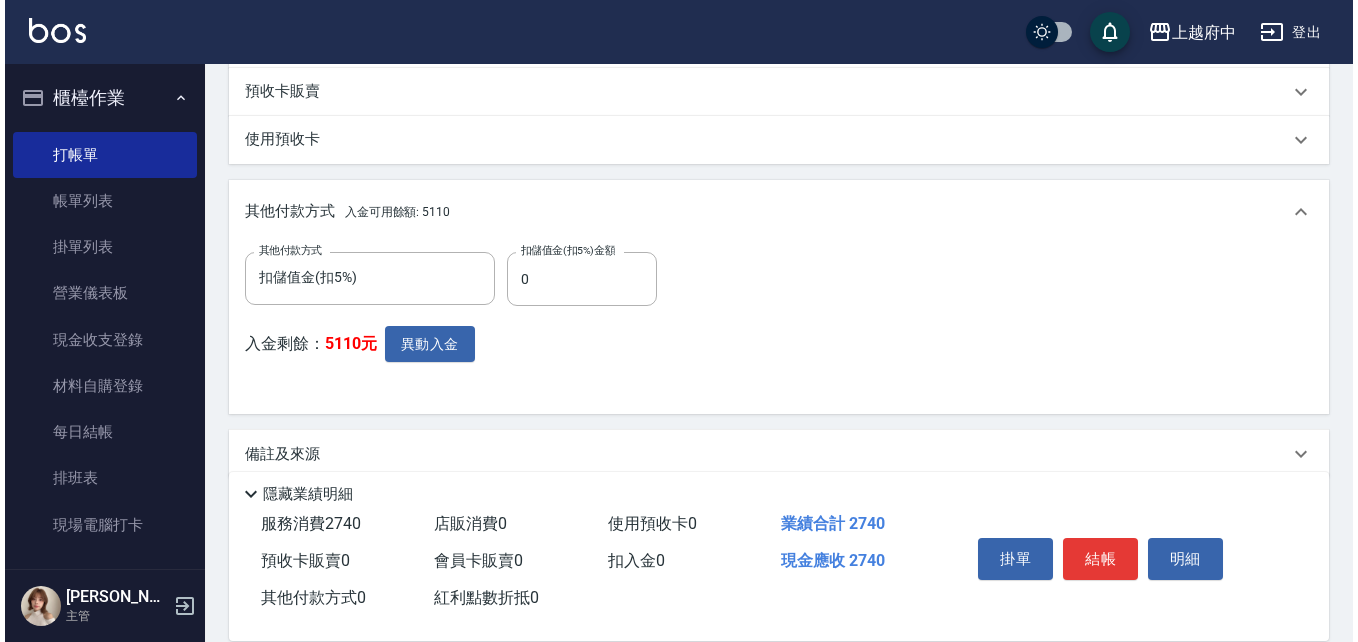 scroll, scrollTop: 790, scrollLeft: 0, axis: vertical 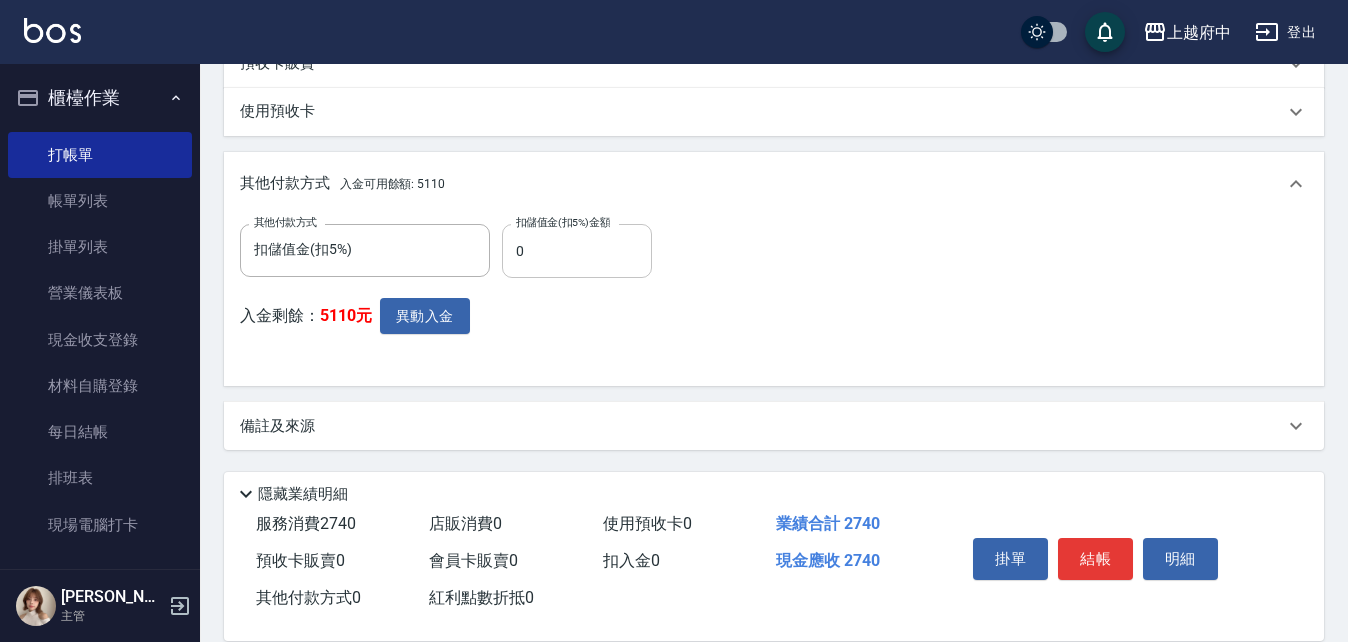 click on "0" at bounding box center (577, 251) 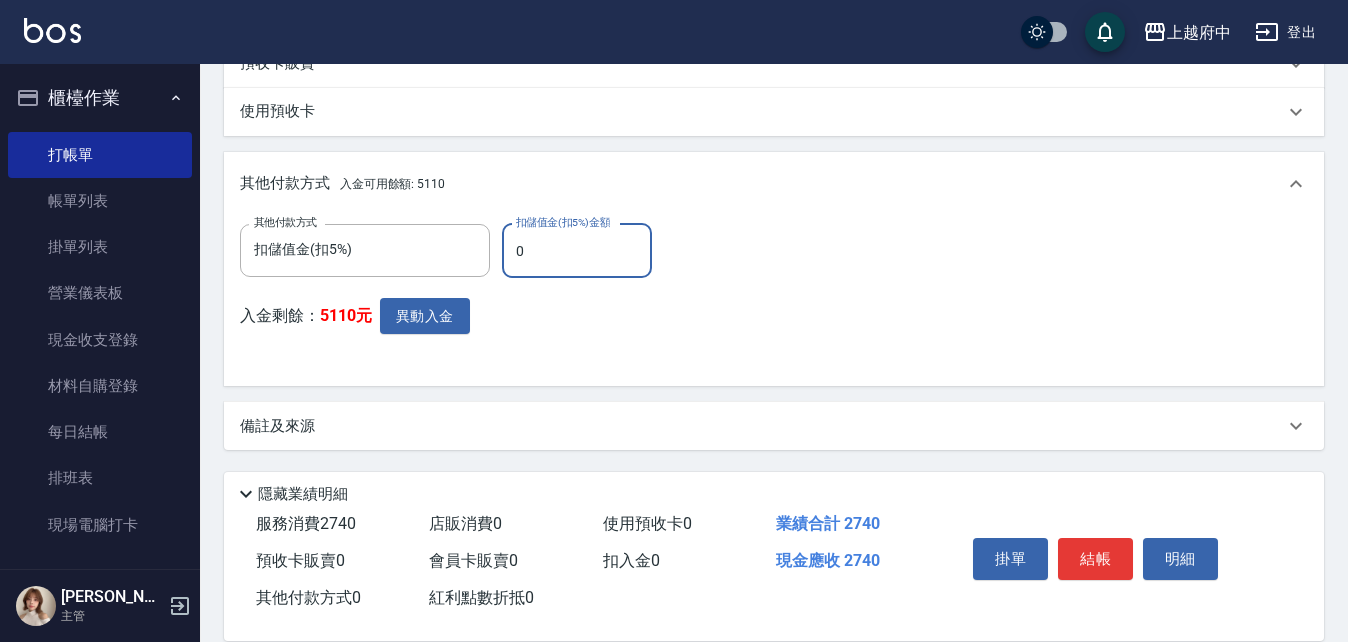 drag, startPoint x: 537, startPoint y: 262, endPoint x: 492, endPoint y: 253, distance: 45.891174 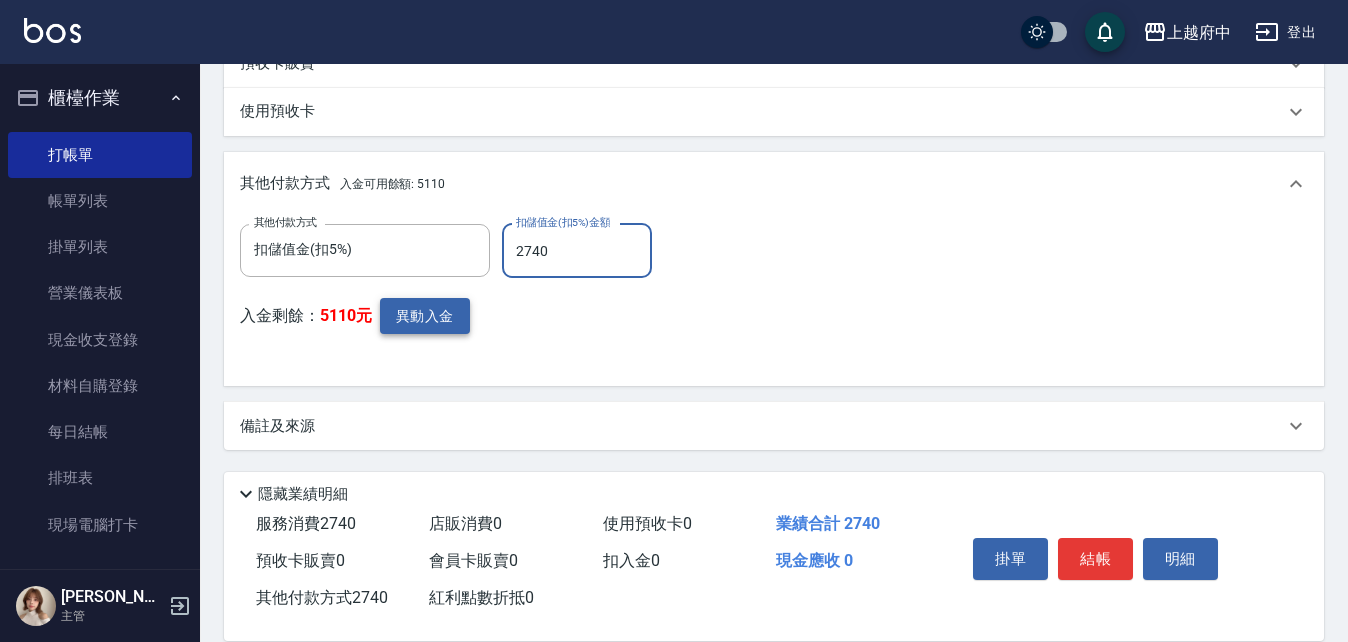 type on "2740" 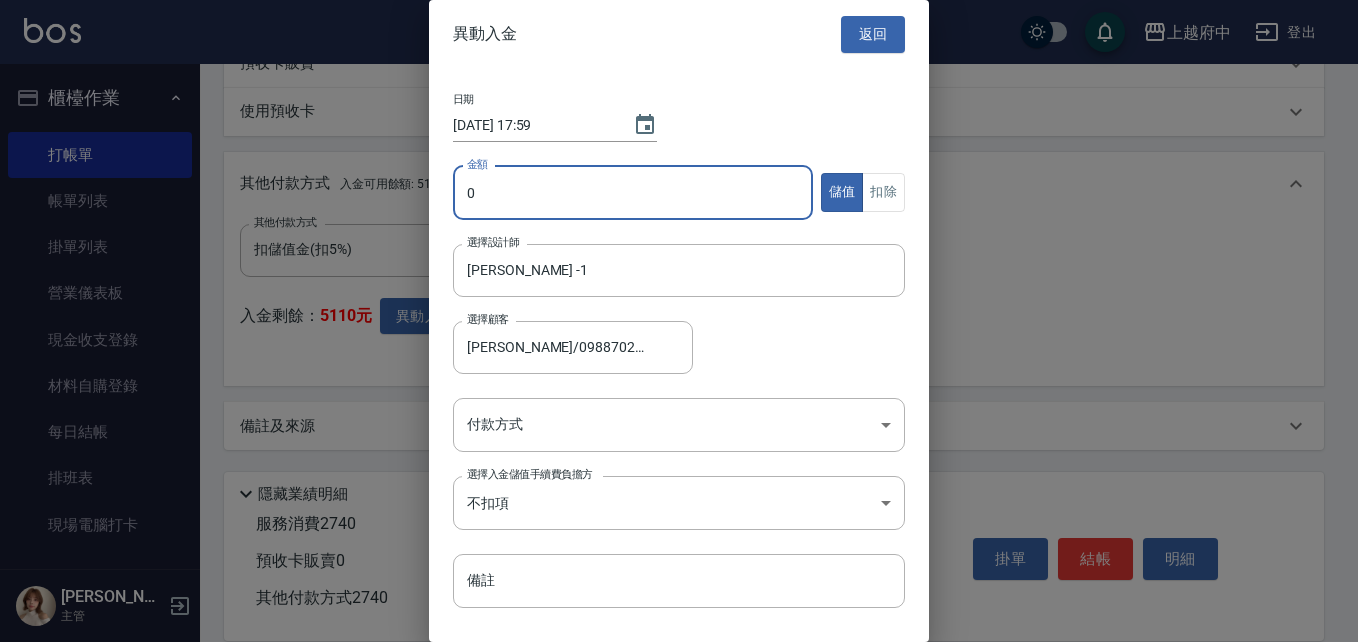 click on "0" at bounding box center (633, 193) 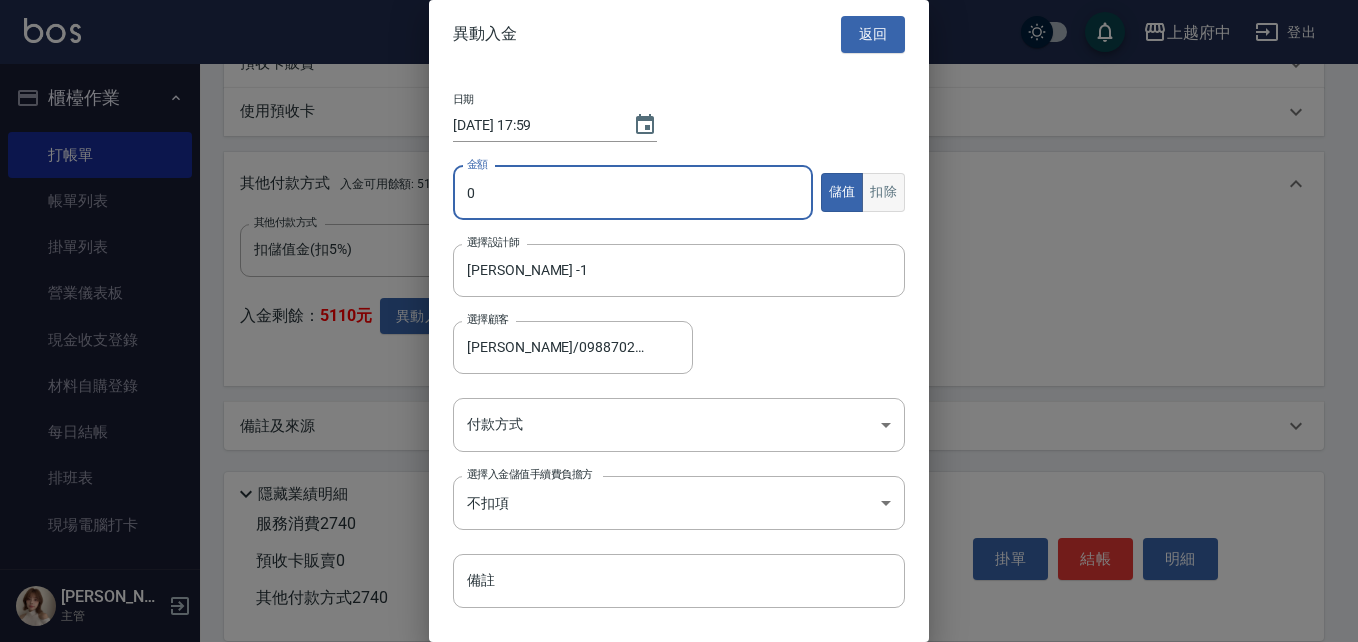 click on "扣除" at bounding box center [883, 192] 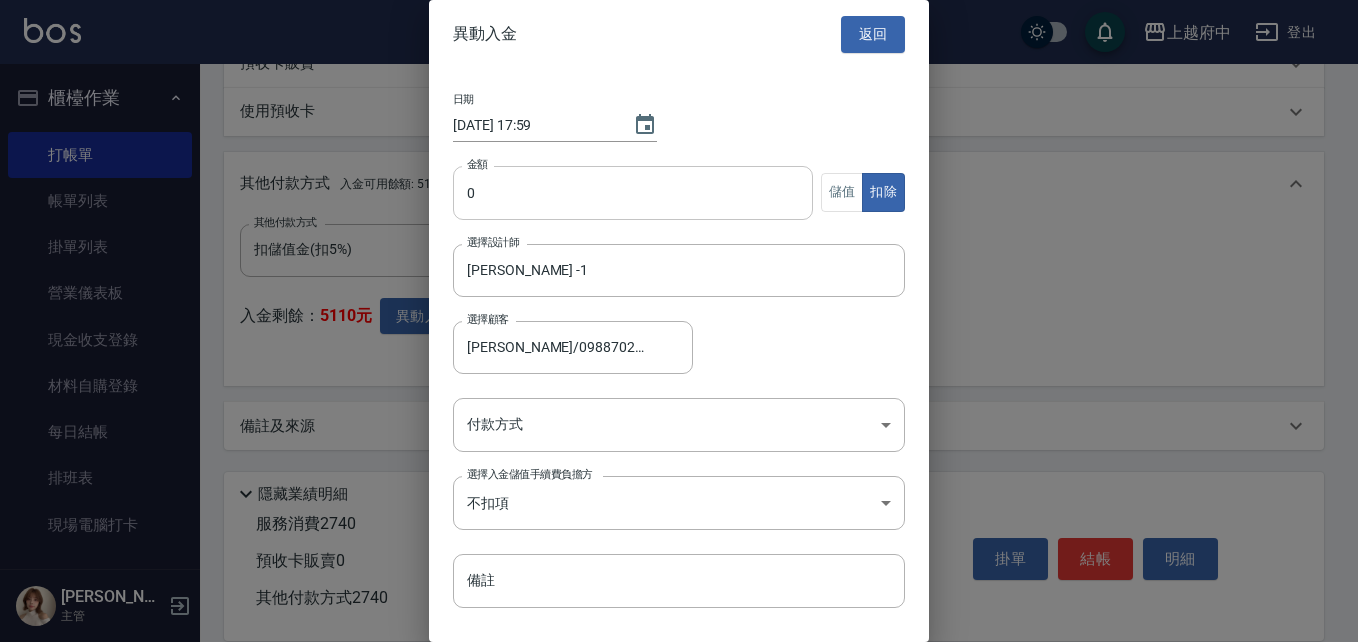 click on "0" at bounding box center (633, 193) 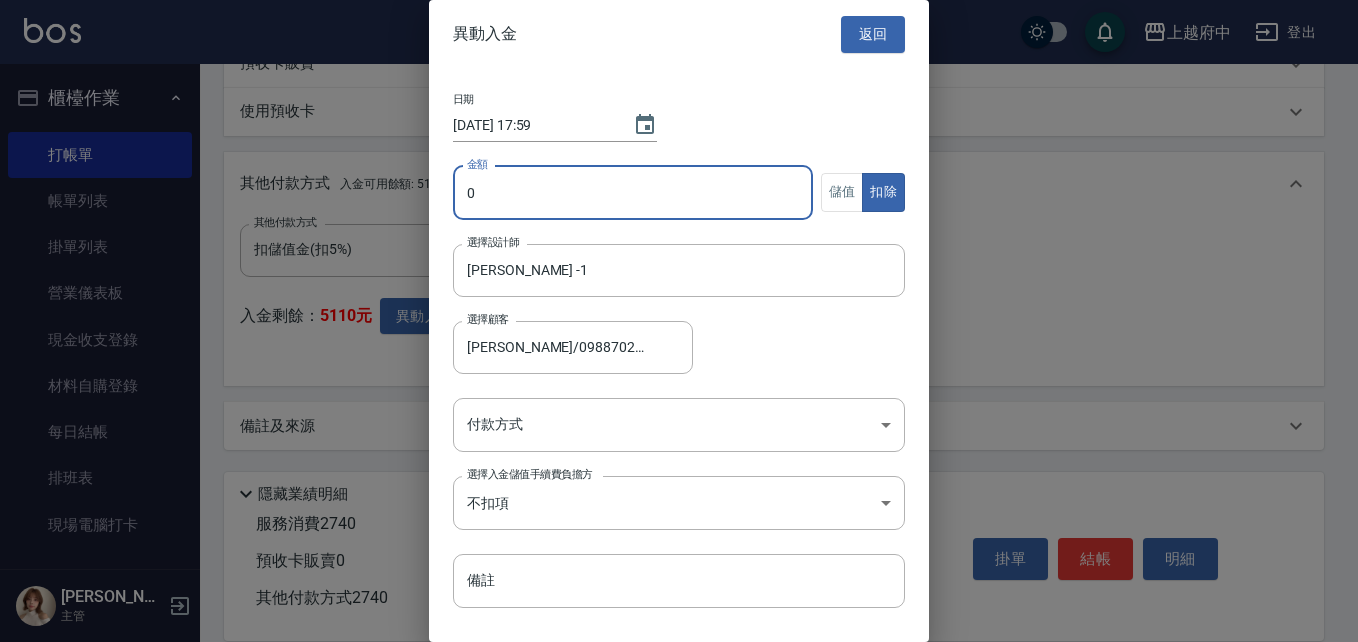 click on "0" at bounding box center (633, 193) 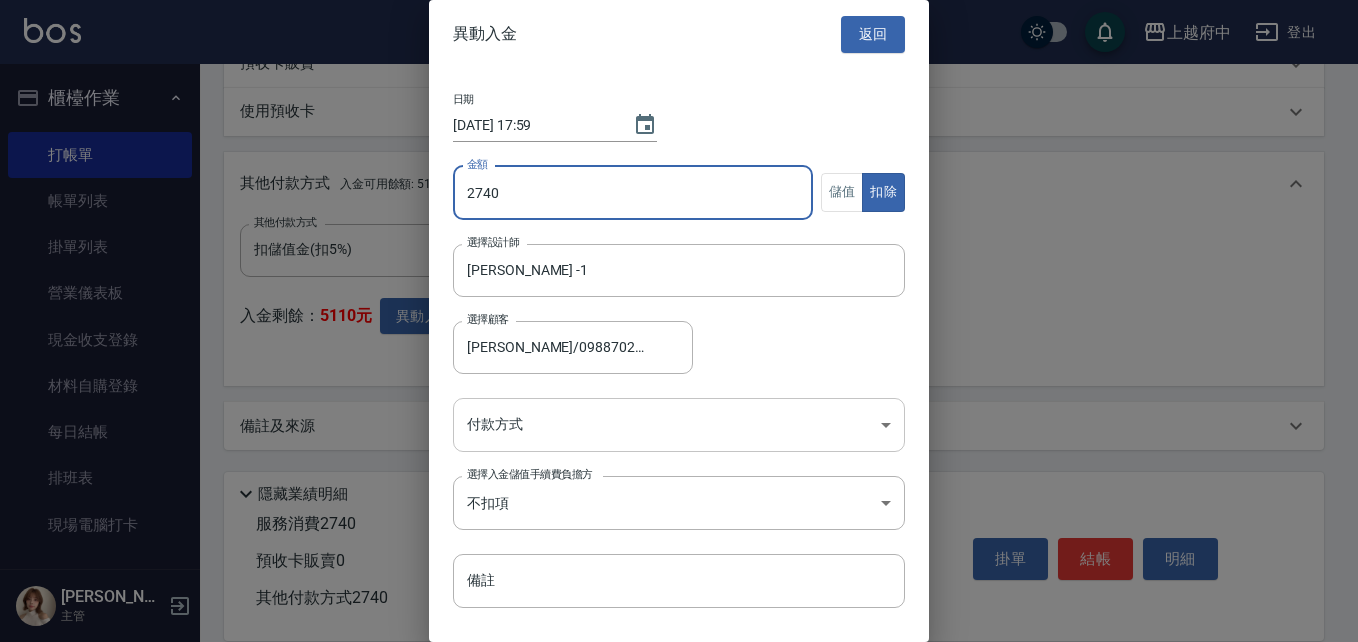 type on "2740" 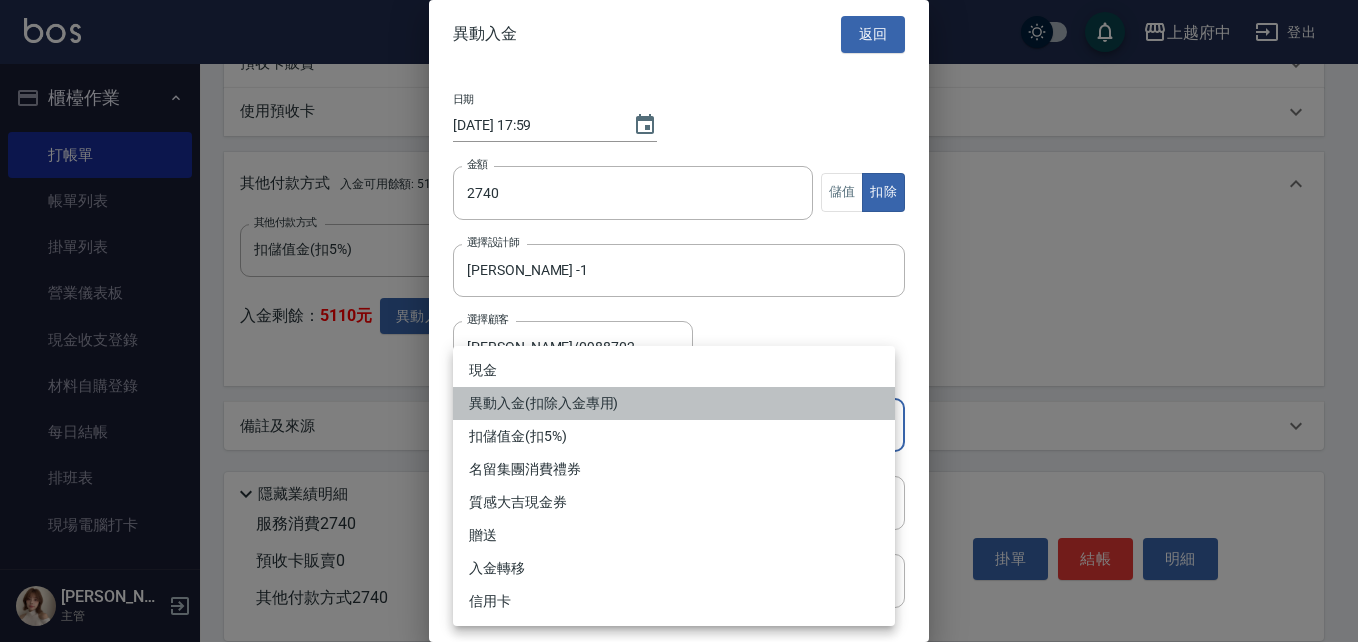click on "異動入金(扣除入金專用)" at bounding box center [674, 403] 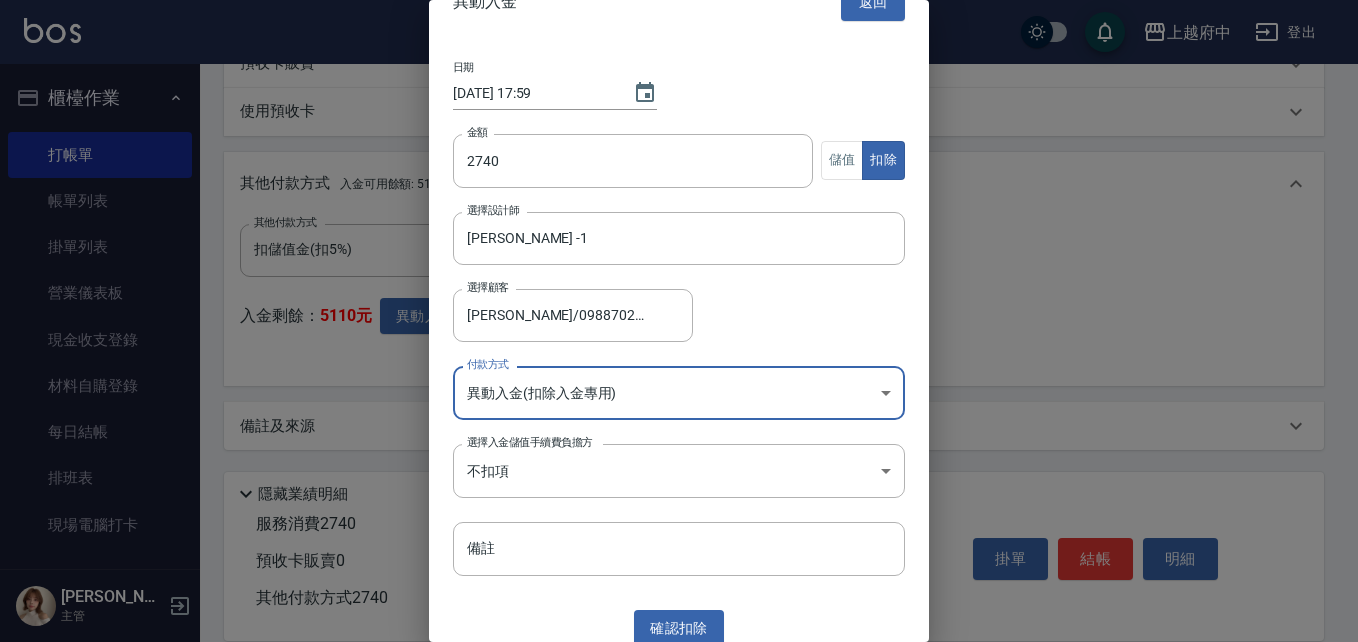 scroll, scrollTop: 47, scrollLeft: 0, axis: vertical 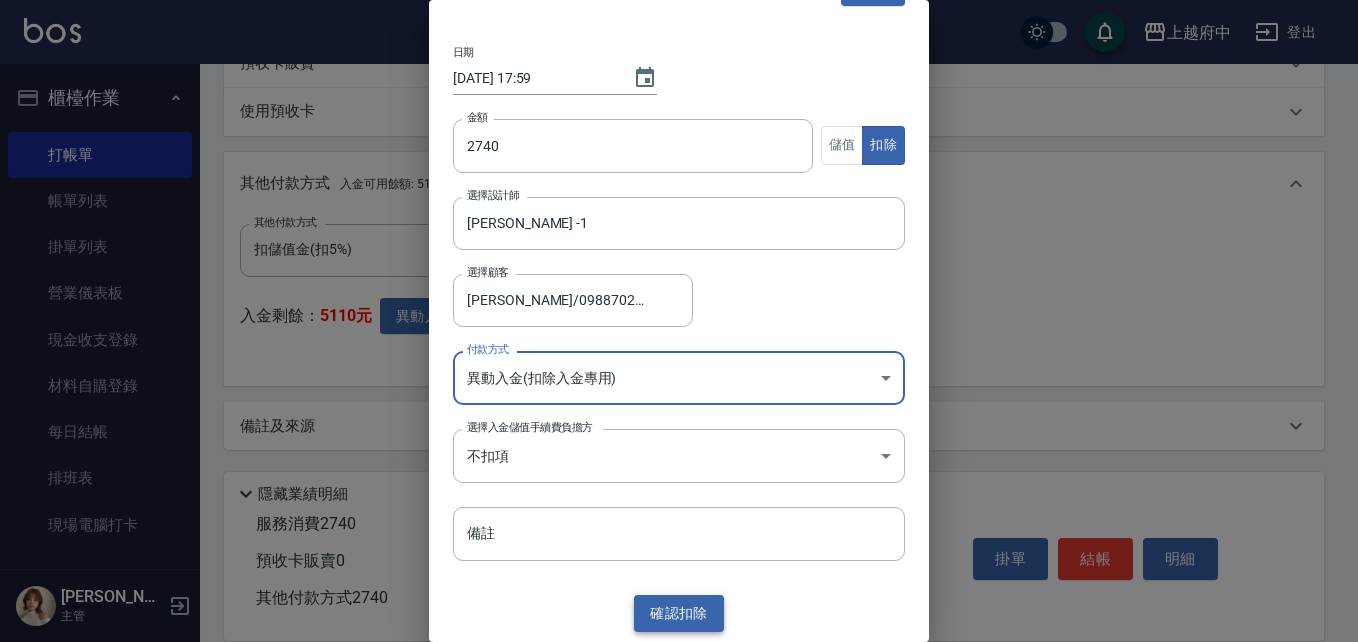 click on "確認 扣除" at bounding box center (679, 613) 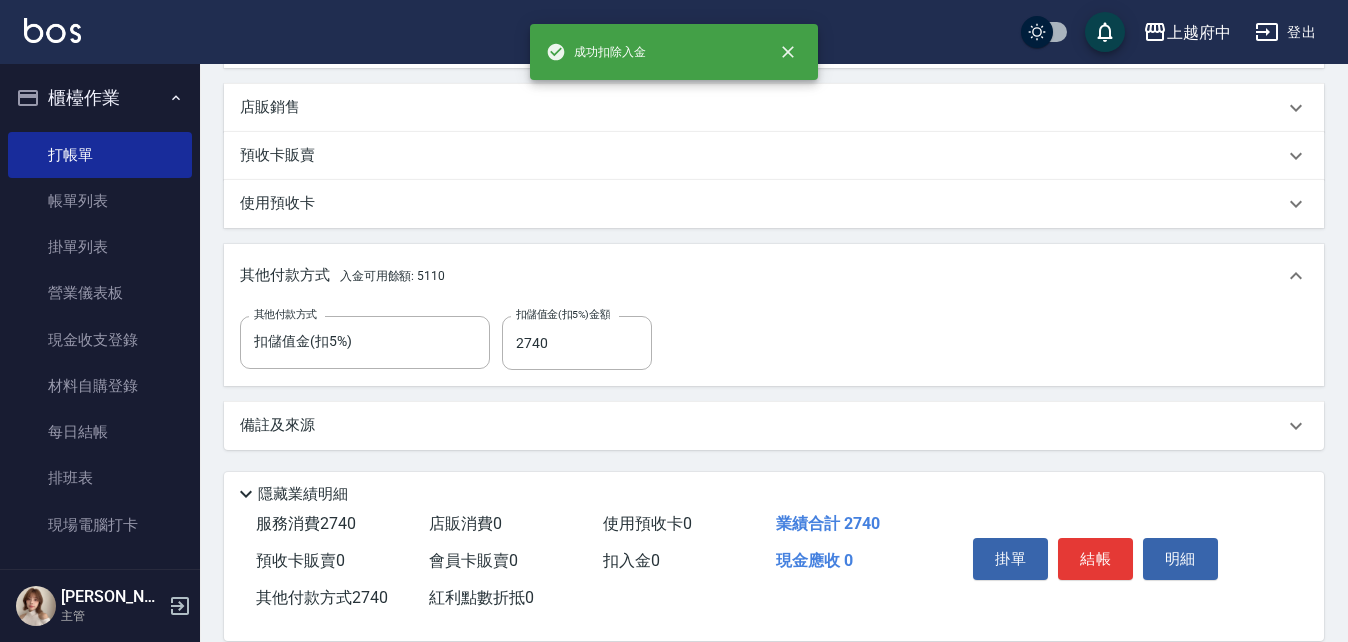 scroll, scrollTop: 790, scrollLeft: 0, axis: vertical 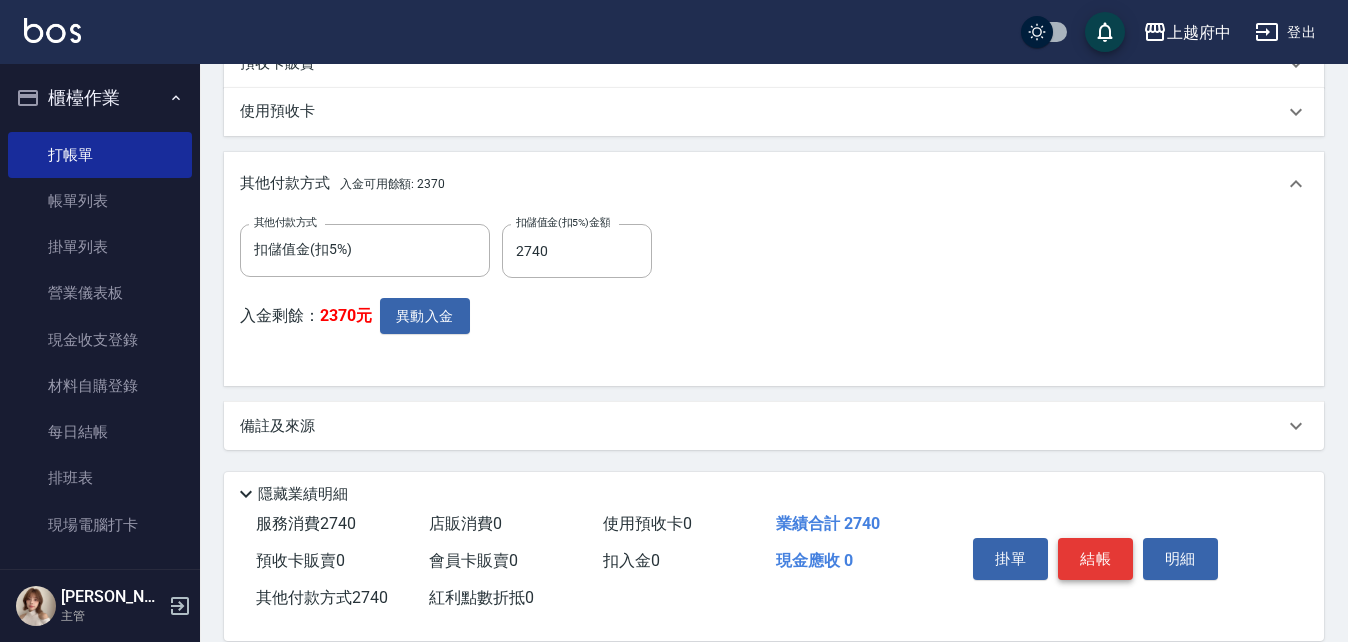 click on "結帳" at bounding box center (1095, 559) 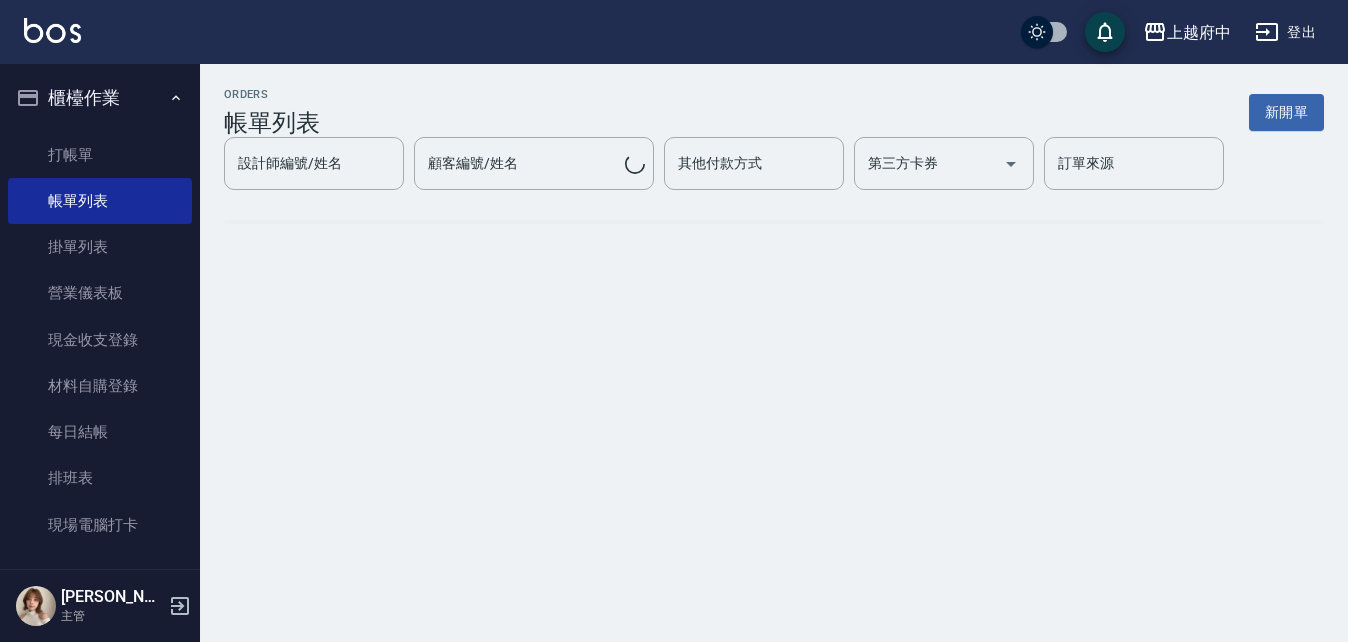 scroll, scrollTop: 0, scrollLeft: 0, axis: both 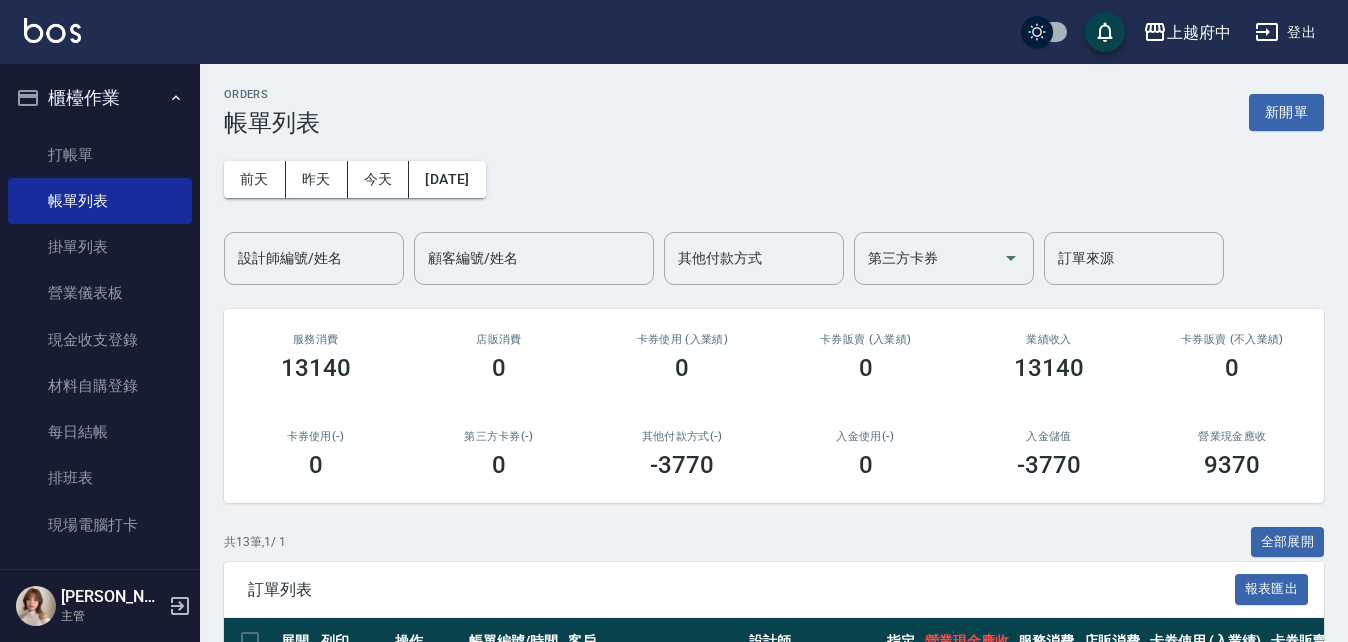 click on "櫃檯作業" at bounding box center (100, 98) 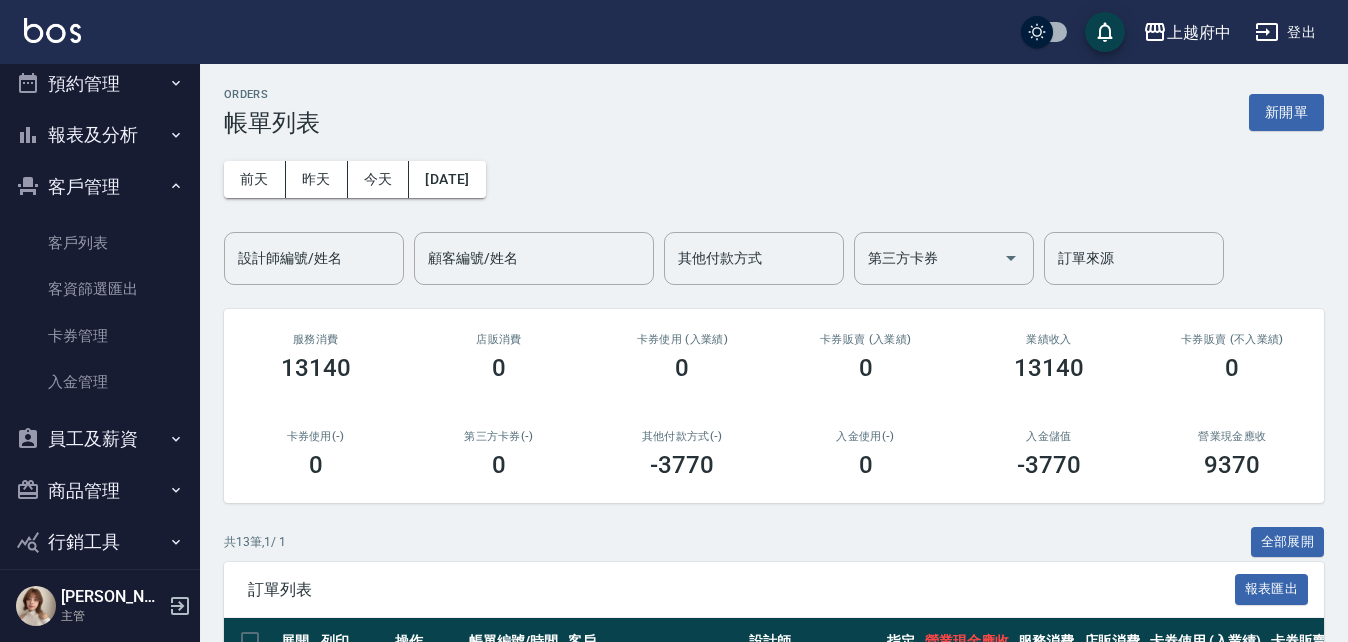 scroll, scrollTop: 100, scrollLeft: 0, axis: vertical 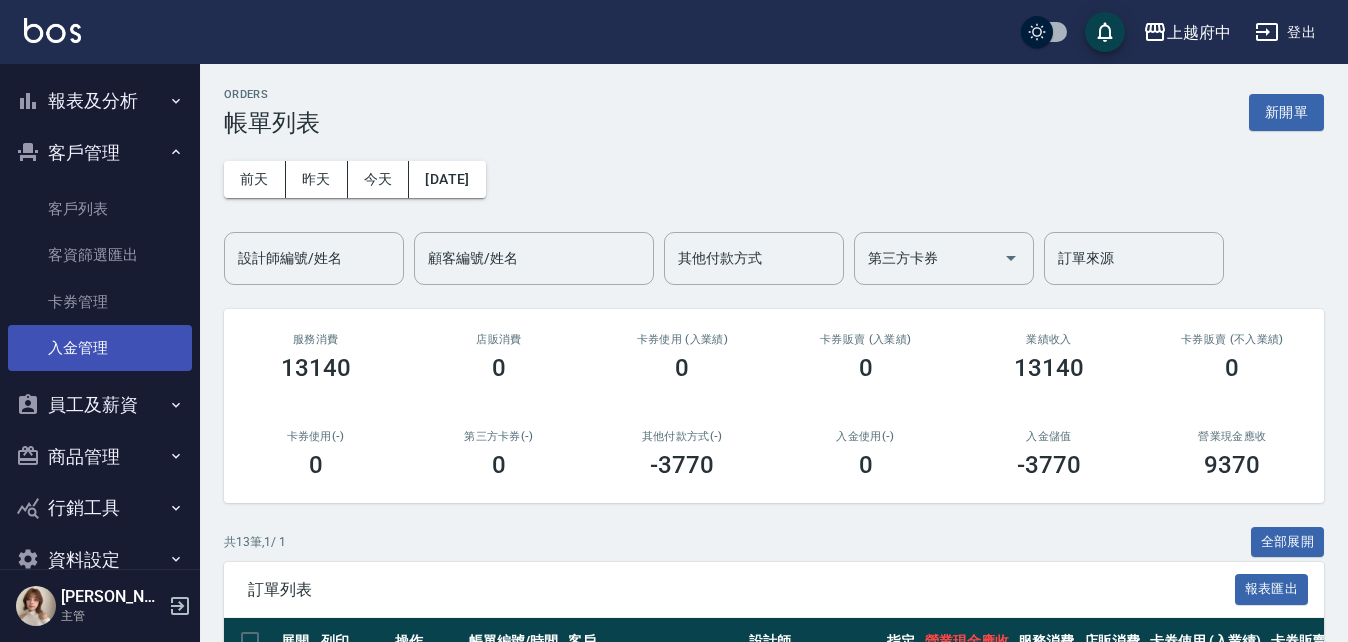 click on "入金管理" at bounding box center [100, 348] 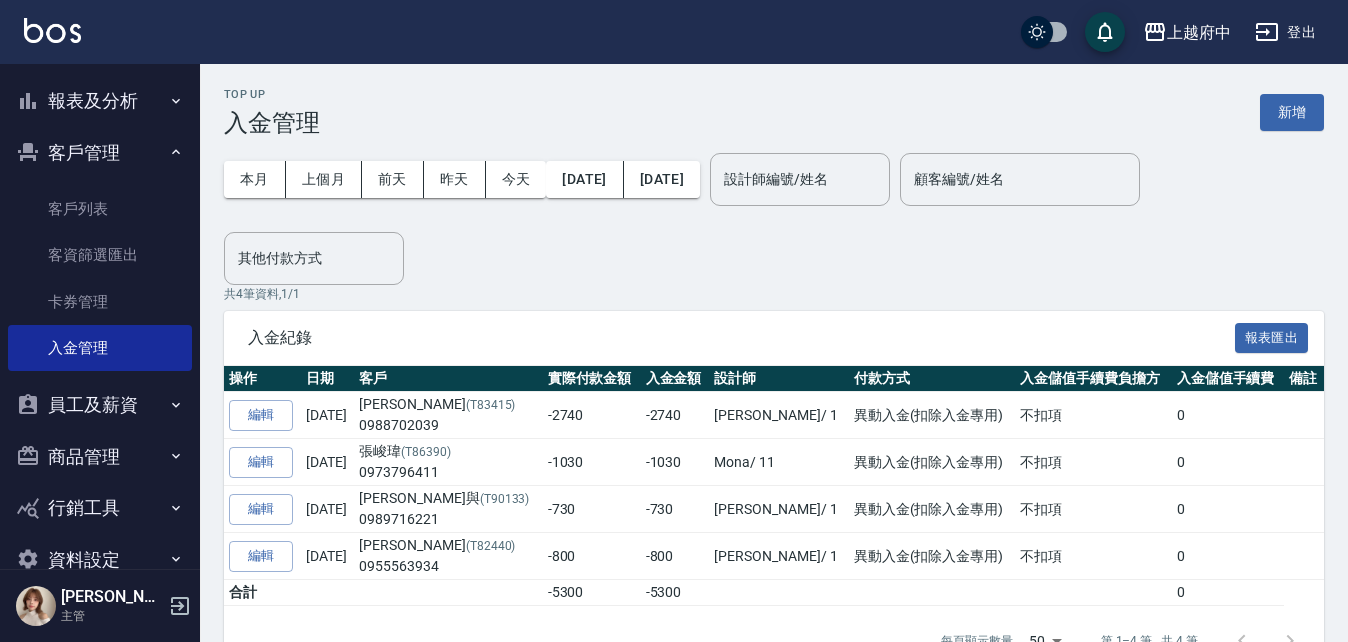 scroll, scrollTop: 100, scrollLeft: 0, axis: vertical 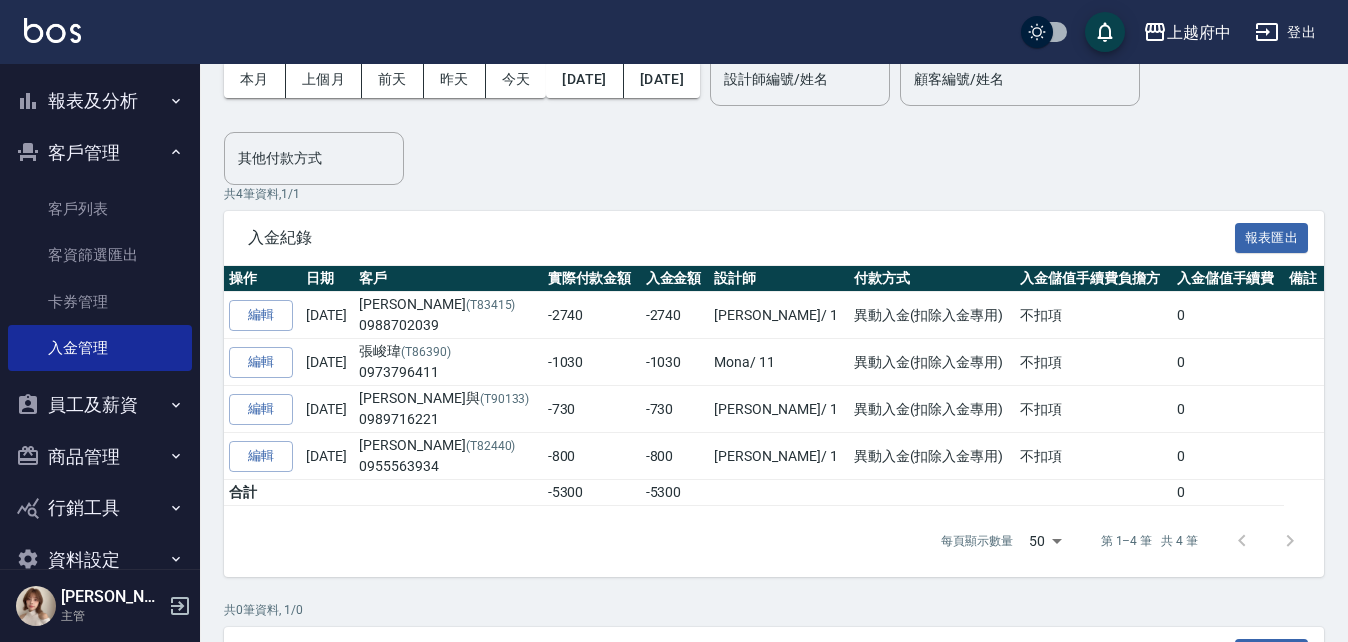 click on "客戶管理" at bounding box center (100, 153) 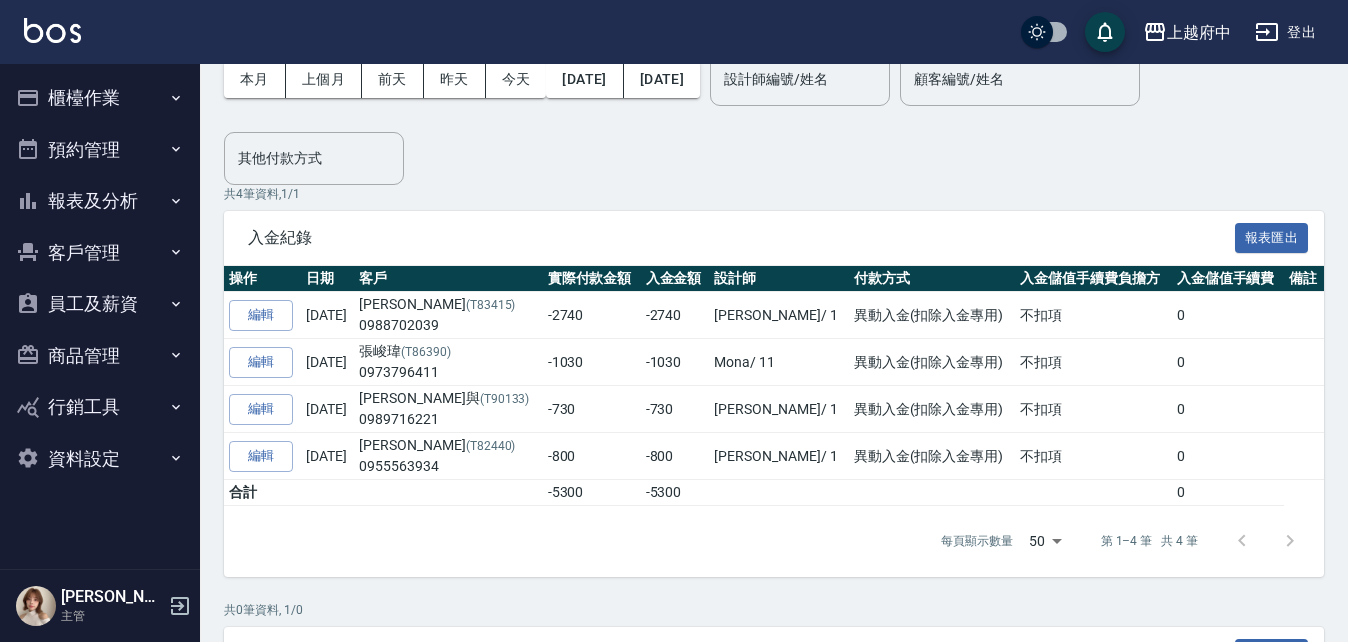 scroll, scrollTop: 0, scrollLeft: 0, axis: both 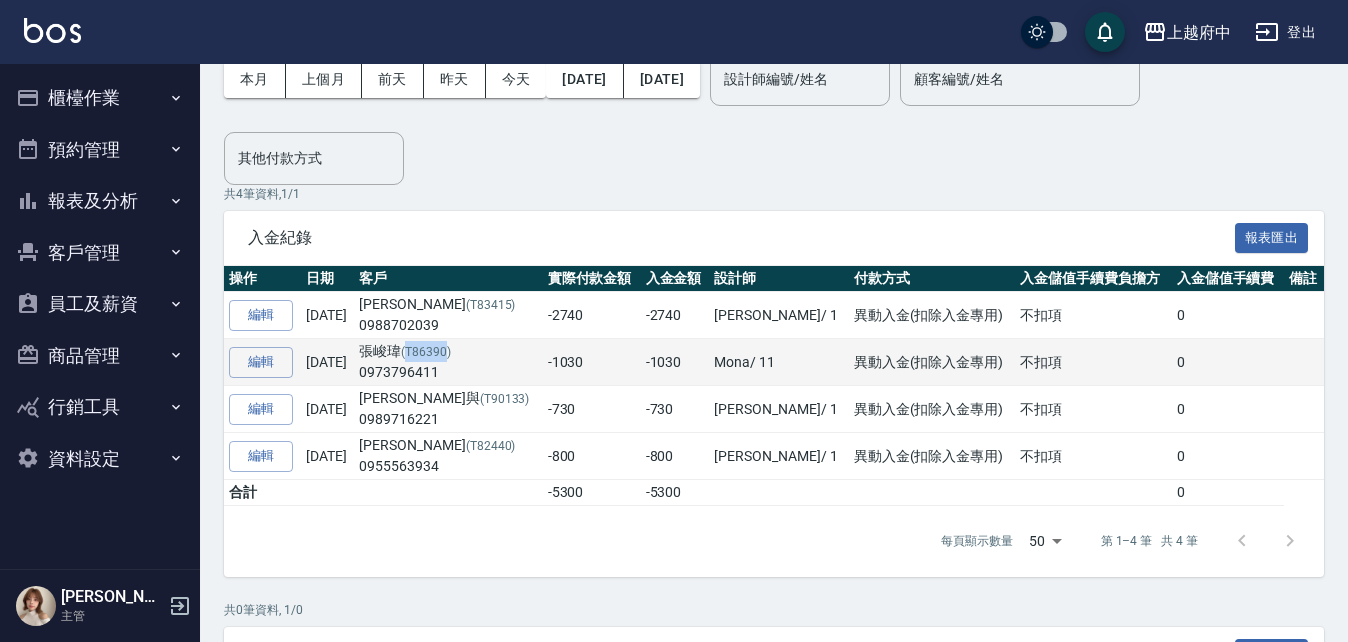 drag, startPoint x: 457, startPoint y: 353, endPoint x: 497, endPoint y: 354, distance: 40.012497 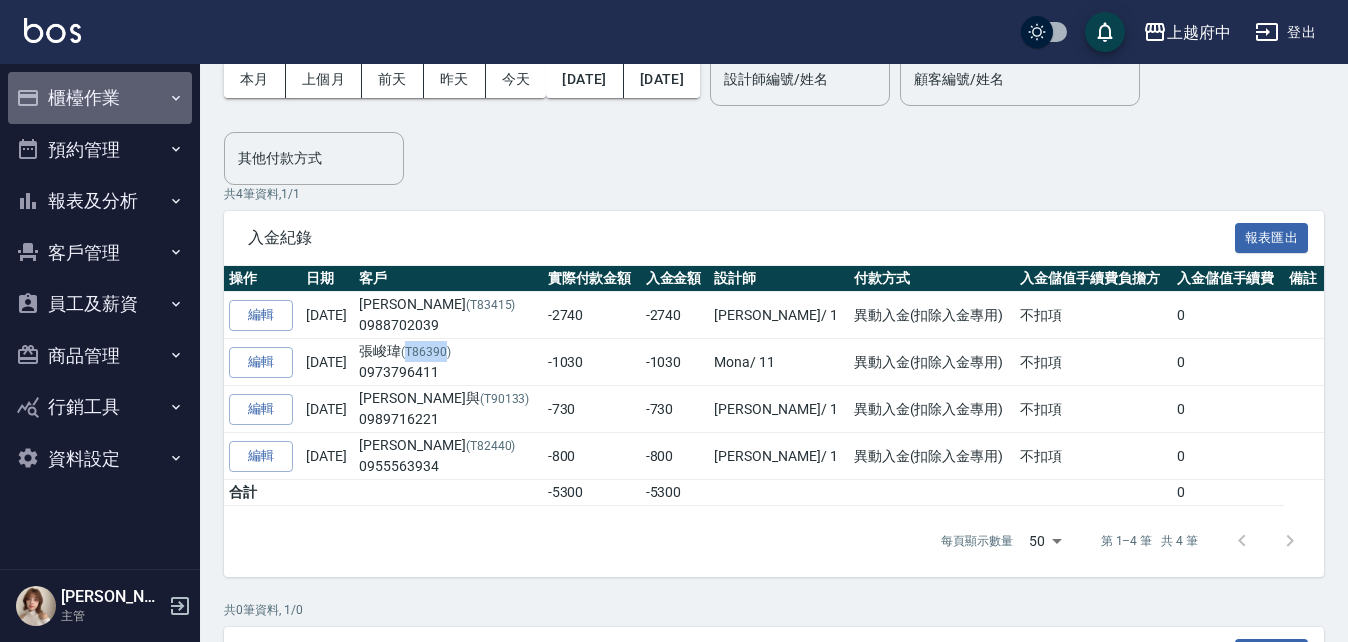 click on "櫃檯作業" at bounding box center [100, 98] 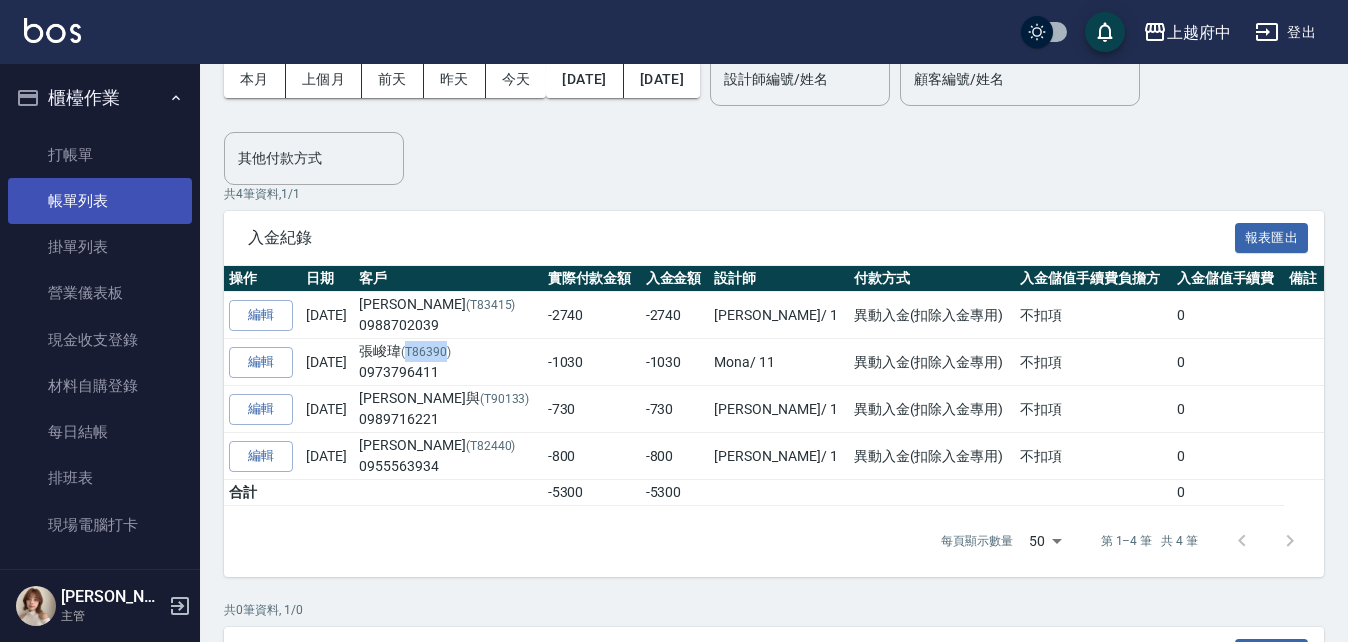 click on "帳單列表" at bounding box center (100, 201) 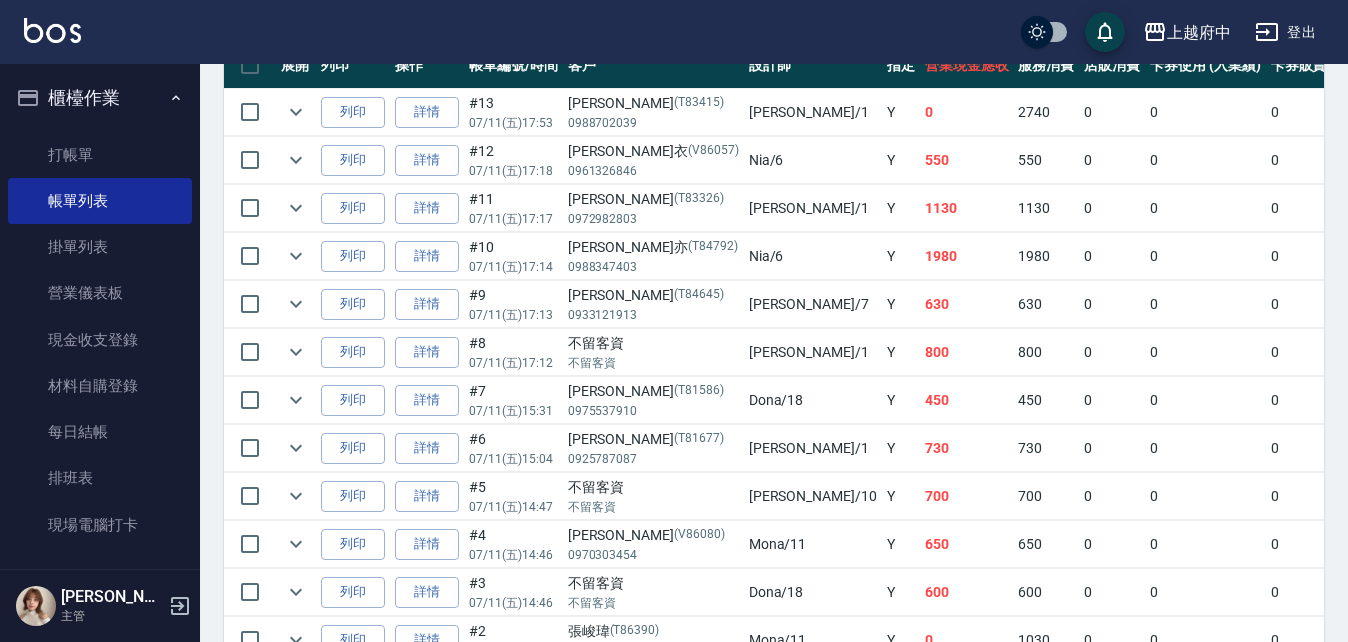 scroll, scrollTop: 740, scrollLeft: 0, axis: vertical 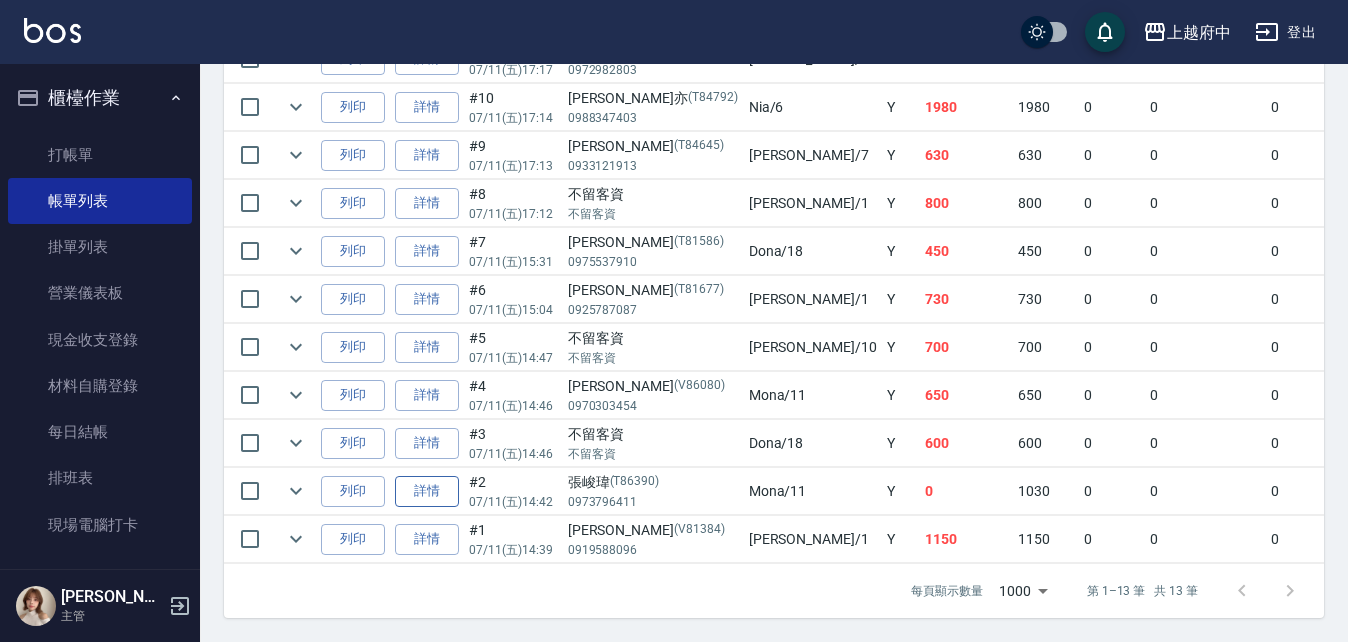 click on "詳情" at bounding box center [427, 491] 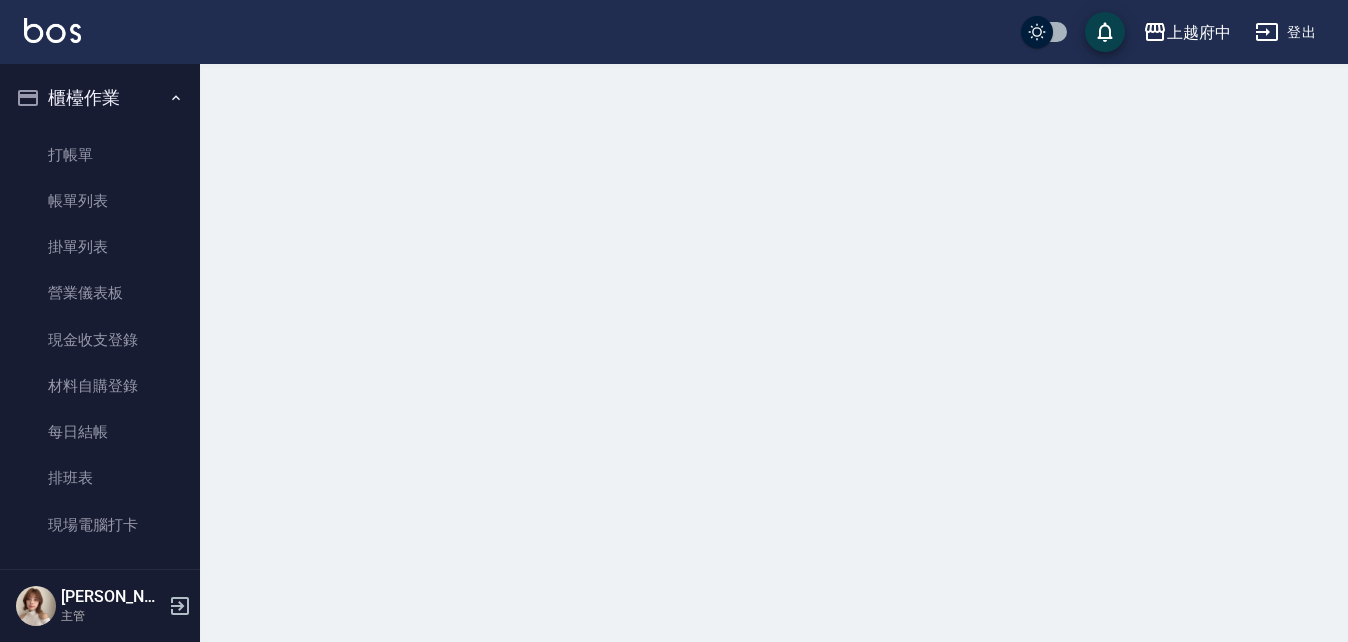 scroll, scrollTop: 0, scrollLeft: 0, axis: both 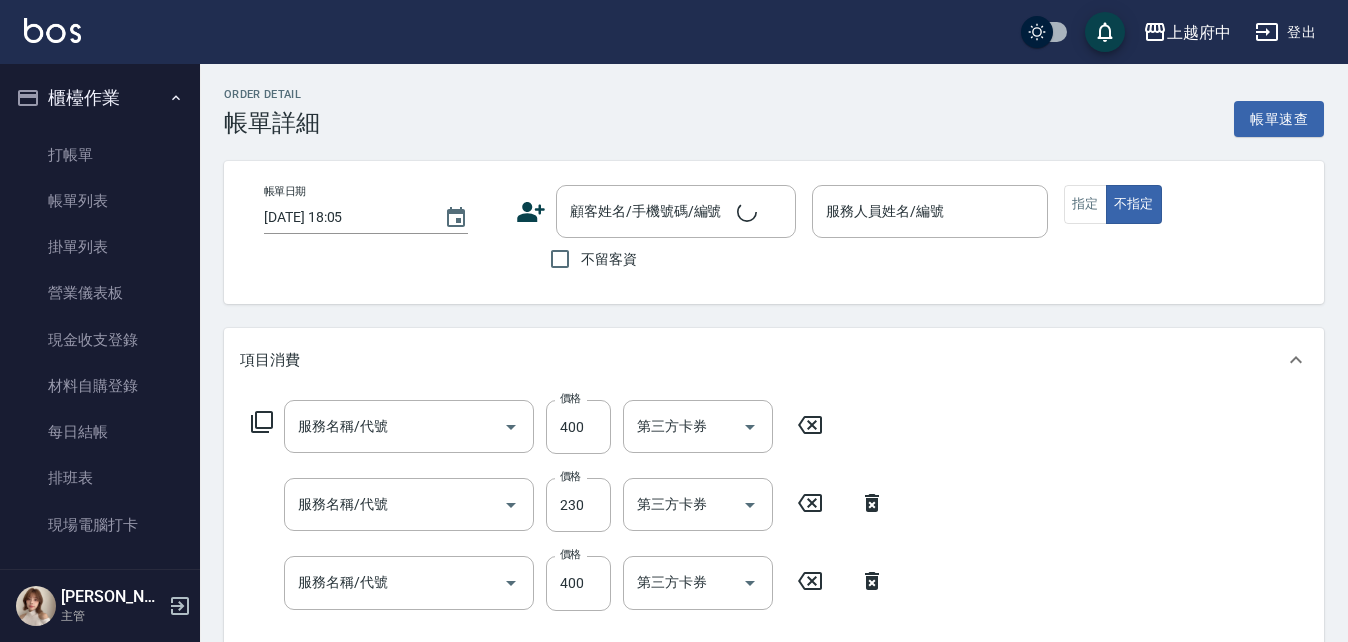 type on "2025/07/11 14:42" 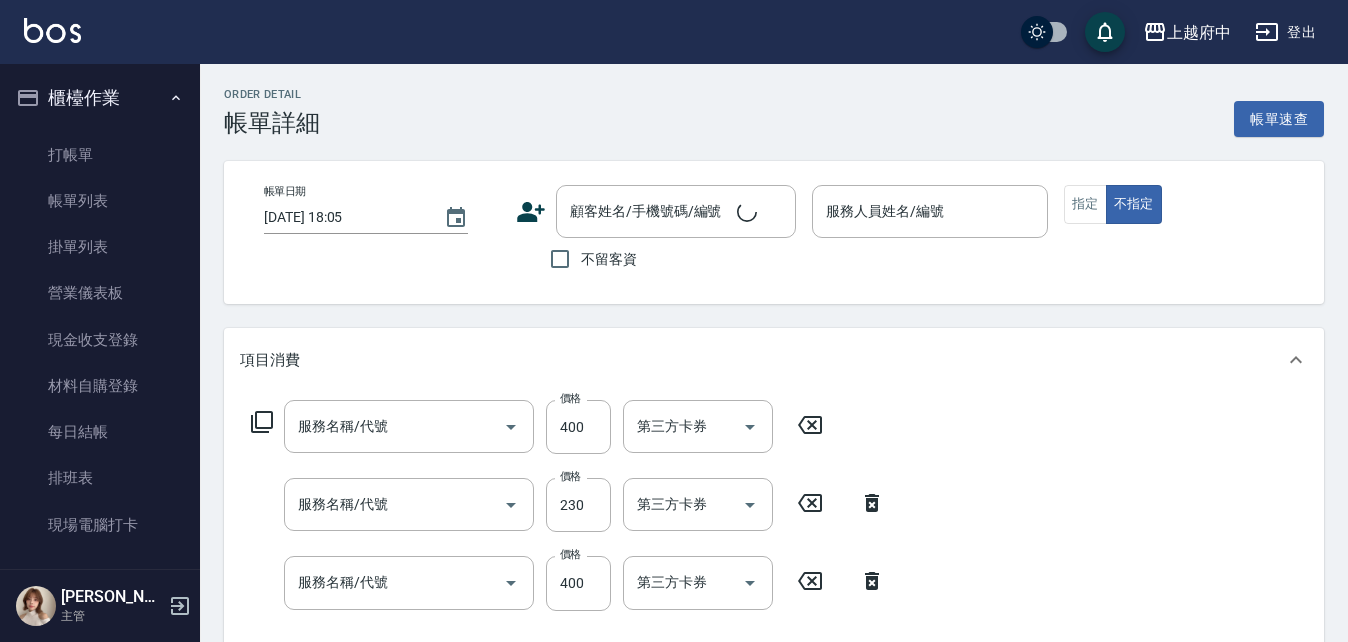 type on "Mona-11" 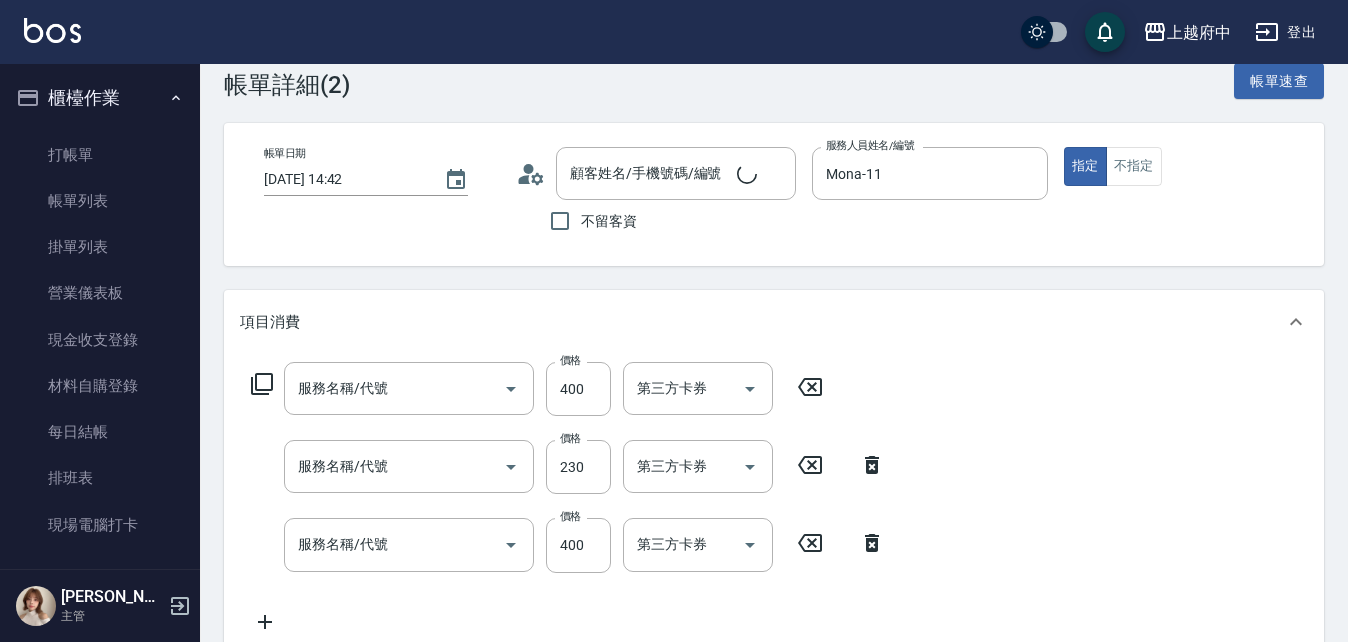 type on "側邊壓貼(5001)" 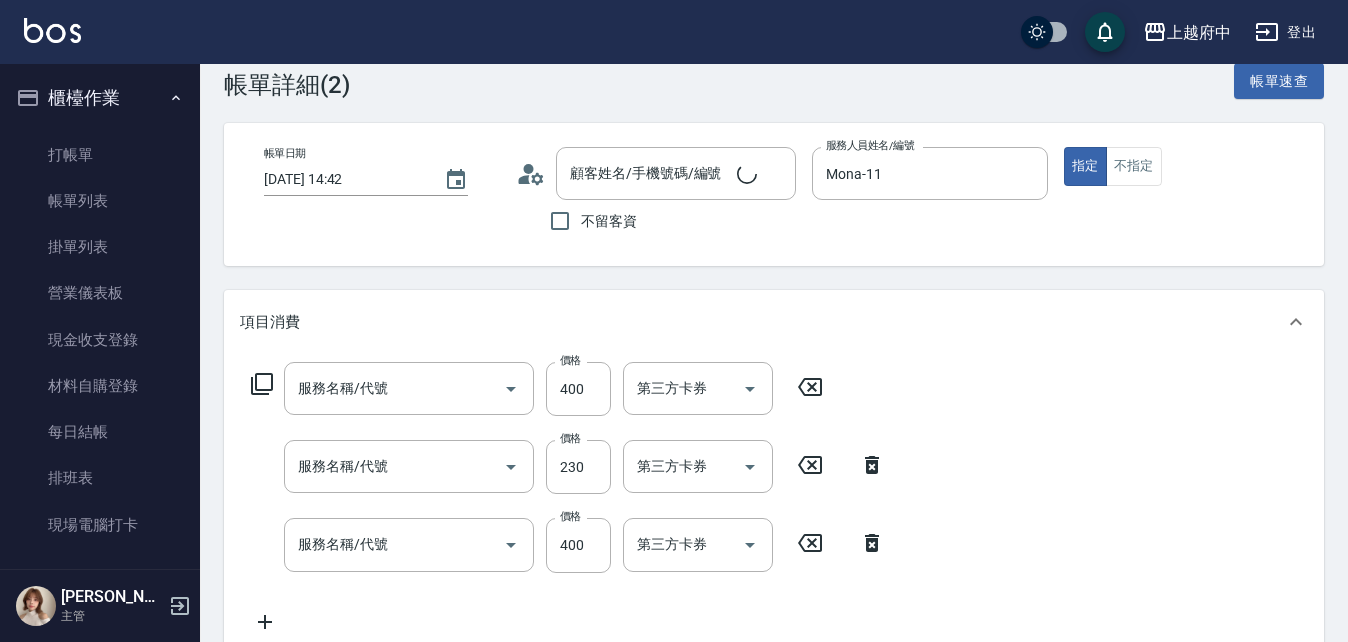 type on "剪髮(340)" 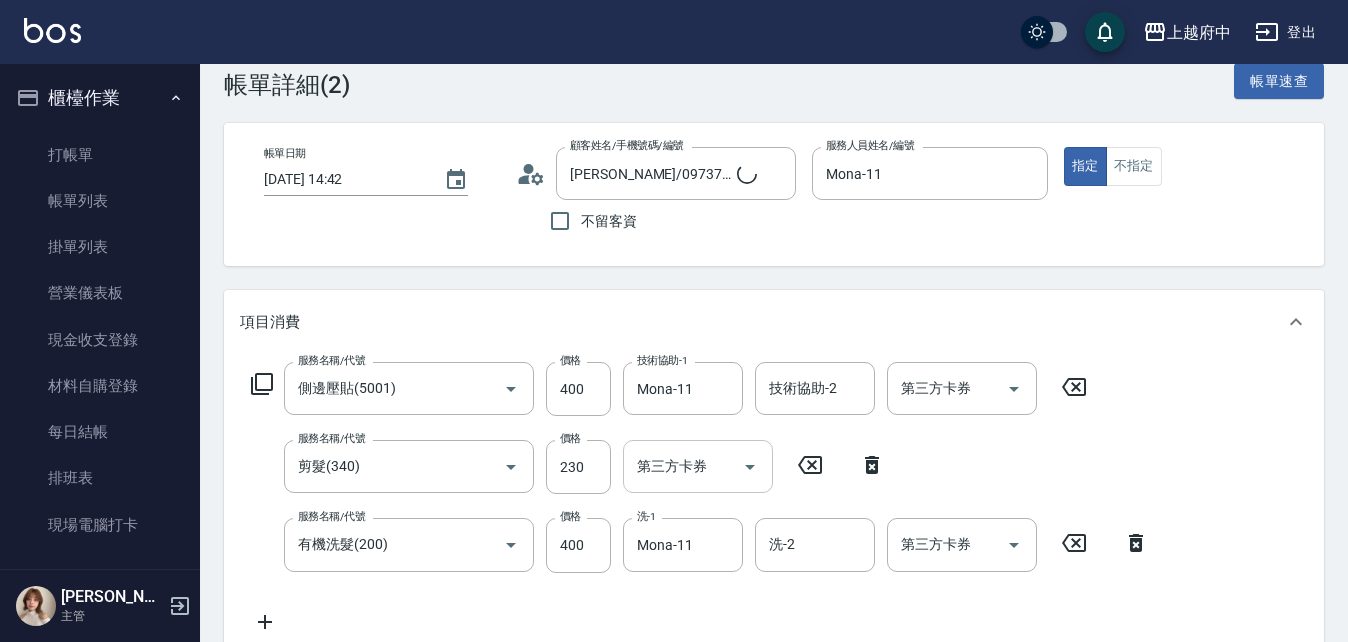 type on "[PERSON_NAME]/0973796411/T86390" 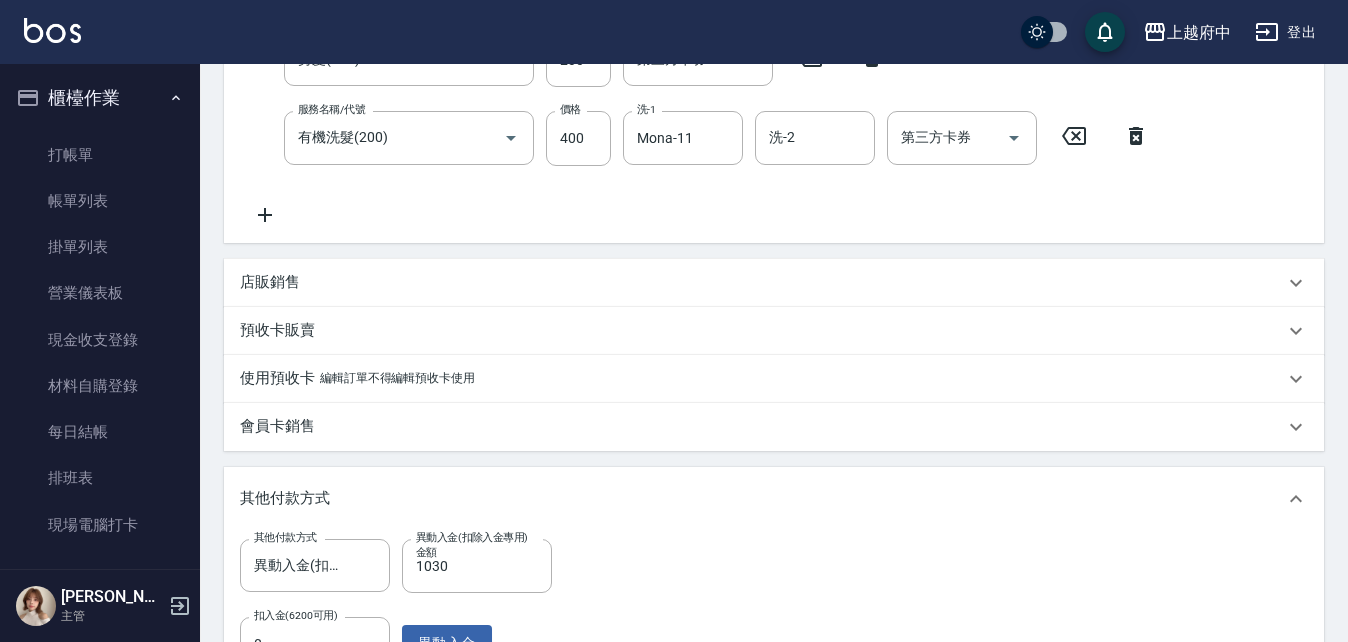 scroll, scrollTop: 700, scrollLeft: 0, axis: vertical 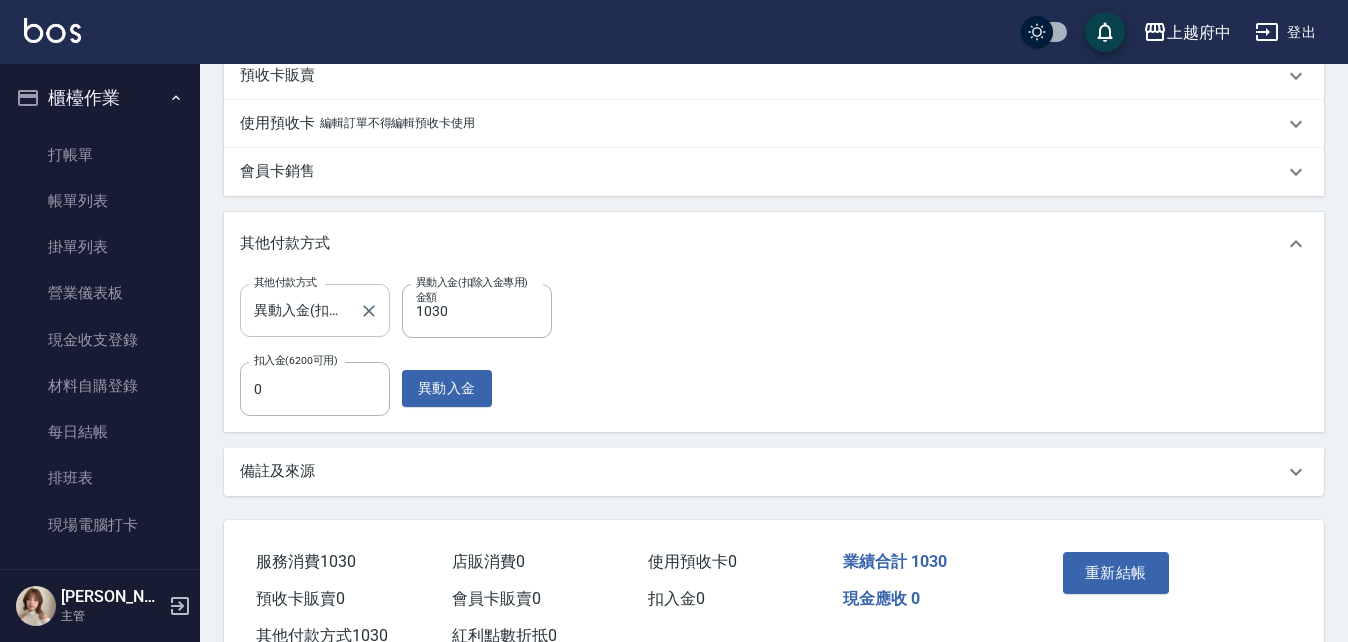 click on "異動入金(扣除入金專用)" at bounding box center (300, 310) 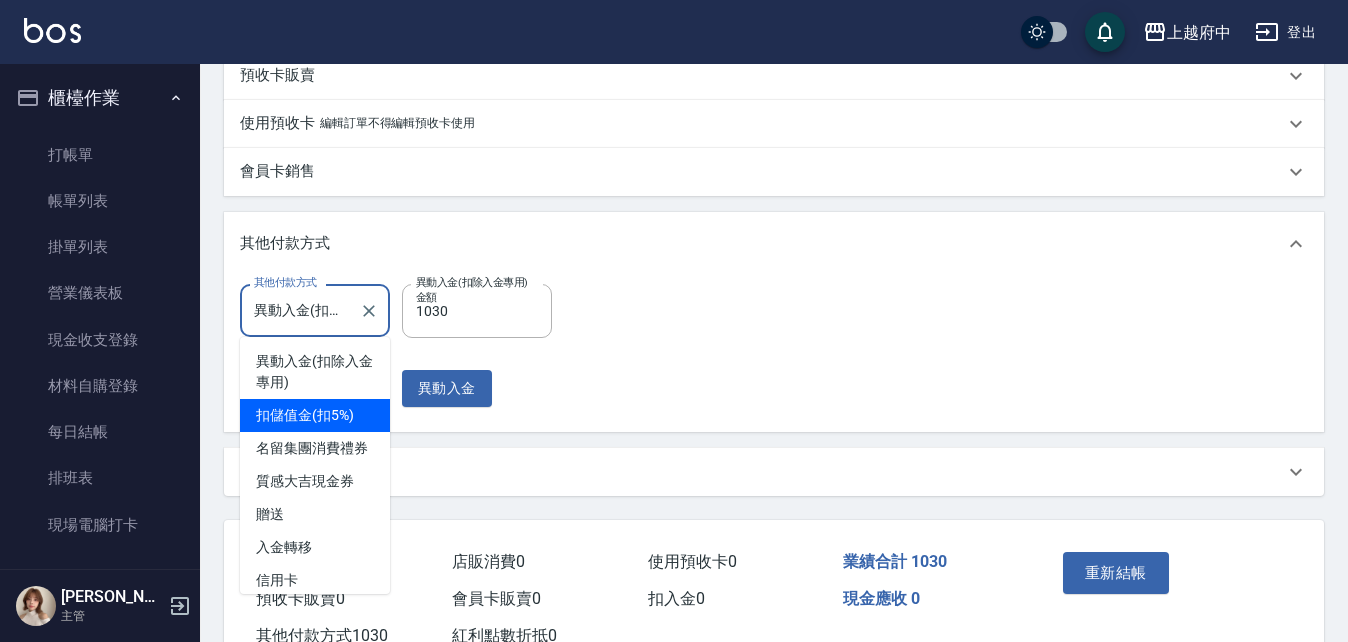 click on "扣儲值金(扣5%)" at bounding box center [315, 415] 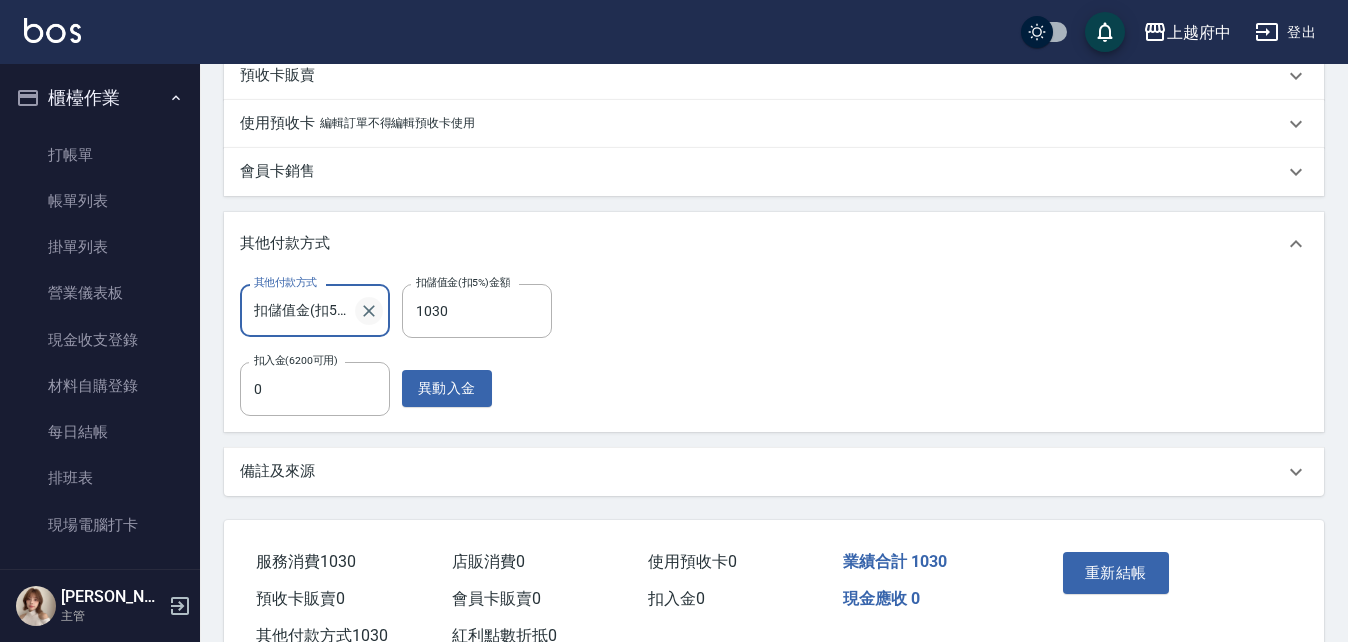 click 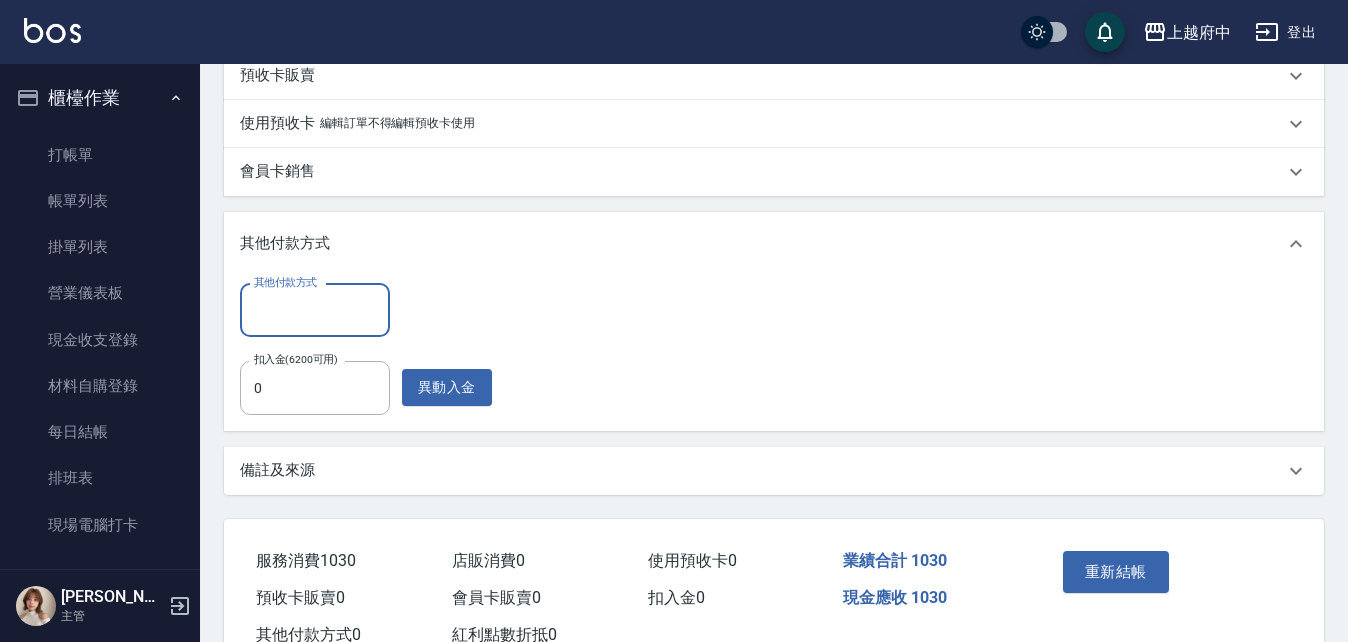 click on "其他付款方式" at bounding box center [315, 310] 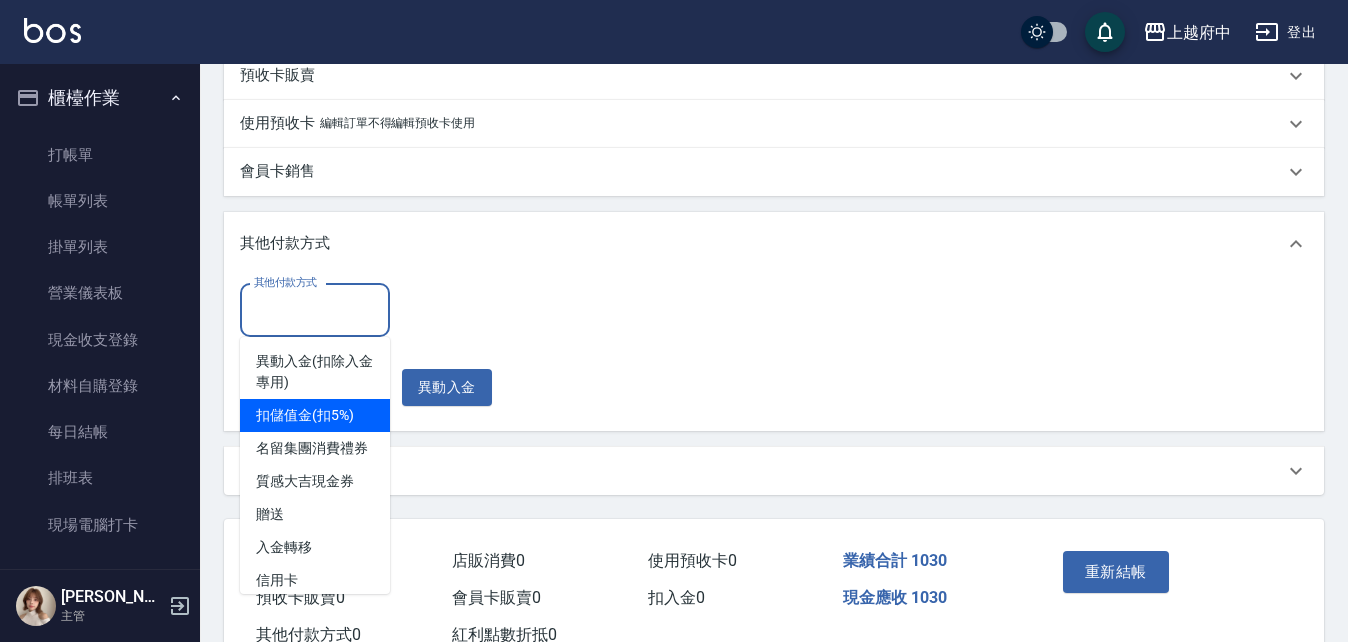 click on "其他付款方式 其他付款方式 扣入金(6200可用) 0 扣入金(6200可用) 異動入金" at bounding box center (774, 349) 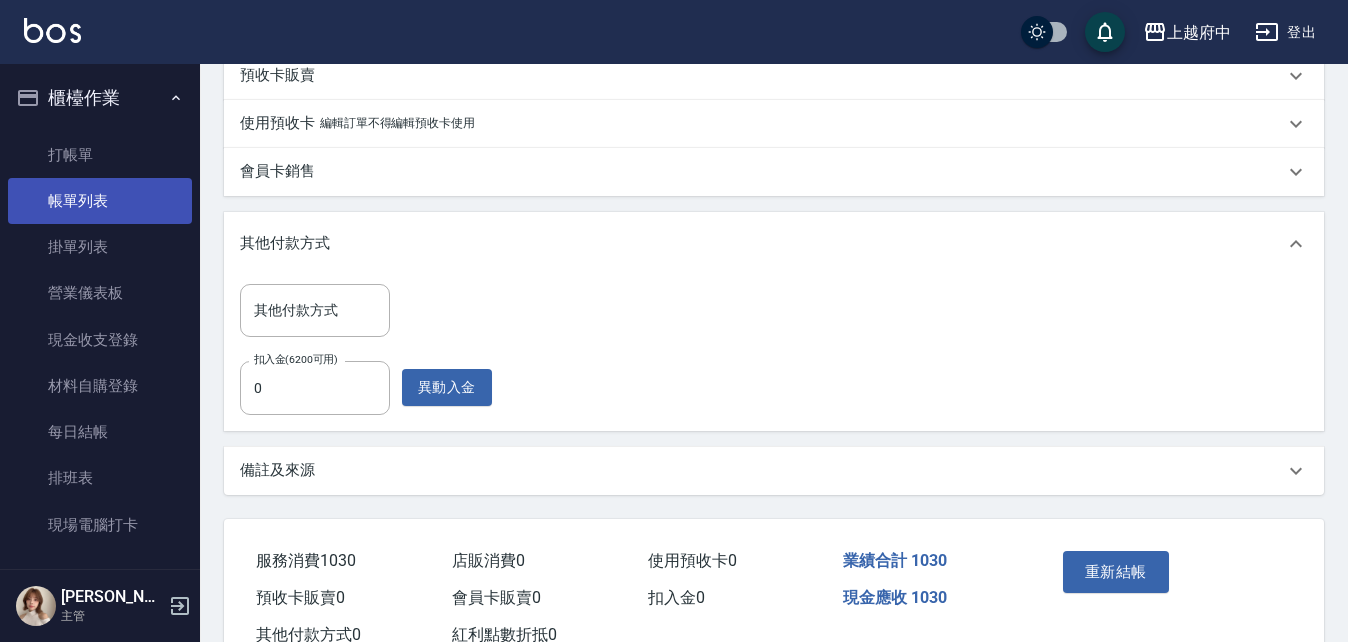 click on "帳單列表" at bounding box center (100, 201) 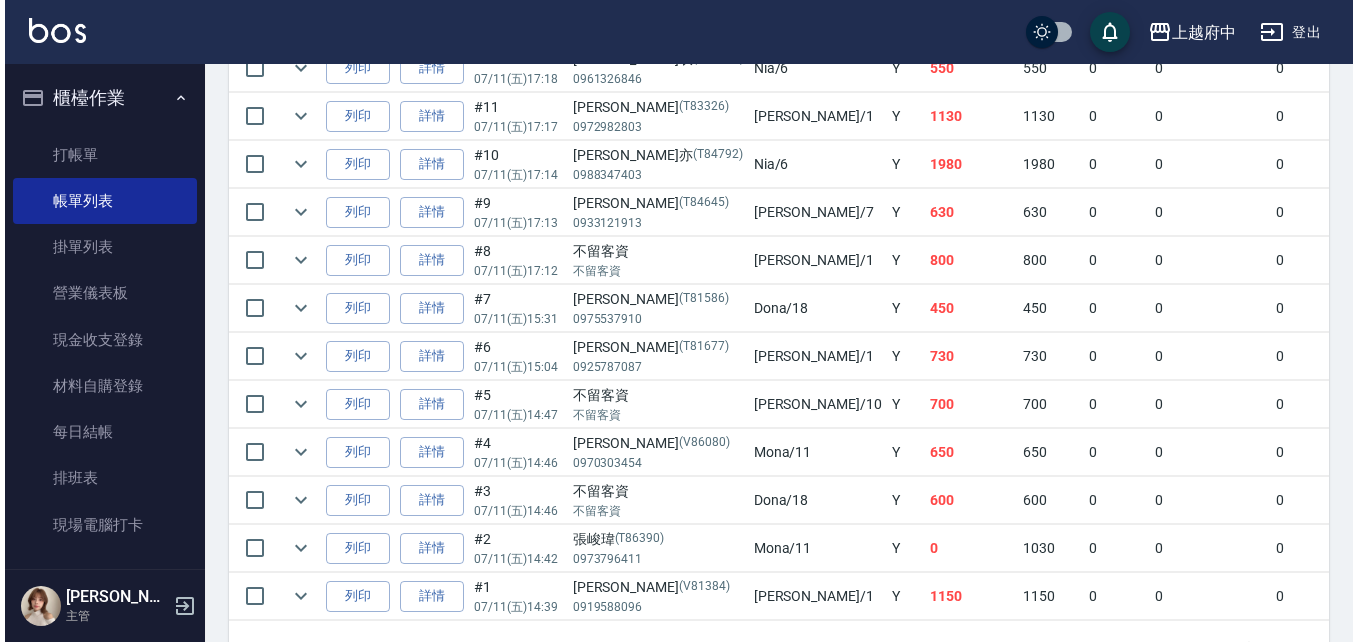 scroll, scrollTop: 740, scrollLeft: 0, axis: vertical 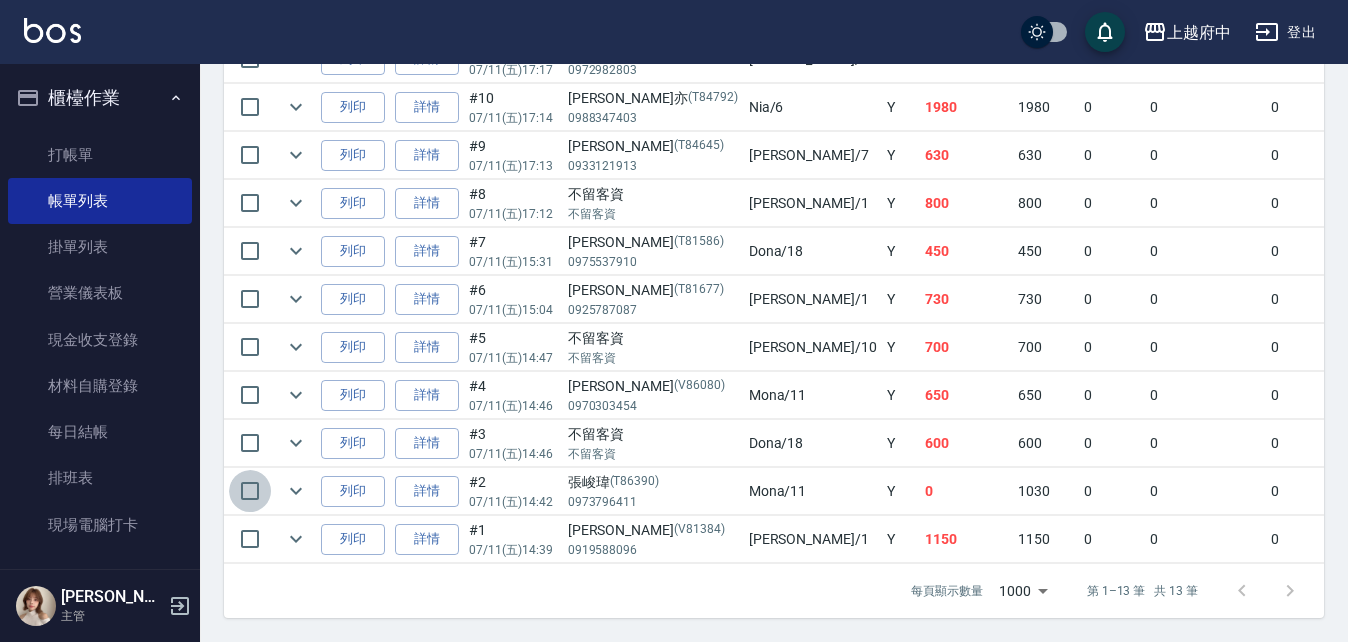 click at bounding box center (250, 491) 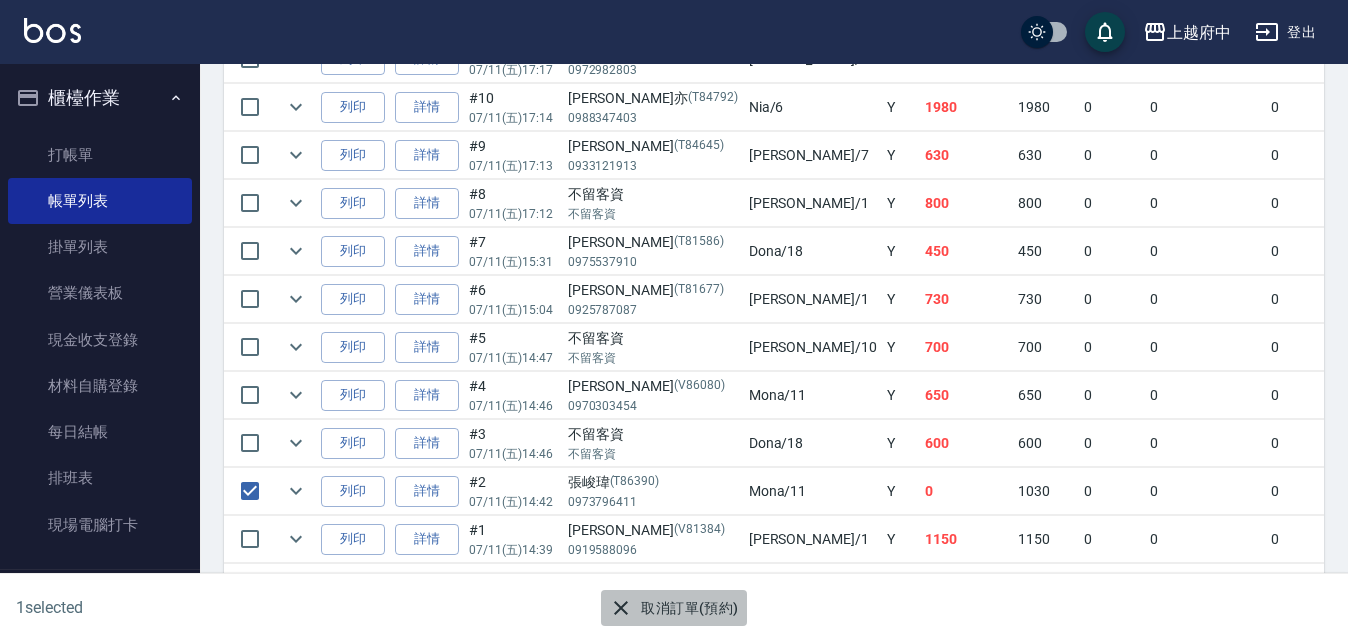 click on "取消訂單(預約)" at bounding box center [673, 608] 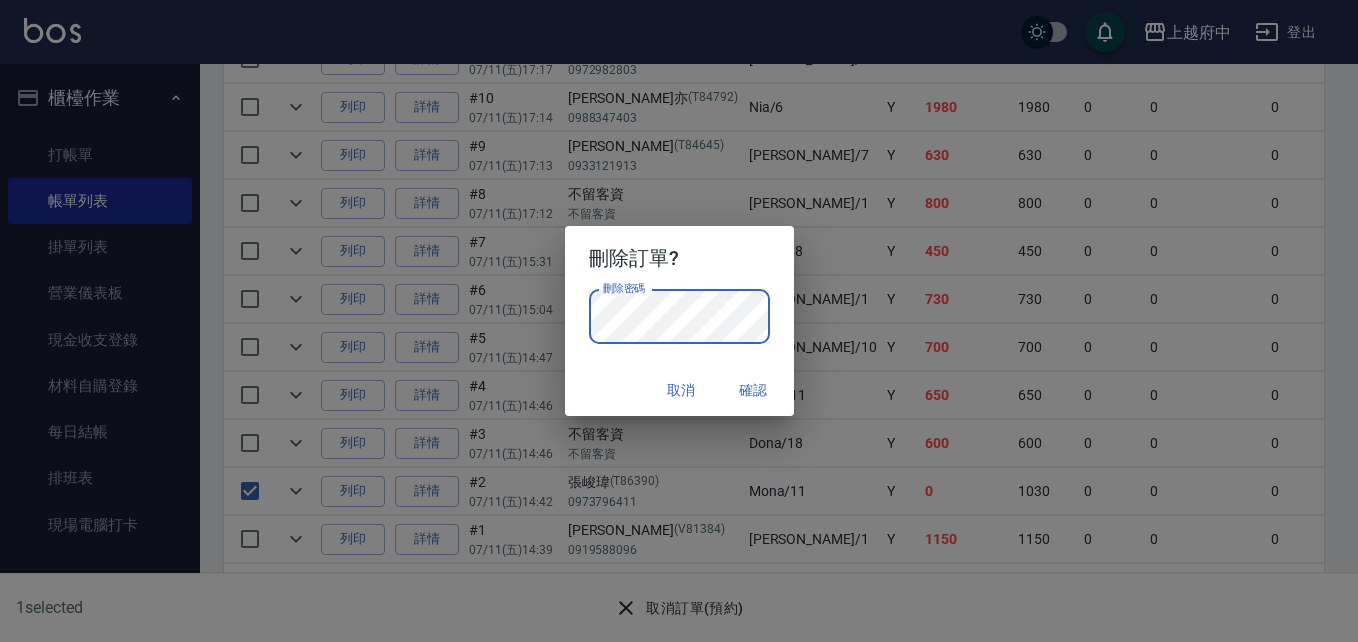click on "確認" at bounding box center [754, 390] 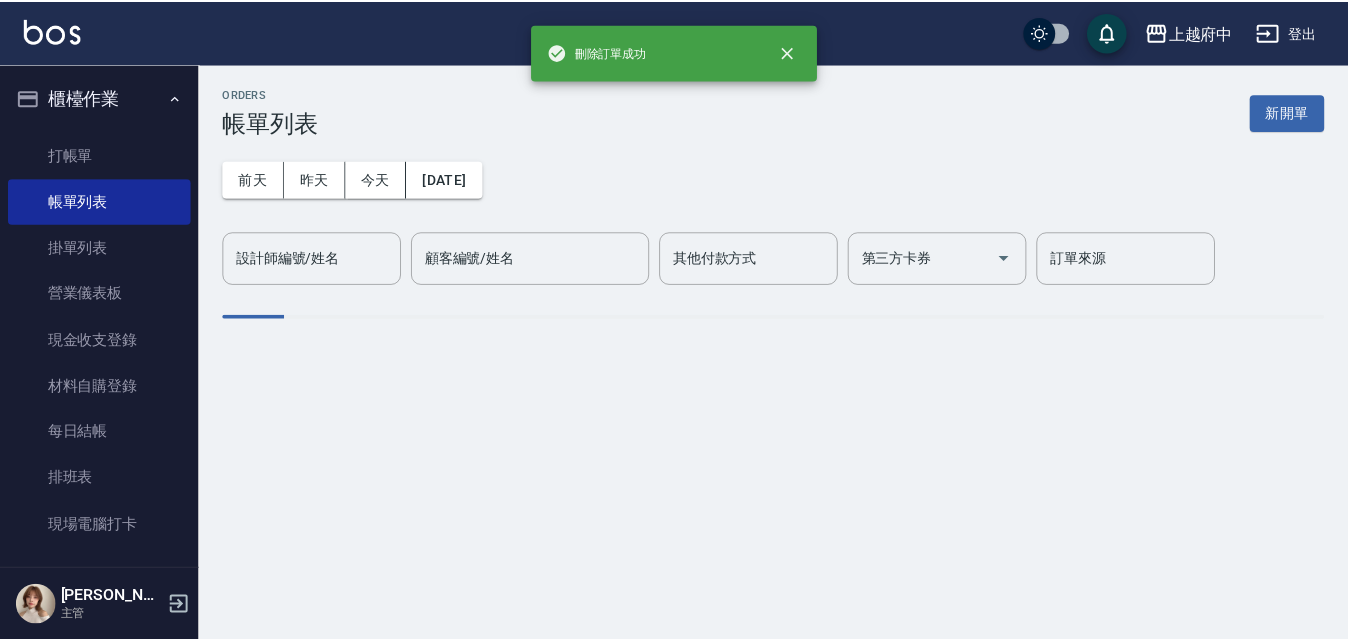 scroll, scrollTop: 0, scrollLeft: 0, axis: both 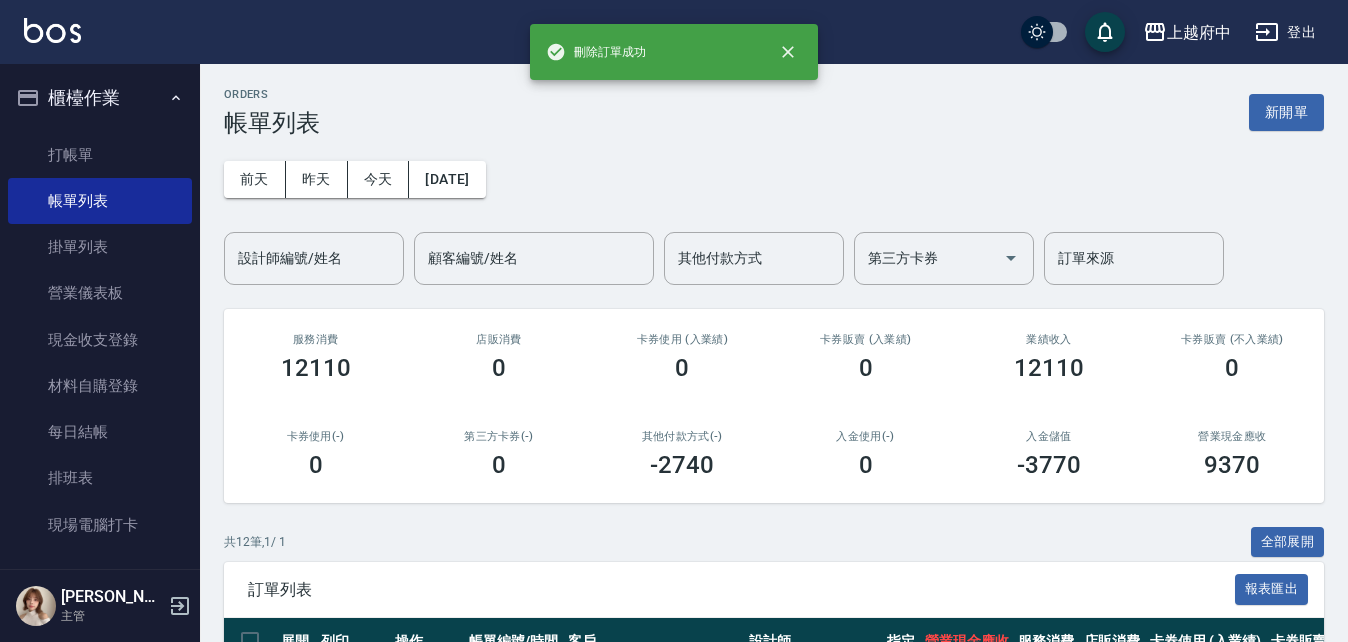click on "櫃檯作業" at bounding box center [100, 98] 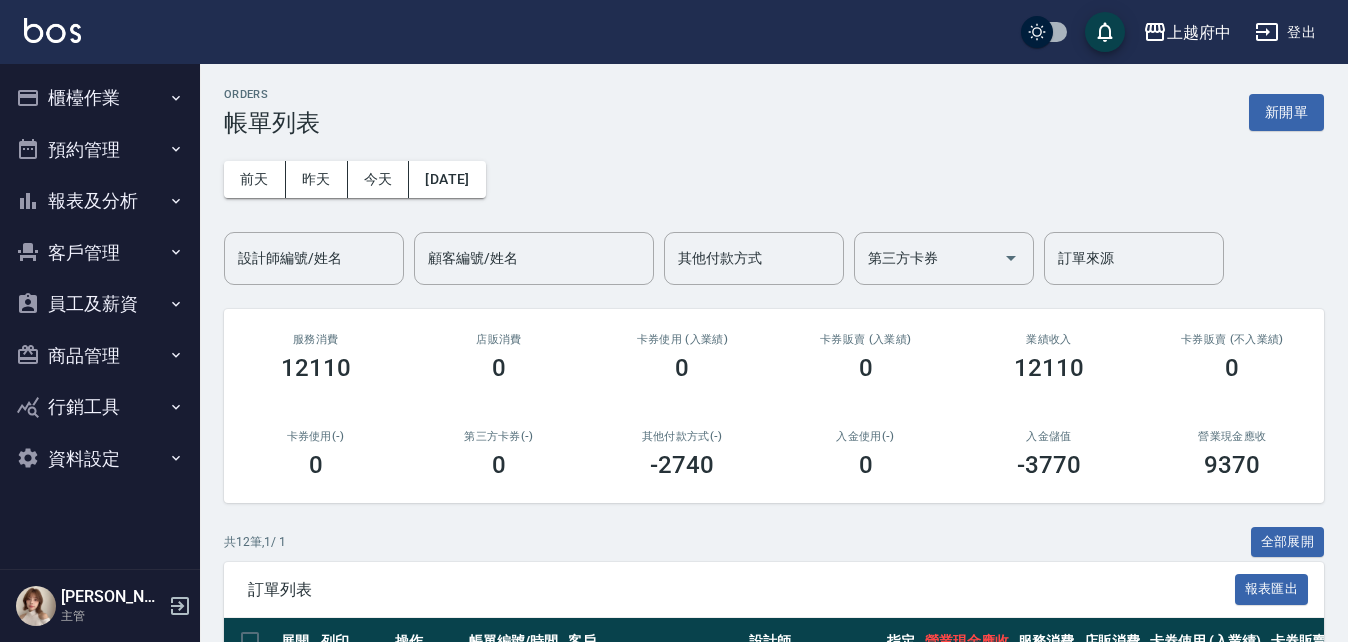 click on "員工及薪資" at bounding box center (100, 304) 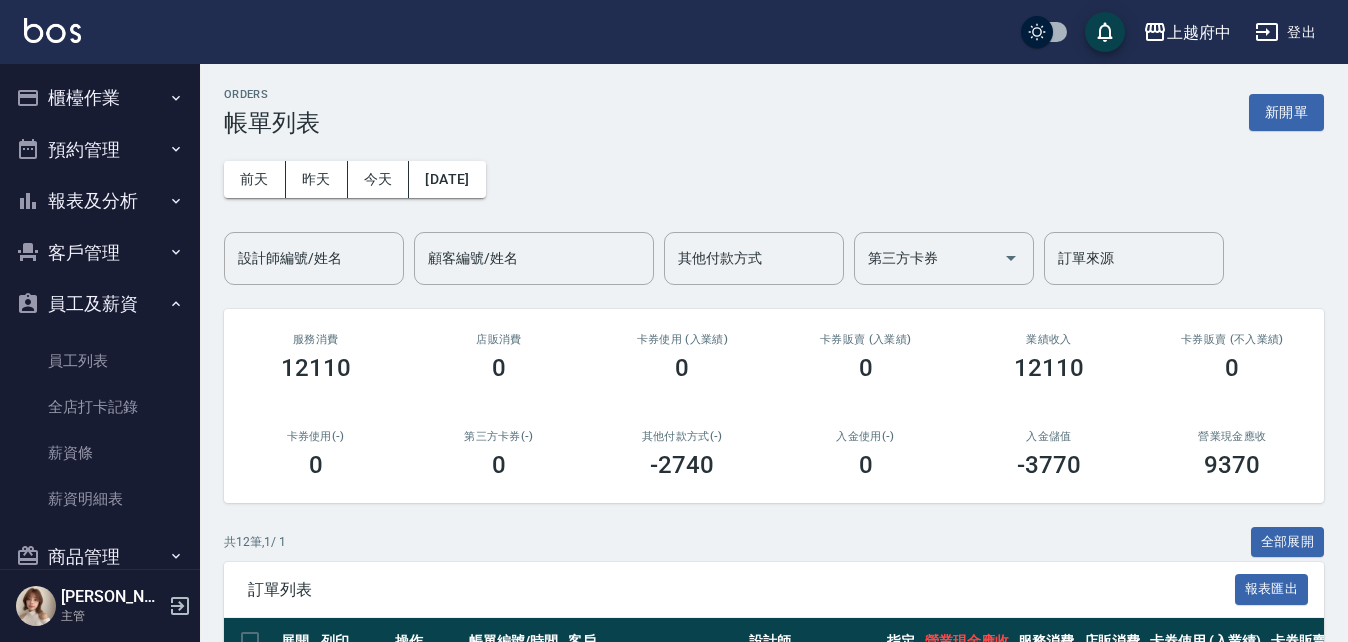 click on "員工及薪資" at bounding box center (100, 304) 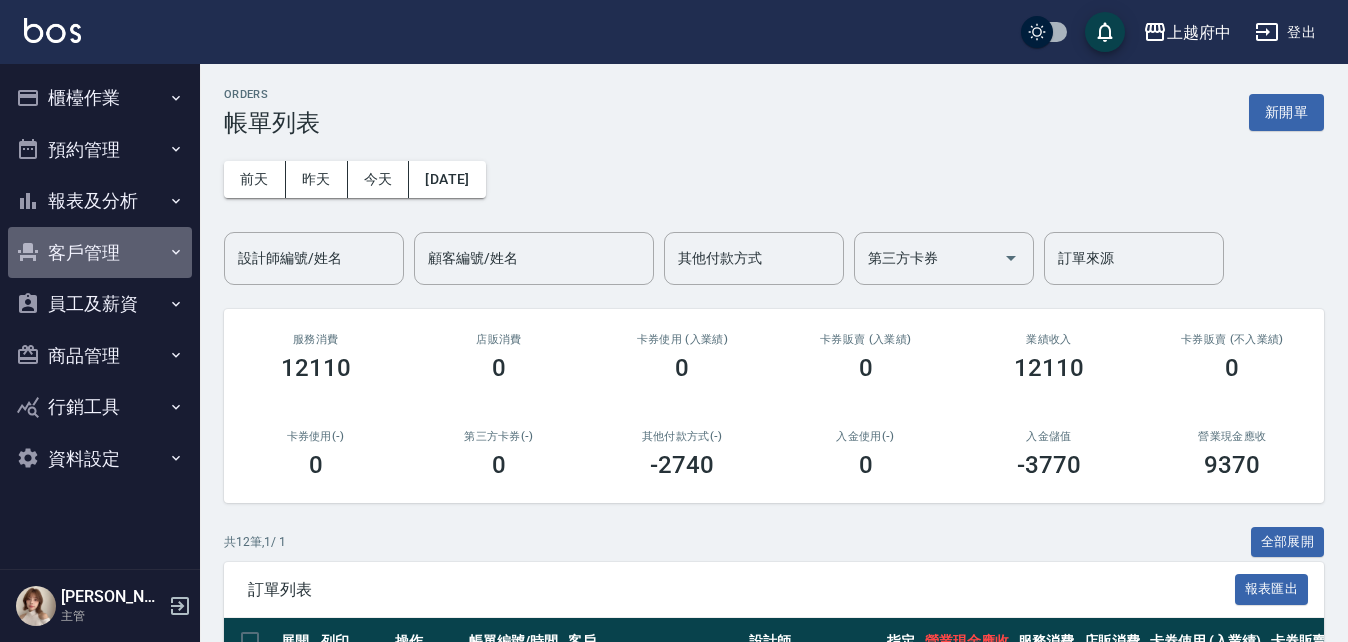 click on "客戶管理" at bounding box center (100, 253) 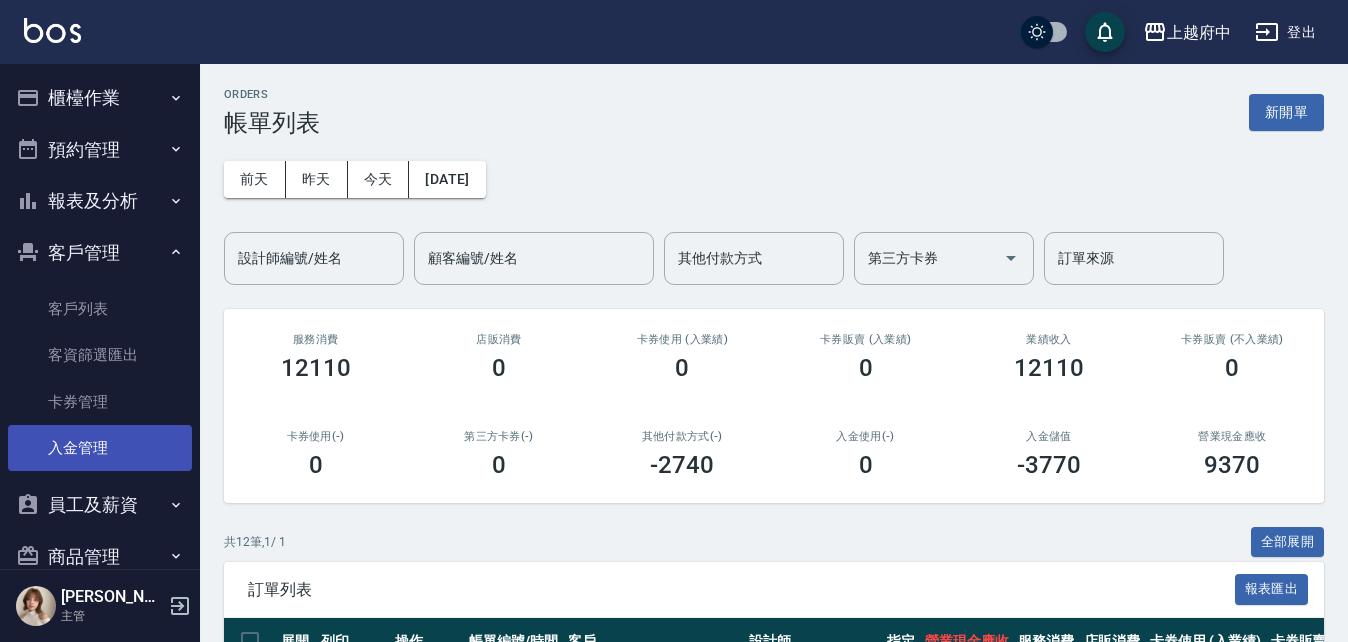 click on "入金管理" at bounding box center [100, 448] 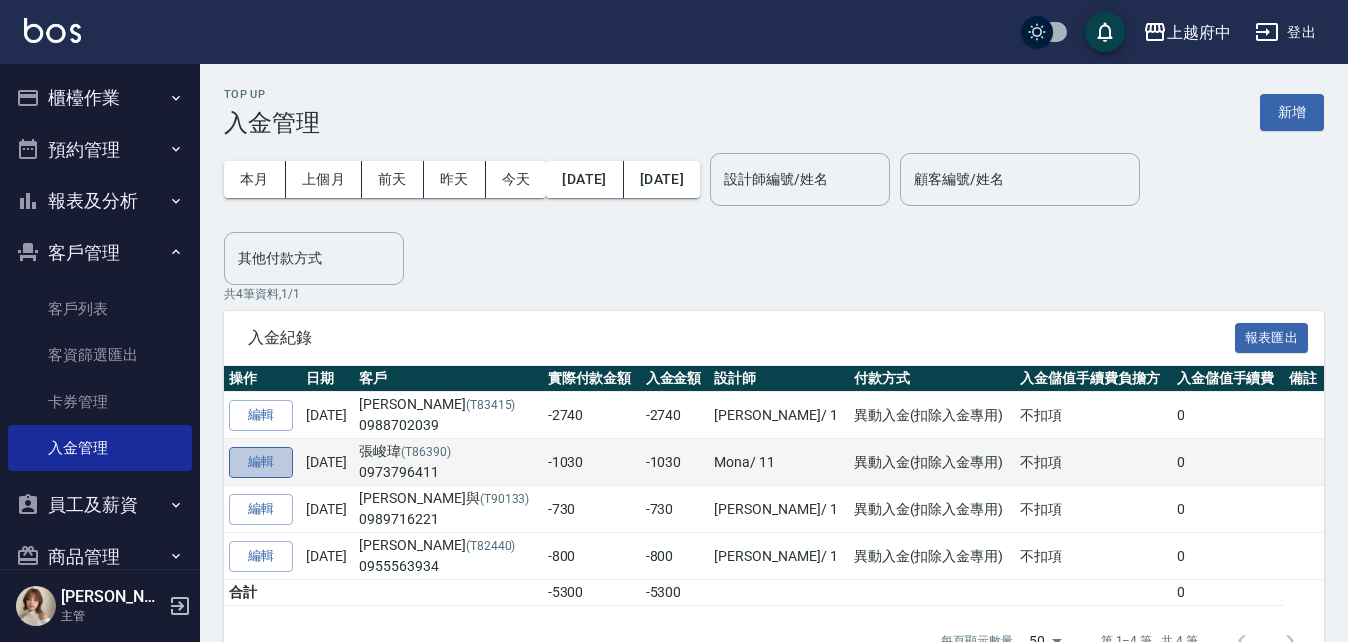 click on "編輯" at bounding box center (261, 462) 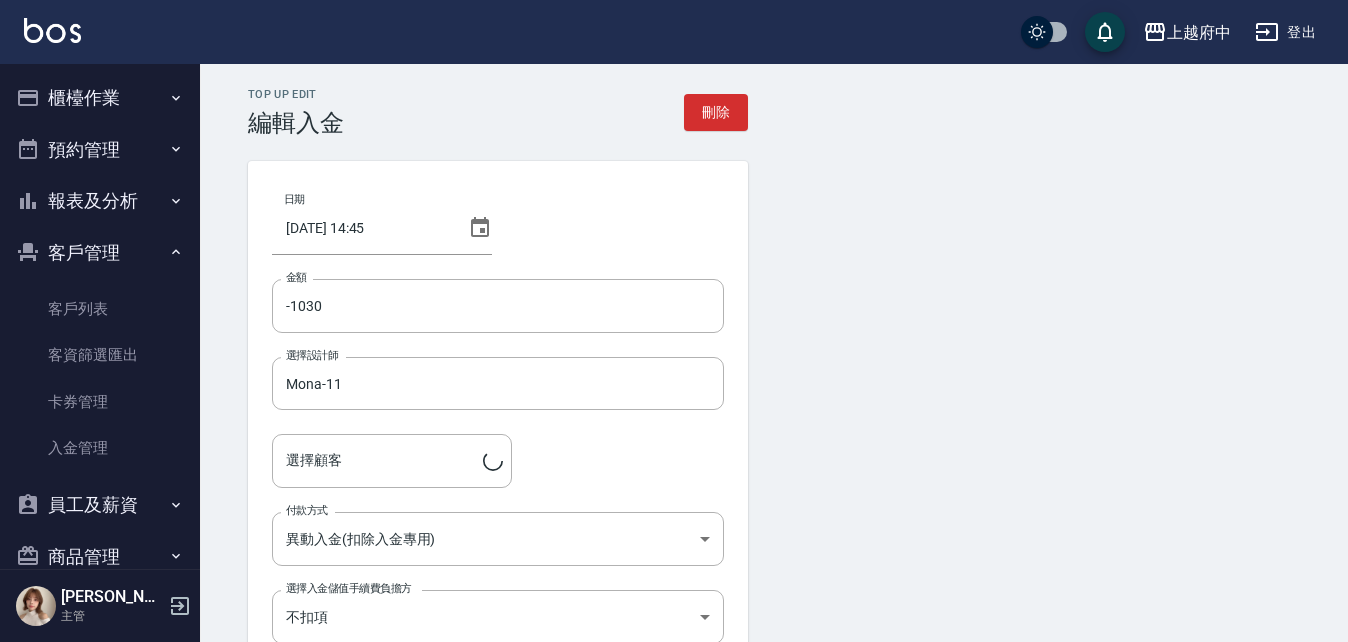 type on "[PERSON_NAME]/0973796411/T86390" 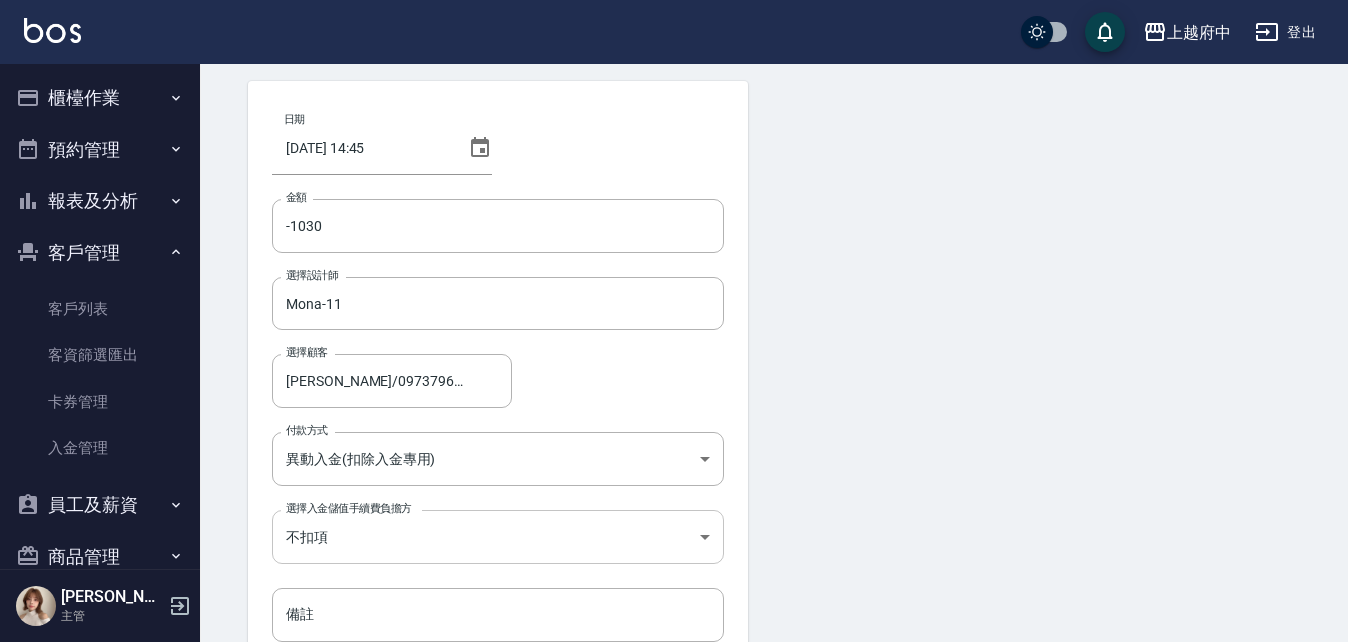 scroll, scrollTop: 188, scrollLeft: 0, axis: vertical 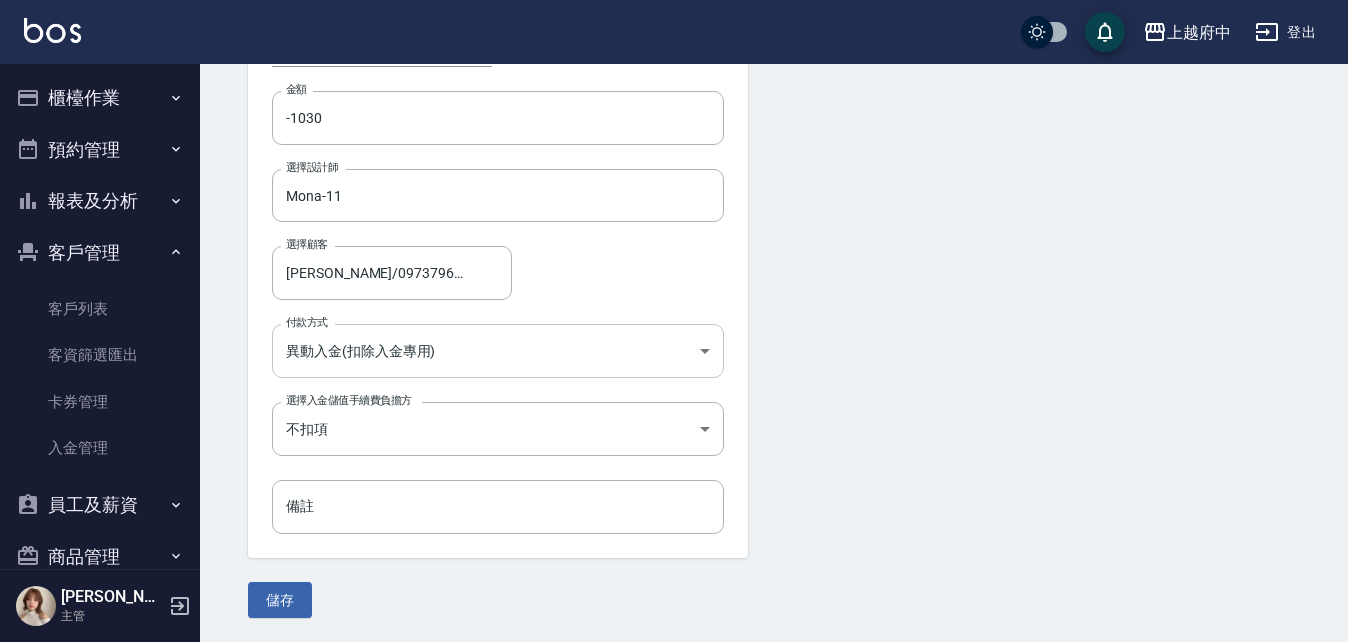 click on "上越府中 登出 櫃檯作業 打帳單 帳單列表 掛單列表 營業儀表板 現金收支登錄 材料自購登錄 每日結帳 排班表 現場電腦打卡 預約管理 預約管理 單日預約紀錄 單週預約紀錄 報表及分析 報表目錄 消費分析儀表板 店家區間累計表 店家日報表 店家排行榜 互助日報表 互助月報表 互助排行榜 互助點數明細 互助業績報表 全店業績分析表 每日業績分析表 營業統計分析表 營業項目月分析表 設計師業績表 設計師日報表 設計師業績分析表 設計師業績月報表 設計師抽成報表 設計師排行榜 商品銷售排行榜 商品消耗明細 商品進銷貨報表 商品庫存表 商品庫存盤點表 會員卡銷售報表 服務扣項明細表 單一服務項目查詢 店販抽成明細 店販分類抽成明細 顧客入金餘額表 顧客卡券餘額表 每日非現金明細 每日收支明細 收支分類明細表 收支匯款表 非現金明細對帳單 費用分析表 Annie" at bounding box center (674, 227) 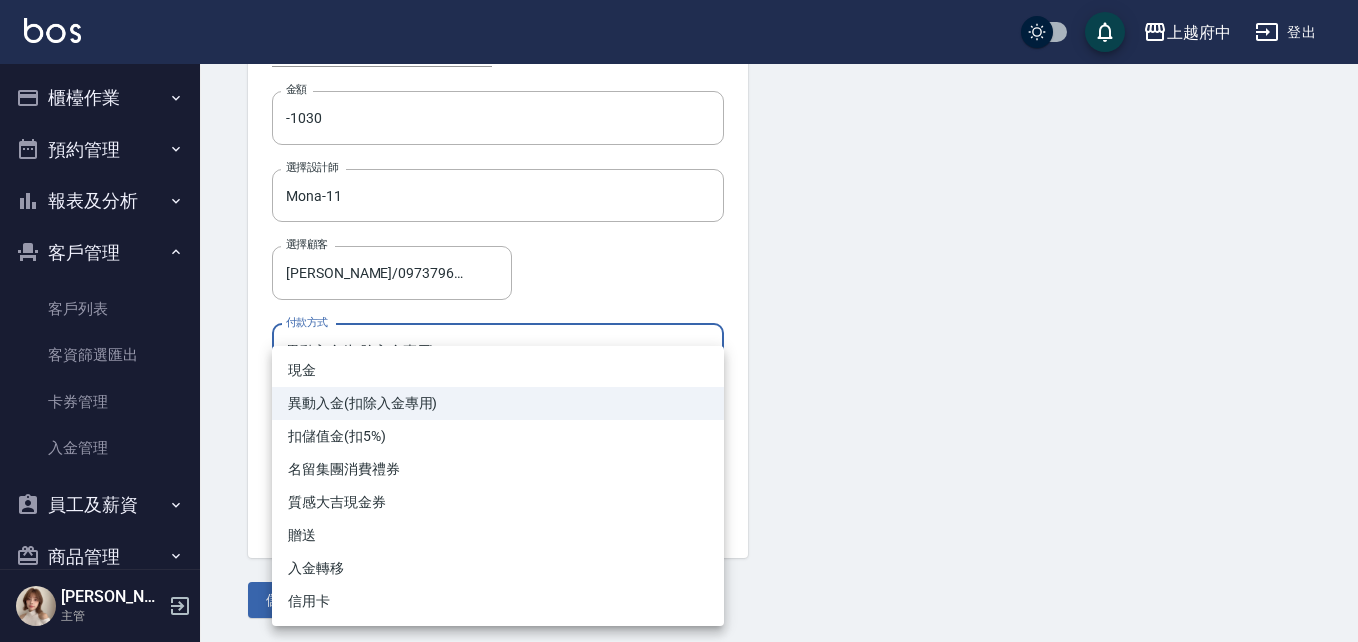 click at bounding box center (679, 321) 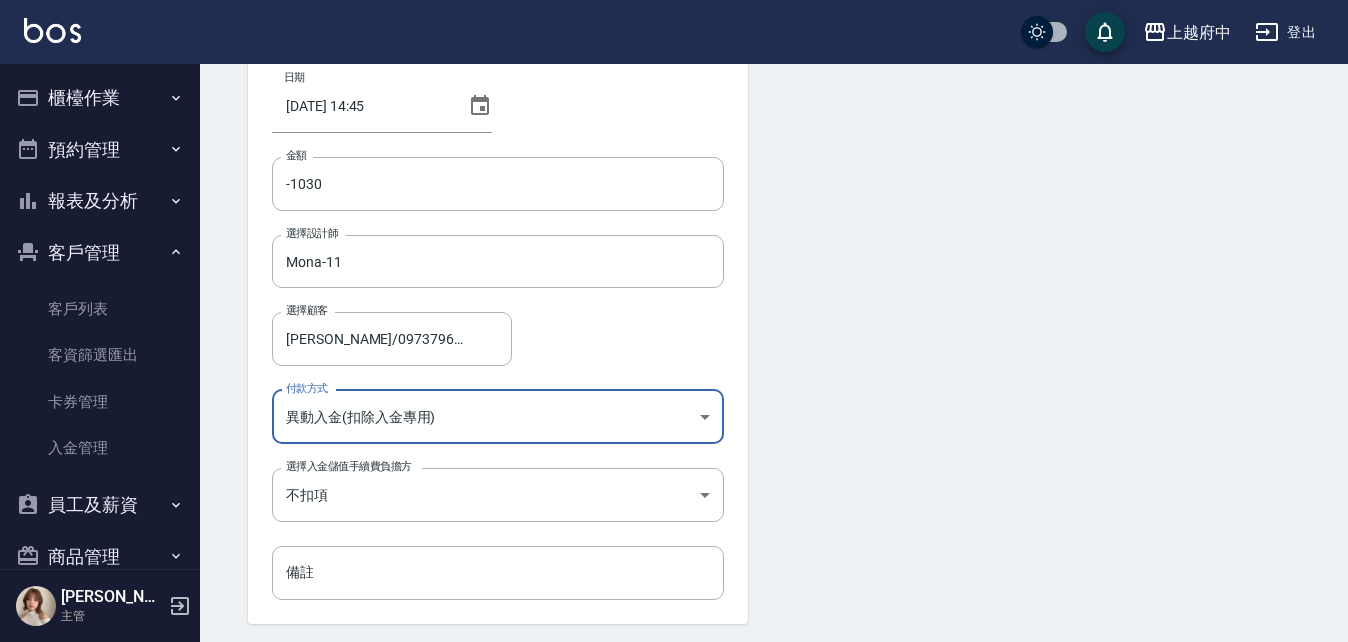scroll, scrollTop: 0, scrollLeft: 0, axis: both 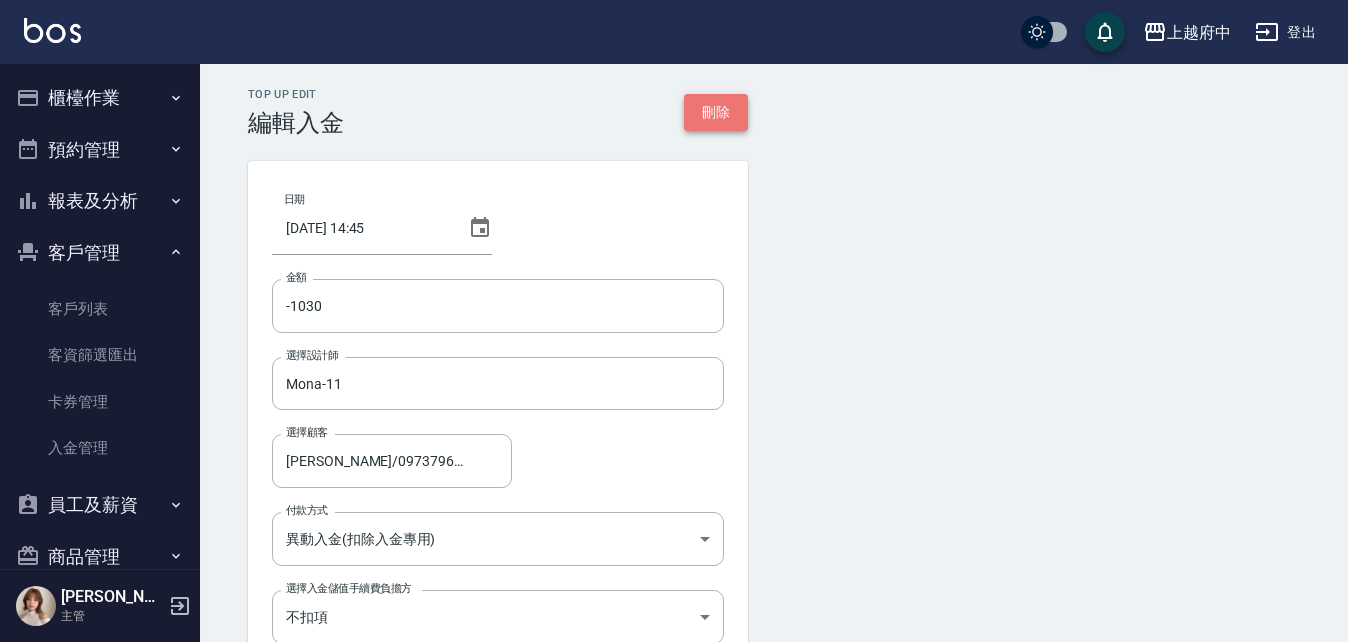 click on "刪除" at bounding box center (716, 112) 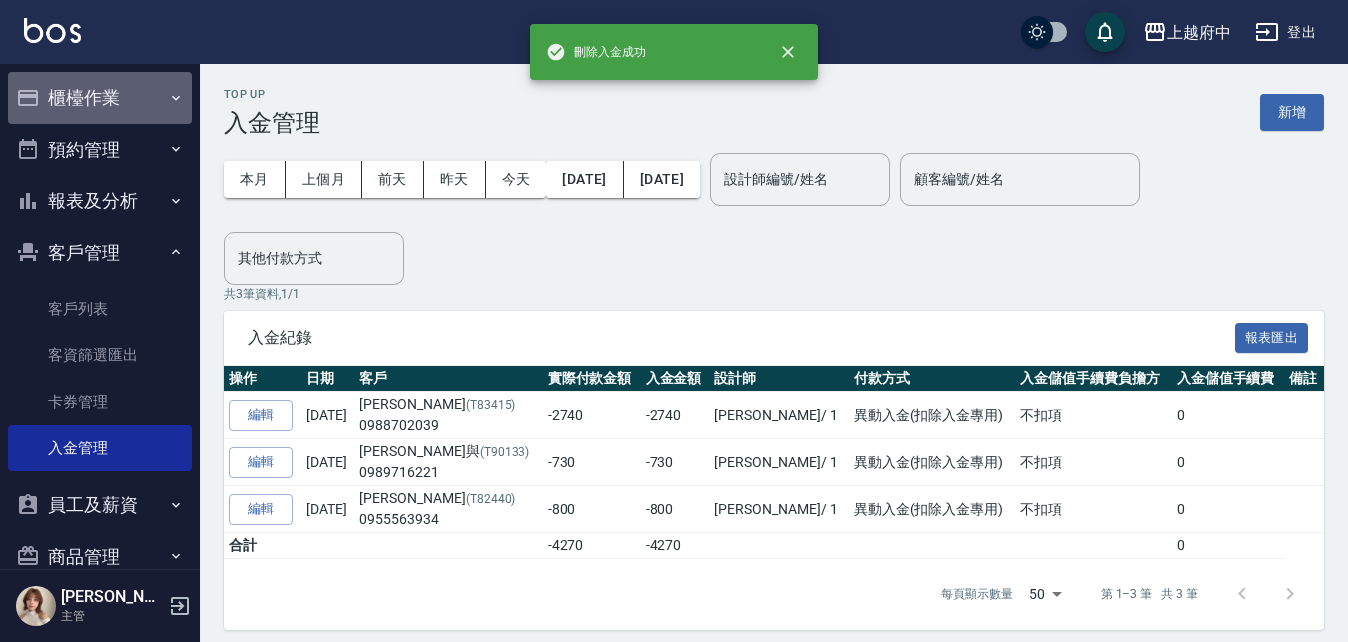 click on "櫃檯作業" at bounding box center [100, 98] 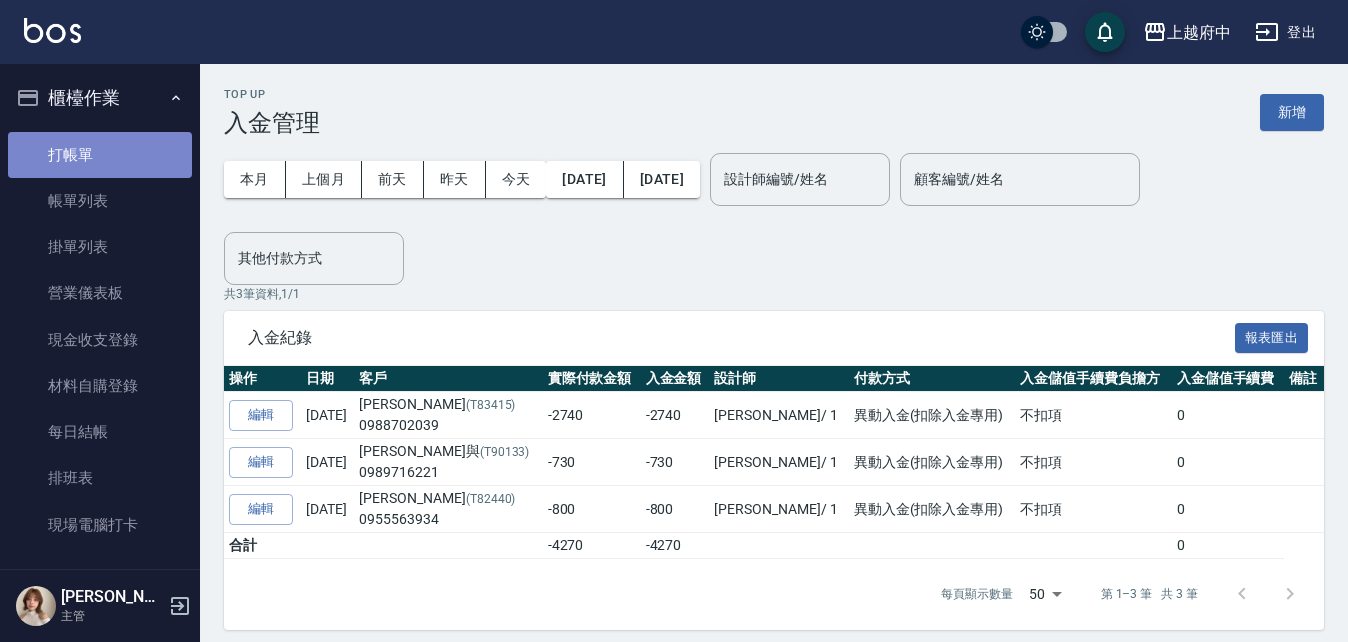 click on "打帳單" at bounding box center [100, 155] 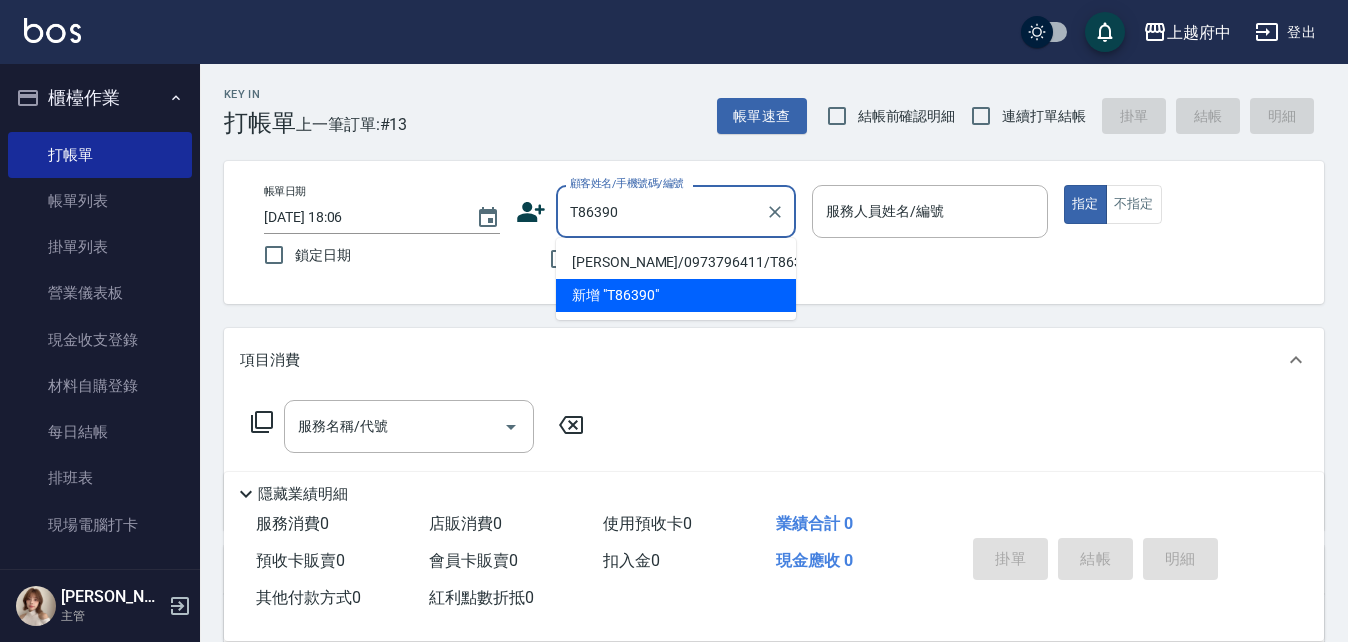 click on "[PERSON_NAME]/0973796411/T86390" at bounding box center [676, 262] 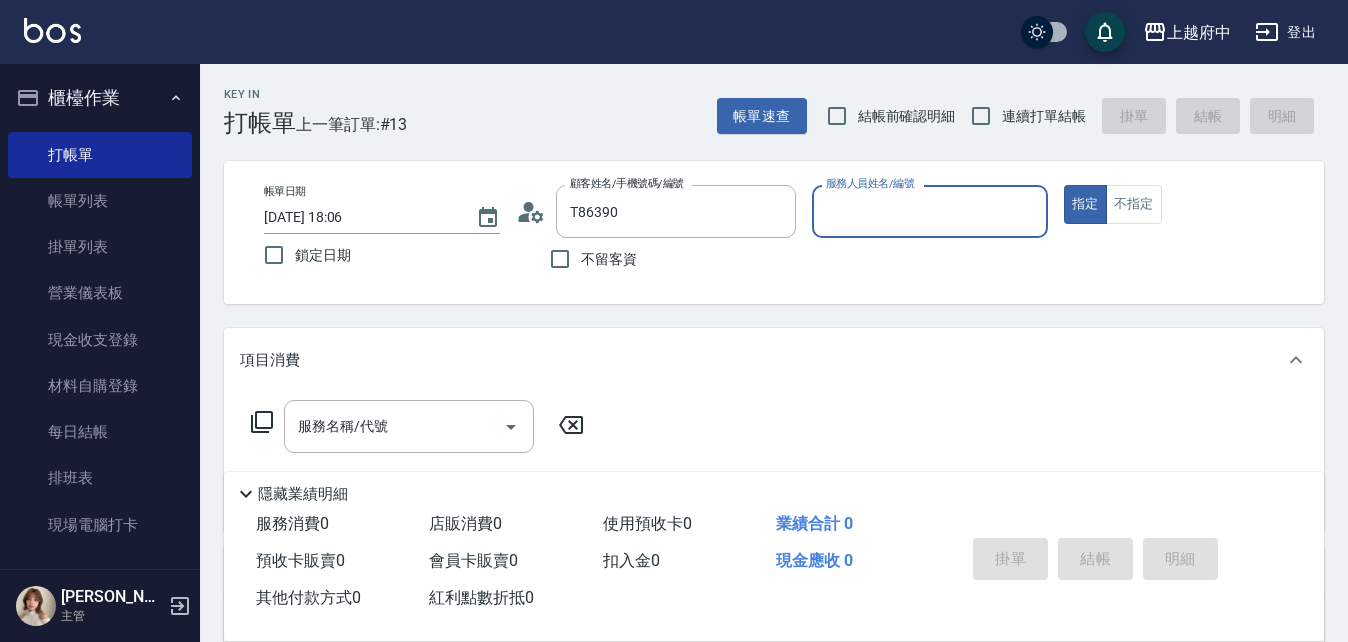 type on "[PERSON_NAME]/0973796411/T86390" 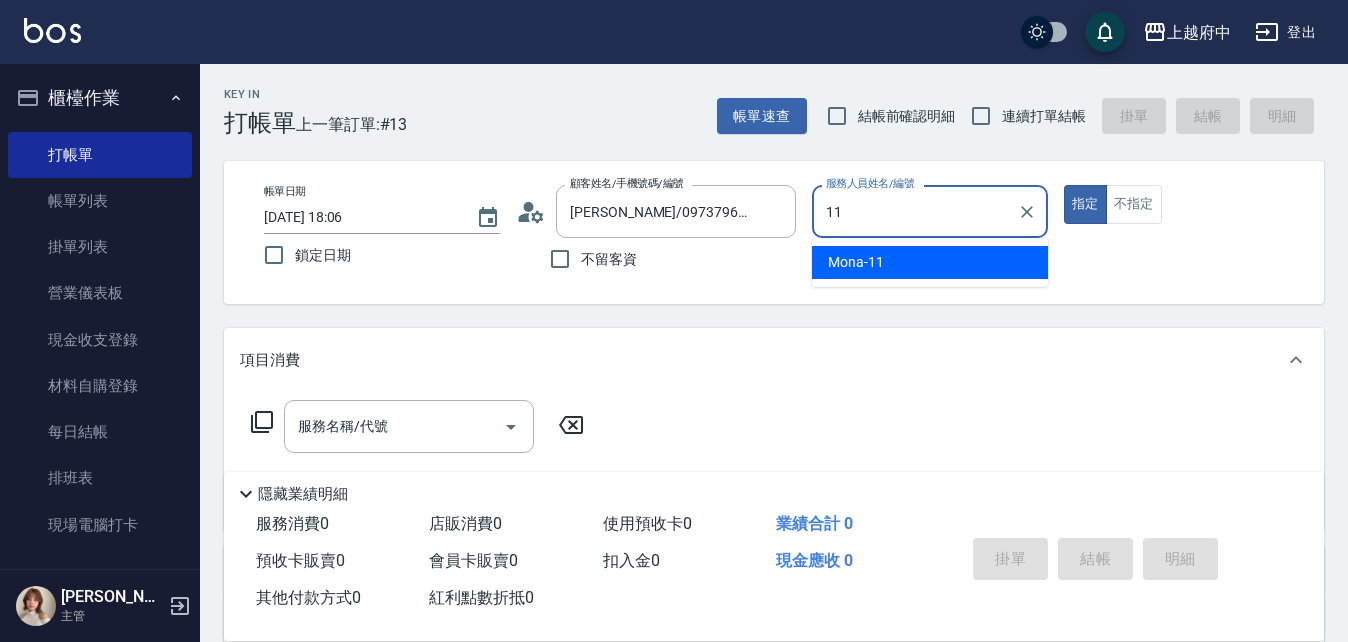 type on "Mona-11" 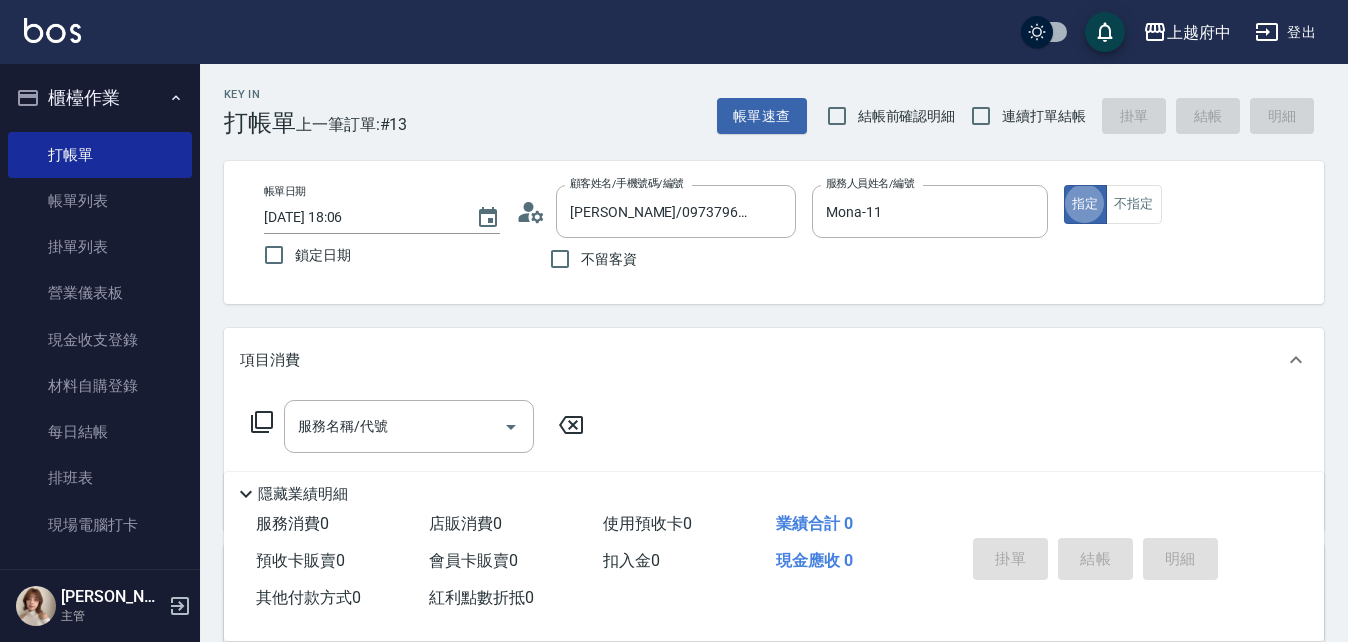 type on "true" 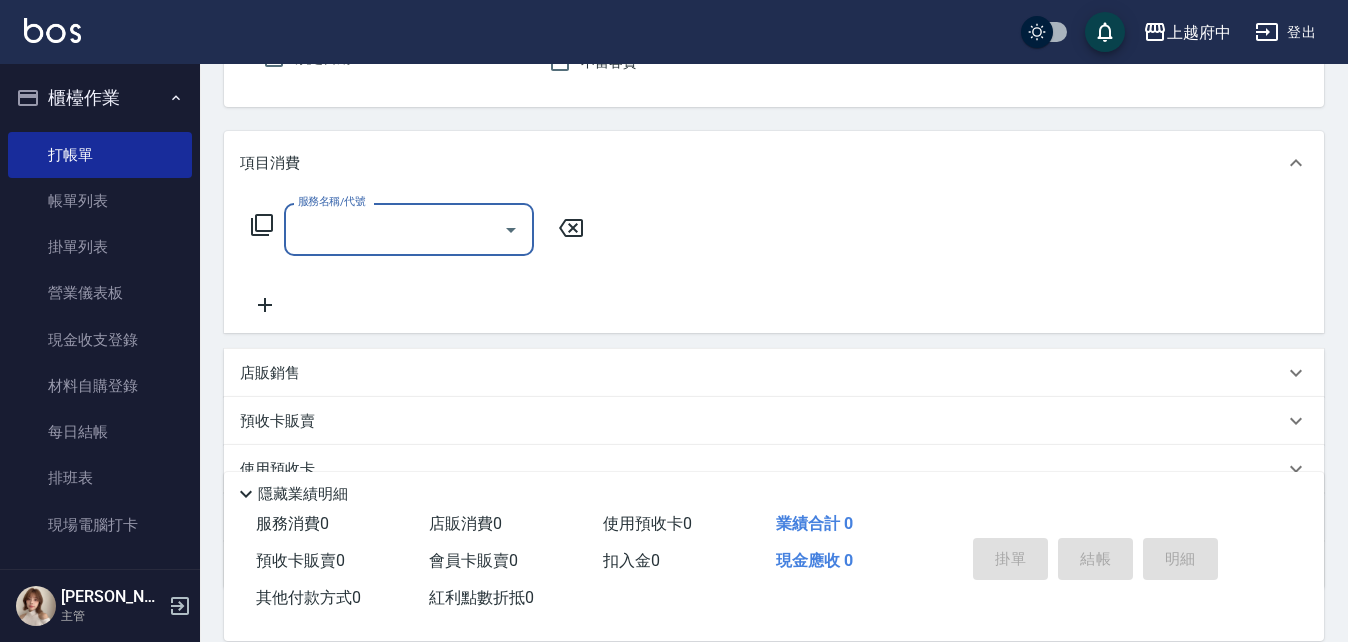 scroll, scrollTop: 200, scrollLeft: 0, axis: vertical 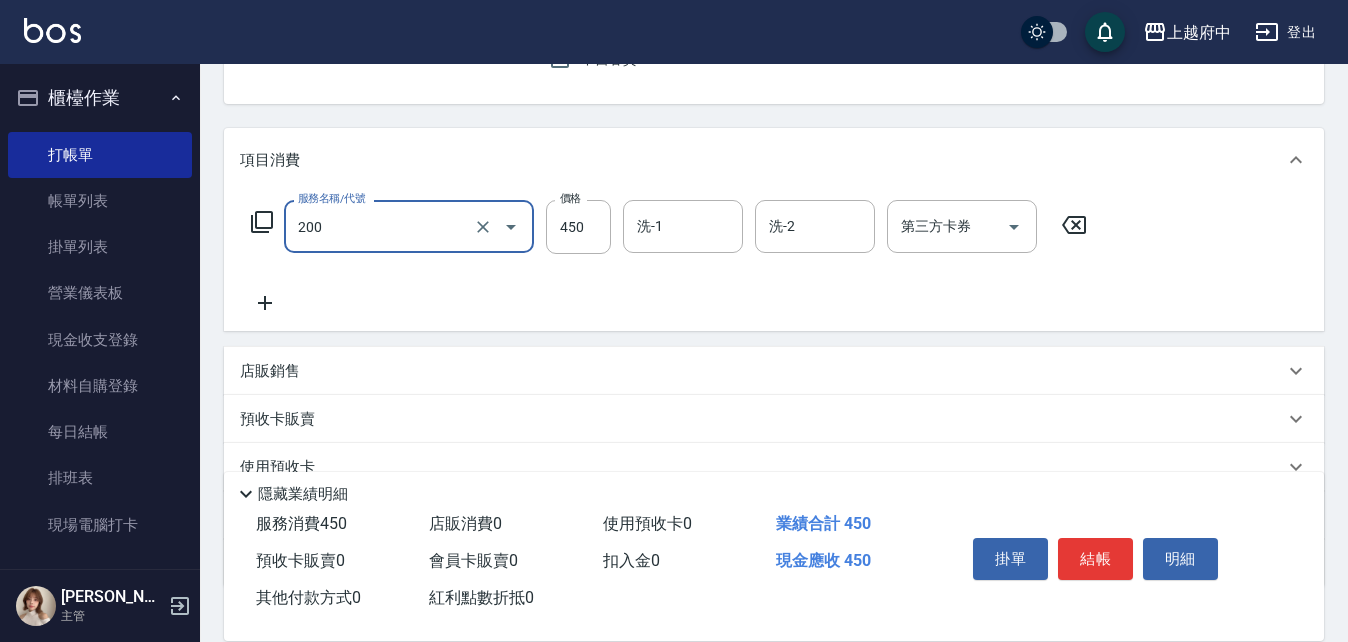 type on "有機洗髮(200)" 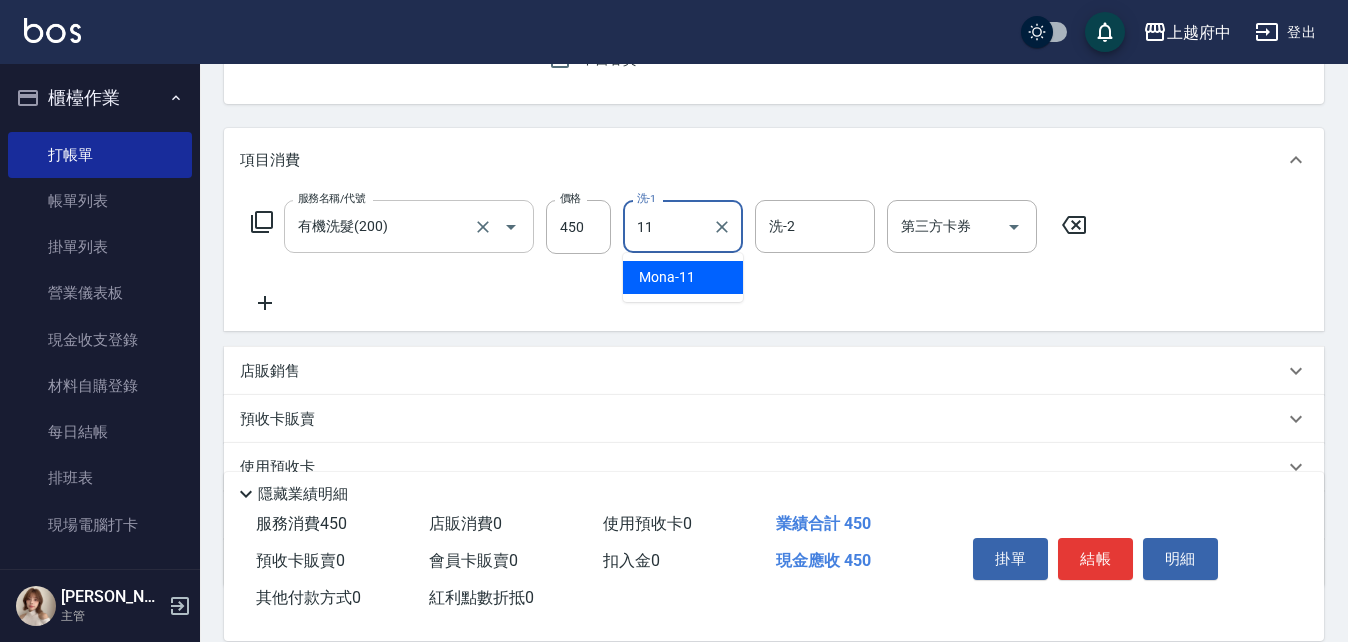 type on "Mona-11" 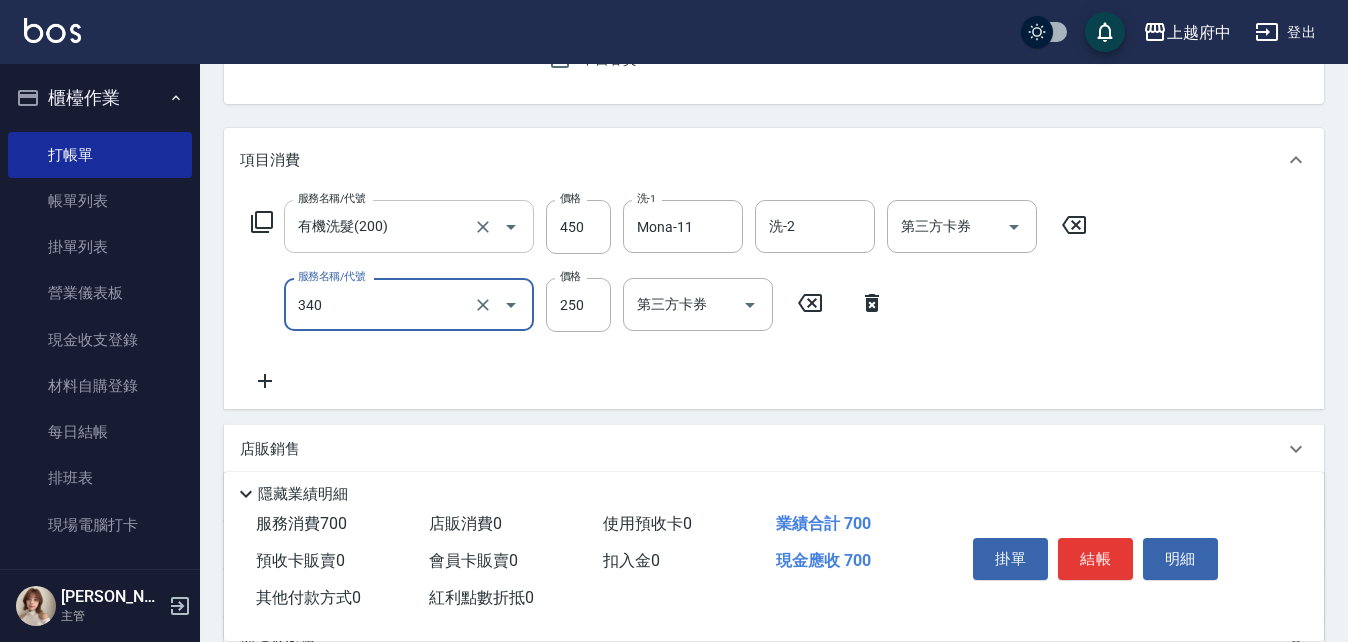type on "剪髮(340)" 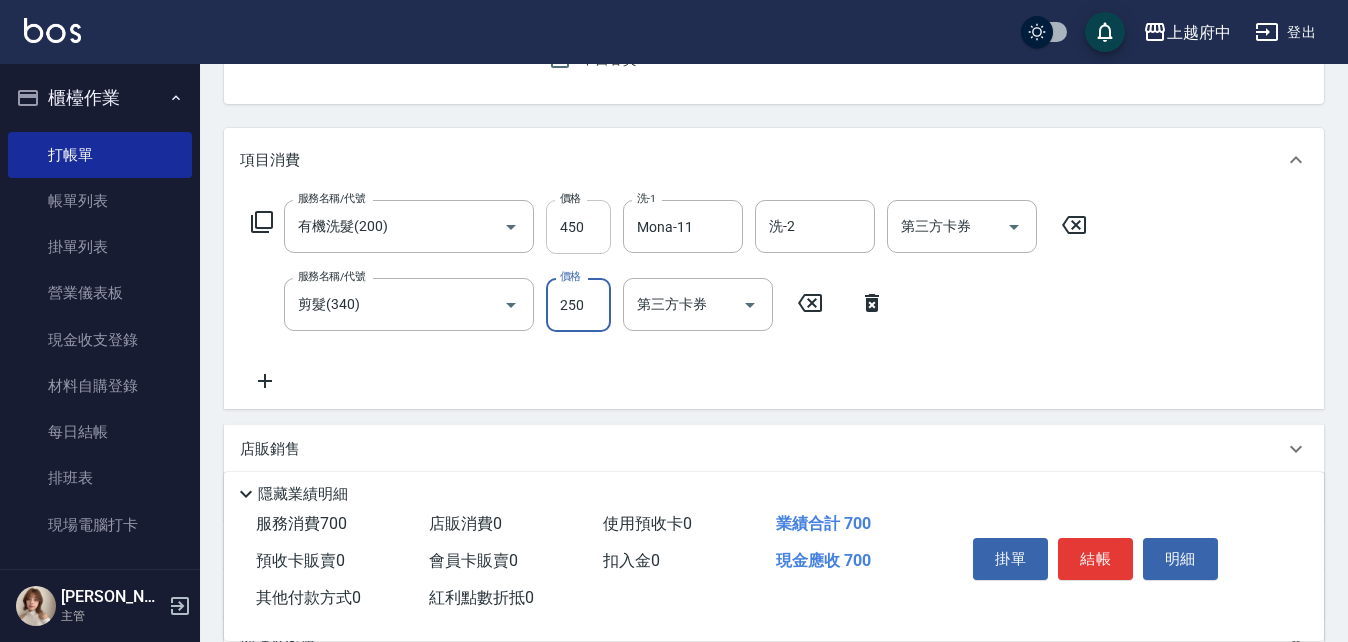 click on "450" at bounding box center (578, 227) 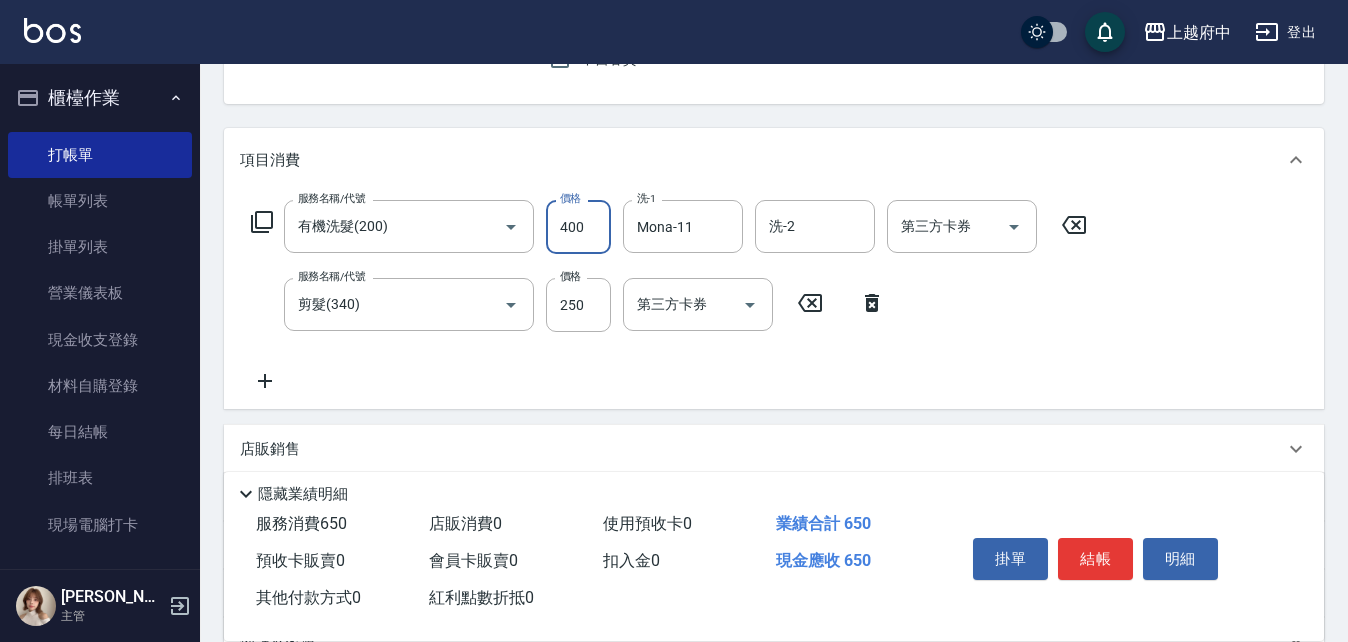 type on "400" 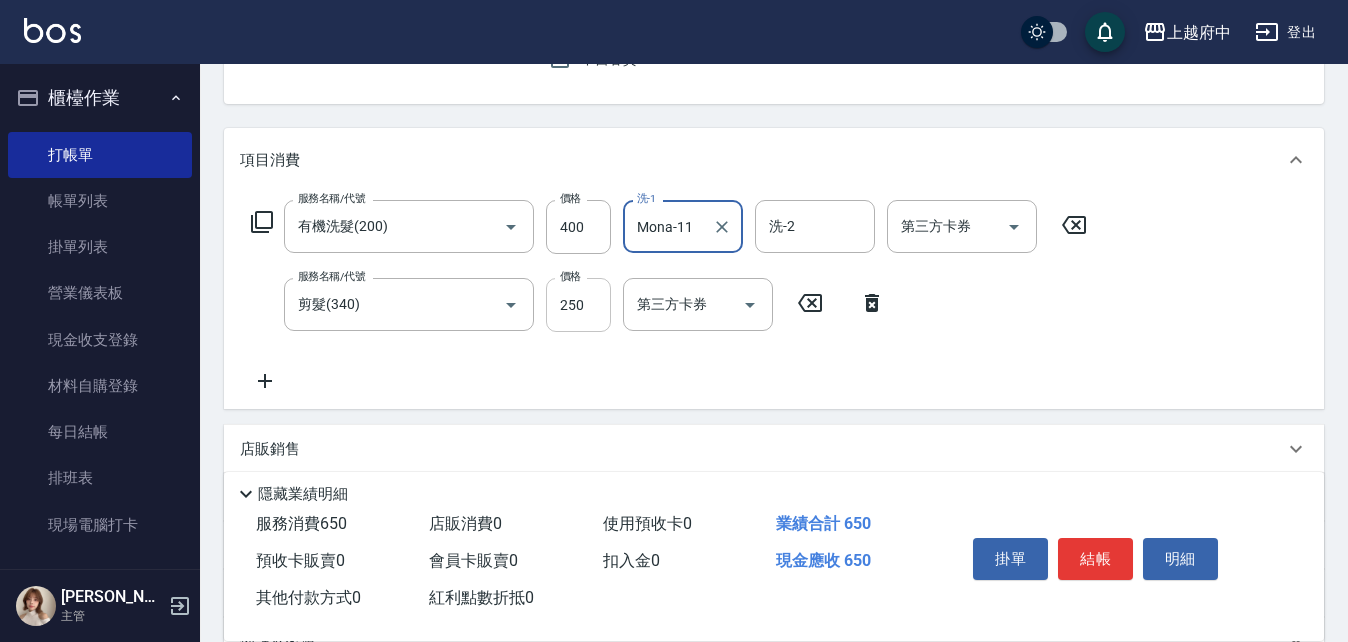 click on "250" at bounding box center [578, 305] 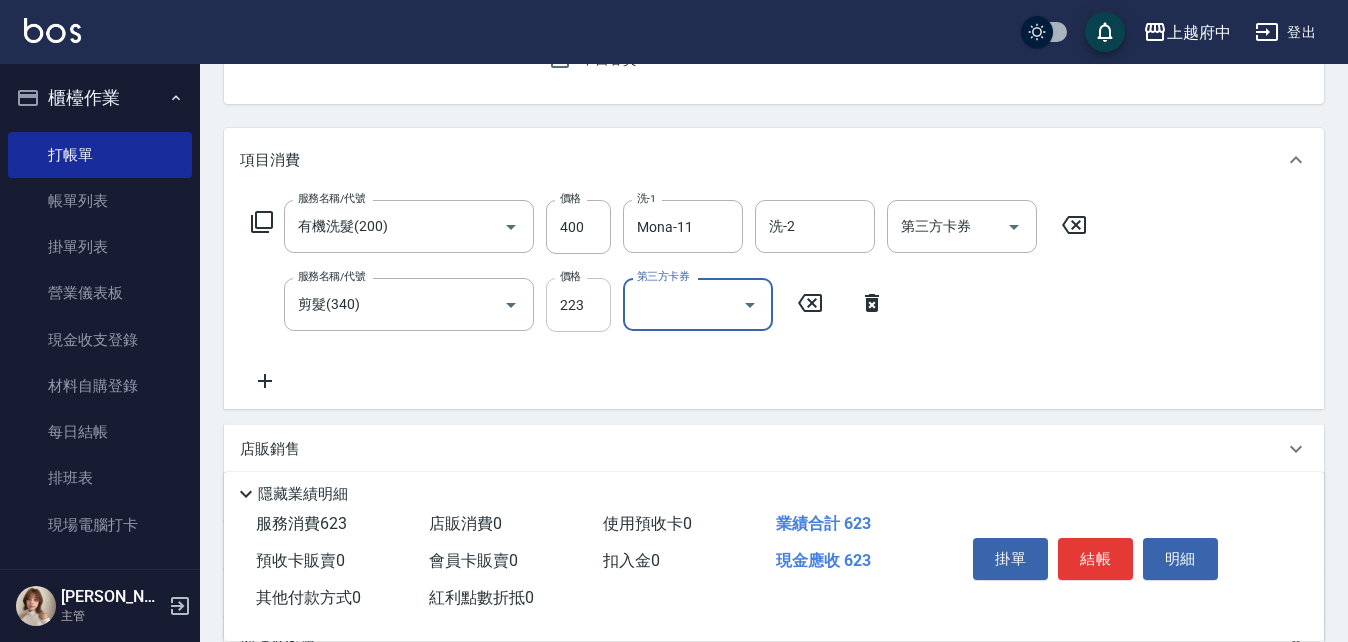 click on "223" at bounding box center [578, 305] 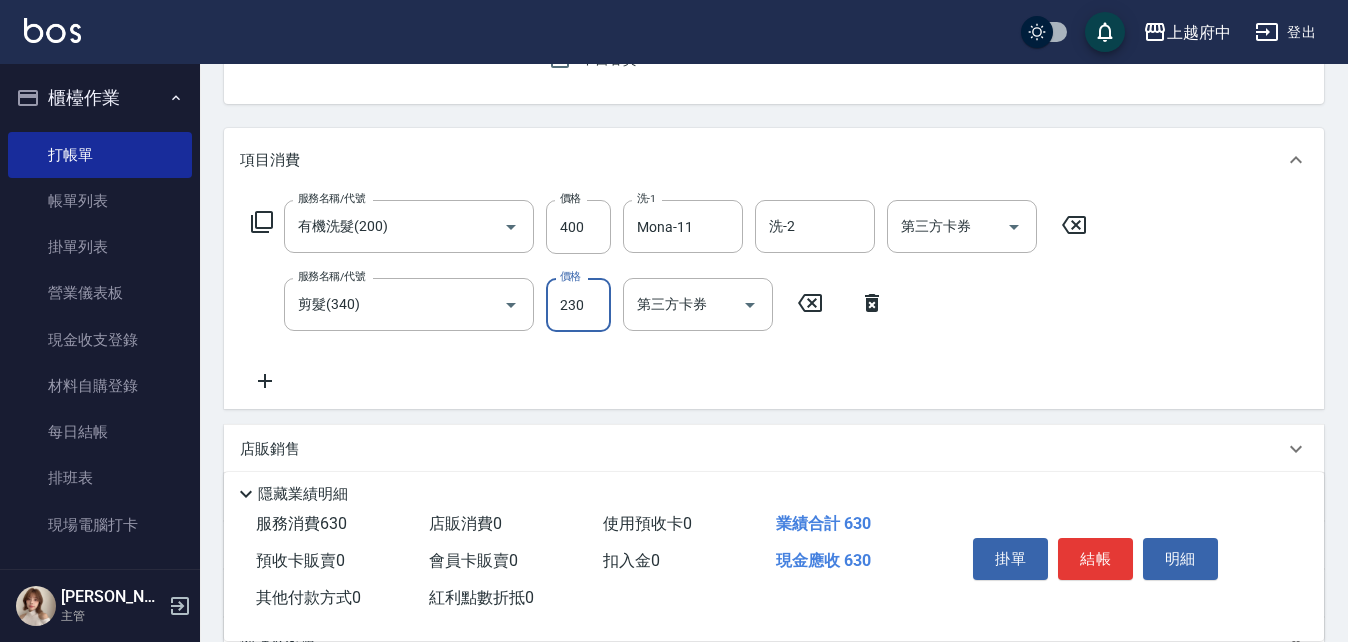 type on "230" 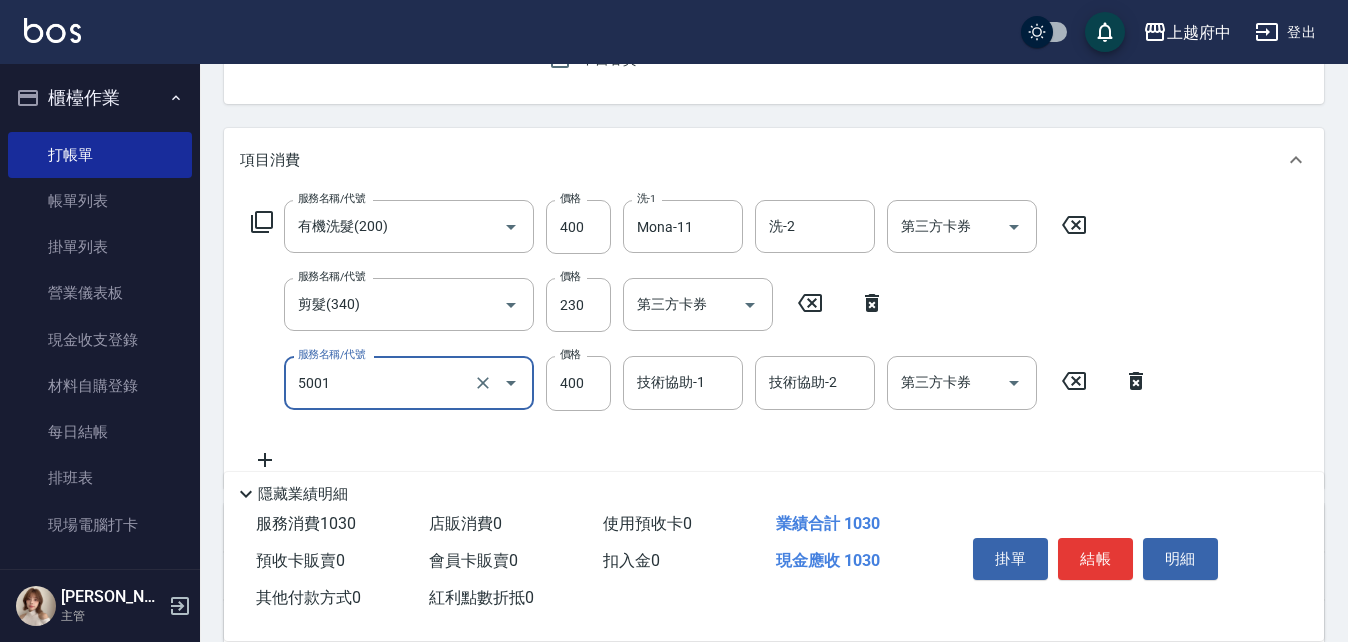 type on "側邊壓貼(5001)" 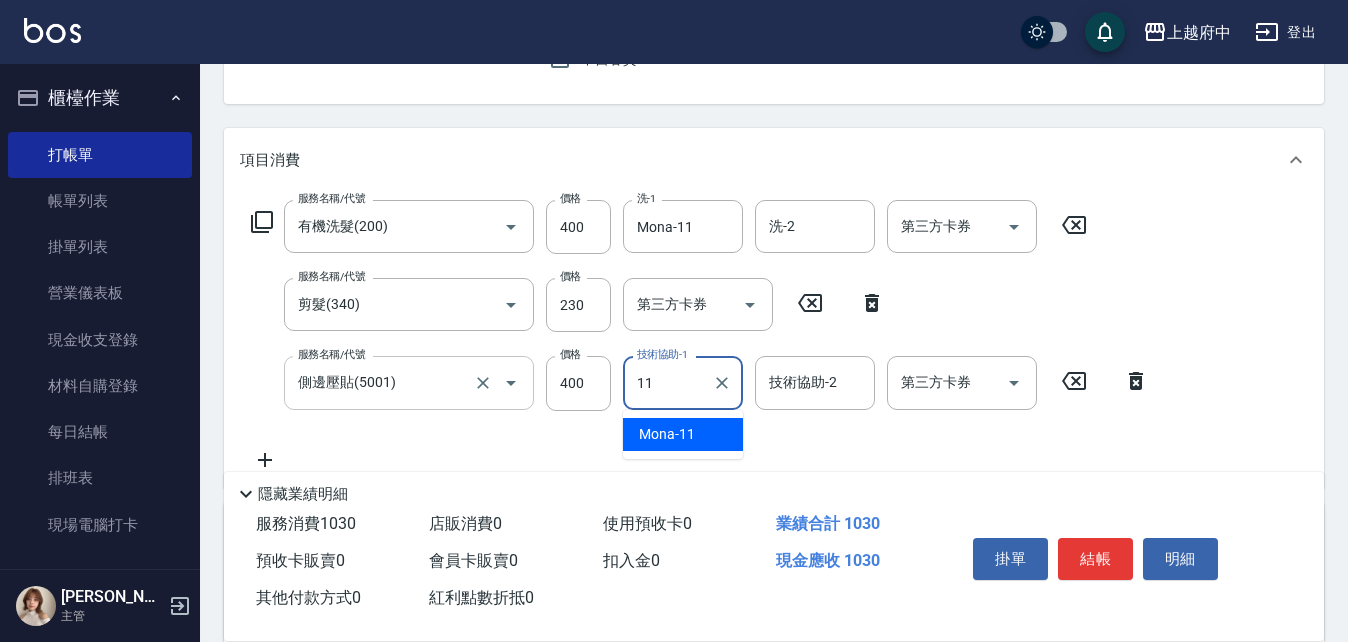 type on "Mona-11" 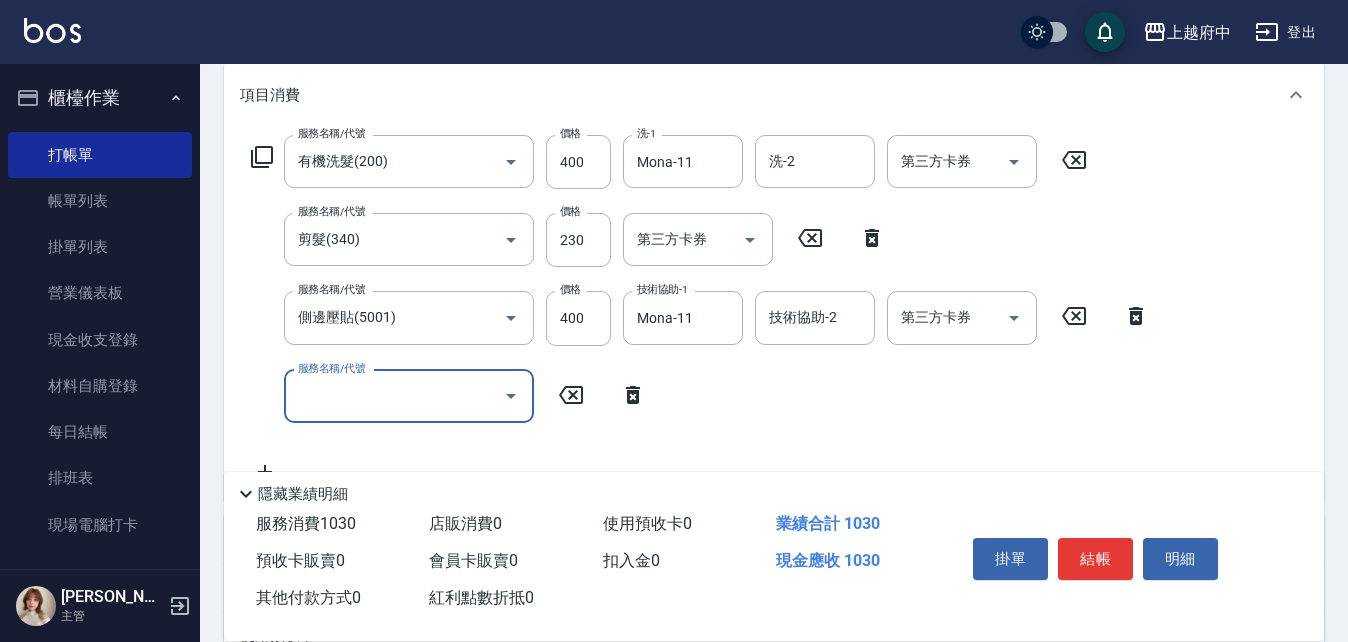 scroll, scrollTop: 300, scrollLeft: 0, axis: vertical 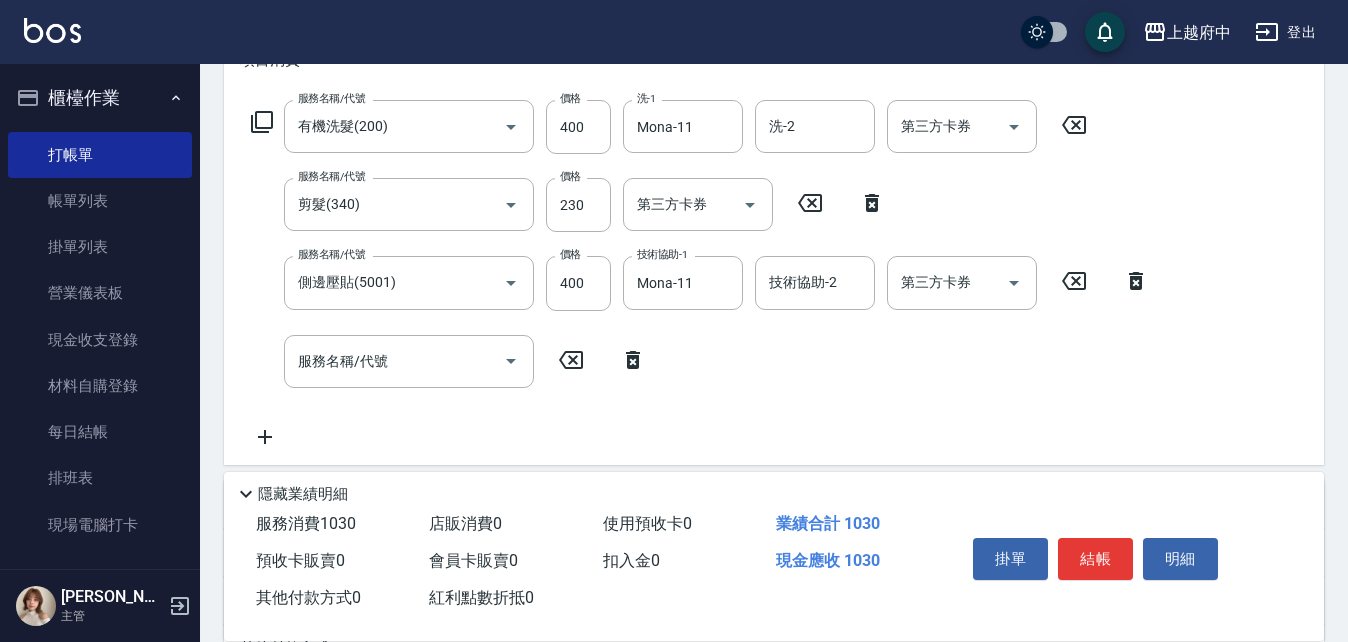 click 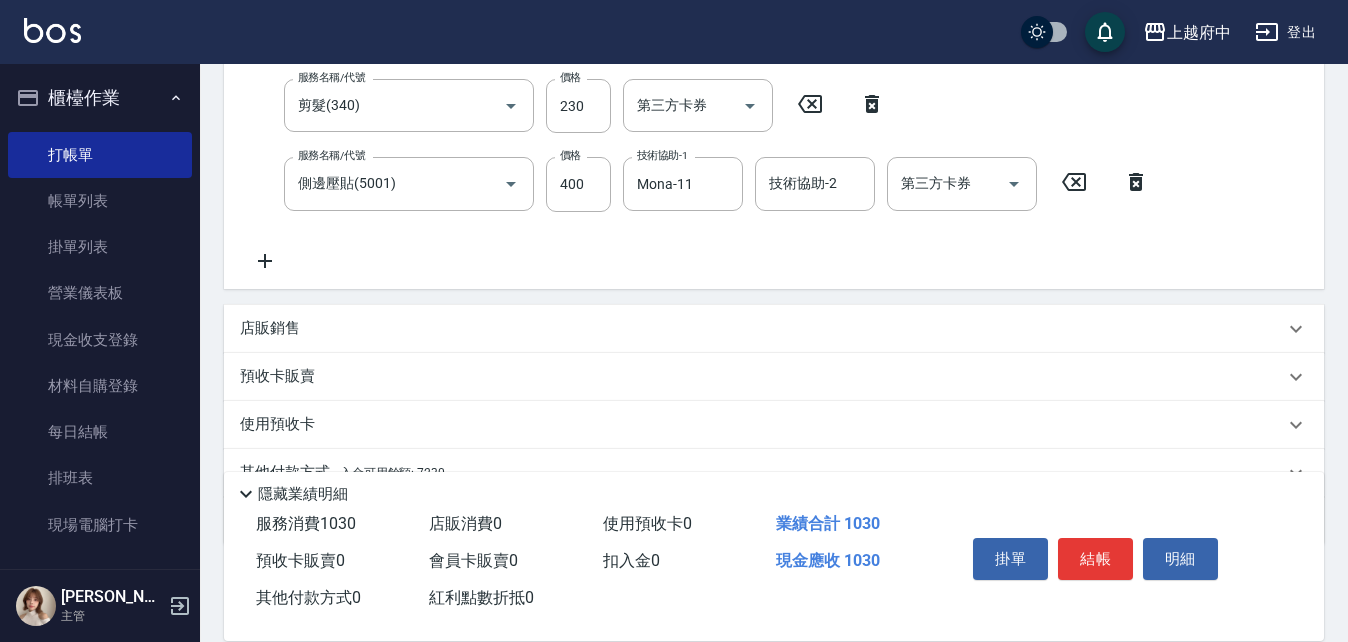 scroll, scrollTop: 494, scrollLeft: 0, axis: vertical 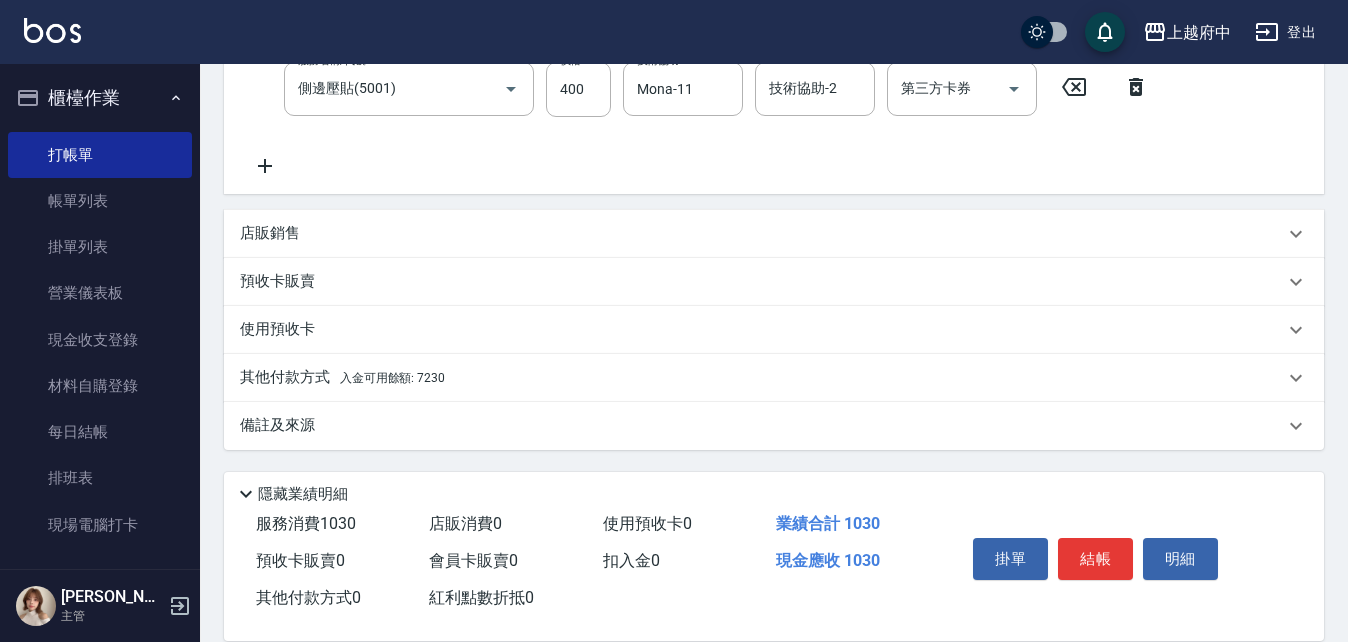 click on "其他付款方式 入金可用餘額: 7230" at bounding box center (342, 378) 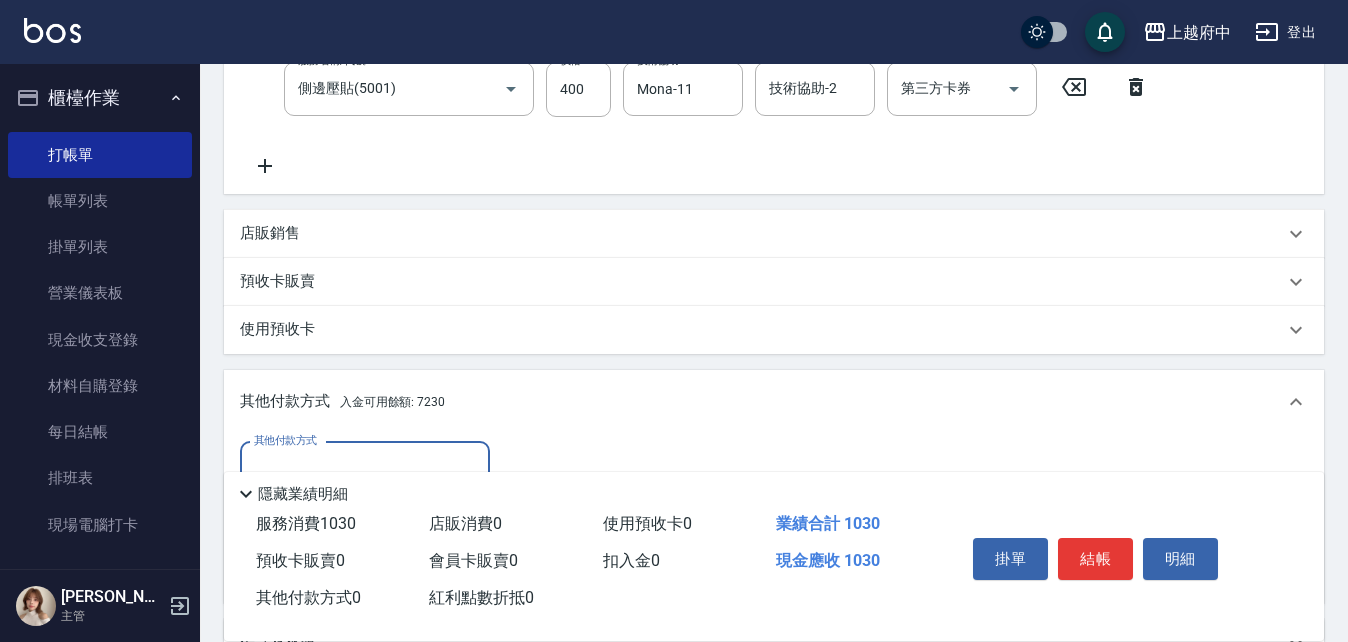 scroll, scrollTop: 0, scrollLeft: 0, axis: both 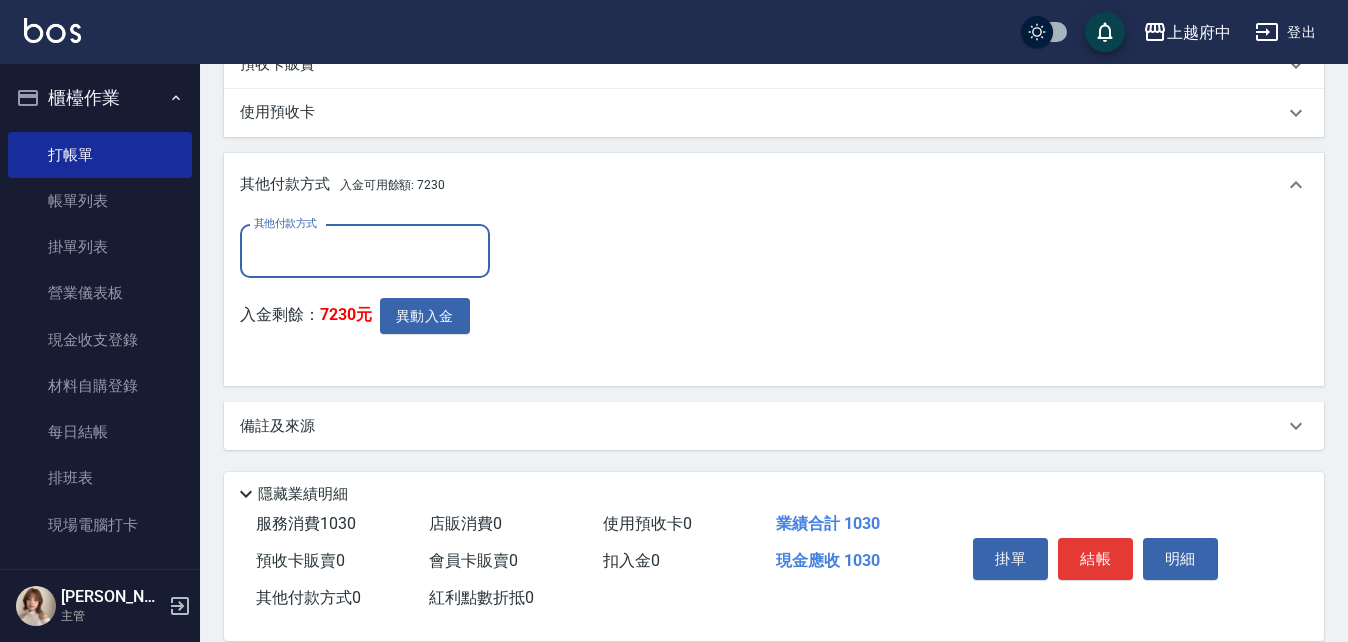 click on "其他付款方式" at bounding box center [365, 251] 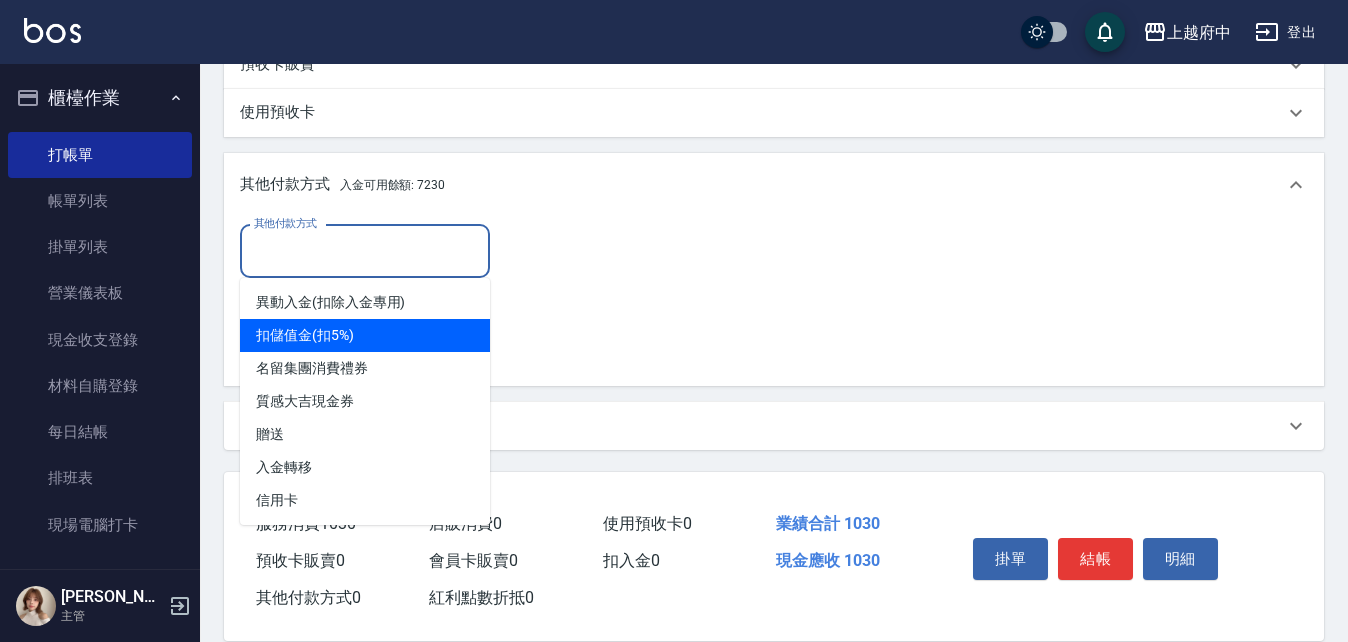 click on "扣儲值金(扣5%)" at bounding box center (365, 335) 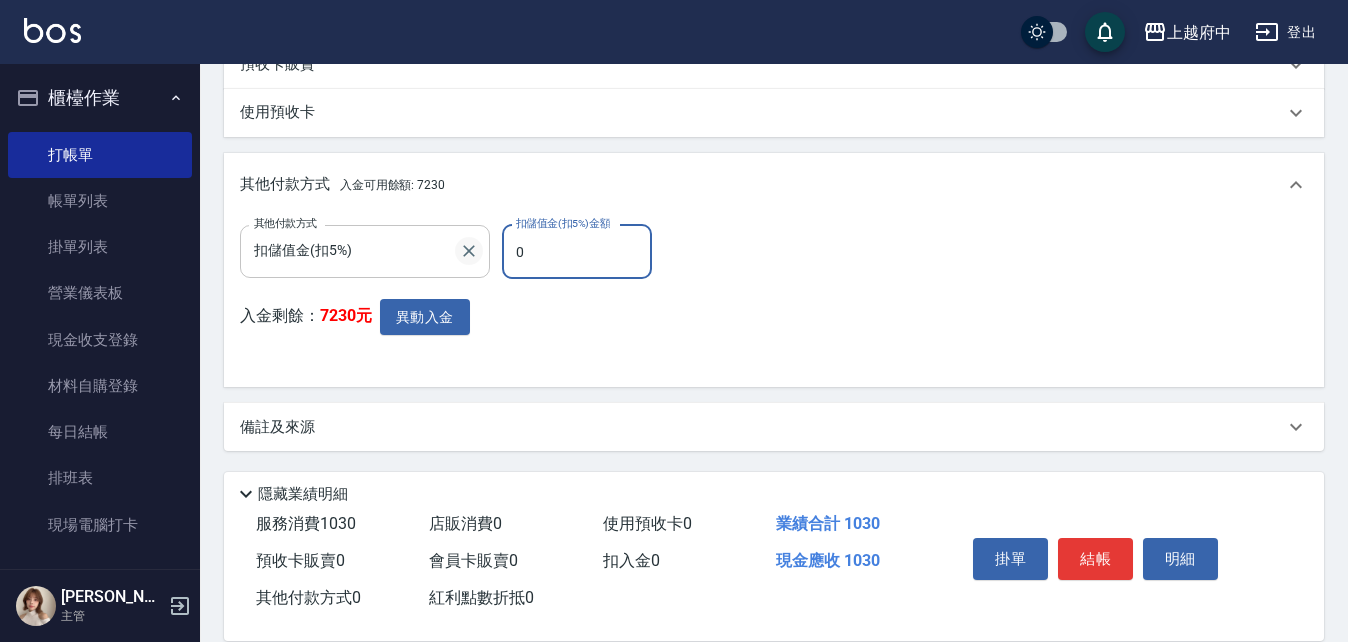 drag, startPoint x: 584, startPoint y: 250, endPoint x: 474, endPoint y: 248, distance: 110.01818 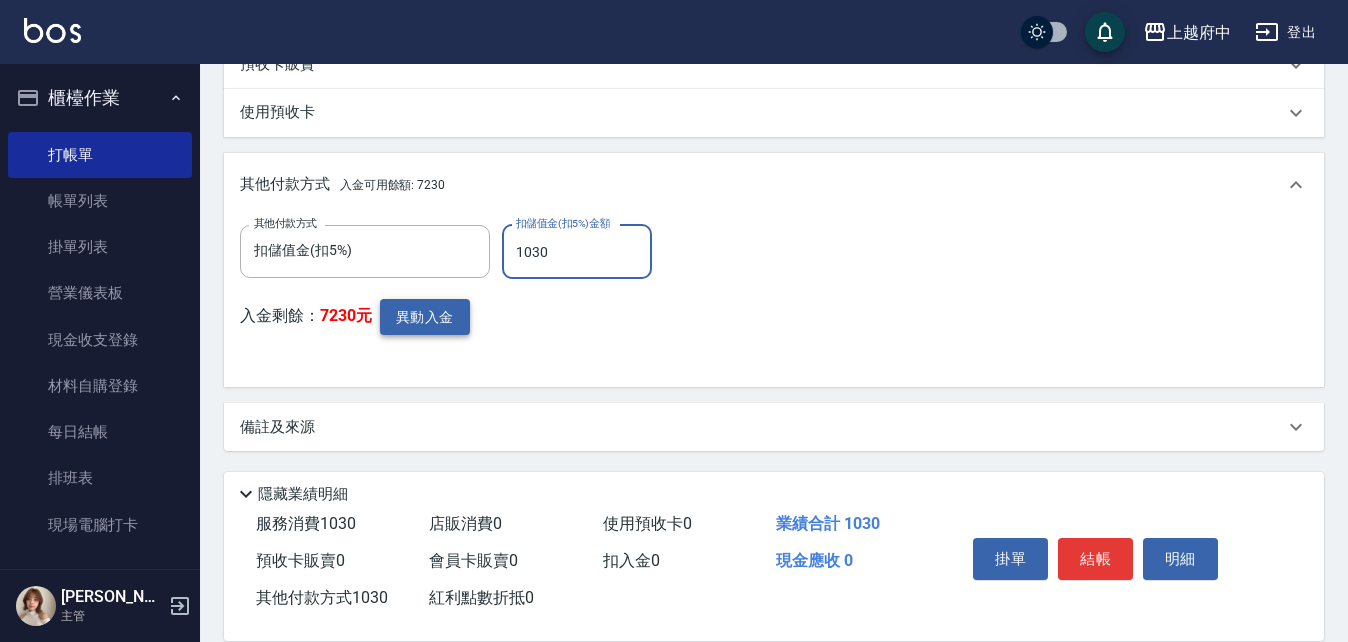 type on "1030" 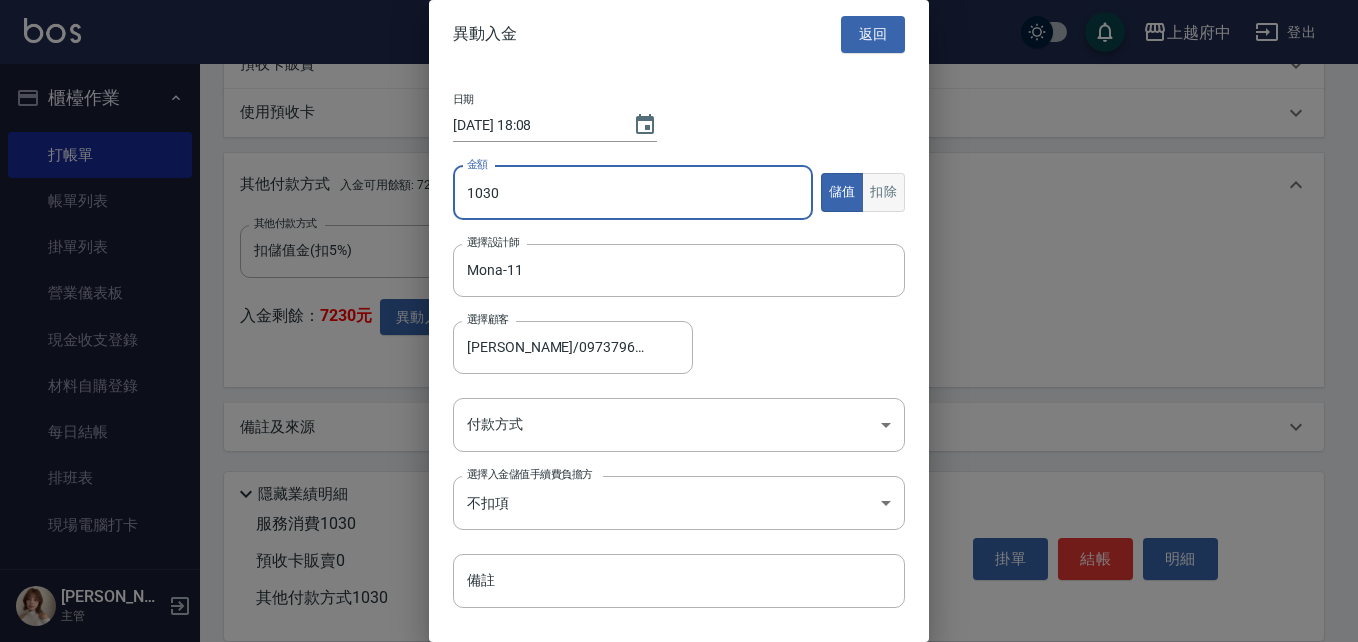type on "1030" 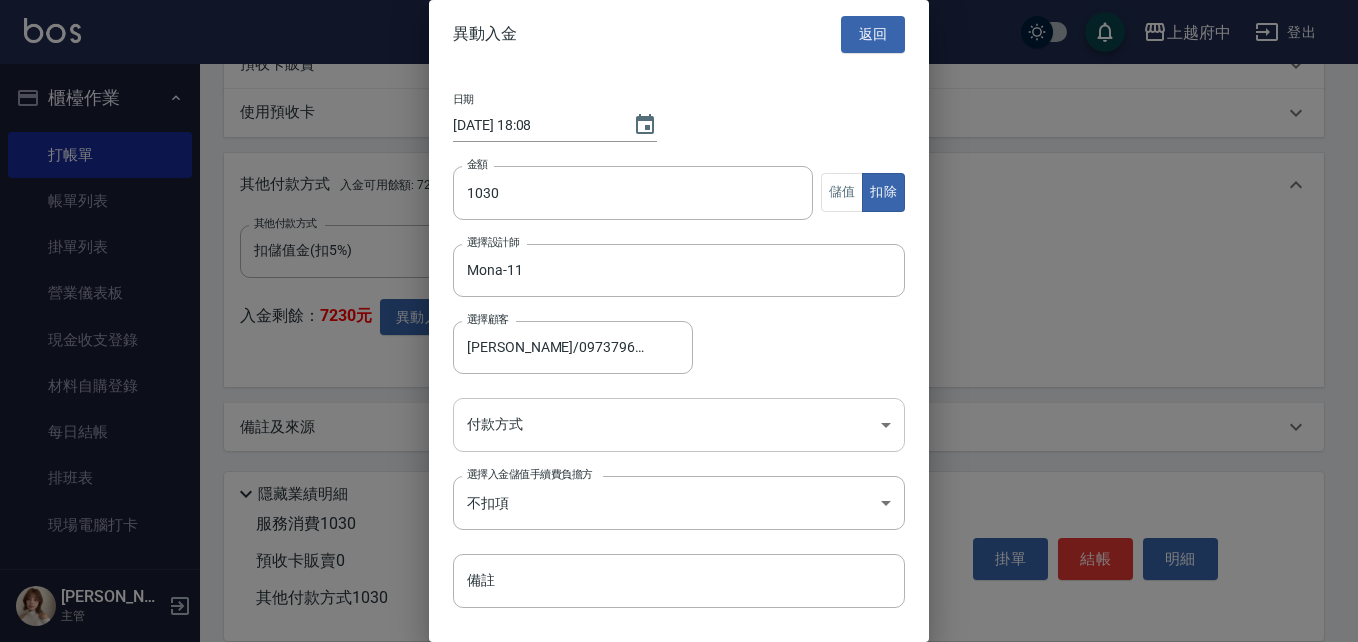 click on "上越府中 登出 櫃檯作業 打帳單 帳單列表 掛單列表 營業儀表板 現金收支登錄 材料自購登錄 每日結帳 排班表 現場電腦打卡 預約管理 預約管理 單日預約紀錄 單週預約紀錄 報表及分析 報表目錄 消費分析儀表板 店家區間累計表 店家日報表 店家排行榜 互助日報表 互助月報表 互助排行榜 互助點數明細 互助業績報表 全店業績分析表 每日業績分析表 營業統計分析表 營業項目月分析表 設計師業績表 設計師日報表 設計師業績分析表 設計師業績月報表 設計師抽成報表 設計師排行榜 商品銷售排行榜 商品消耗明細 商品進銷貨報表 商品庫存表 商品庫存盤點表 會員卡銷售報表 服務扣項明細表 單一服務項目查詢 店販抽成明細 店販分類抽成明細 顧客入金餘額表 顧客卡券餘額表 每日非現金明細 每日收支明細 收支分類明細表 收支匯款表 非現金明細對帳單 費用分析表 Annie" at bounding box center [679, -34] 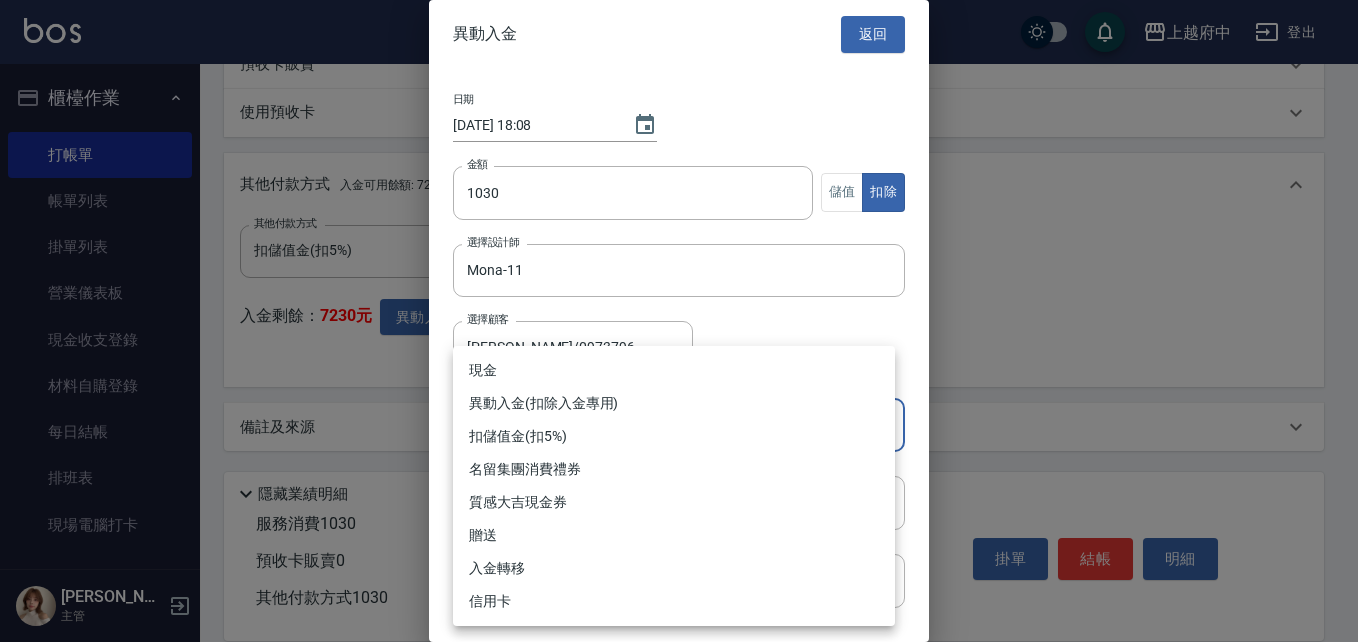 click on "異動入金(扣除入金專用)" at bounding box center (674, 403) 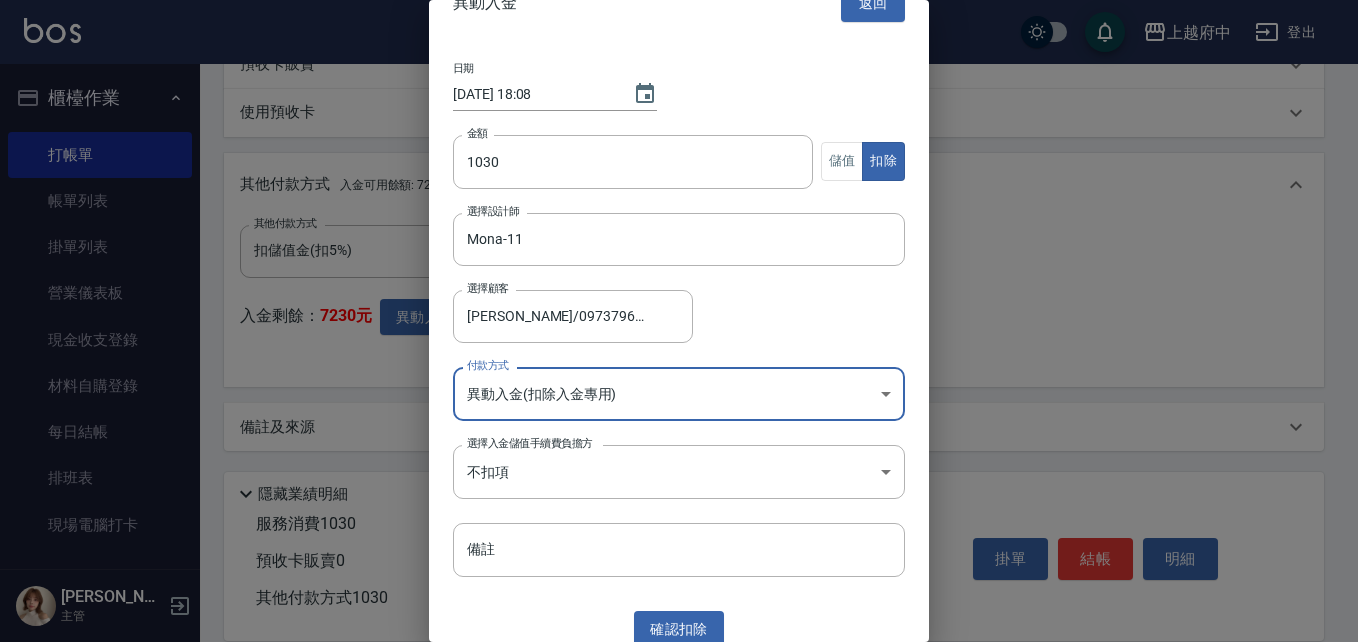 scroll, scrollTop: 47, scrollLeft: 0, axis: vertical 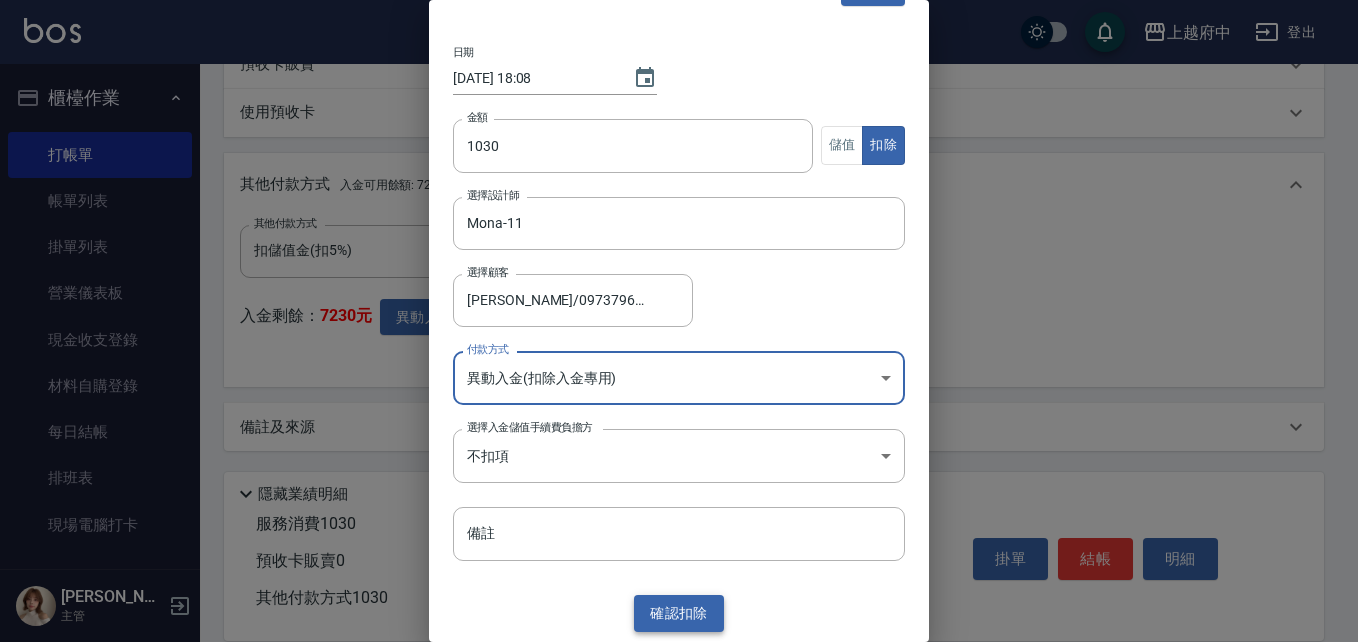 click on "確認 扣除" at bounding box center (679, 613) 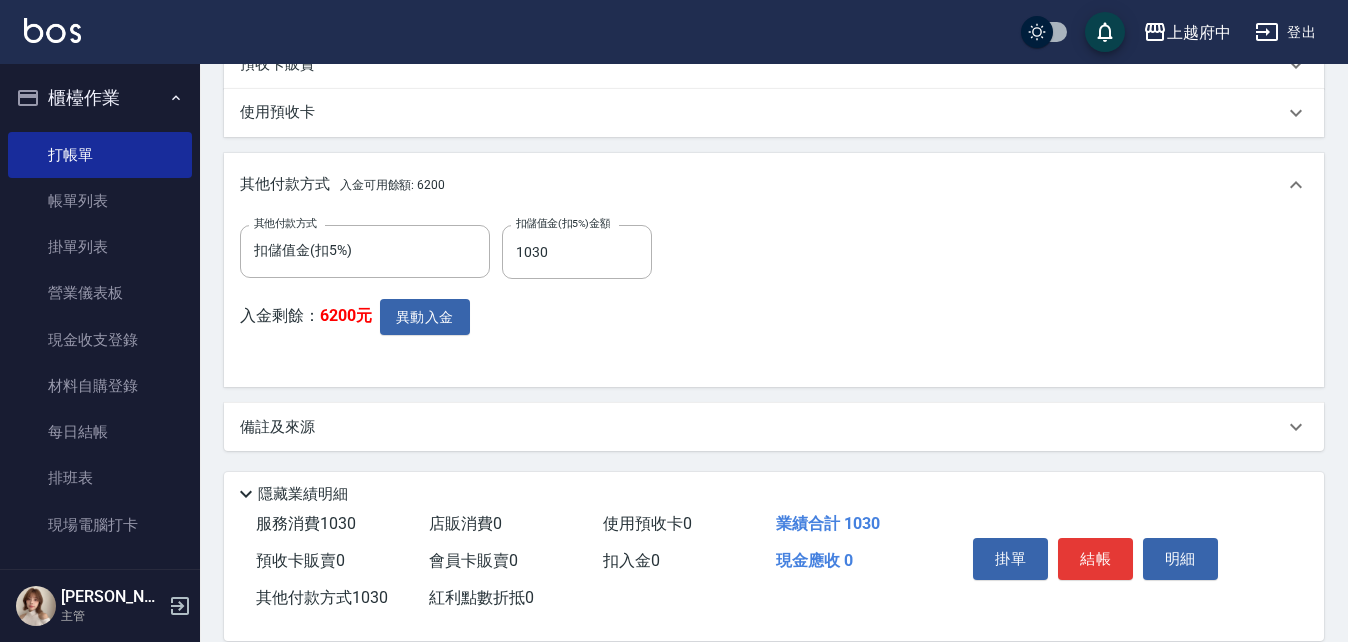 scroll, scrollTop: 712, scrollLeft: 0, axis: vertical 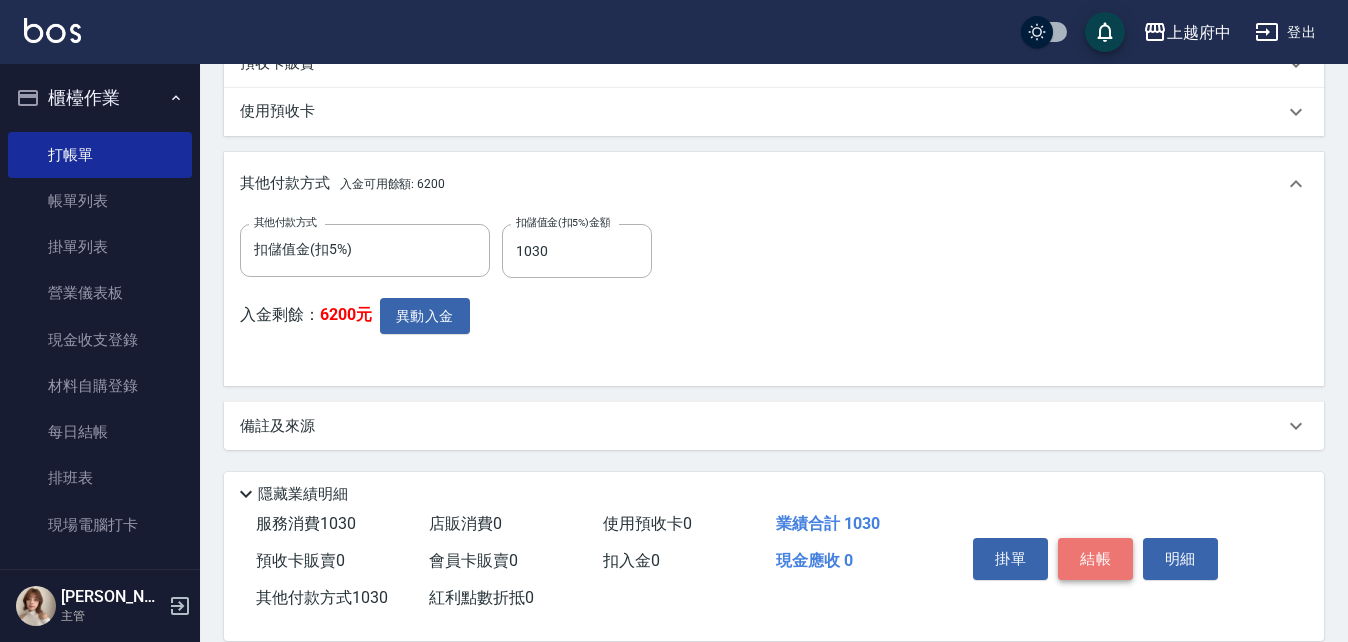 click on "結帳" at bounding box center (1095, 559) 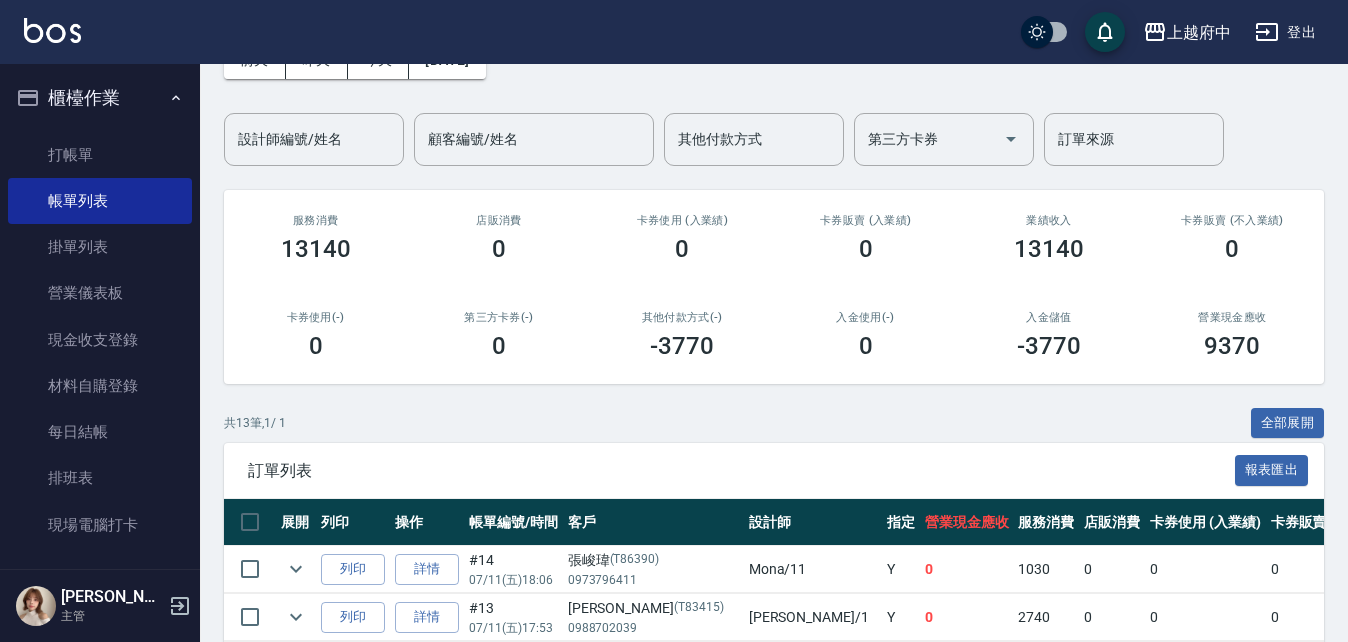 scroll, scrollTop: 300, scrollLeft: 0, axis: vertical 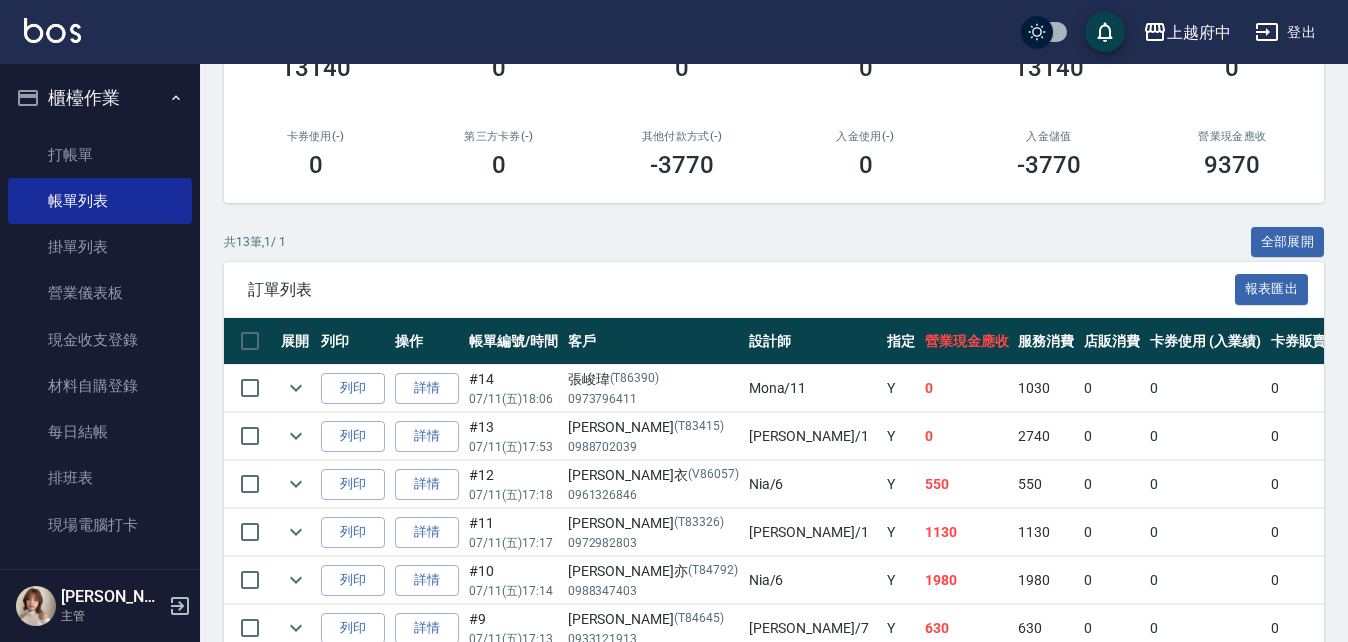 click on "櫃檯作業" at bounding box center [100, 98] 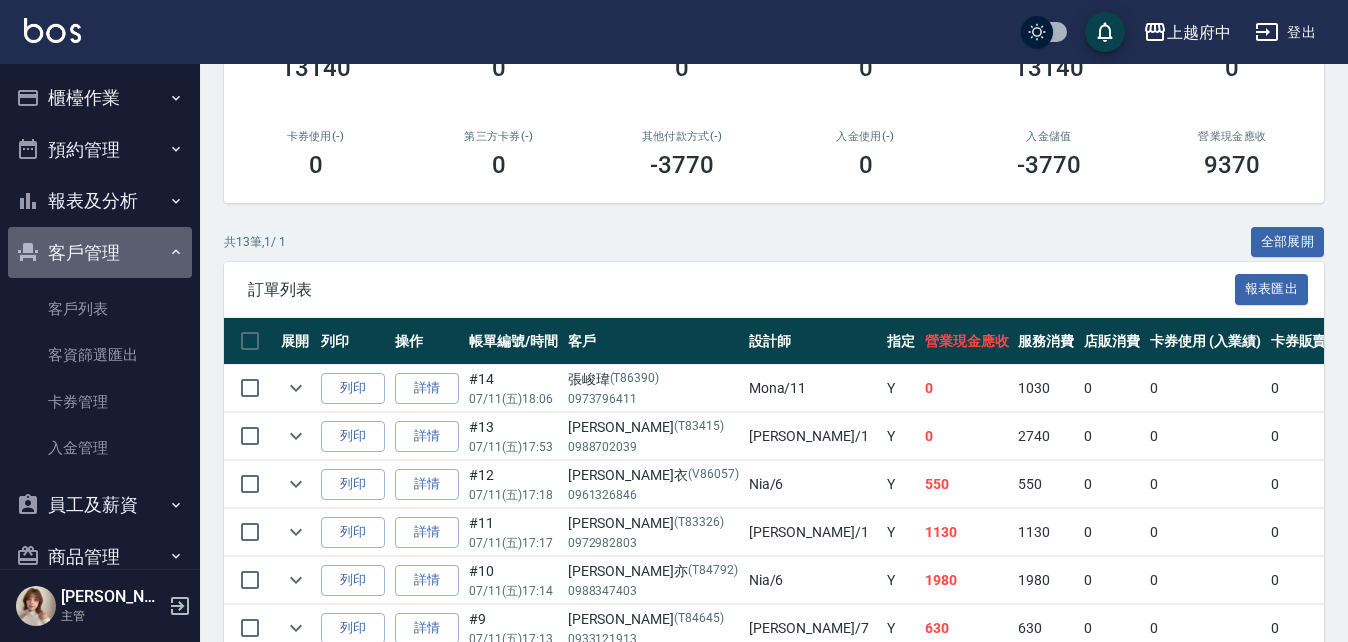 click on "客戶管理" at bounding box center [100, 253] 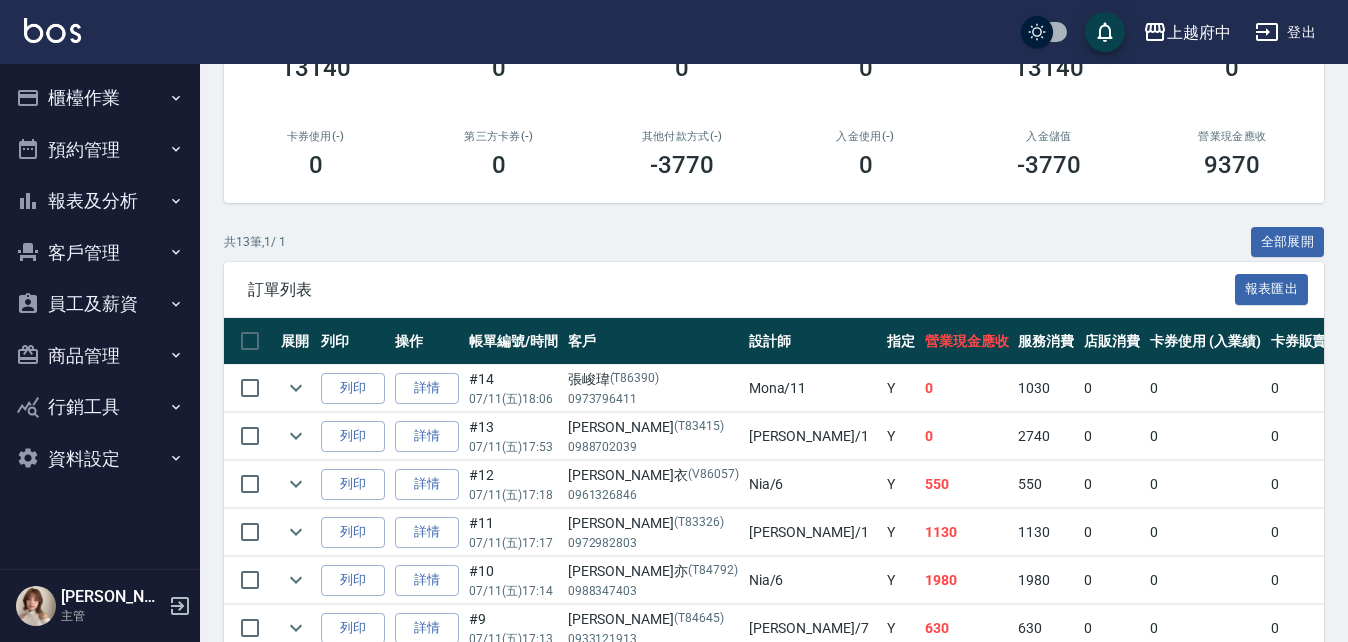 click on "報表及分析" at bounding box center [100, 201] 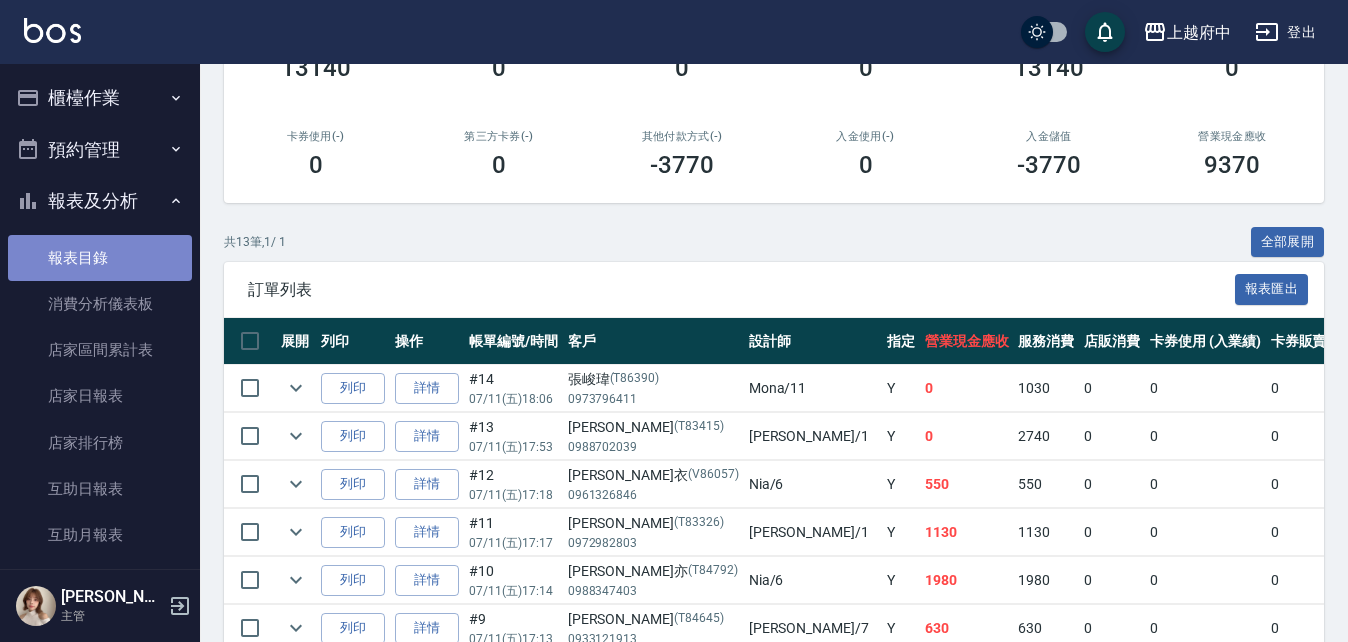 click on "報表目錄" at bounding box center [100, 258] 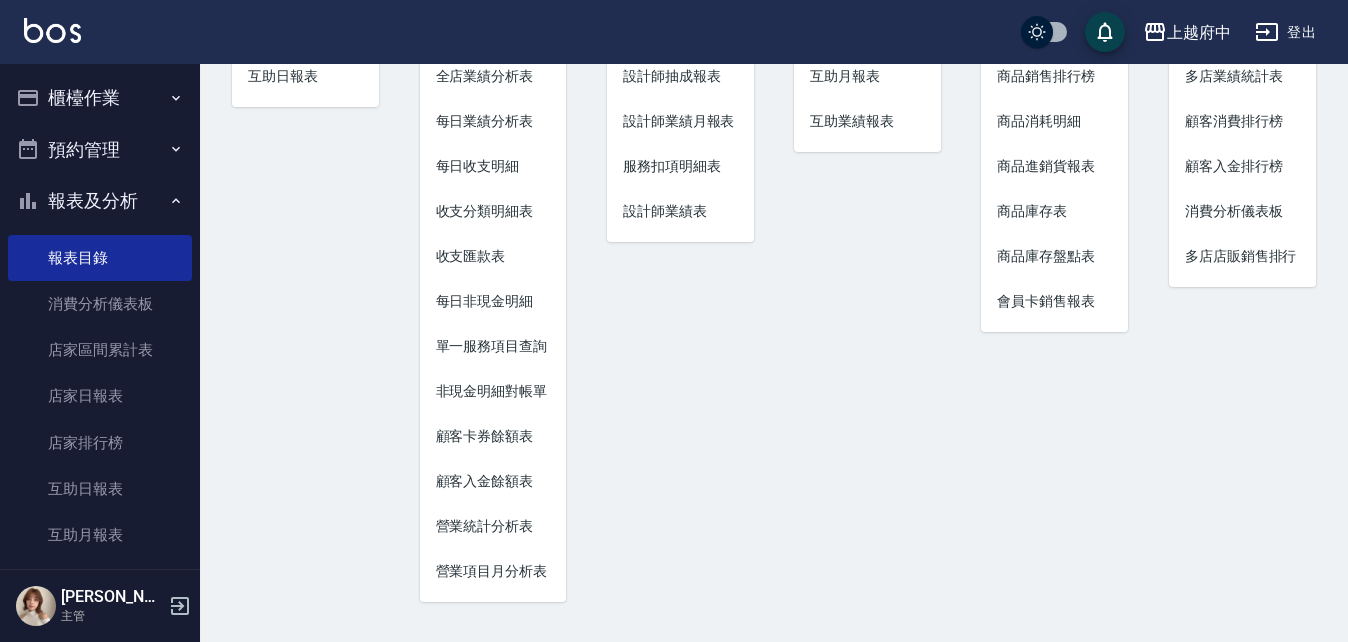 scroll, scrollTop: 245, scrollLeft: 0, axis: vertical 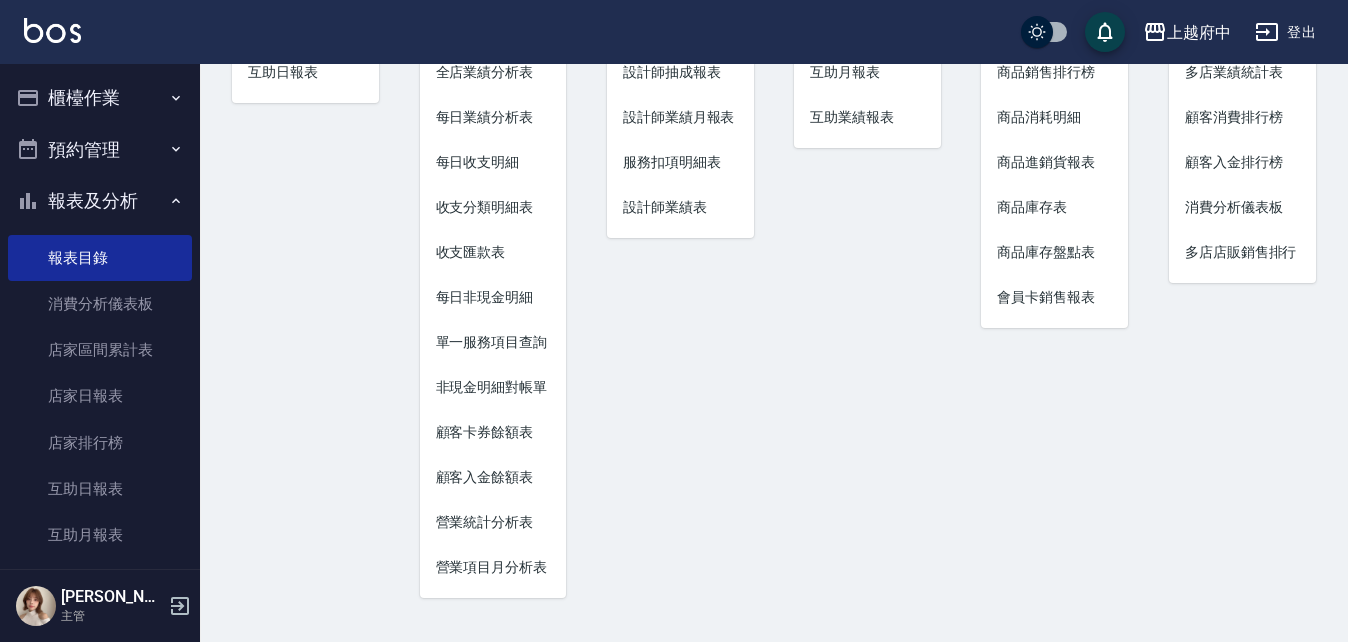 click on "非現金明細對帳單" at bounding box center [493, 387] 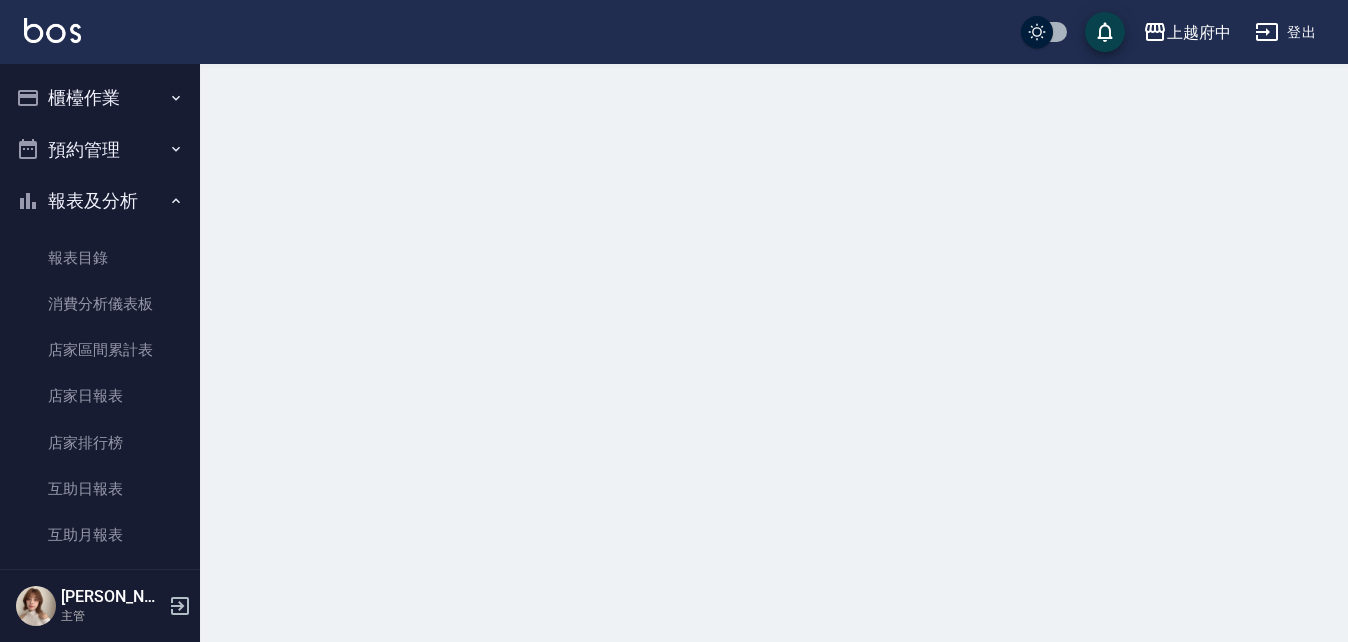 scroll, scrollTop: 0, scrollLeft: 0, axis: both 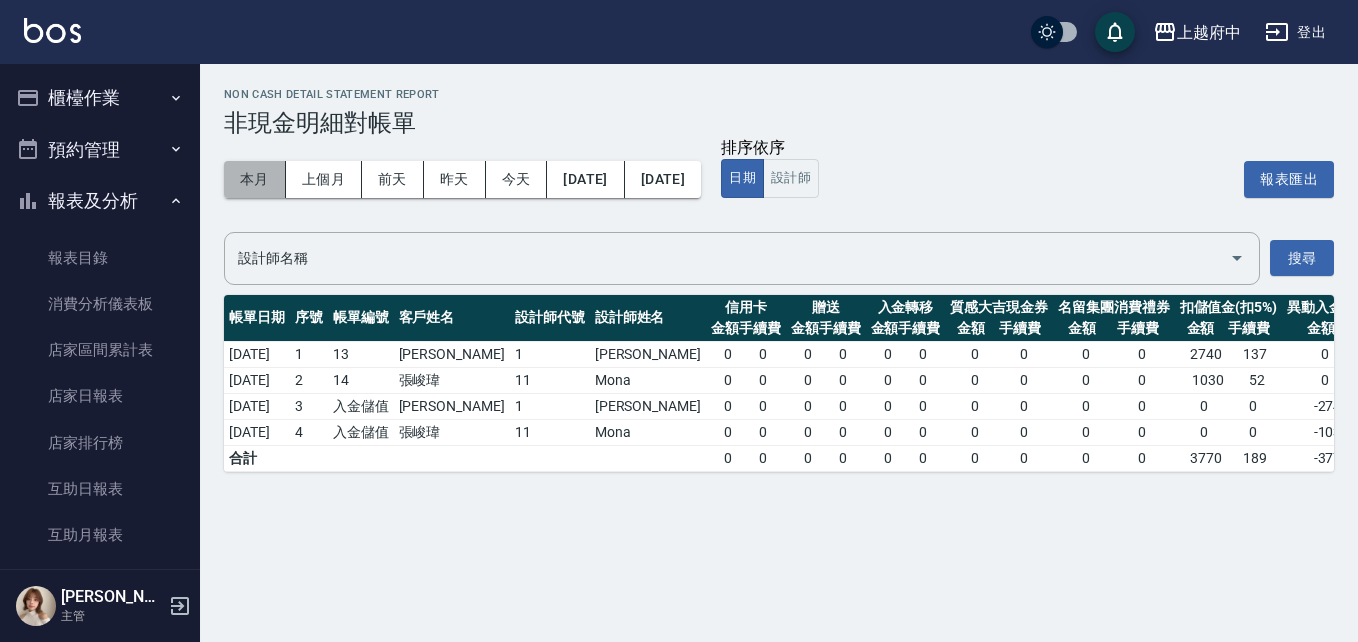click on "本月" at bounding box center (255, 179) 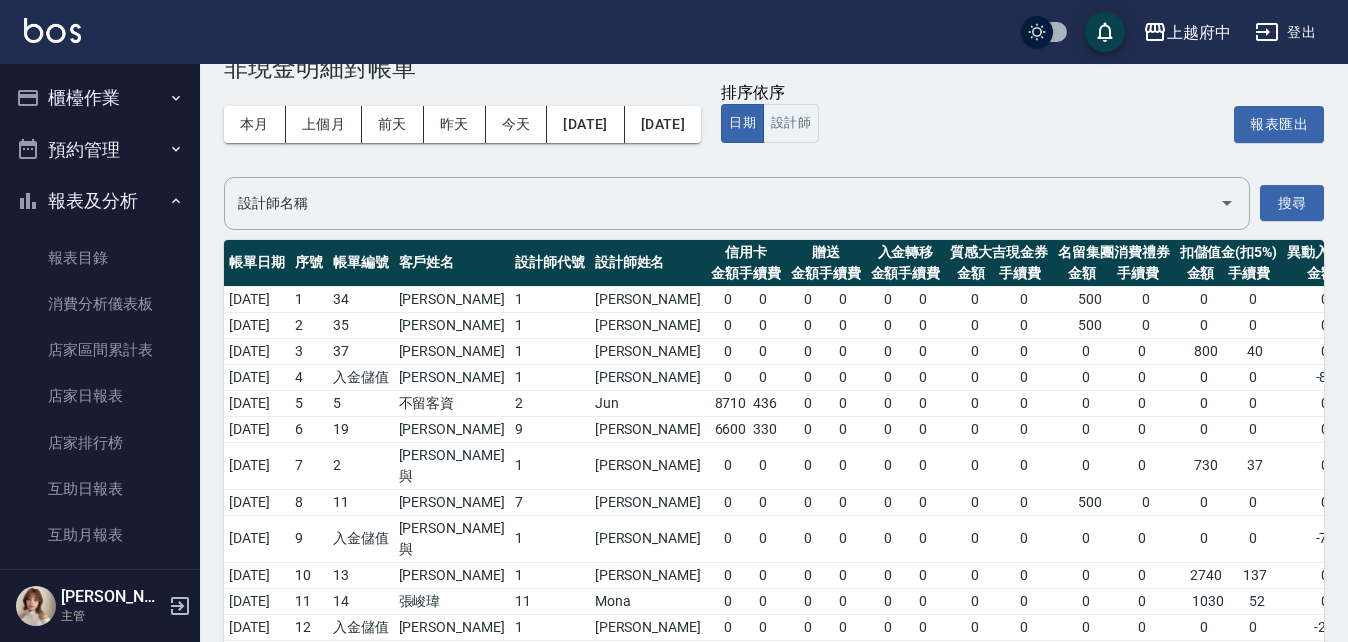 scroll, scrollTop: 103, scrollLeft: 0, axis: vertical 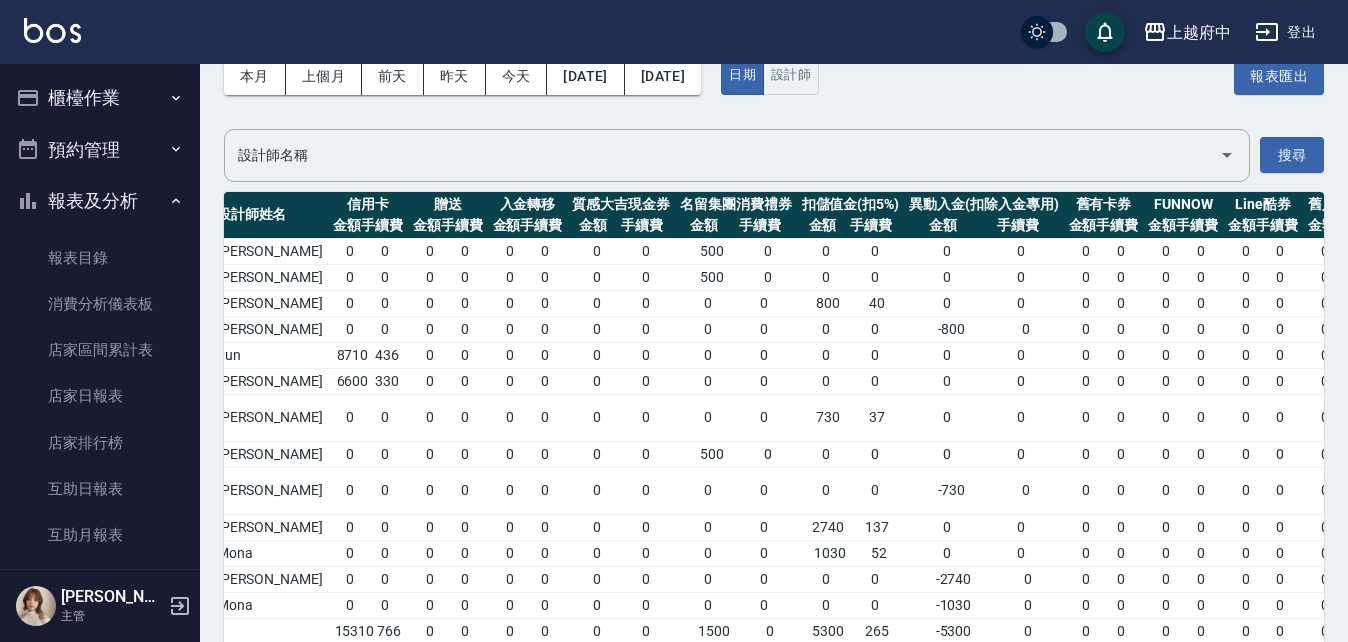 click on "櫃檯作業" at bounding box center [100, 98] 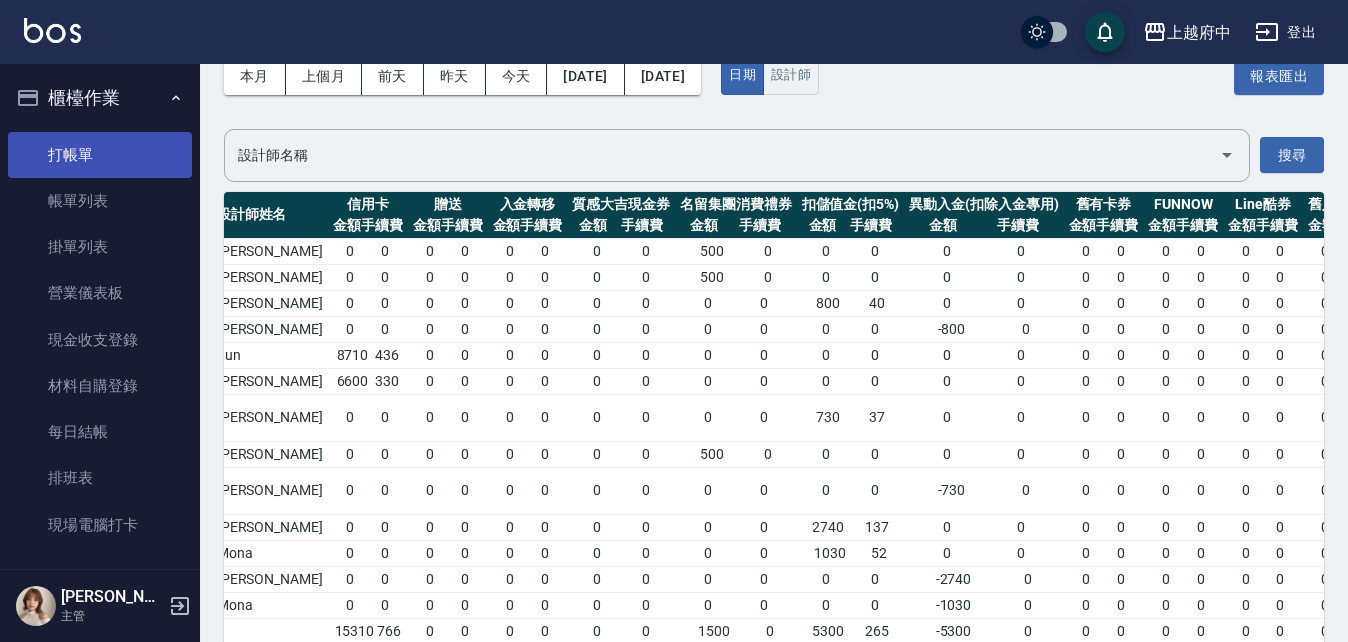 click on "打帳單" at bounding box center (100, 155) 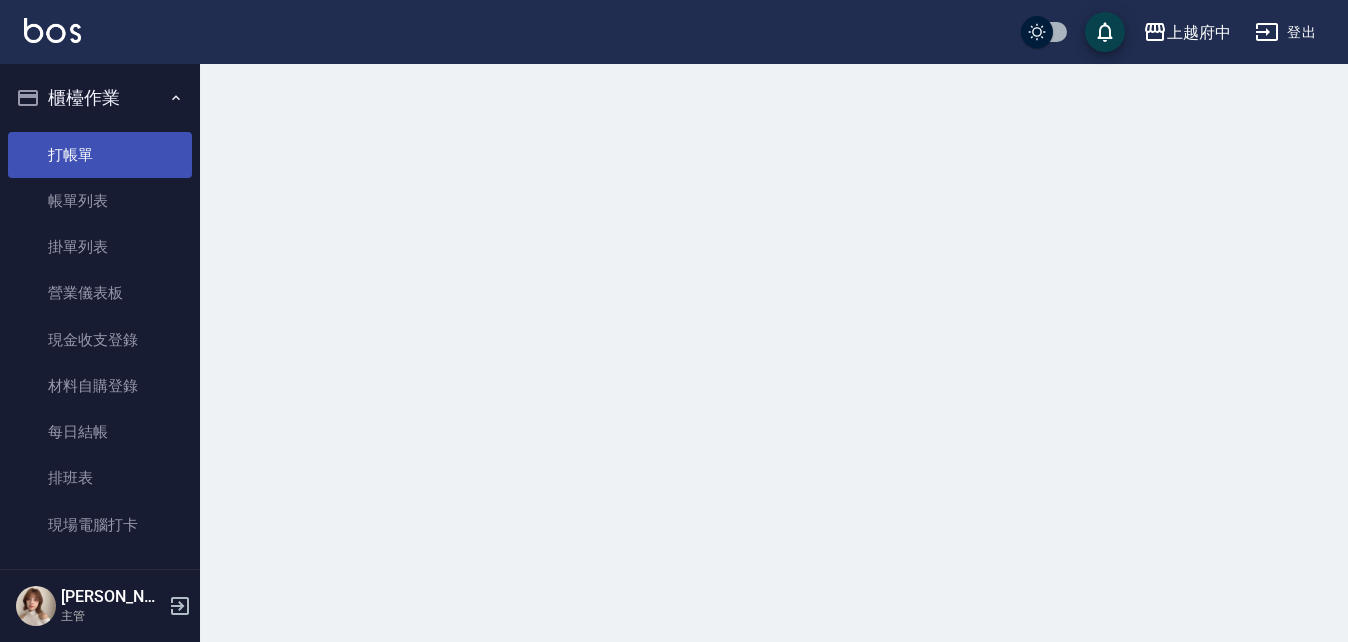 scroll, scrollTop: 0, scrollLeft: 0, axis: both 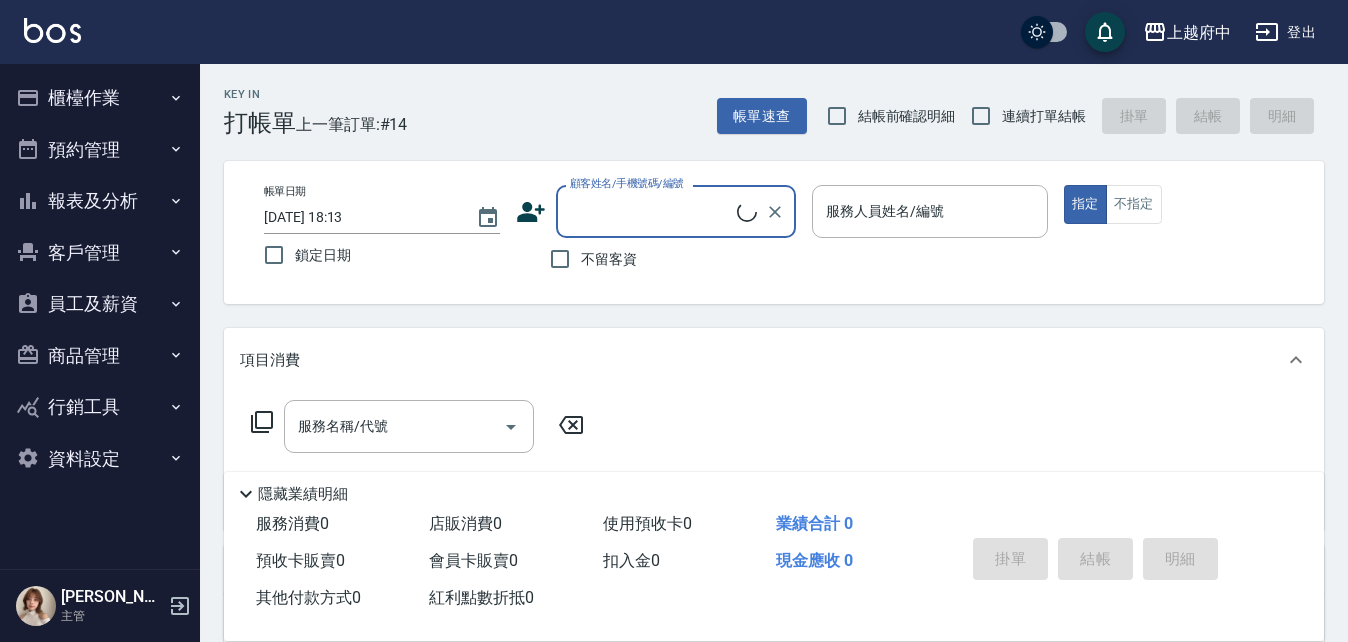 click on "登出" at bounding box center (1285, 32) 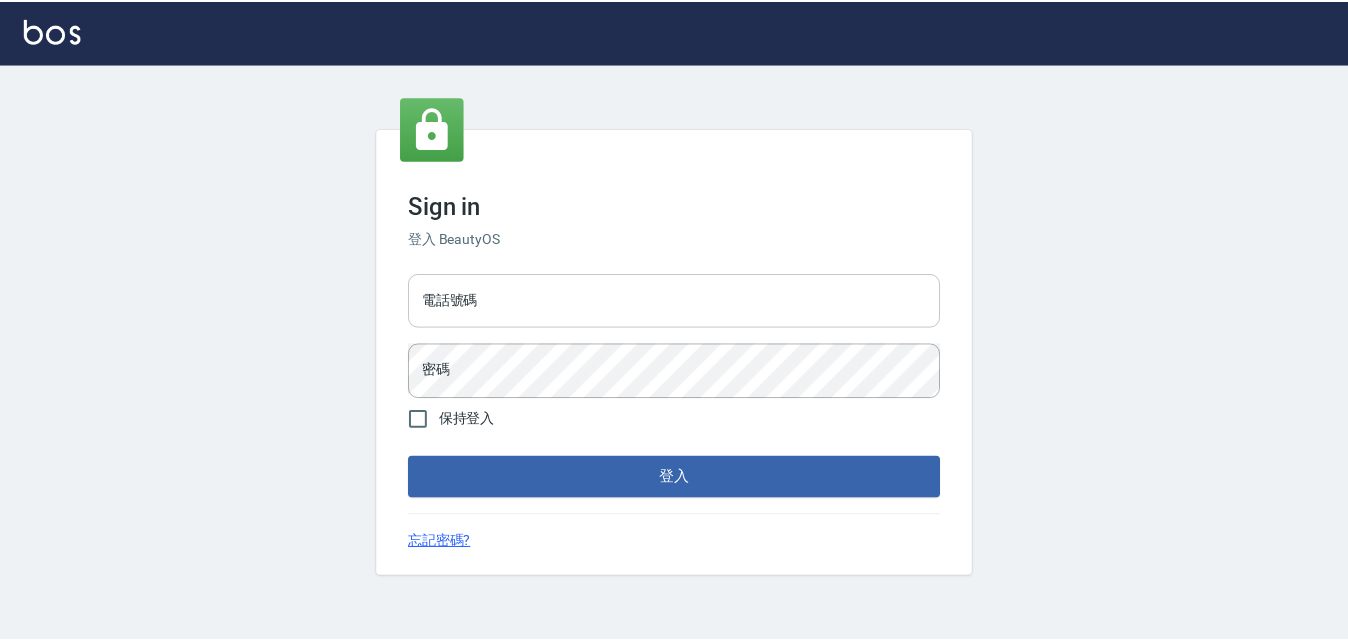 scroll, scrollTop: 0, scrollLeft: 0, axis: both 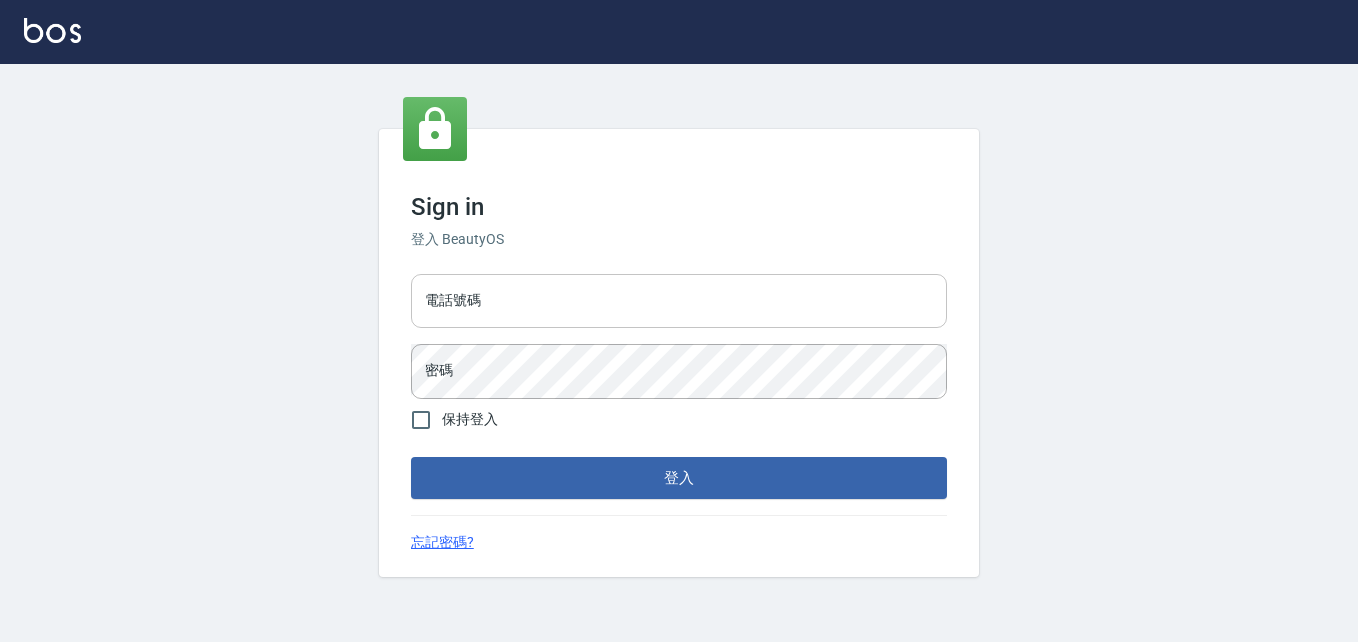 click on "電話號碼" at bounding box center (679, 301) 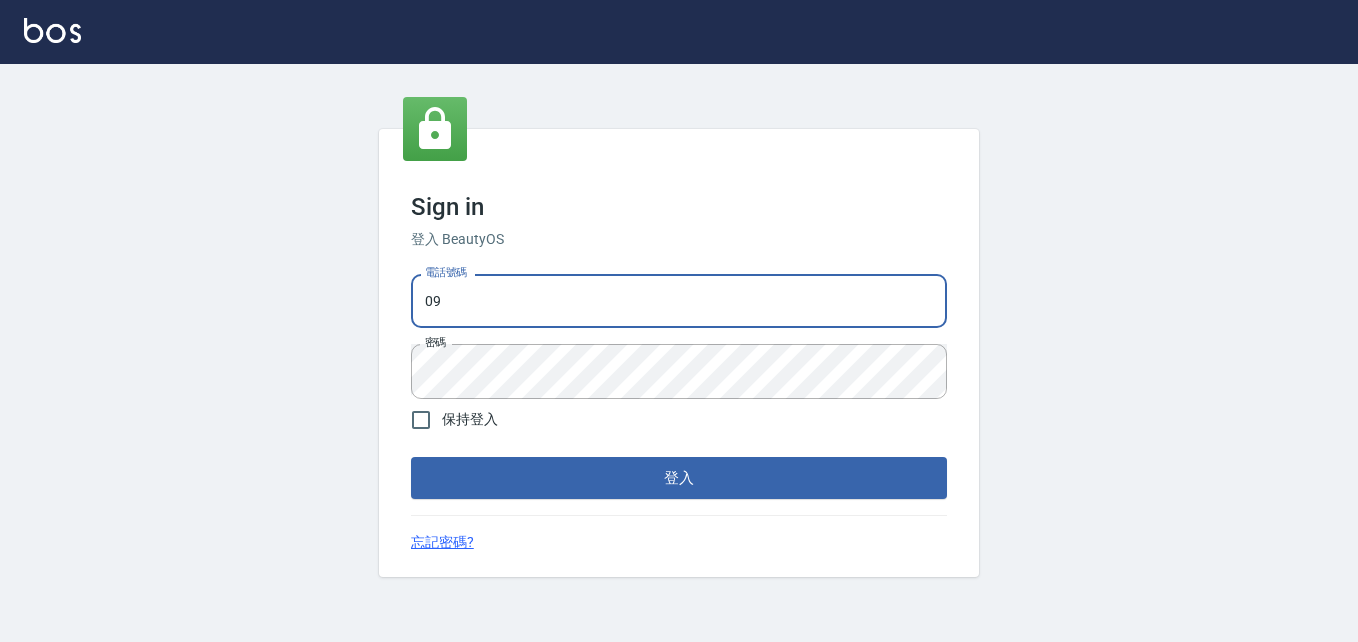 type on "0" 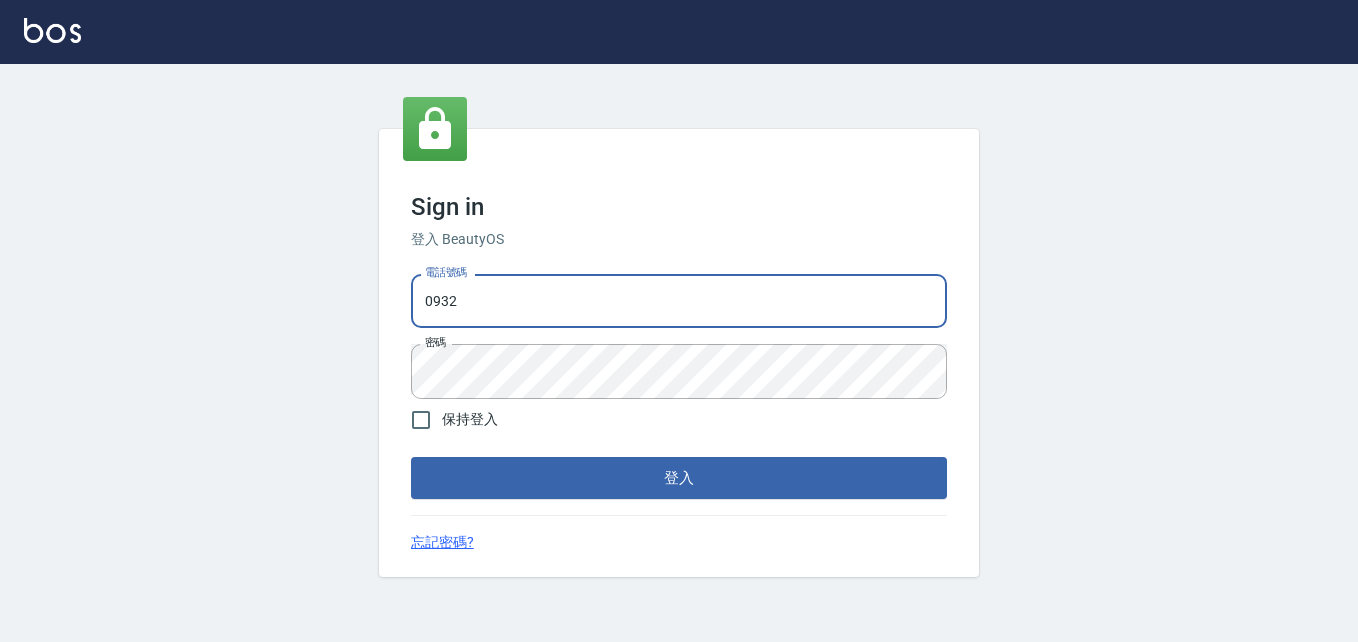 type on "0932050354" 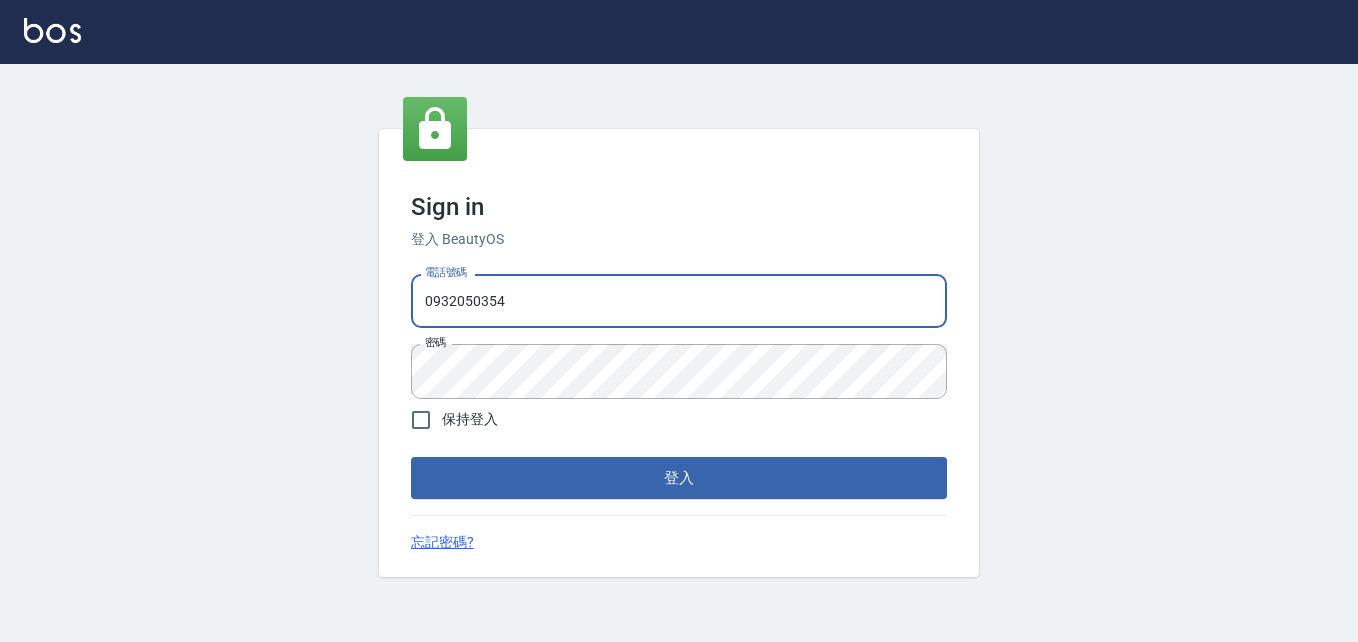 click on "Sign in 登入 BeautyOS 電話號碼 [PHONE_NUMBER] 電話號碼 密碼 密碼 保持登入 登入 忘記密碼?" at bounding box center (679, 353) 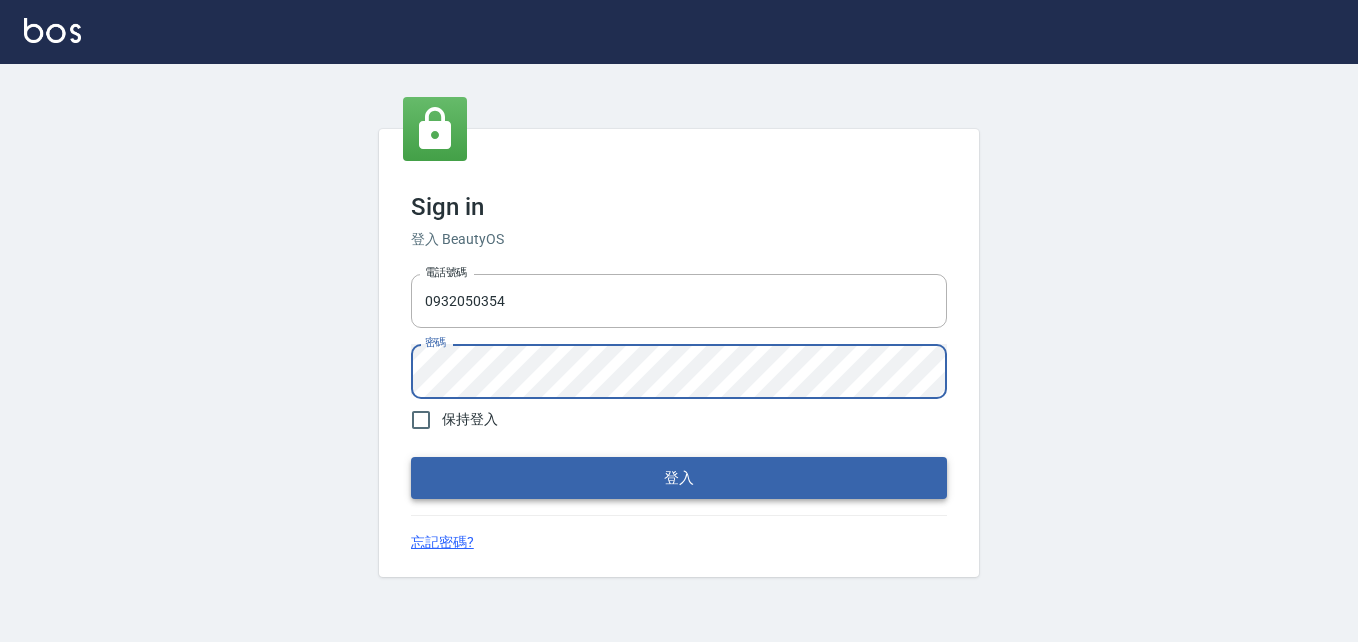 click on "登入" at bounding box center (679, 478) 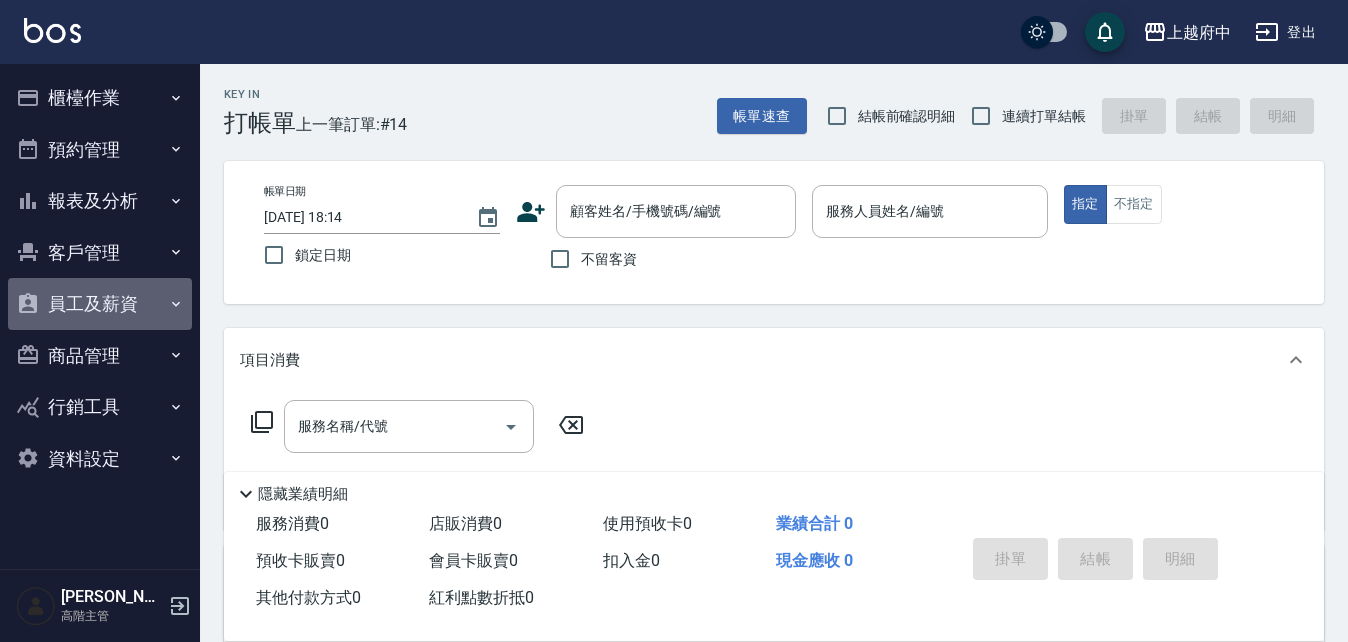 click on "員工及薪資" at bounding box center (100, 304) 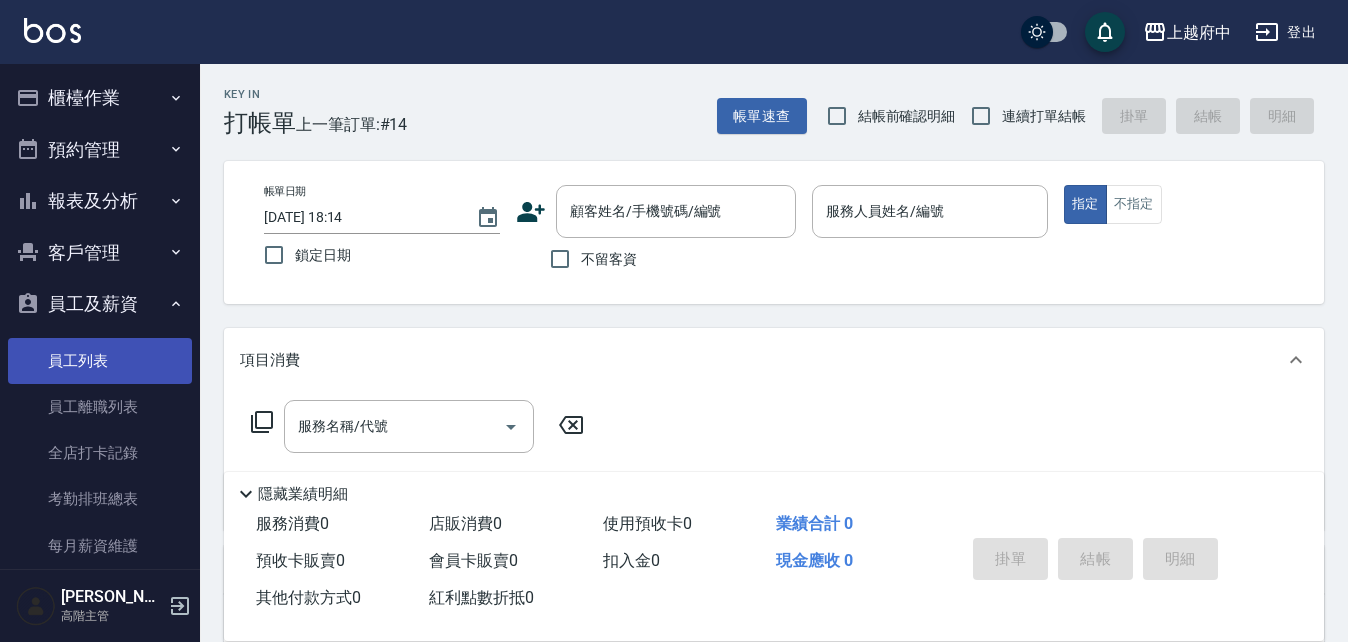 click on "員工列表" at bounding box center (100, 361) 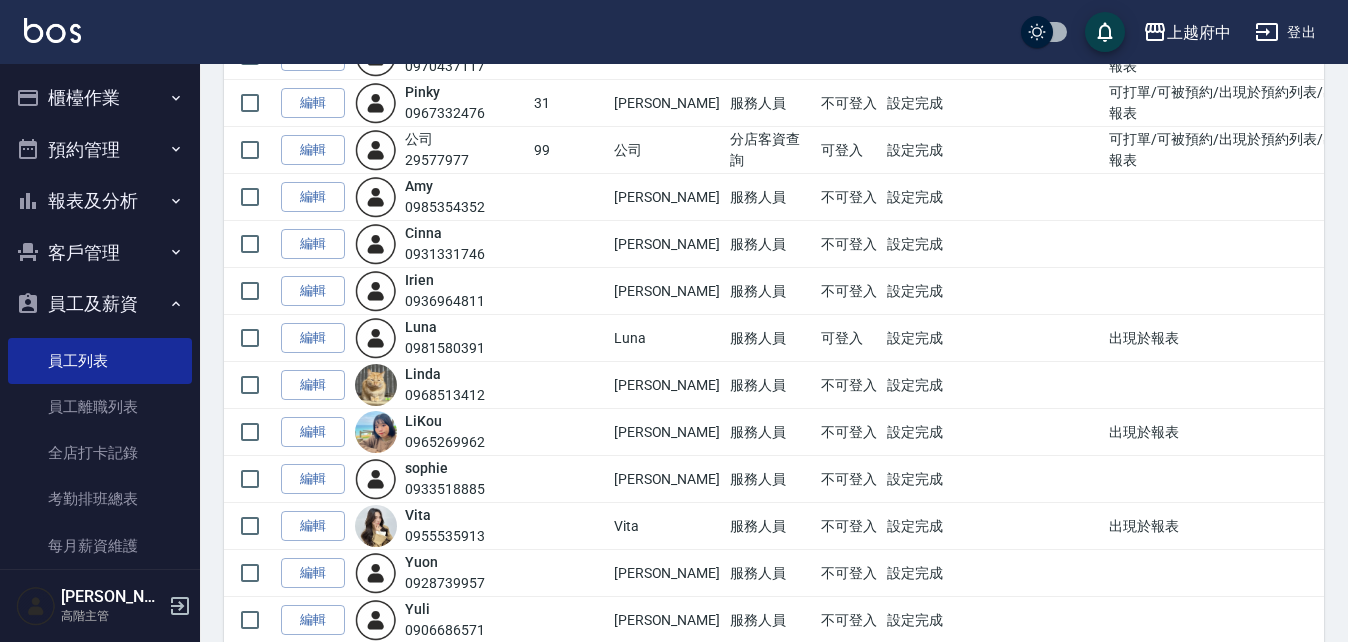 scroll, scrollTop: 972, scrollLeft: 0, axis: vertical 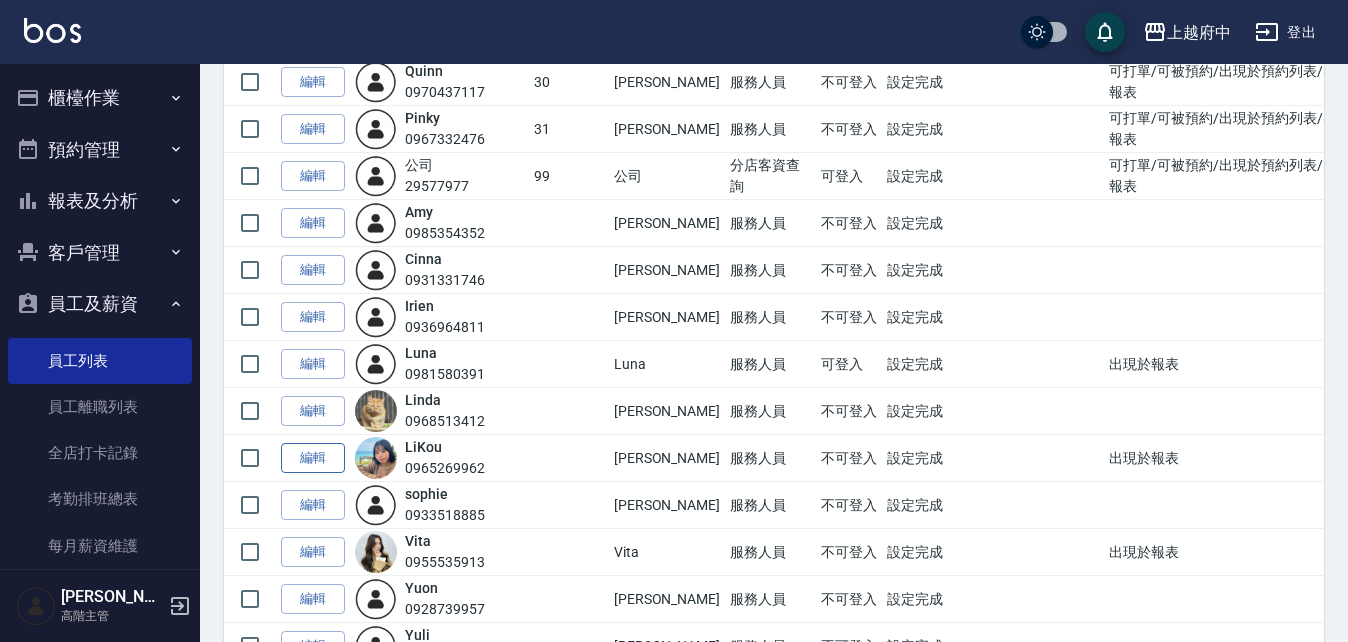 click on "編輯" at bounding box center [313, 458] 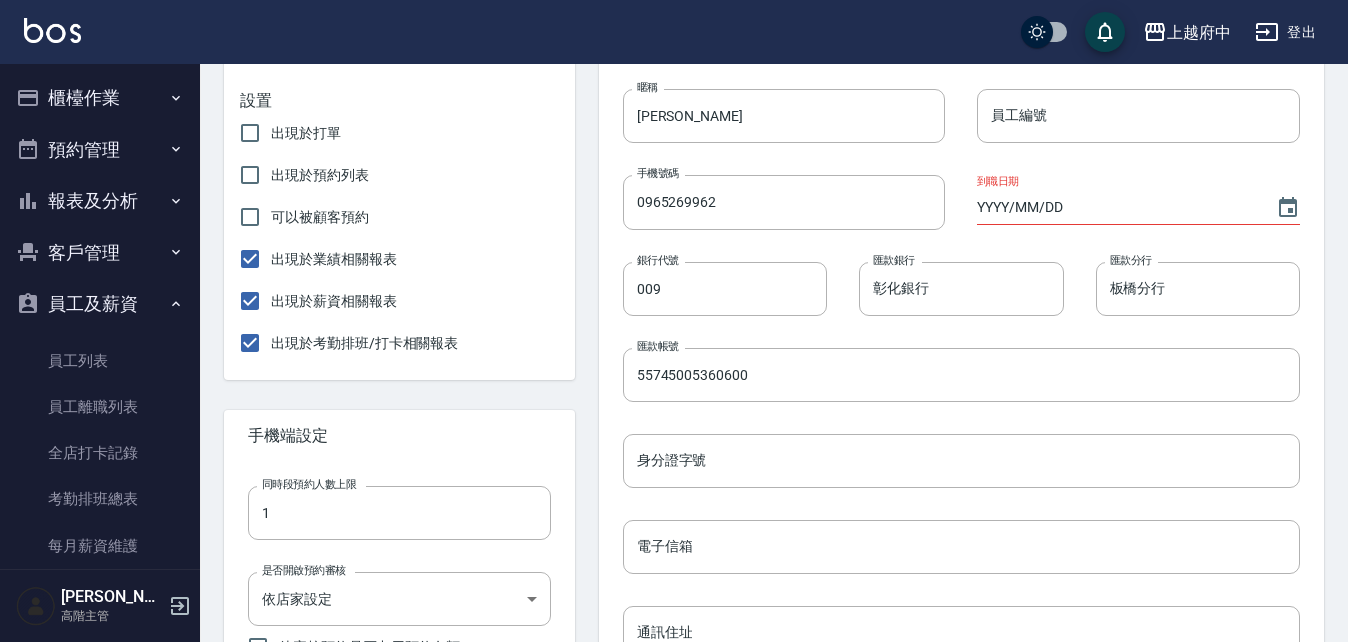 scroll, scrollTop: 400, scrollLeft: 0, axis: vertical 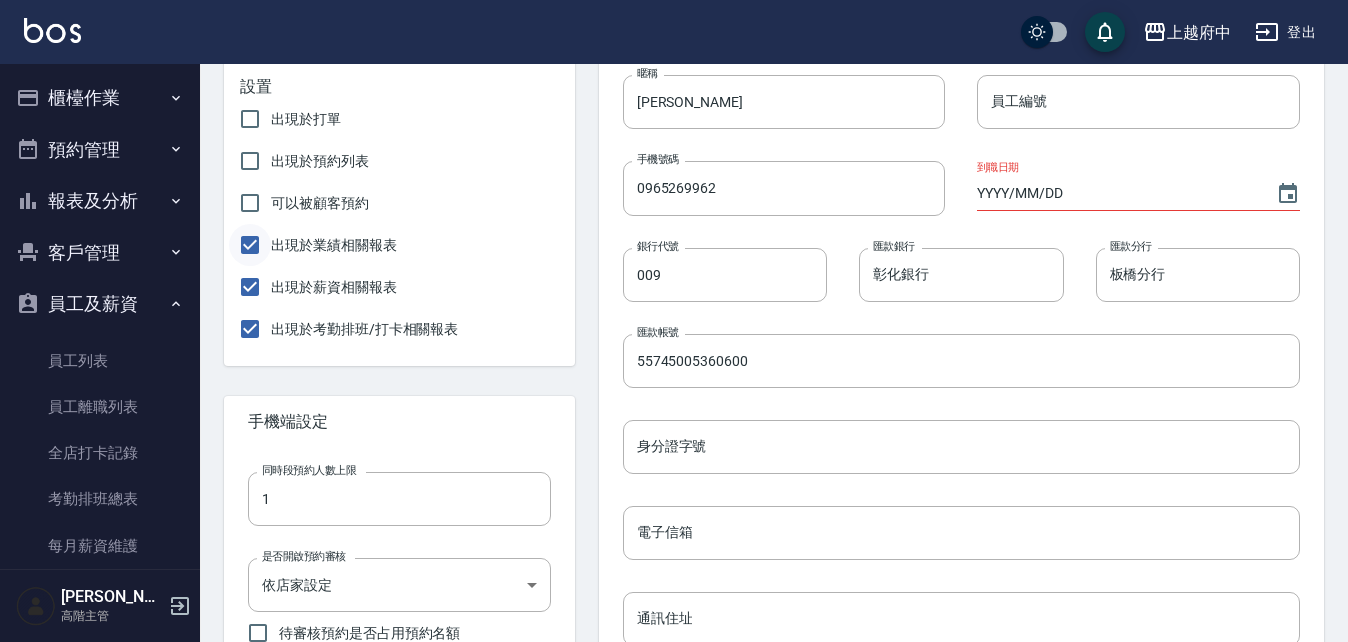 click on "出現於業績相關報表" at bounding box center [250, 245] 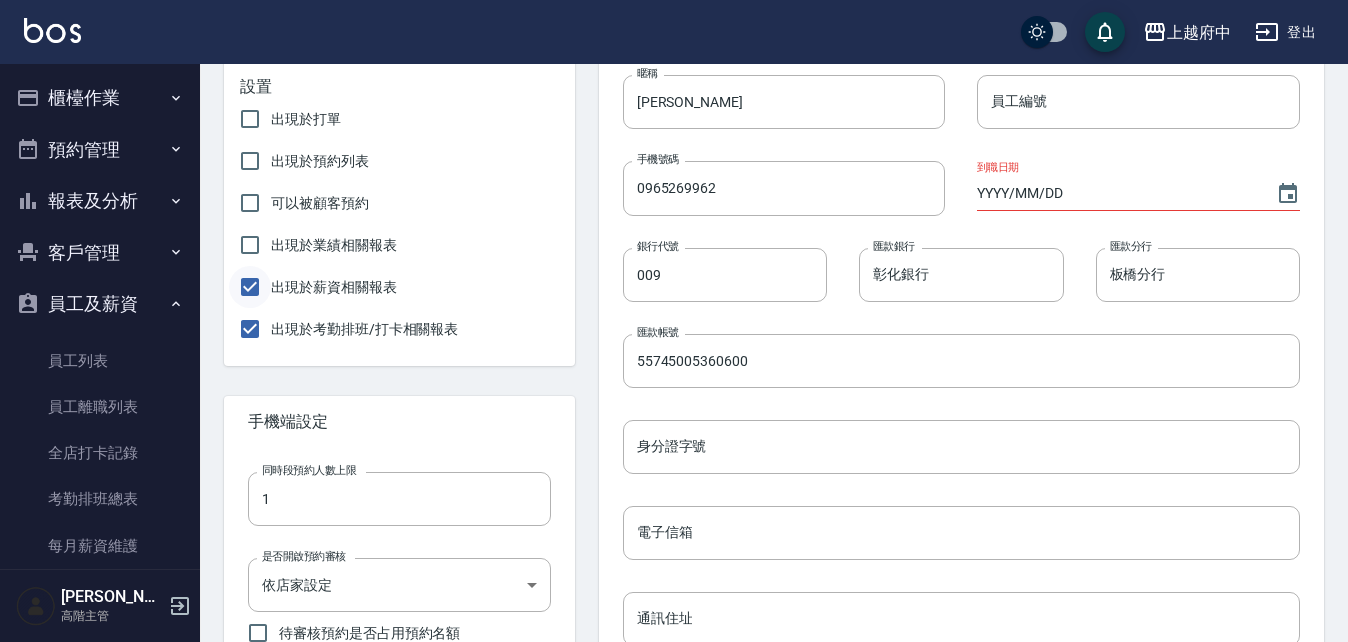 click on "出現於薪資相關報表" at bounding box center (250, 287) 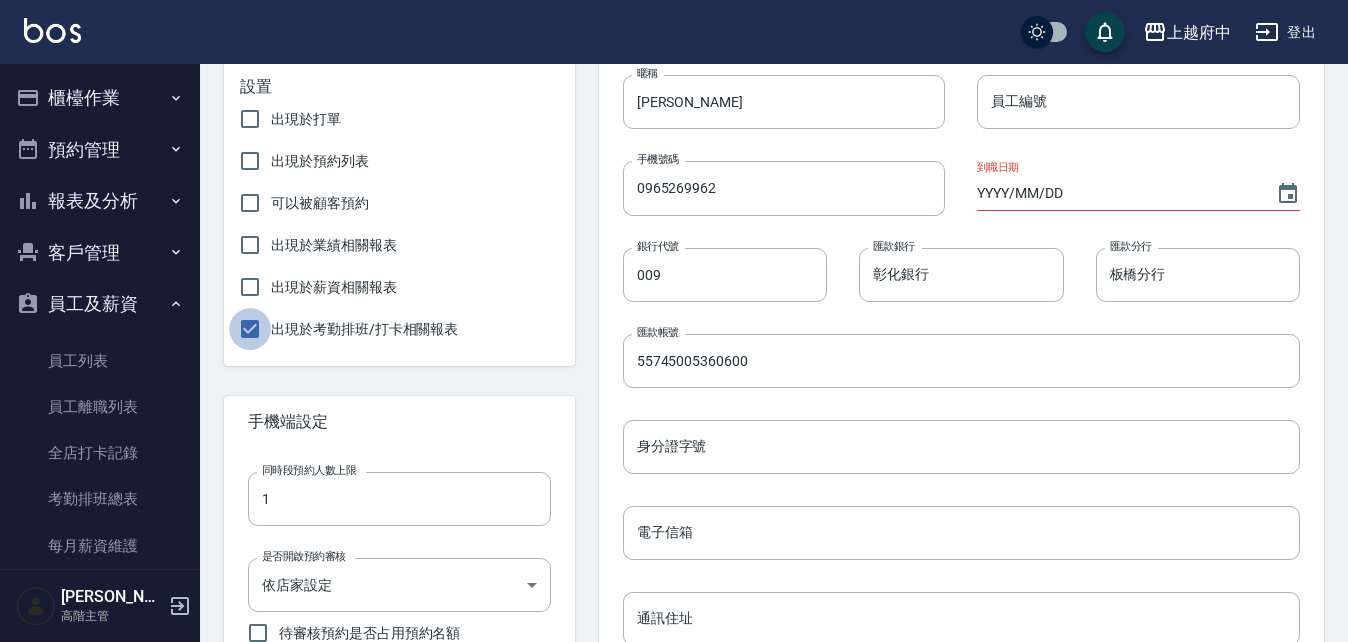 click on "出現於考勤排班/打卡相關報表" at bounding box center [250, 329] 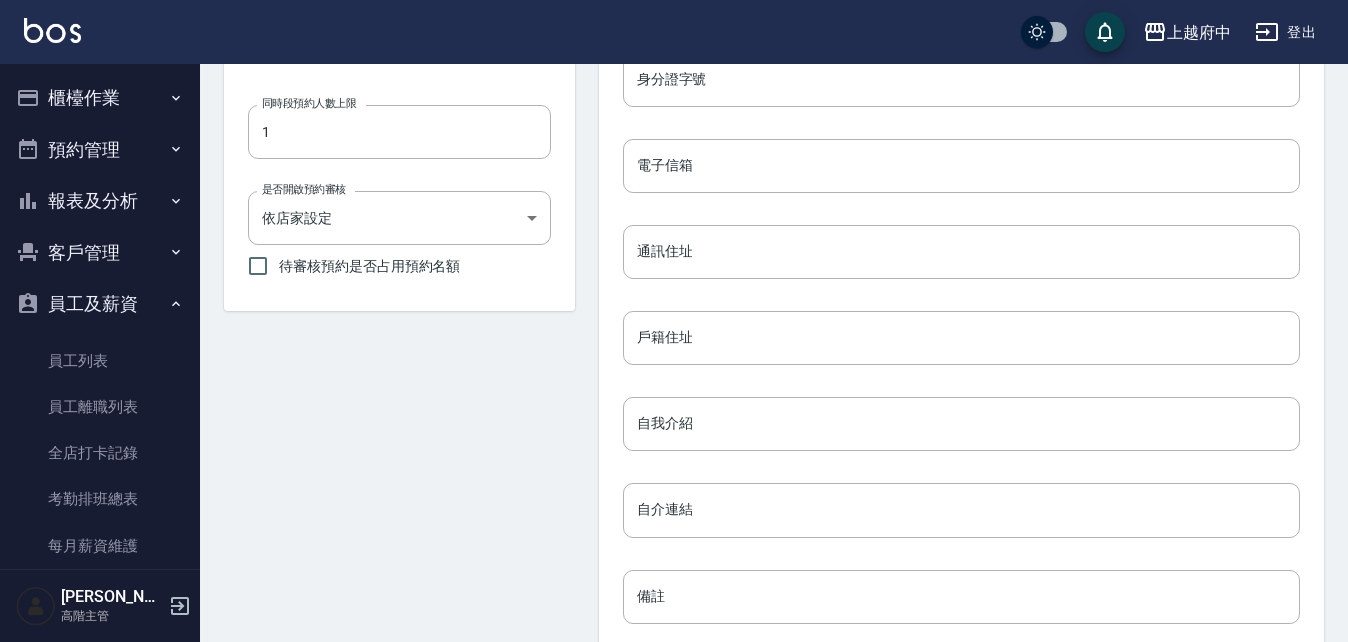 scroll, scrollTop: 953, scrollLeft: 0, axis: vertical 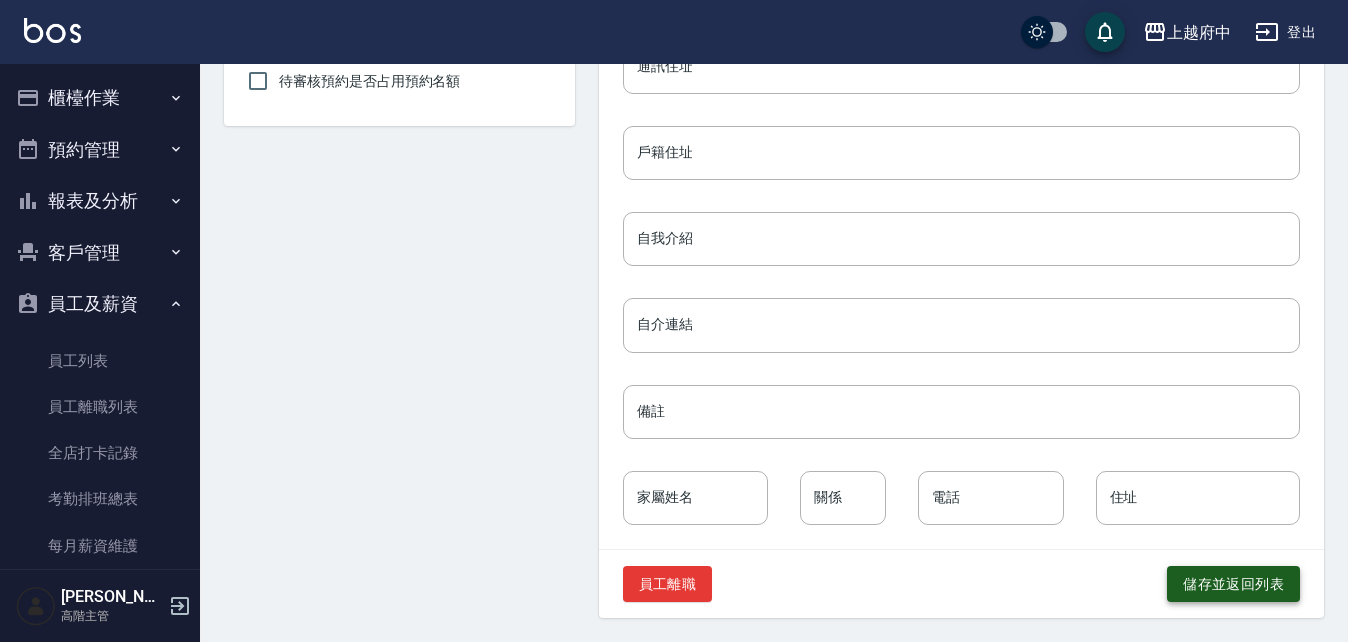click on "儲存並返回列表" at bounding box center (1233, 584) 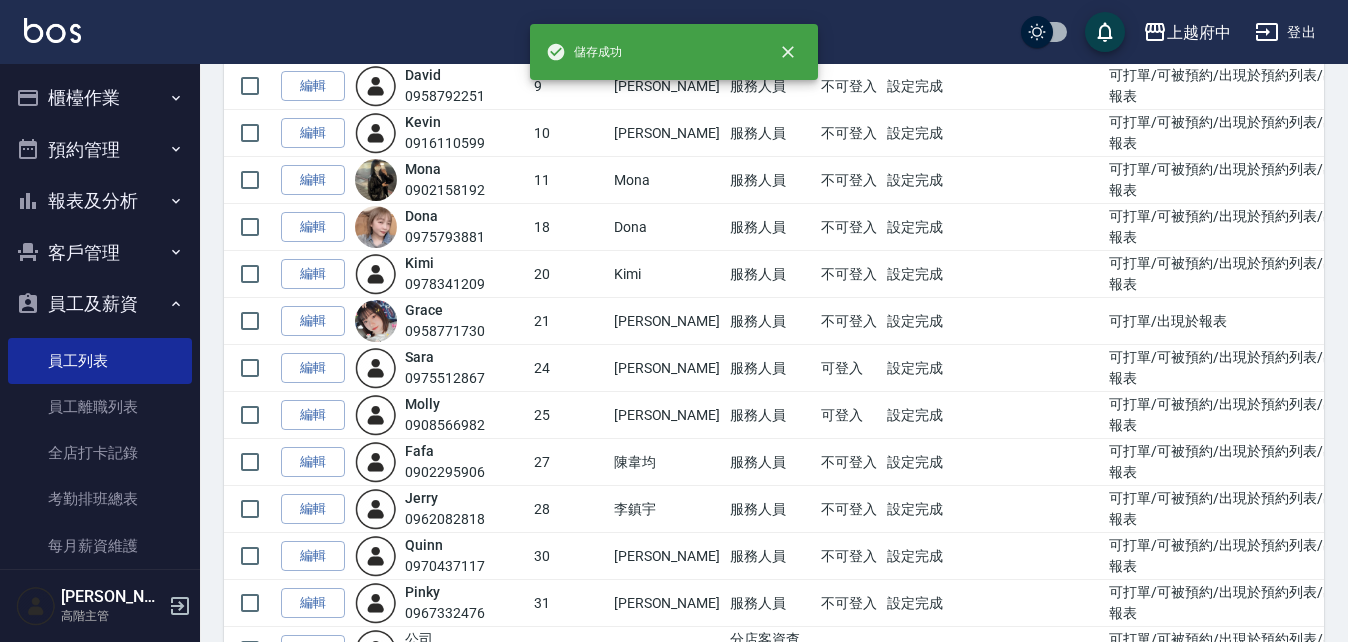 scroll, scrollTop: 500, scrollLeft: 0, axis: vertical 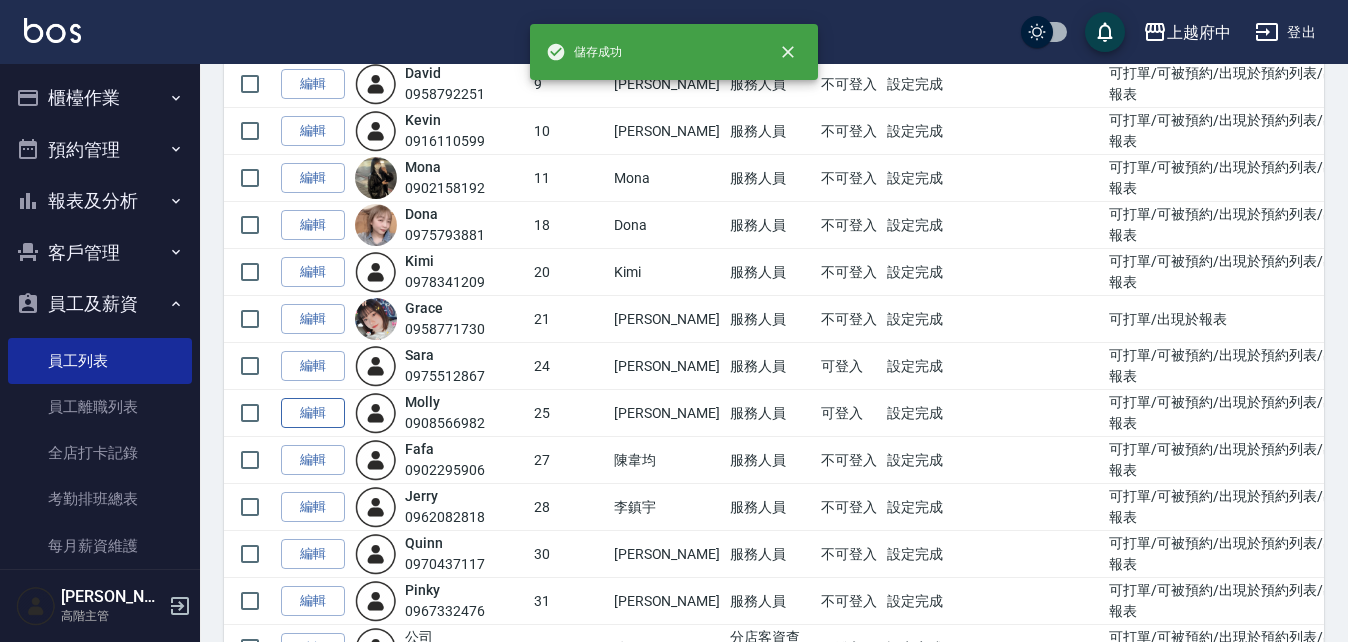 click on "編輯" at bounding box center [313, 413] 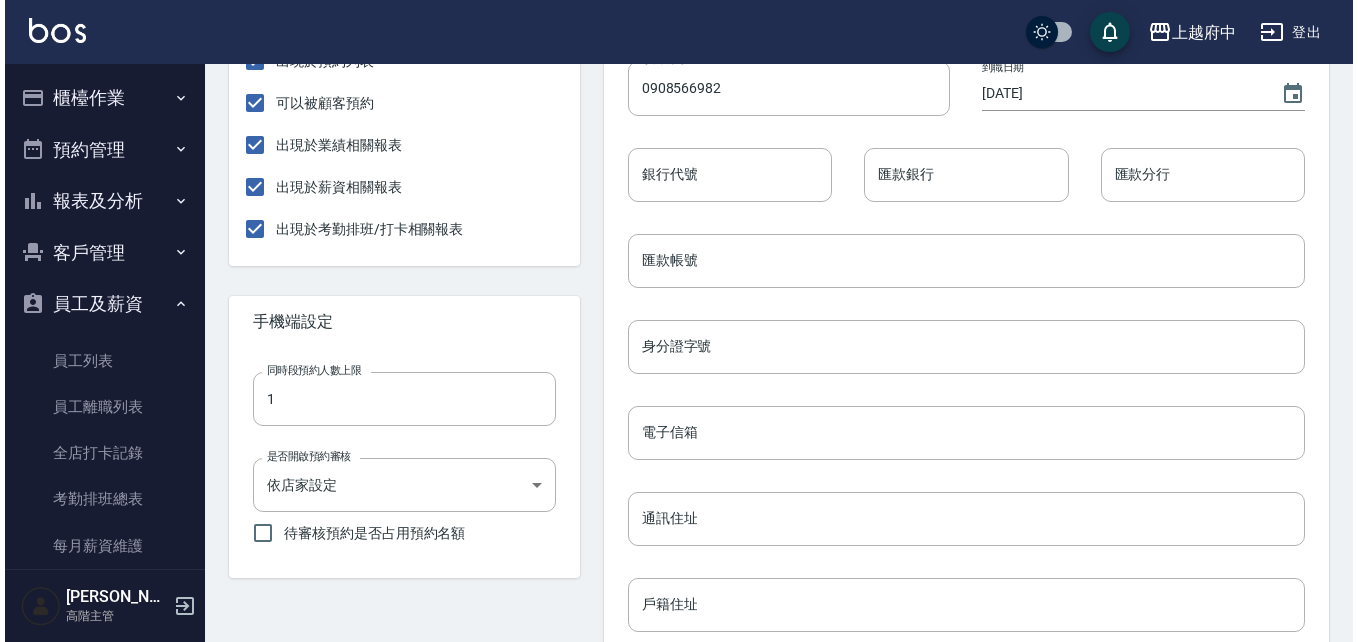 scroll, scrollTop: 0, scrollLeft: 0, axis: both 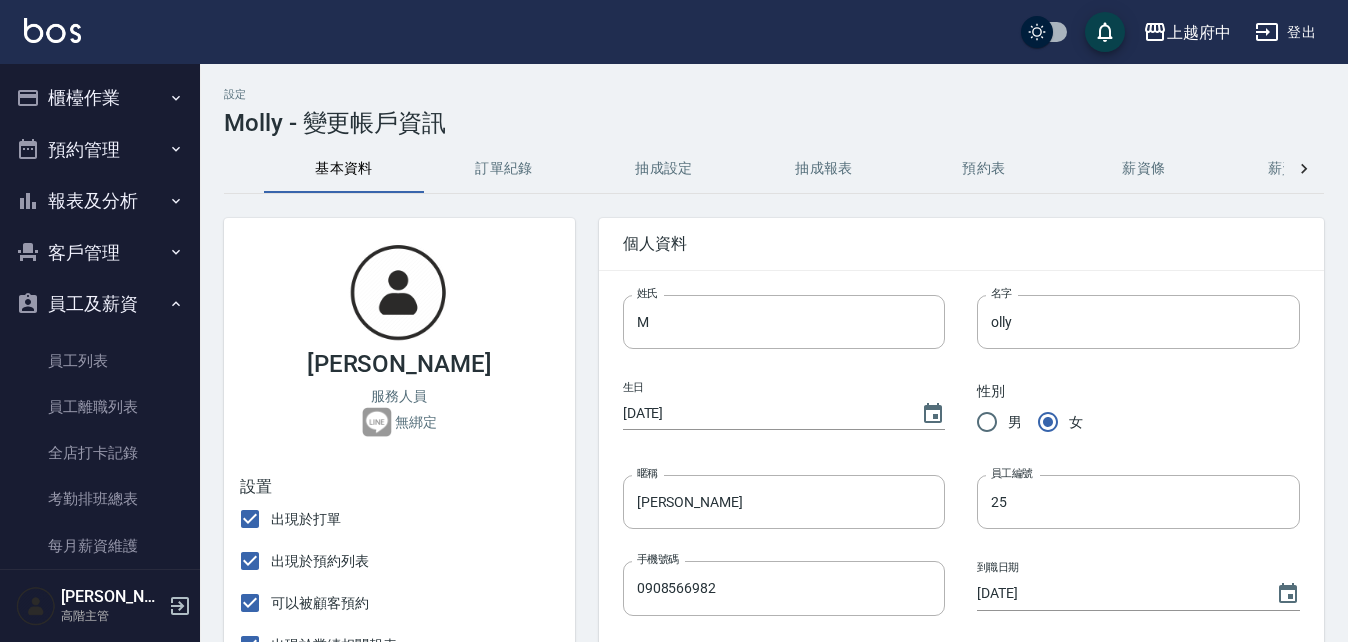click on "薪資加扣項" at bounding box center [1304, 169] 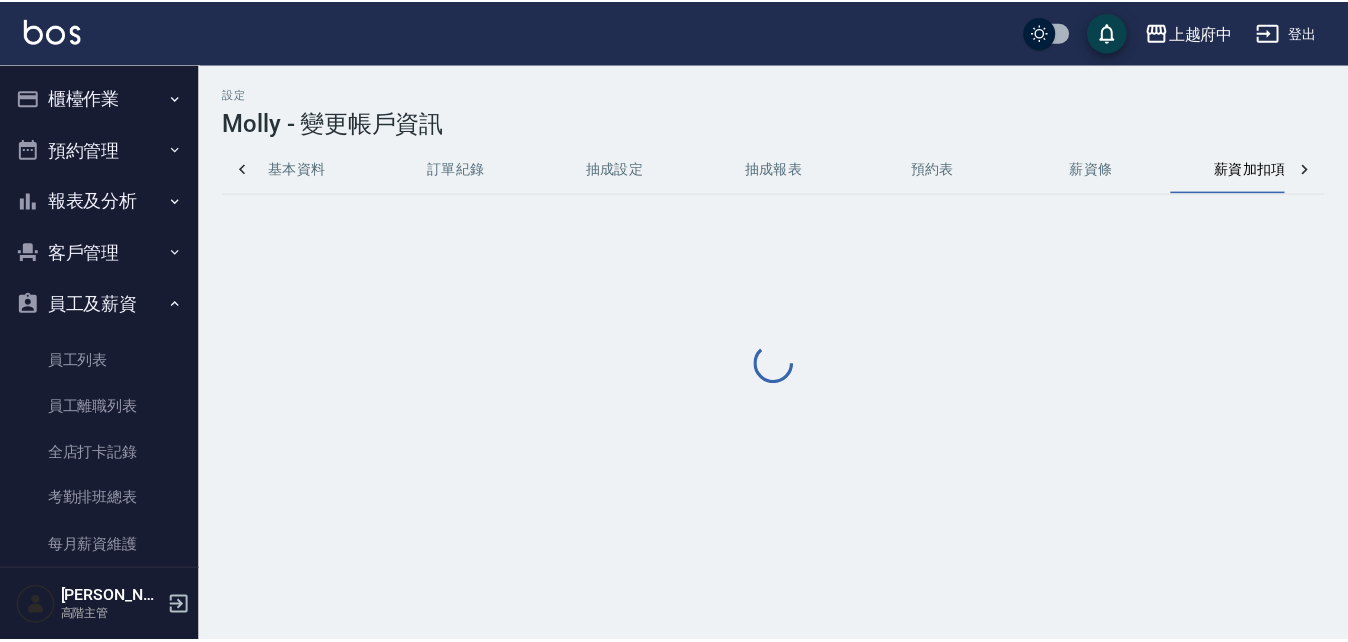 scroll, scrollTop: 0, scrollLeft: 90, axis: horizontal 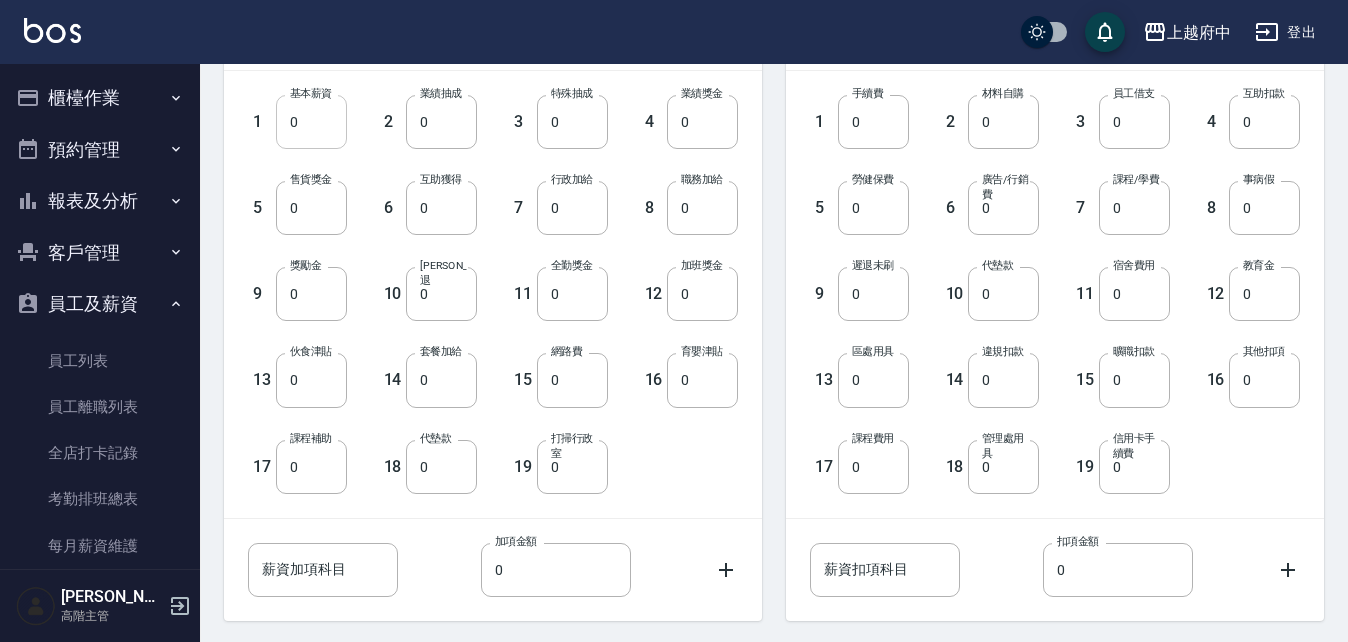 click on "0" at bounding box center [311, 122] 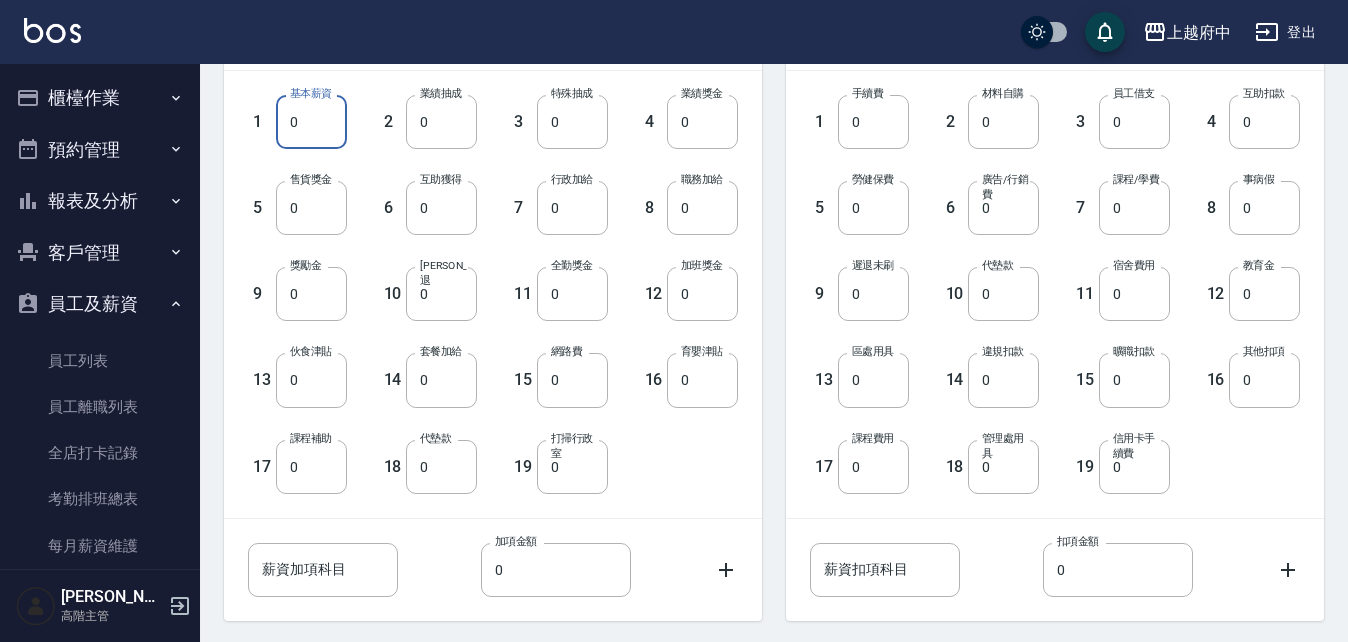 drag, startPoint x: 311, startPoint y: 124, endPoint x: 270, endPoint y: 116, distance: 41.773197 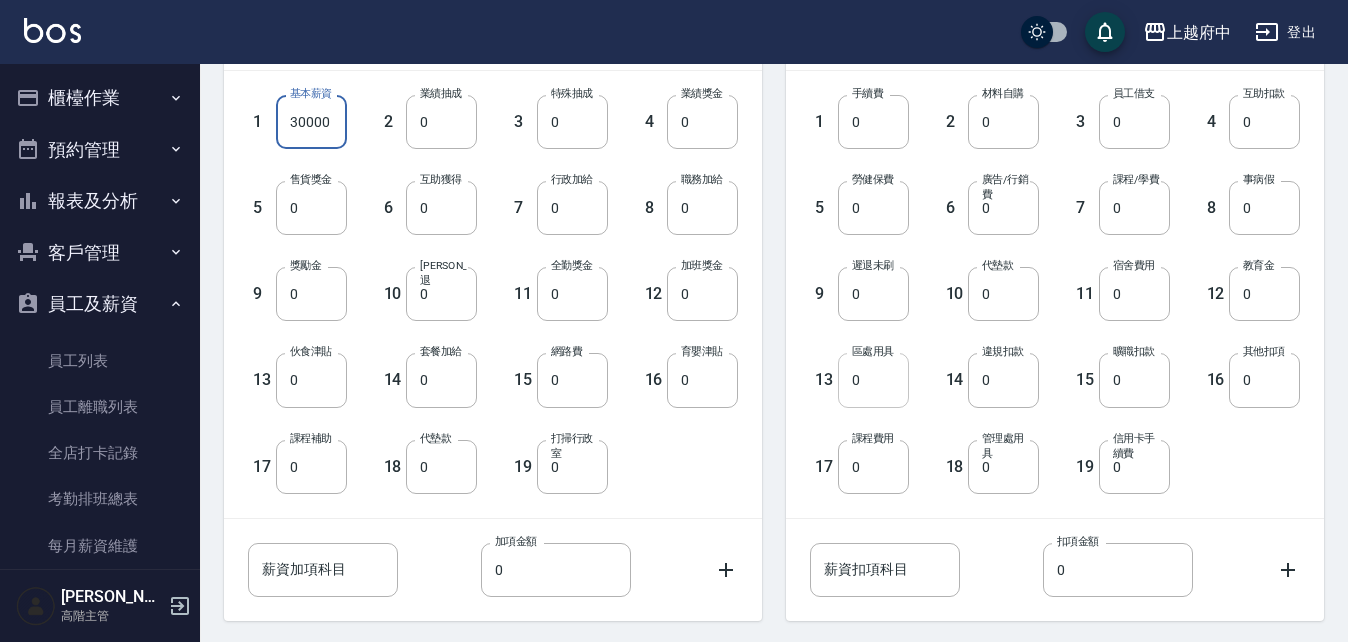 type on "30000" 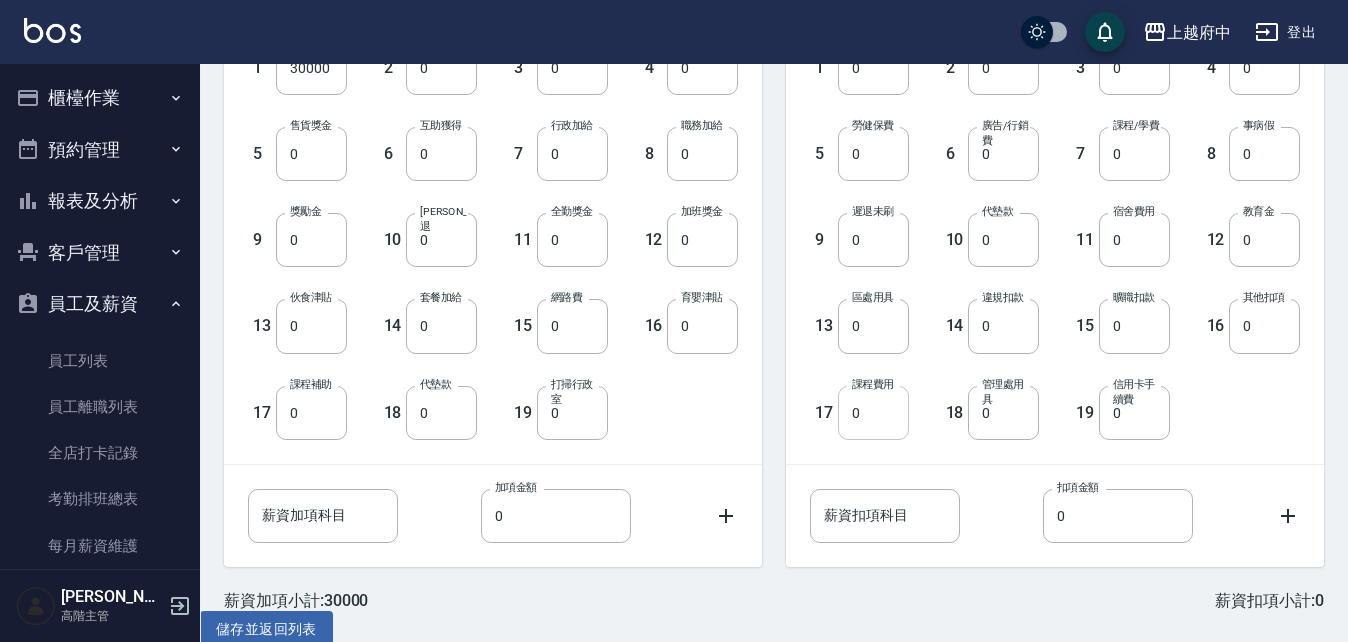 scroll, scrollTop: 283, scrollLeft: 0, axis: vertical 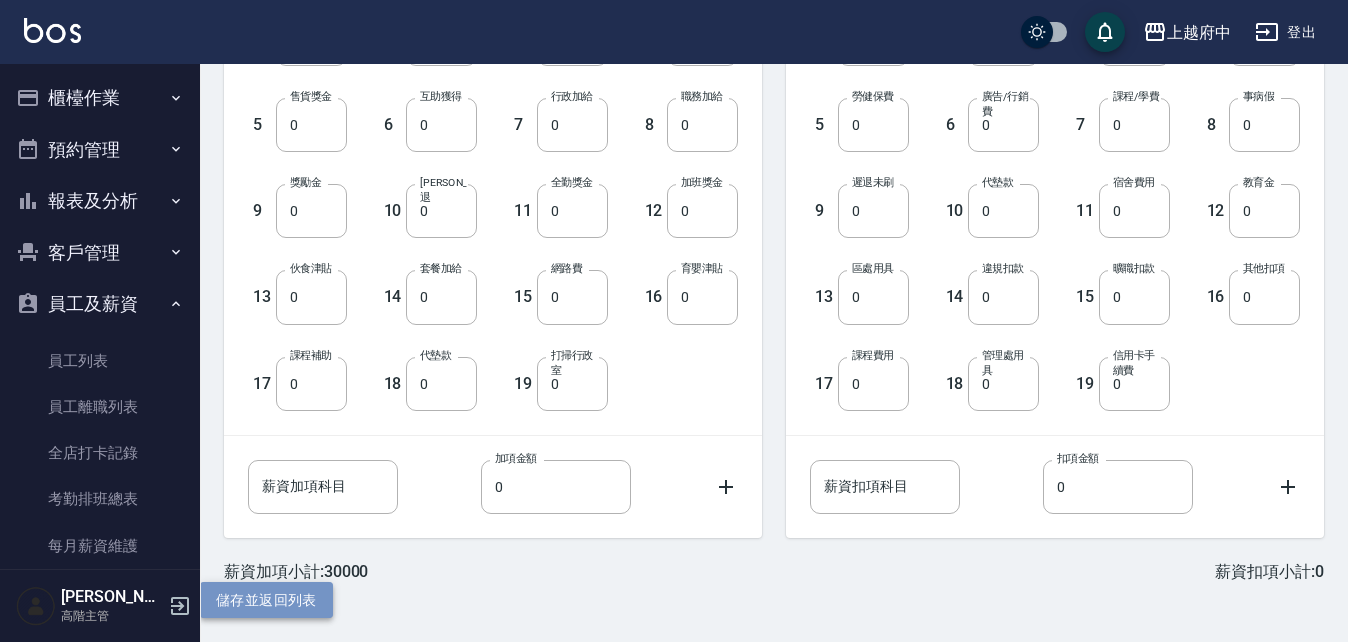 click on "儲存並返回列表" at bounding box center (266, 600) 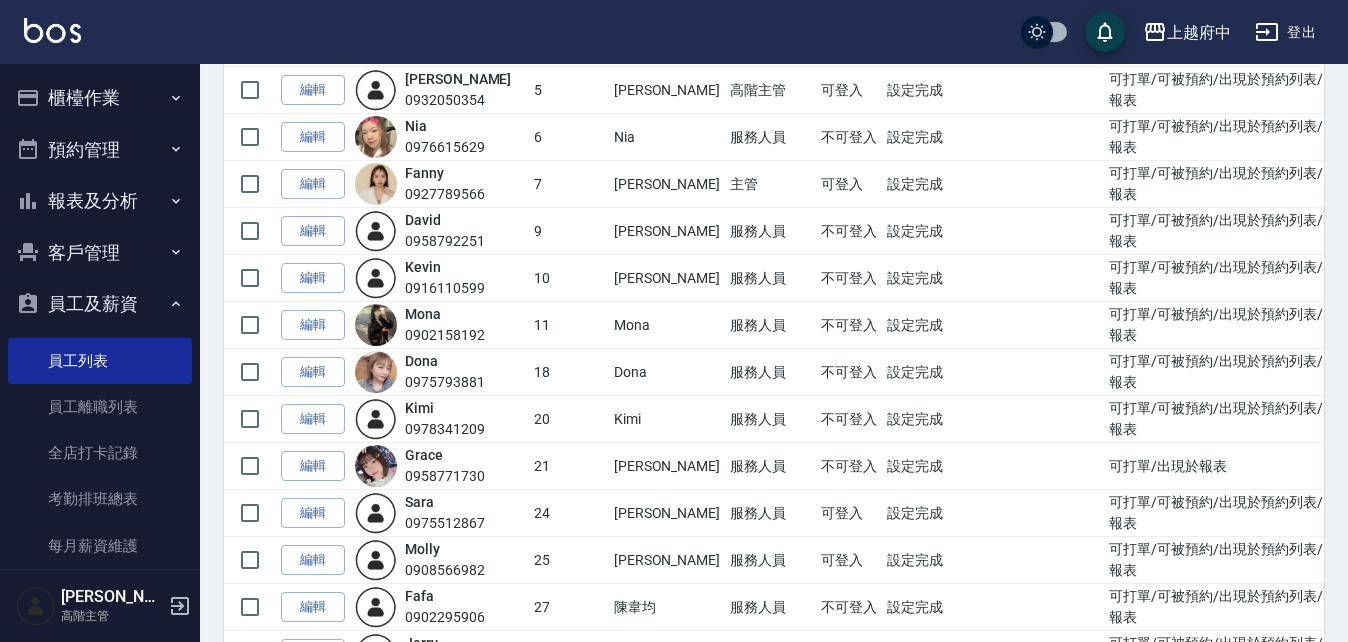 scroll, scrollTop: 400, scrollLeft: 0, axis: vertical 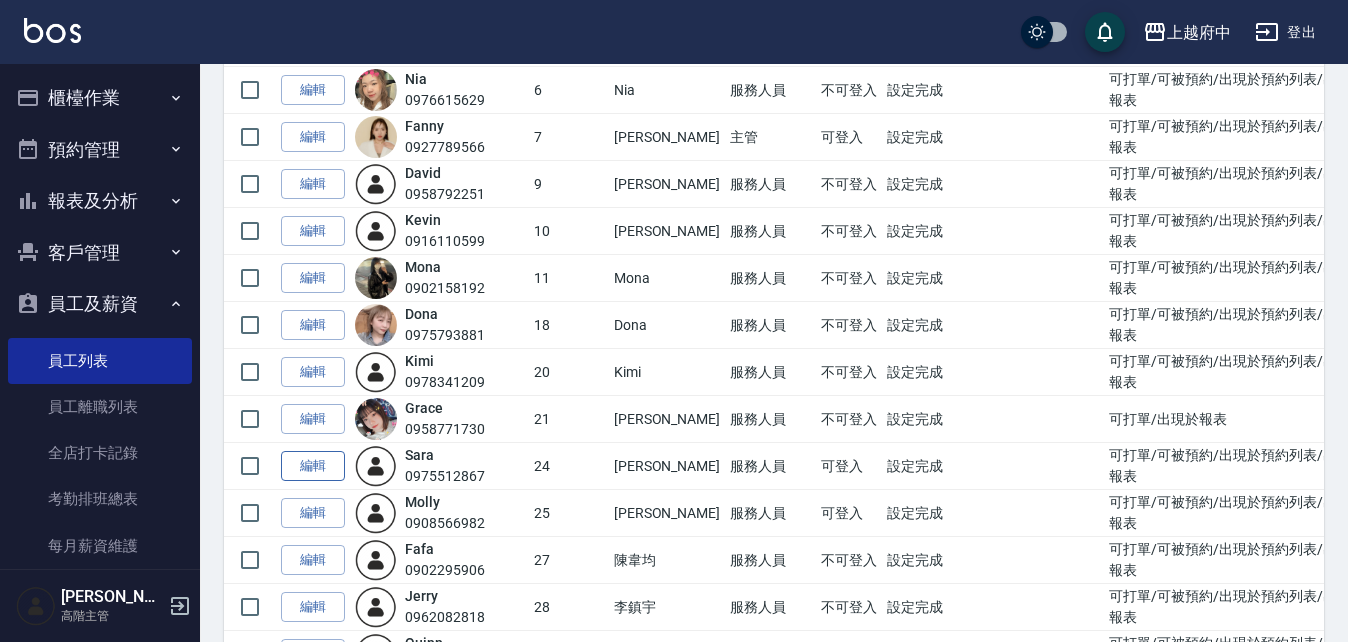 click on "編輯" at bounding box center [313, 466] 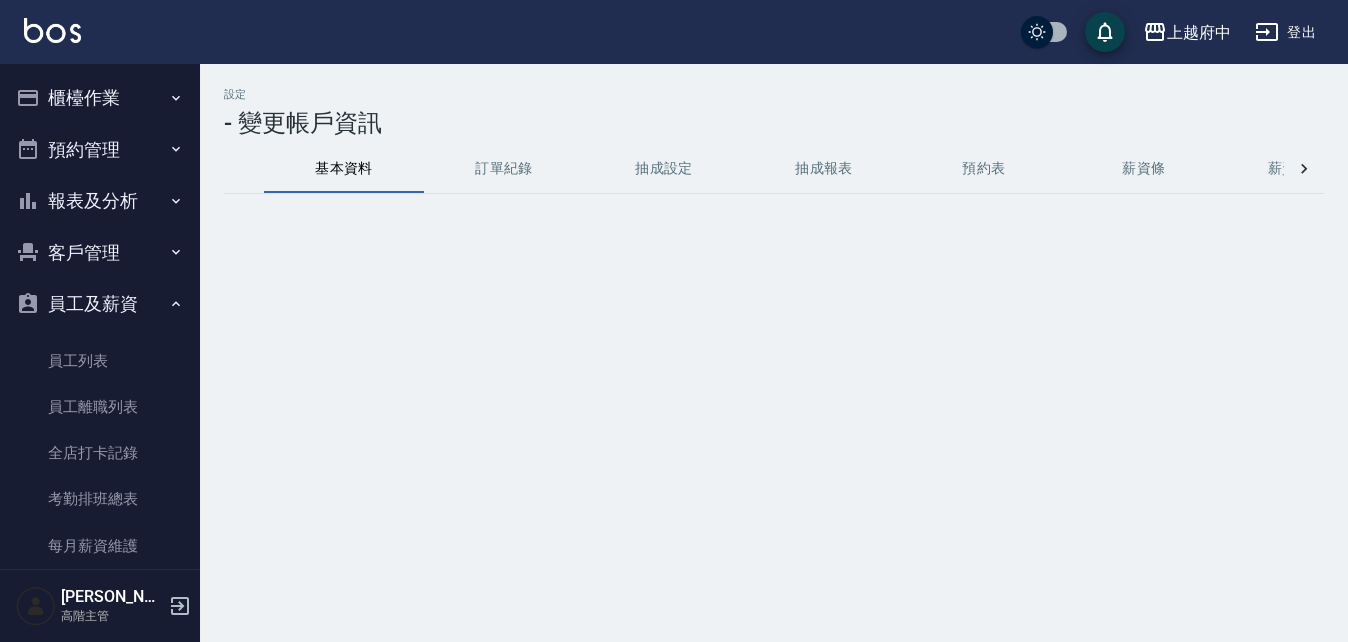 scroll, scrollTop: 0, scrollLeft: 0, axis: both 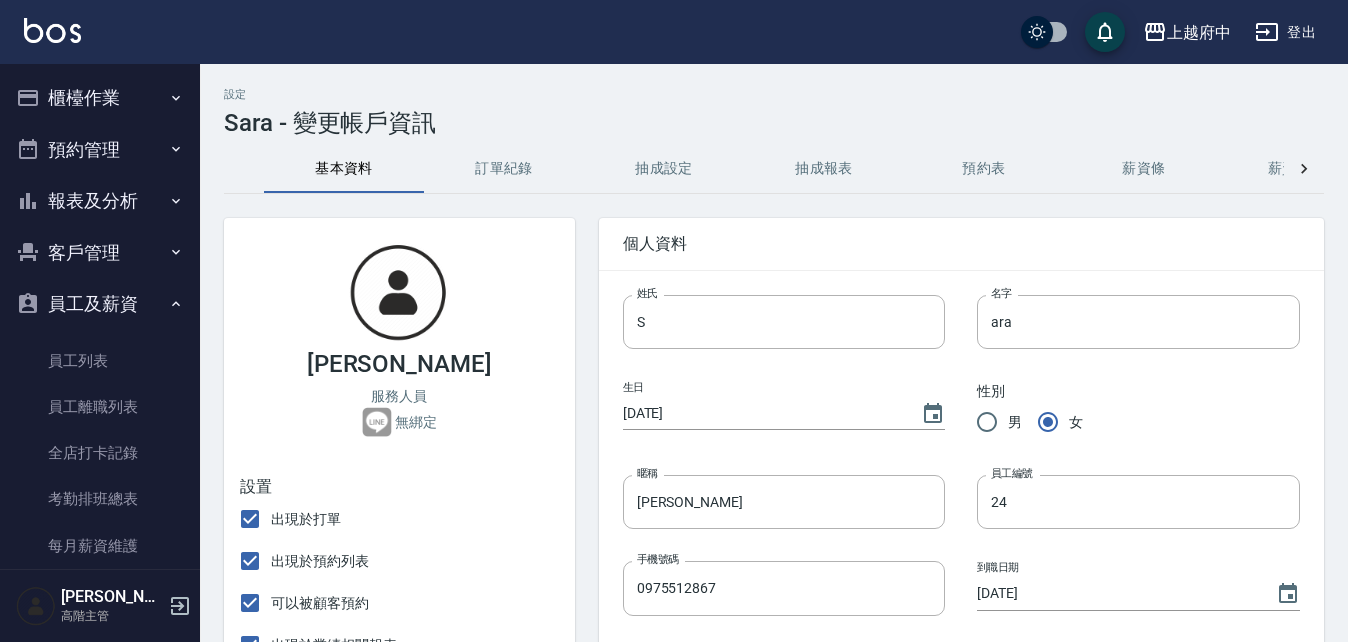 click 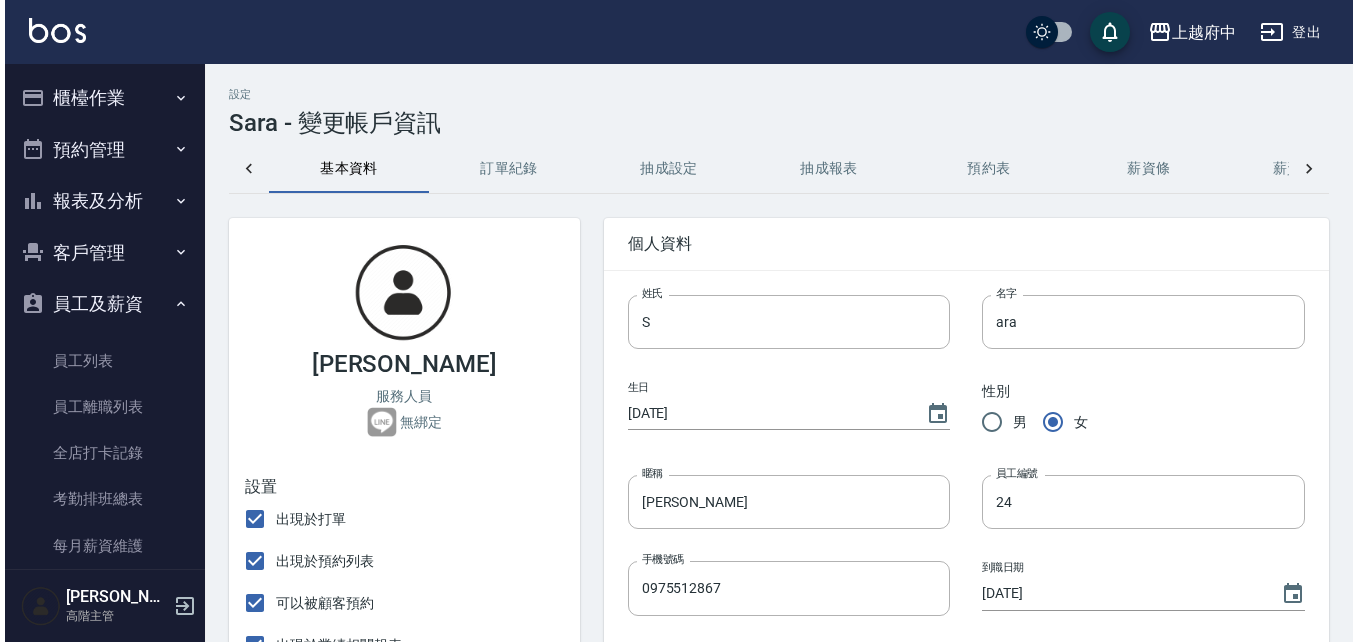 scroll, scrollTop: 0, scrollLeft: 420, axis: horizontal 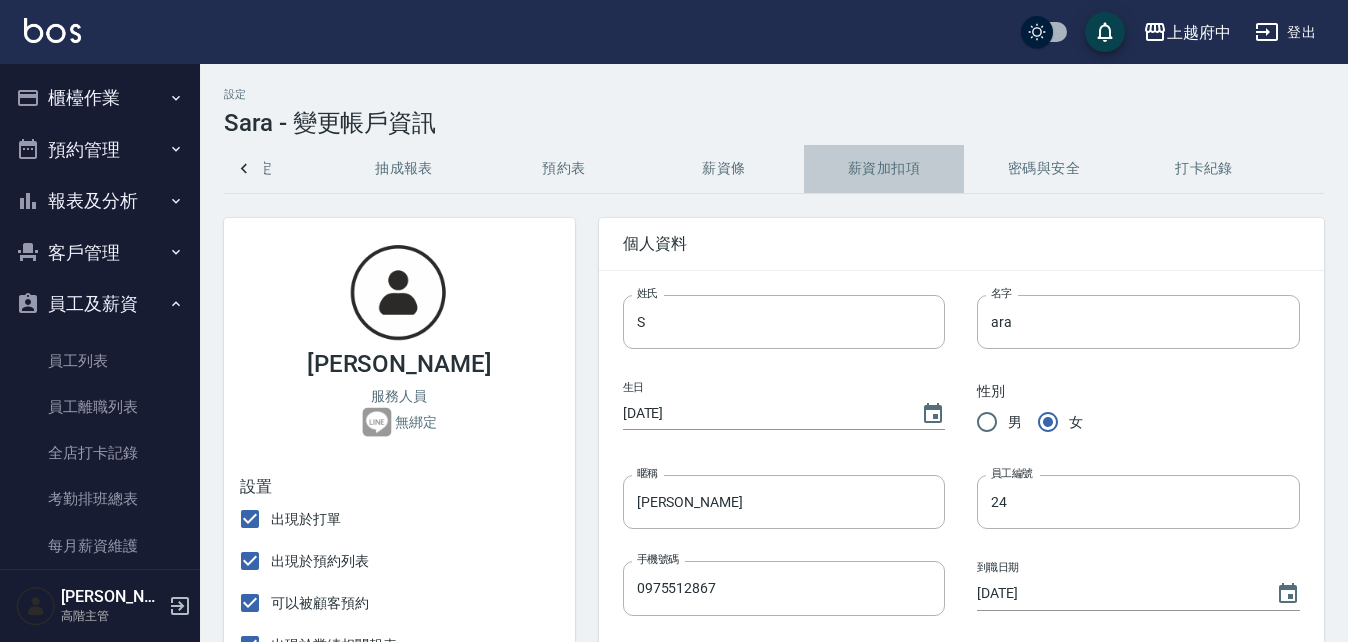 click on "薪資加扣項" at bounding box center (884, 169) 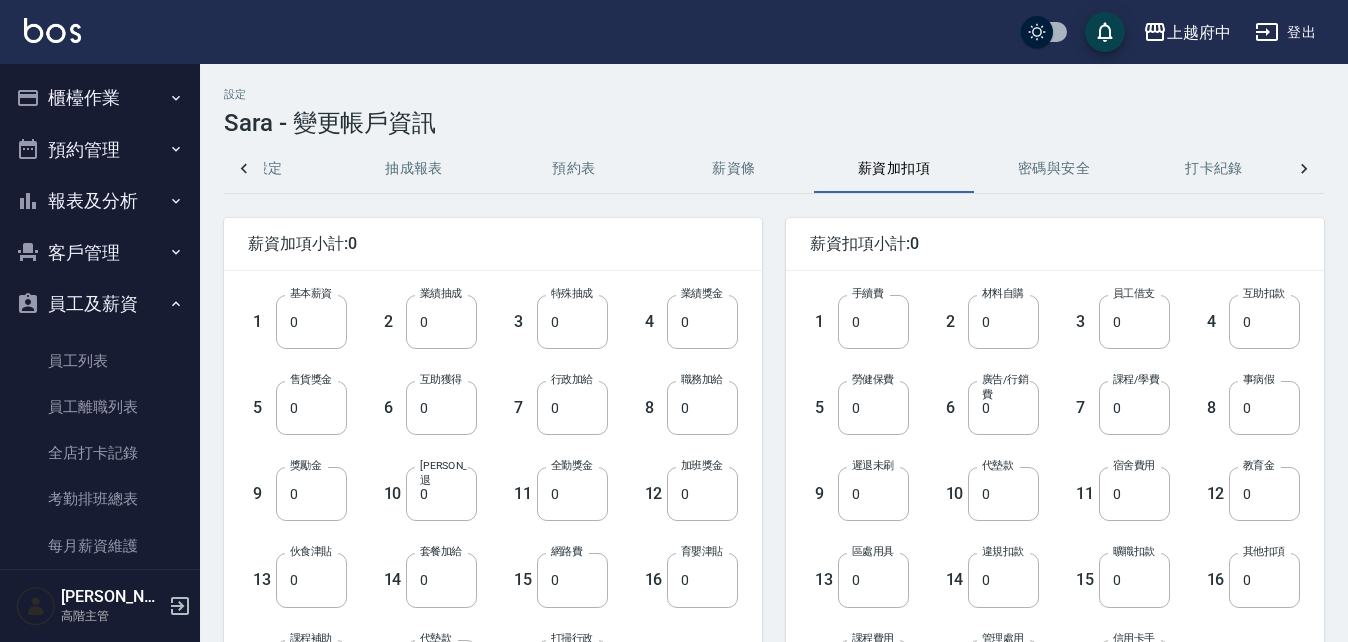 drag, startPoint x: 333, startPoint y: 303, endPoint x: 236, endPoint y: 316, distance: 97.867256 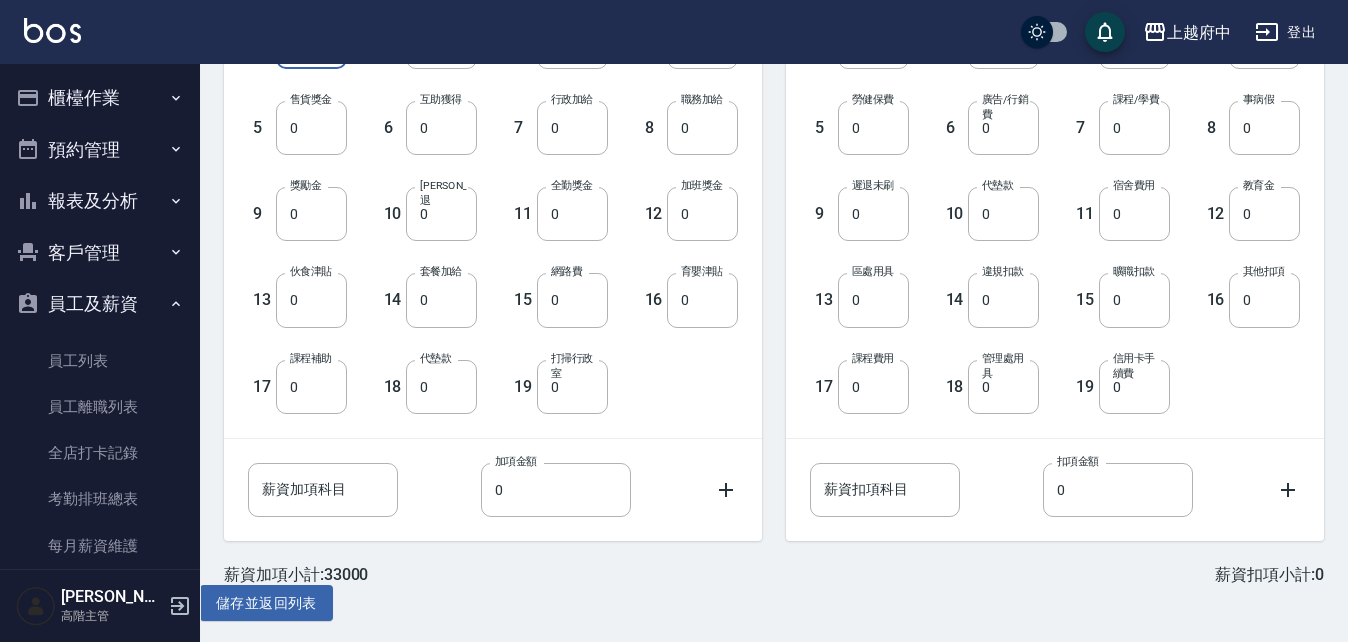 scroll, scrollTop: 283, scrollLeft: 0, axis: vertical 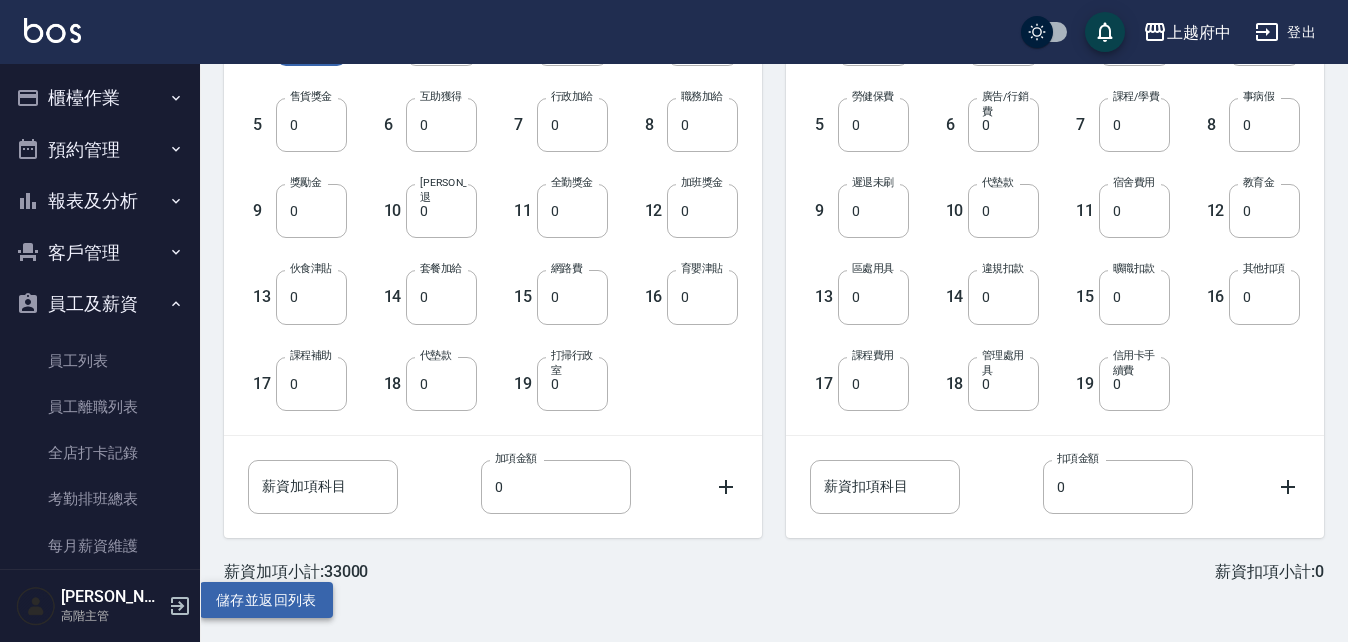 type on "33000" 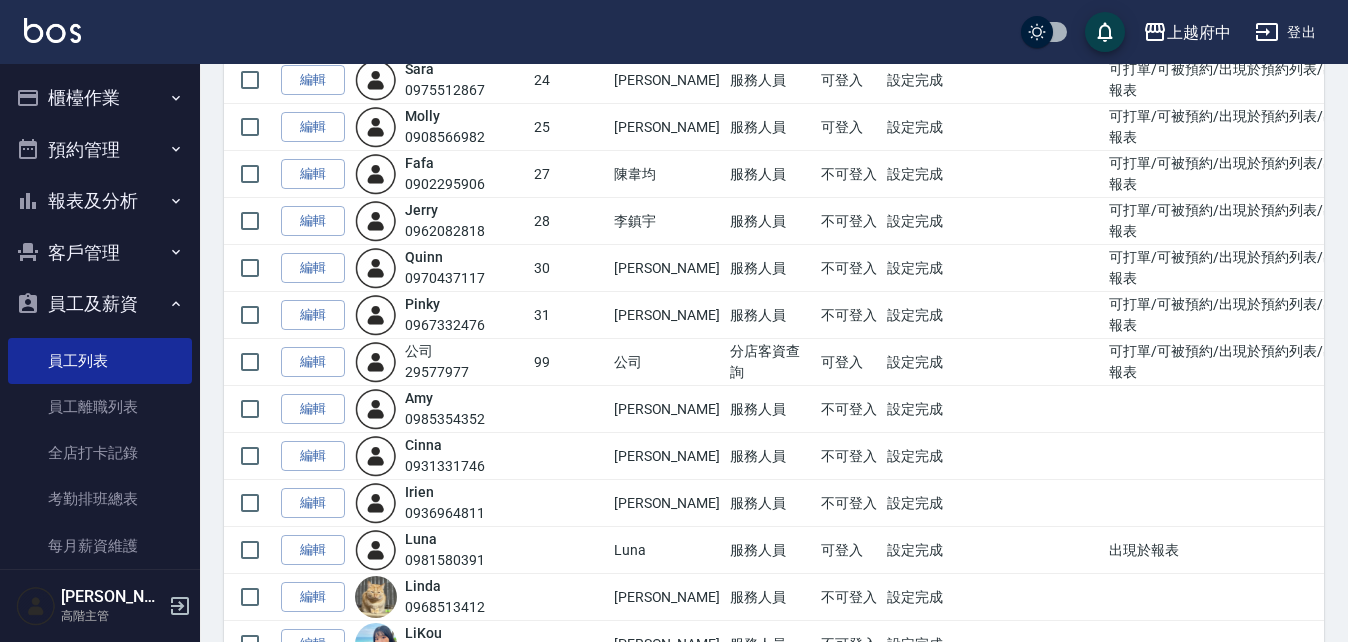 scroll, scrollTop: 672, scrollLeft: 0, axis: vertical 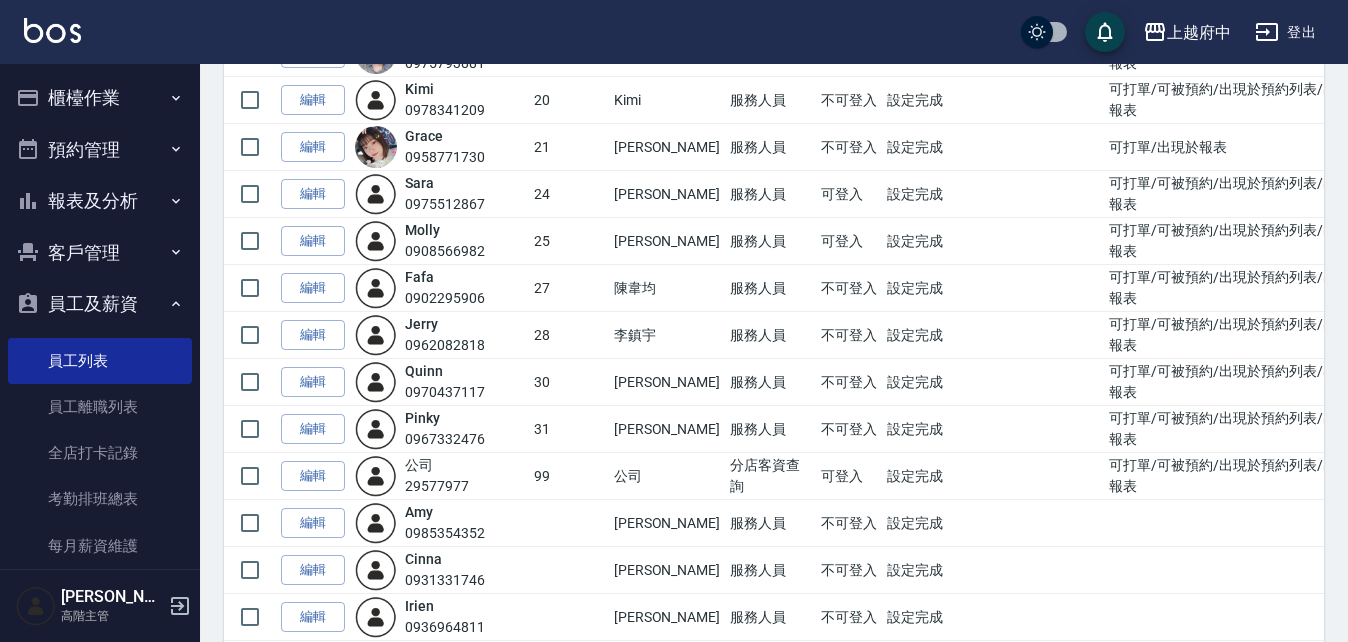 click on "登出" at bounding box center (1285, 32) 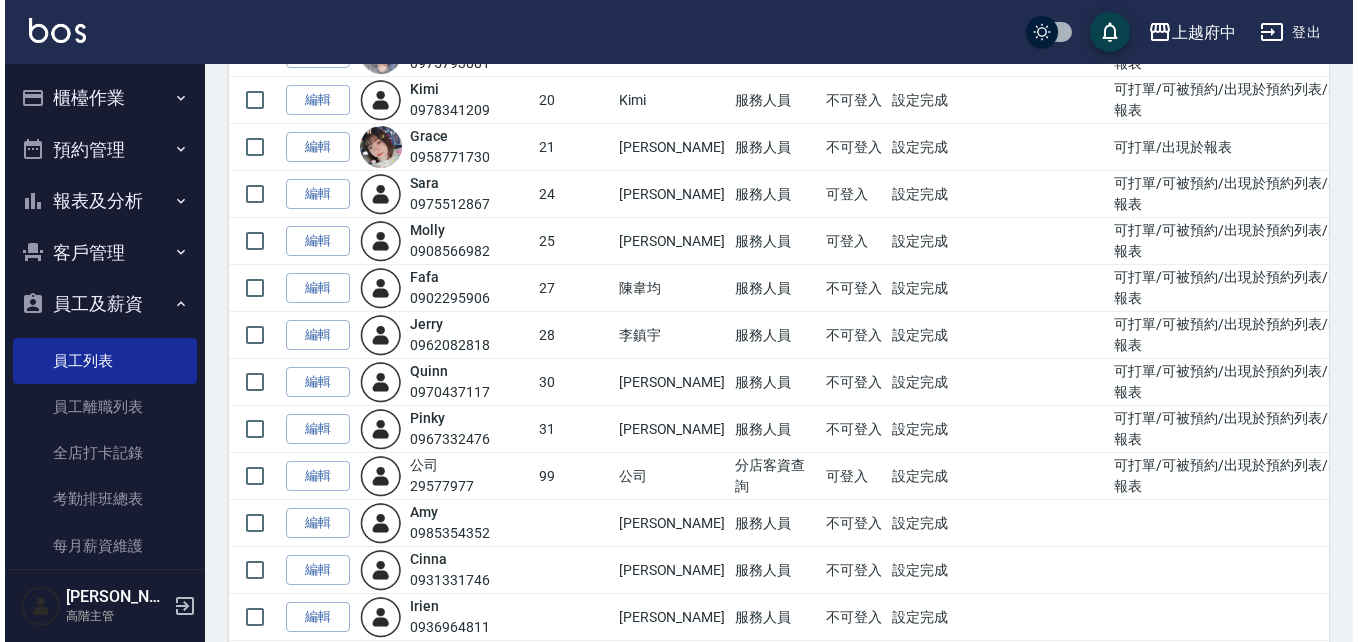 scroll, scrollTop: 0, scrollLeft: 0, axis: both 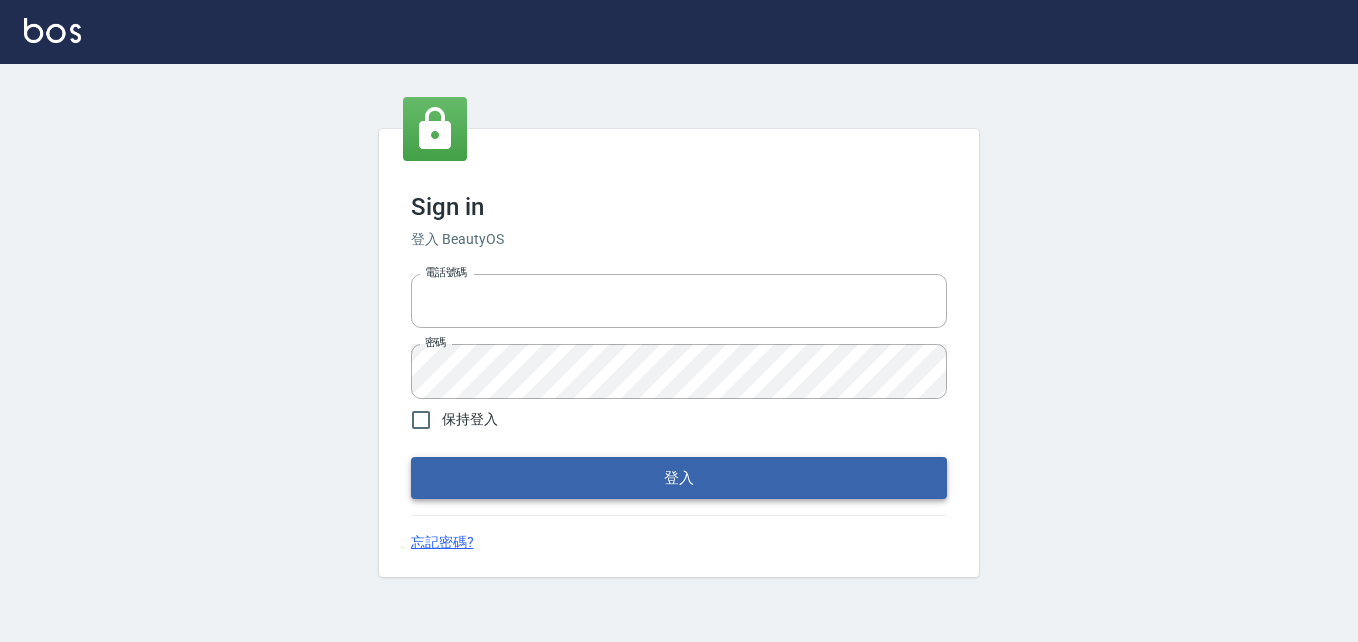 type on "0911903627" 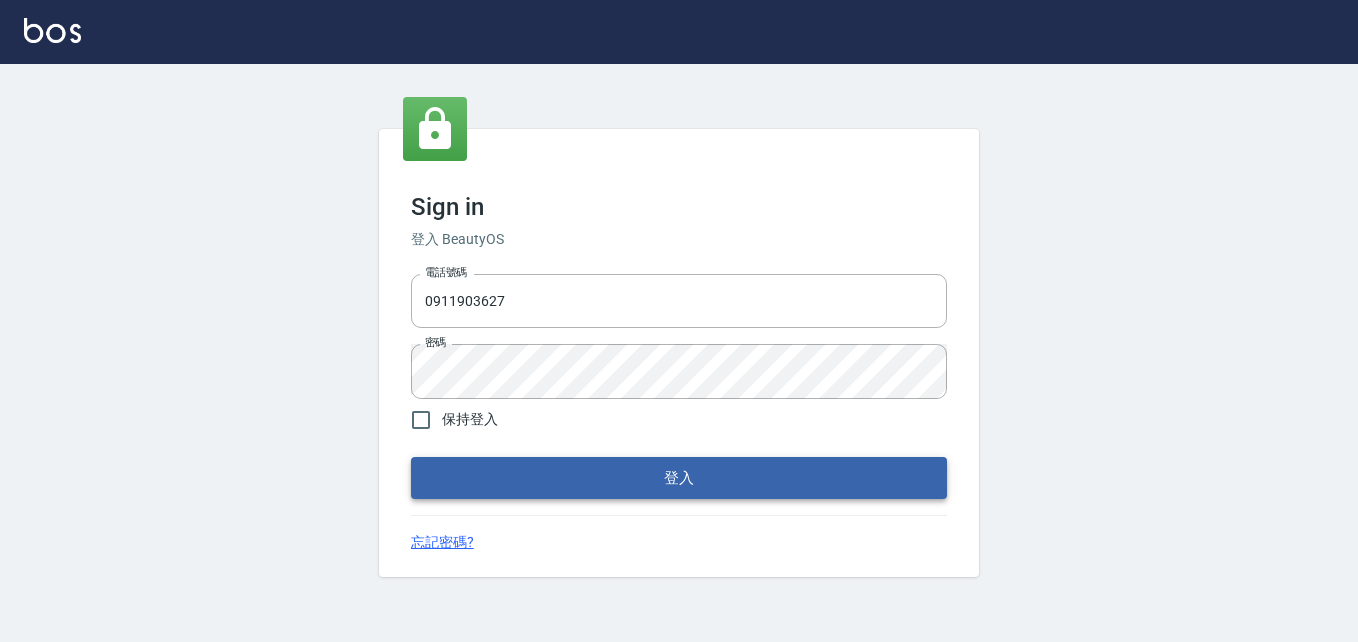 click on "登入" at bounding box center (679, 478) 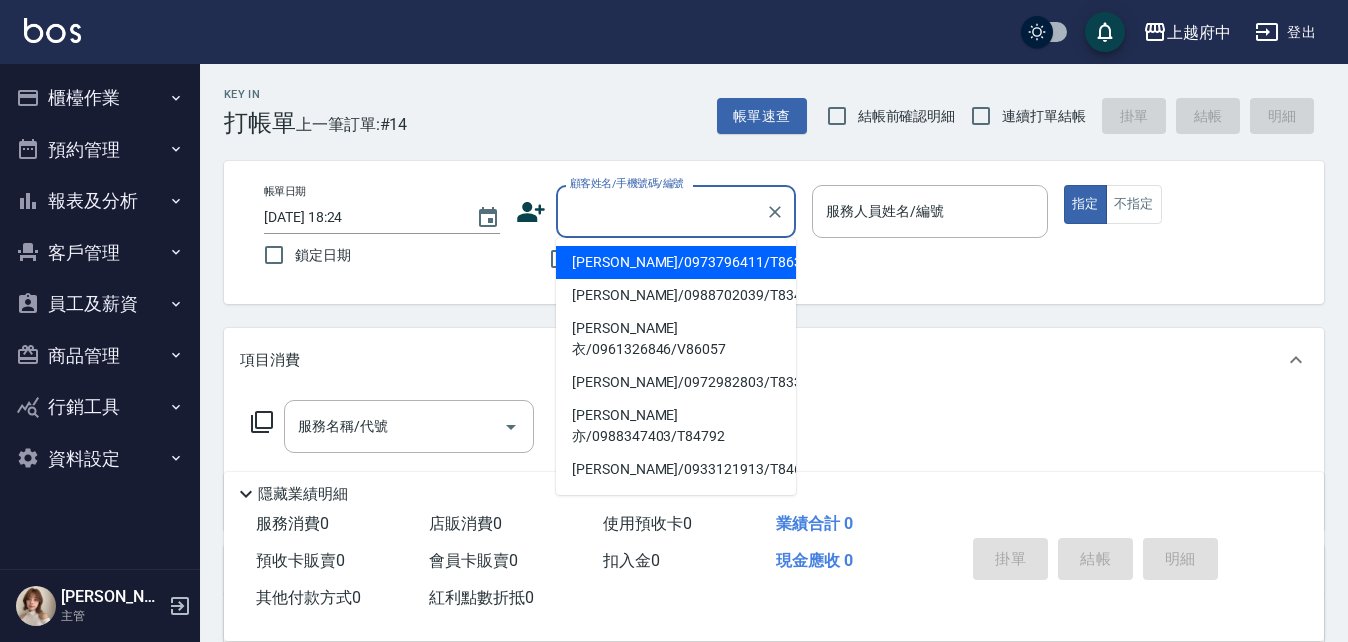 click on "顧客姓名/手機號碼/編號" at bounding box center [661, 211] 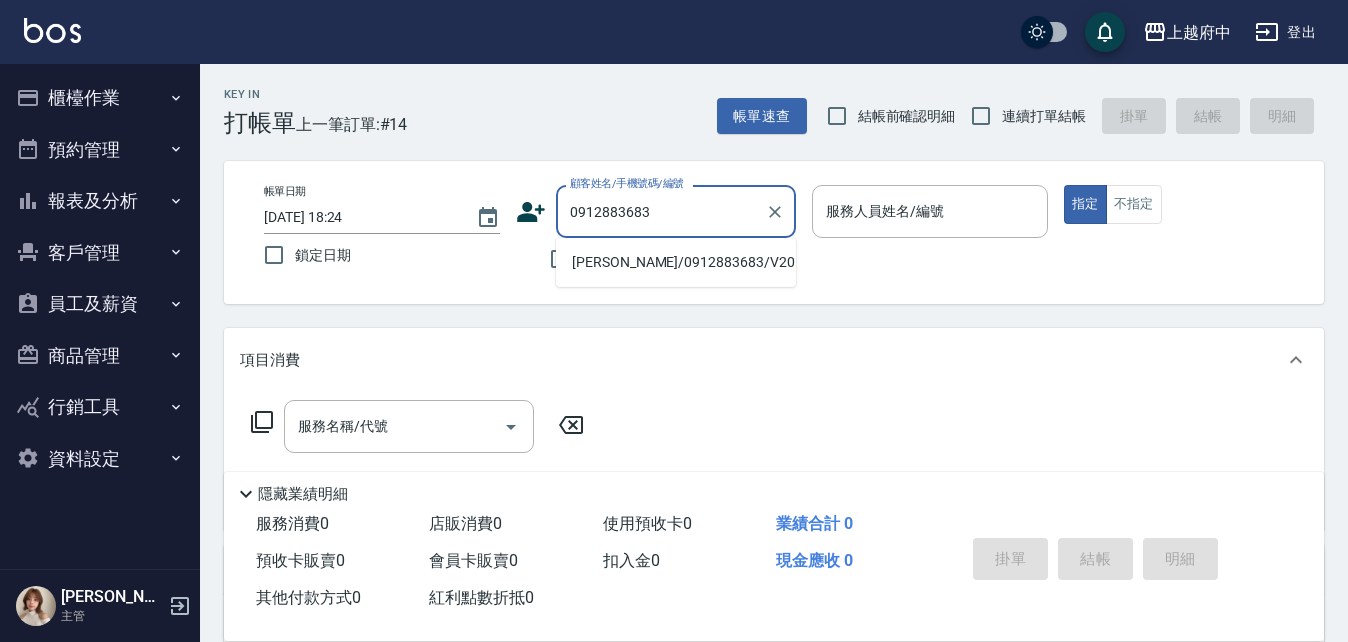 click on "[PERSON_NAME]/0912883683/V20142" at bounding box center [676, 262] 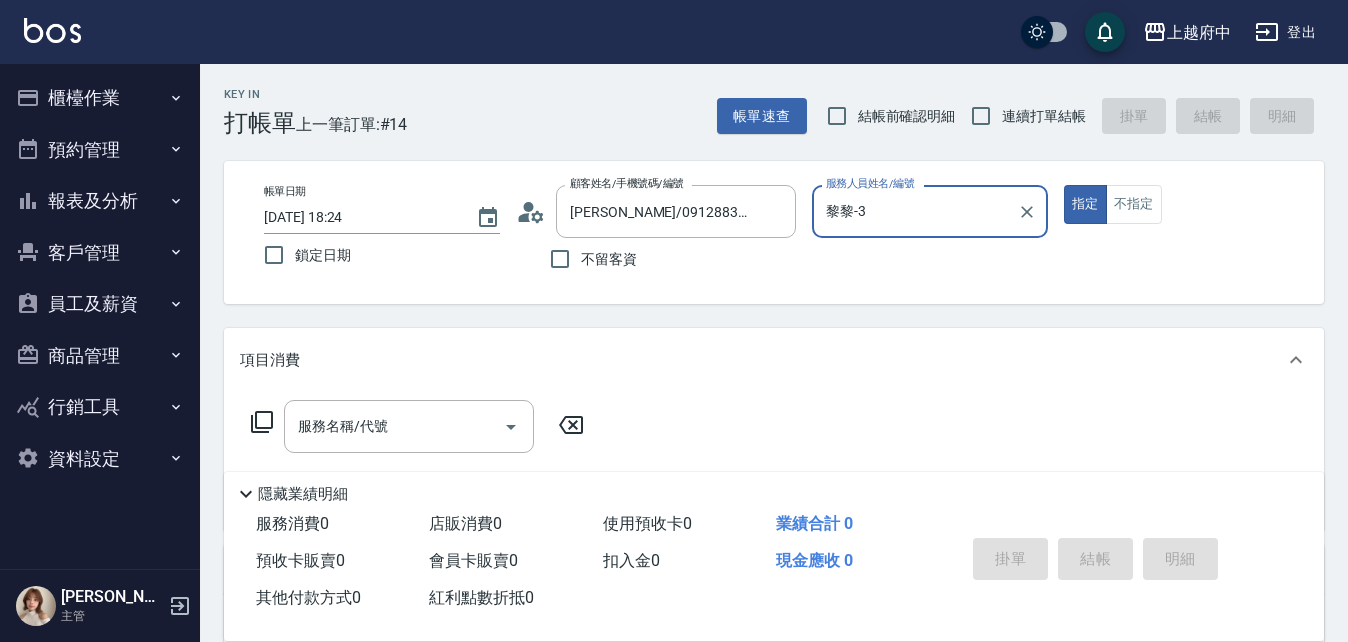 type on "黎黎-3" 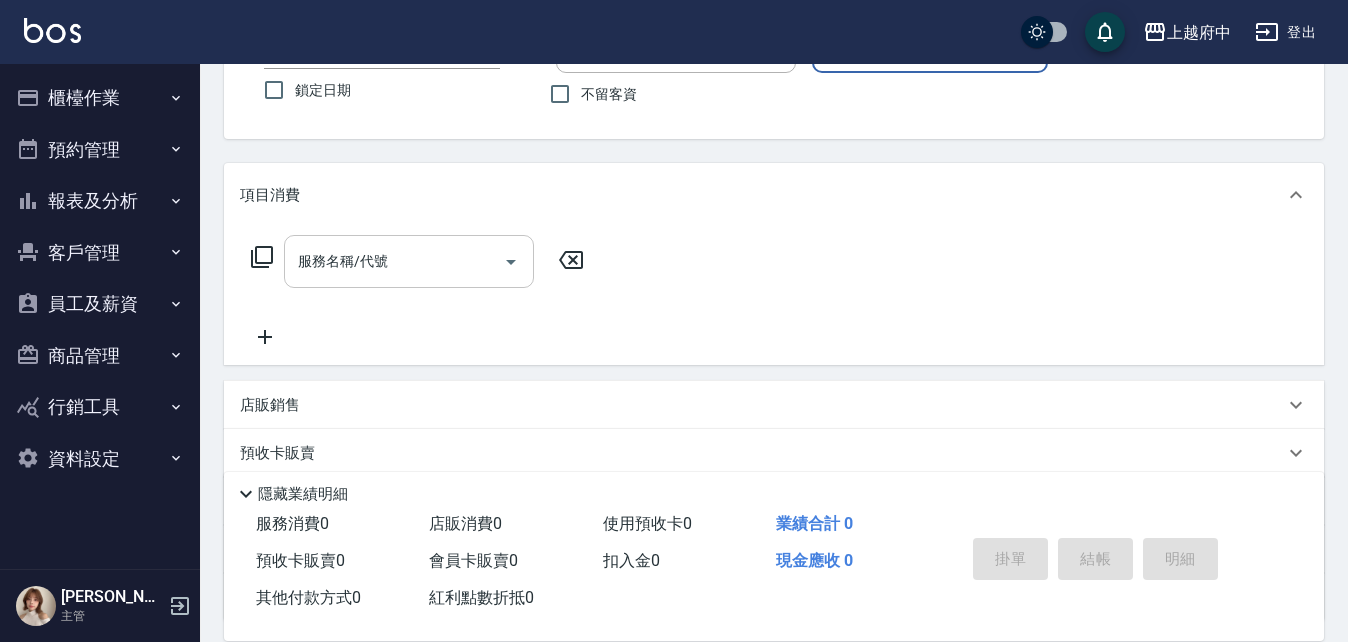 scroll, scrollTop: 200, scrollLeft: 0, axis: vertical 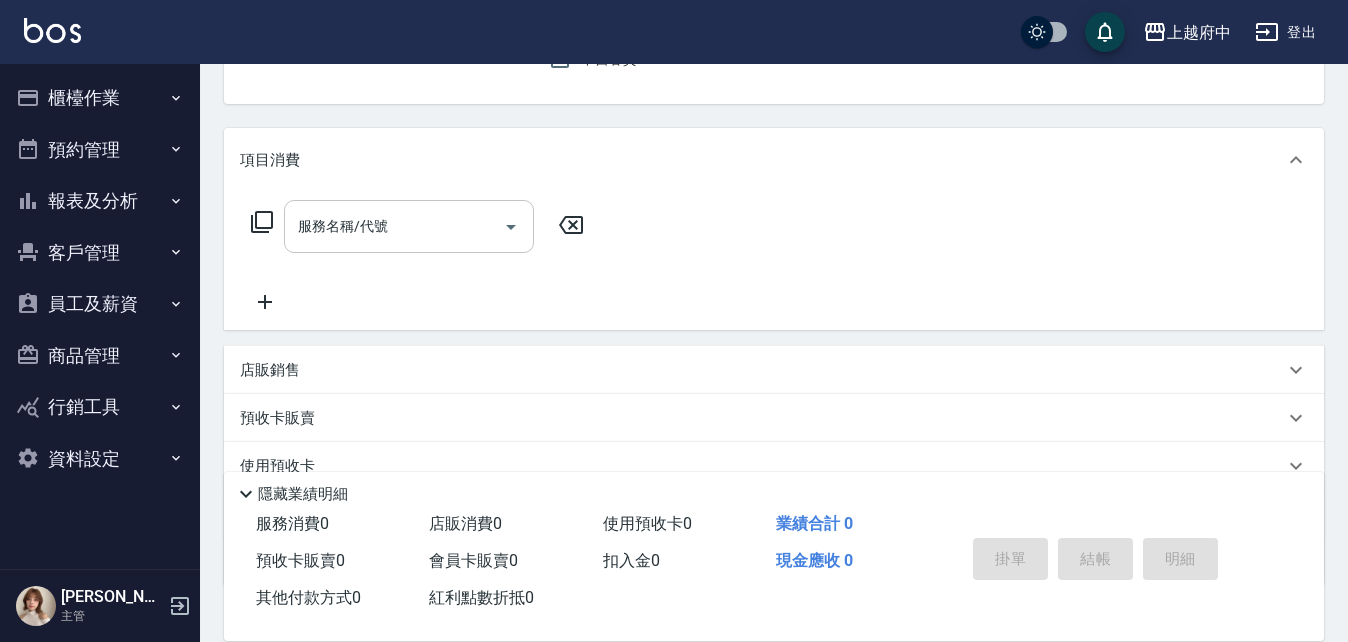 click on "服務名稱/代號" at bounding box center (394, 226) 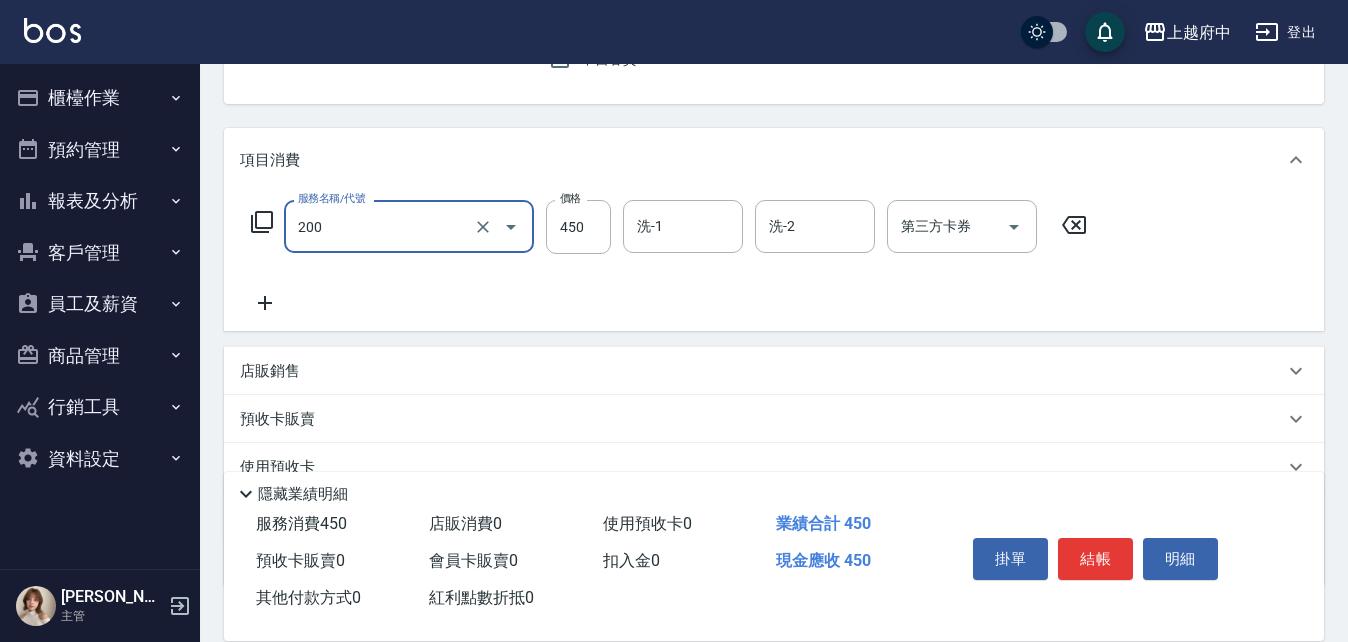 type on "有機洗髮(200)" 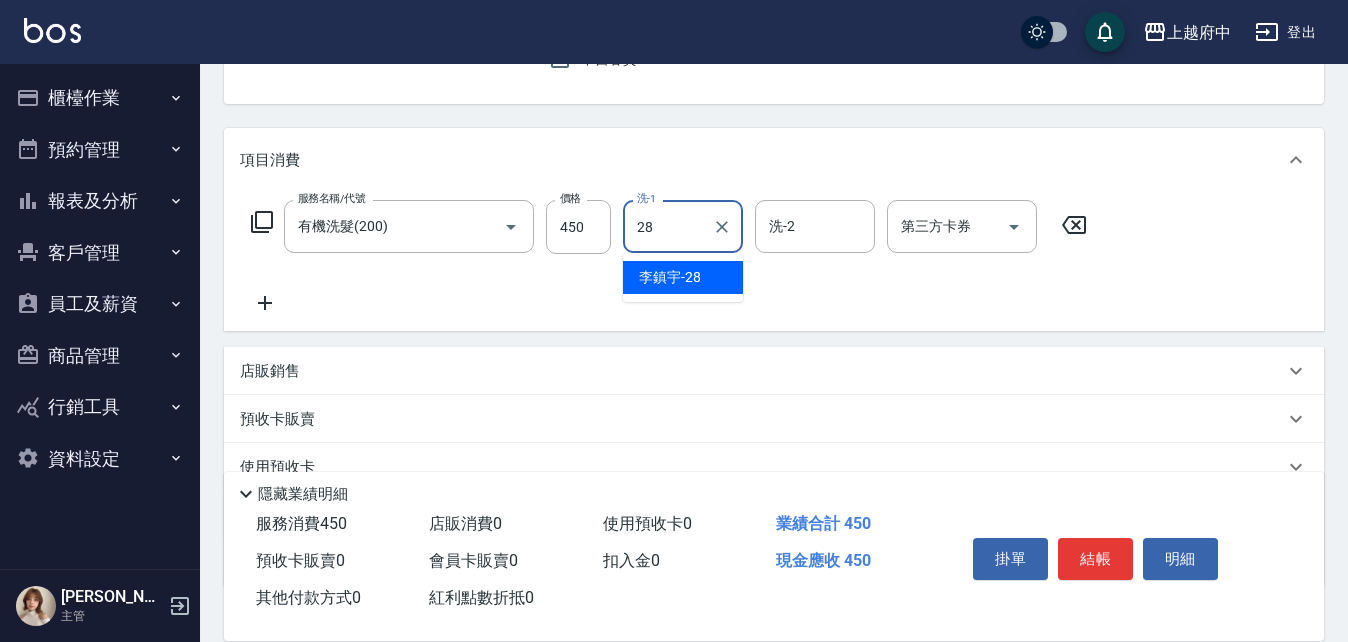 type on "[PERSON_NAME]-28" 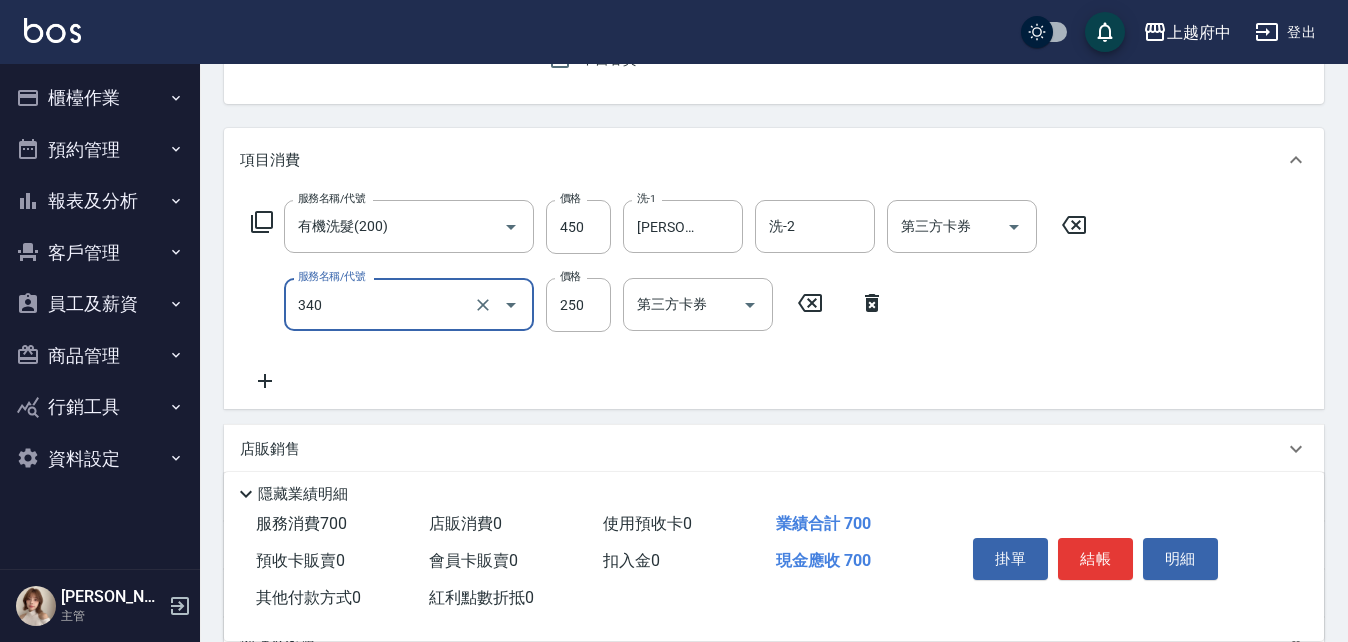 type on "剪髮(340)" 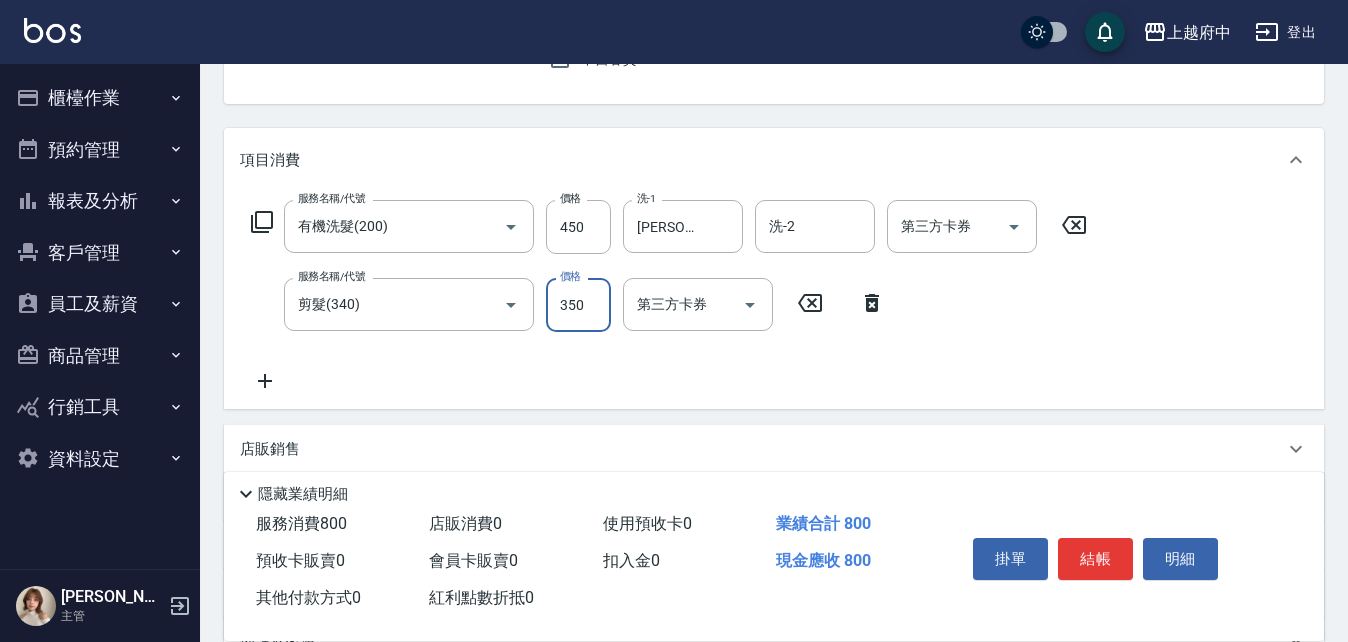 type on "350" 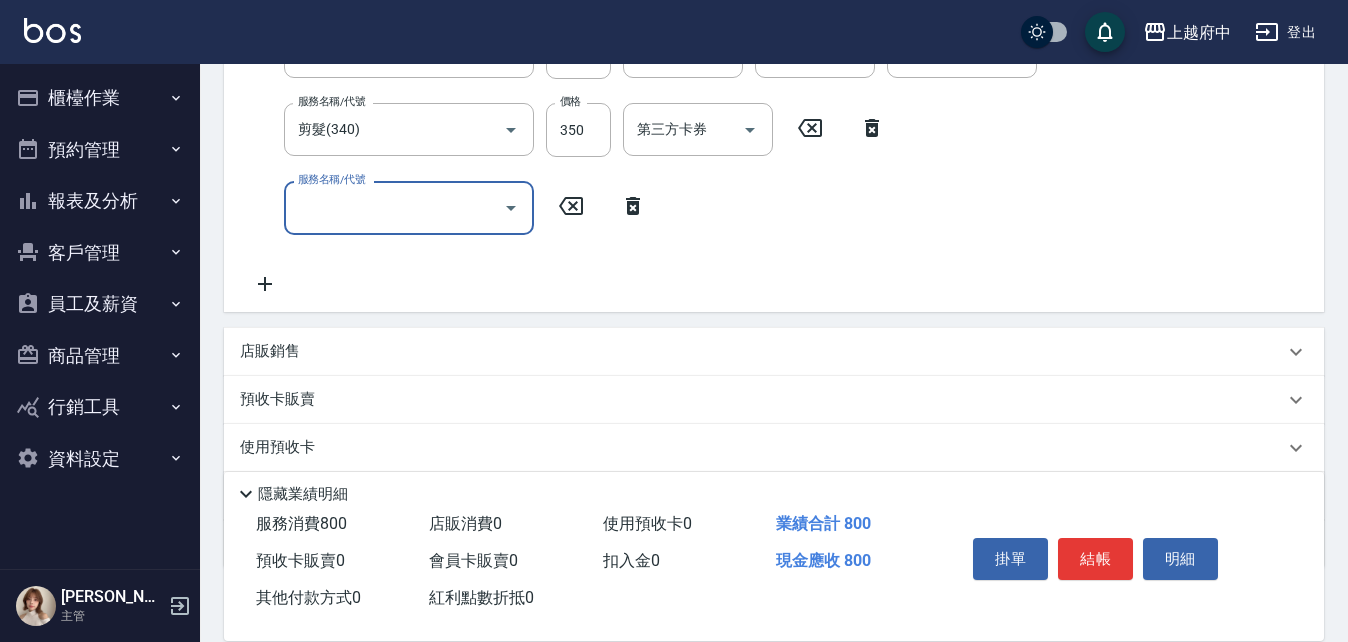 scroll, scrollTop: 400, scrollLeft: 0, axis: vertical 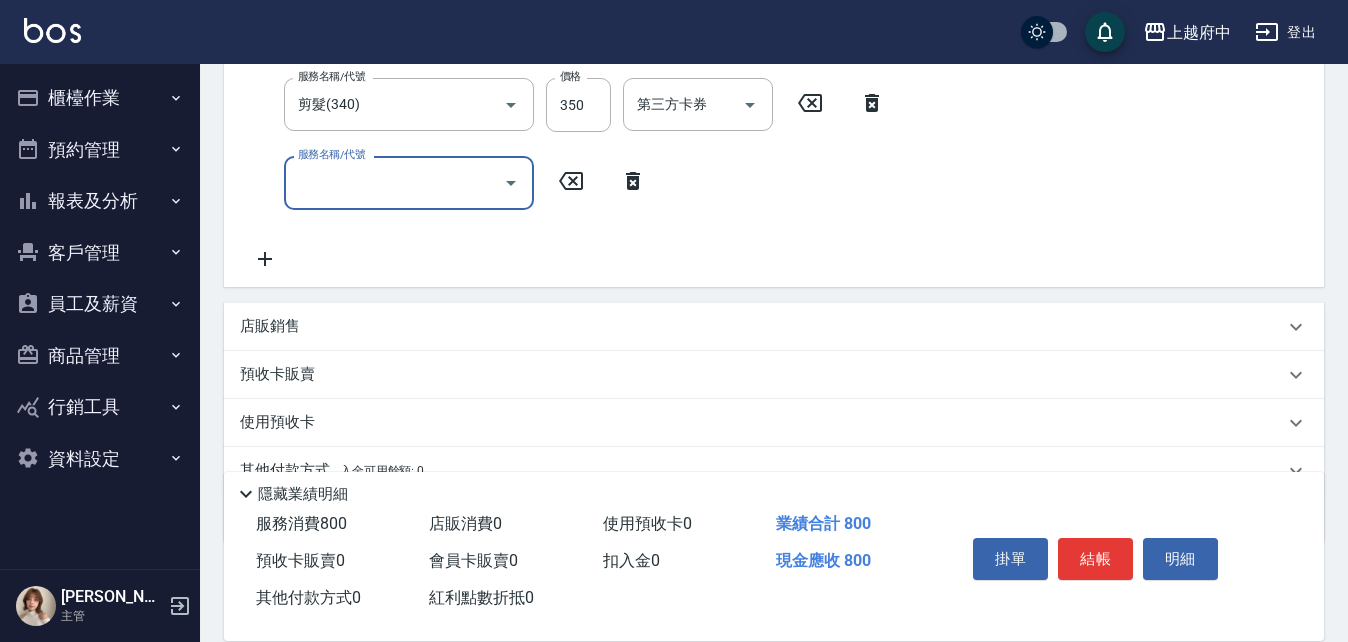 click 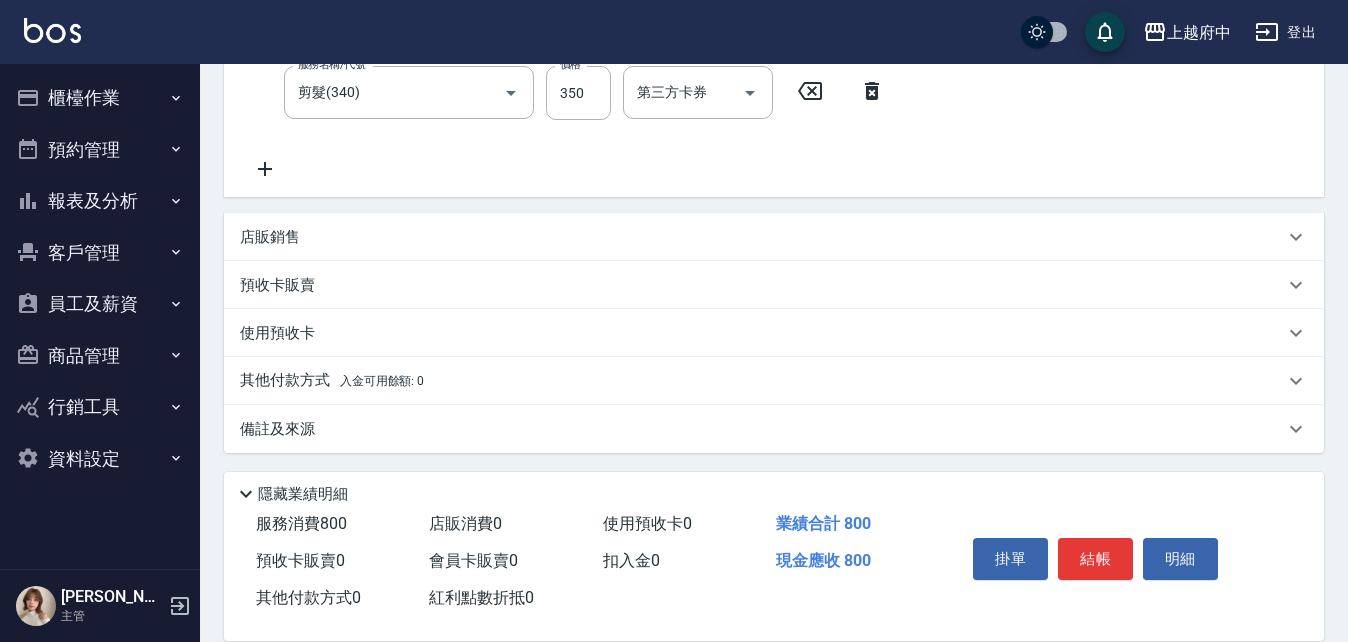 scroll, scrollTop: 415, scrollLeft: 0, axis: vertical 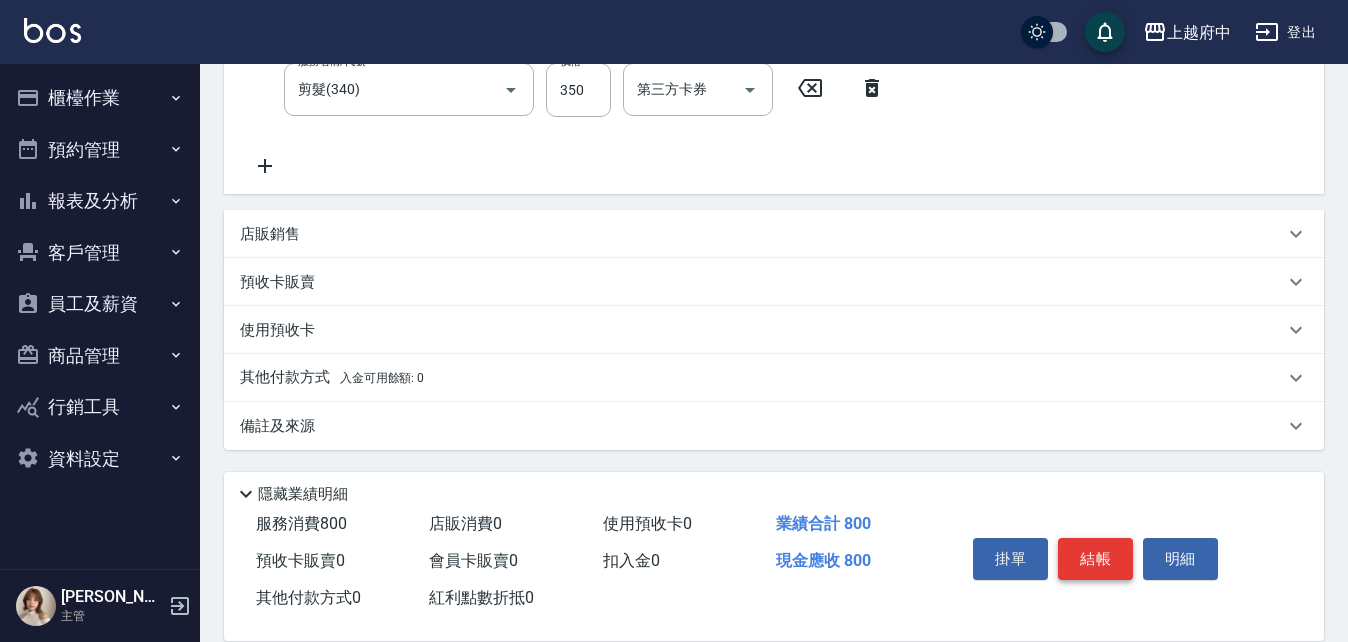 click on "結帳" at bounding box center [1095, 559] 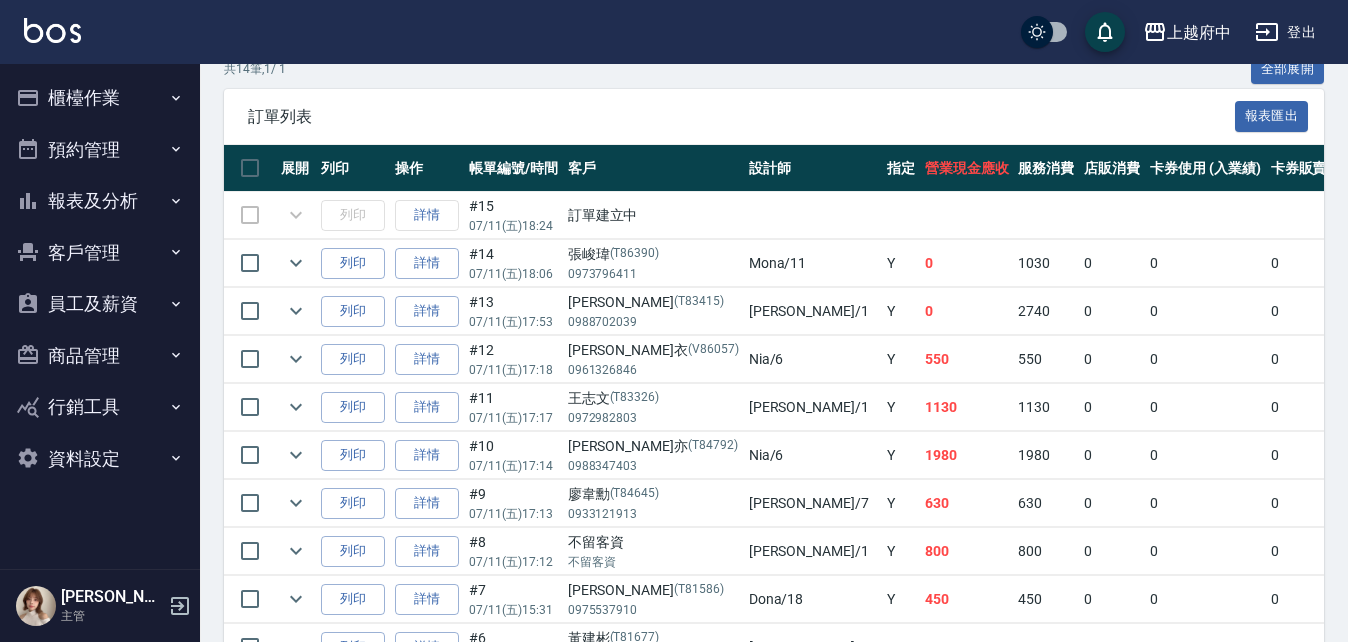 scroll, scrollTop: 400, scrollLeft: 0, axis: vertical 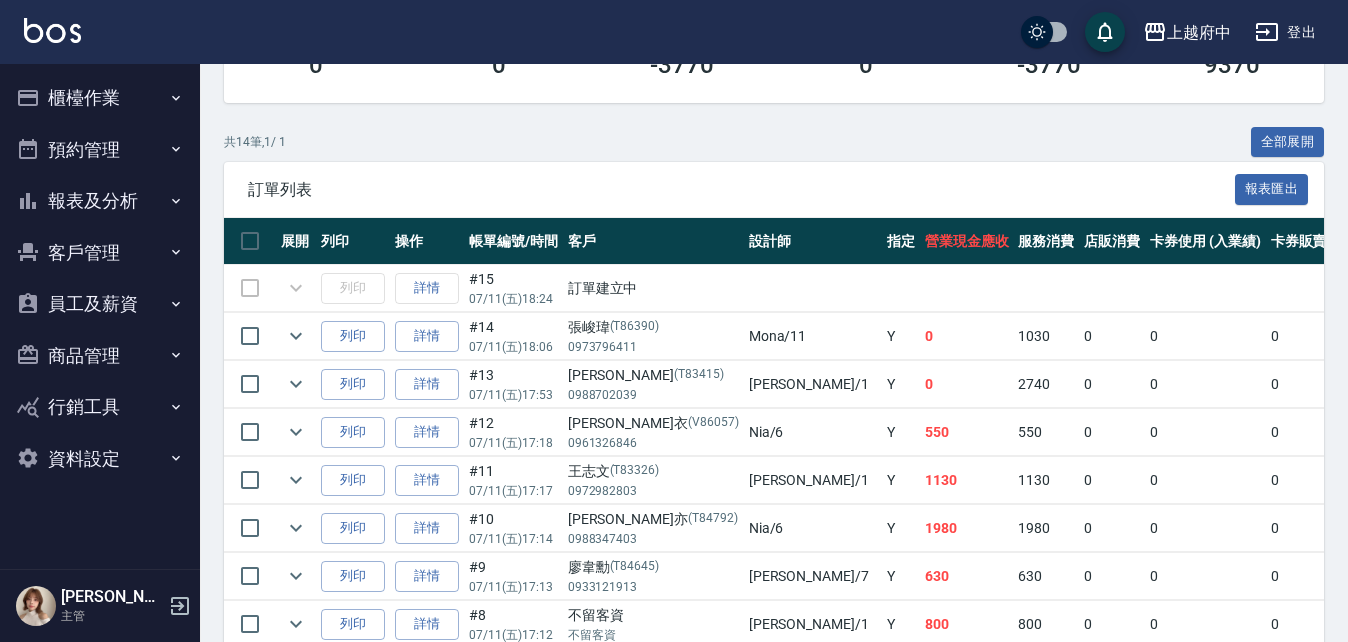 click on "詳情" at bounding box center [427, 288] 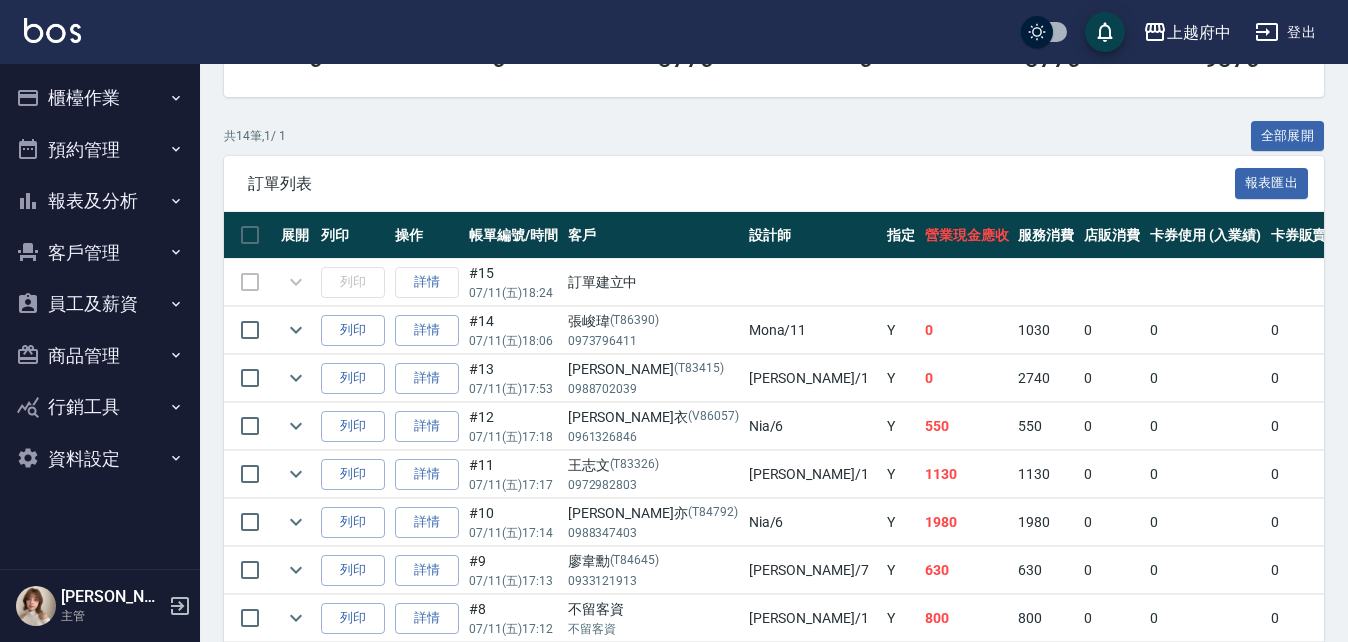 scroll, scrollTop: 200, scrollLeft: 0, axis: vertical 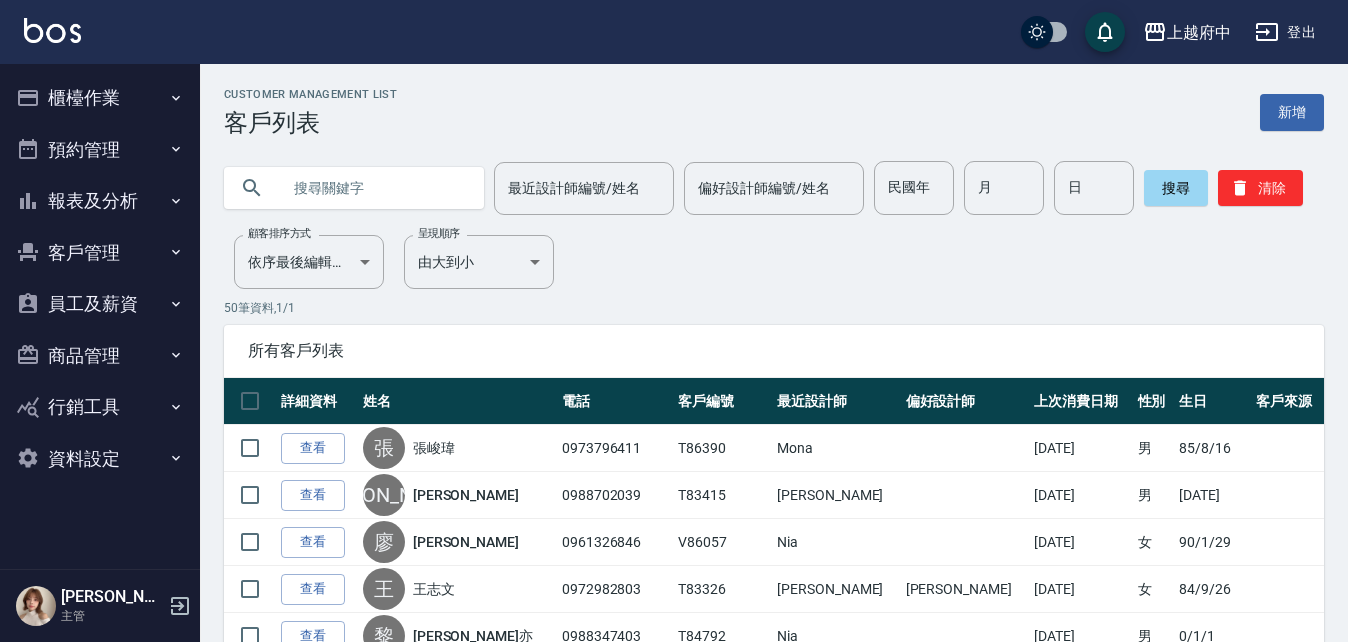 click at bounding box center [374, 188] 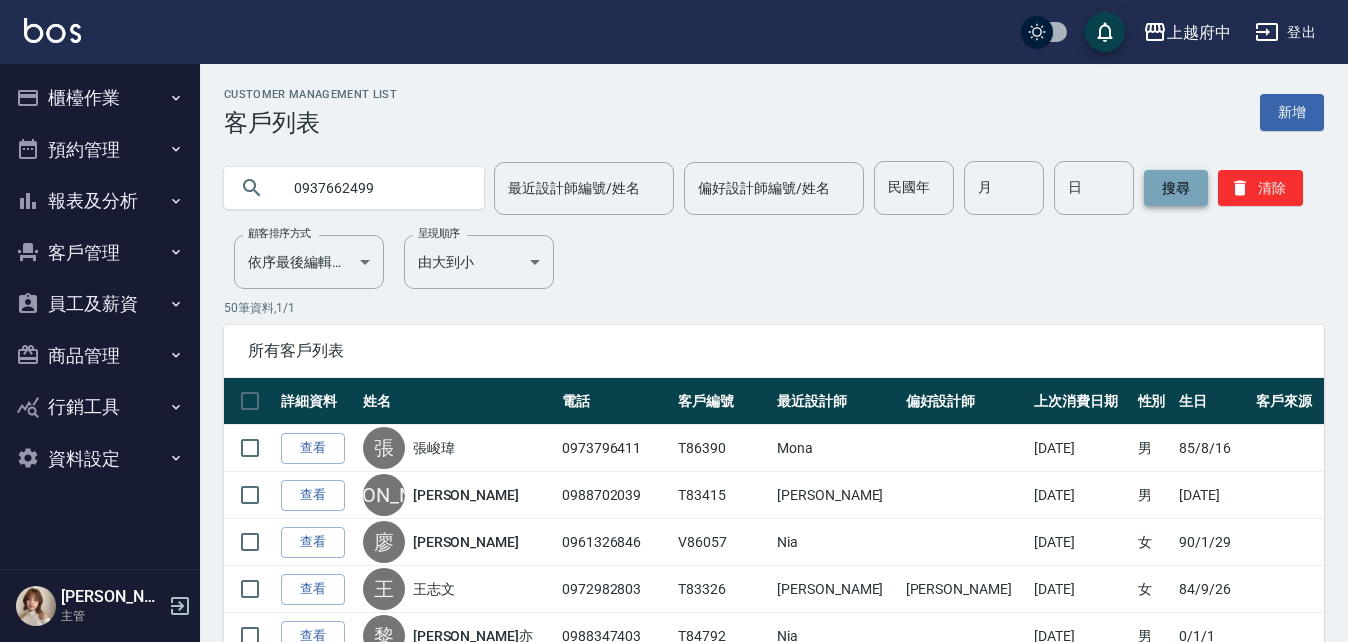 type on "0937662499" 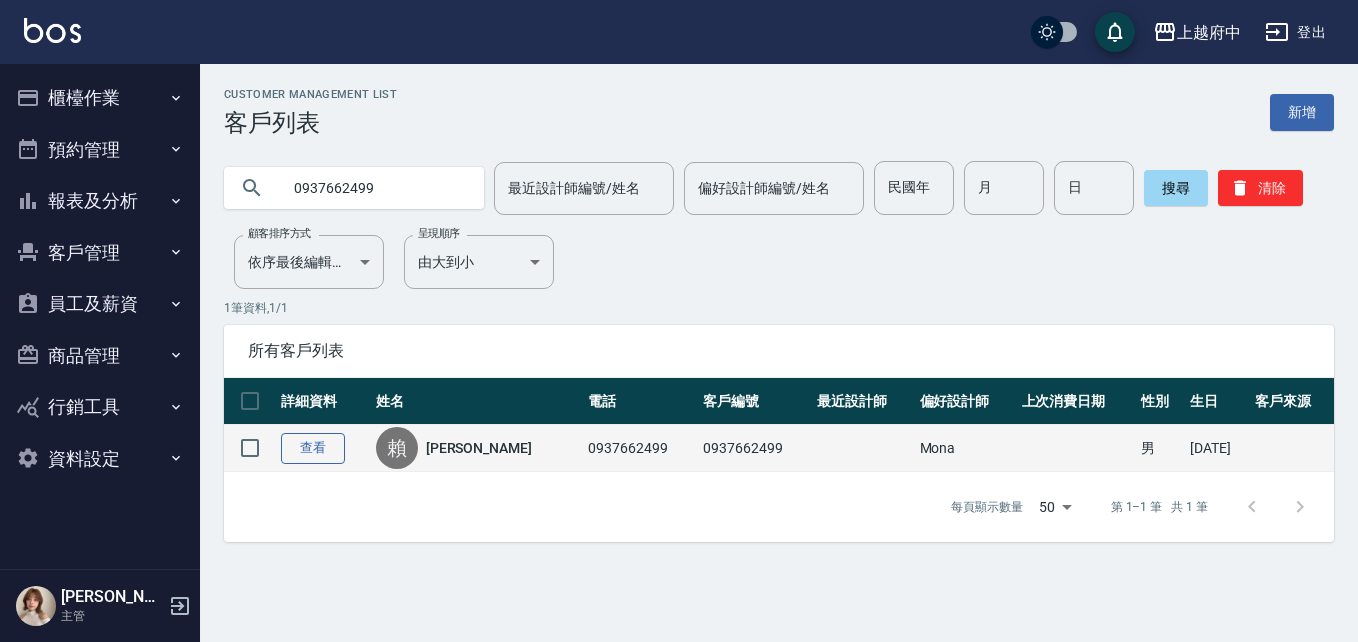 click on "查看" at bounding box center (313, 448) 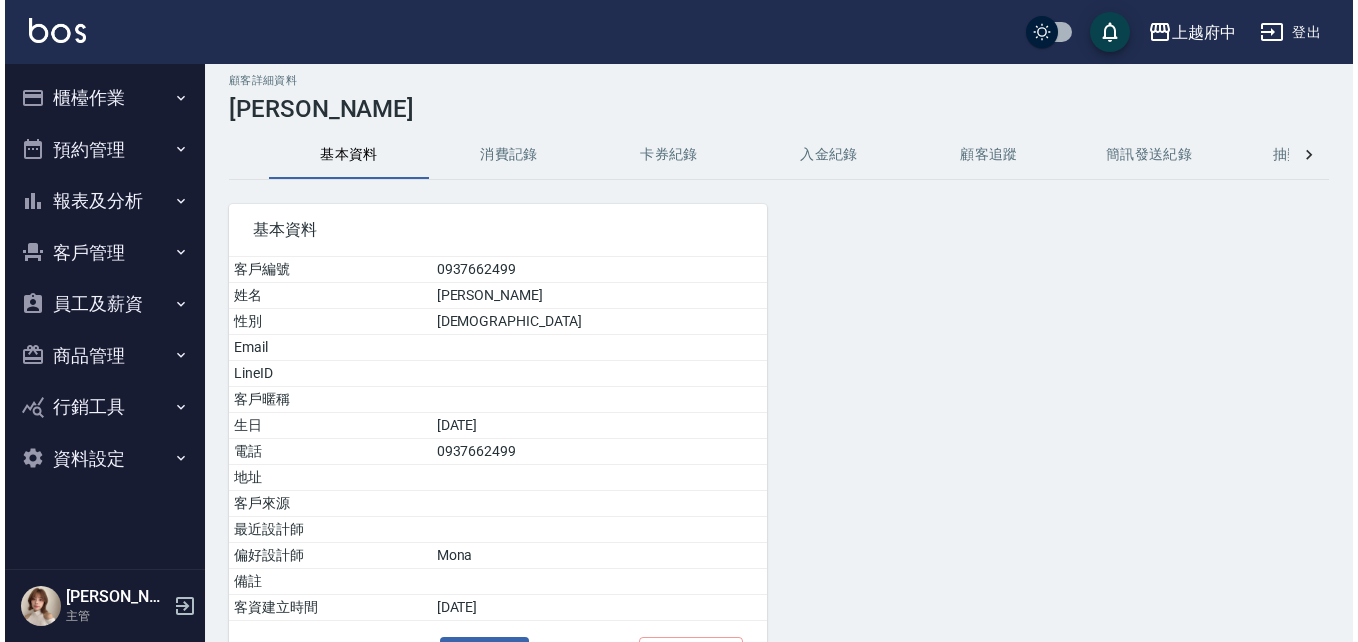 scroll, scrollTop: 0, scrollLeft: 0, axis: both 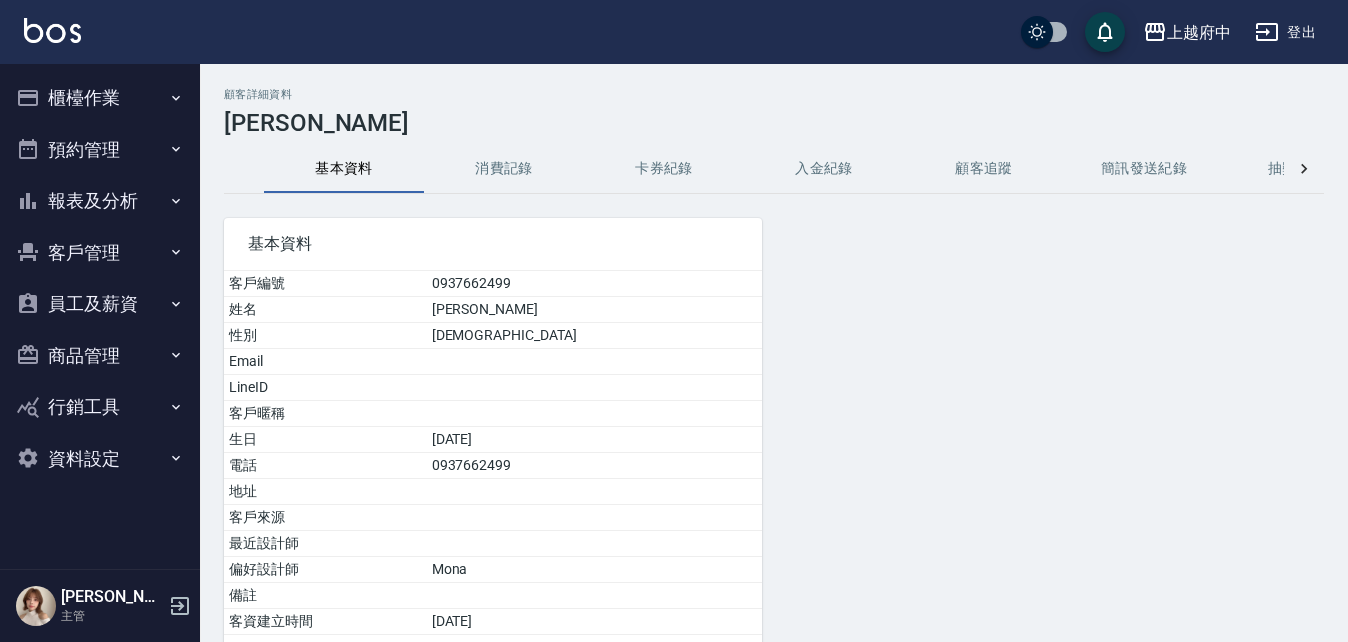click on "客戶管理" at bounding box center [100, 253] 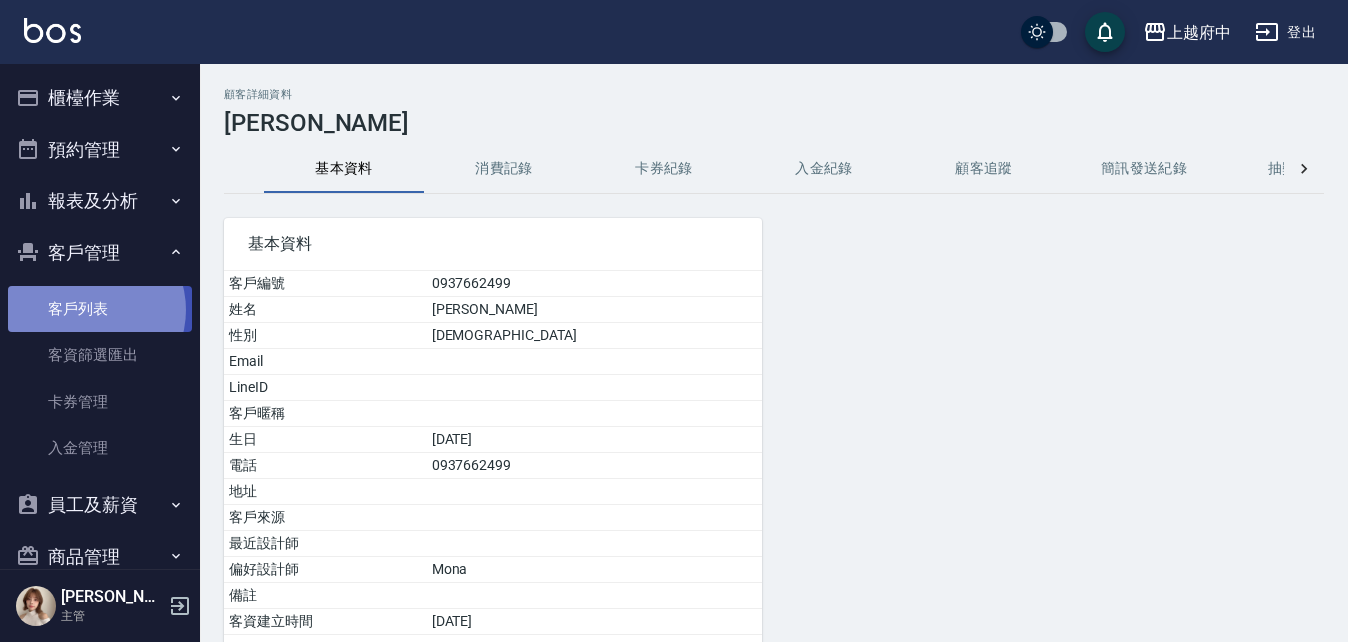 click on "客戶列表" at bounding box center (100, 309) 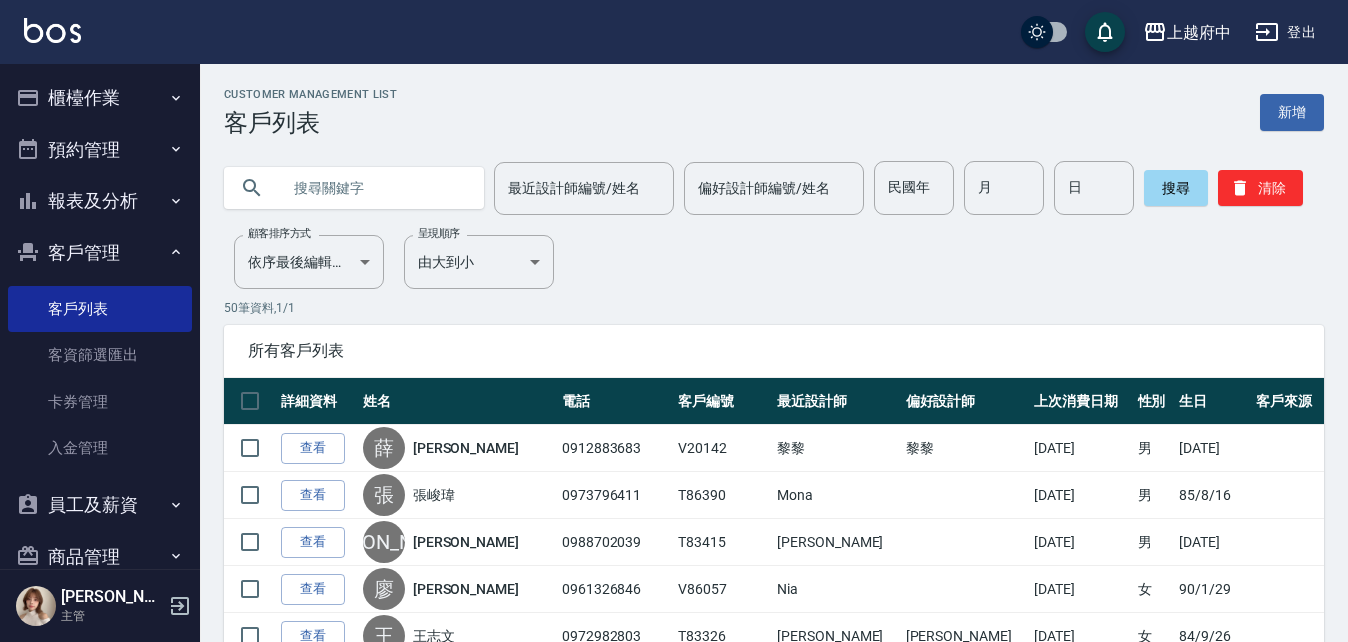 click at bounding box center [374, 188] 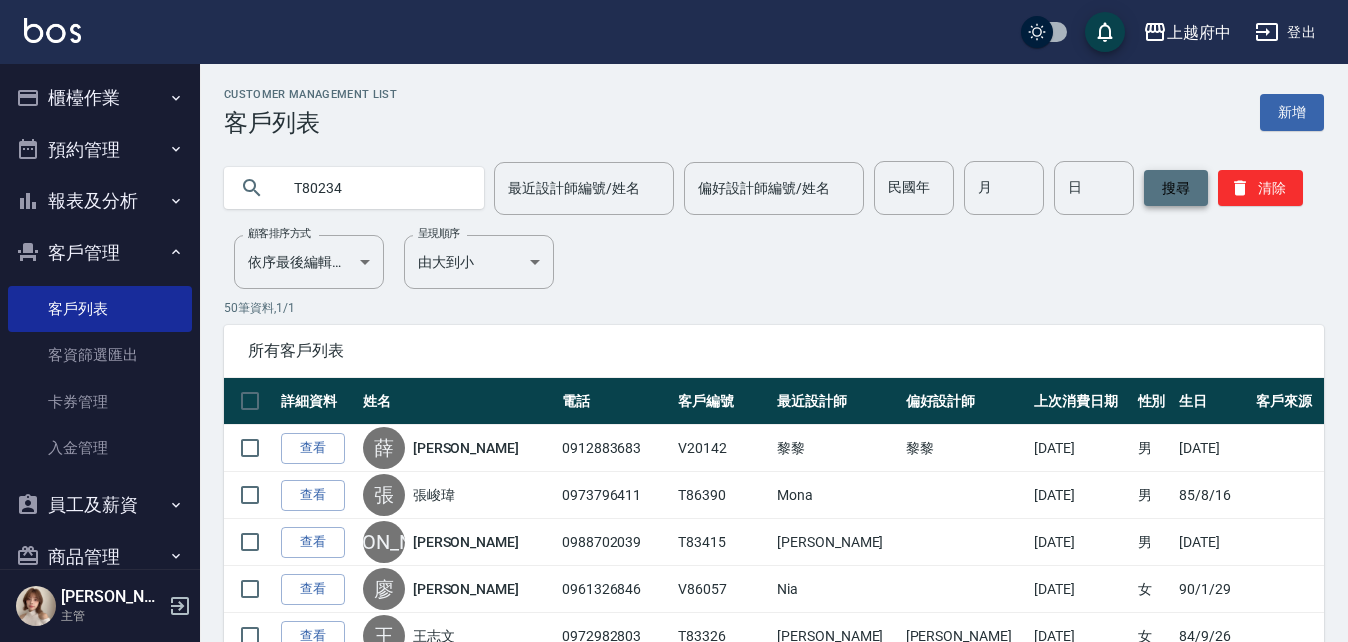 click on "搜尋" at bounding box center [1176, 188] 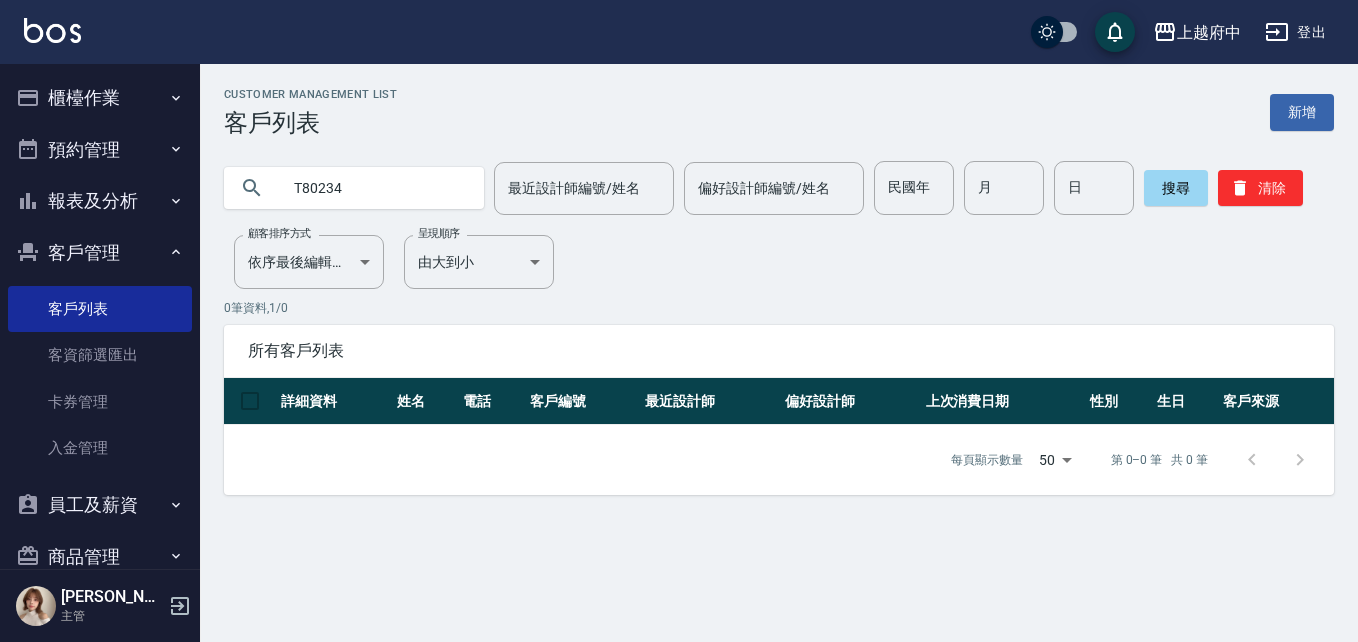 click on "T80234" at bounding box center (374, 188) 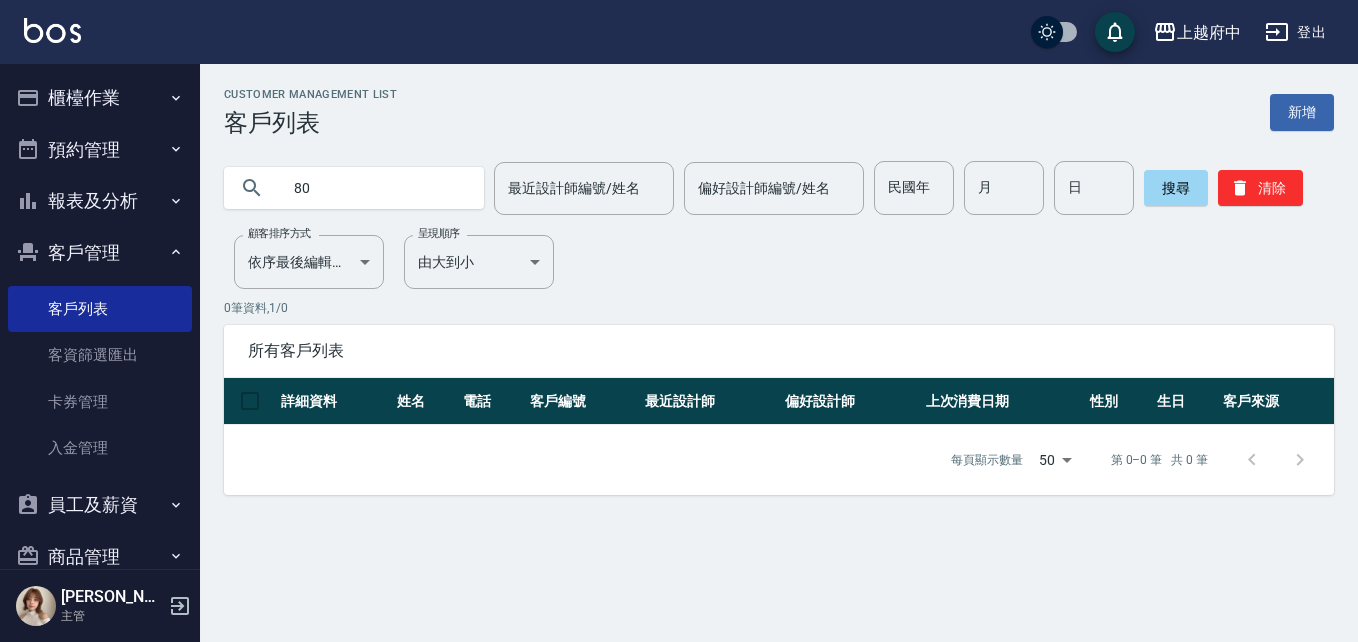 type on "8" 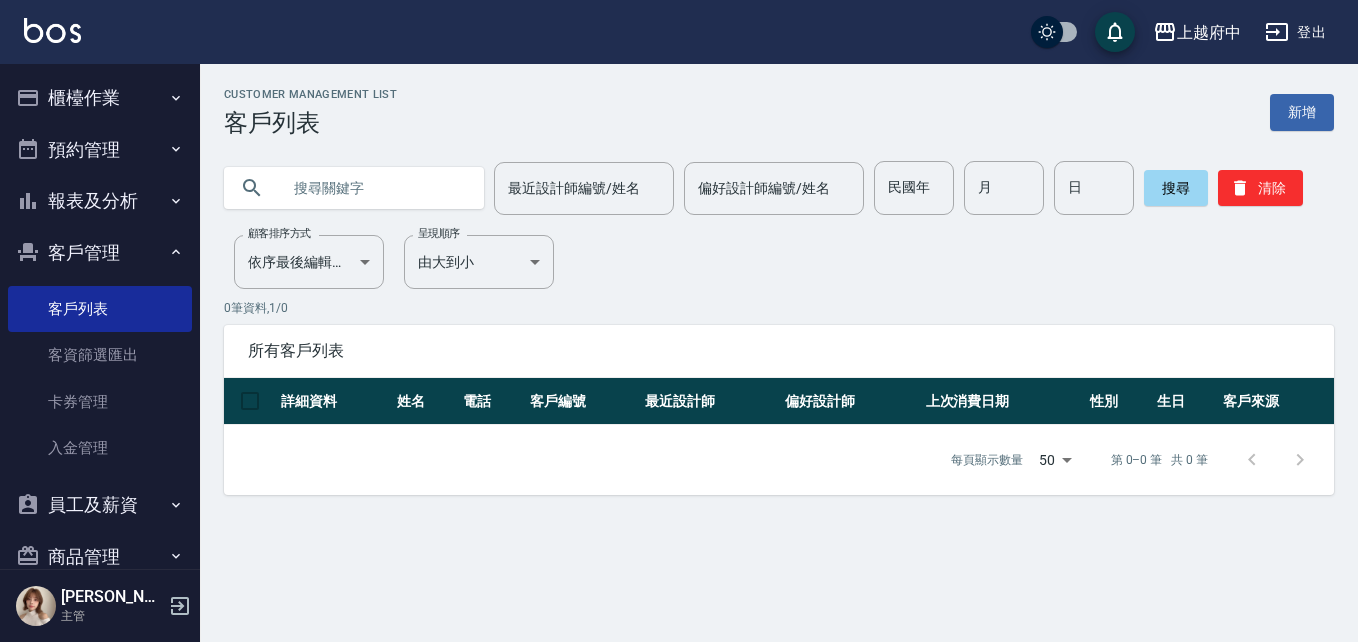 type 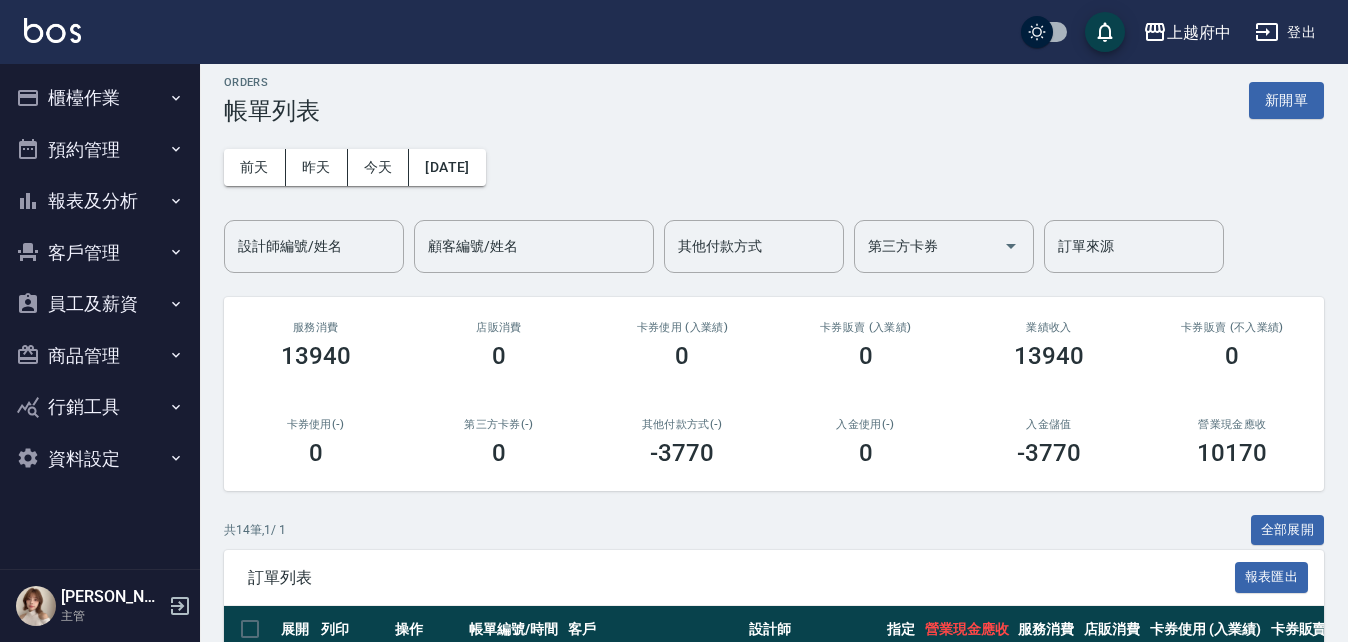 scroll, scrollTop: 0, scrollLeft: 0, axis: both 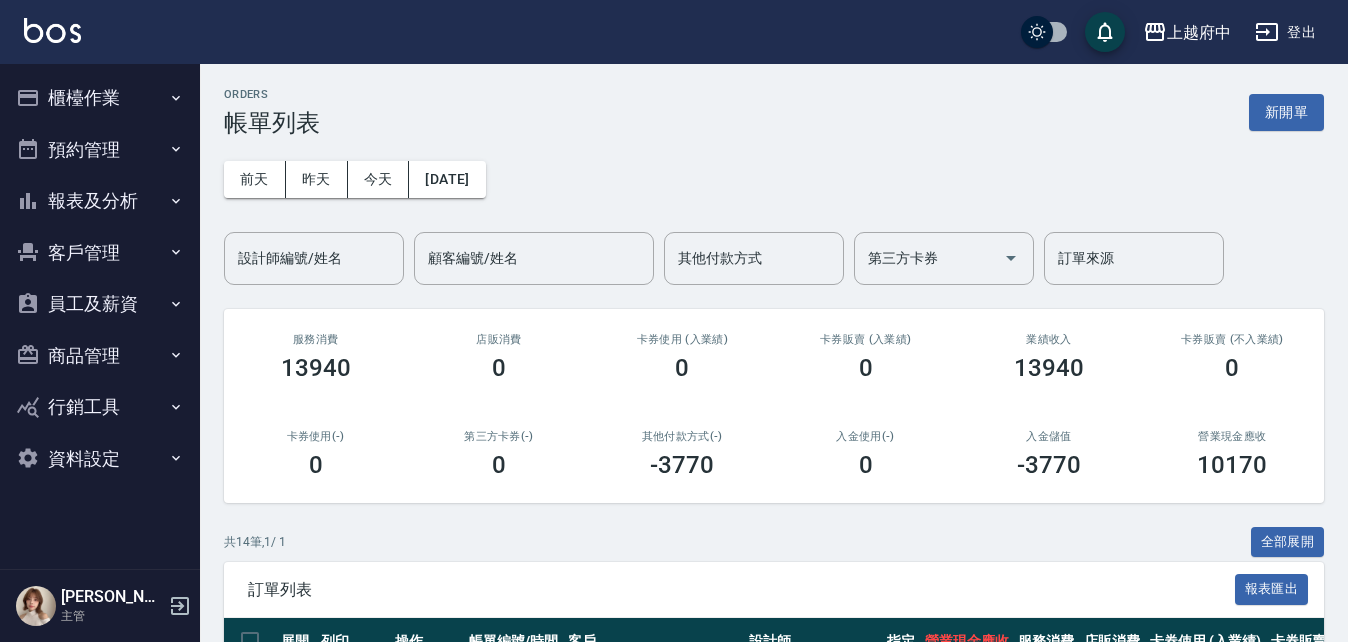 click 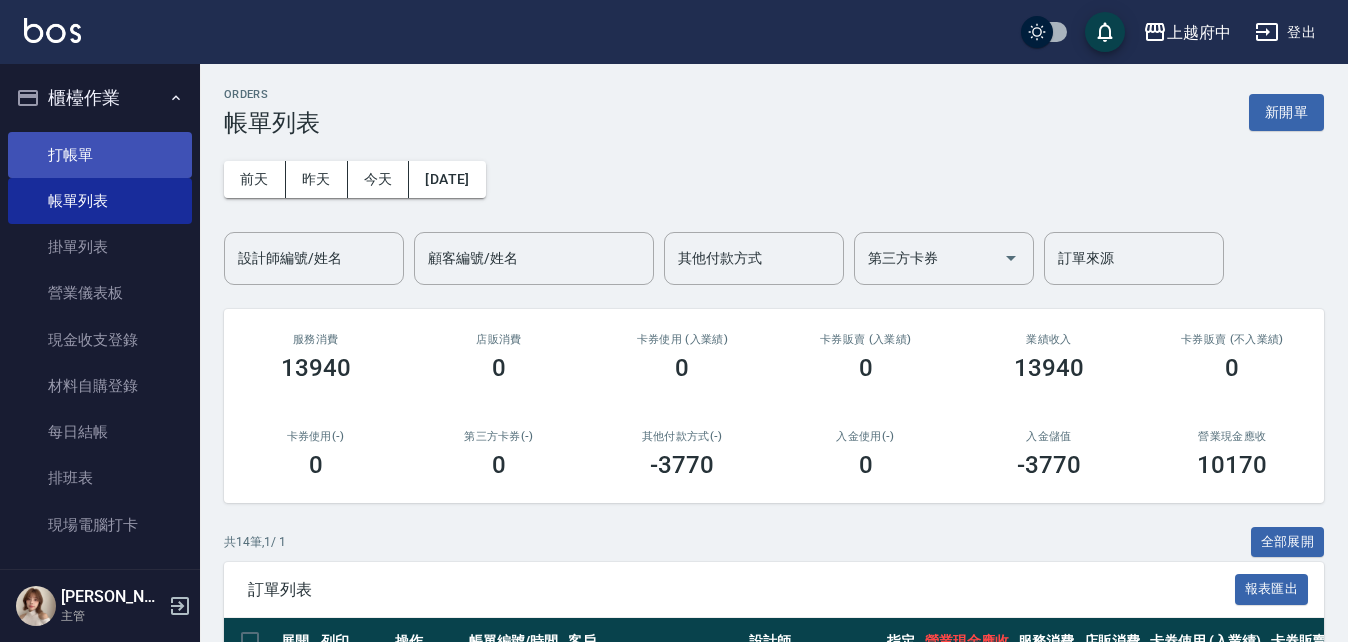 click on "打帳單" at bounding box center [100, 155] 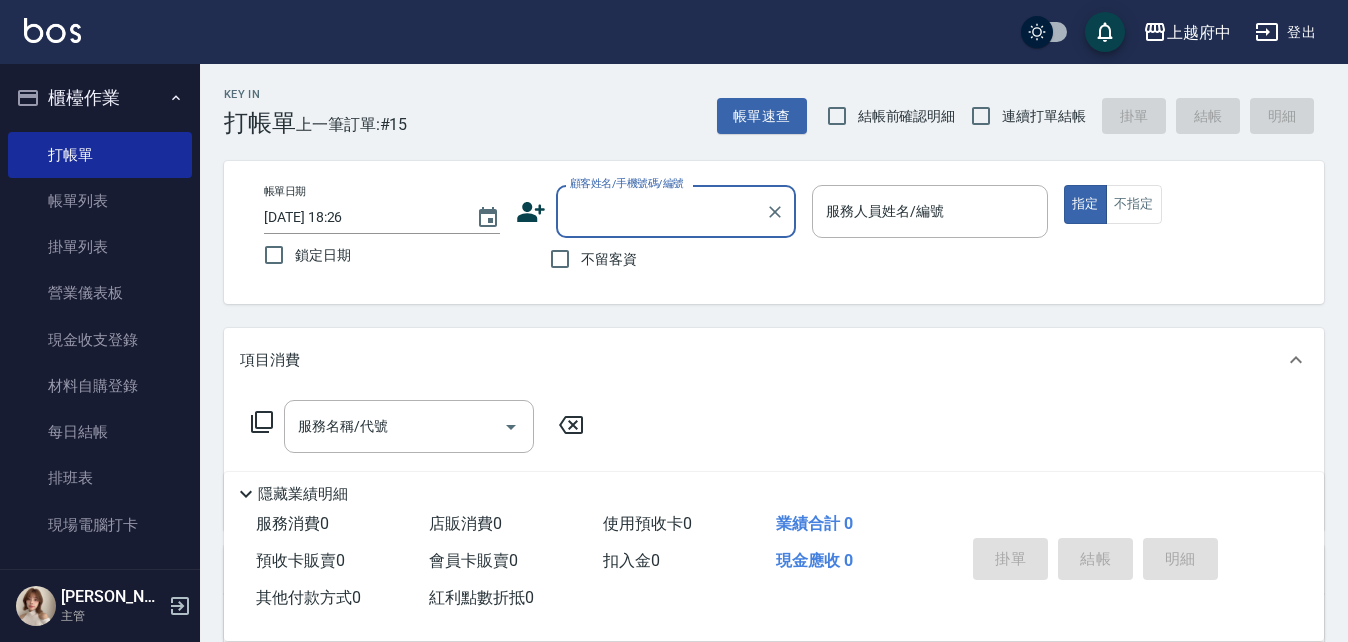 type on "0" 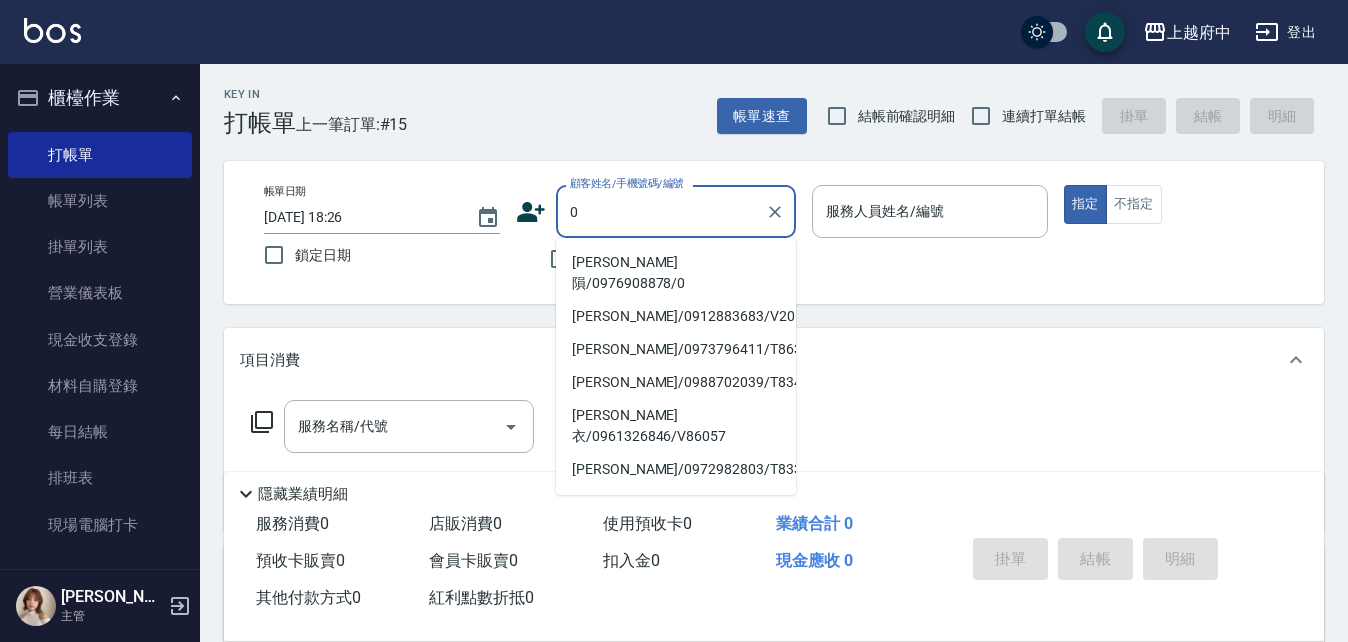 type 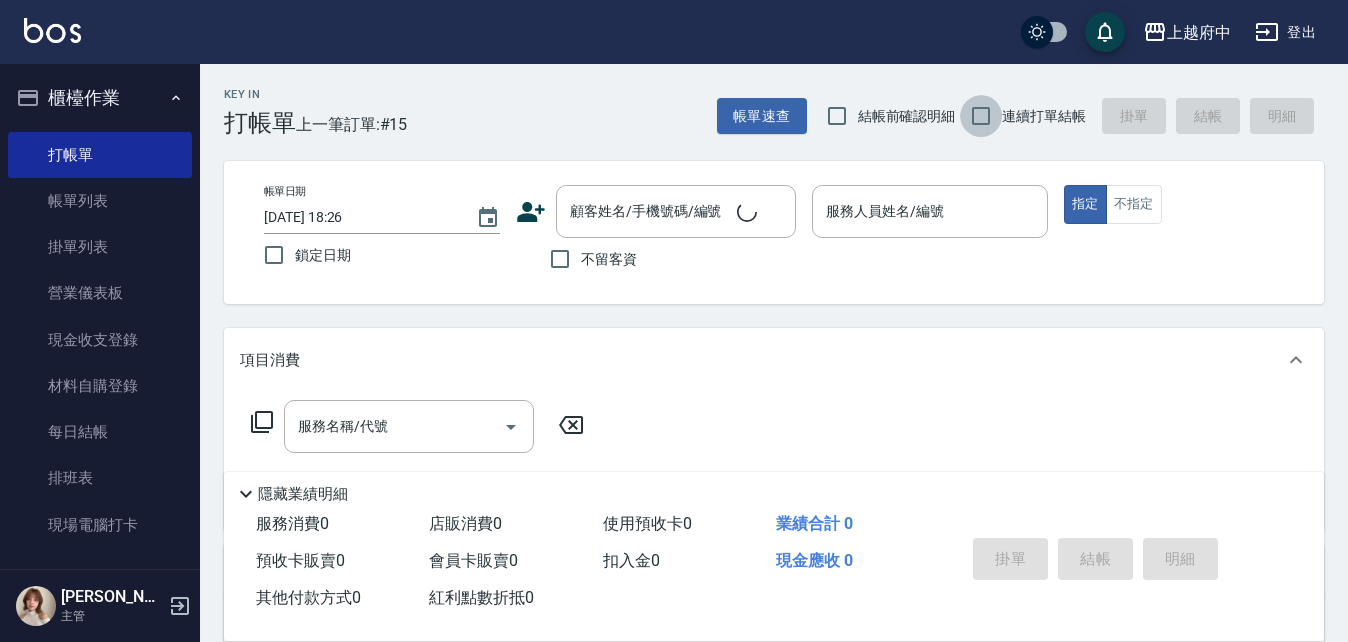 click on "連續打單結帳" at bounding box center (981, 116) 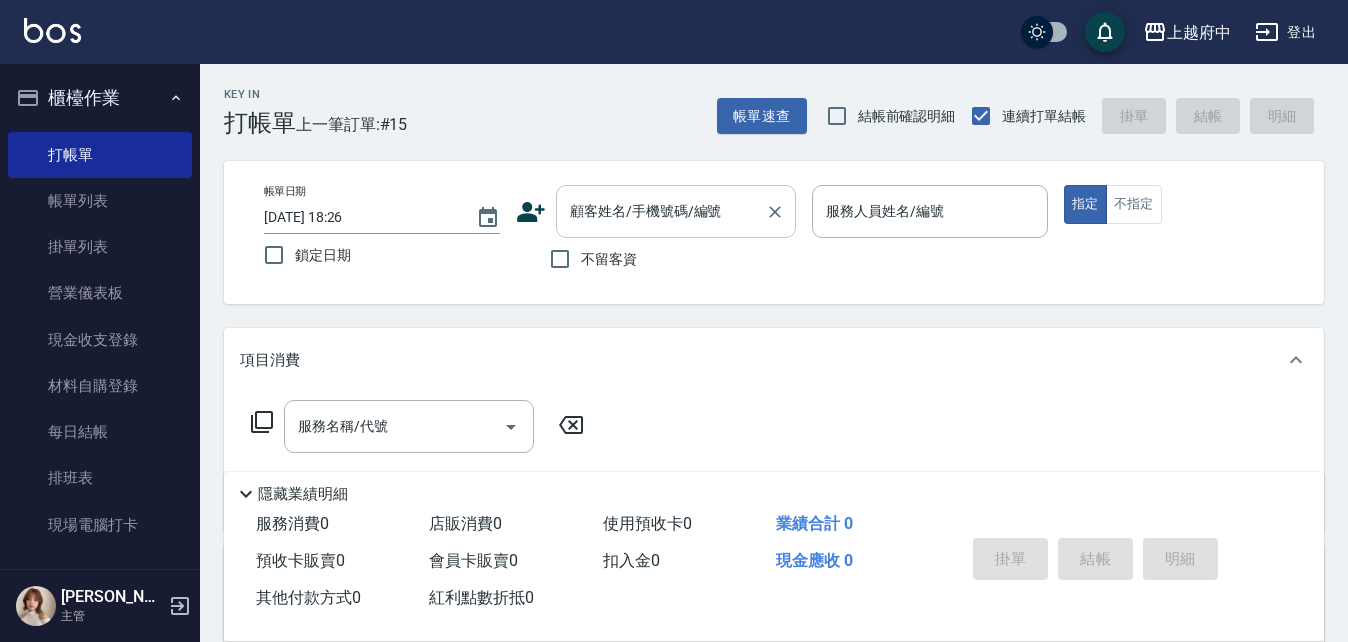 click on "顧客姓名/手機號碼/編號" at bounding box center (661, 211) 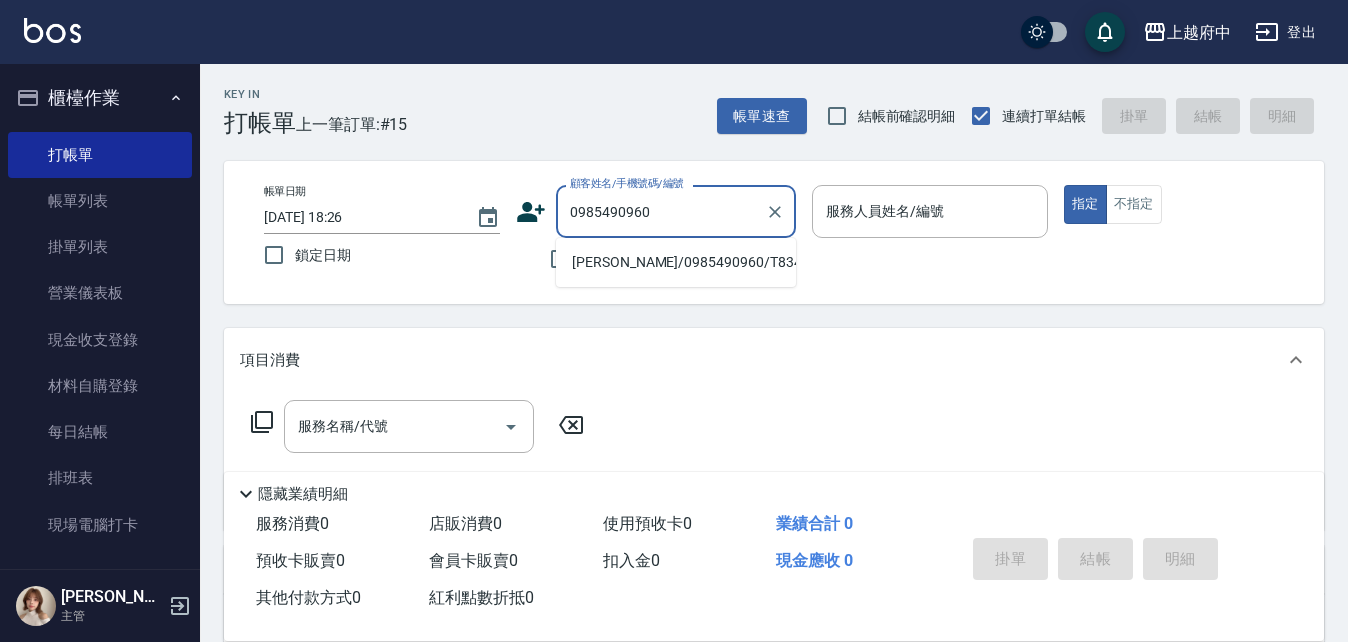 click on "[PERSON_NAME]/0985490960/T83449" at bounding box center [676, 262] 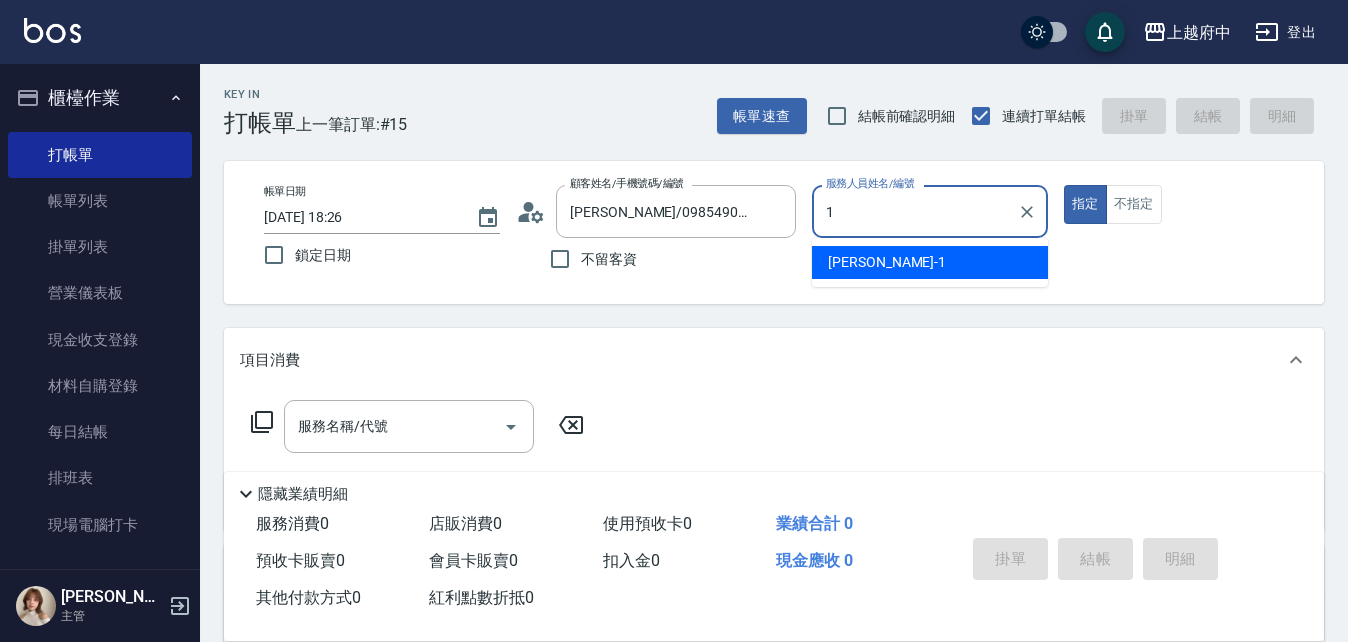 type on "[PERSON_NAME] -1" 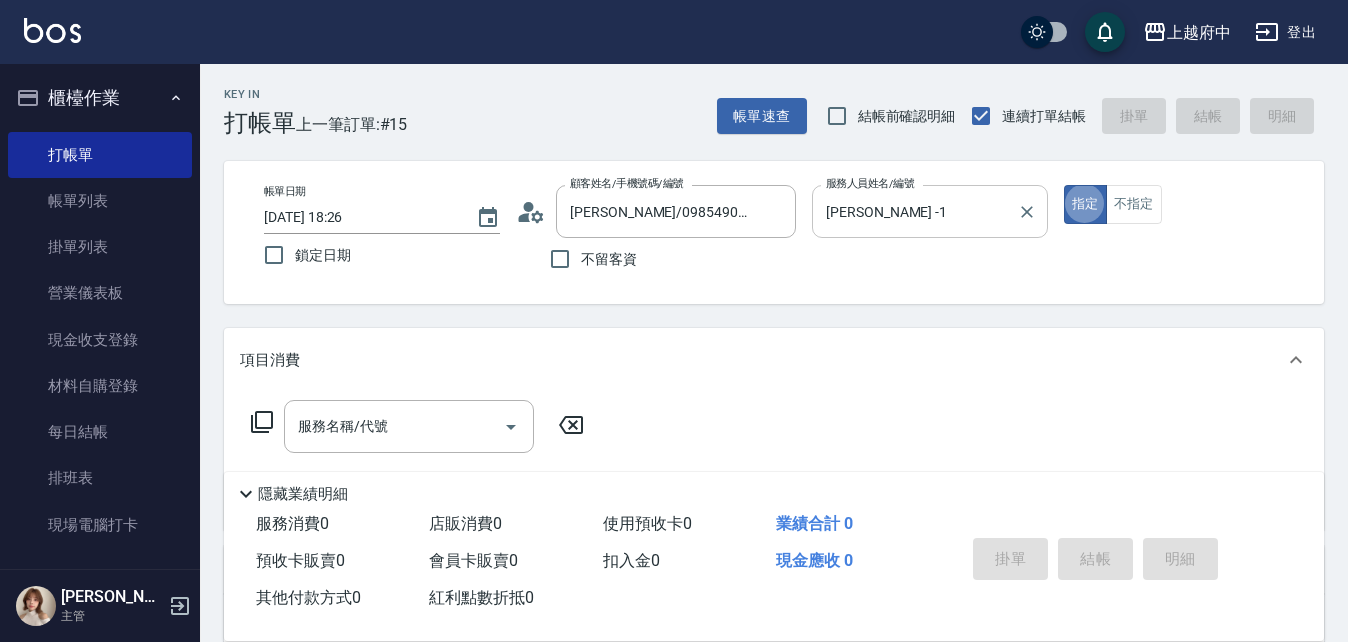 type on "true" 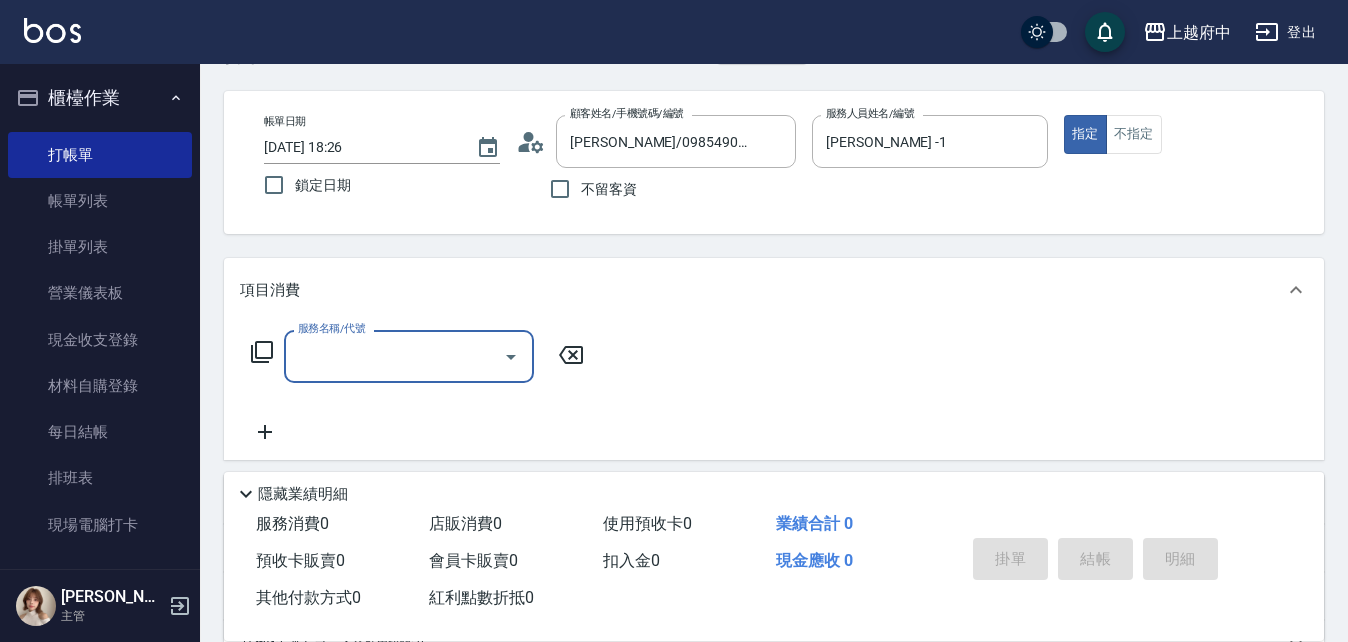 scroll, scrollTop: 100, scrollLeft: 0, axis: vertical 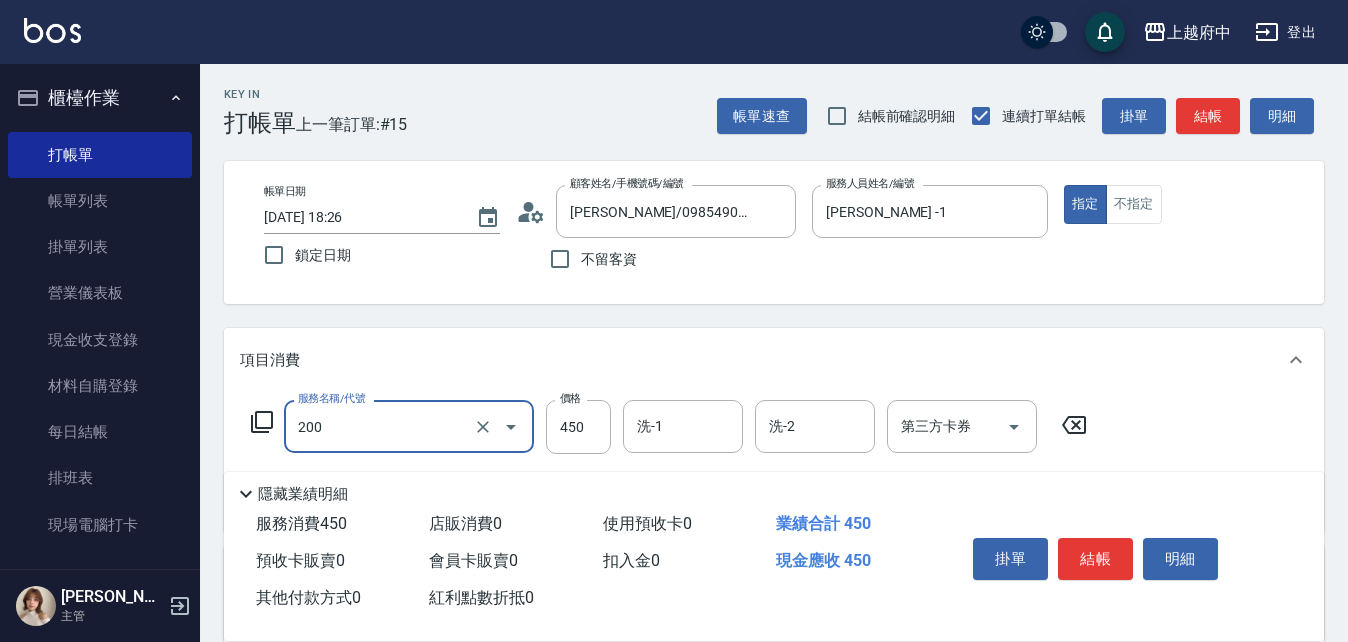 type on "有機洗髮(200)" 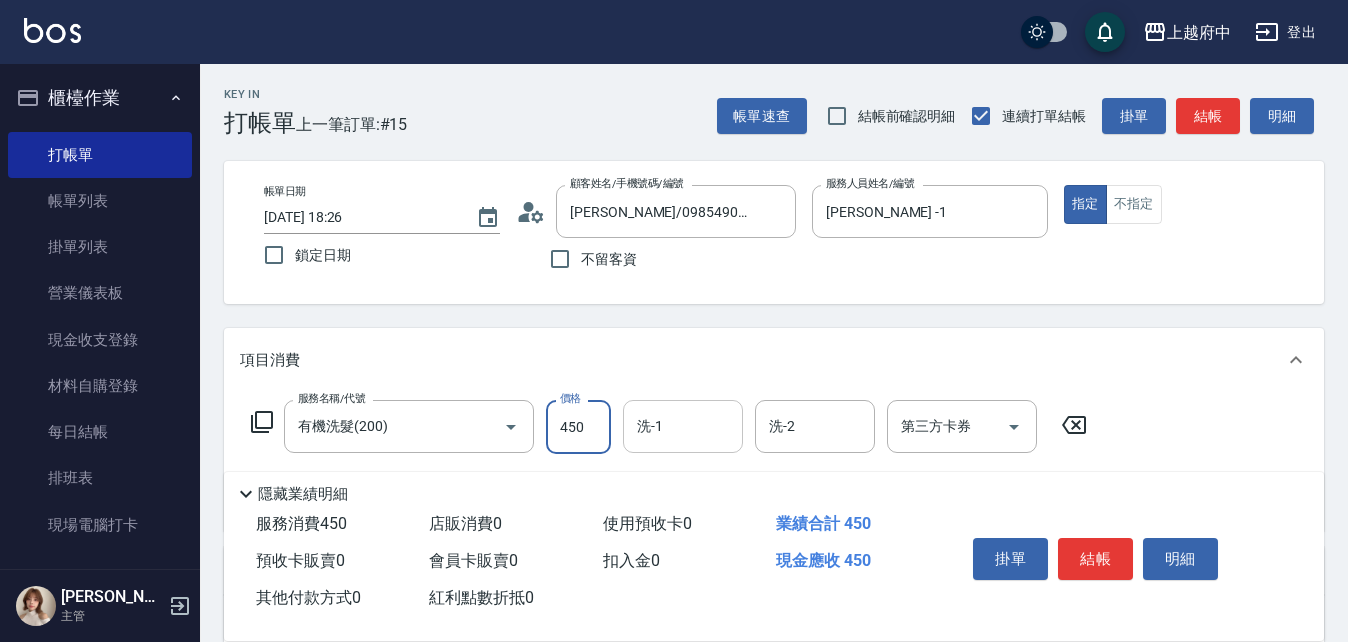 type on "450" 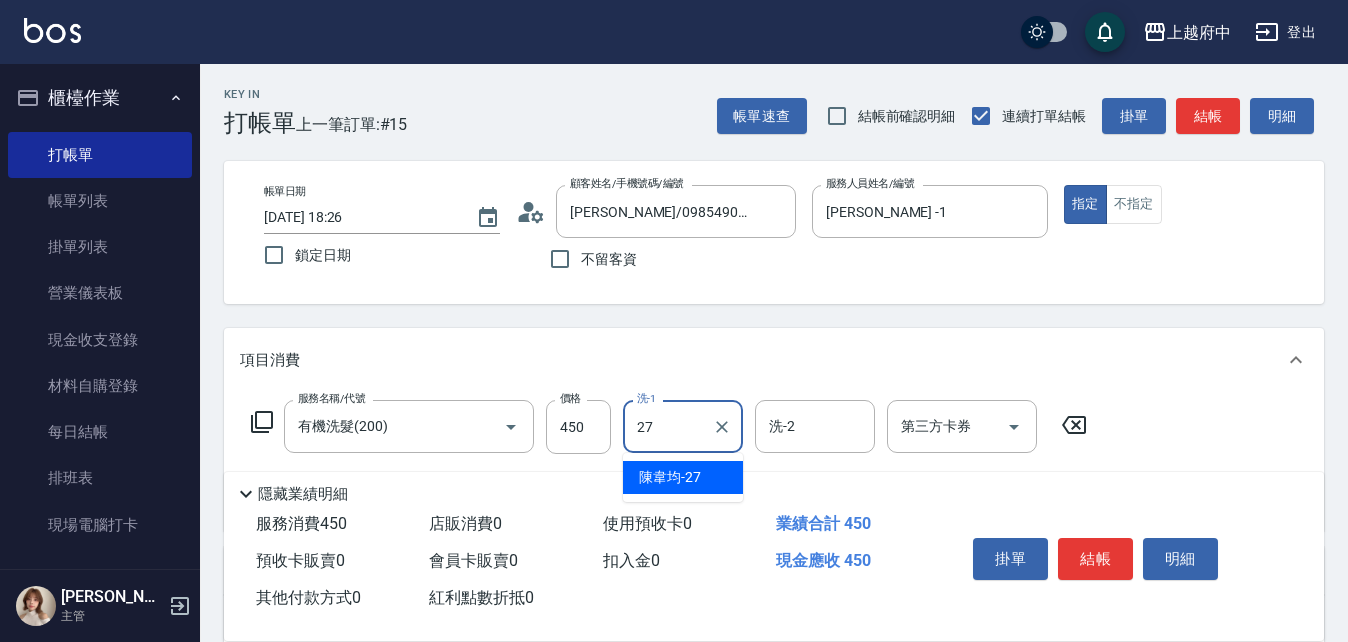type on "[PERSON_NAME]-27" 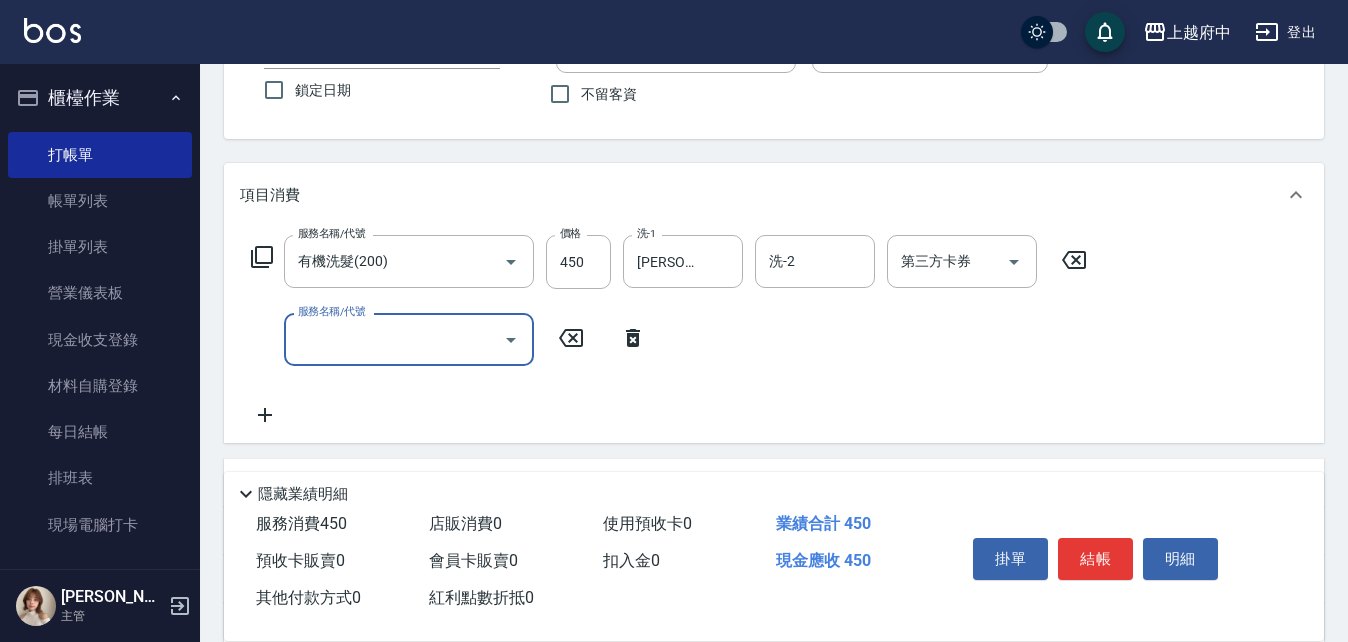 scroll, scrollTop: 200, scrollLeft: 0, axis: vertical 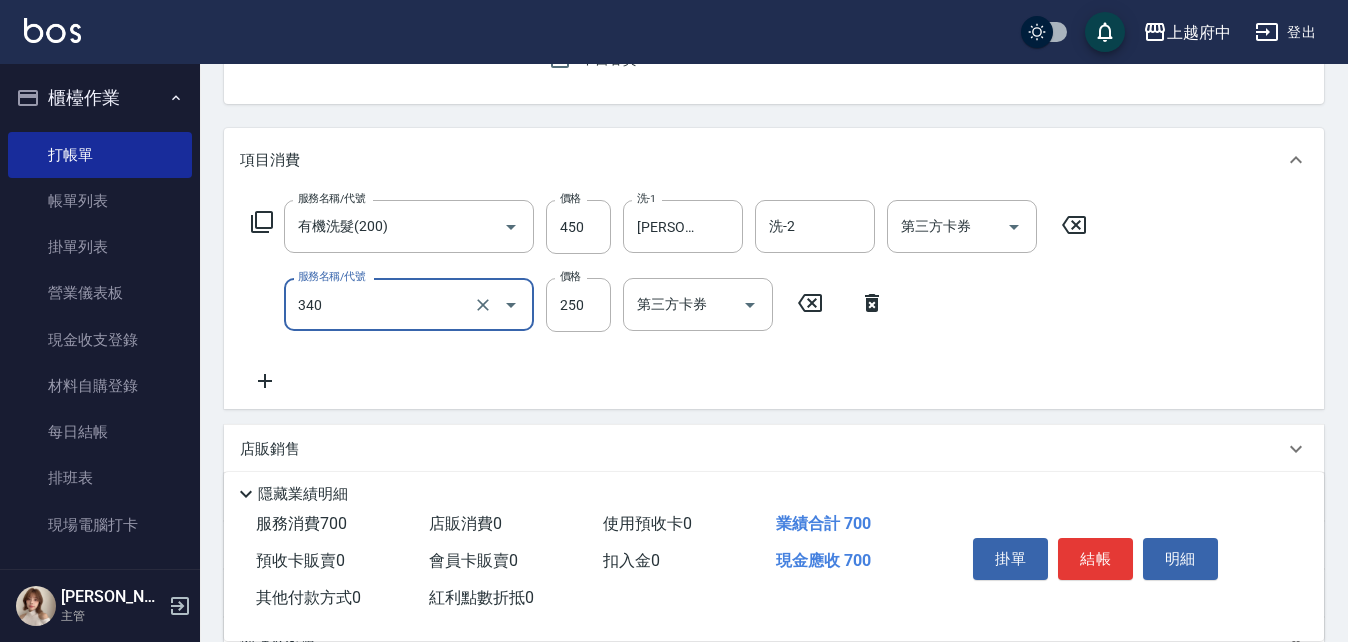type on "剪髮(340)" 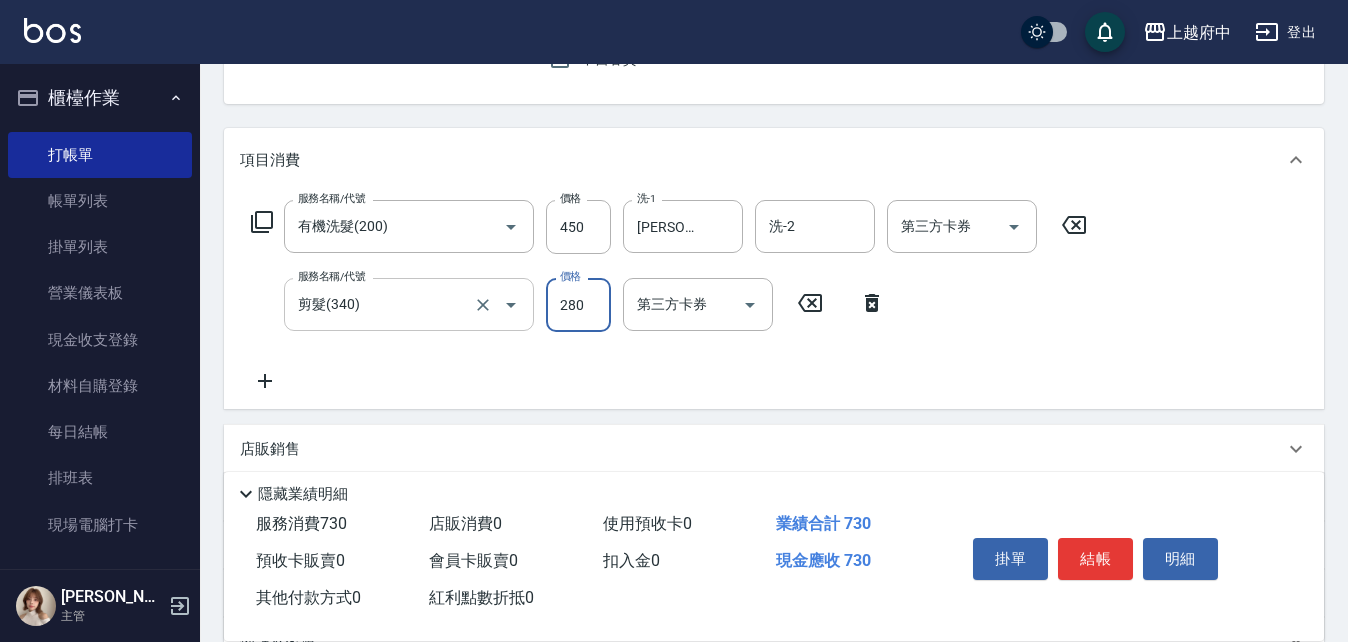 type on "280" 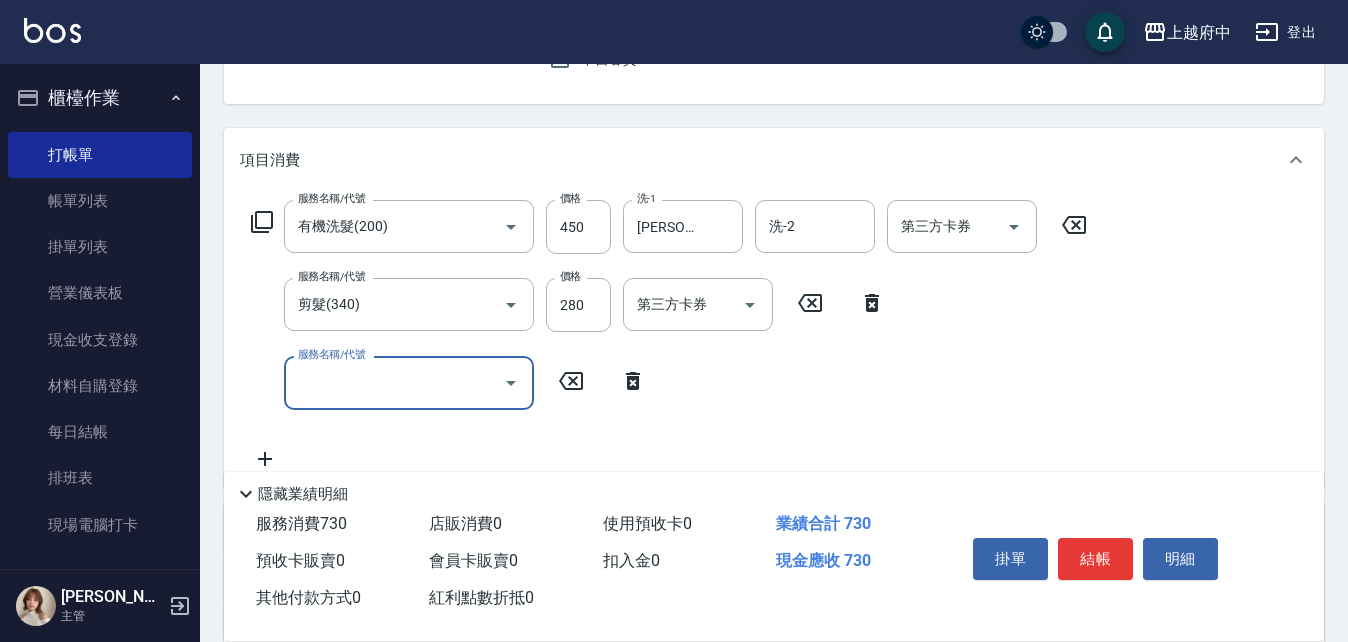 click 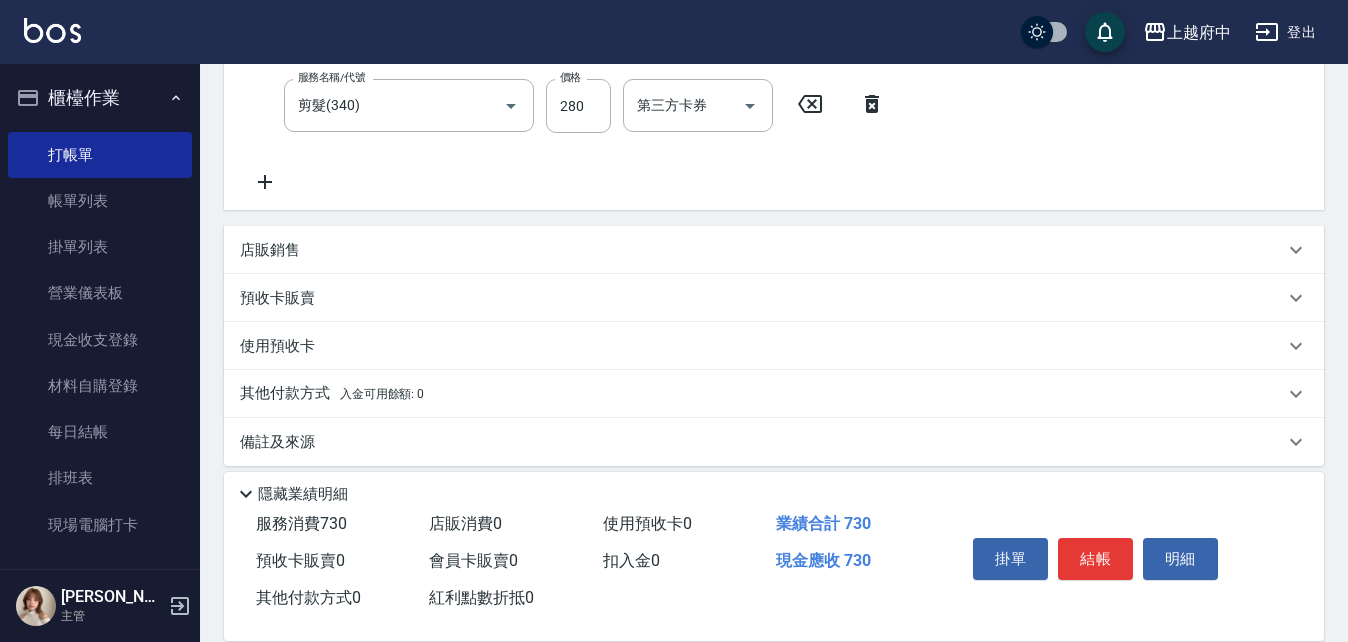 scroll, scrollTop: 400, scrollLeft: 0, axis: vertical 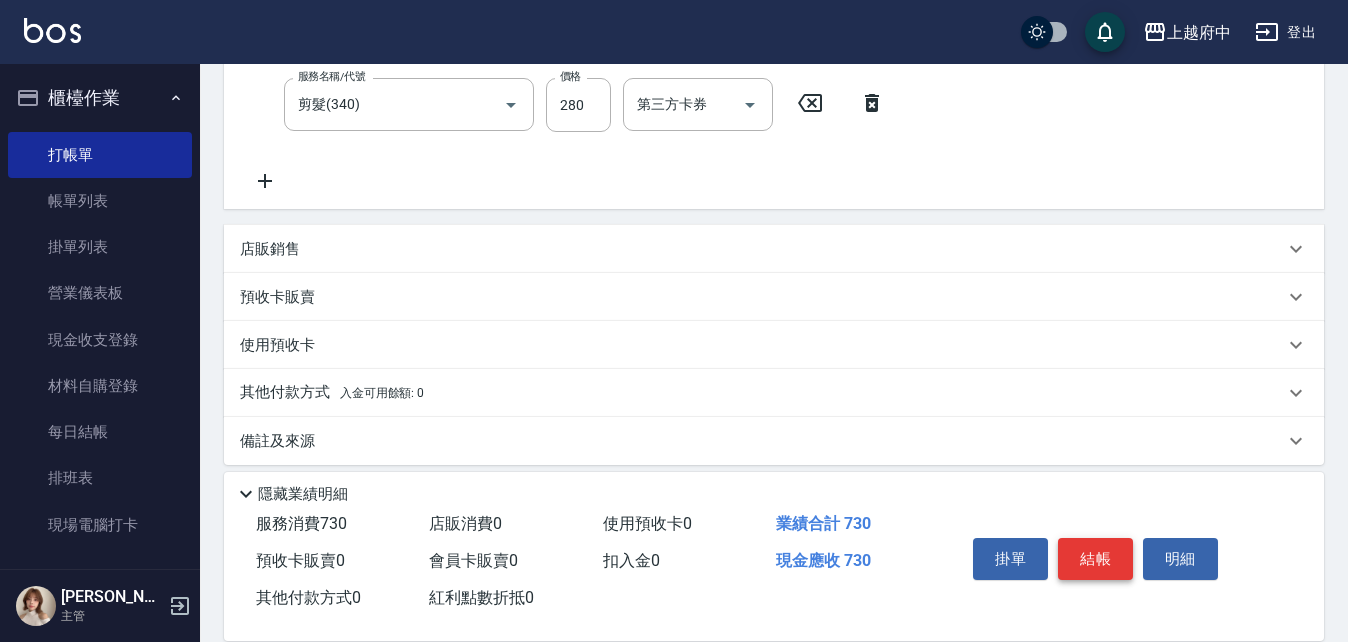 click on "結帳" at bounding box center (1095, 559) 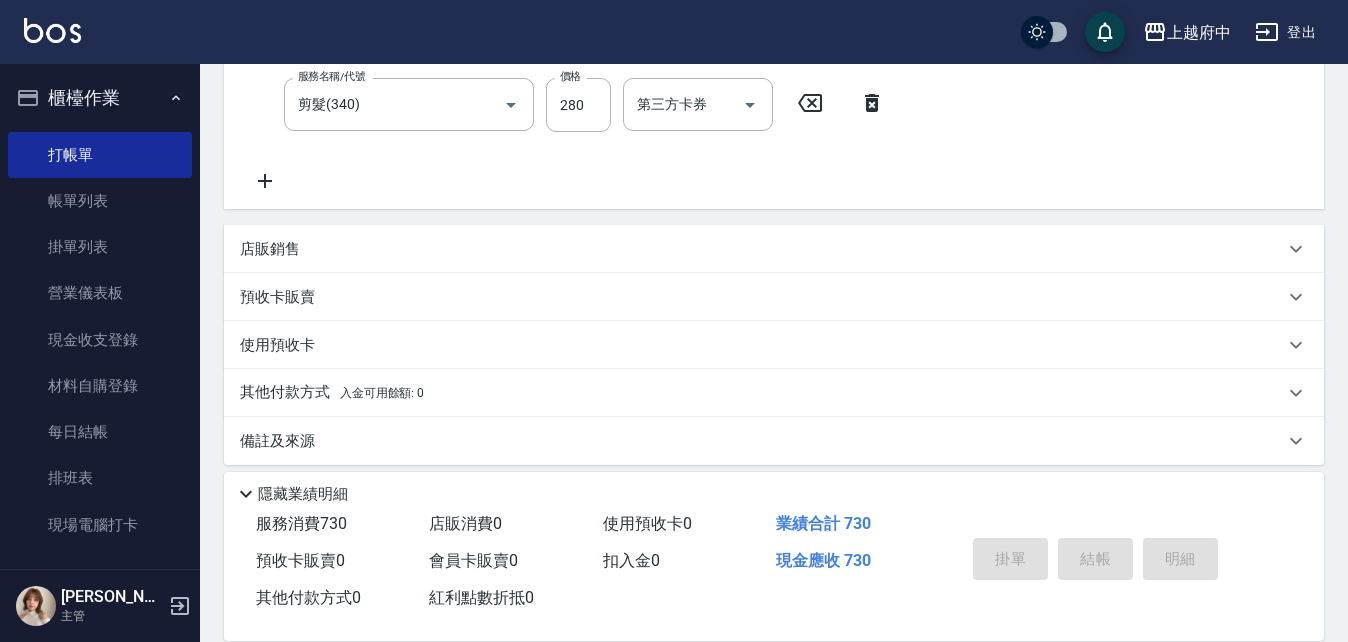 type on "2025/07/11 18:31" 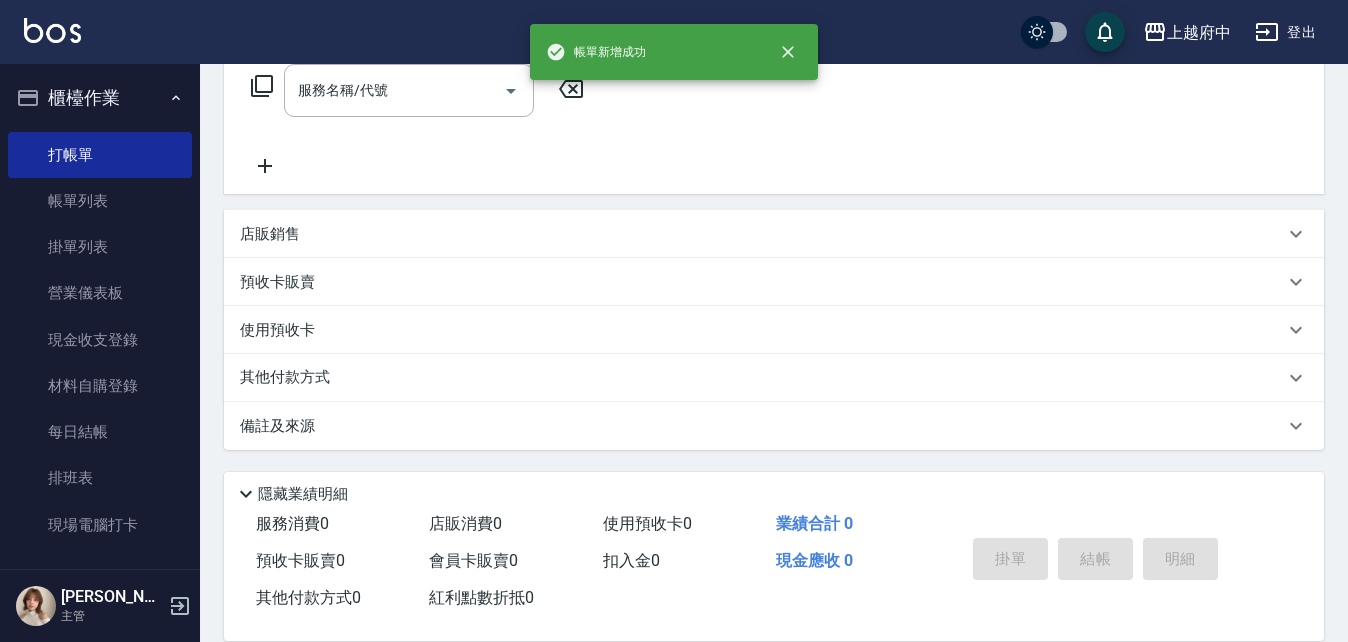 scroll, scrollTop: 0, scrollLeft: 0, axis: both 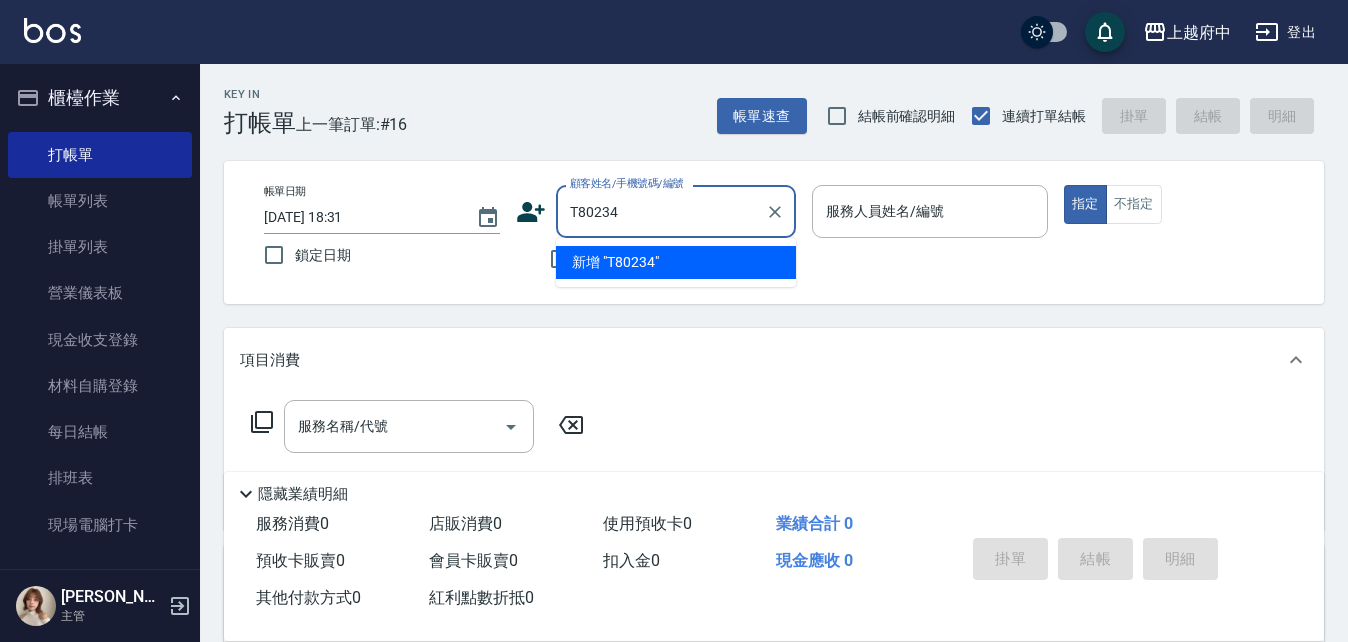 type on "T80234" 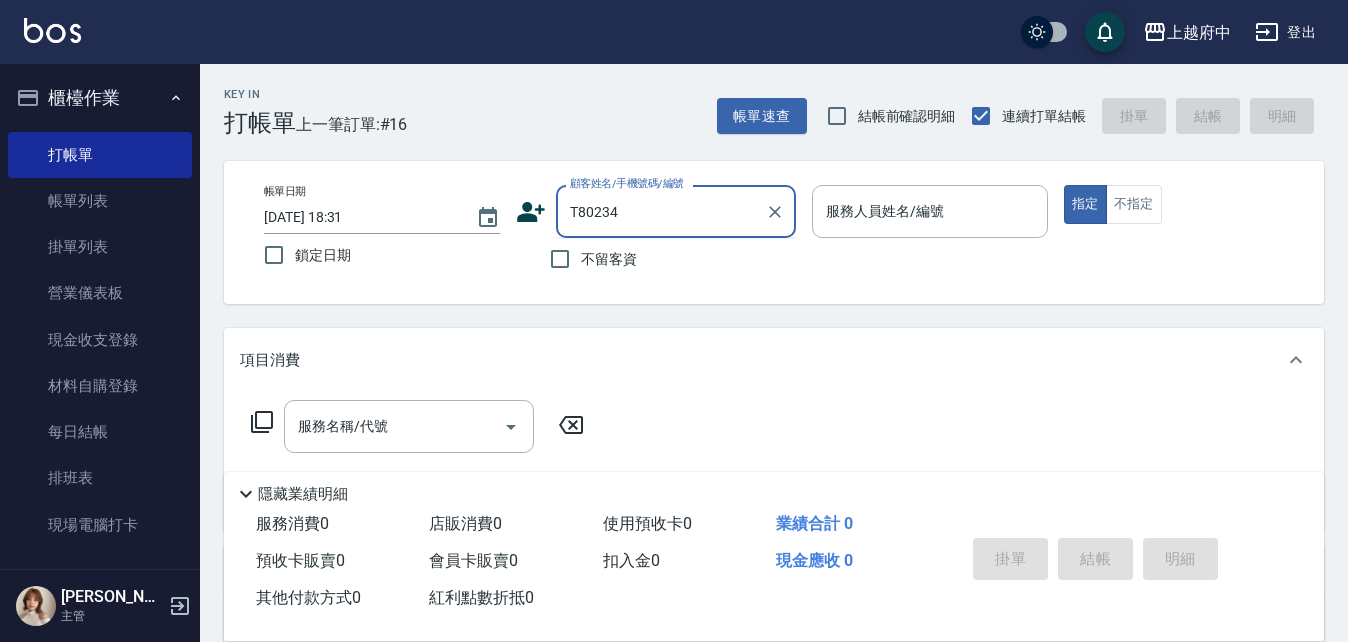 drag, startPoint x: 652, startPoint y: 212, endPoint x: 561, endPoint y: 193, distance: 92.96236 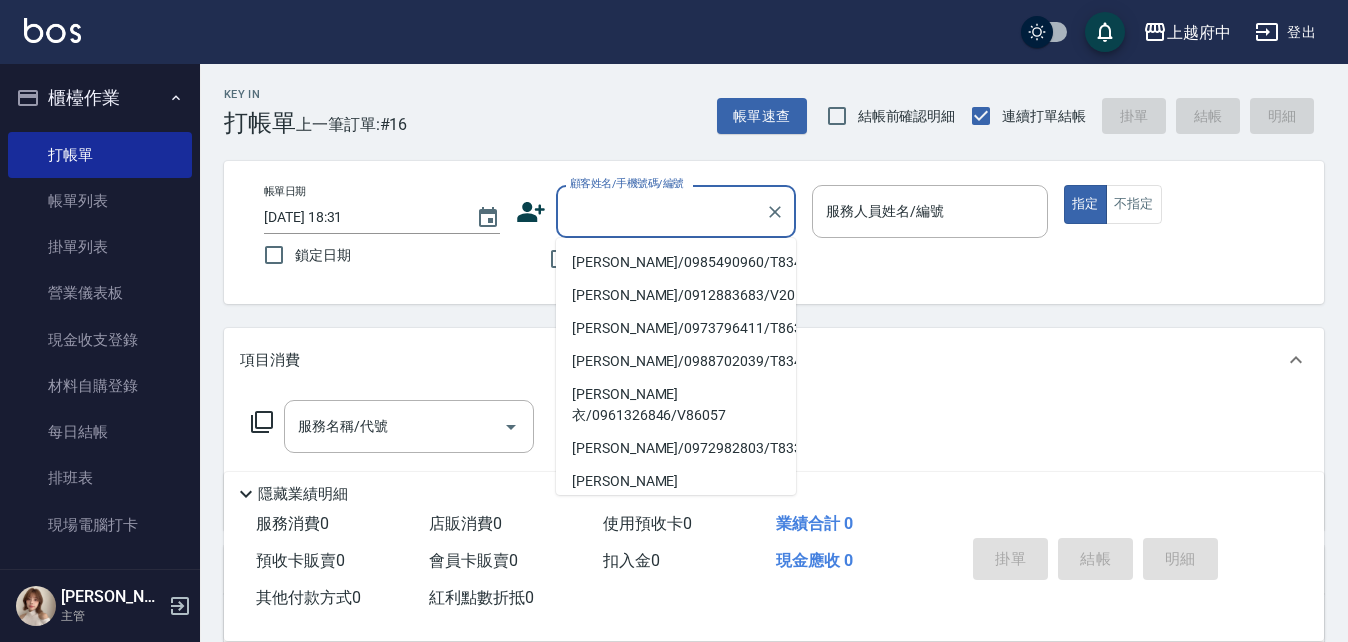 type 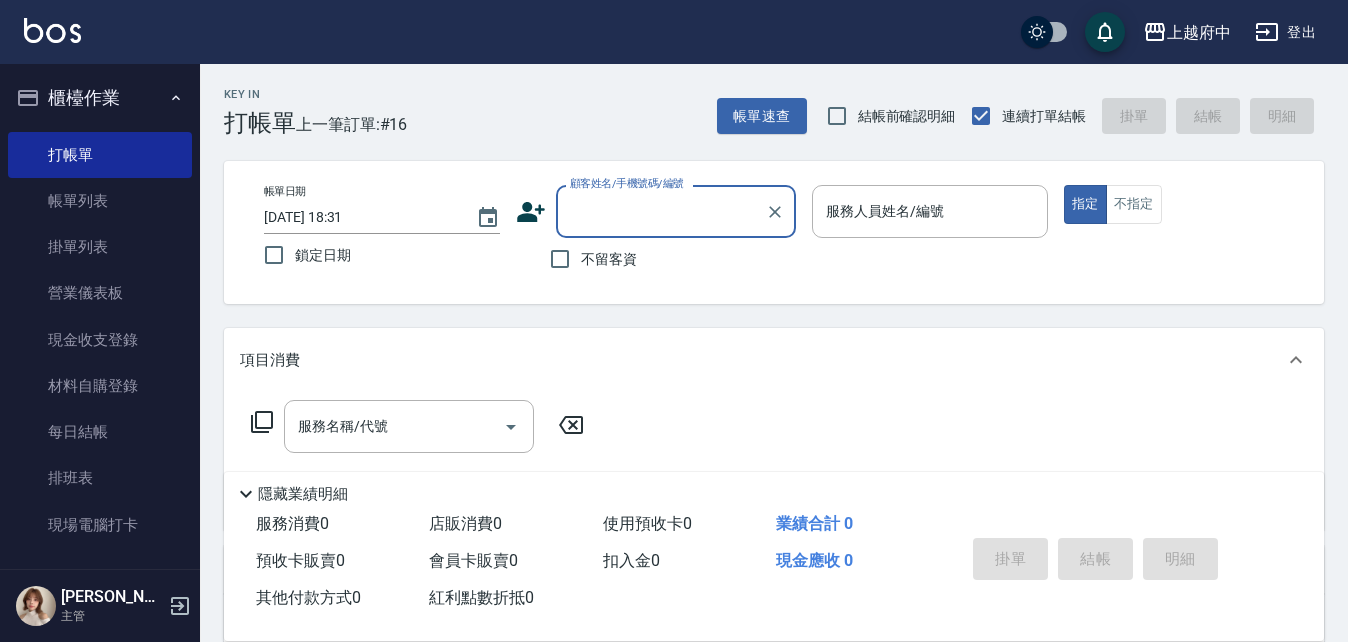 click on "不留客資" at bounding box center (656, 259) 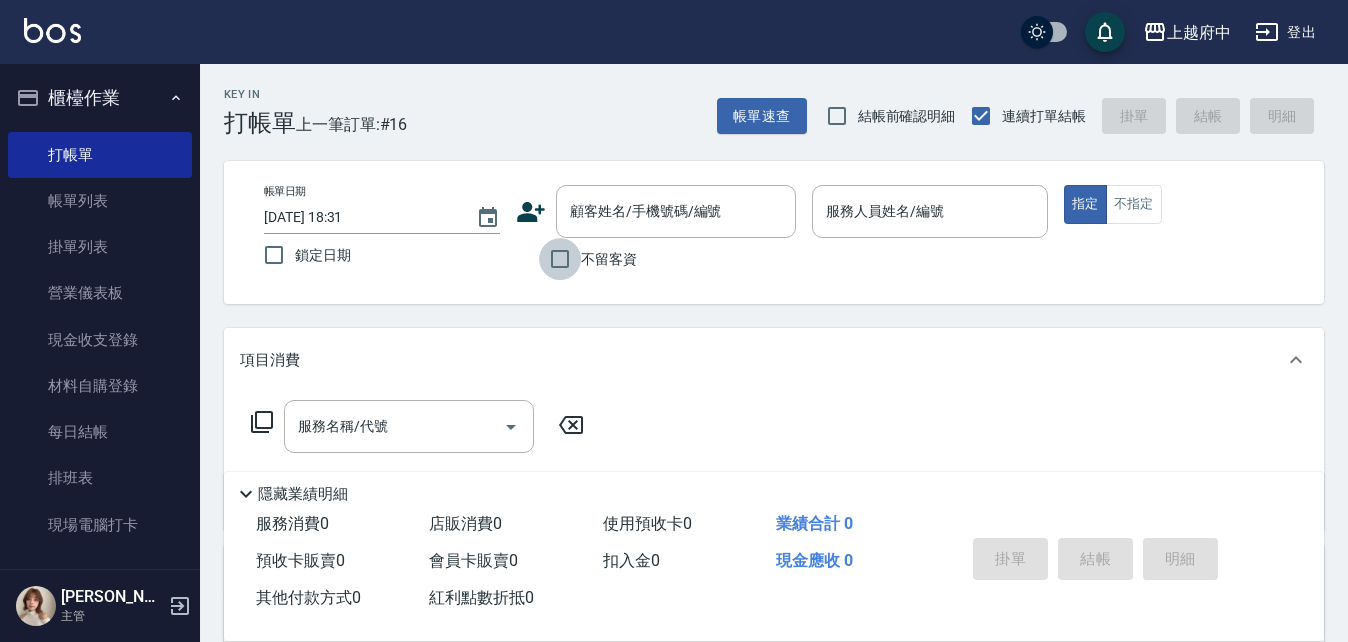 click on "不留客資" at bounding box center (560, 259) 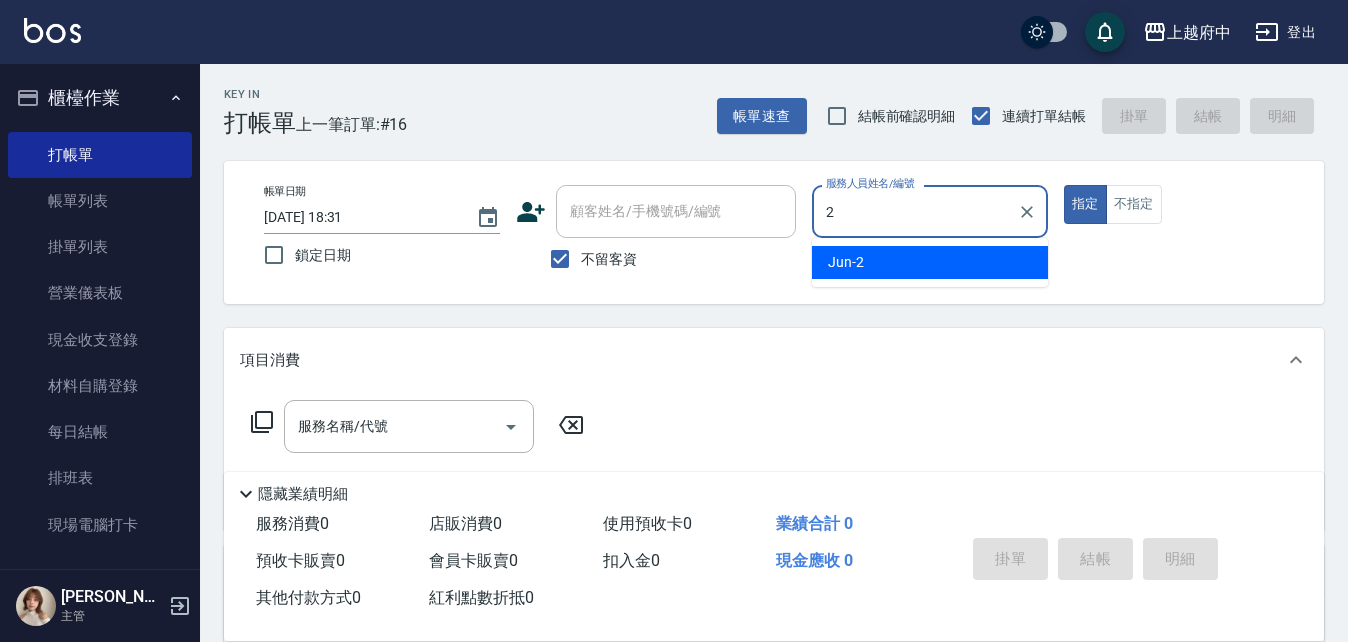 type on "Jun-2" 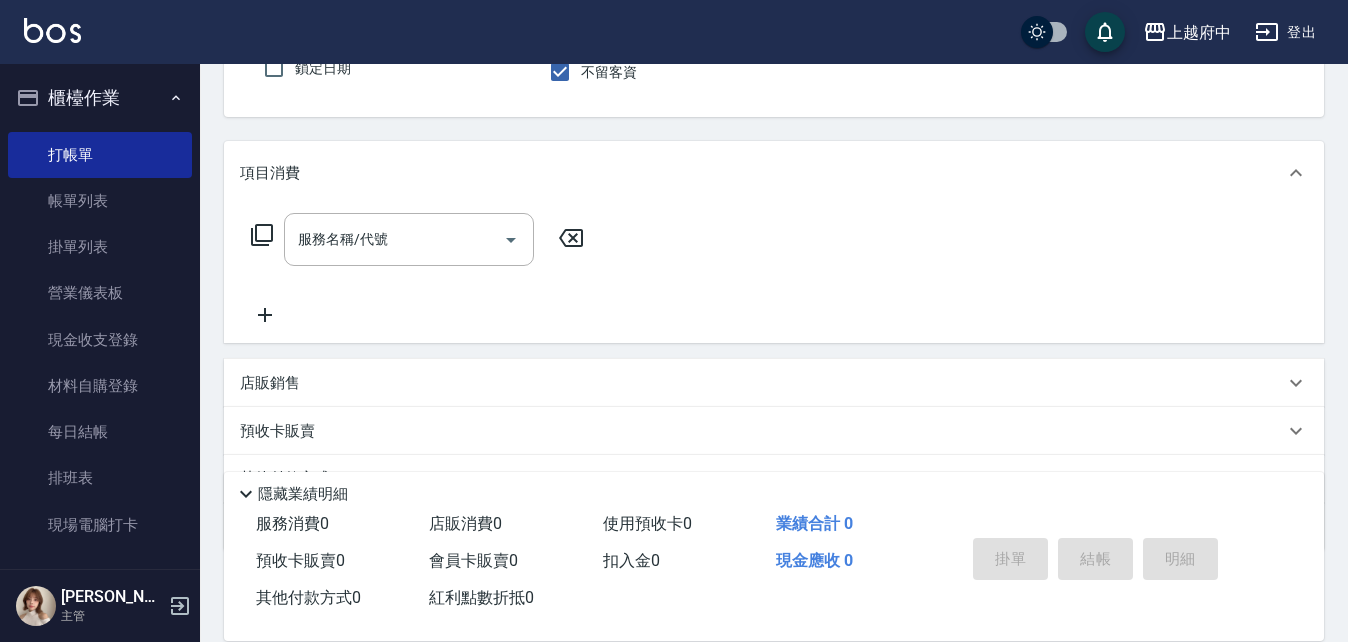 scroll, scrollTop: 200, scrollLeft: 0, axis: vertical 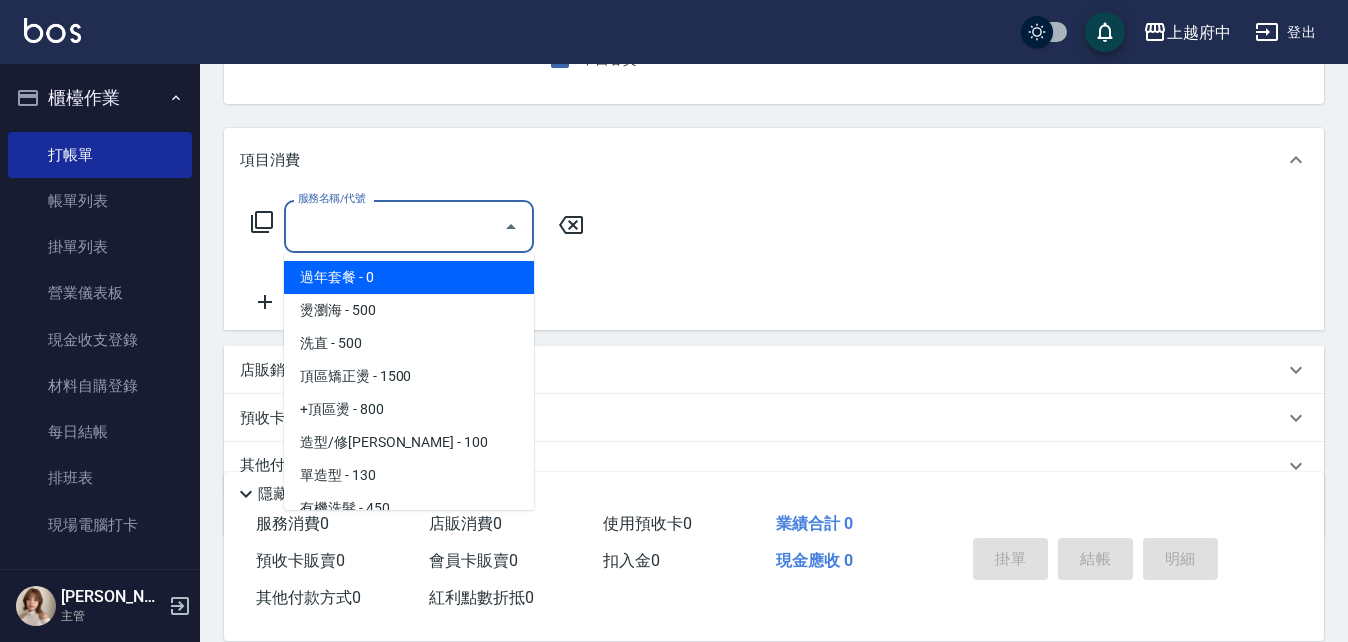 click on "服務名稱/代號" at bounding box center (394, 226) 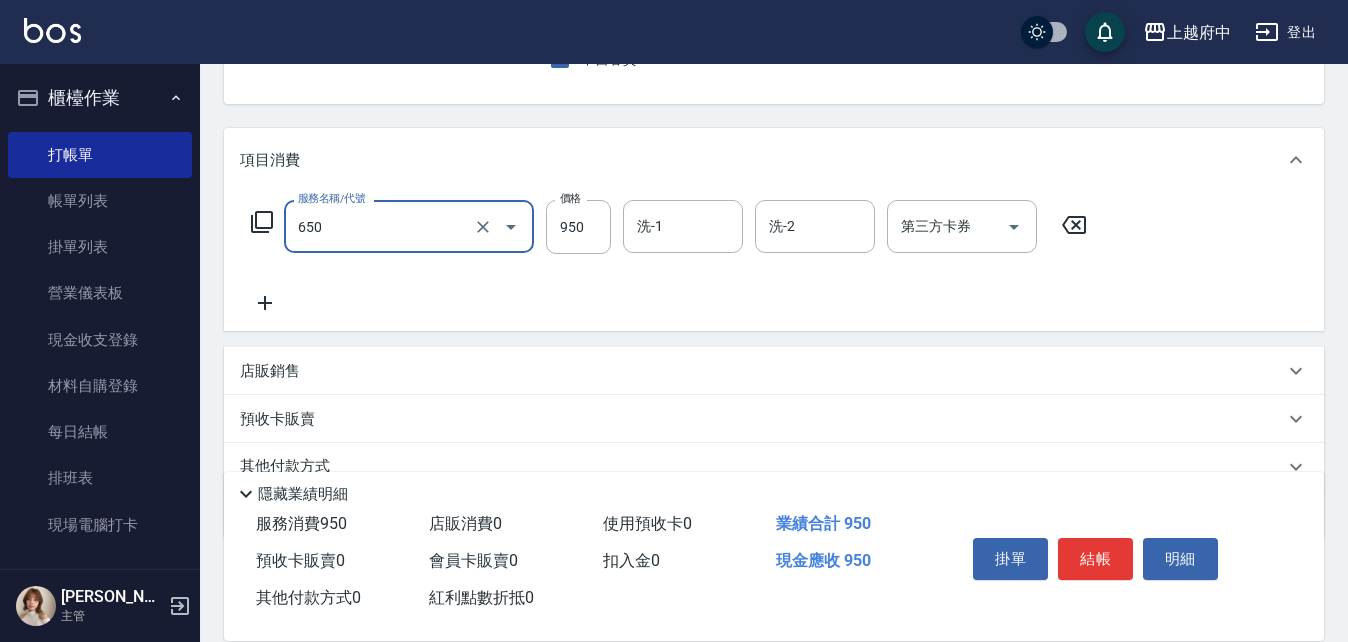 type on "SPA精油洗髮(650)" 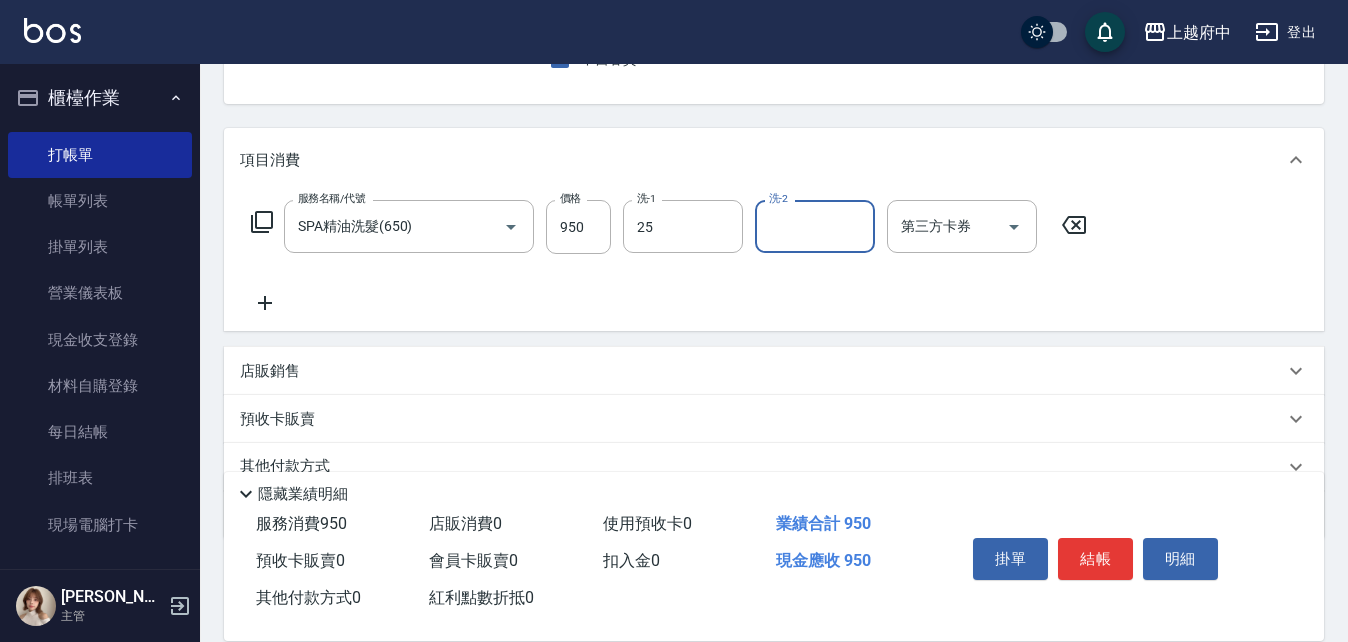 type on "Molly-25" 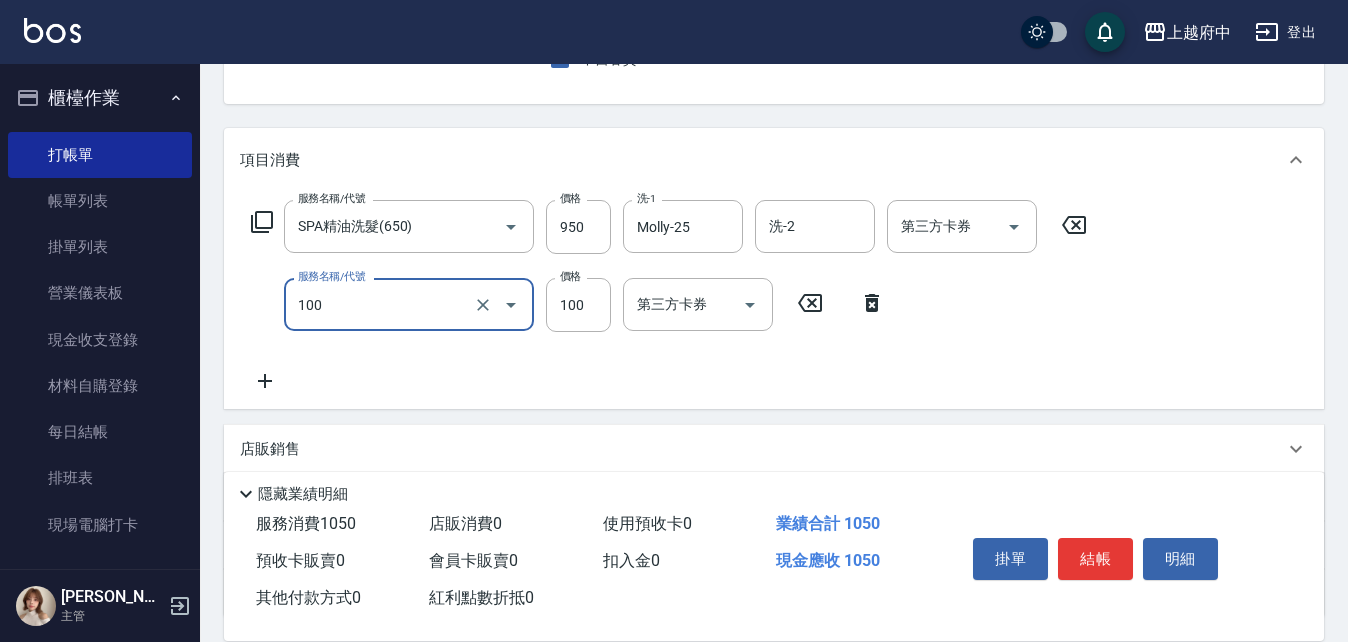 type on "造型/修劉海(100)" 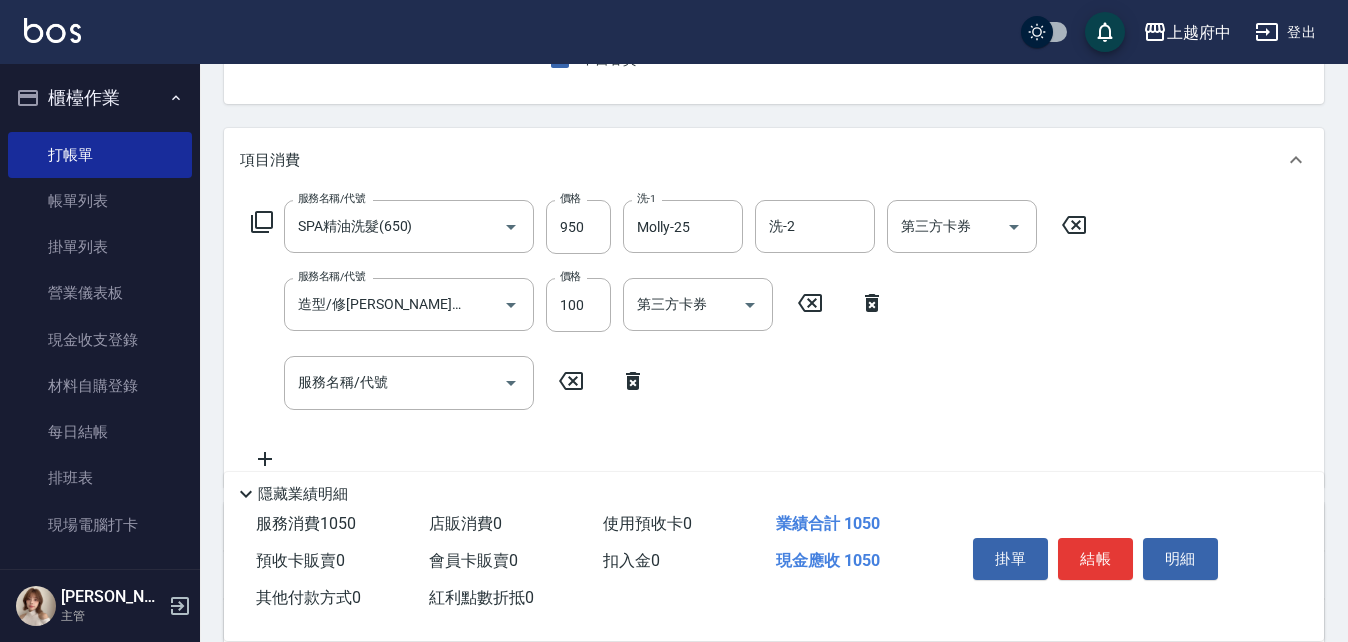 click 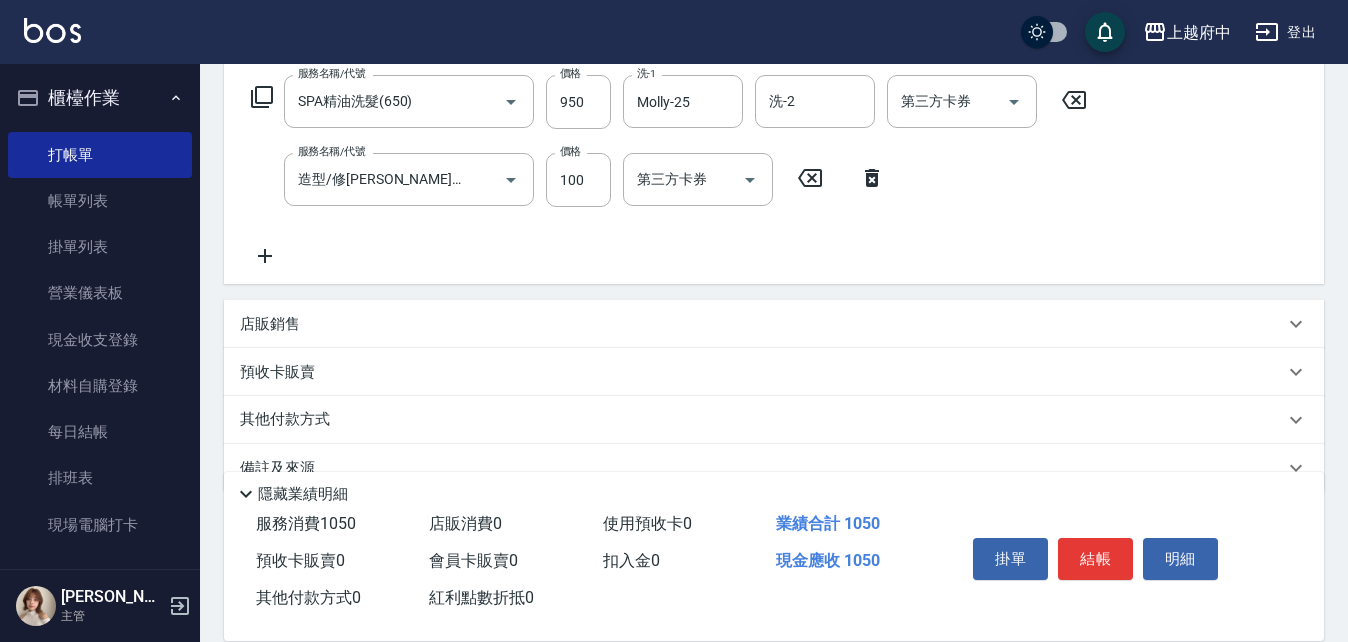 scroll, scrollTop: 367, scrollLeft: 0, axis: vertical 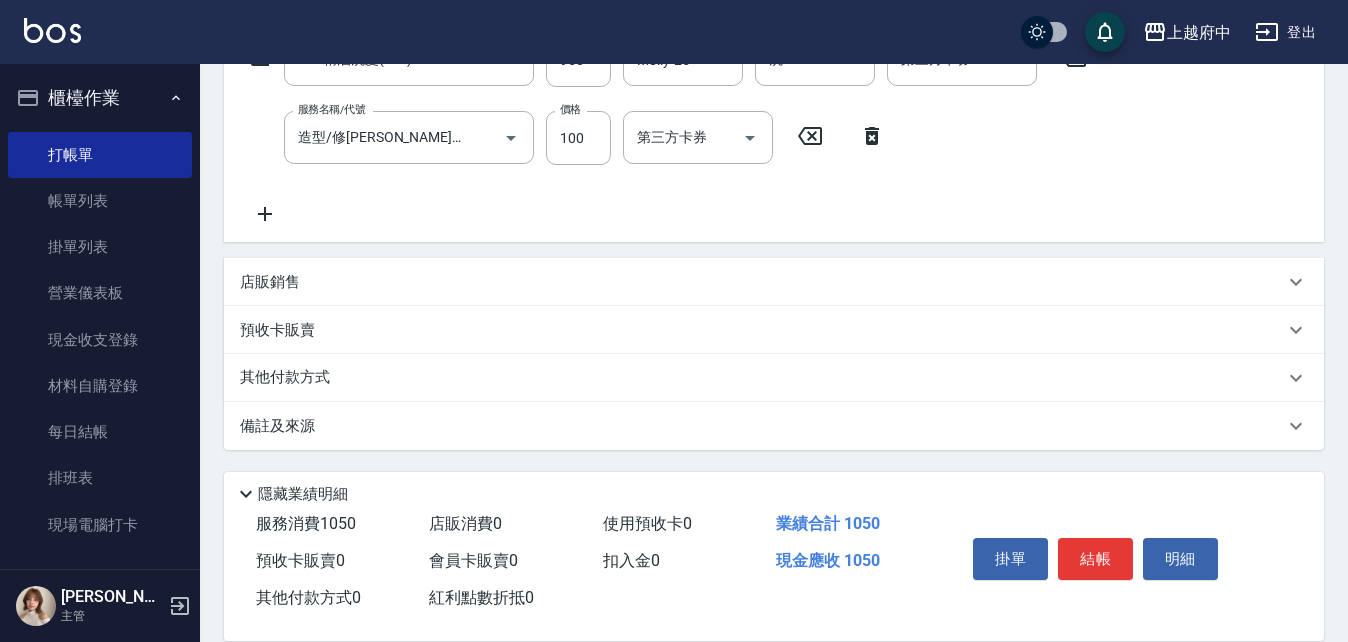 click on "店販銷售" at bounding box center (270, 282) 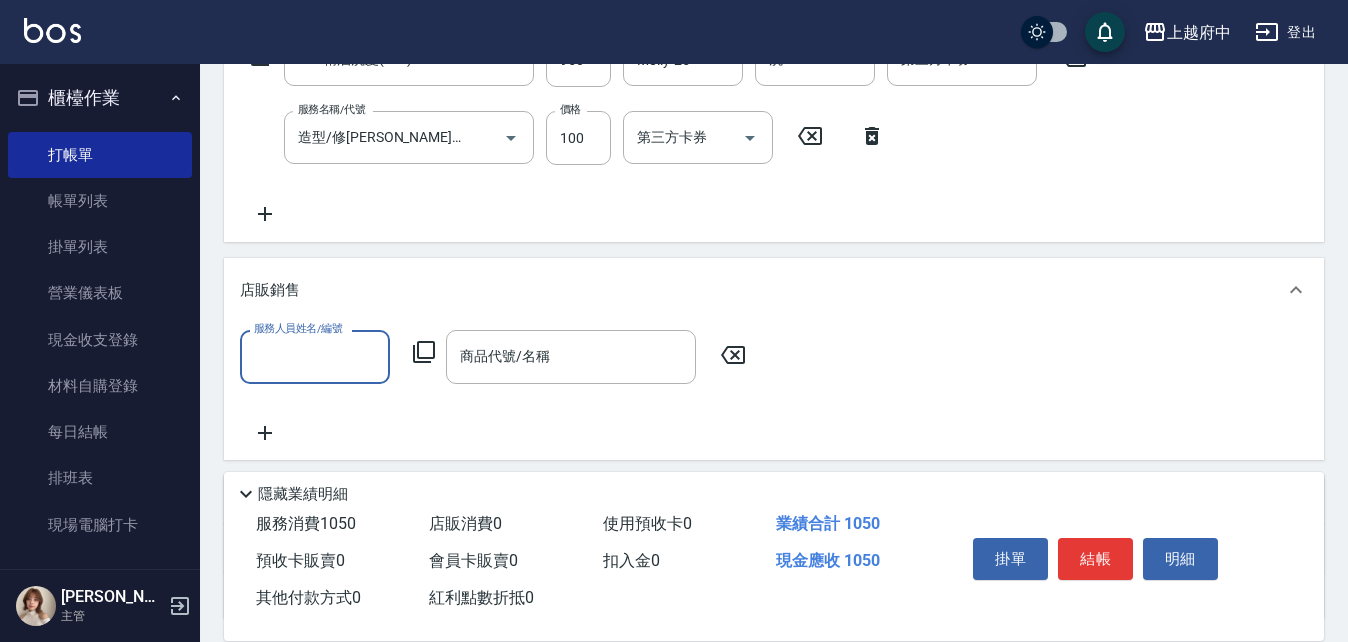 scroll, scrollTop: 0, scrollLeft: 0, axis: both 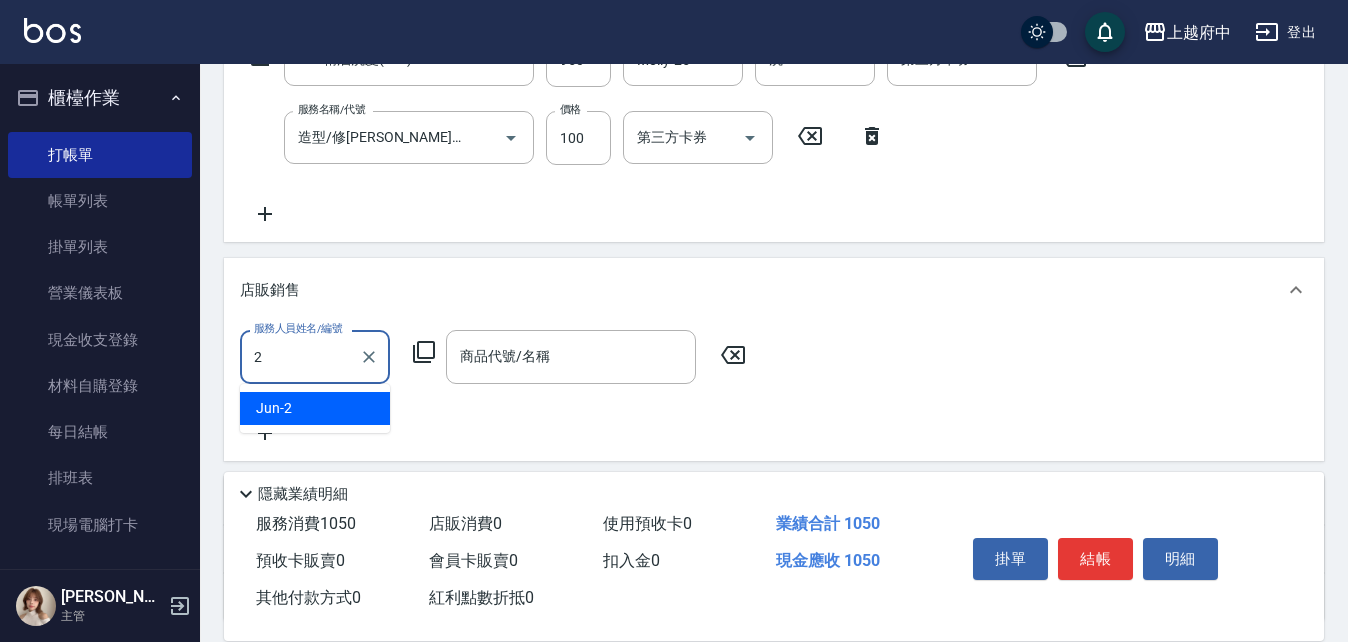 type on "Jun-2" 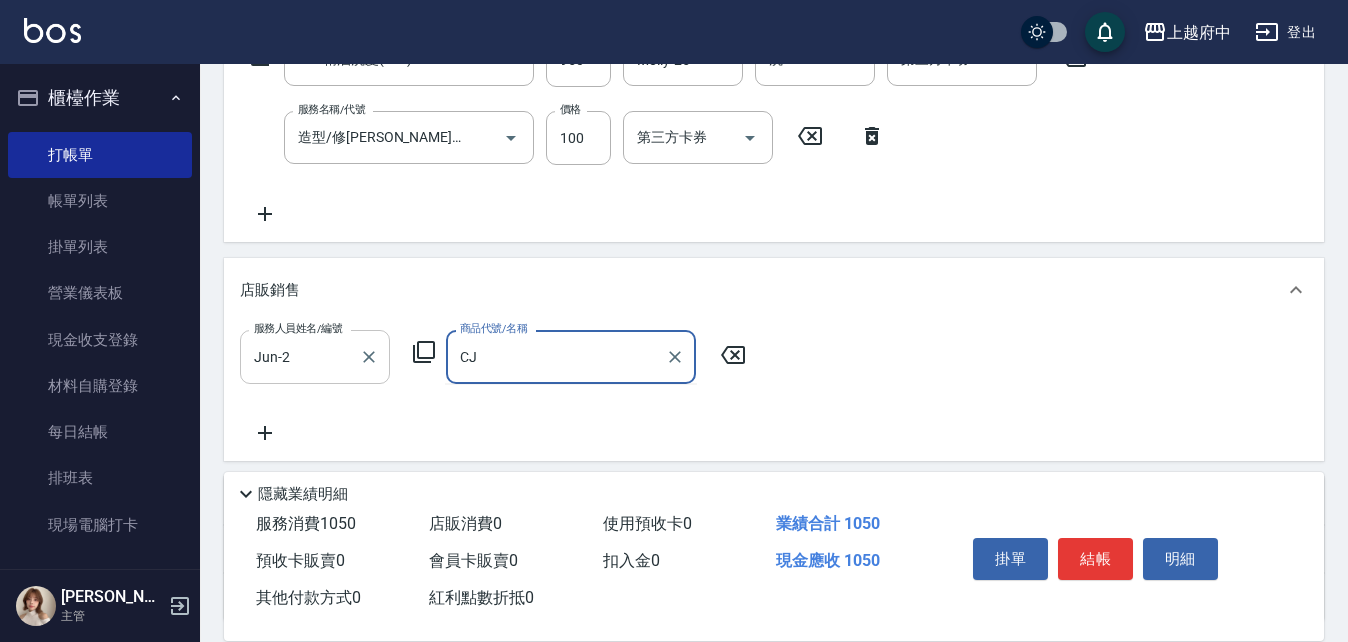type on "C" 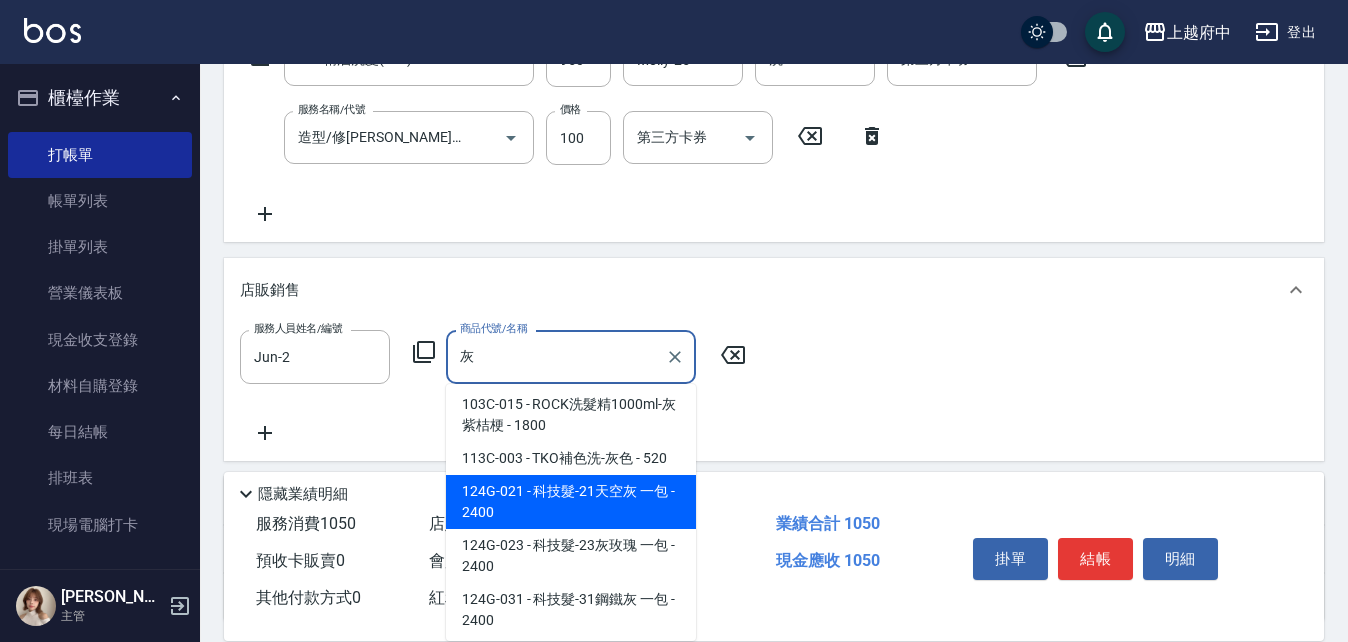 scroll, scrollTop: 116, scrollLeft: 0, axis: vertical 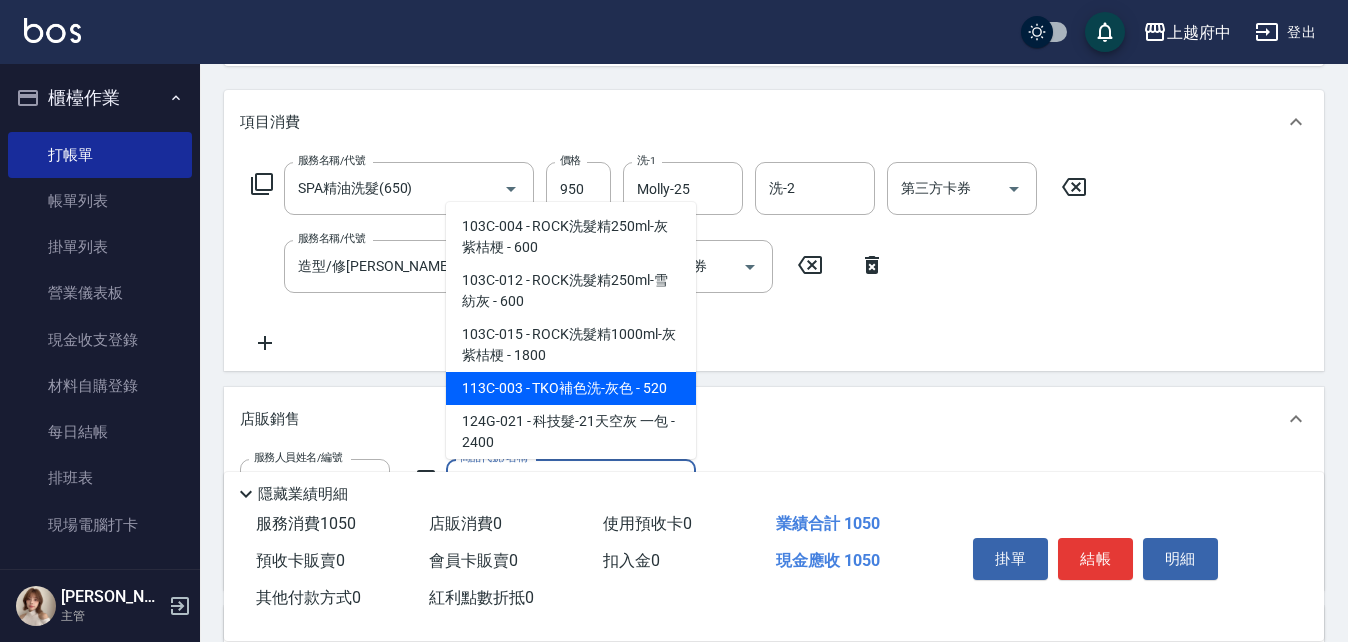 click on "113C-003 - TKO補色洗-灰色 - 520" at bounding box center (571, 388) 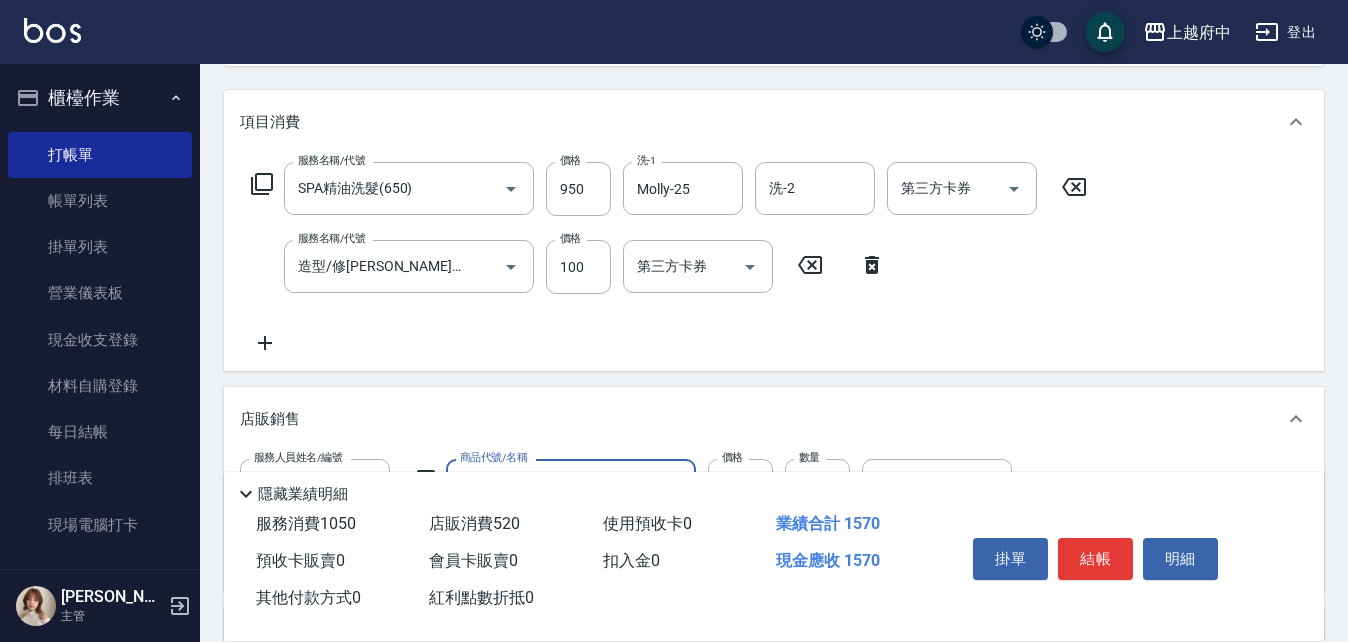 scroll, scrollTop: 338, scrollLeft: 0, axis: vertical 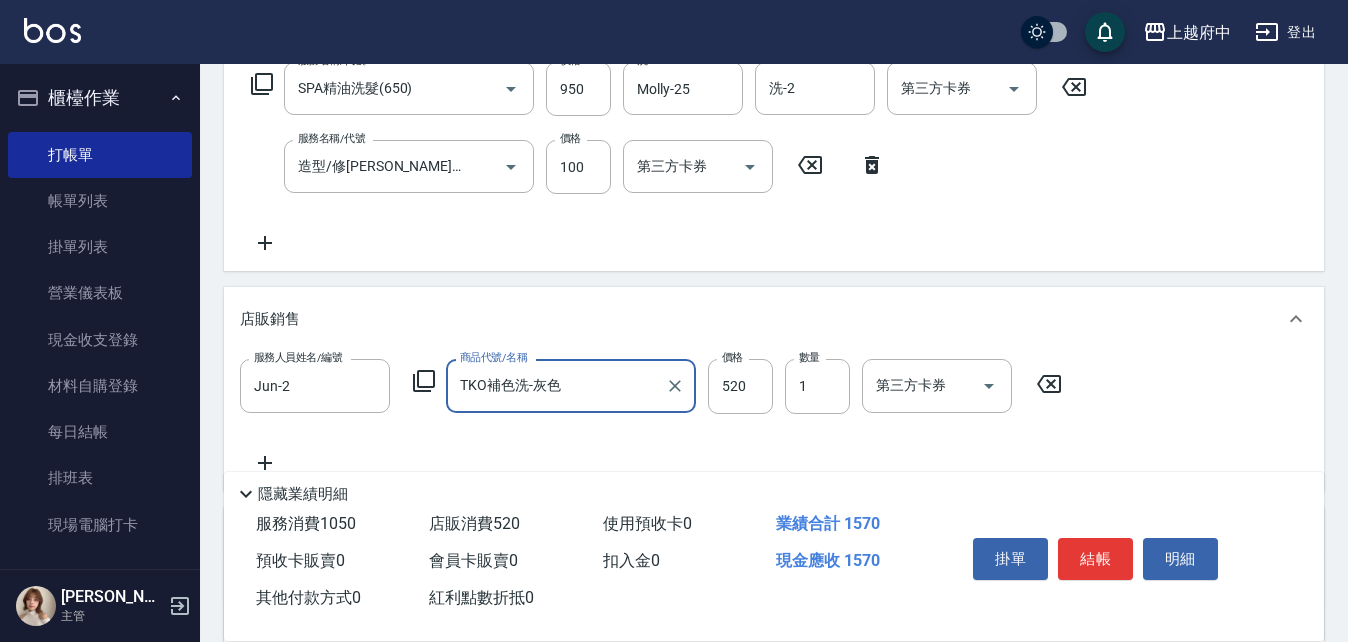 type on "TKO補色洗-灰色" 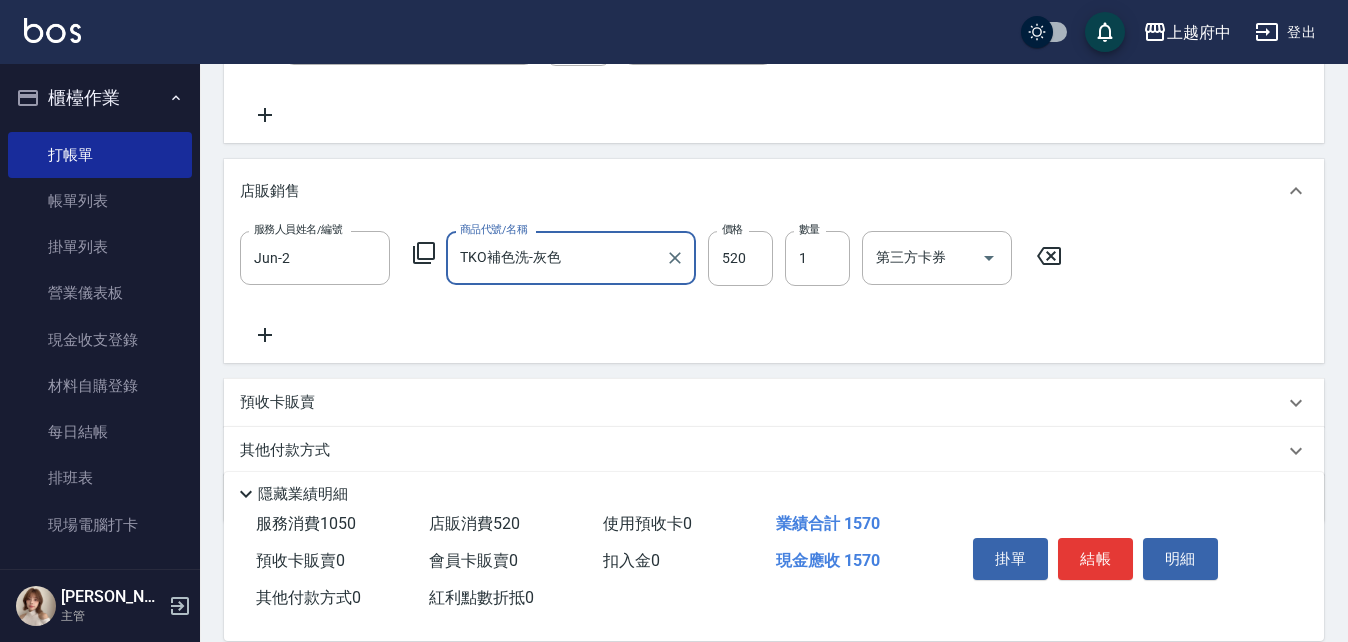 scroll, scrollTop: 539, scrollLeft: 0, axis: vertical 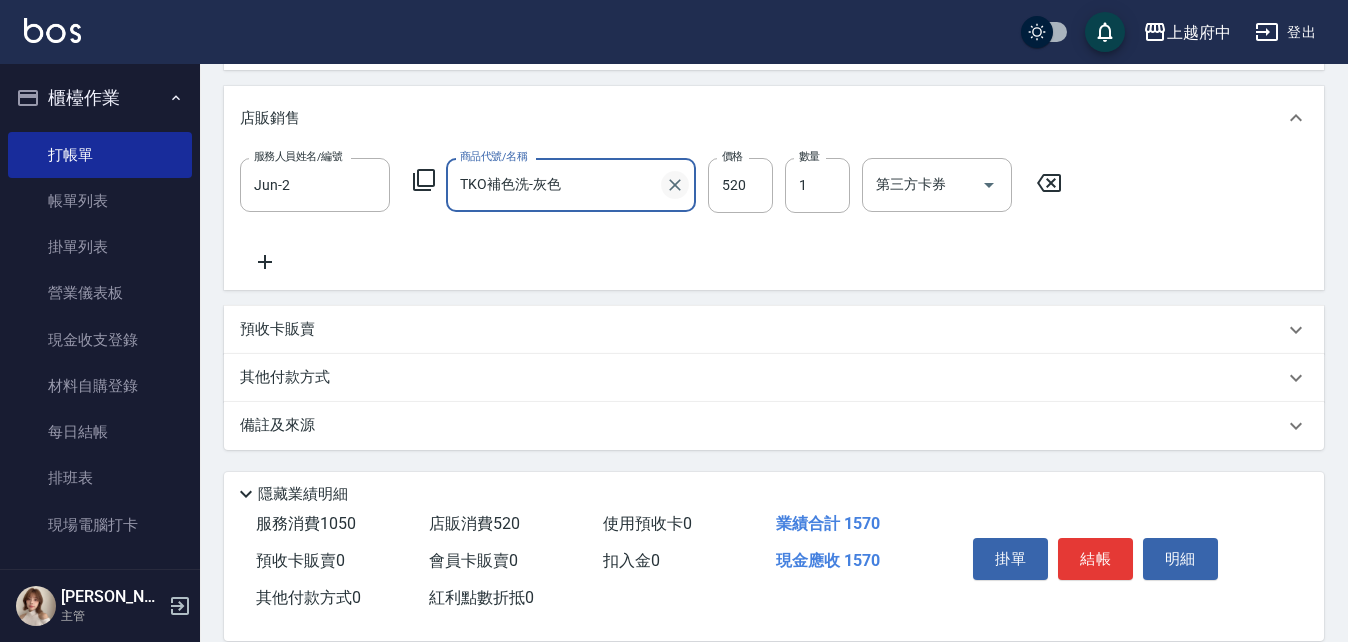 click 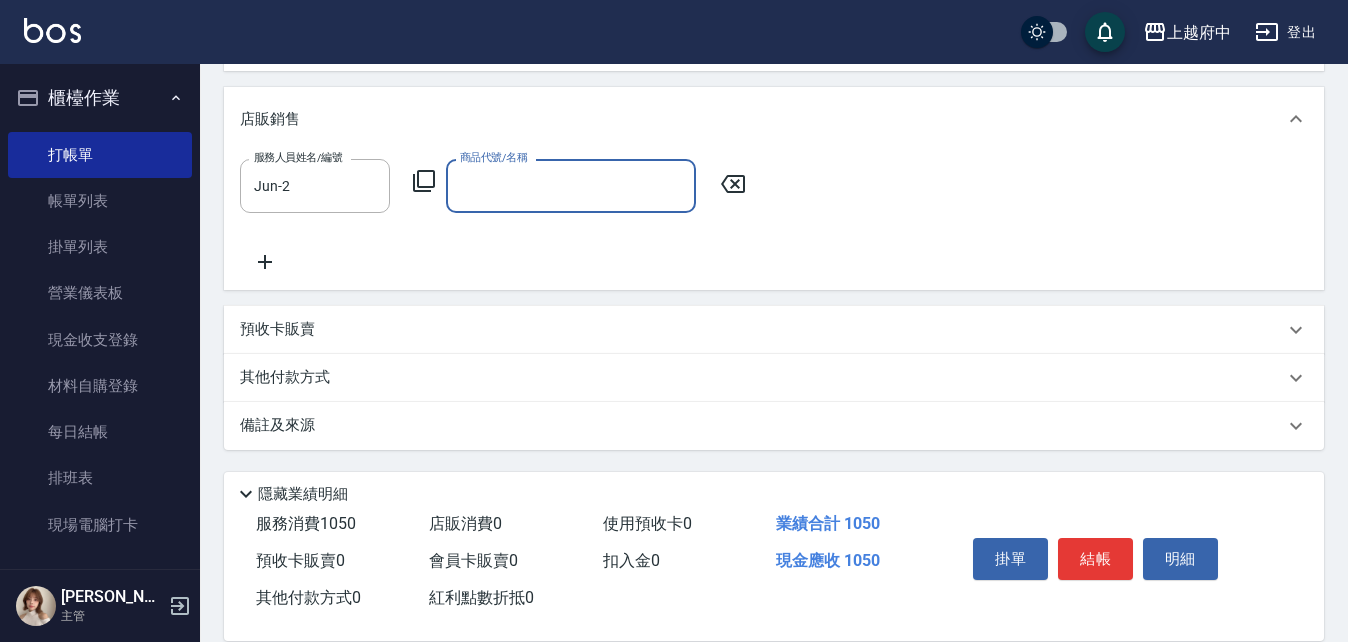 scroll, scrollTop: 538, scrollLeft: 0, axis: vertical 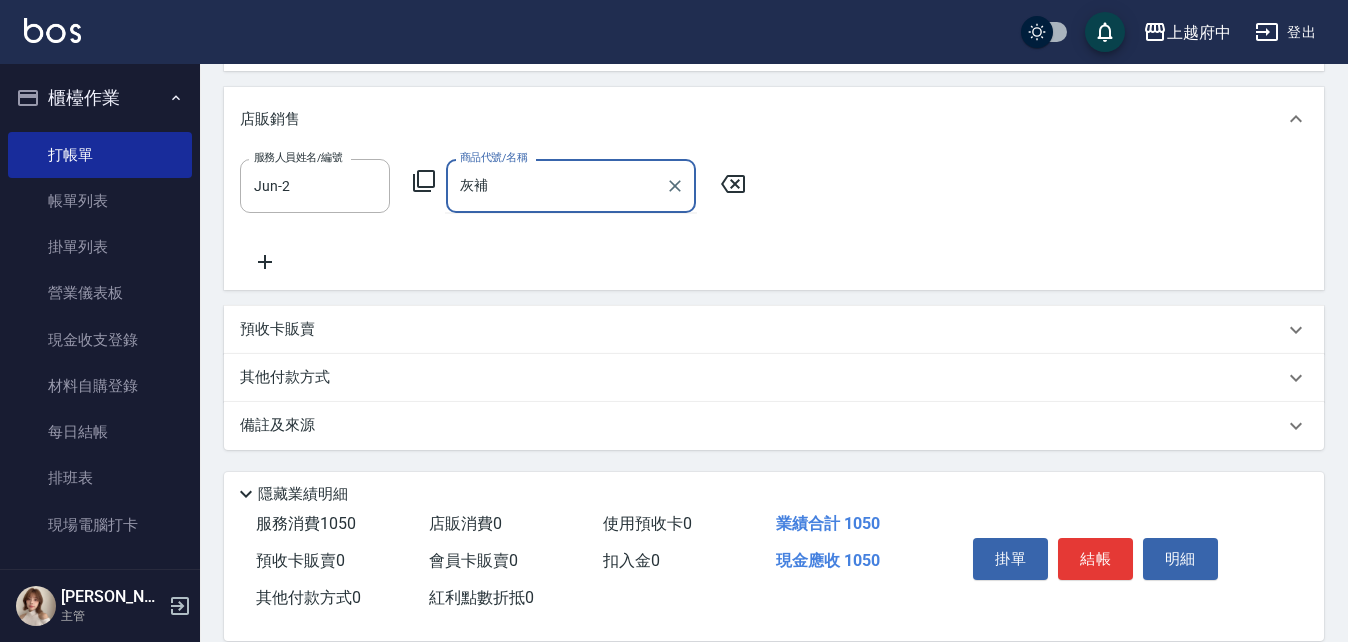 type on "灰" 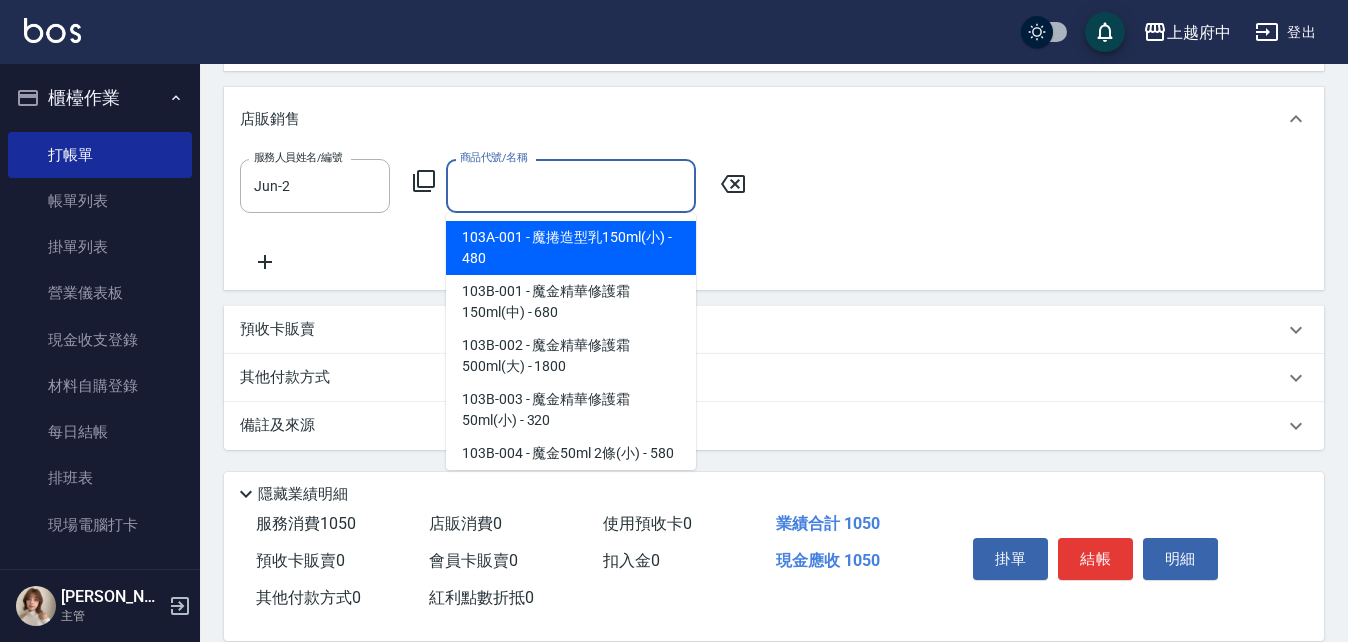 click on "服務人員姓名/編號 Jun-2 服務人員姓名/編號 商品代號/名稱 商品代號/名稱" at bounding box center [774, 216] 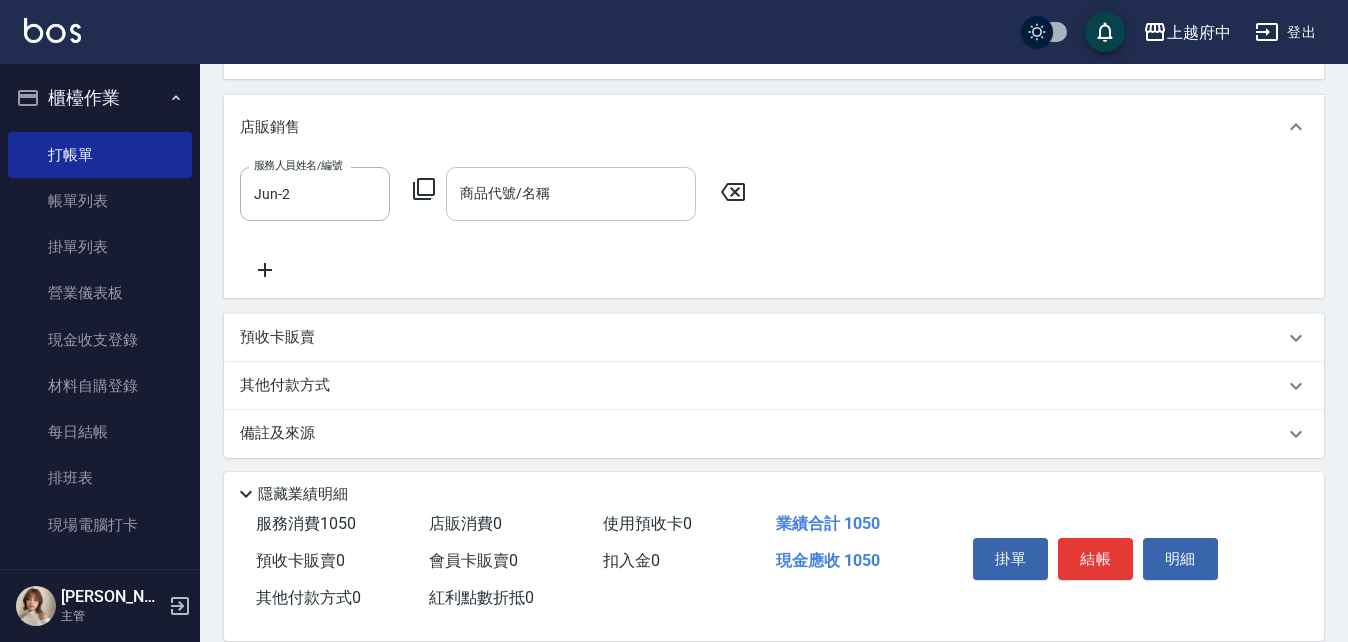 scroll, scrollTop: 538, scrollLeft: 0, axis: vertical 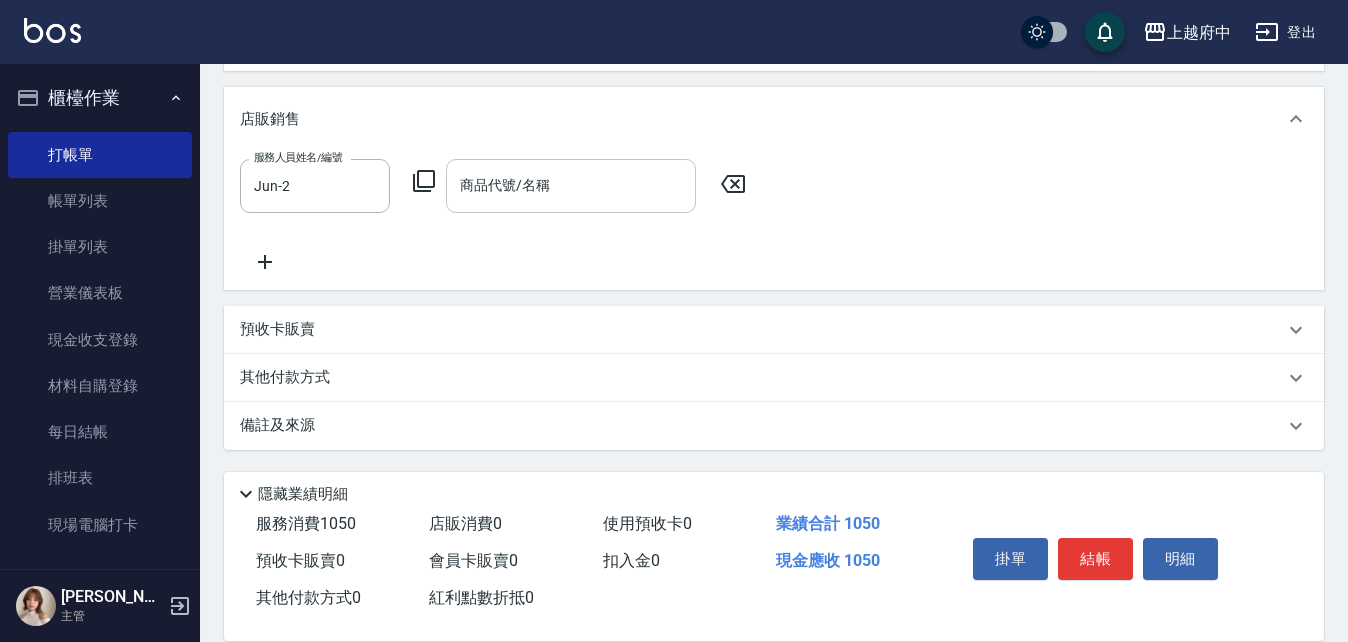 click on "商品代號/名稱" at bounding box center [571, 185] 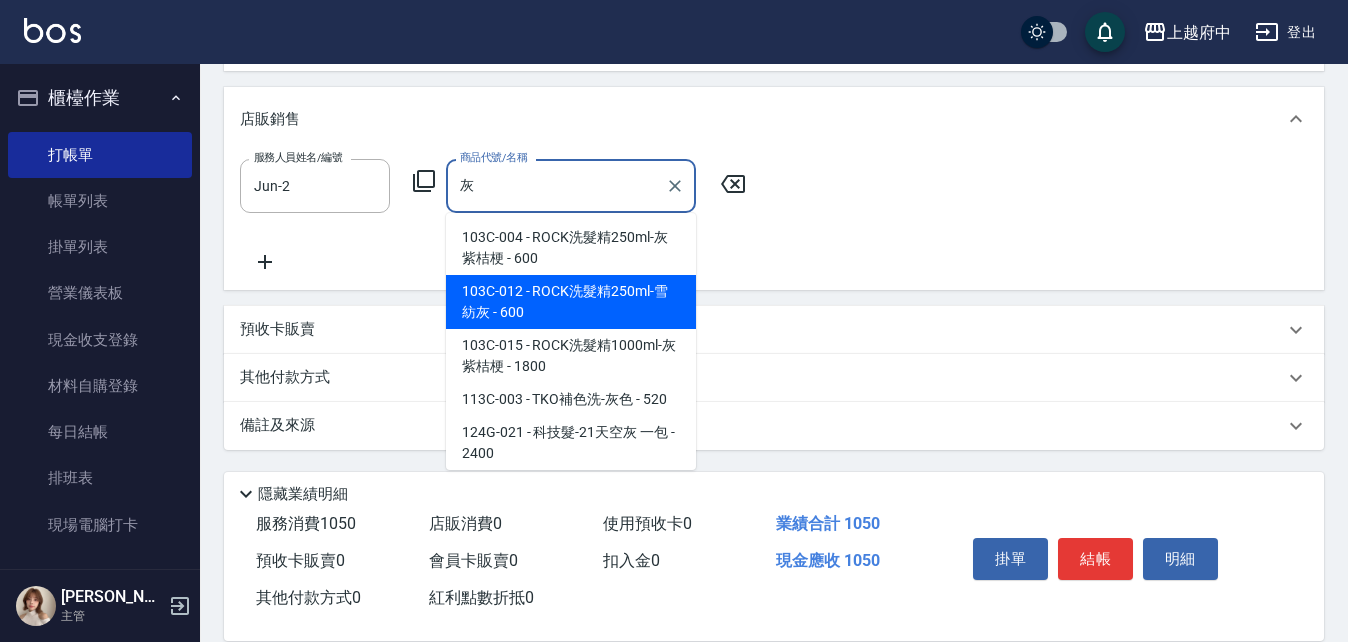 click on "103C-012 - ROCK洗髮精250ml-雪紡灰 - 600" at bounding box center [571, 302] 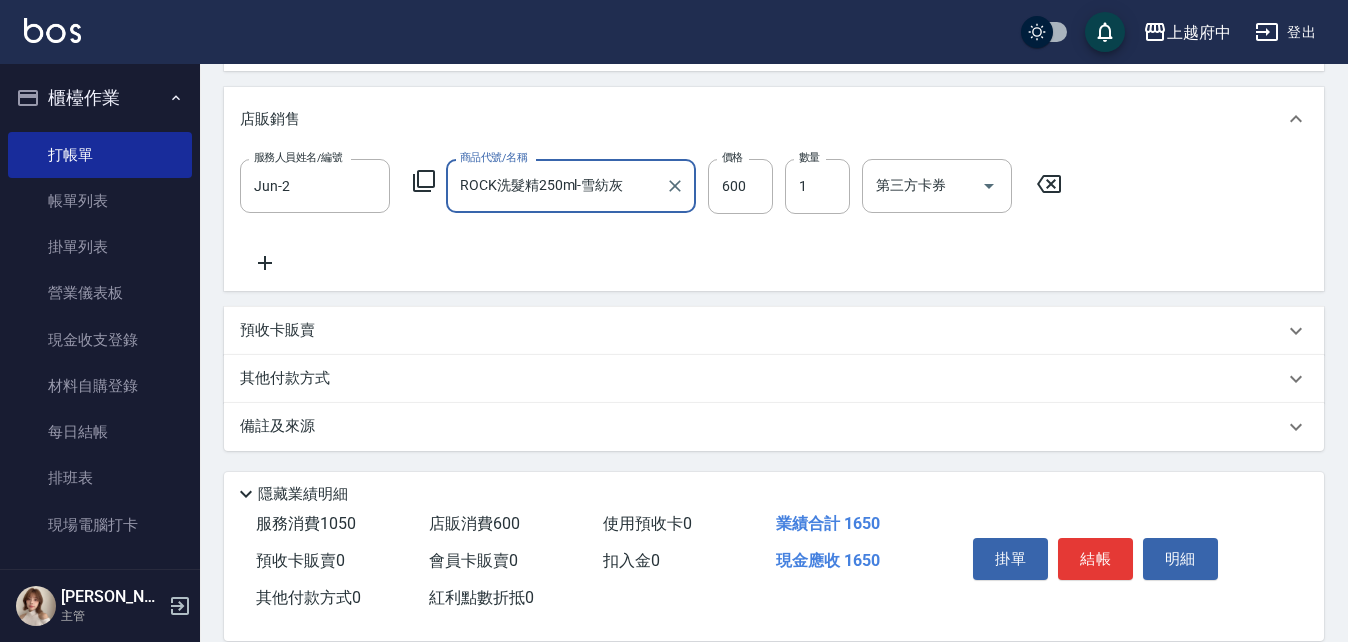 scroll, scrollTop: 539, scrollLeft: 0, axis: vertical 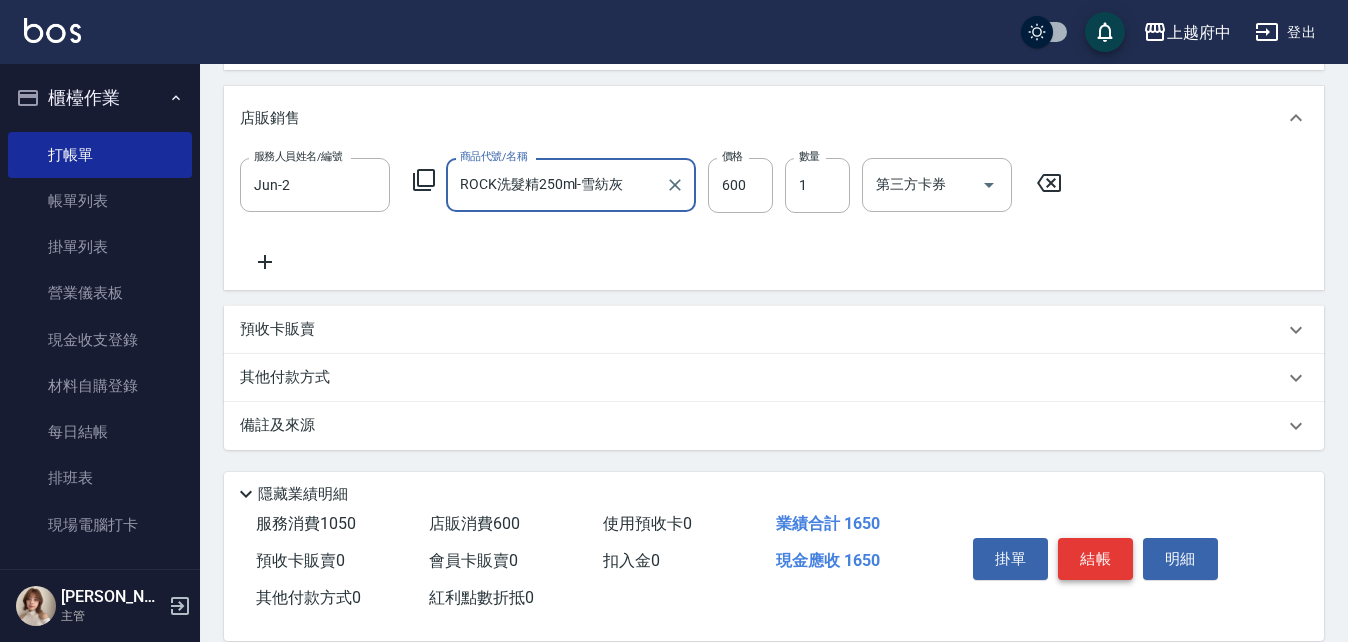 type on "ROCK洗髮精250ml-雪紡灰" 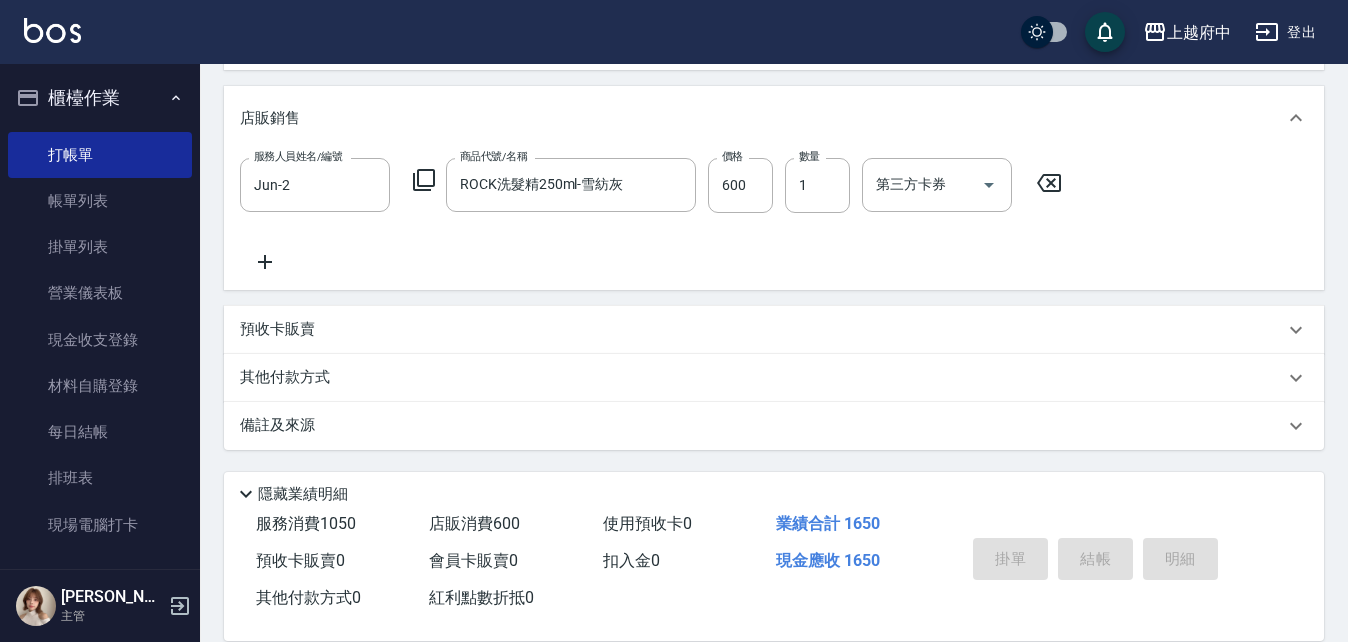 type on "2025/07/11 18:40" 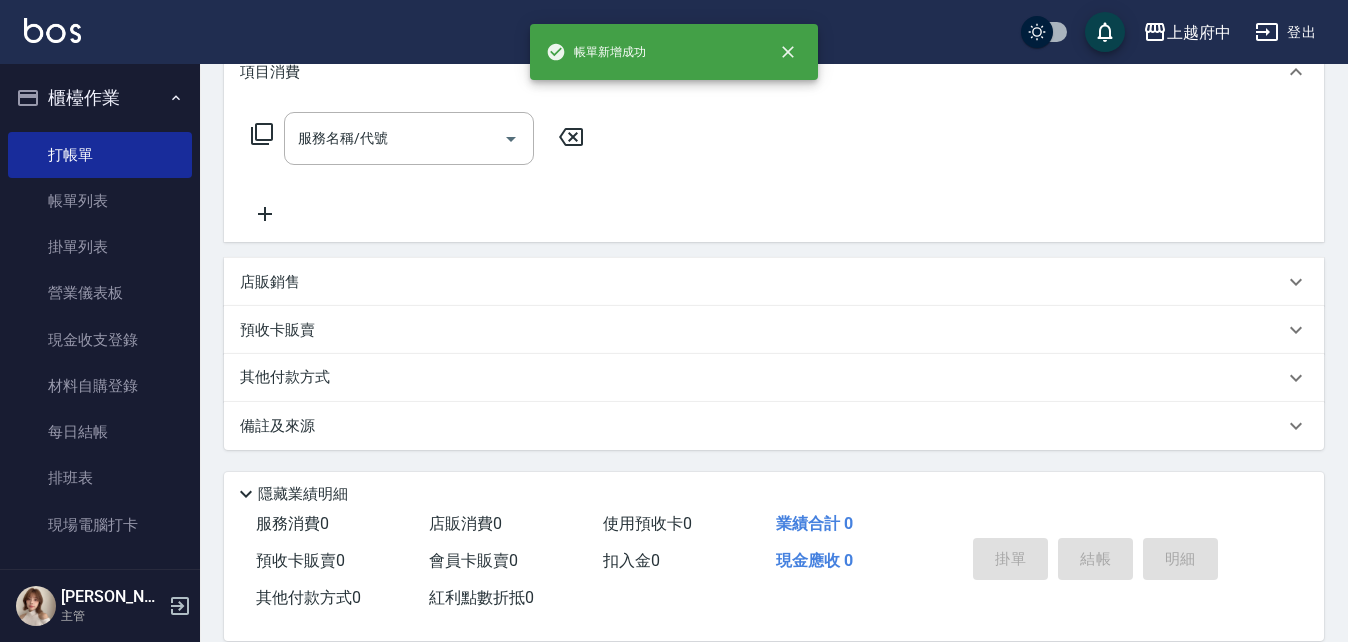 scroll, scrollTop: 0, scrollLeft: 0, axis: both 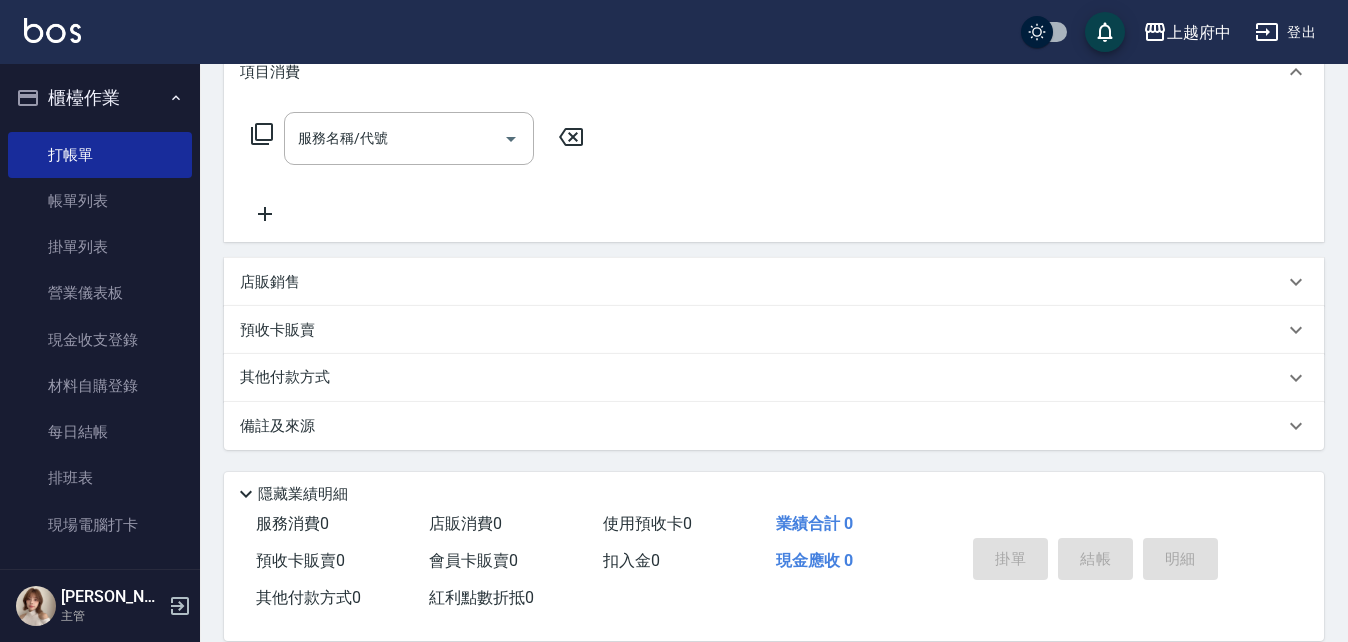 click on "其他付款方式" at bounding box center [290, 378] 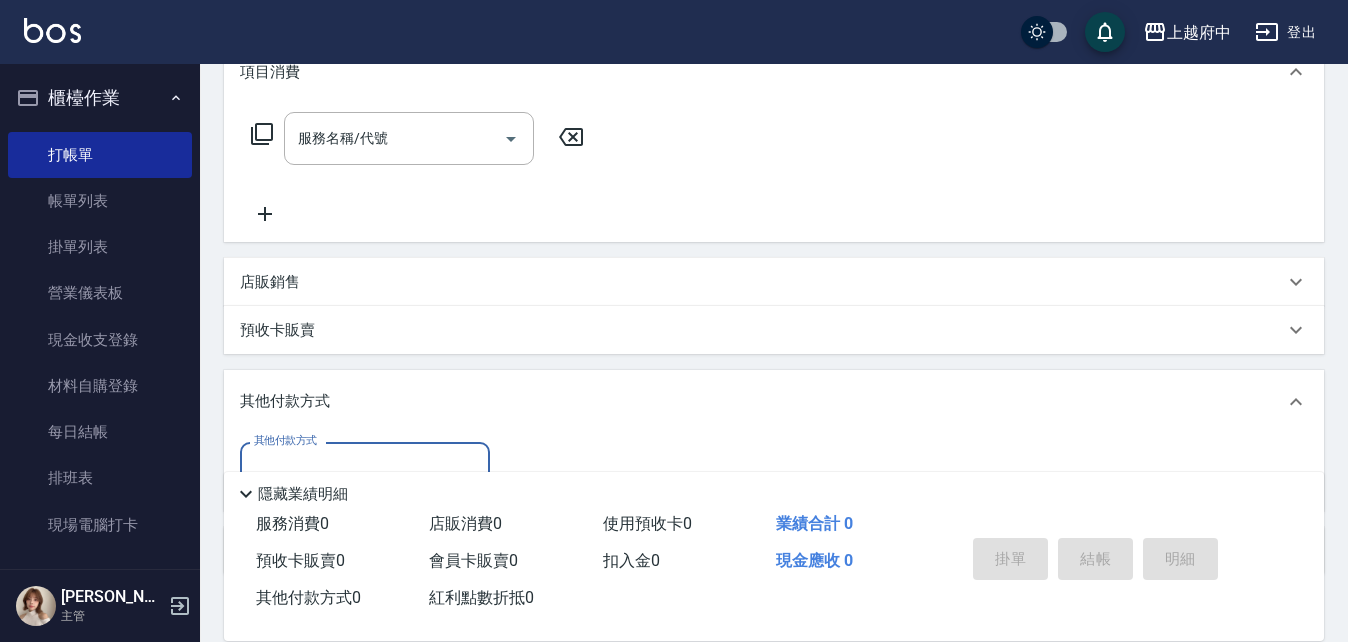 scroll, scrollTop: 0, scrollLeft: 0, axis: both 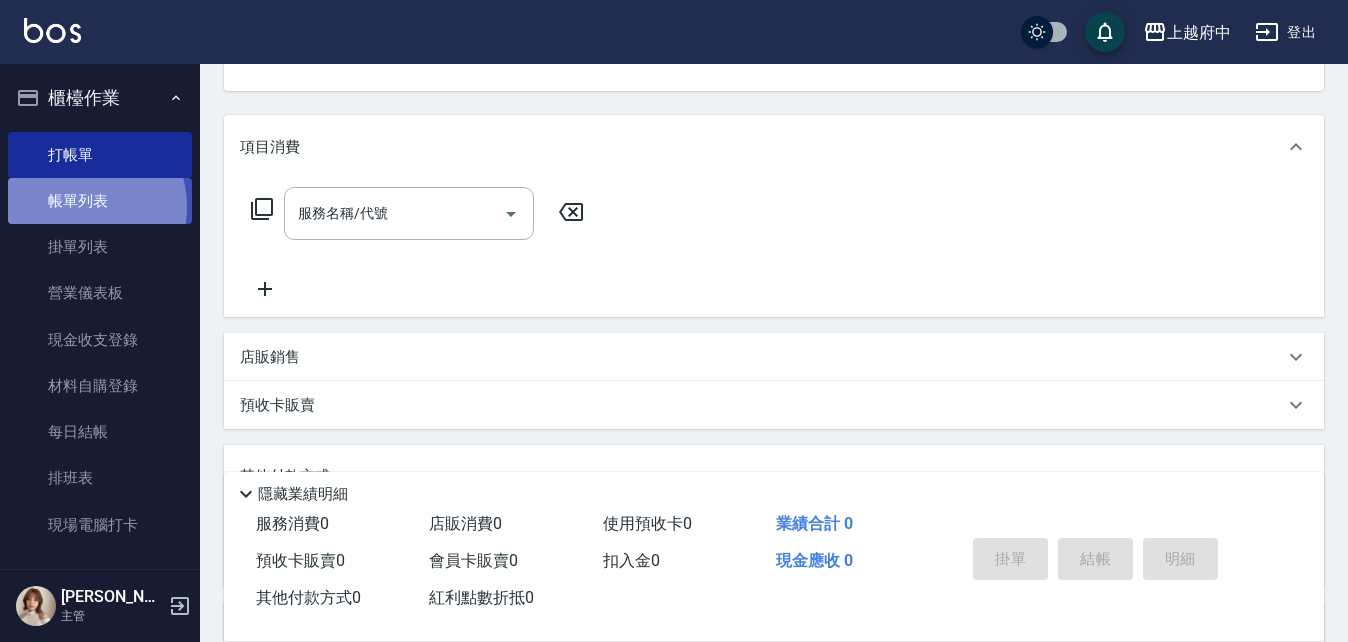 click on "帳單列表" at bounding box center (100, 201) 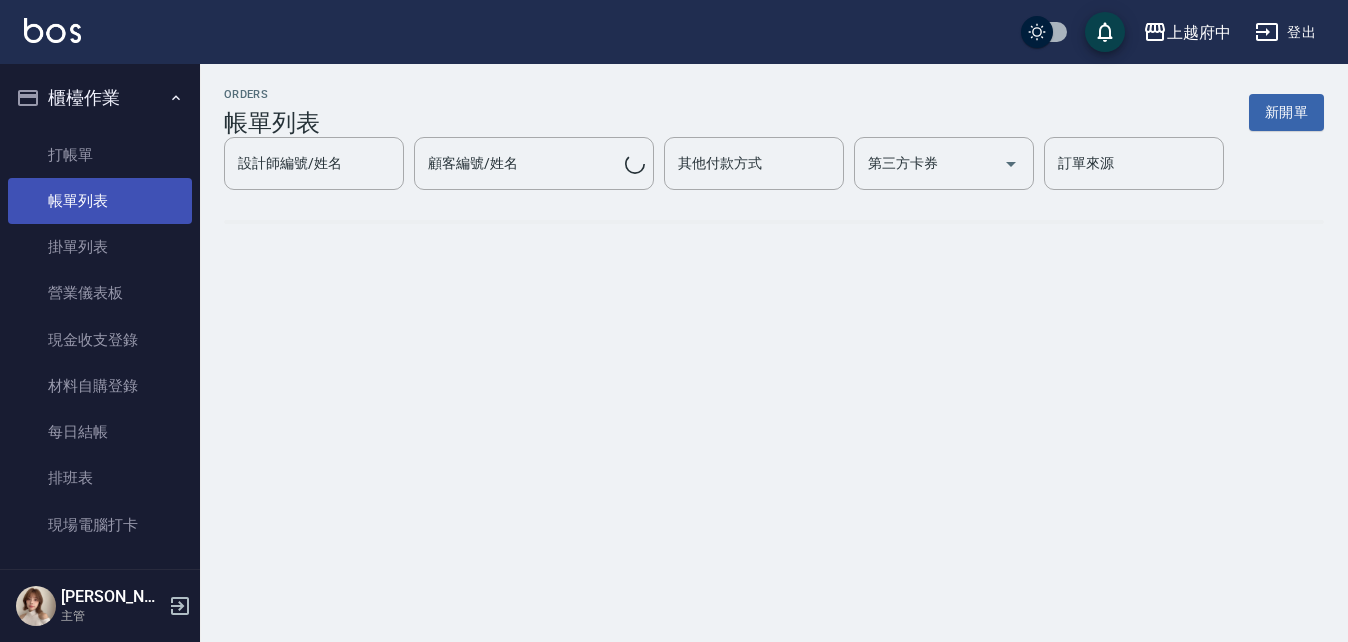 scroll, scrollTop: 0, scrollLeft: 0, axis: both 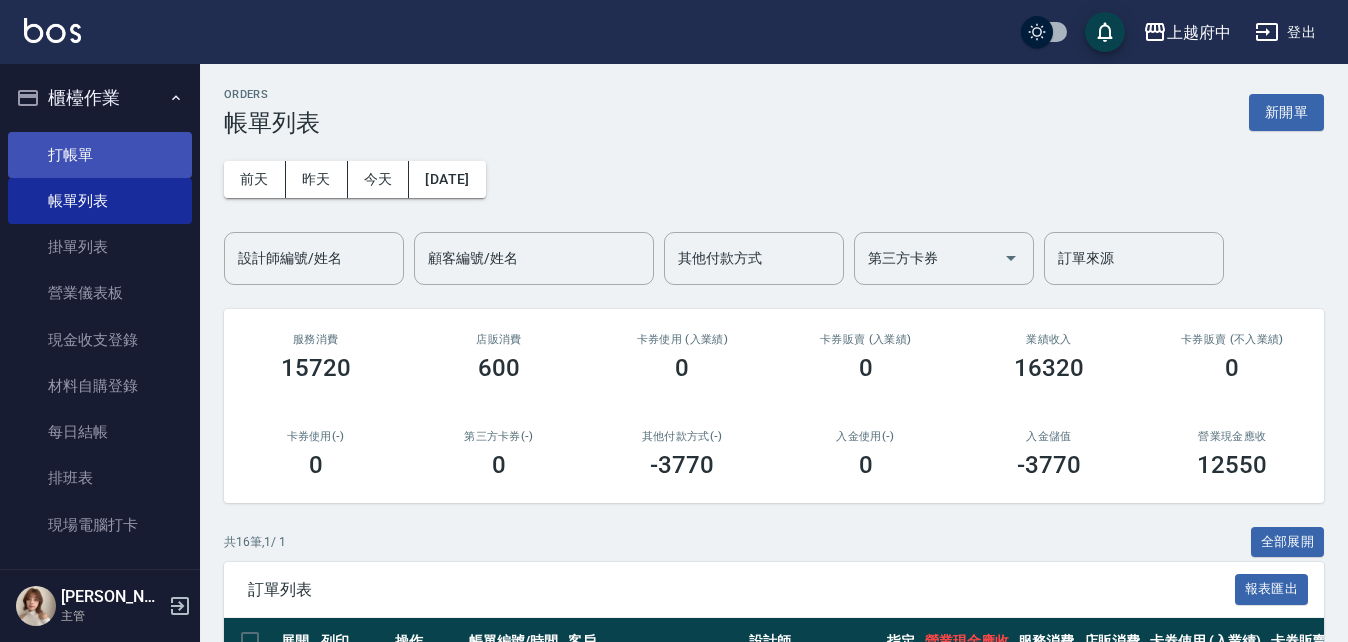 click on "打帳單" at bounding box center [100, 155] 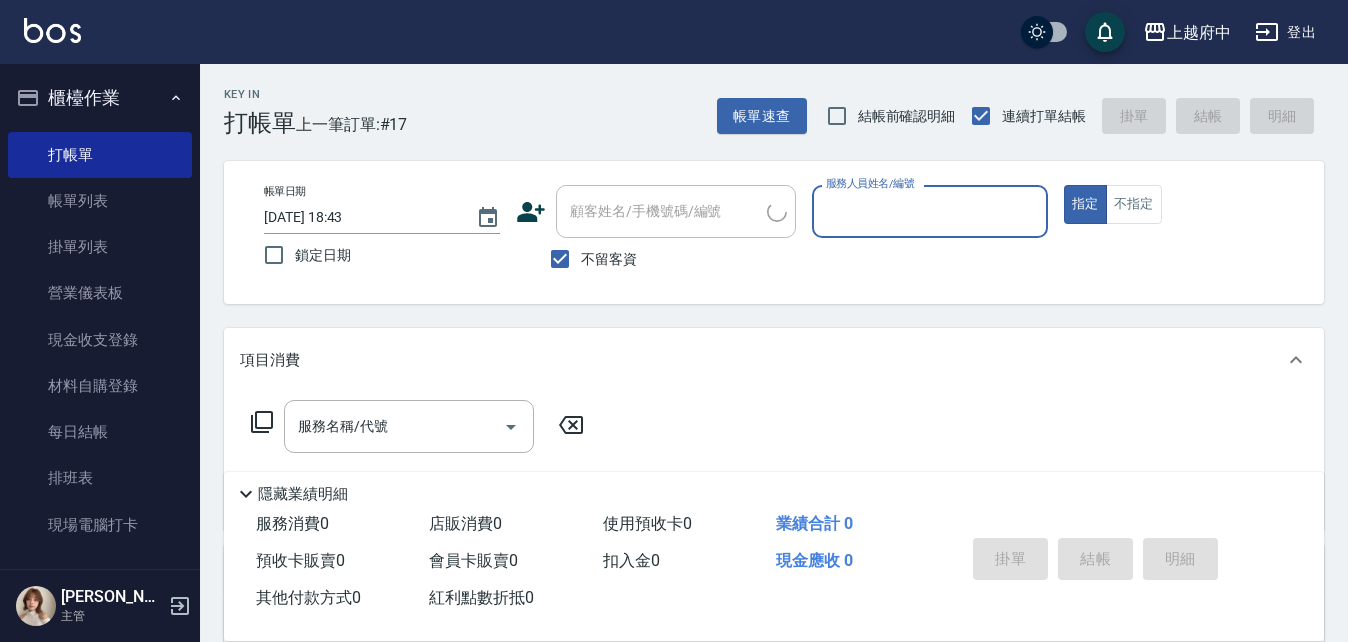 click on "顧客姓名/手機號碼/編號" at bounding box center (676, 211) 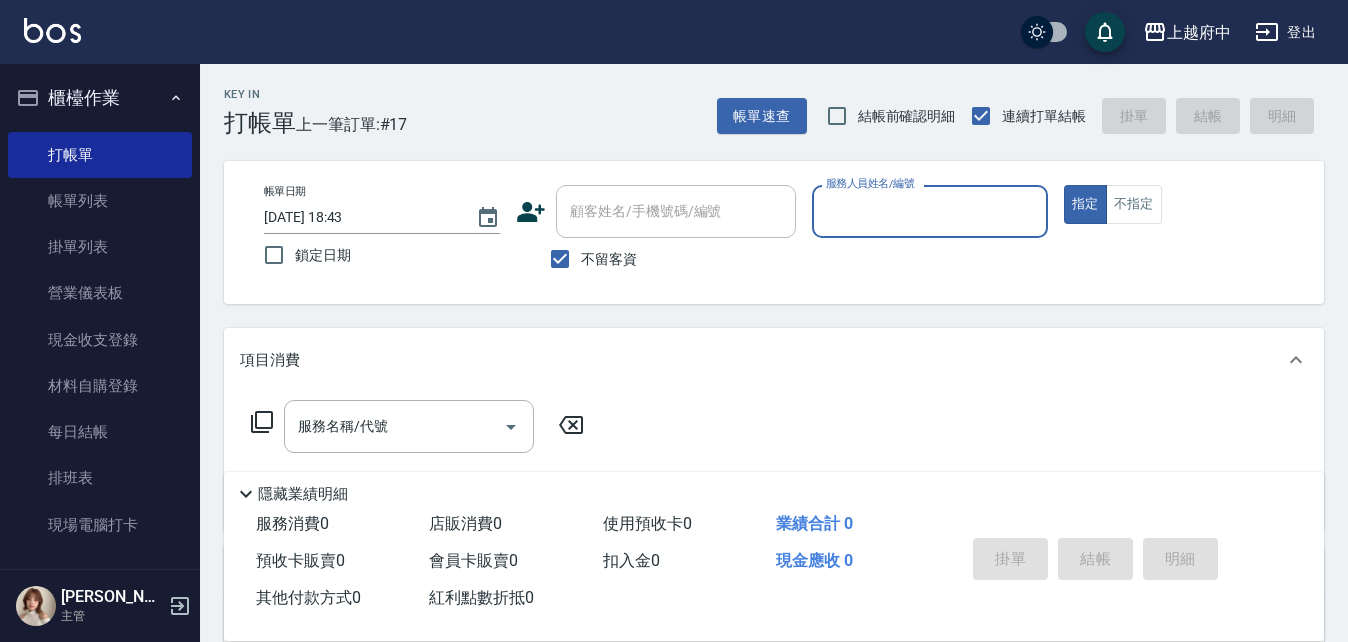 click on "不留客資" at bounding box center (609, 259) 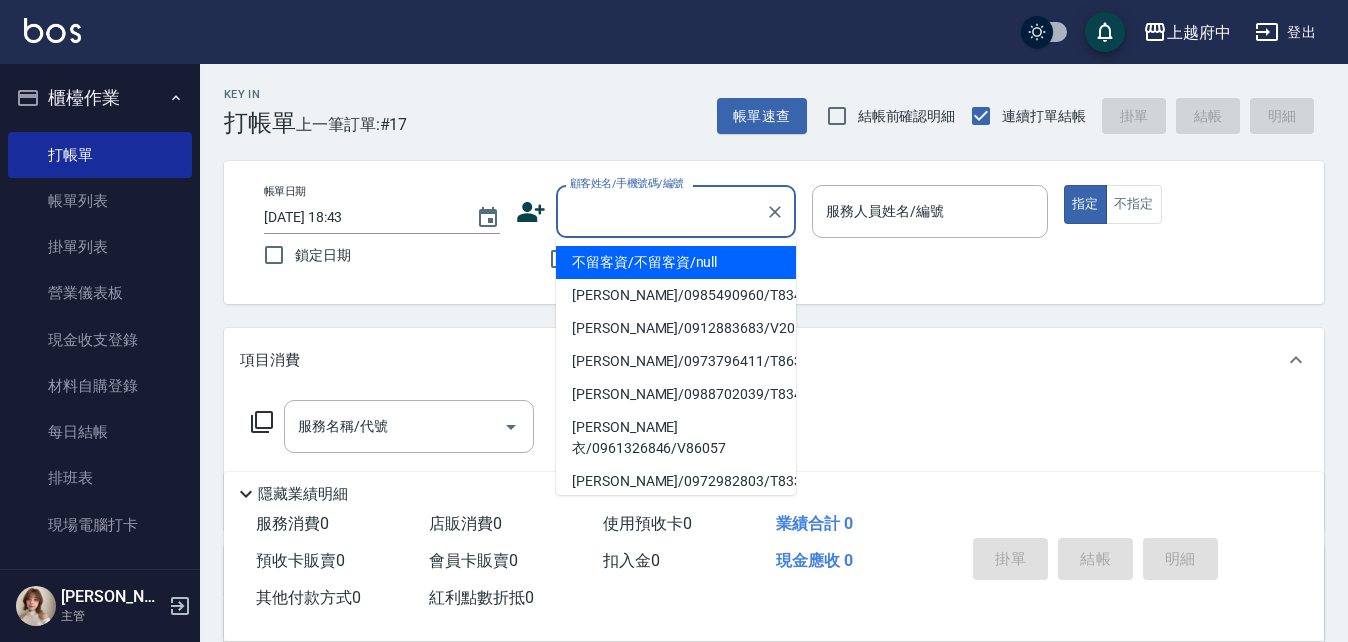 click on "顧客姓名/手機號碼/編號" at bounding box center (661, 211) 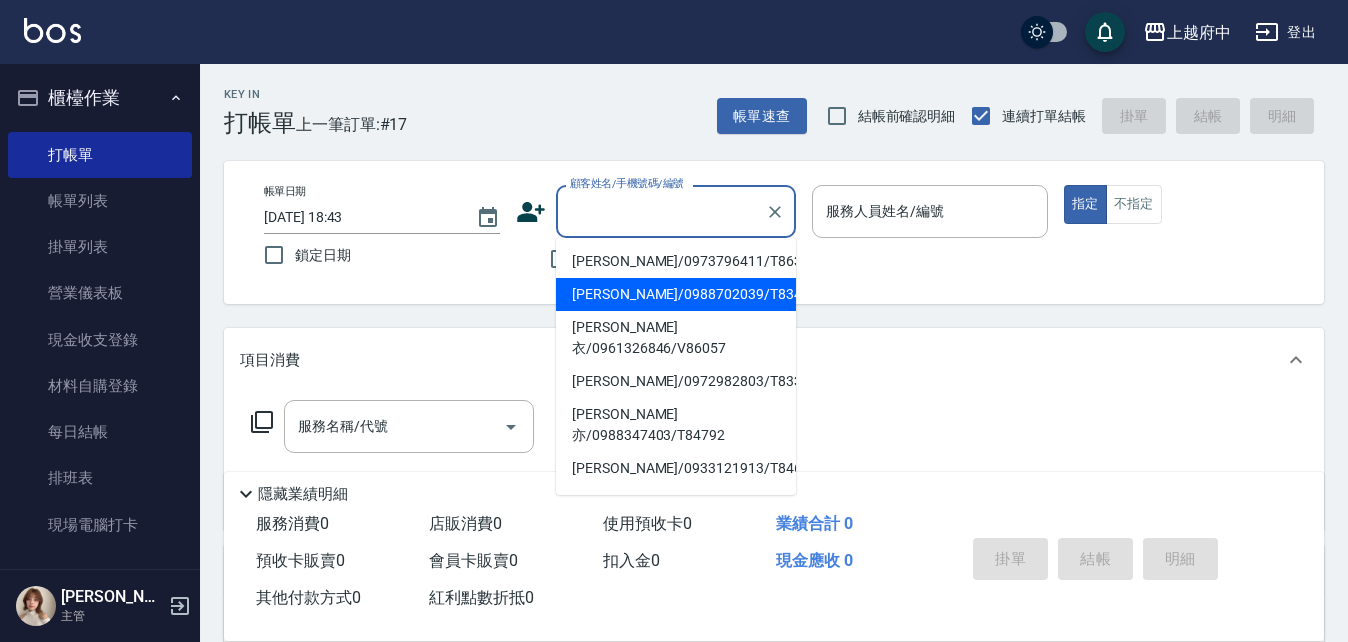 scroll, scrollTop: 0, scrollLeft: 0, axis: both 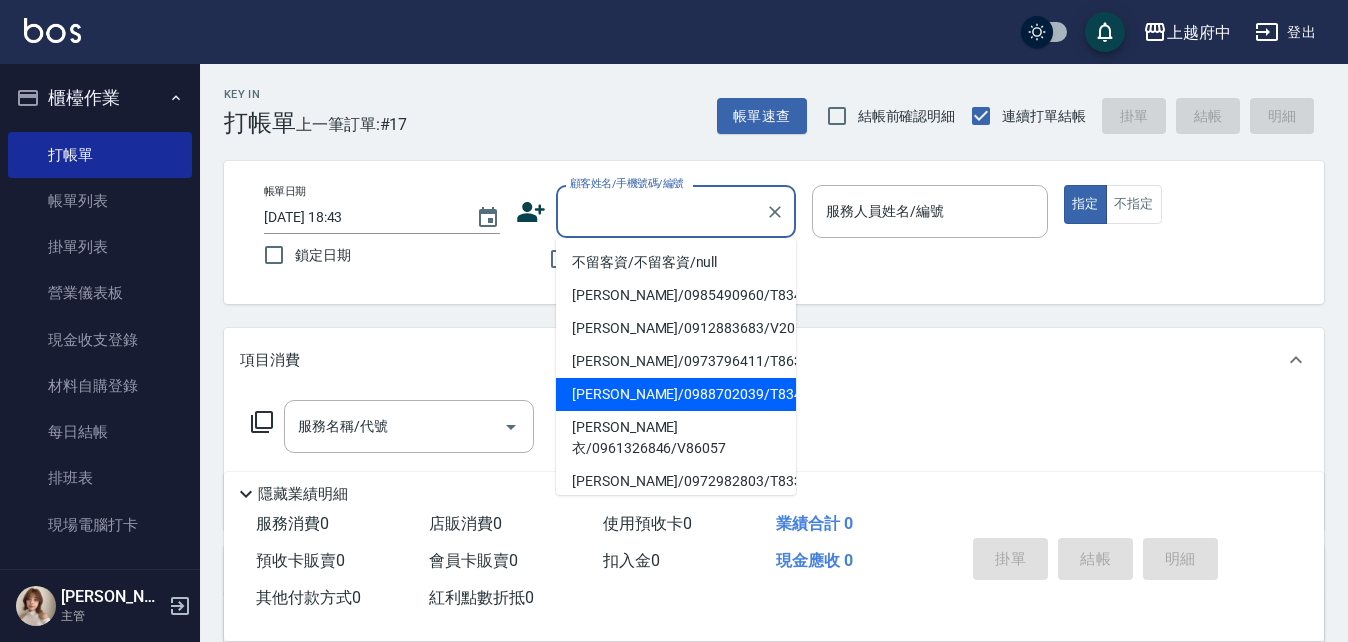 click on "[PERSON_NAME]/0988702039/T83415" at bounding box center (676, 394) 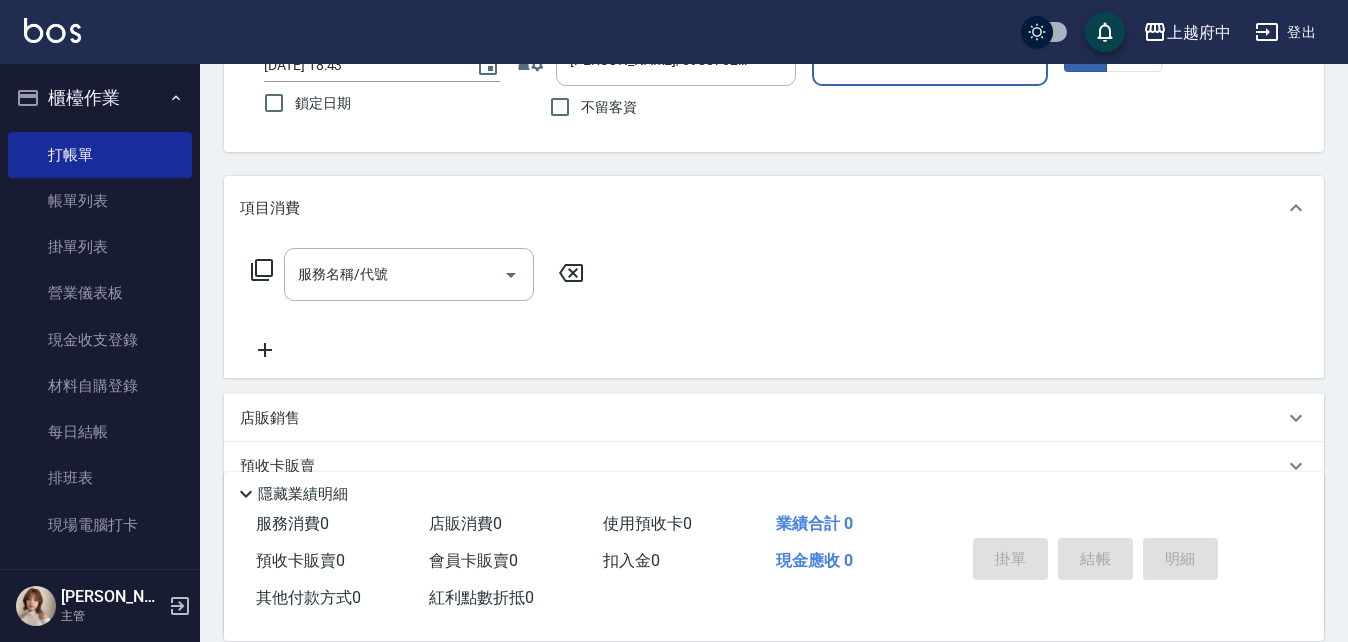 scroll, scrollTop: 336, scrollLeft: 0, axis: vertical 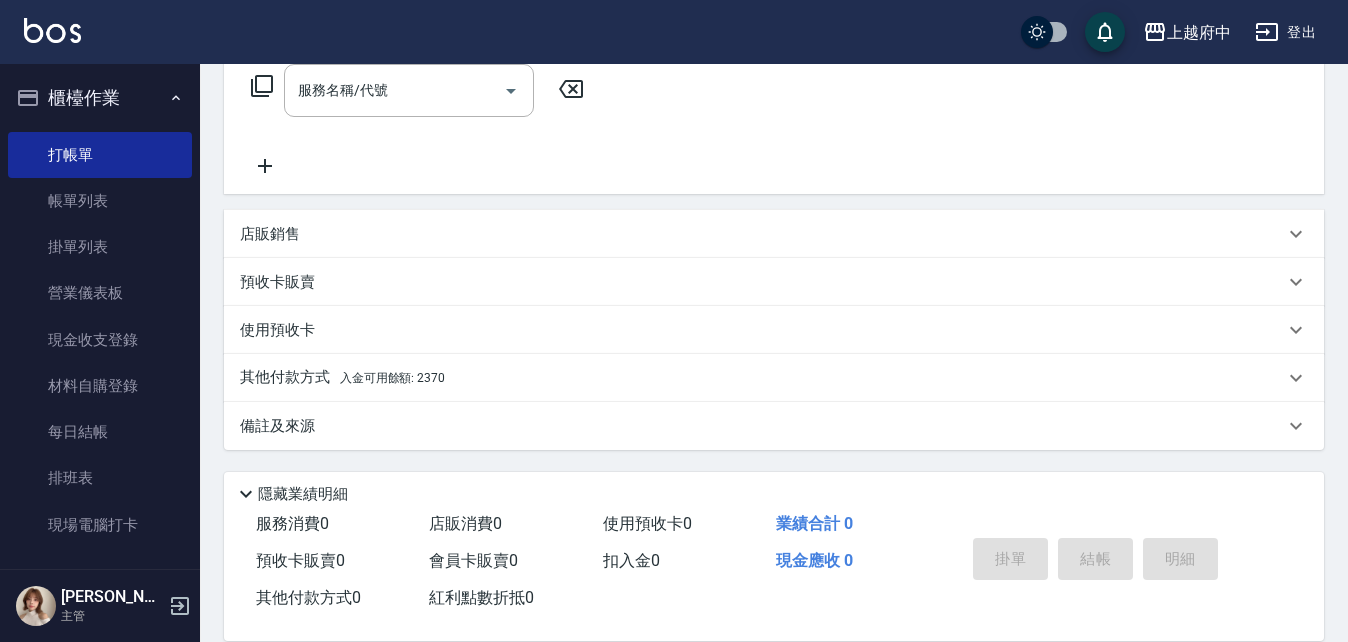 click on "入金可用餘額: 2370" at bounding box center (392, 378) 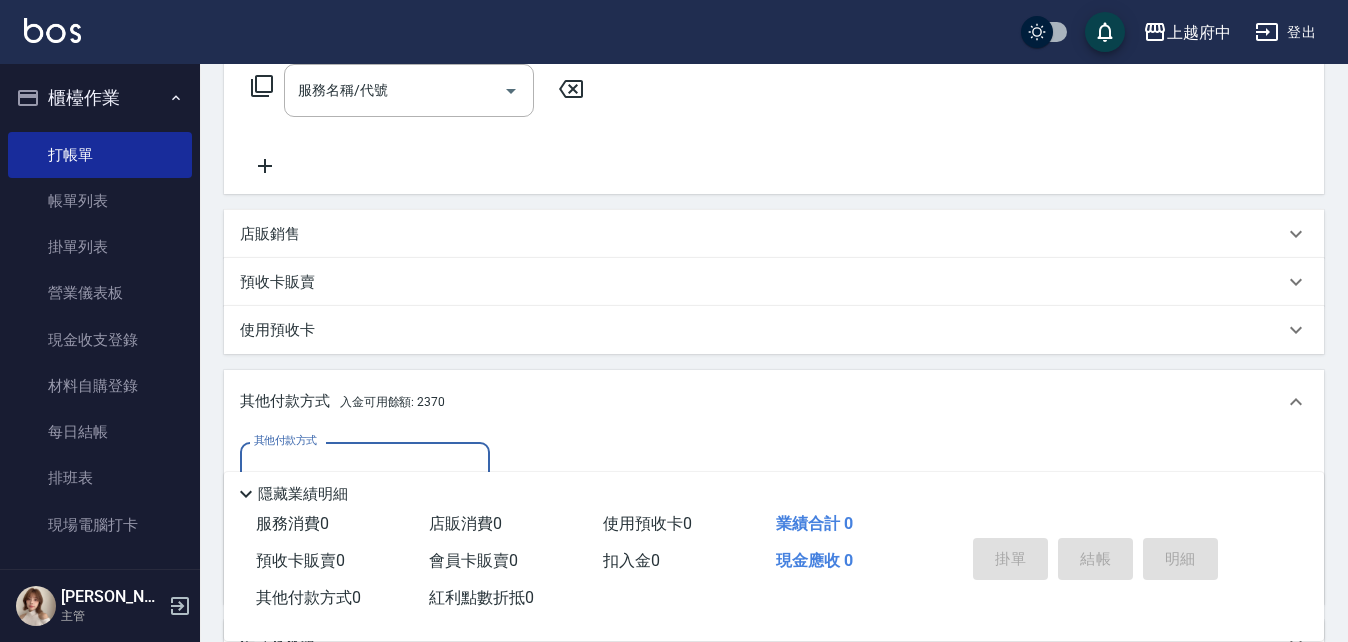 scroll, scrollTop: 0, scrollLeft: 0, axis: both 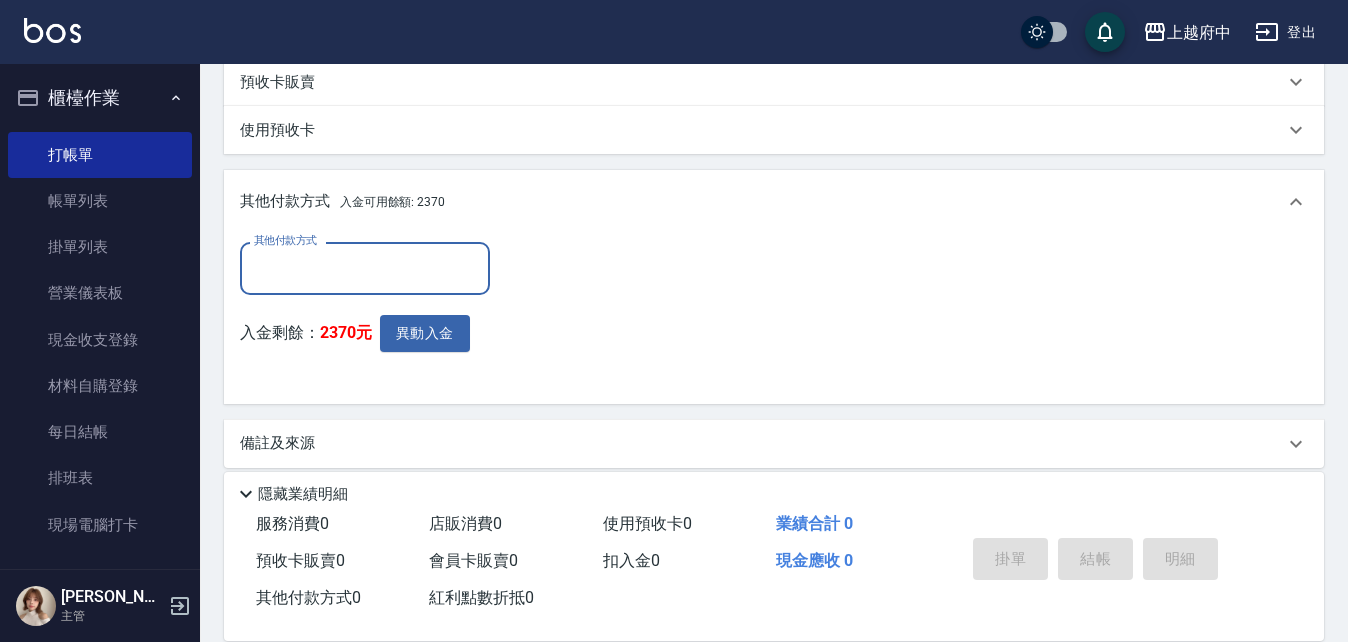 click on "其他付款方式" at bounding box center [365, 268] 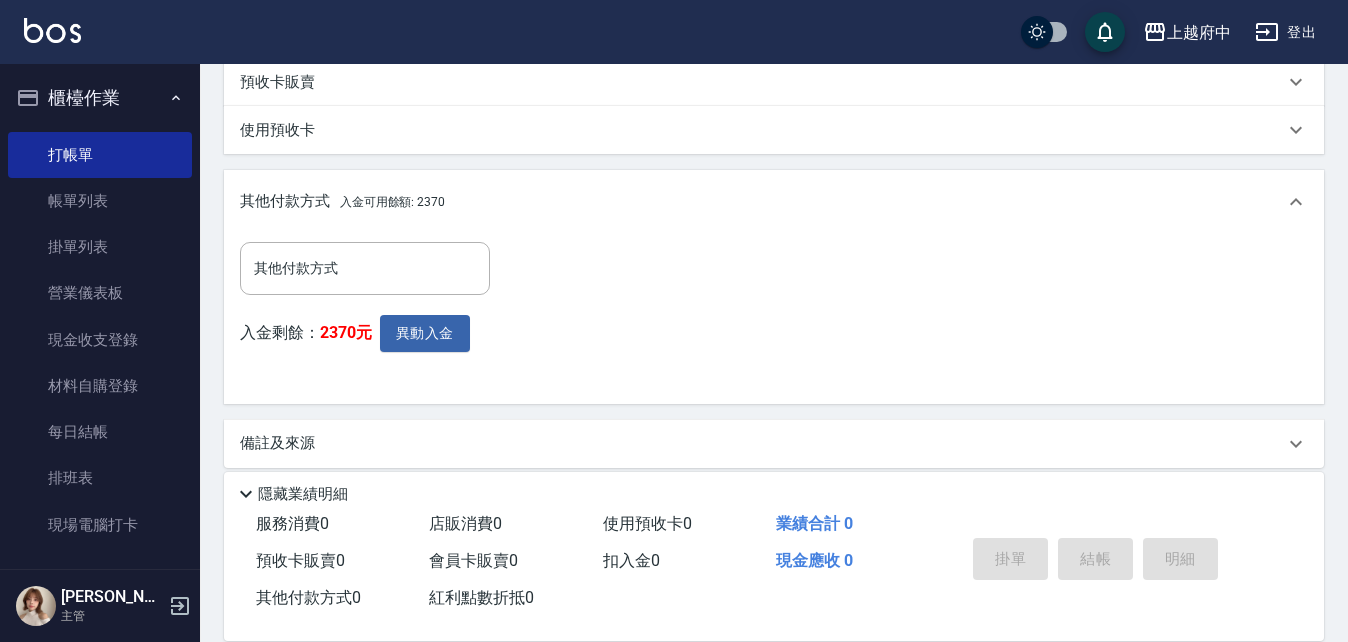 click on "其他付款方式 其他付款方式 入金剩餘： 2370元 異動入金" at bounding box center (774, 315) 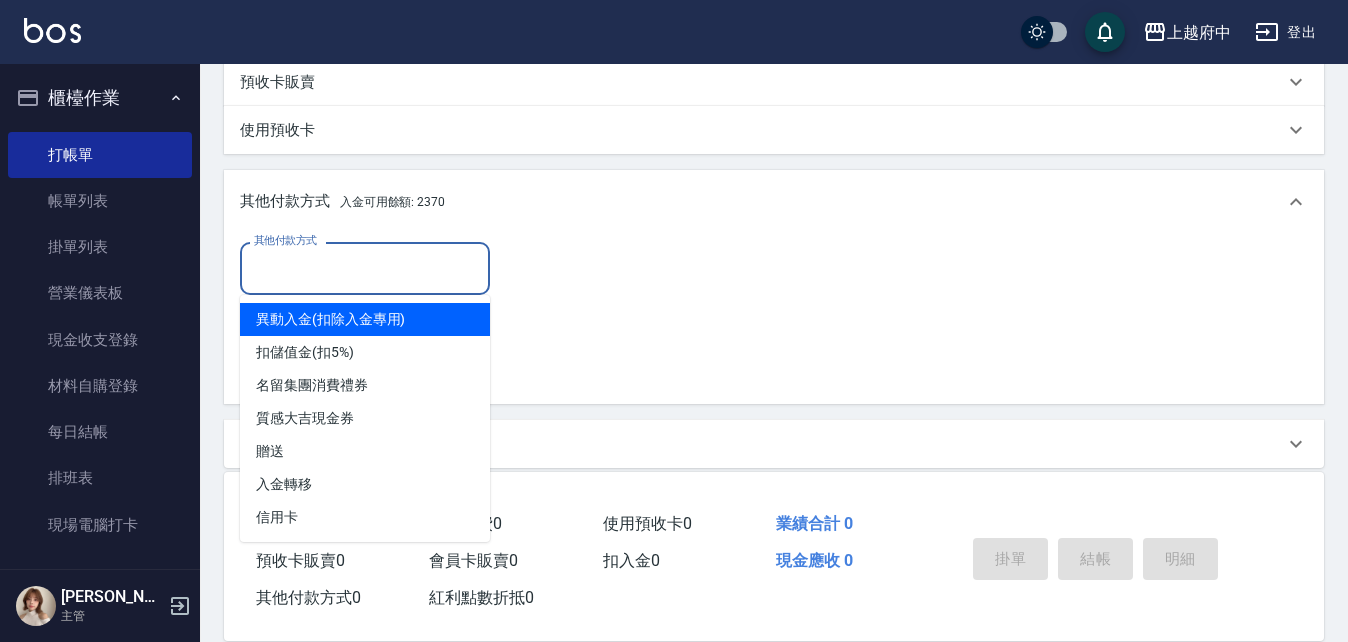click on "其他付款方式" at bounding box center (365, 268) 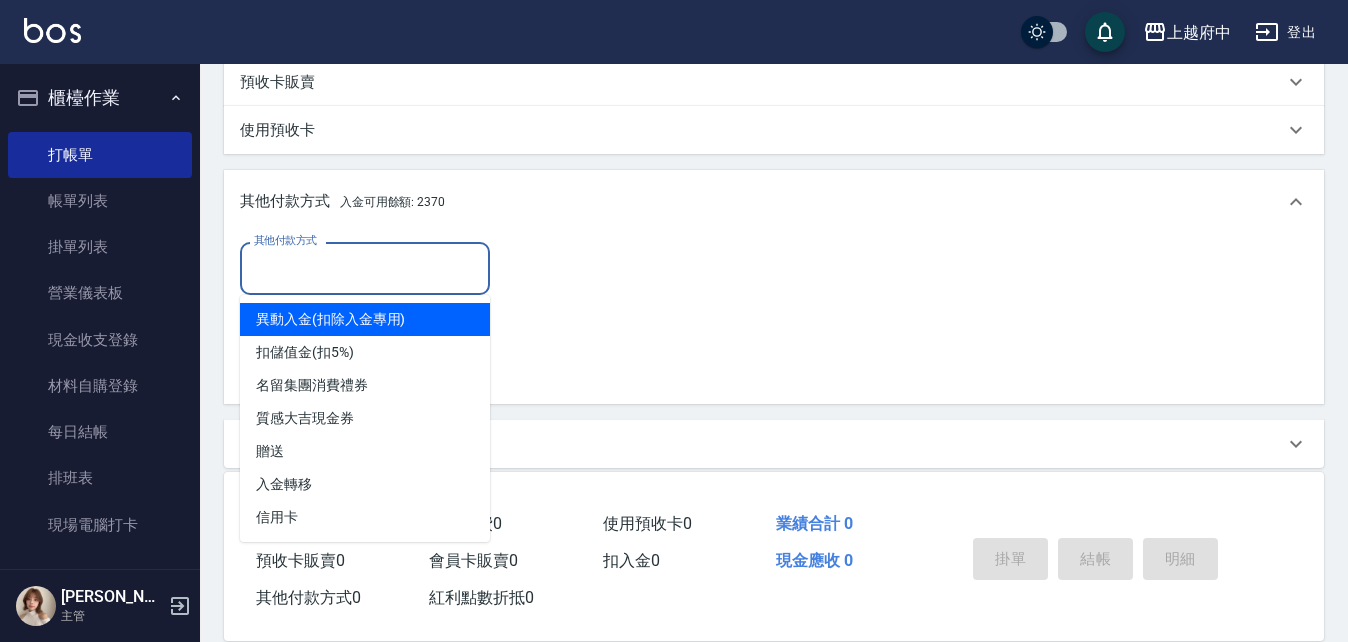 click on "其他付款方式 其他付款方式 入金剩餘： 2370元 異動入金" at bounding box center (774, 319) 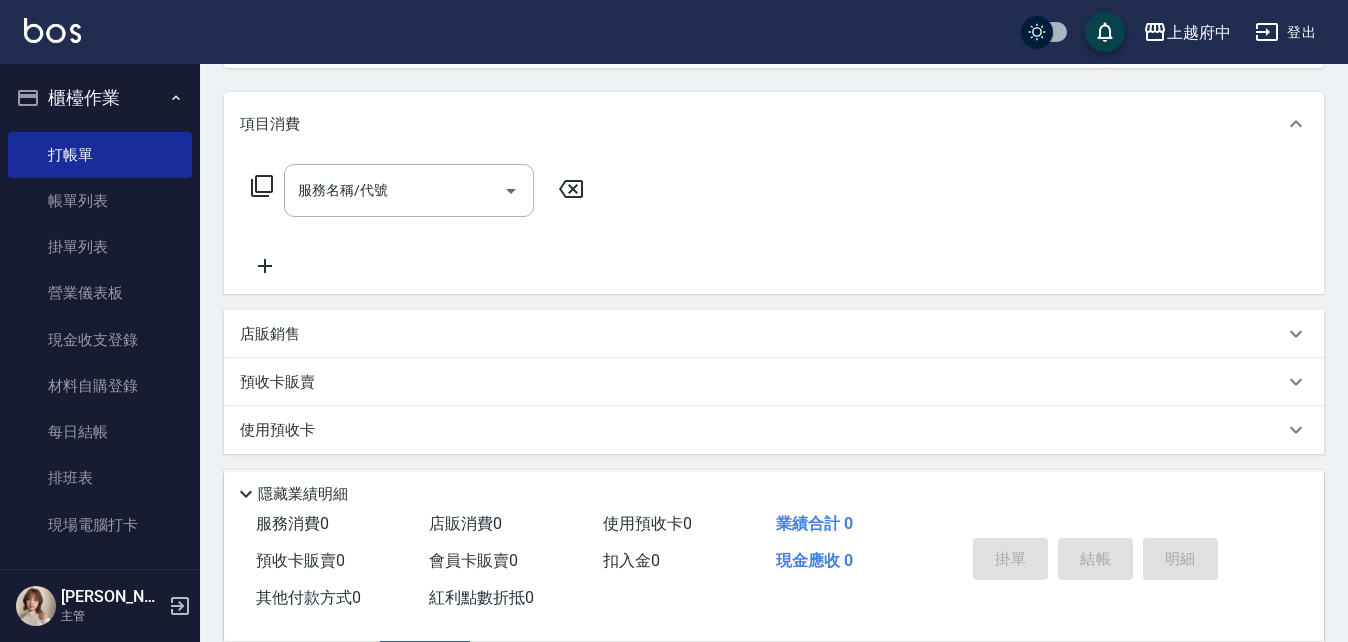 scroll, scrollTop: 0, scrollLeft: 0, axis: both 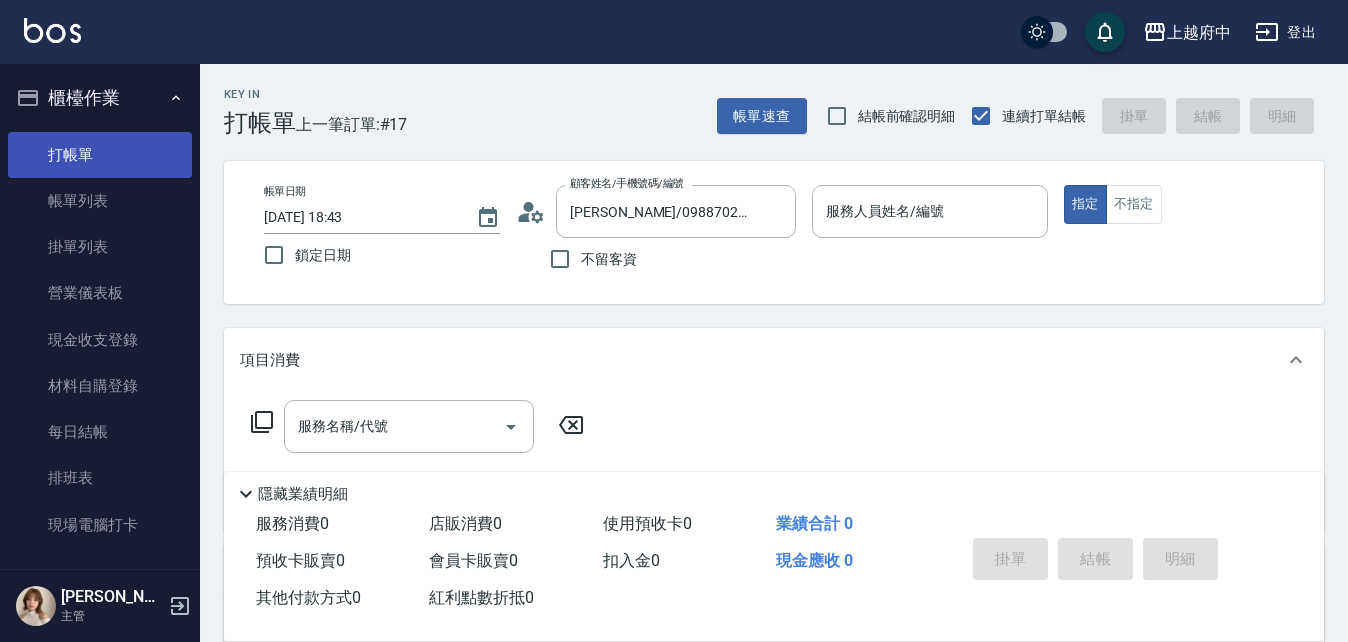 click on "打帳單" at bounding box center [100, 155] 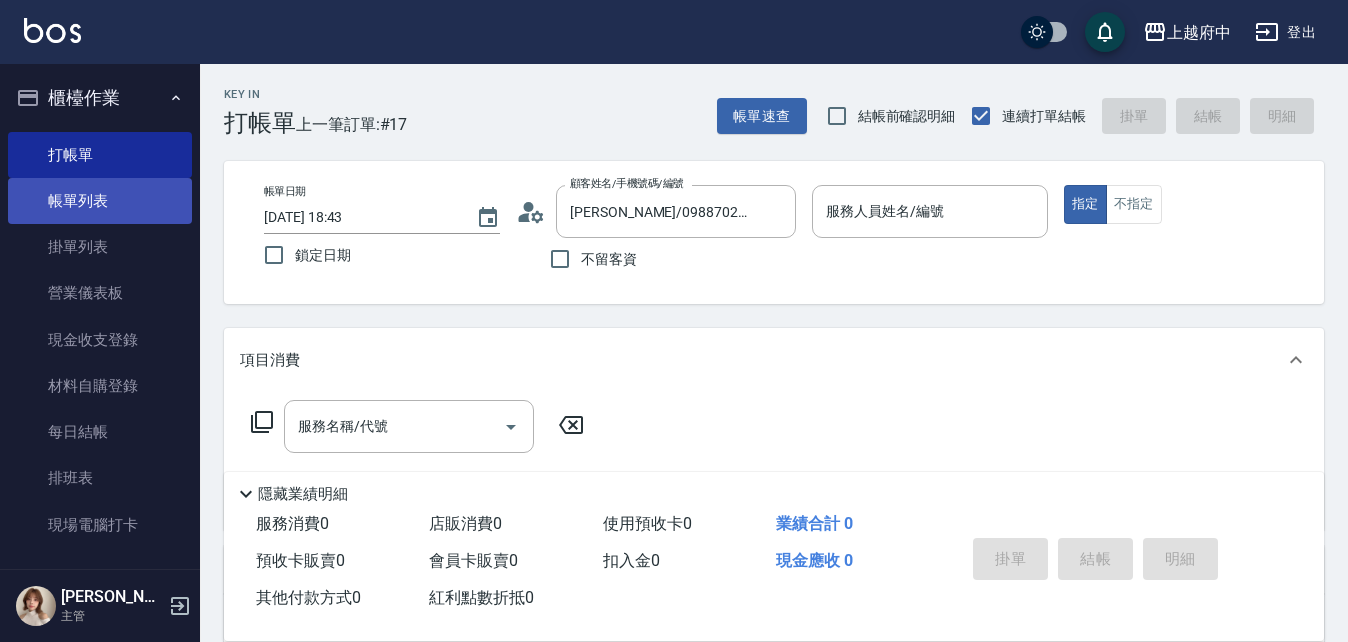 click on "帳單列表" at bounding box center (100, 201) 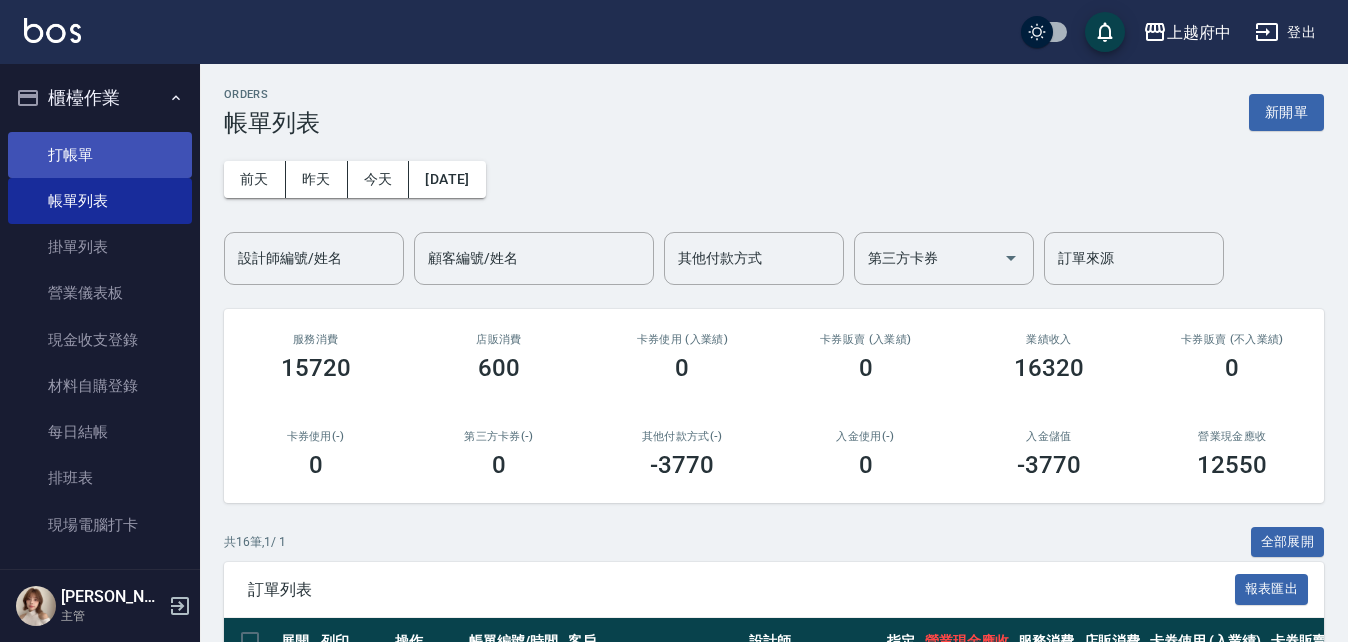 click on "打帳單" at bounding box center (100, 155) 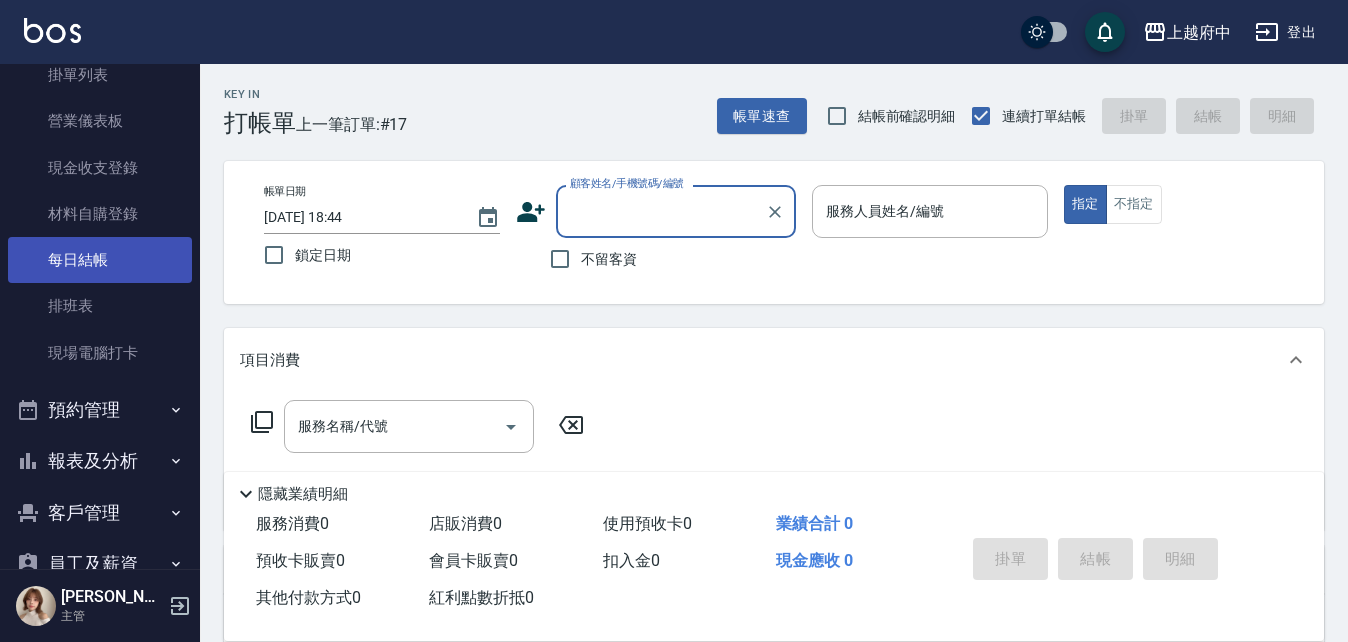 scroll, scrollTop: 171, scrollLeft: 0, axis: vertical 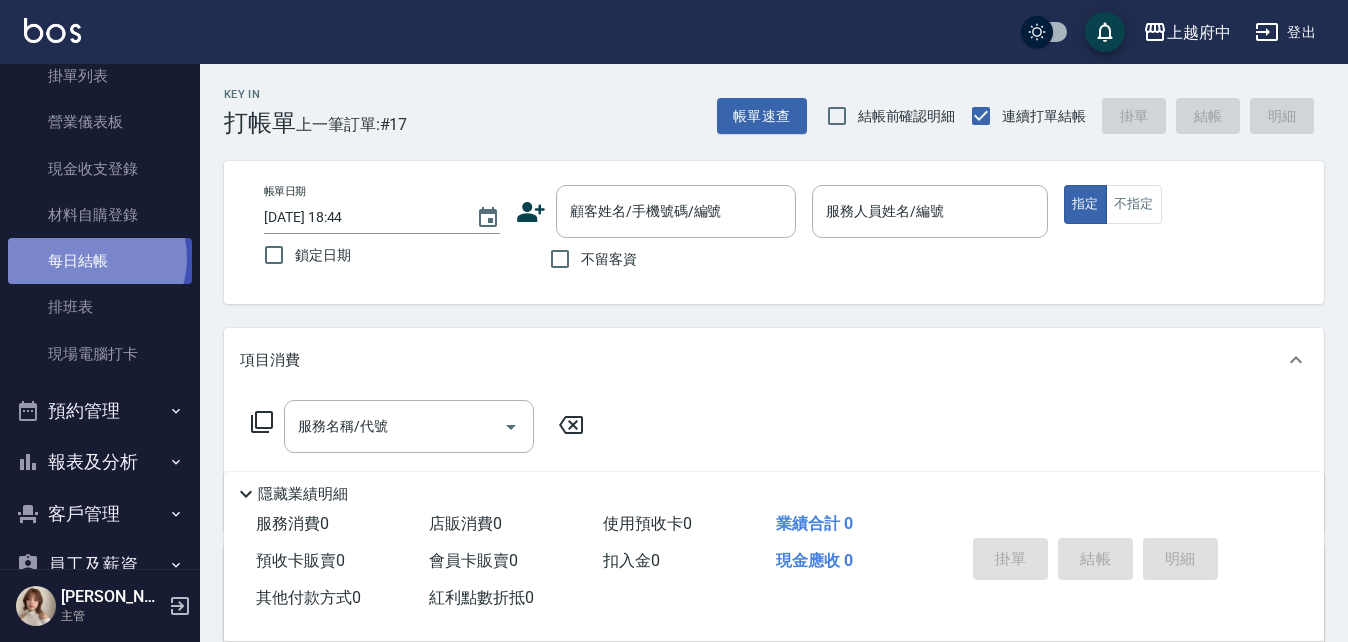 click on "每日結帳" at bounding box center [100, 261] 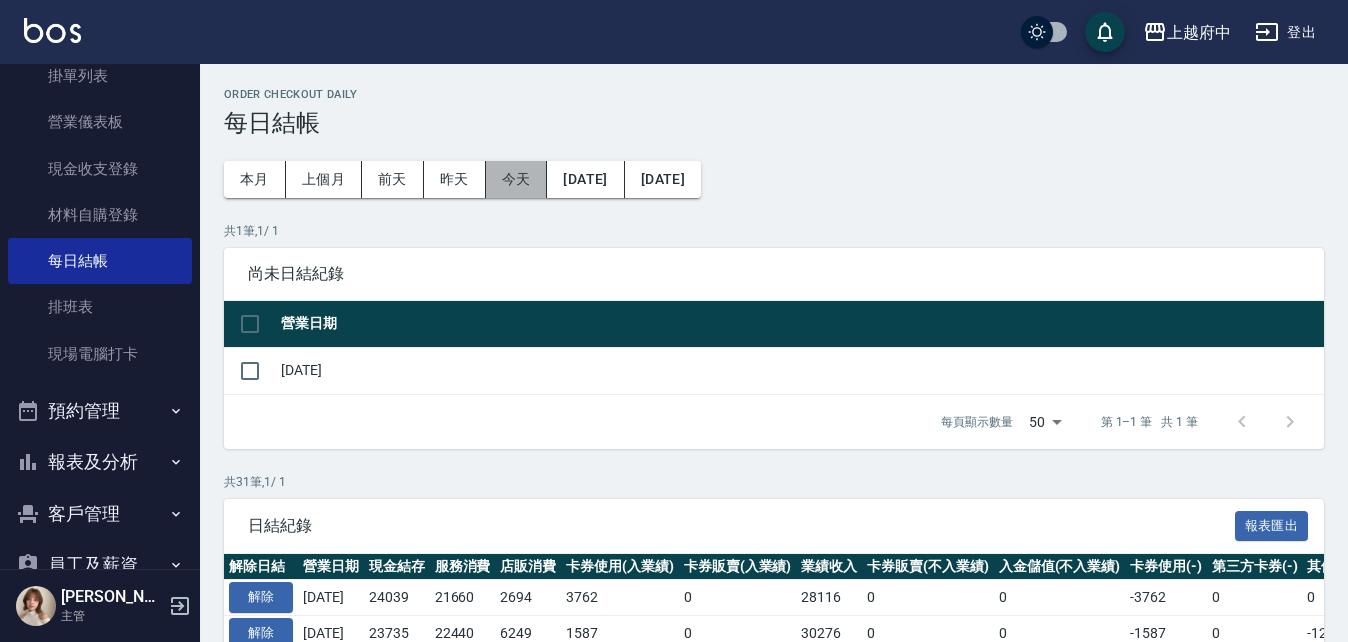 click on "今天" at bounding box center [517, 179] 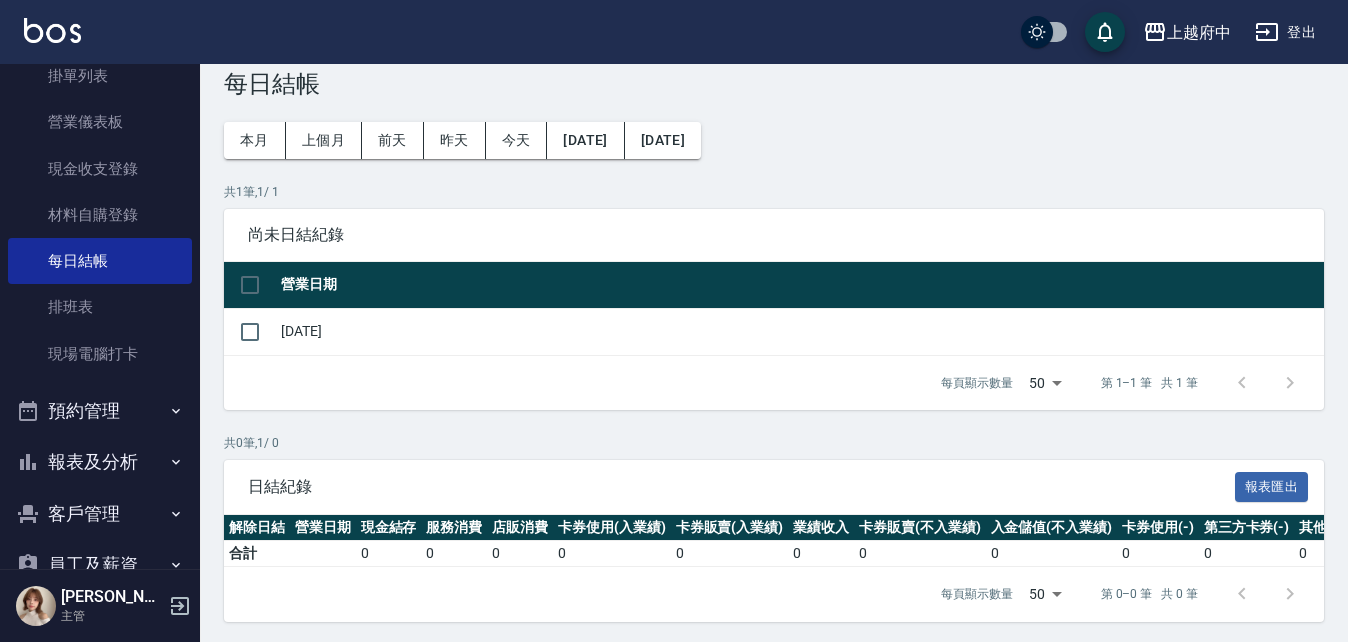 scroll, scrollTop: 58, scrollLeft: 0, axis: vertical 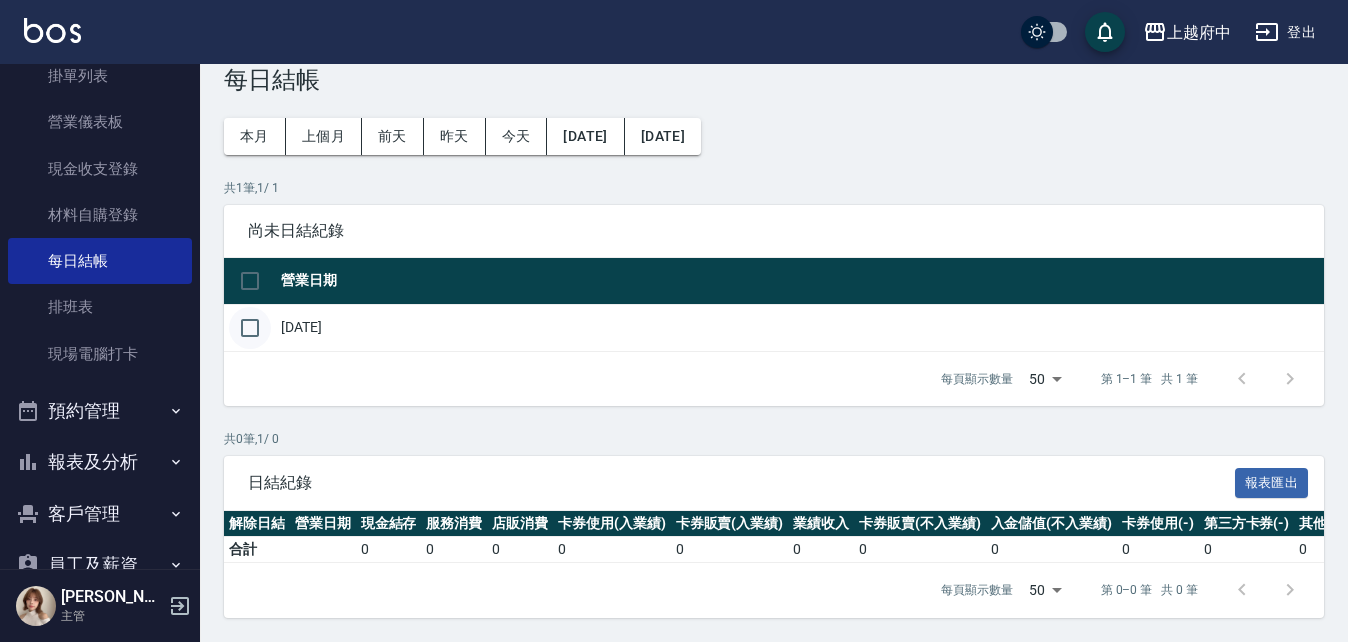 click at bounding box center (250, 328) 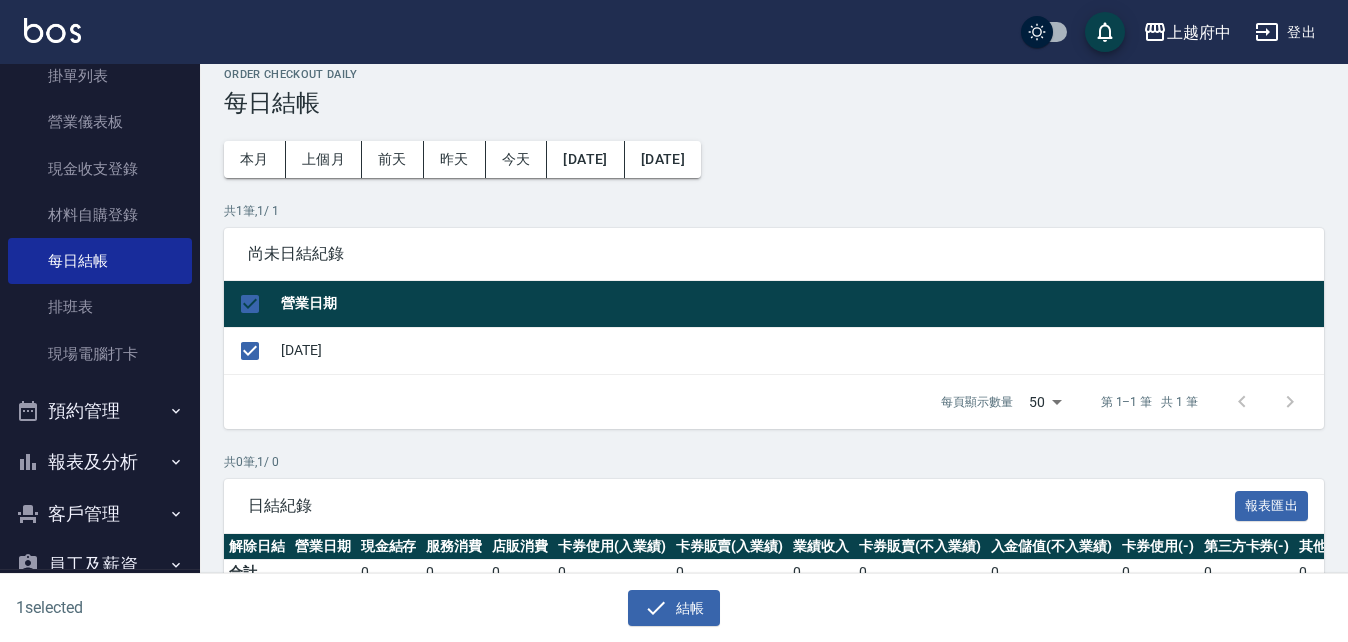 scroll, scrollTop: 0, scrollLeft: 0, axis: both 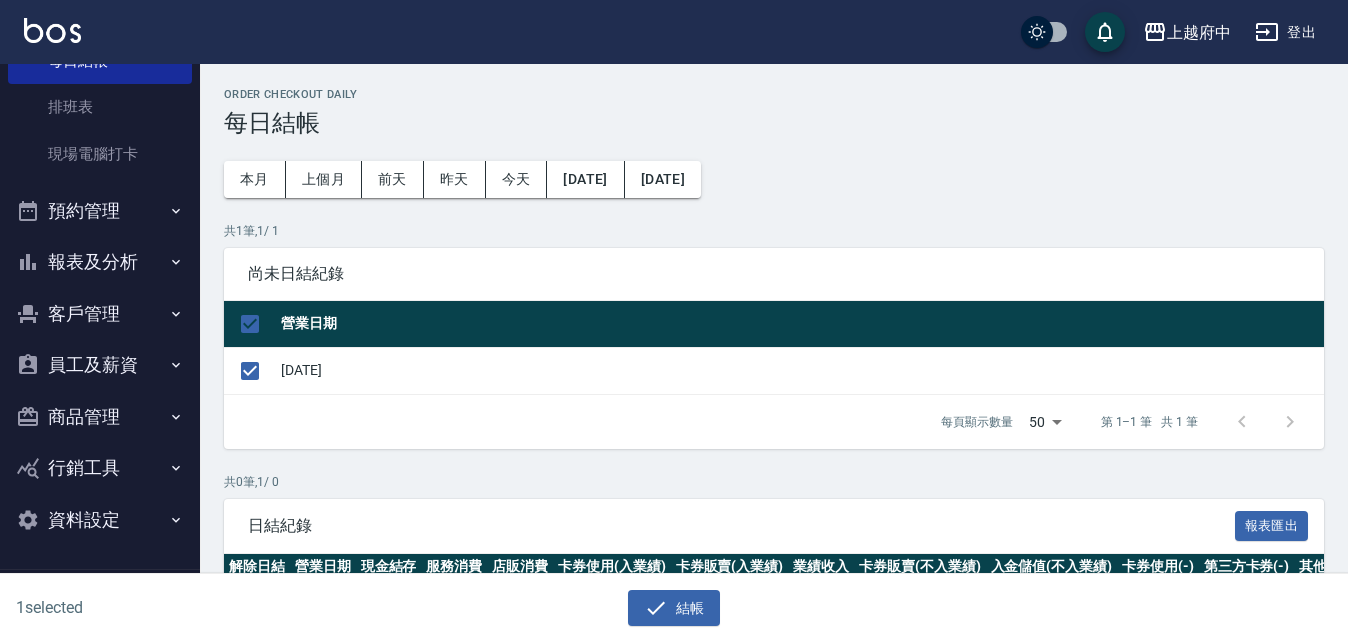 click on "報表及分析" at bounding box center [100, 262] 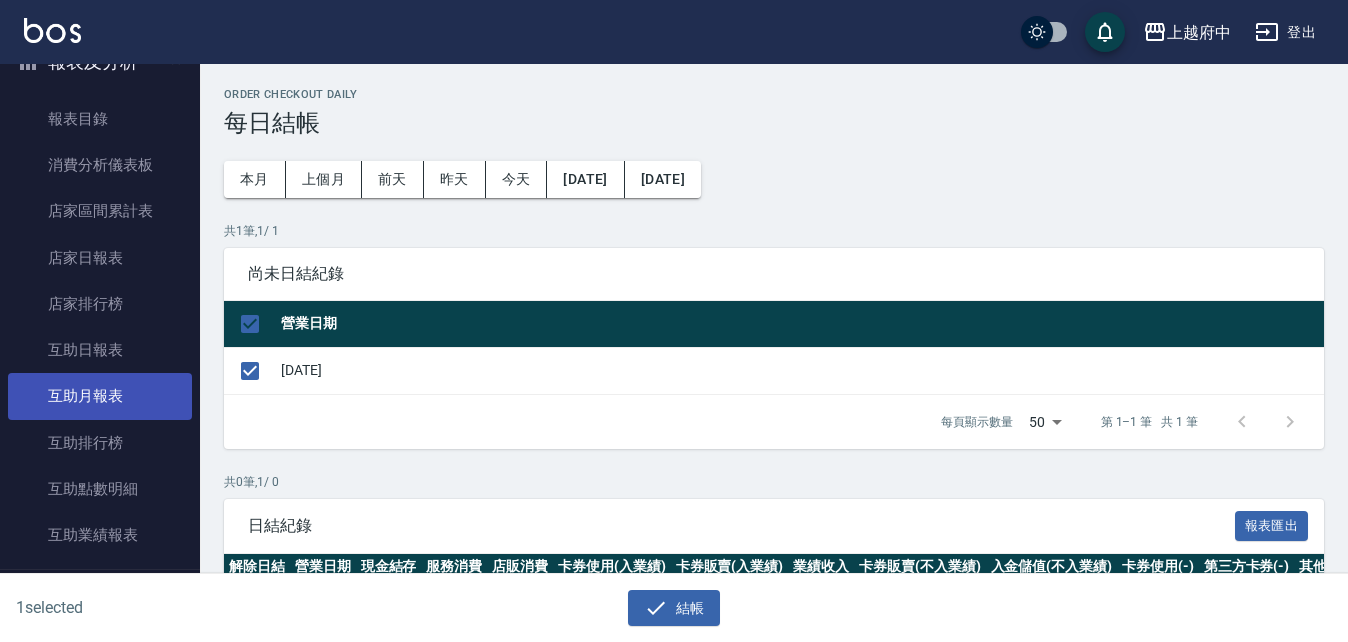 scroll, scrollTop: 671, scrollLeft: 0, axis: vertical 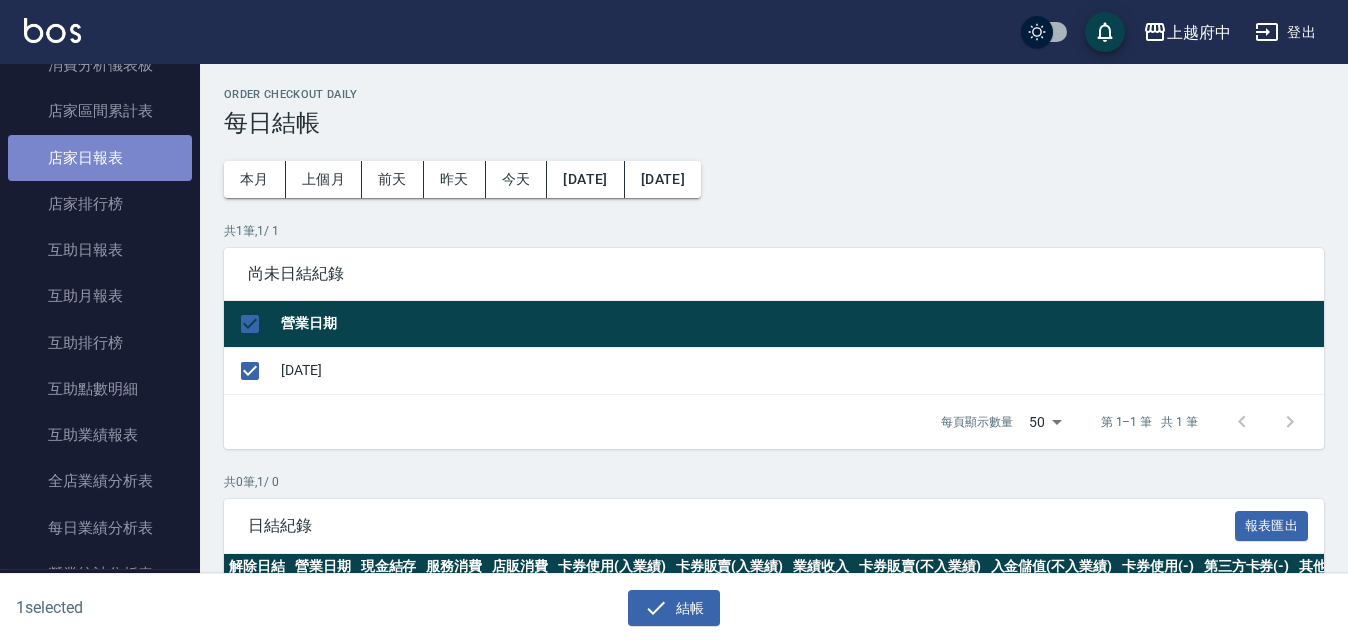 click on "店家日報表" at bounding box center [100, 158] 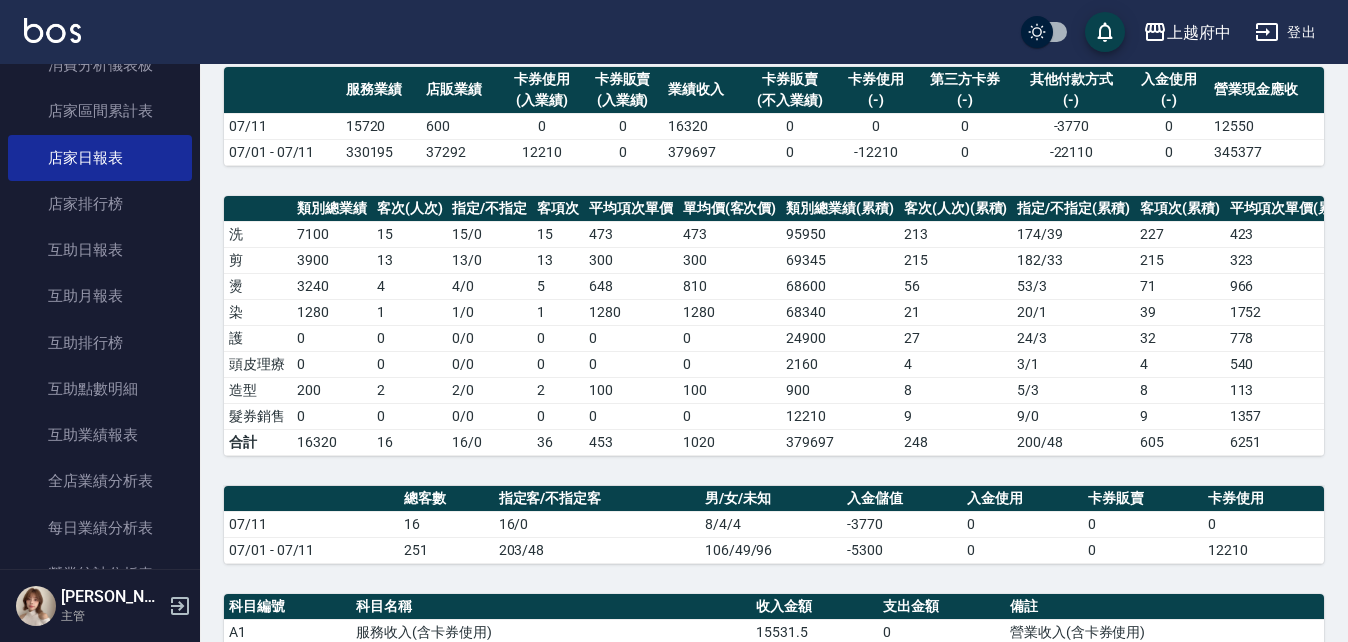 scroll, scrollTop: 0, scrollLeft: 0, axis: both 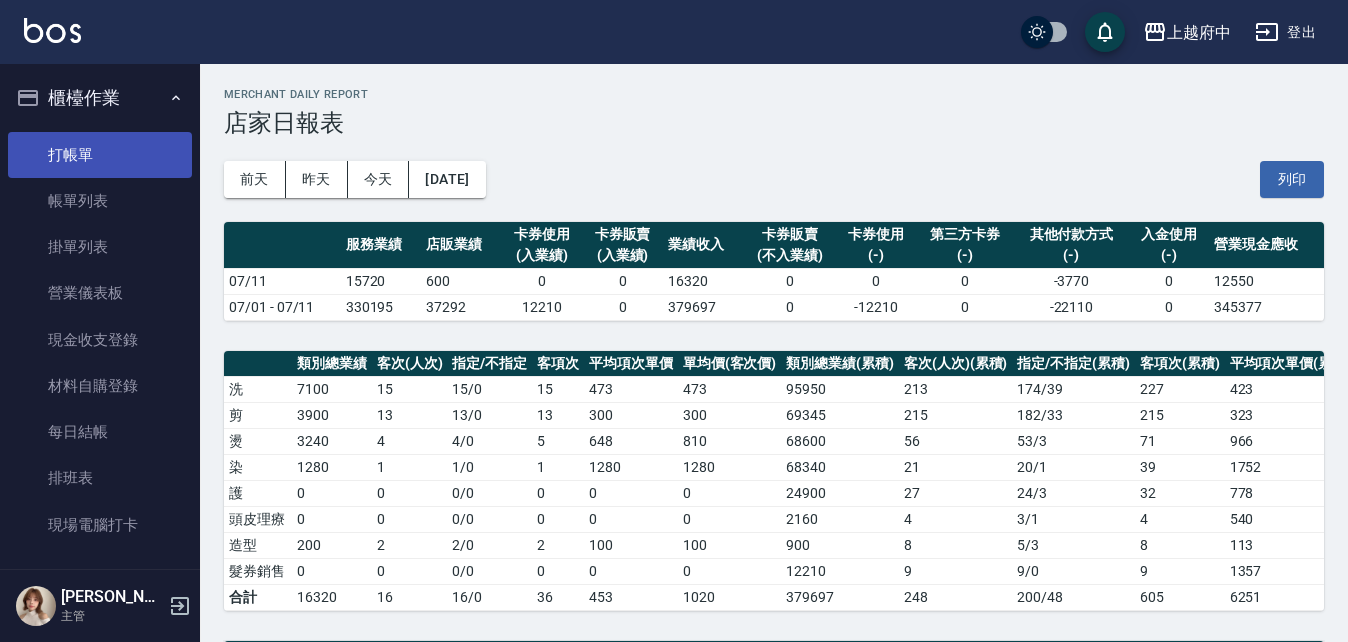 click on "打帳單" at bounding box center (100, 155) 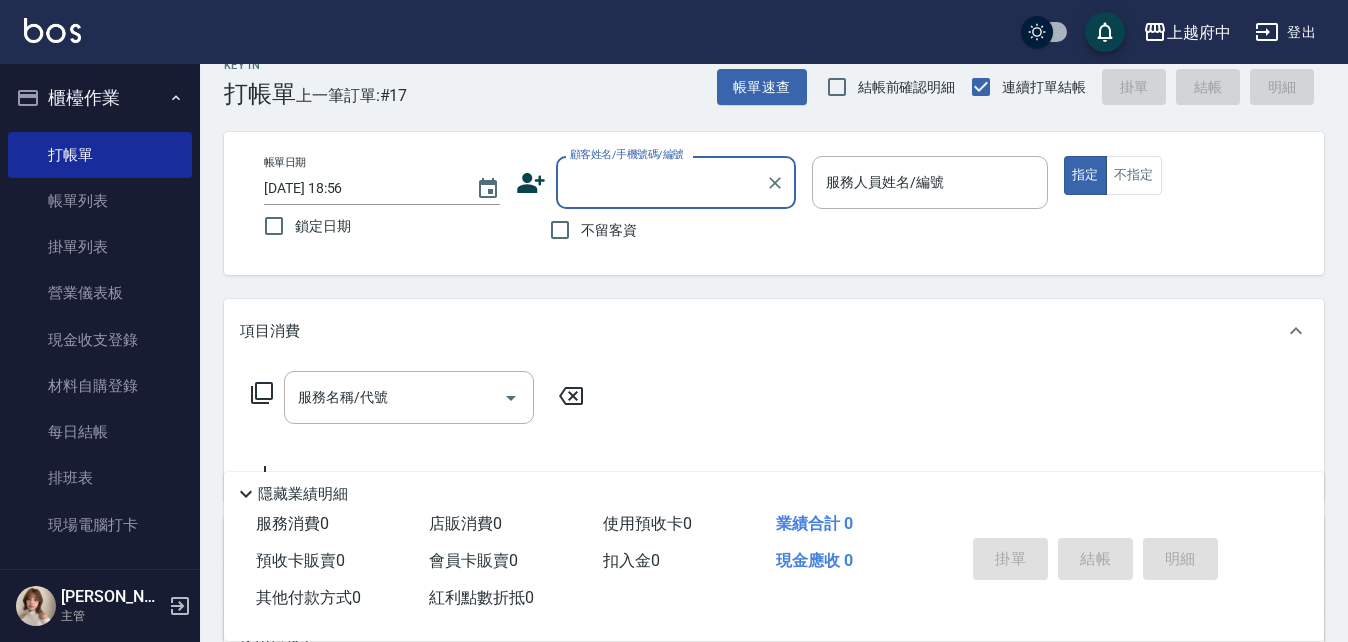 scroll, scrollTop: 0, scrollLeft: 0, axis: both 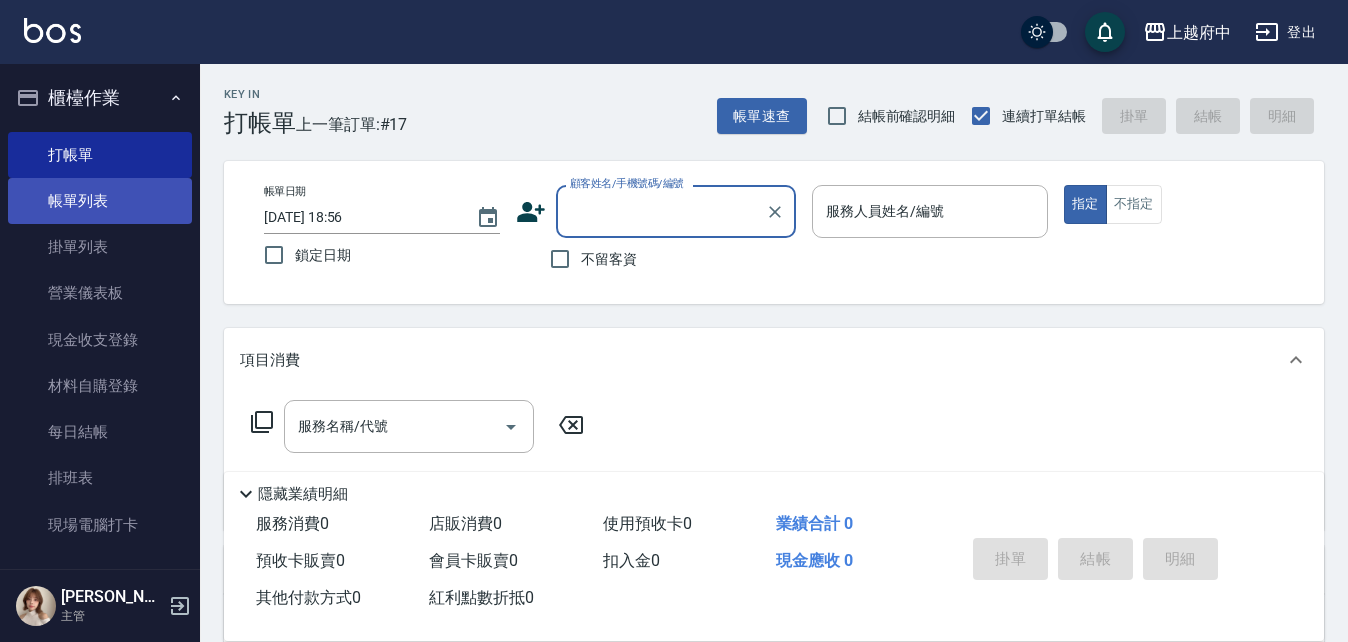 click on "帳單列表" at bounding box center (100, 201) 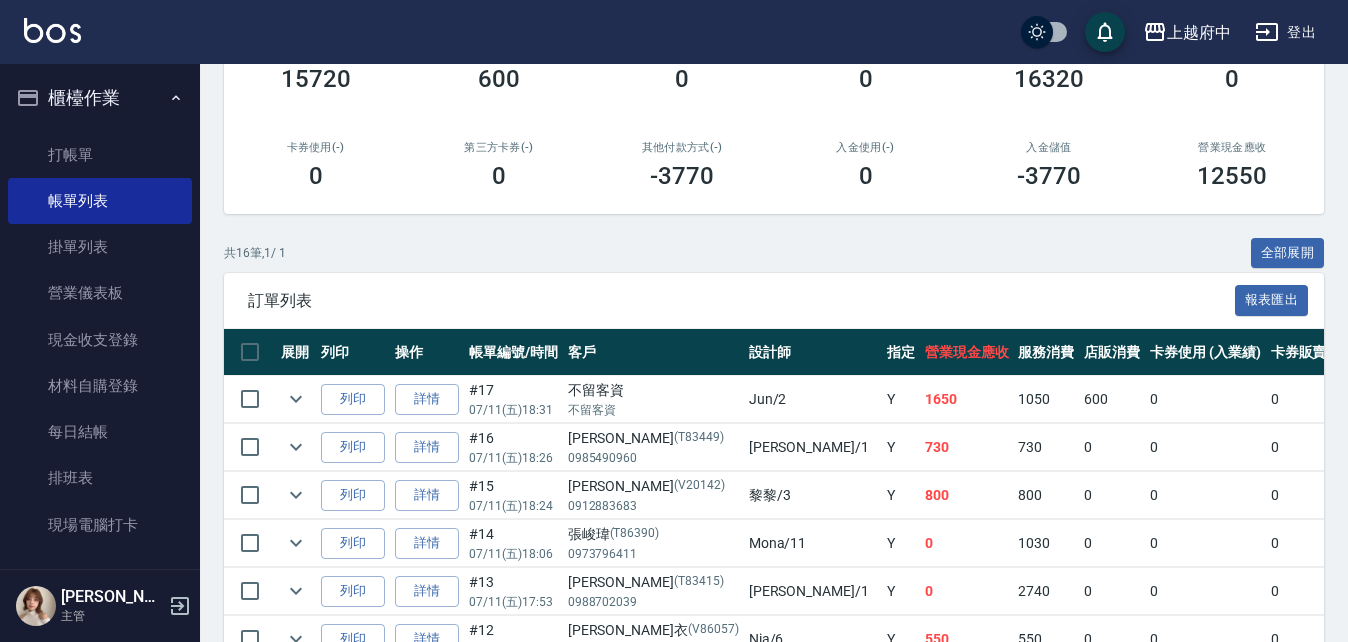 scroll, scrollTop: 300, scrollLeft: 0, axis: vertical 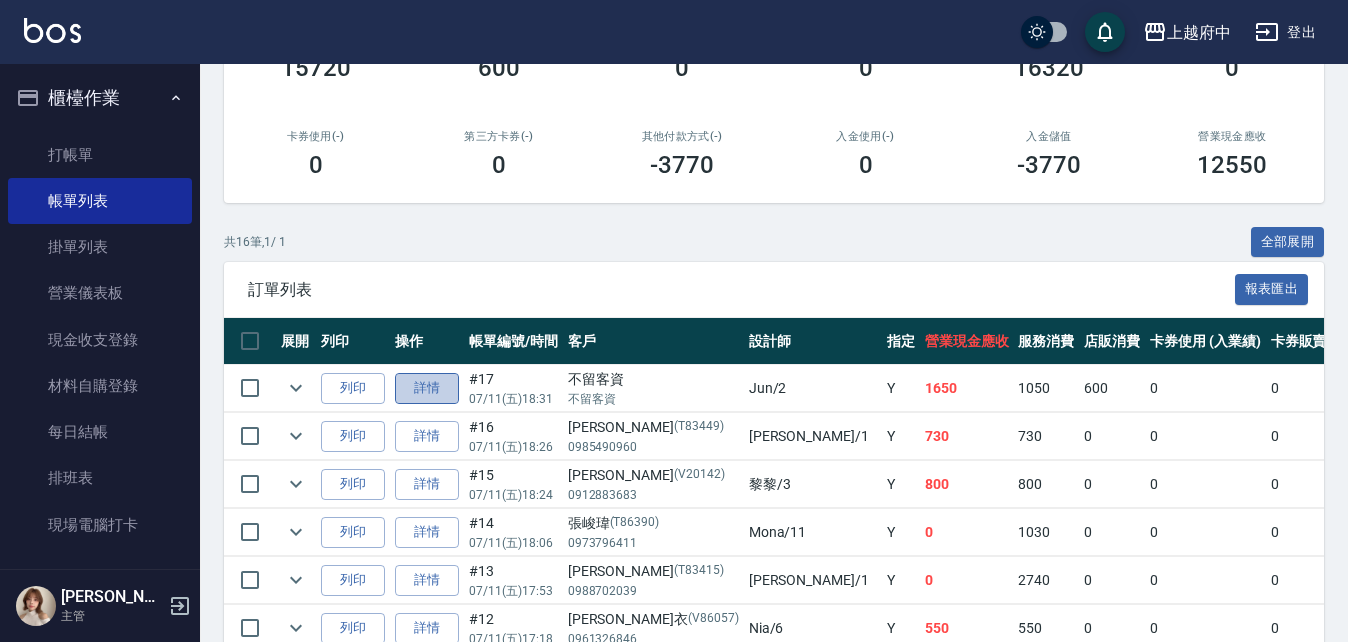 click on "詳情" at bounding box center (427, 388) 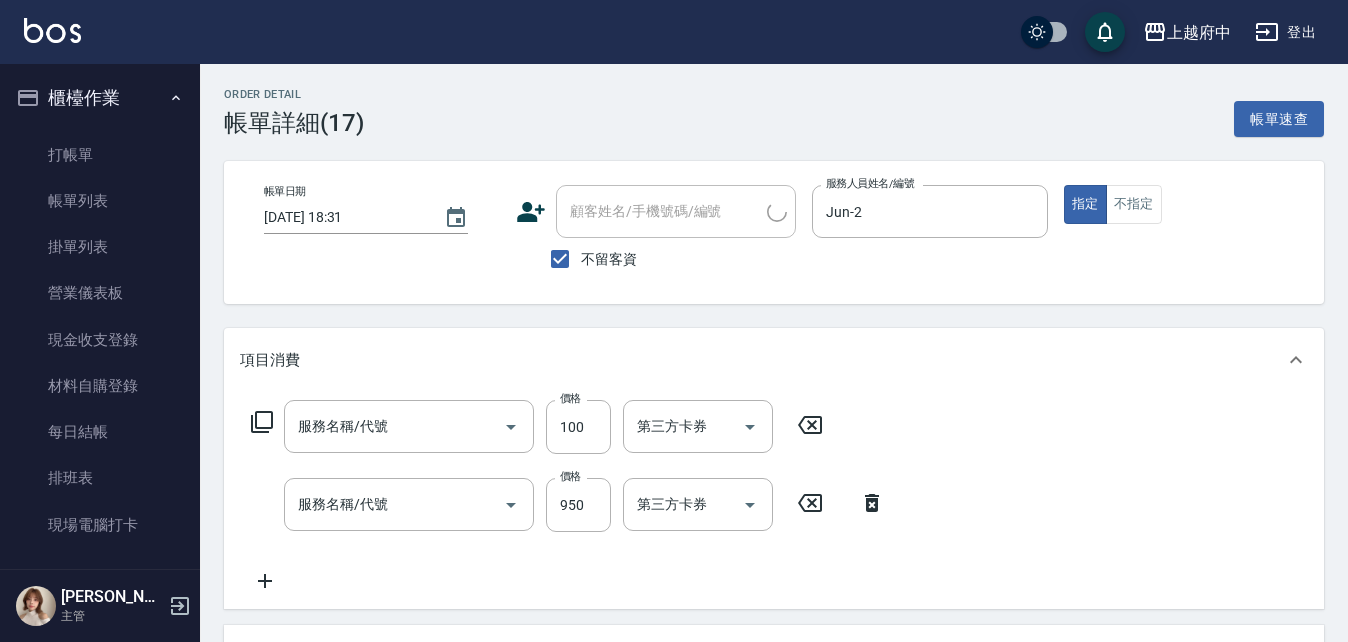 type on "2025/07/11 18:31" 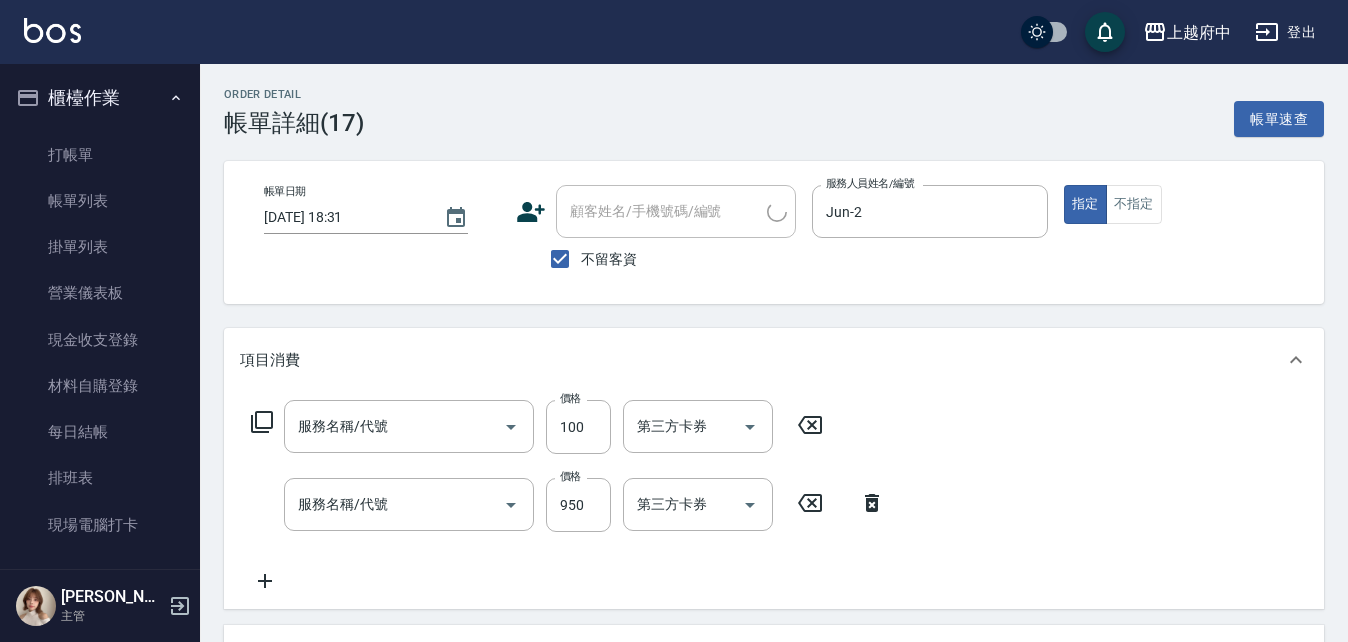checkbox on "true" 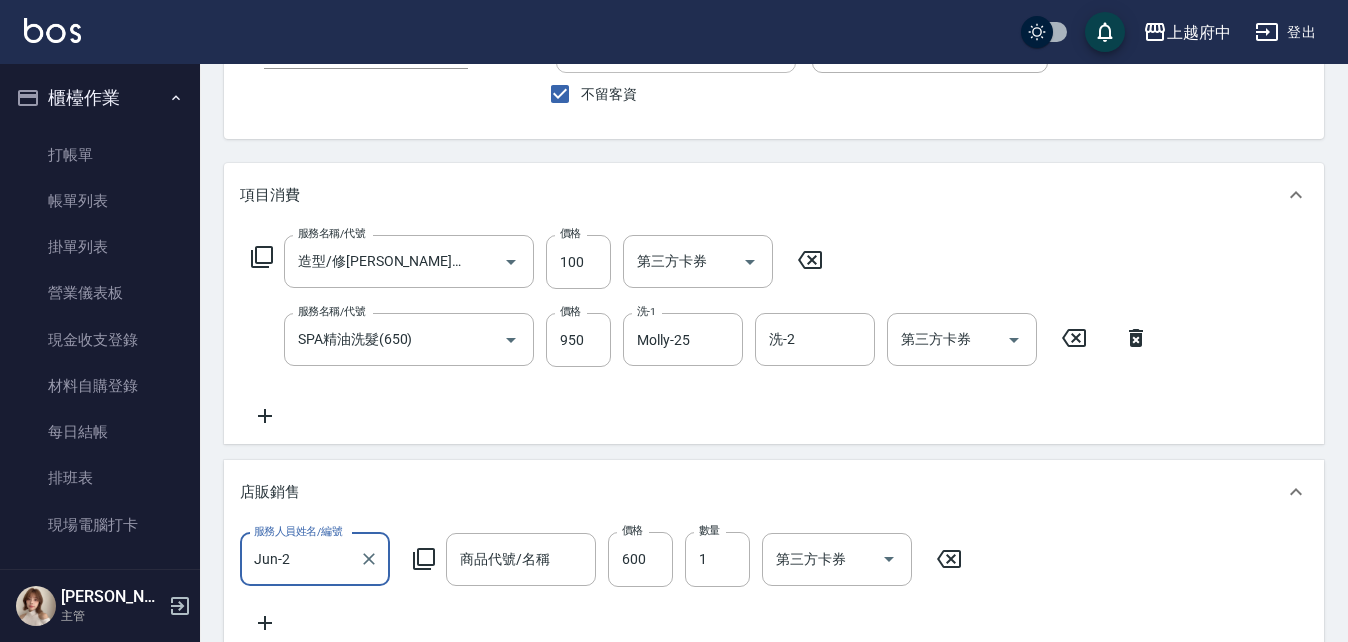 type on "ROCK洗髮精250ml-雪紡灰" 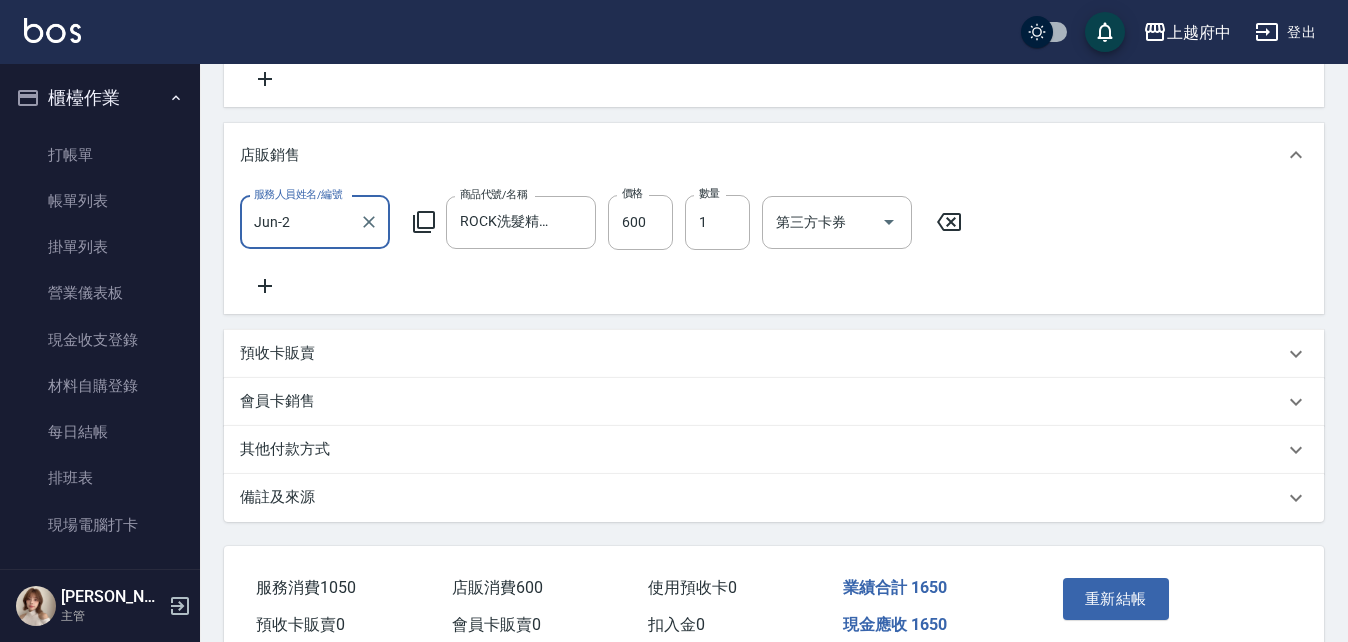 scroll, scrollTop: 313, scrollLeft: 0, axis: vertical 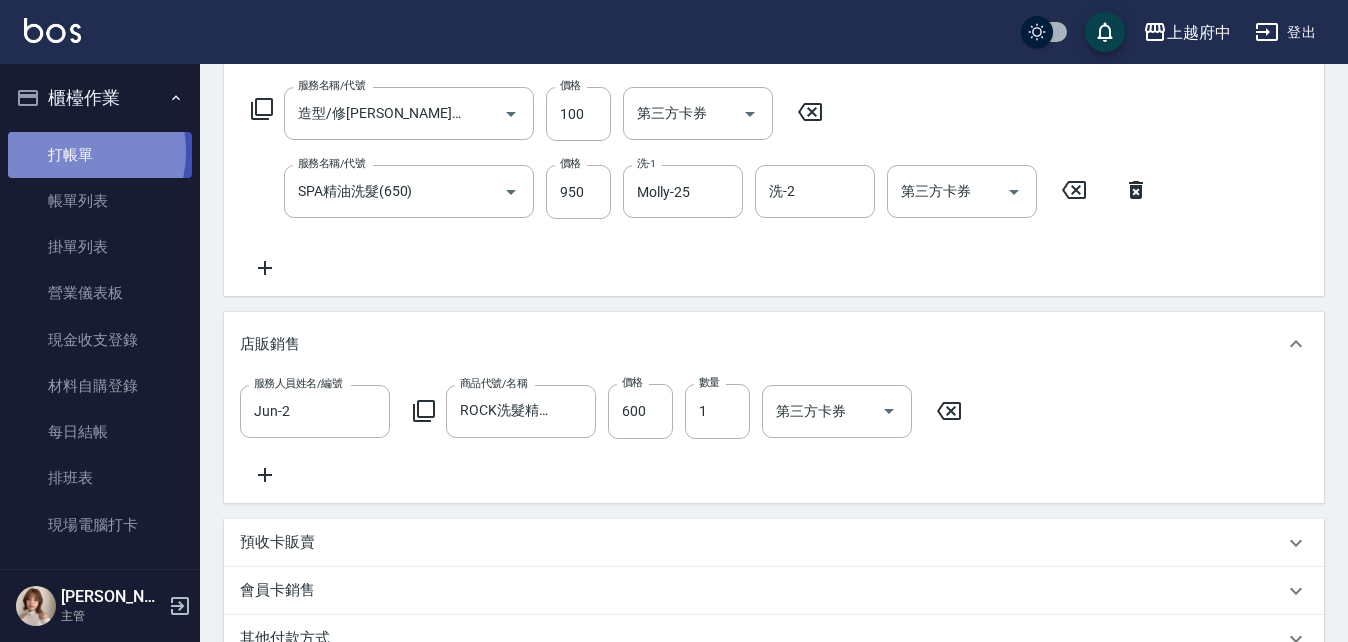 click on "打帳單" at bounding box center (100, 155) 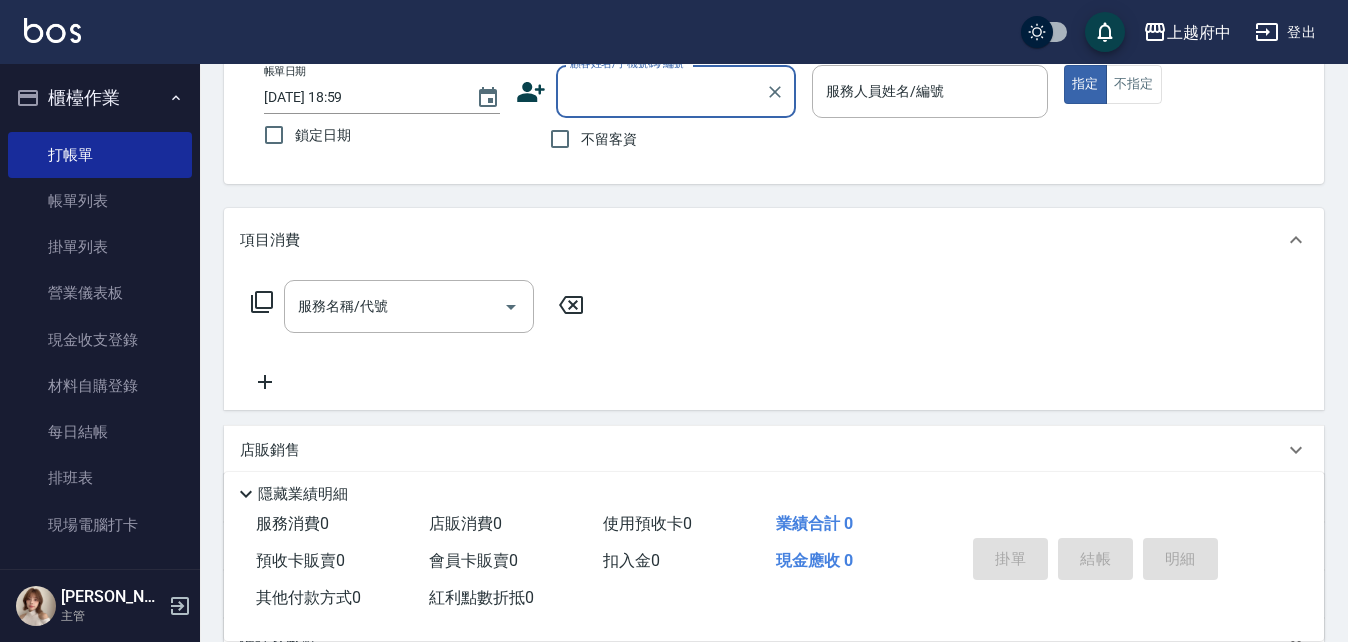 scroll, scrollTop: 336, scrollLeft: 0, axis: vertical 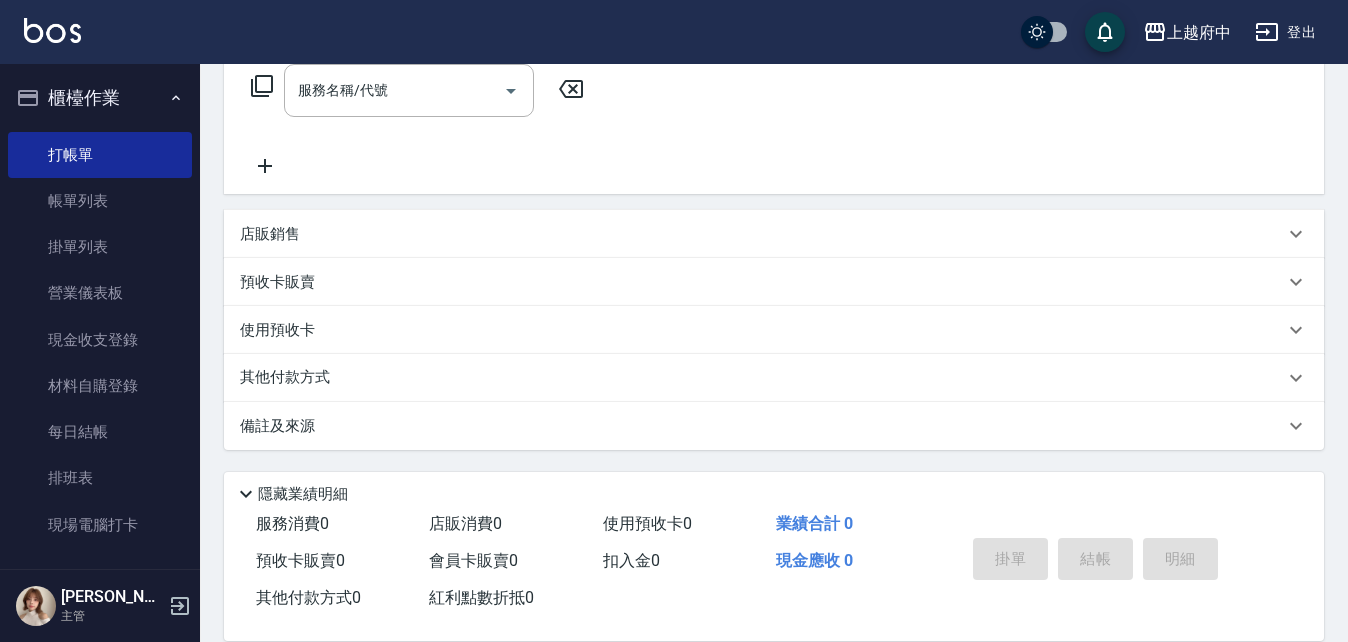 click on "店販銷售" at bounding box center [270, 234] 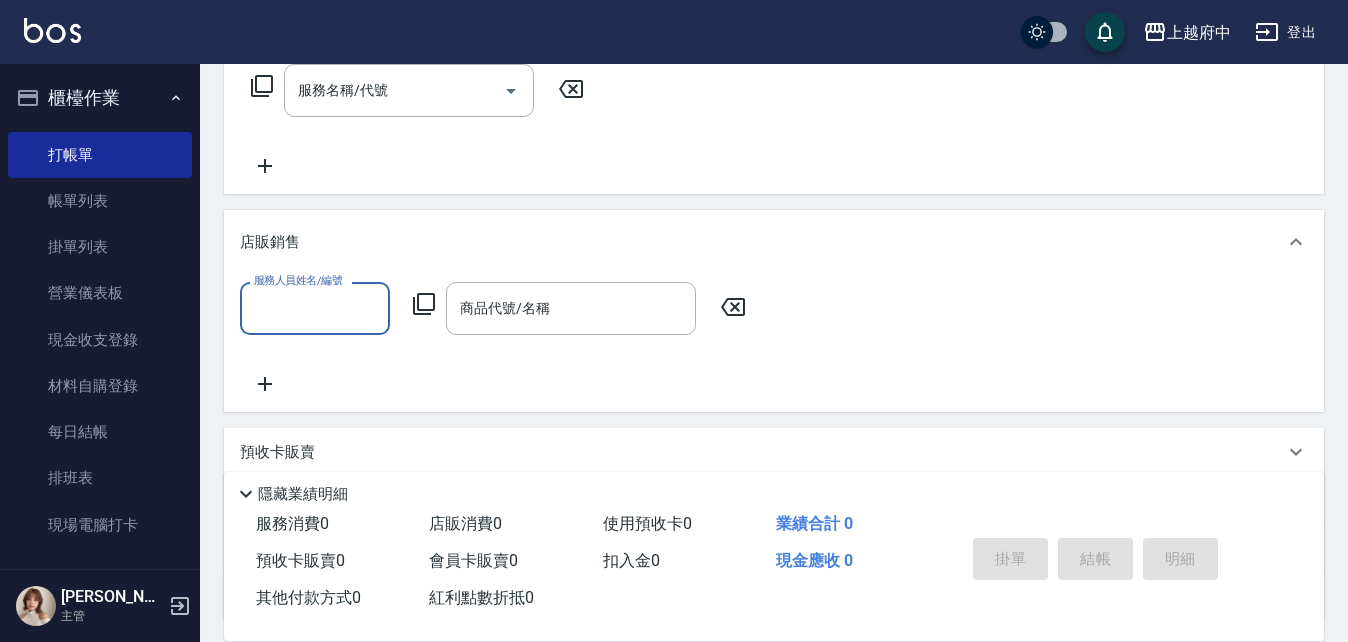 scroll, scrollTop: 0, scrollLeft: 0, axis: both 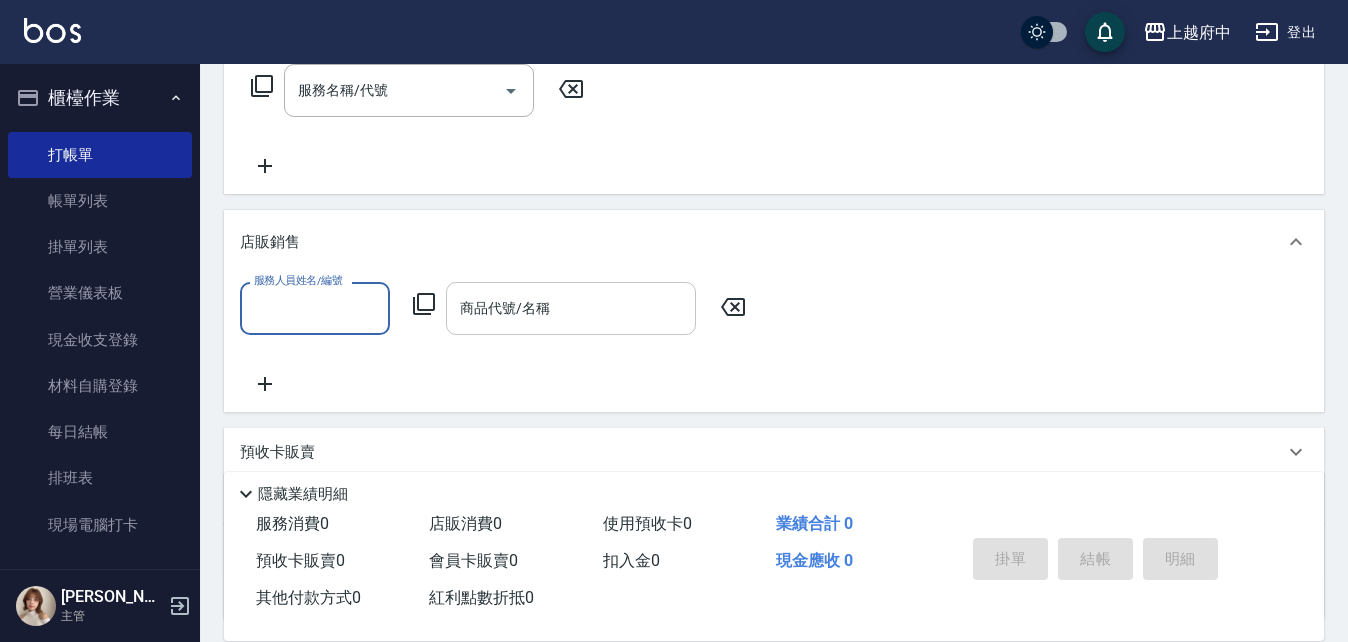 click on "商品代號/名稱" at bounding box center (571, 308) 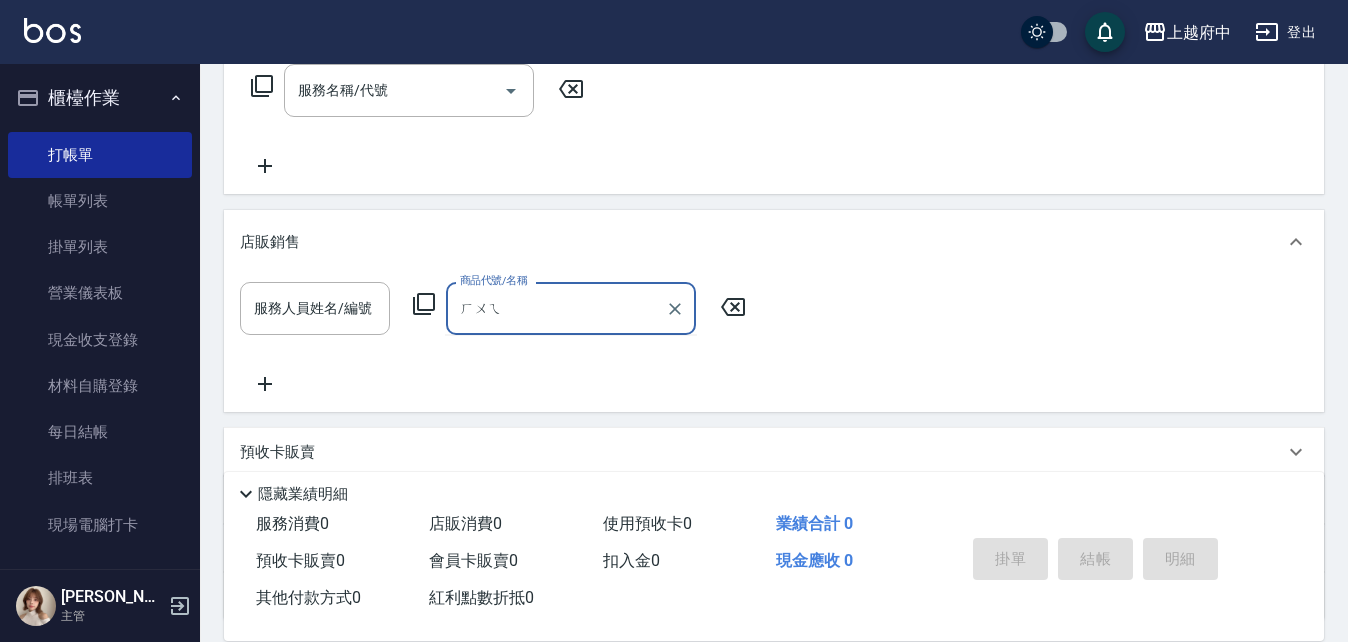 type on "灰" 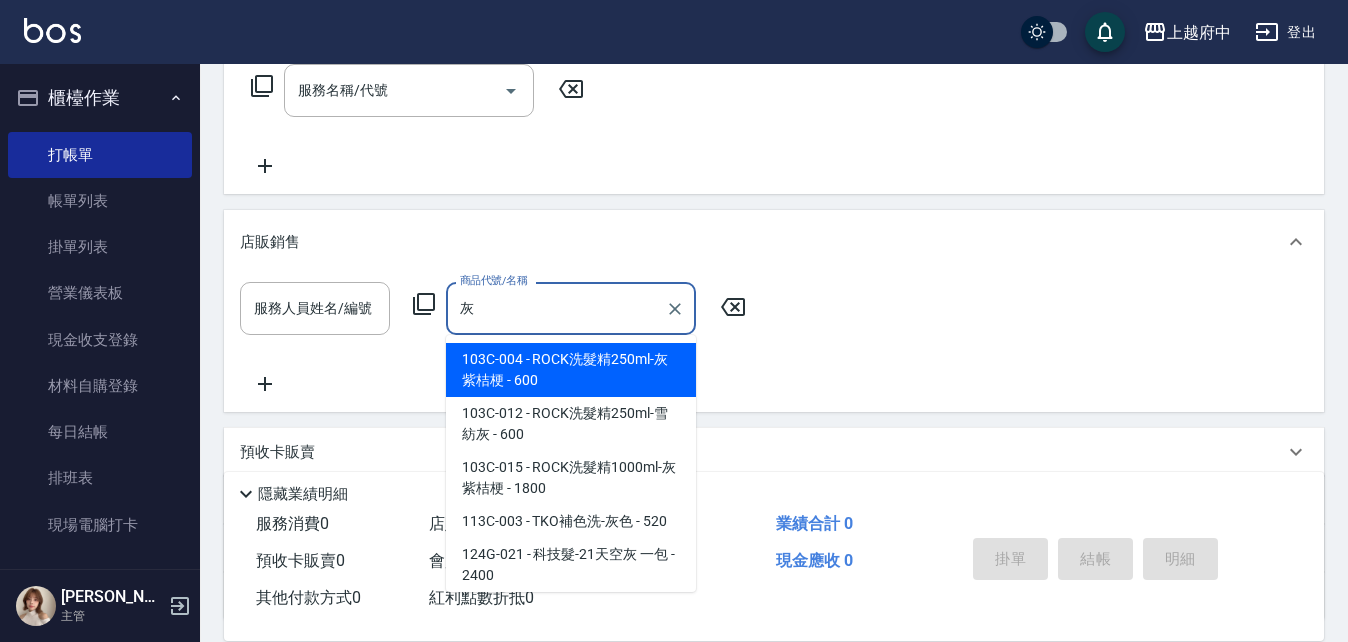 type 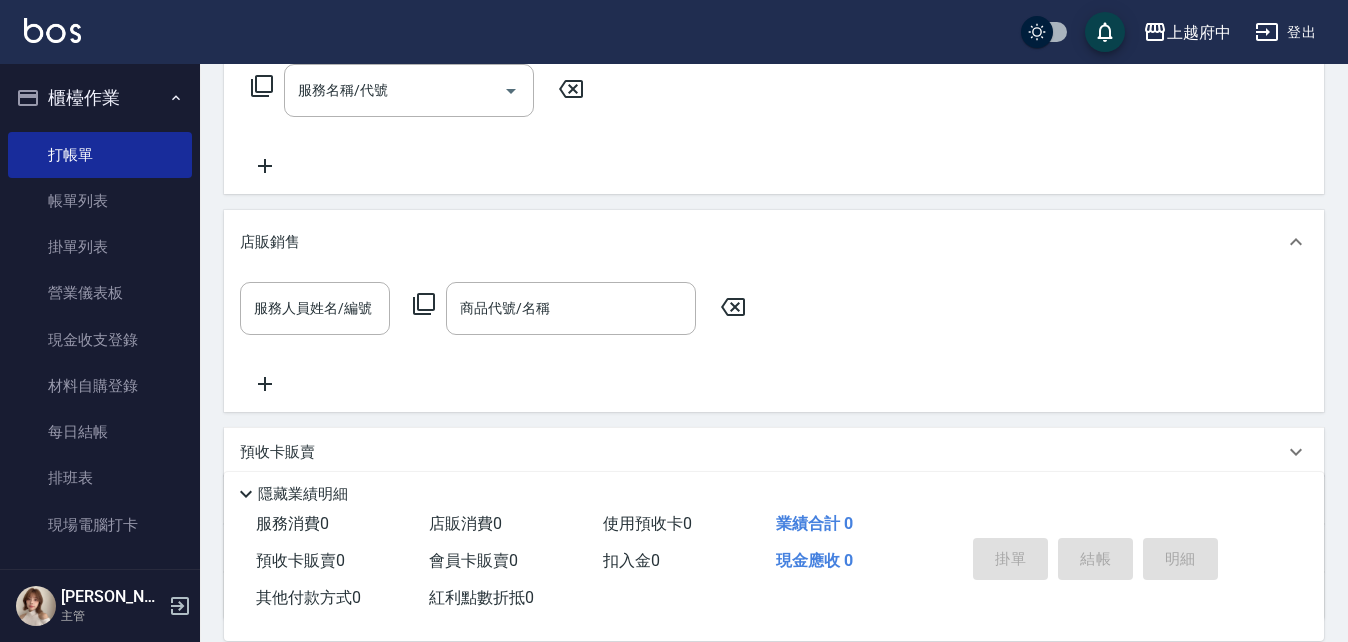 click on "服務名稱/代號 服務名稱/代號" at bounding box center [774, 125] 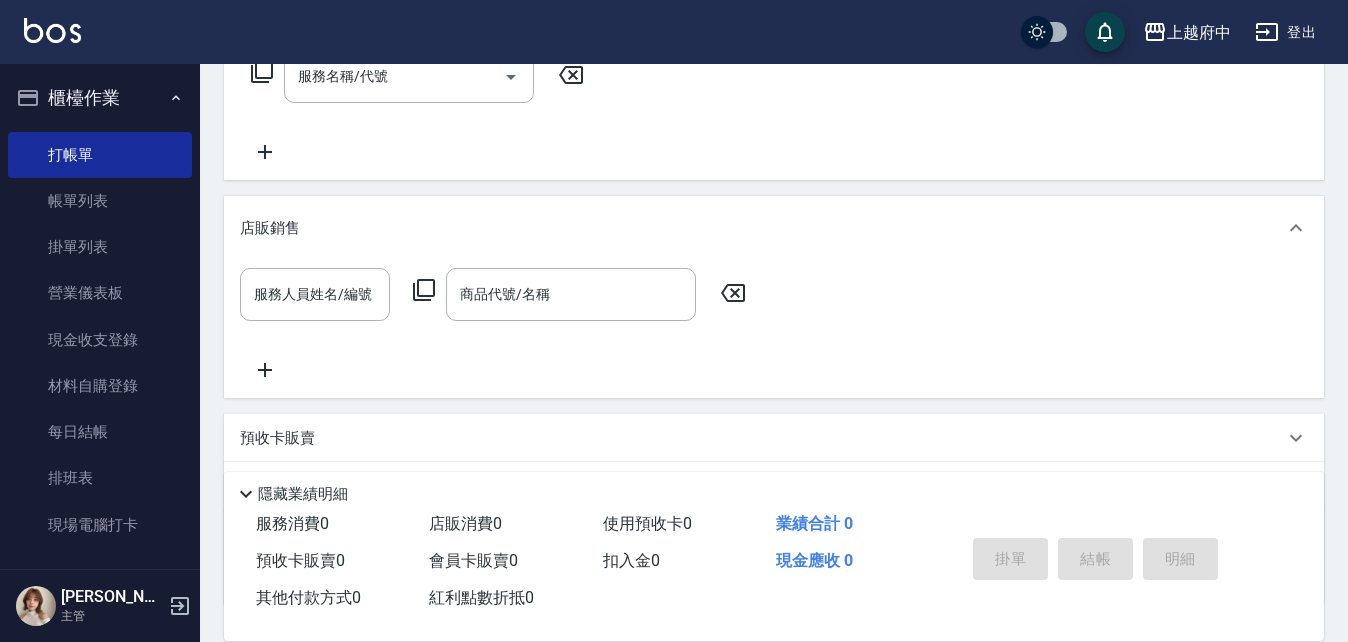 scroll, scrollTop: 306, scrollLeft: 0, axis: vertical 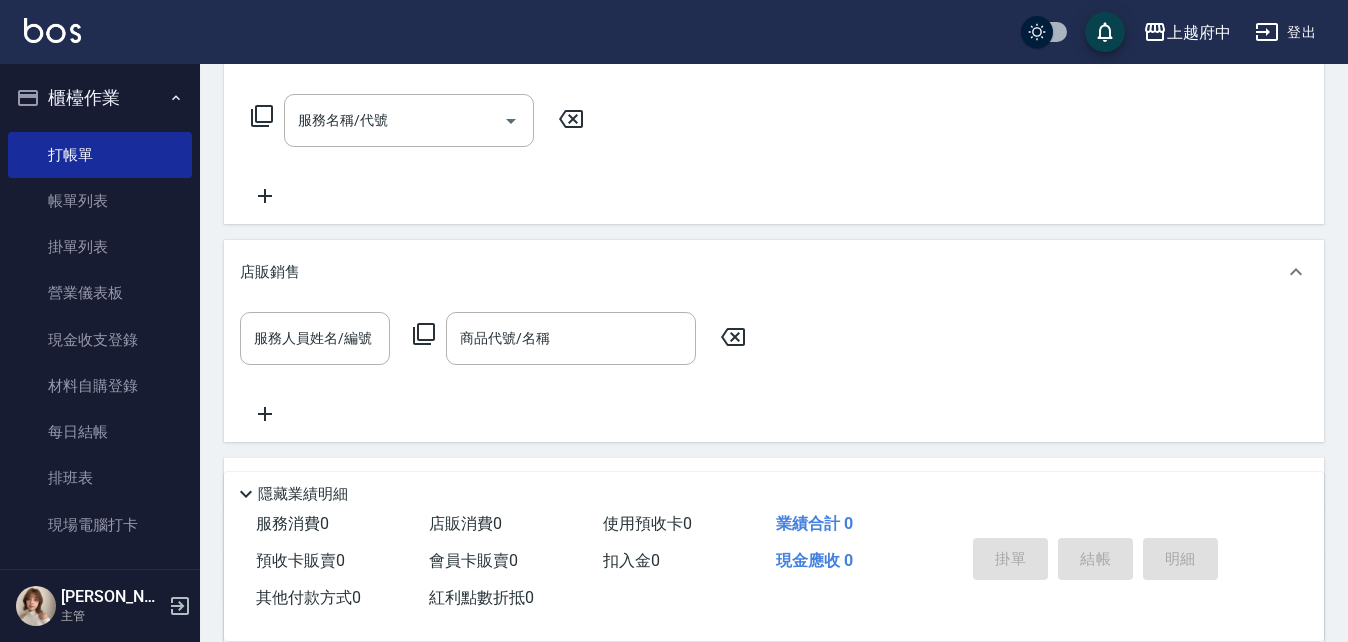 click 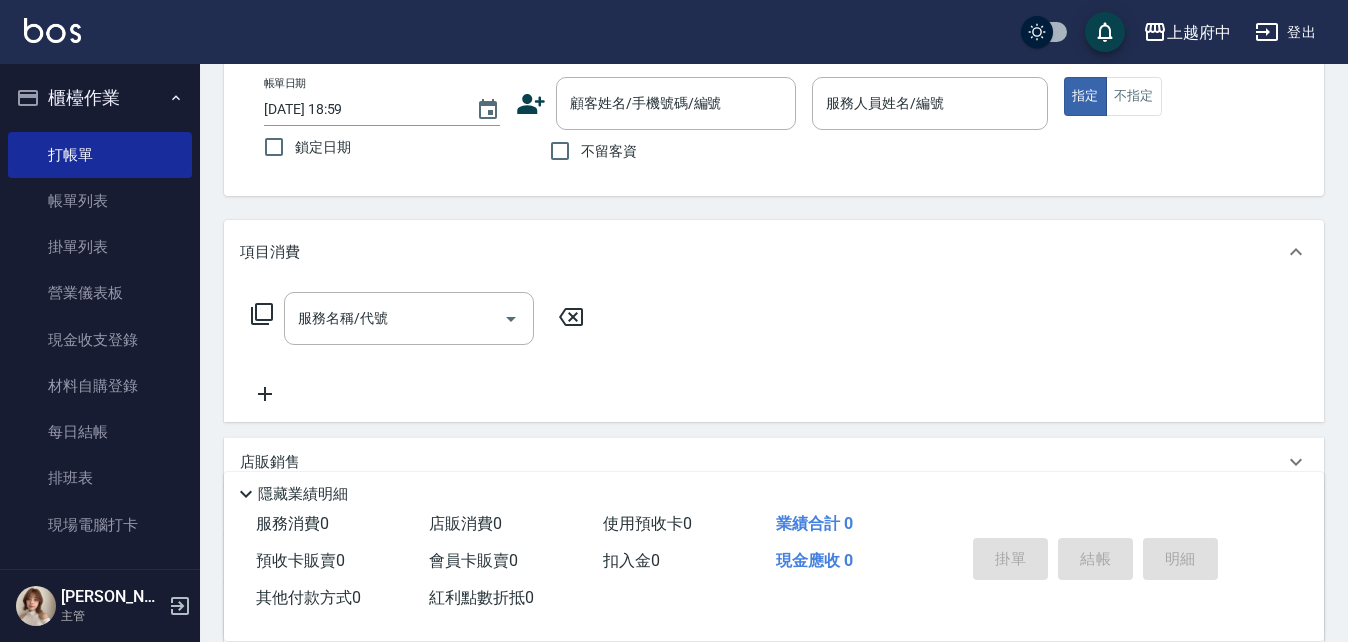 scroll, scrollTop: 0, scrollLeft: 0, axis: both 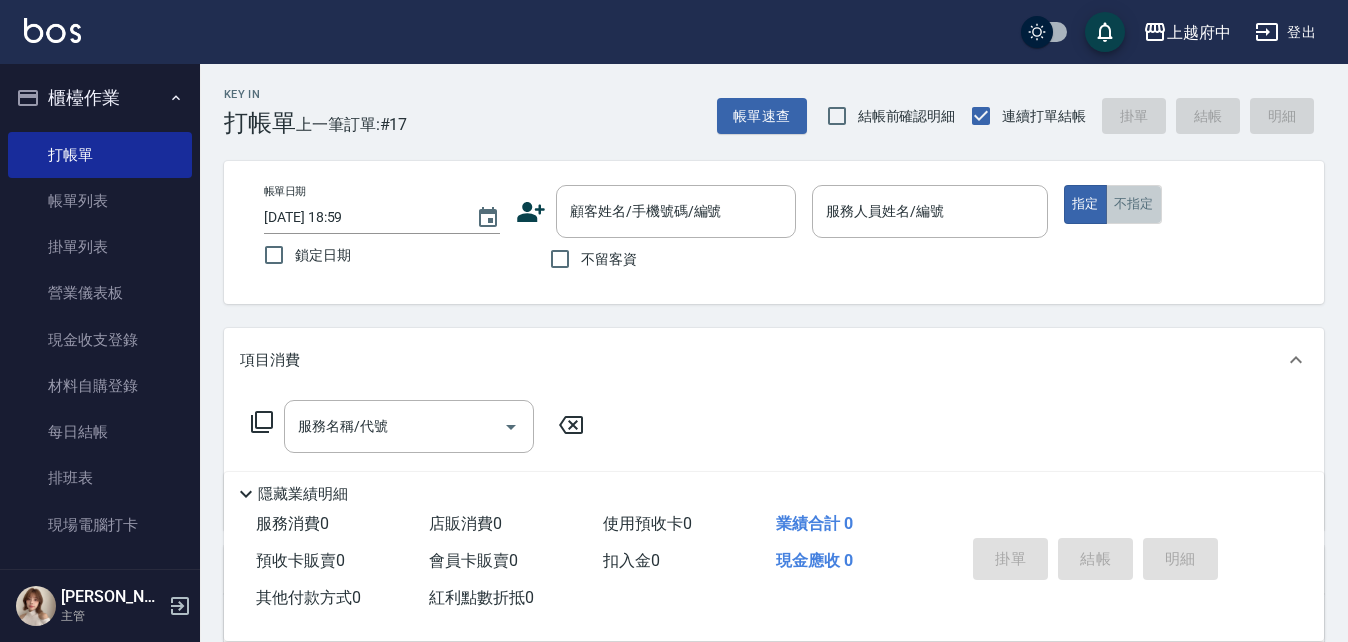 click on "不指定" at bounding box center [1134, 204] 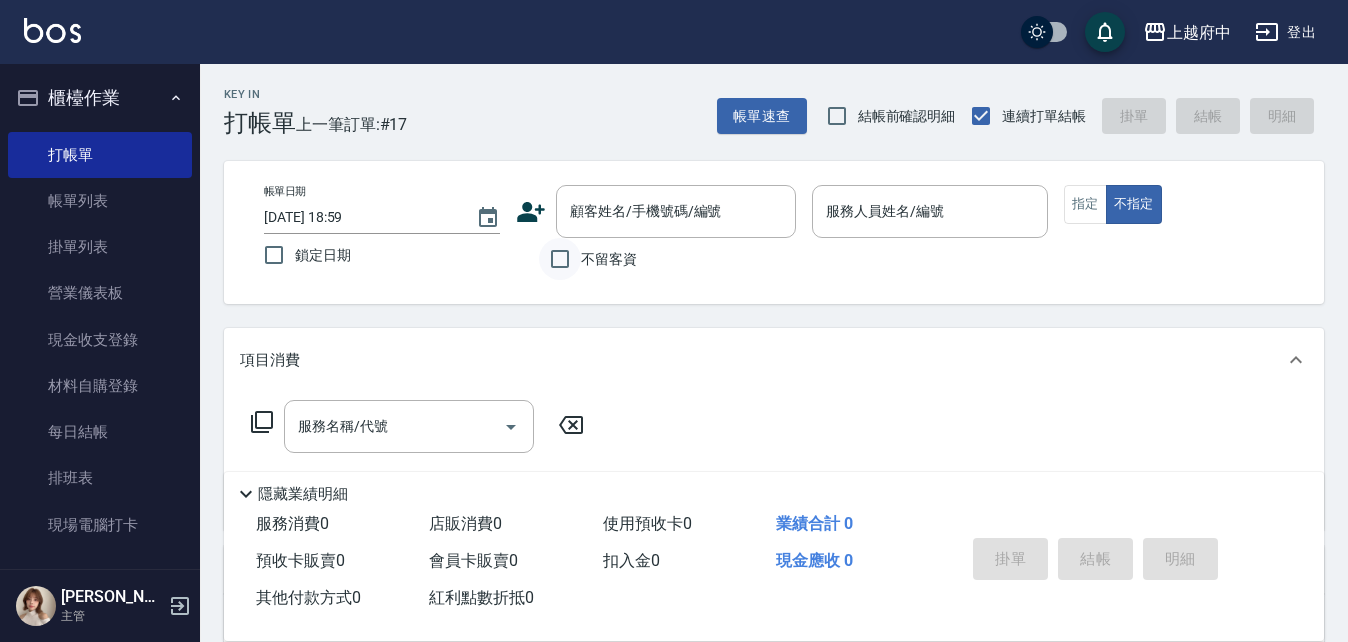 click on "不留客資" at bounding box center [560, 259] 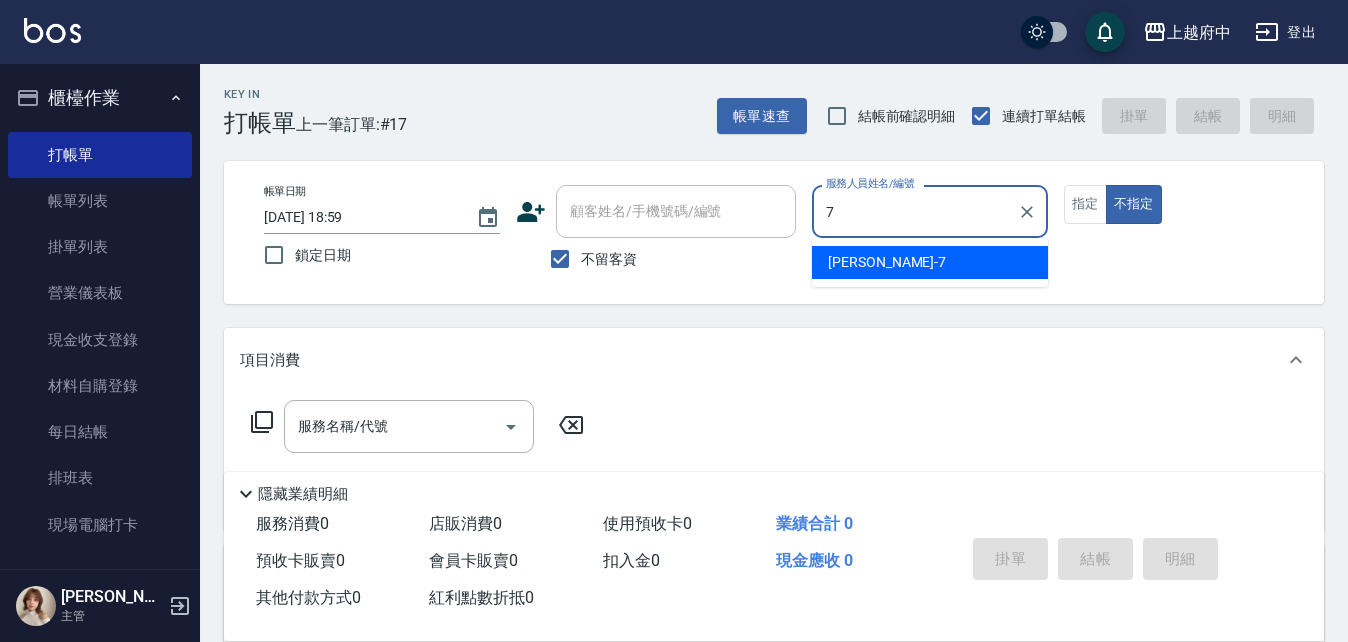 type on "Fanny-7" 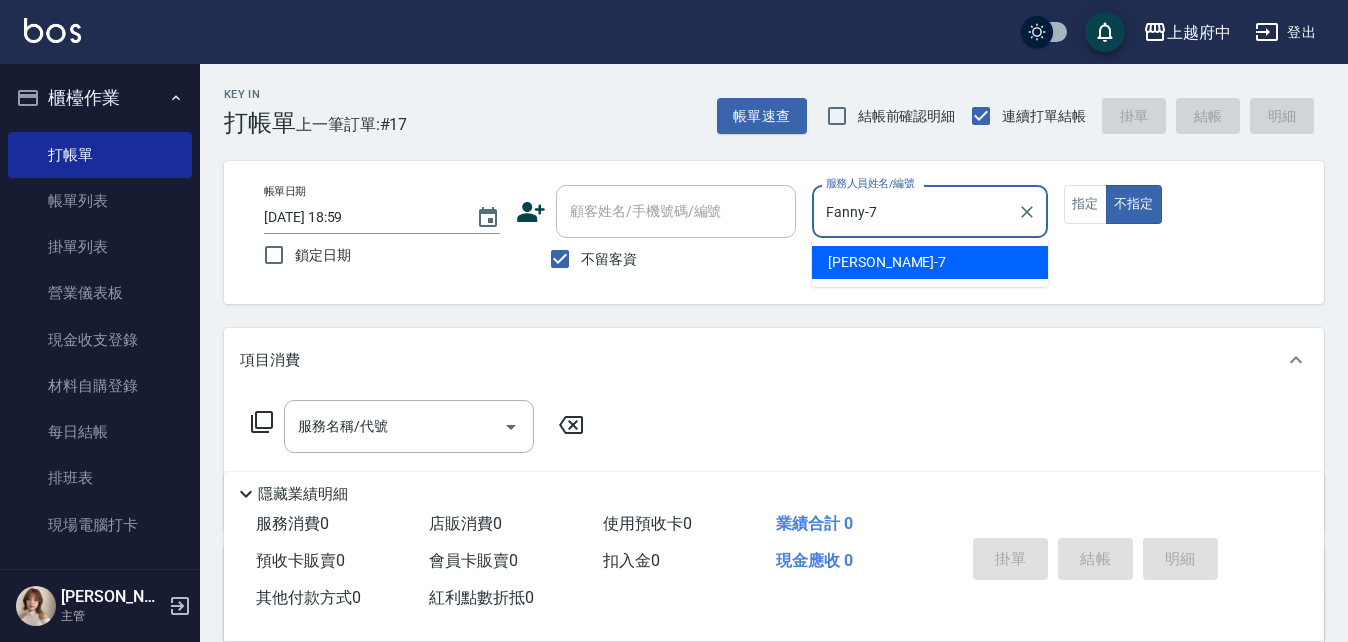 type on "false" 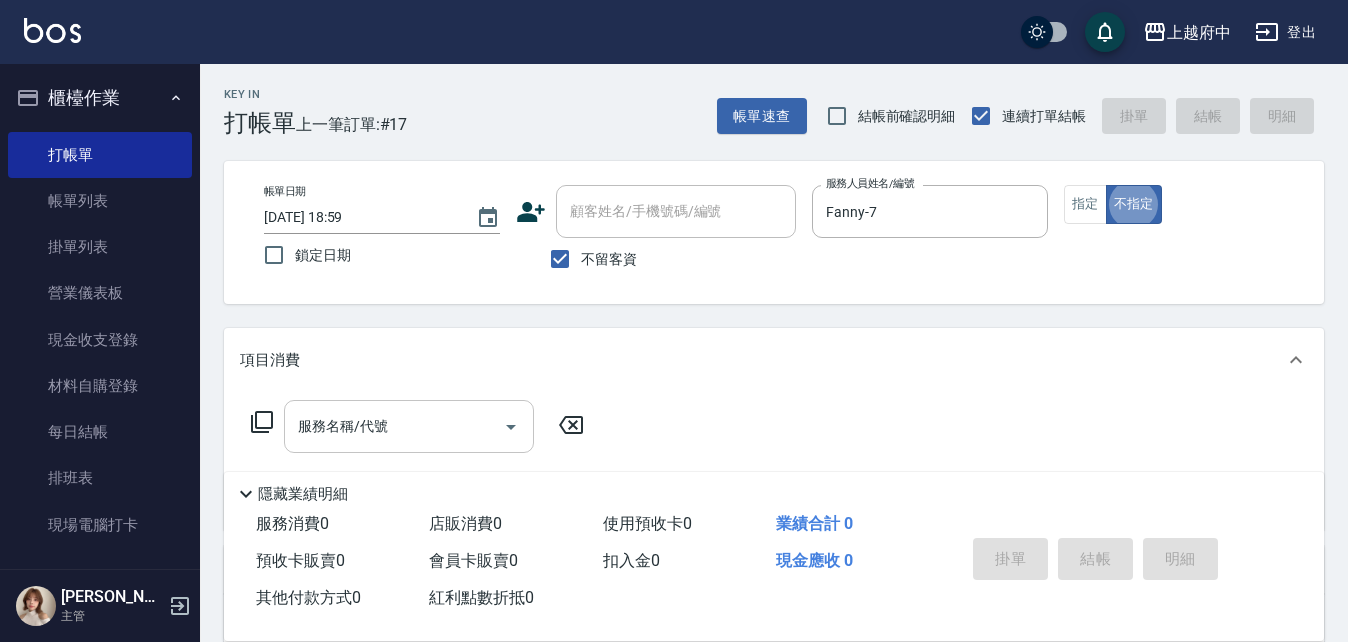 click on "服務名稱/代號" at bounding box center (394, 426) 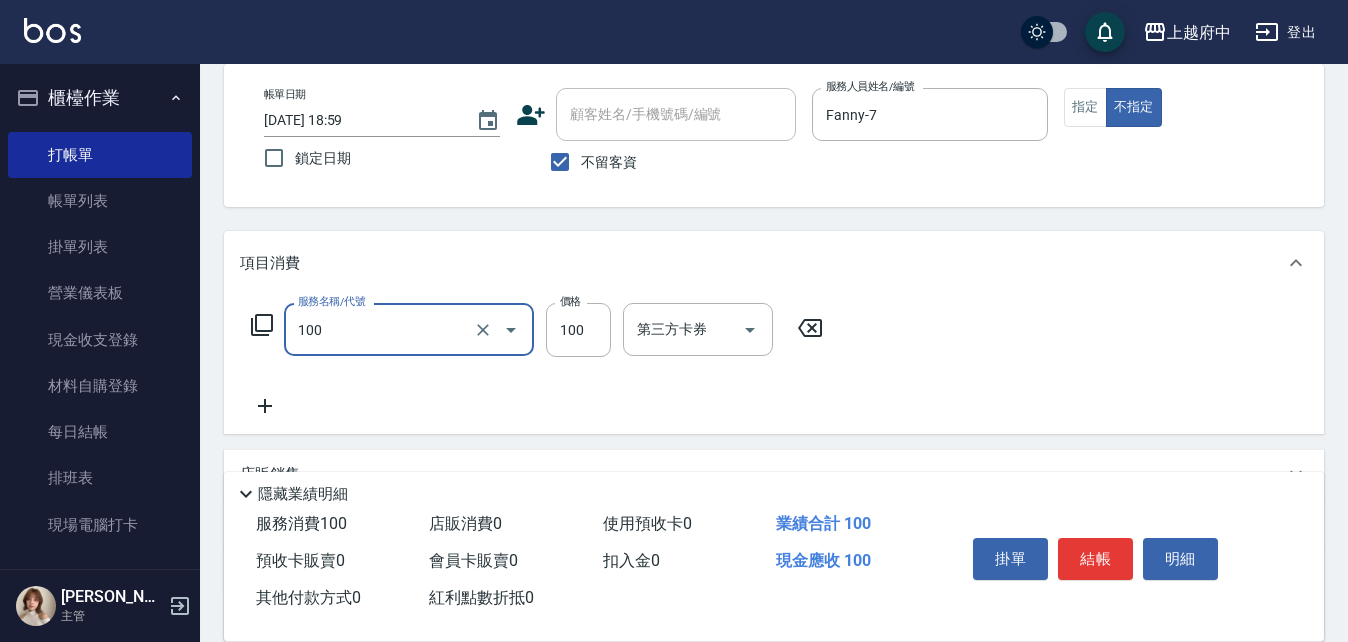 scroll, scrollTop: 0, scrollLeft: 0, axis: both 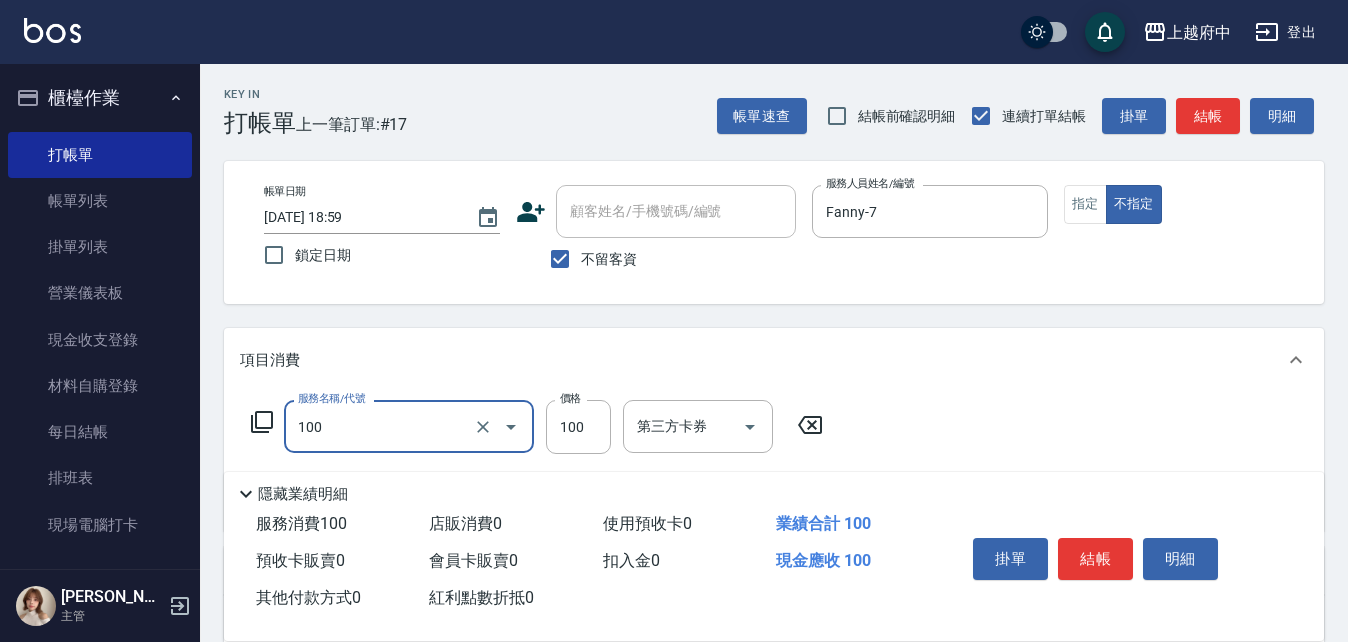 type on "造型/修劉海(100)" 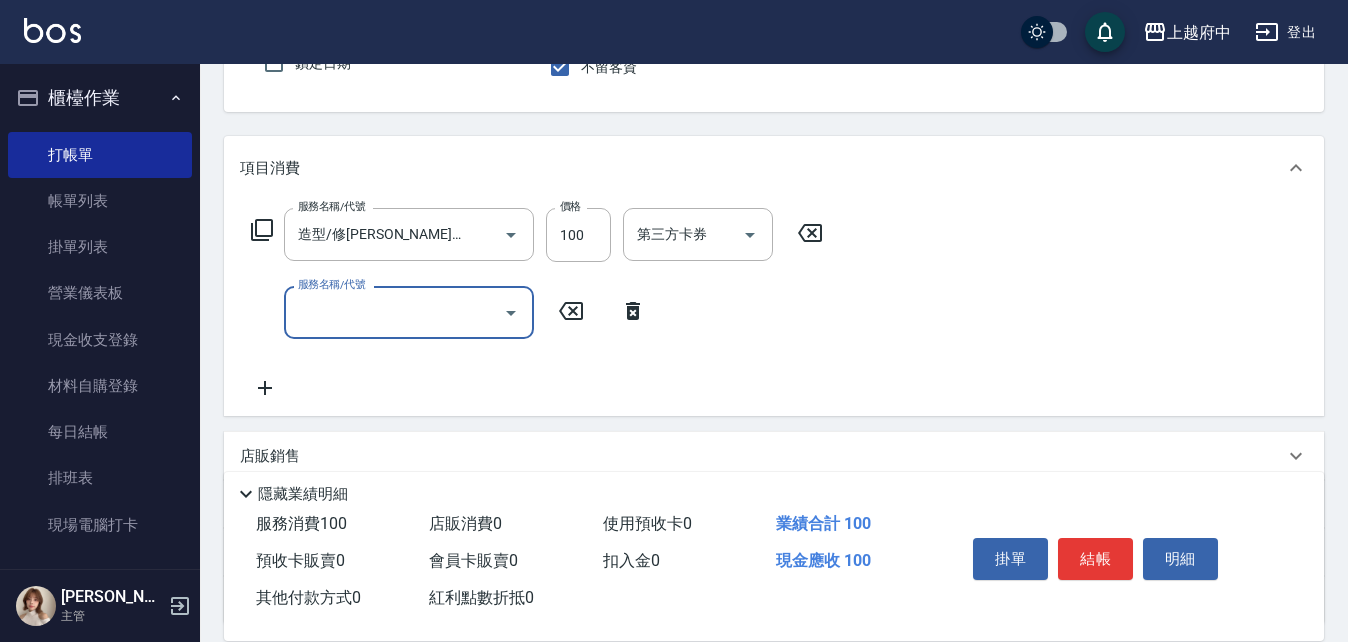 scroll, scrollTop: 200, scrollLeft: 0, axis: vertical 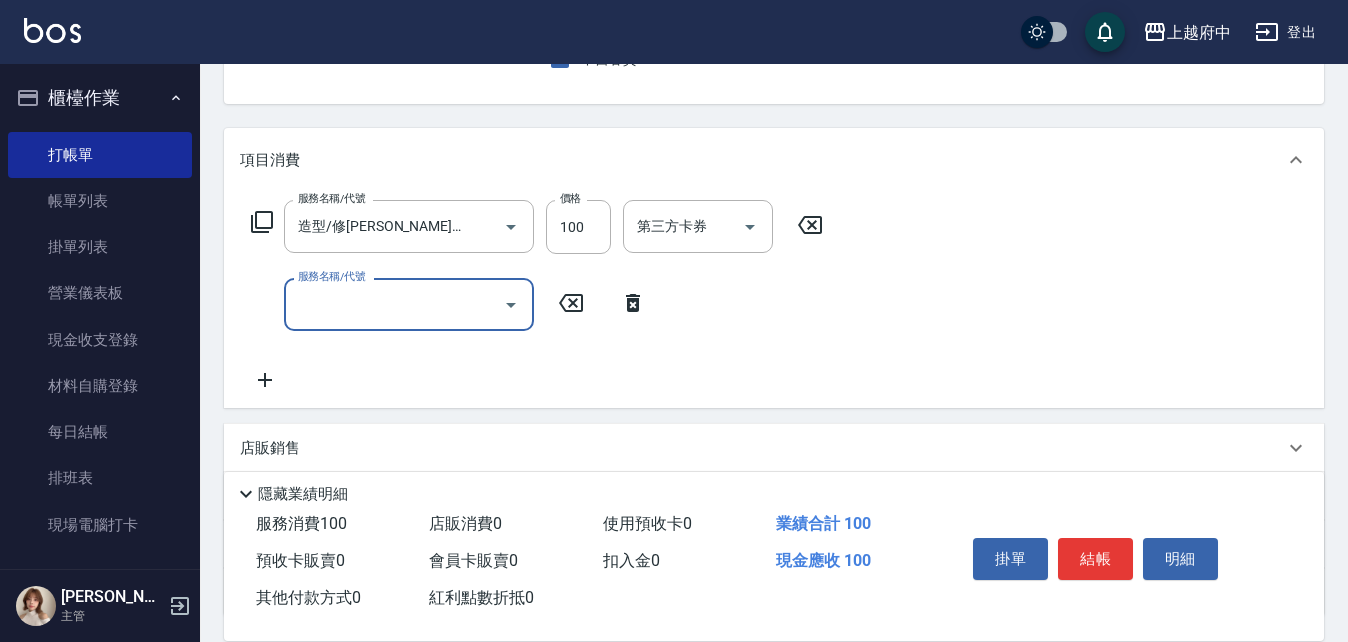 click 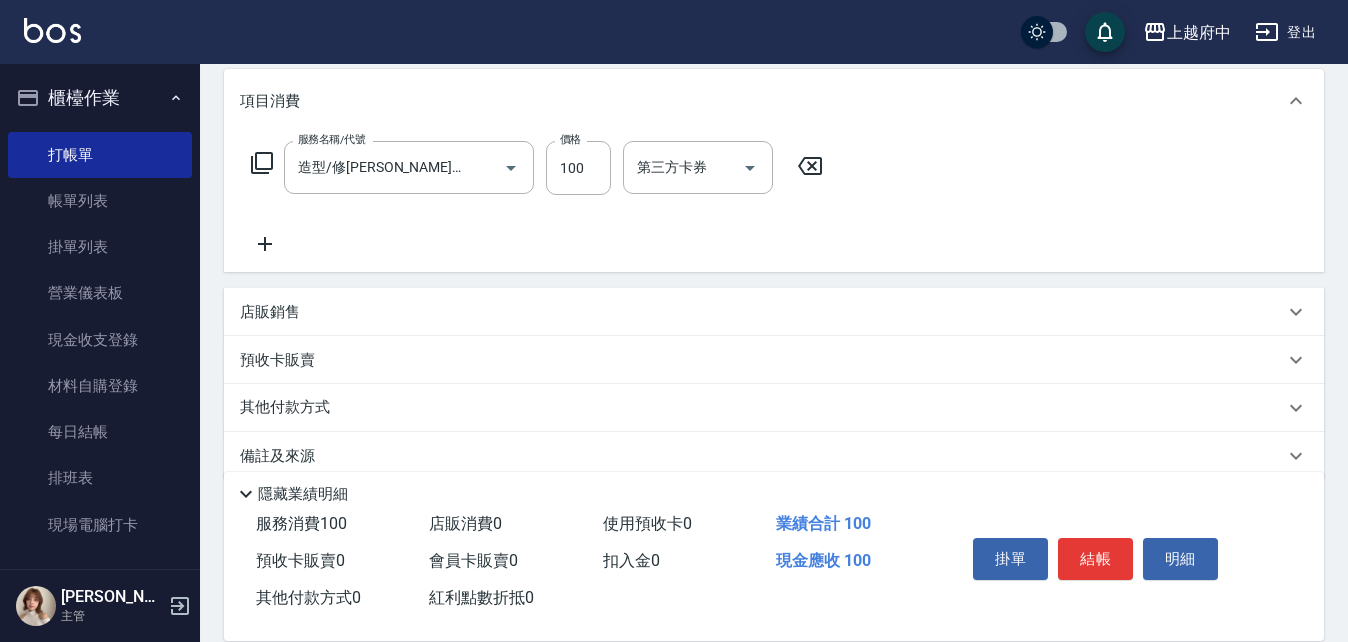 scroll, scrollTop: 289, scrollLeft: 0, axis: vertical 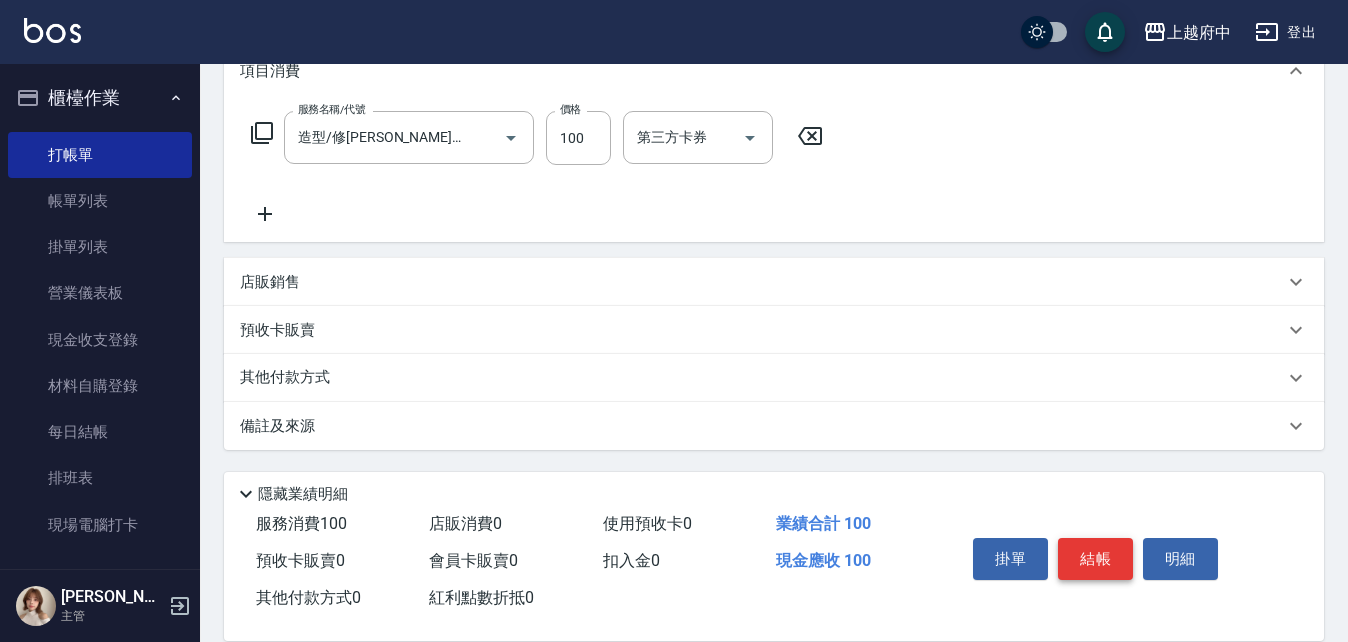 click on "結帳" at bounding box center [1095, 559] 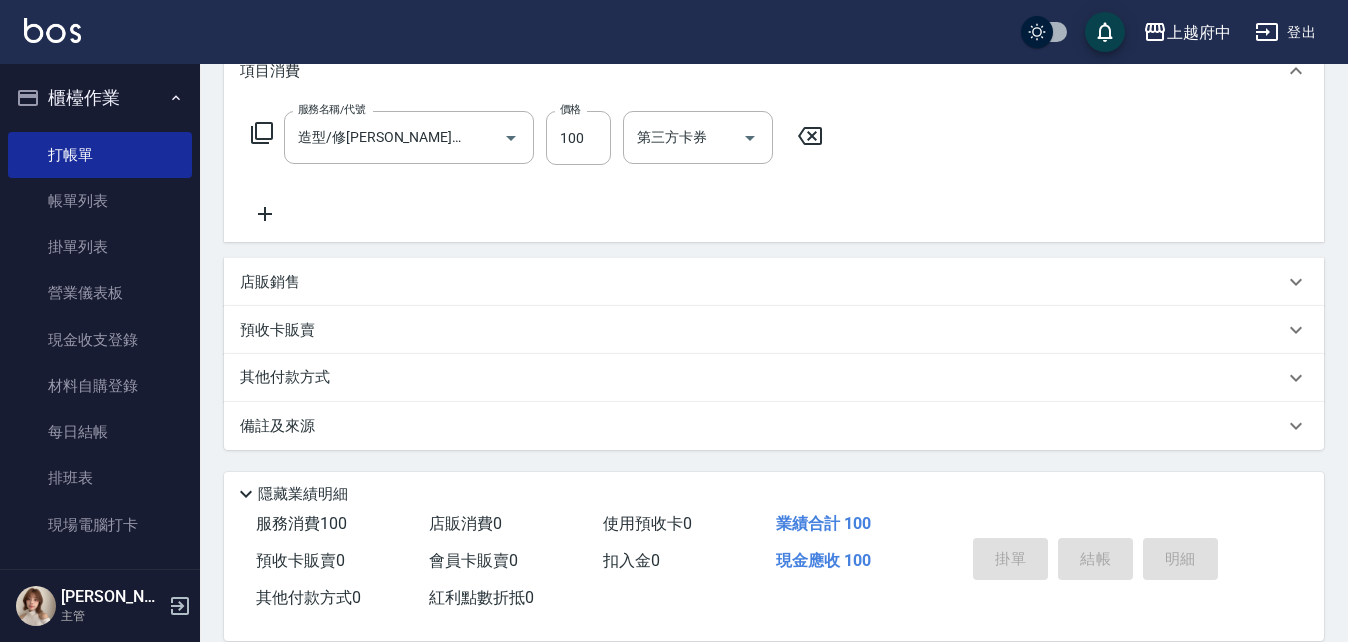 type on "2025/07/11 19:05" 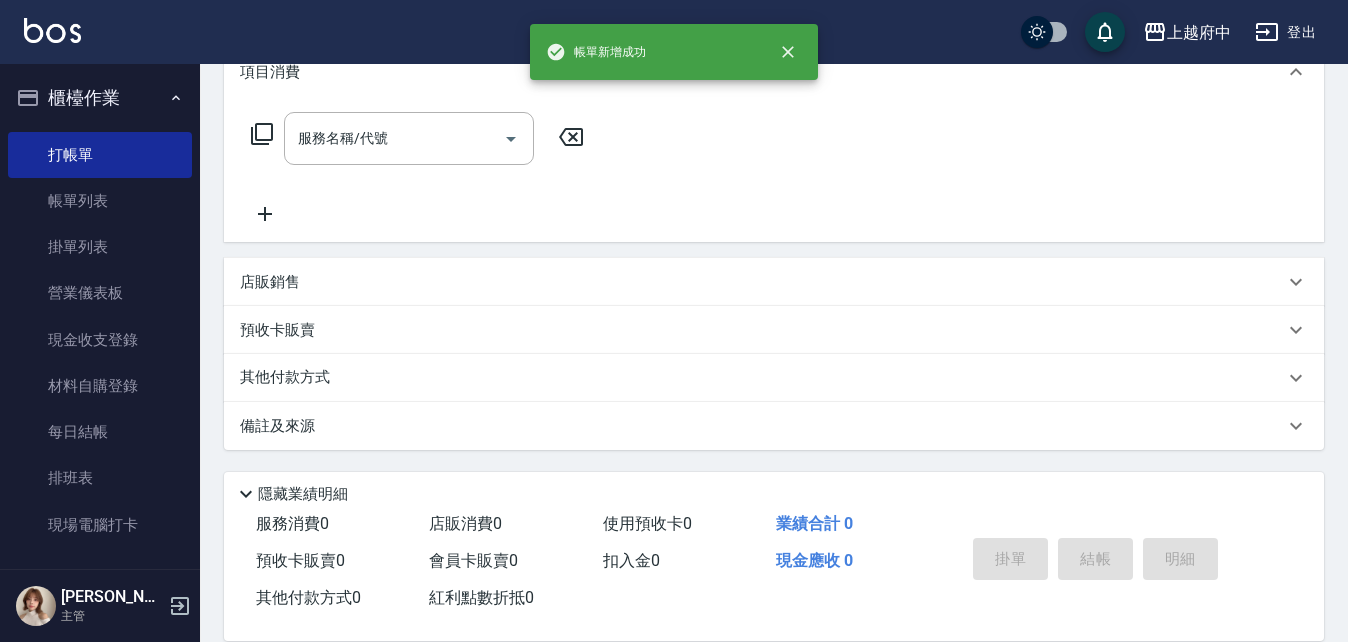 scroll, scrollTop: 0, scrollLeft: 0, axis: both 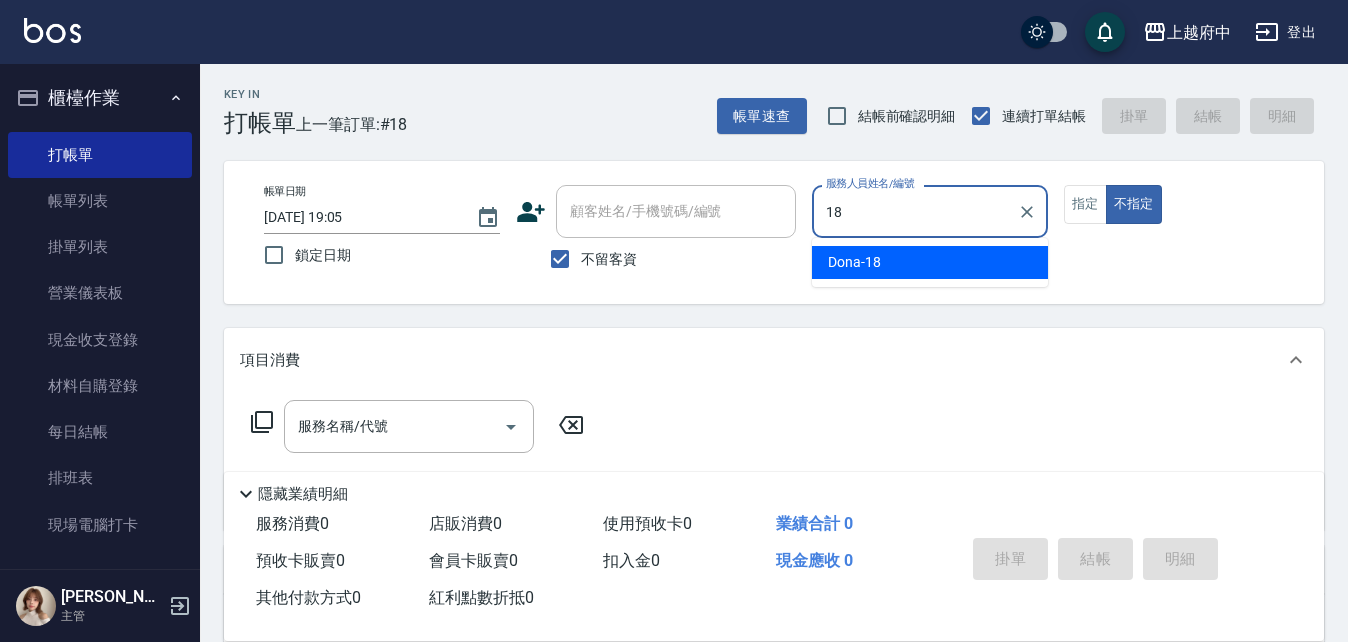 type on "Dona-18" 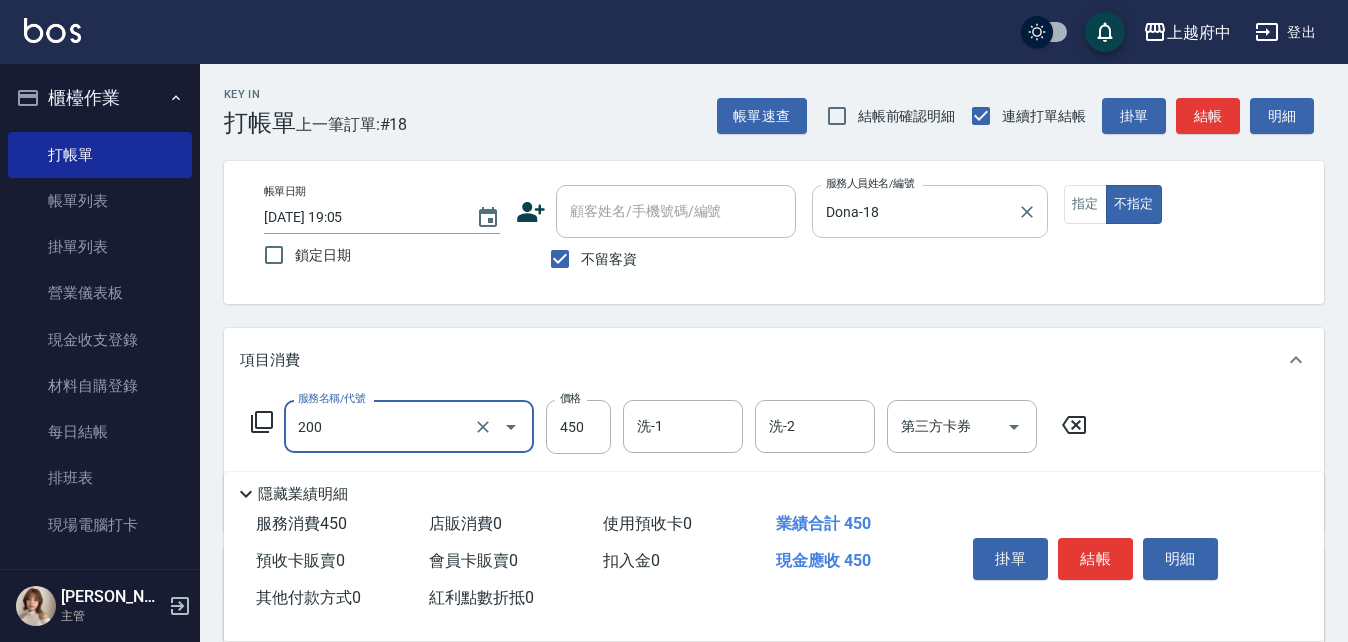 type on "有機洗髮(200)" 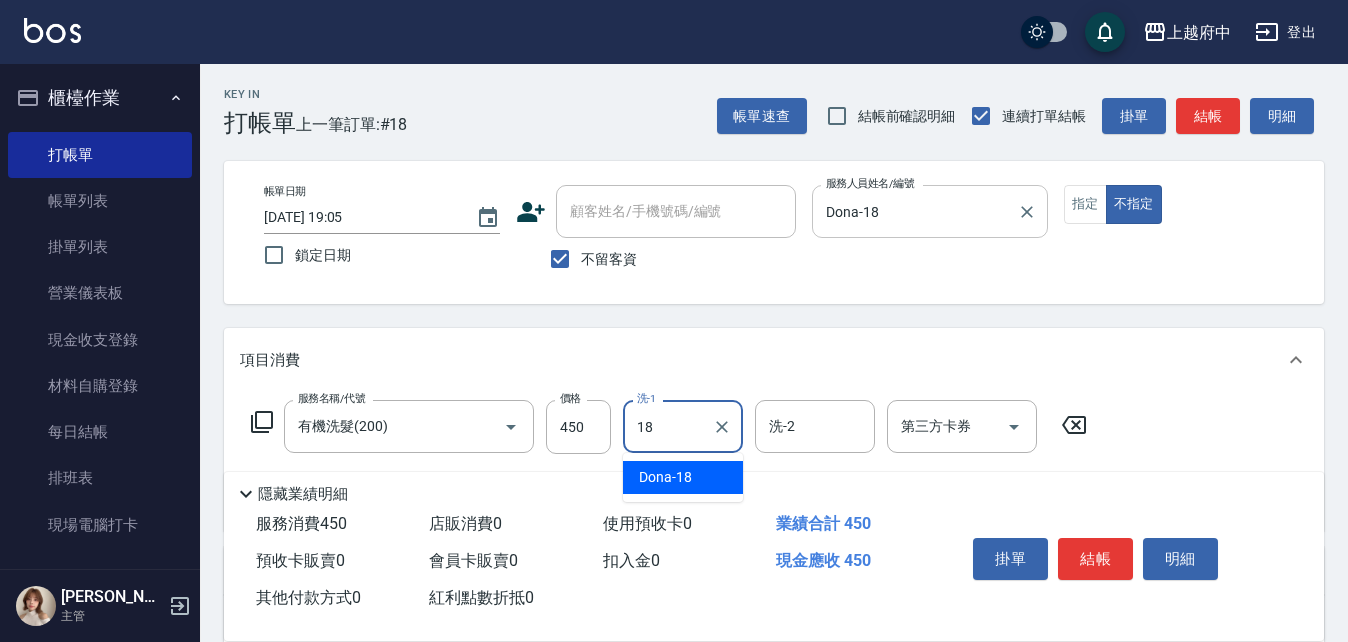 type on "Dona-18" 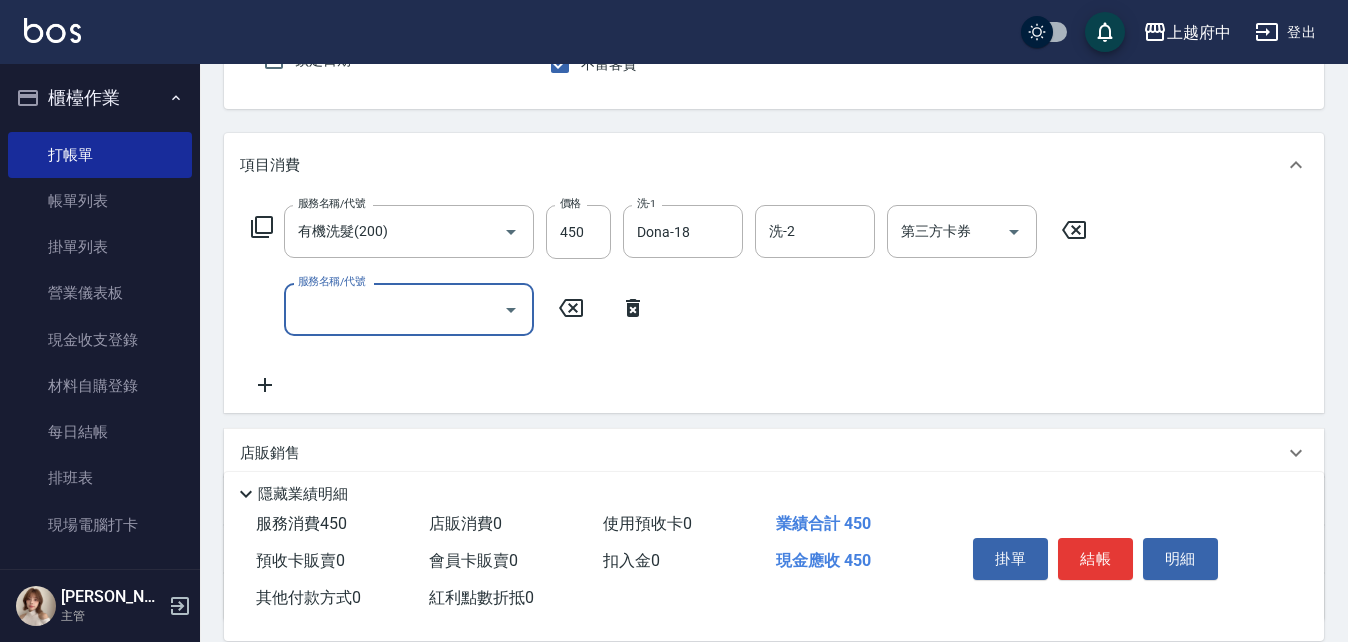 scroll, scrollTop: 200, scrollLeft: 0, axis: vertical 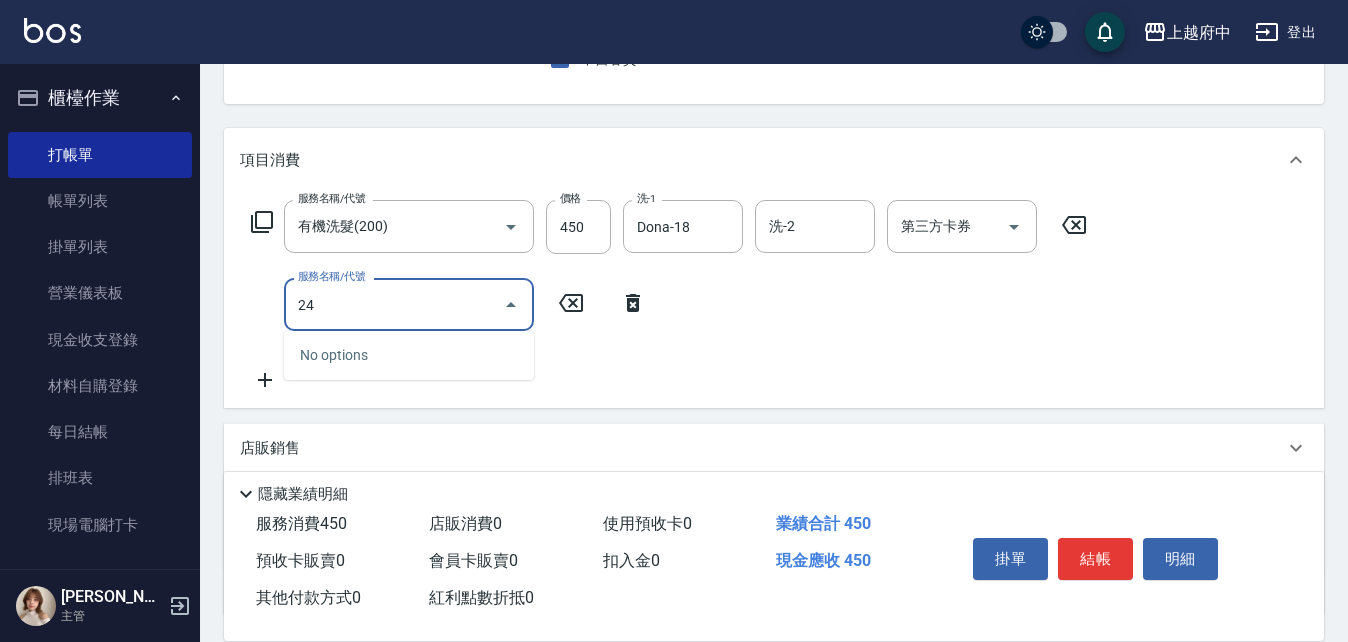type on "2" 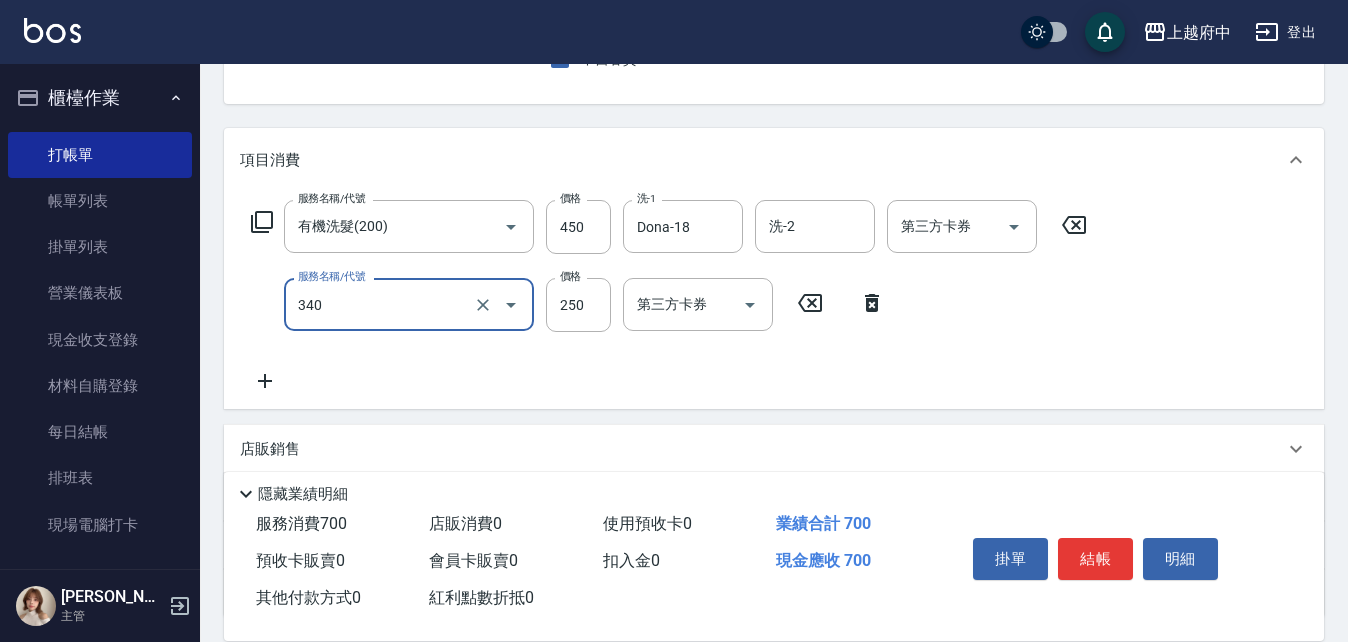 type on "剪髮(340)" 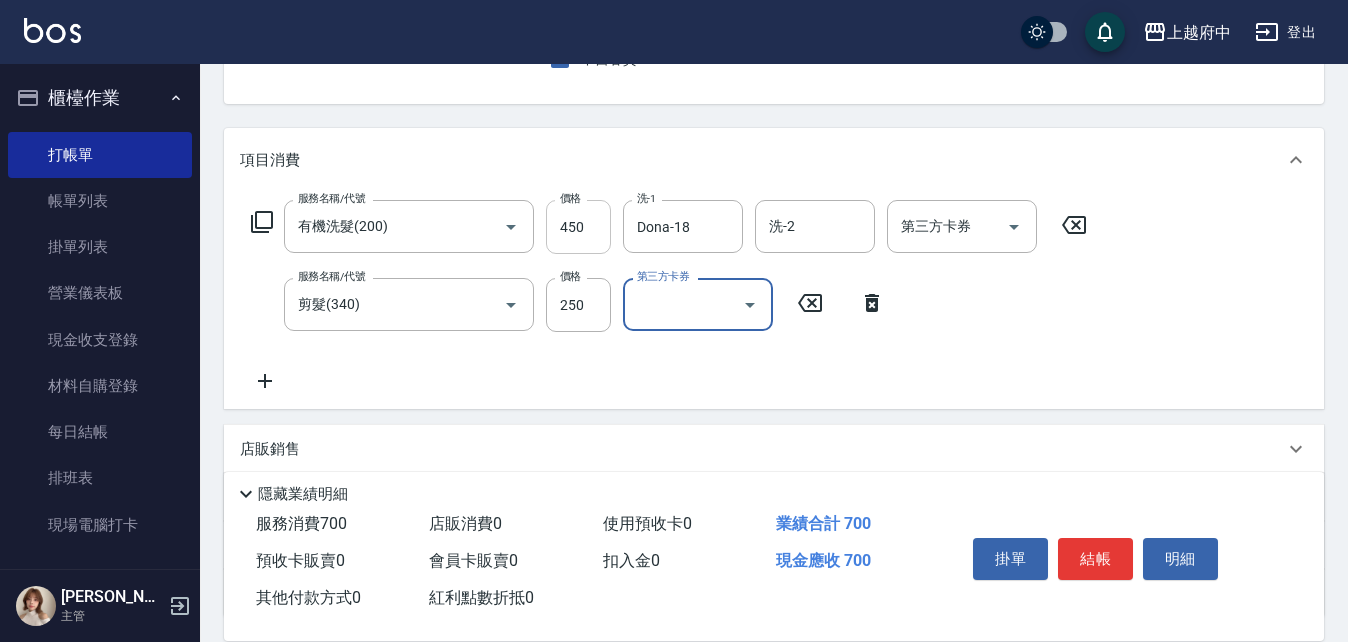 click on "450" at bounding box center [578, 227] 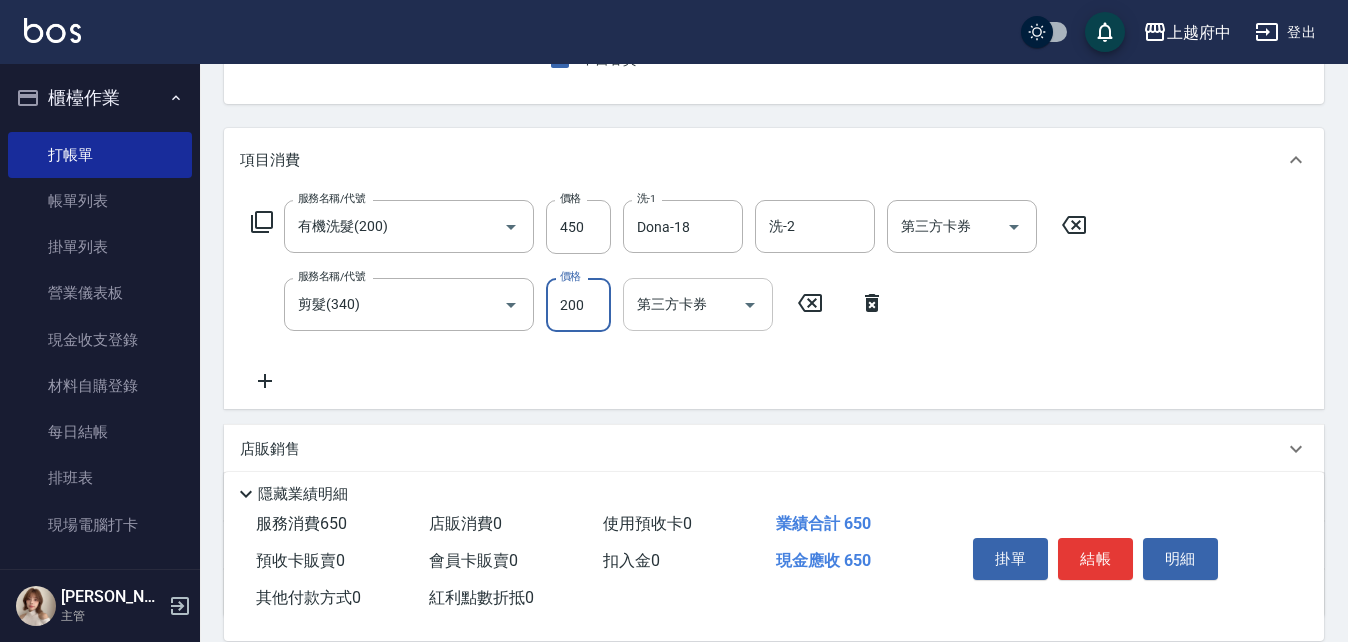 type on "200" 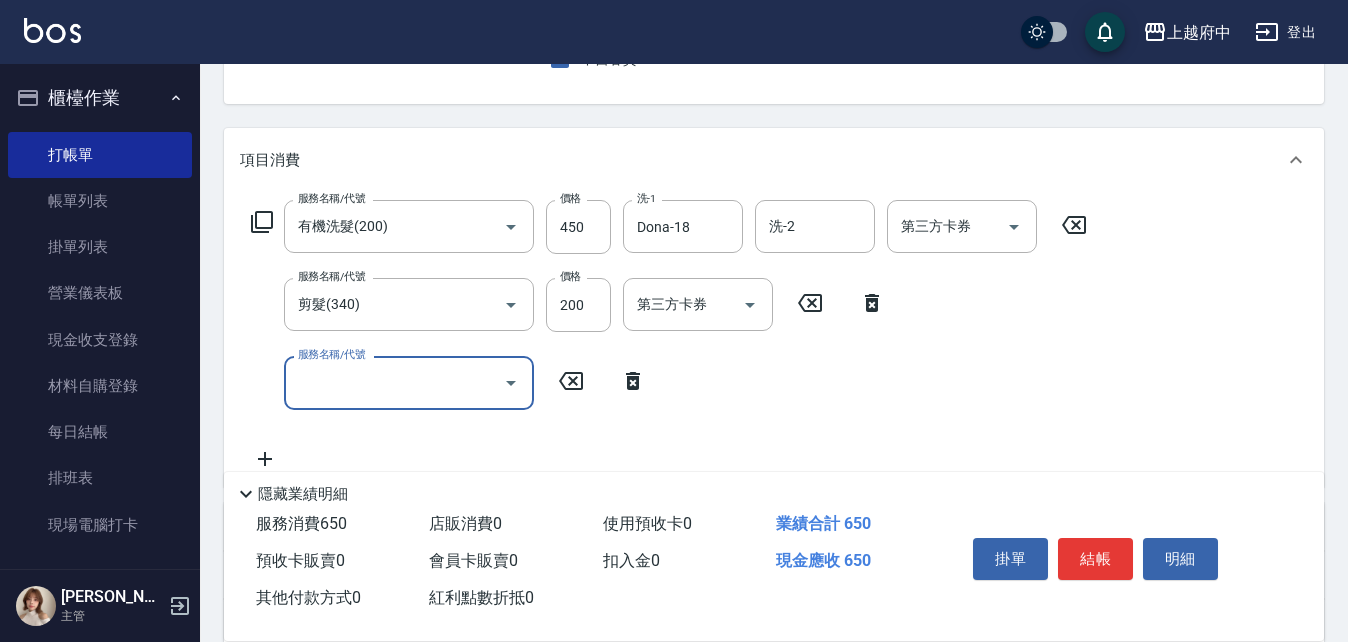 click 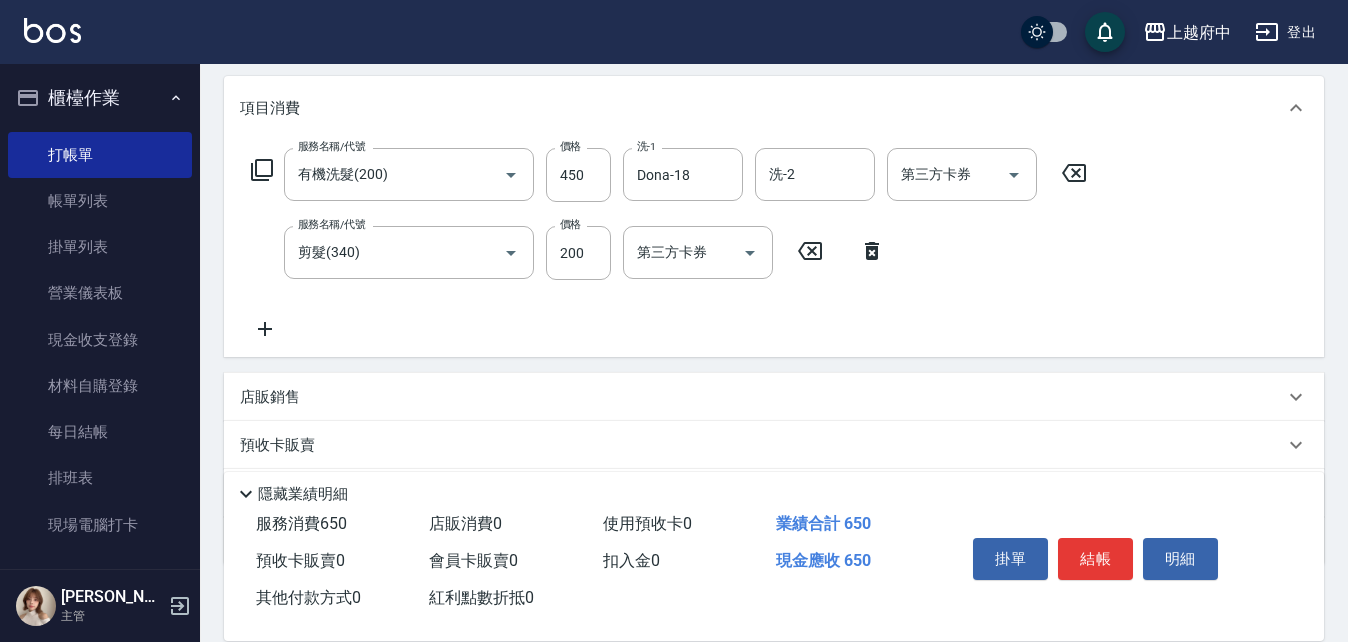 scroll, scrollTop: 300, scrollLeft: 0, axis: vertical 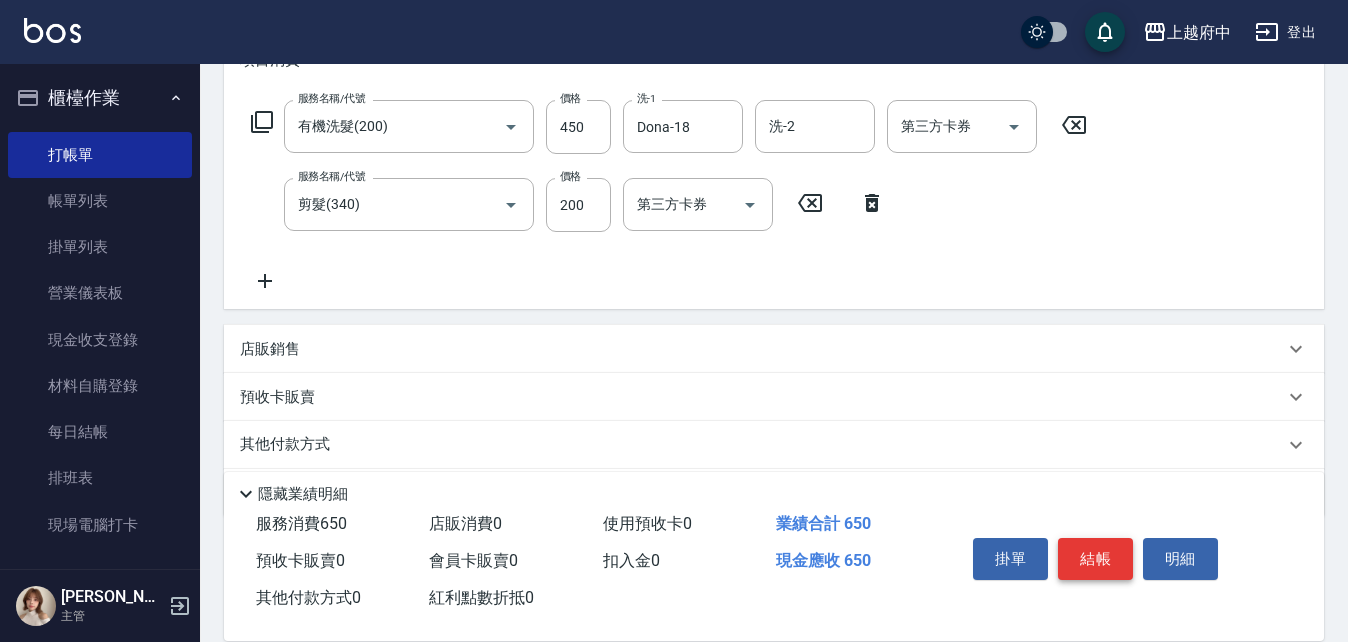 click on "結帳" at bounding box center [1095, 559] 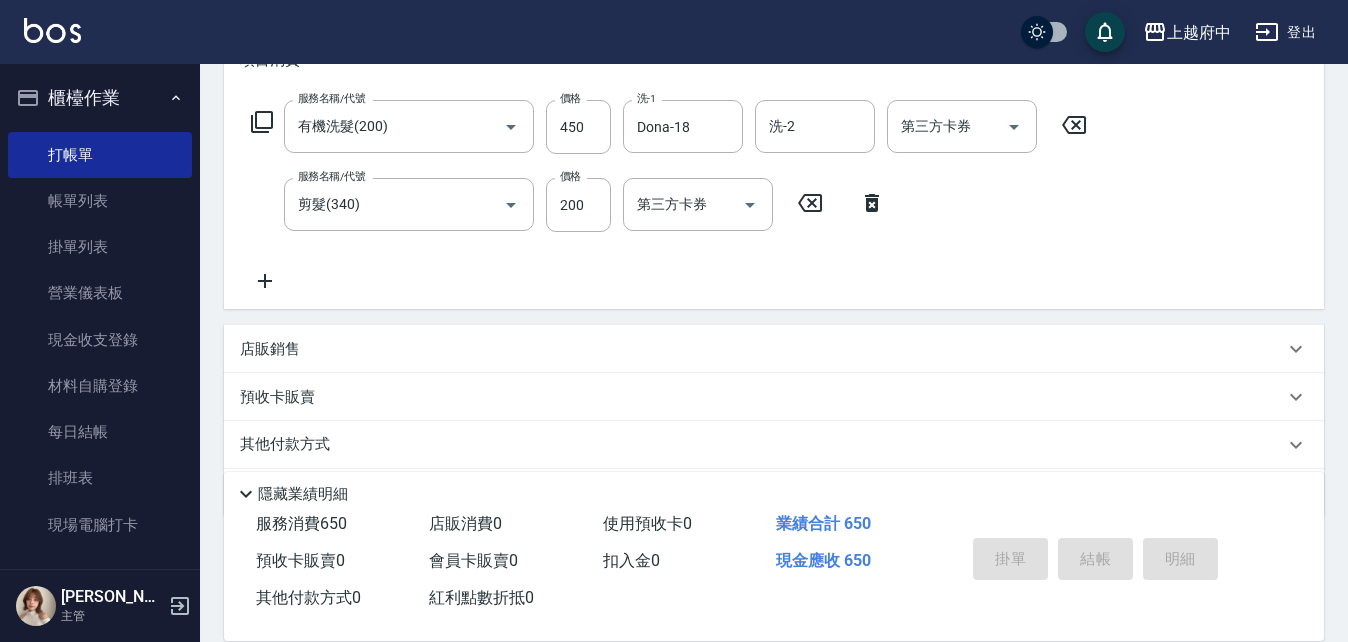 type on "2025/07/11 19:07" 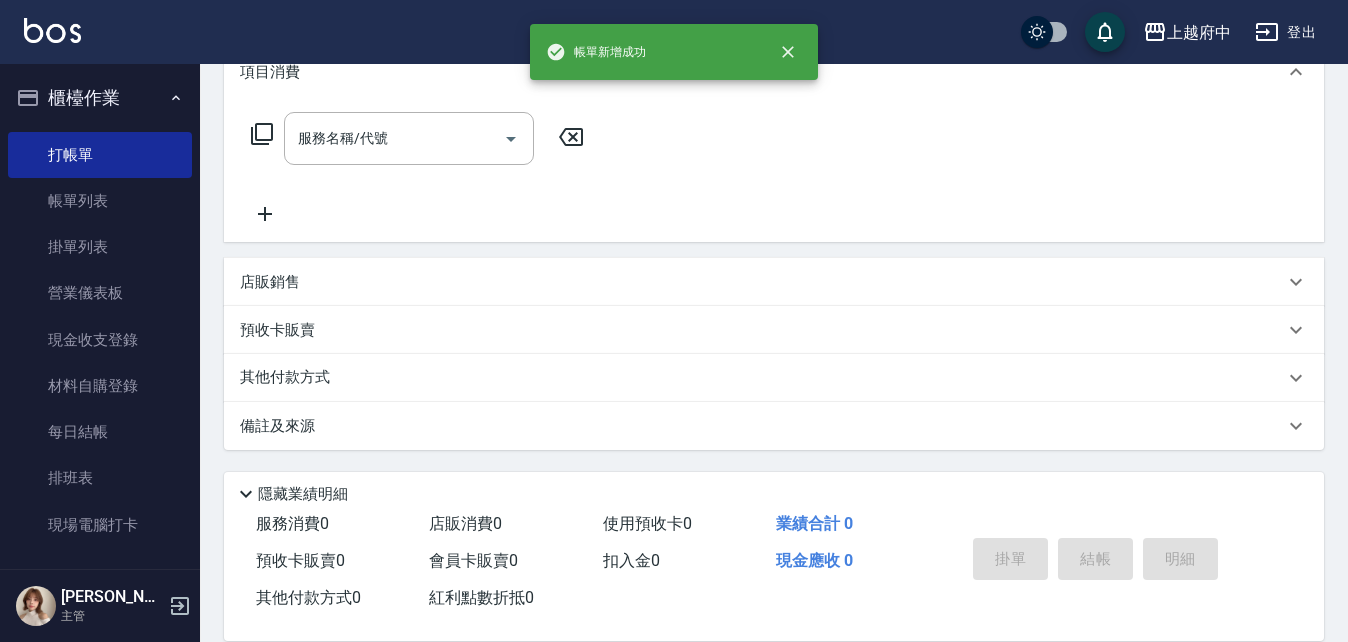 scroll, scrollTop: 0, scrollLeft: 0, axis: both 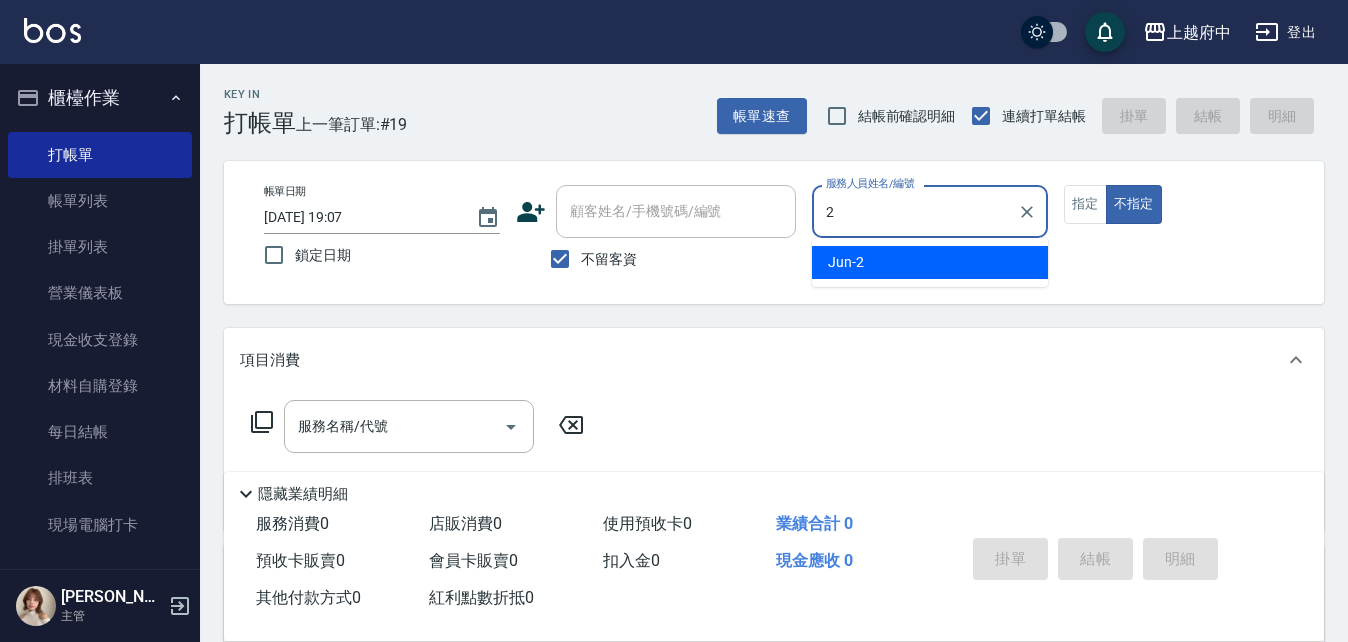 type on "Jun-2" 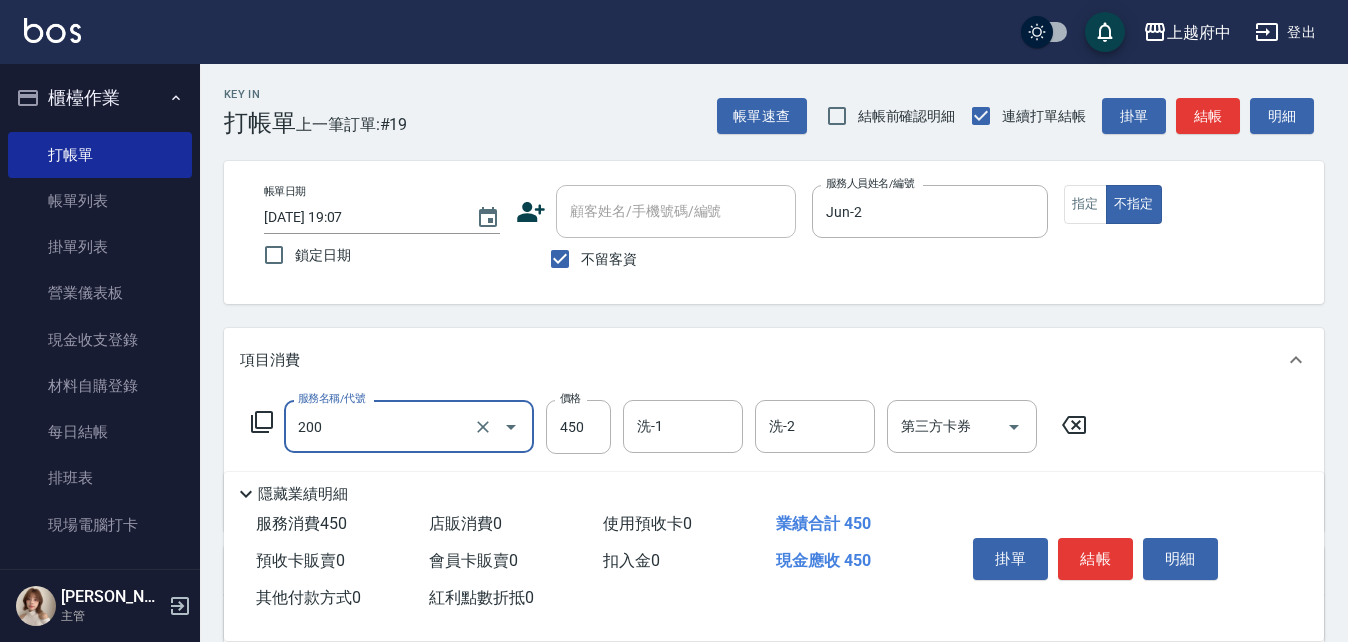 type on "有機洗髮(200)" 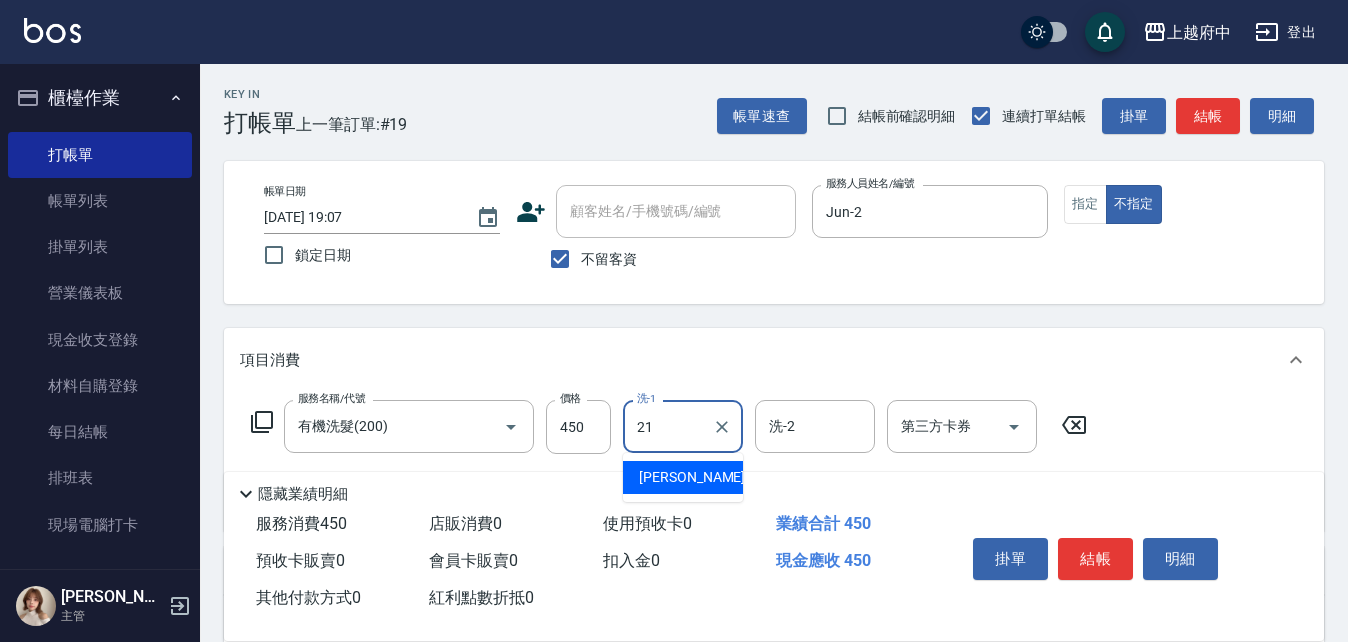 type on "[PERSON_NAME]-21" 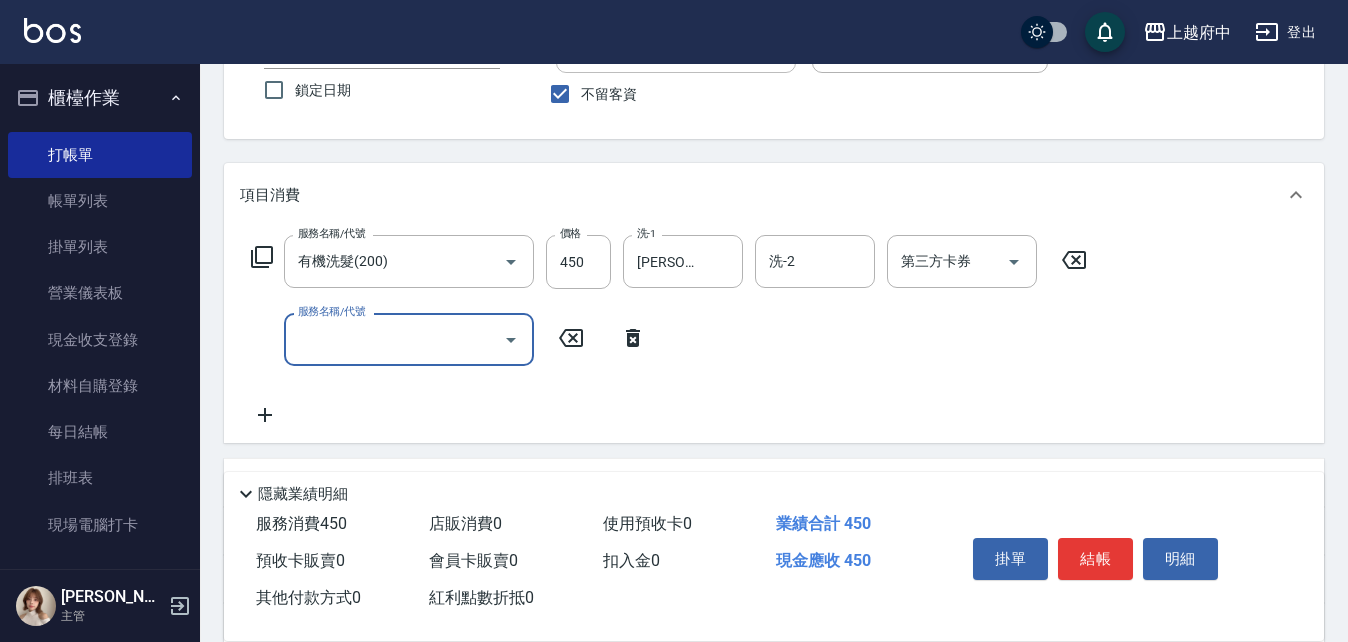 scroll, scrollTop: 200, scrollLeft: 0, axis: vertical 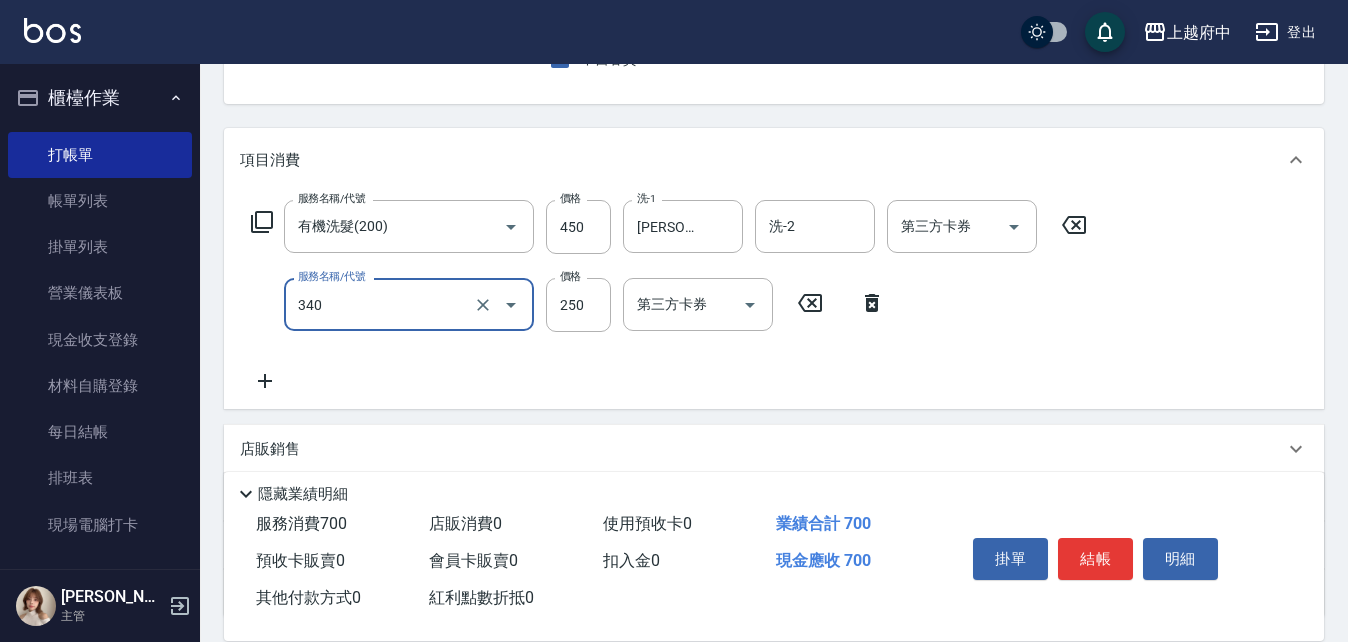 type on "剪髮(340)" 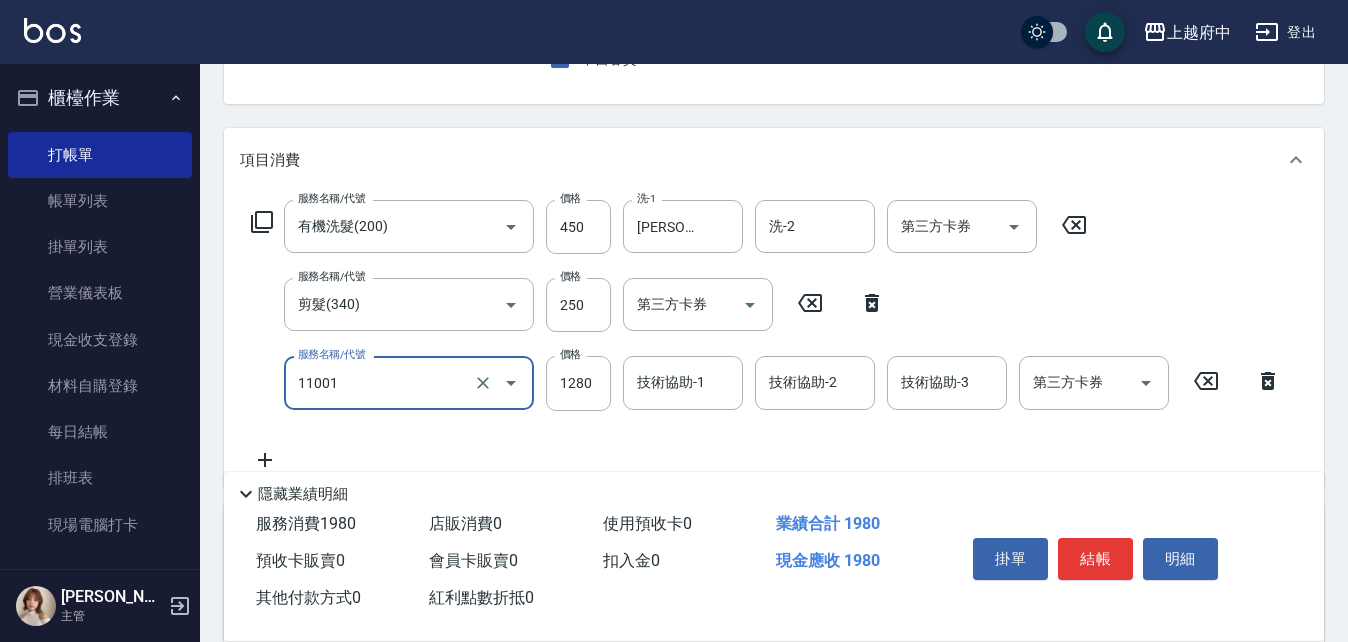 type on "燙髮S(11001)" 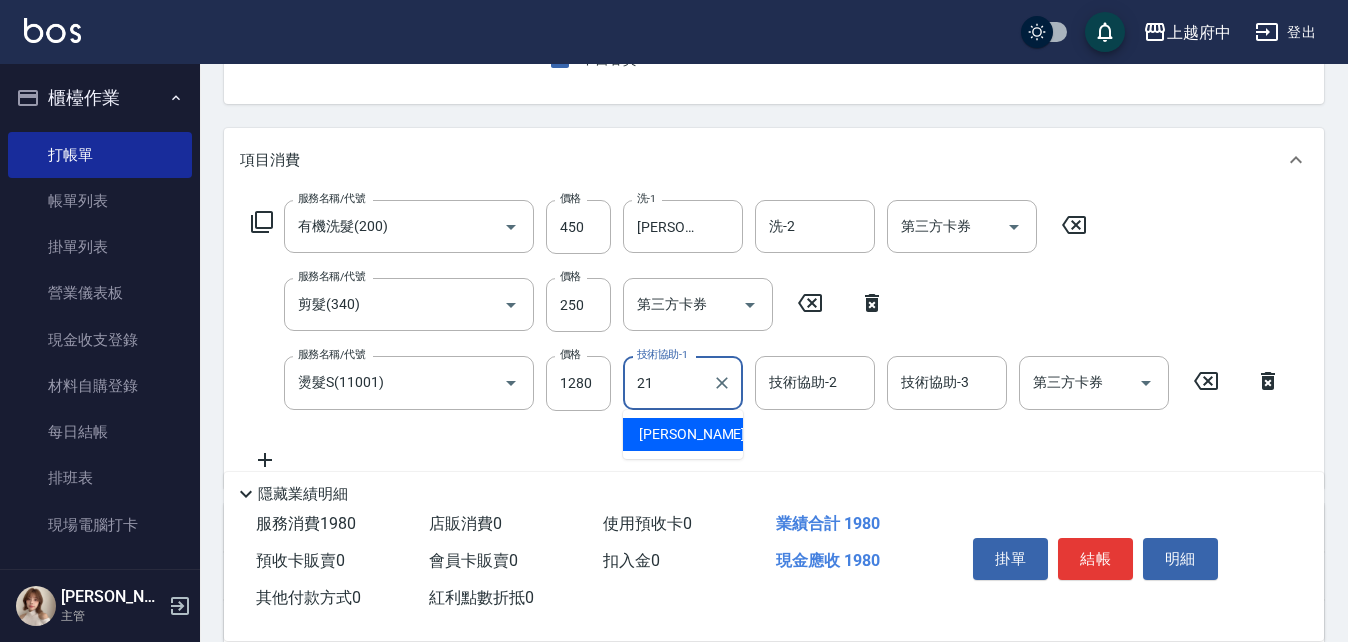 type on "[PERSON_NAME]-21" 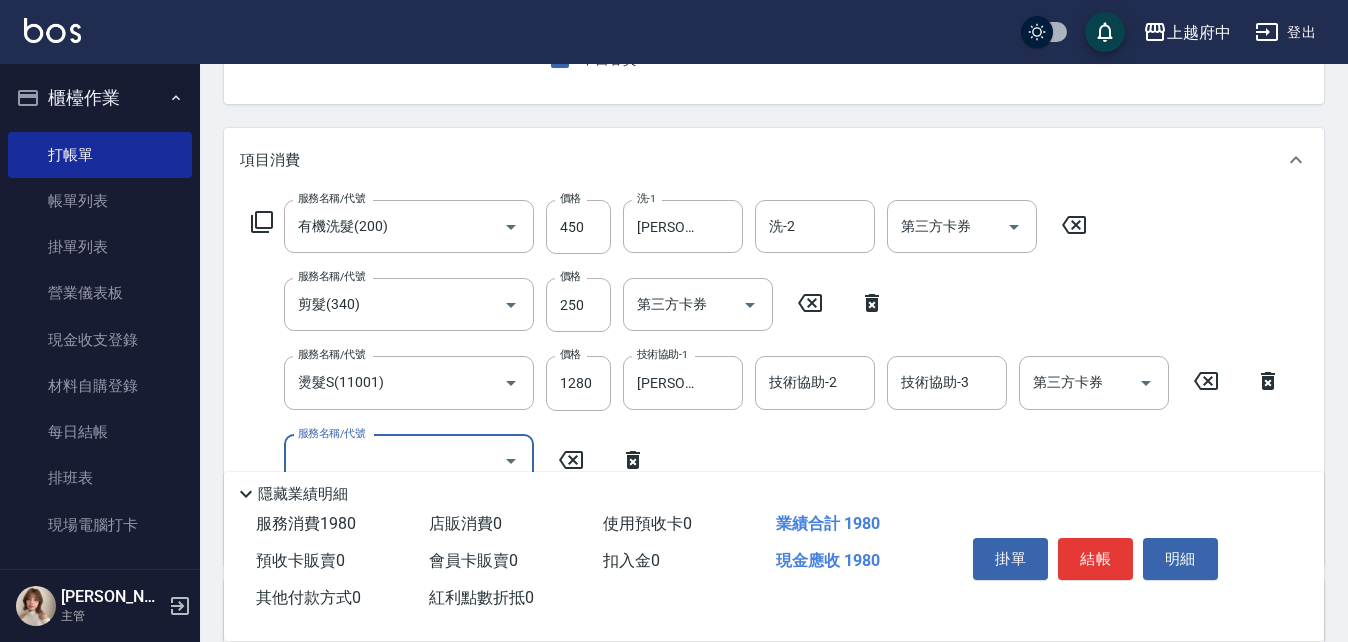 scroll, scrollTop: 300, scrollLeft: 0, axis: vertical 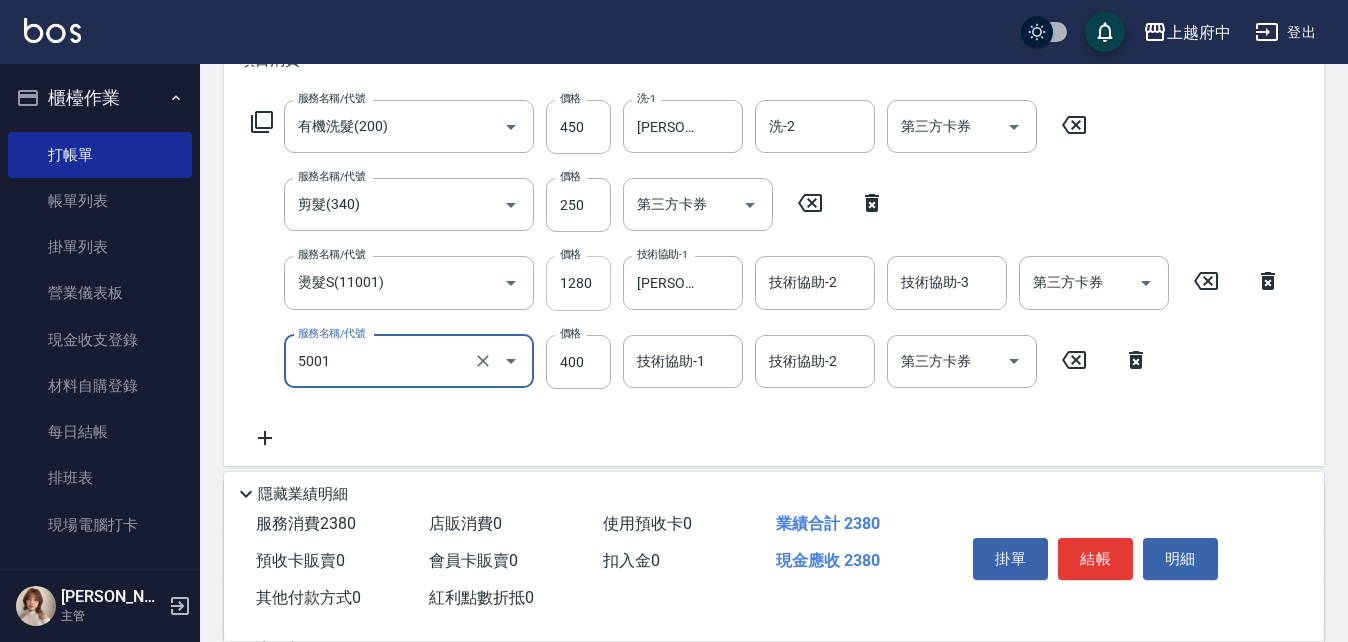 type on "側邊壓貼(5001)" 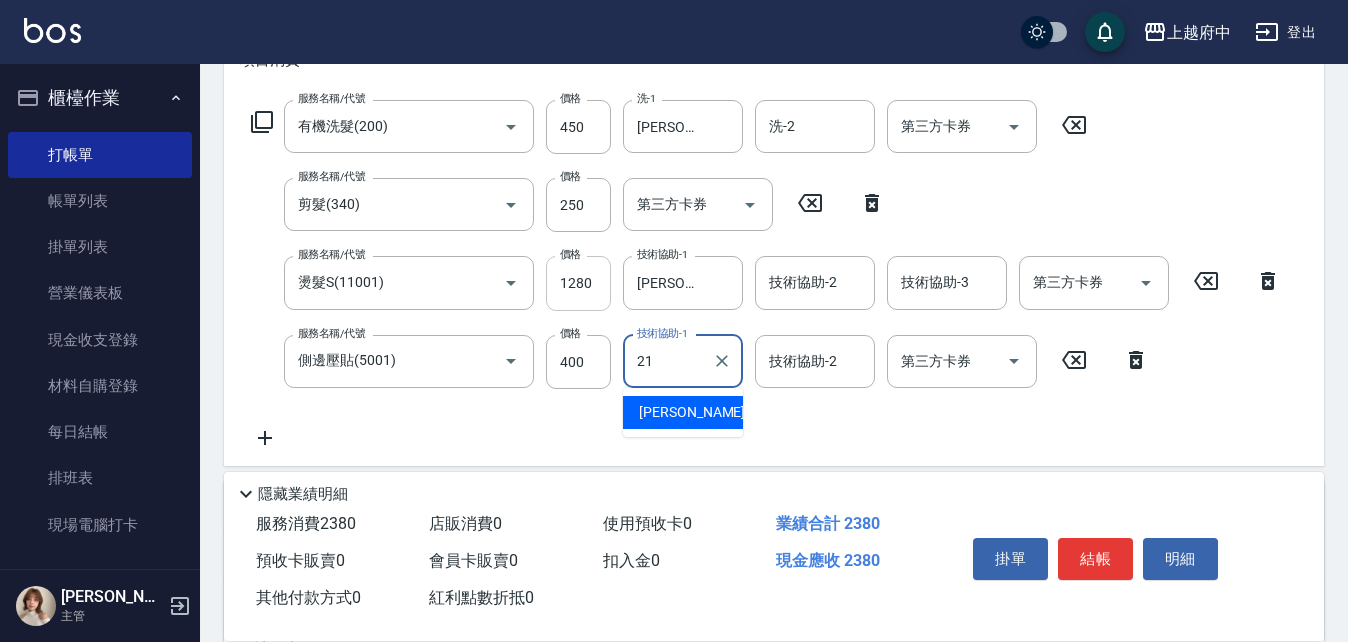 type on "[PERSON_NAME]-21" 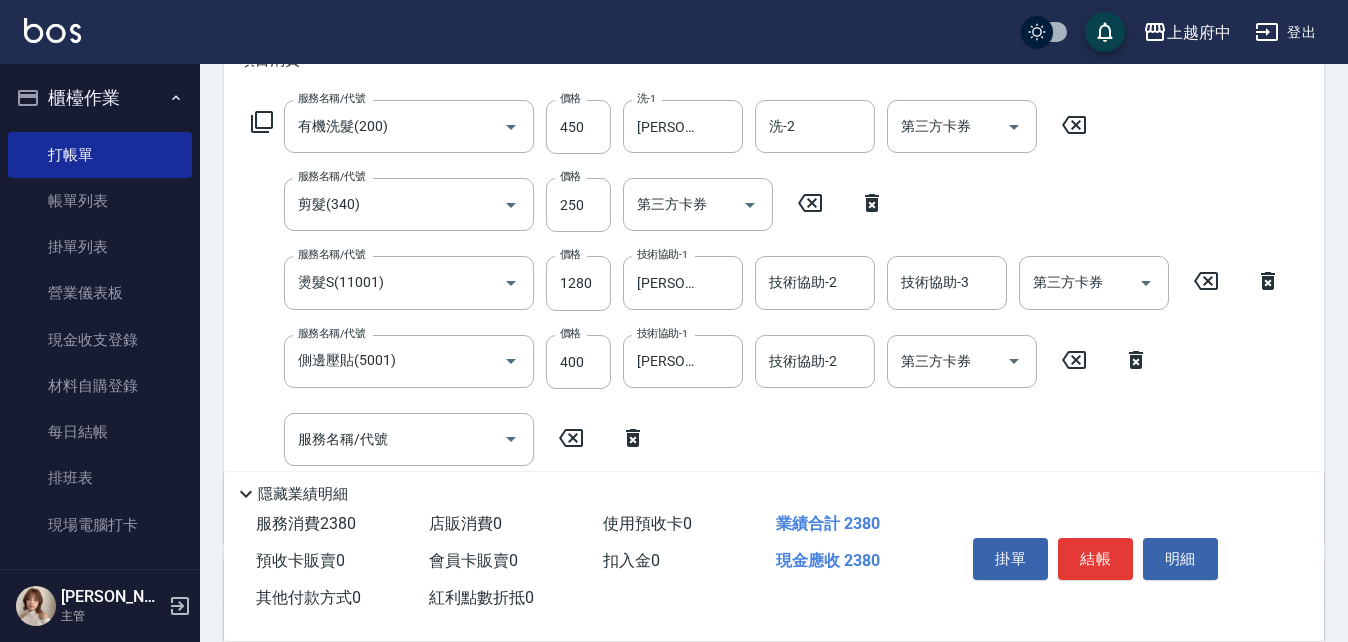 click 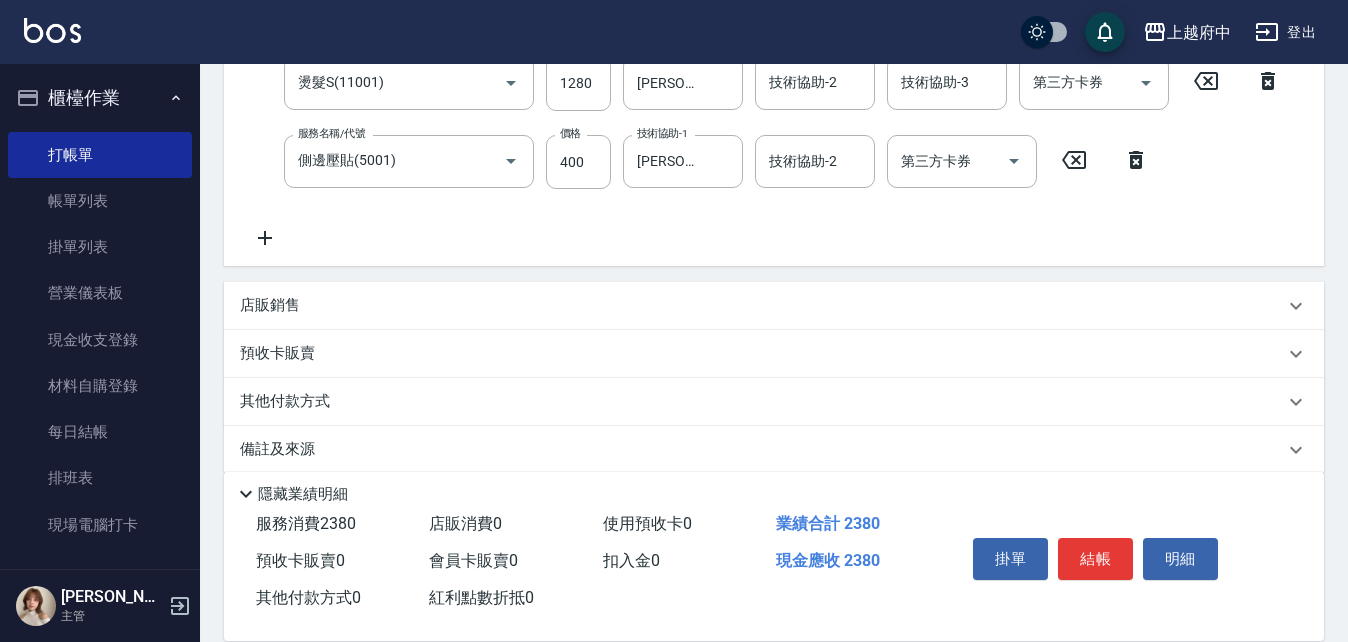 scroll, scrollTop: 524, scrollLeft: 0, axis: vertical 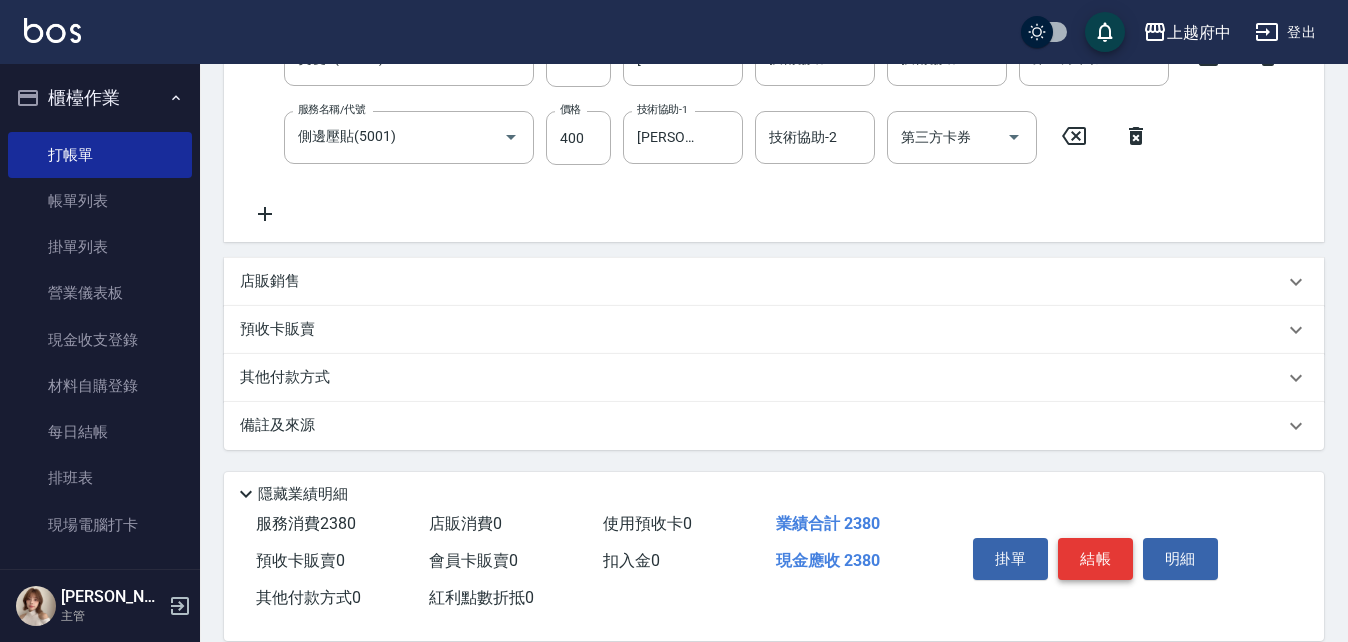 click on "結帳" at bounding box center [1095, 559] 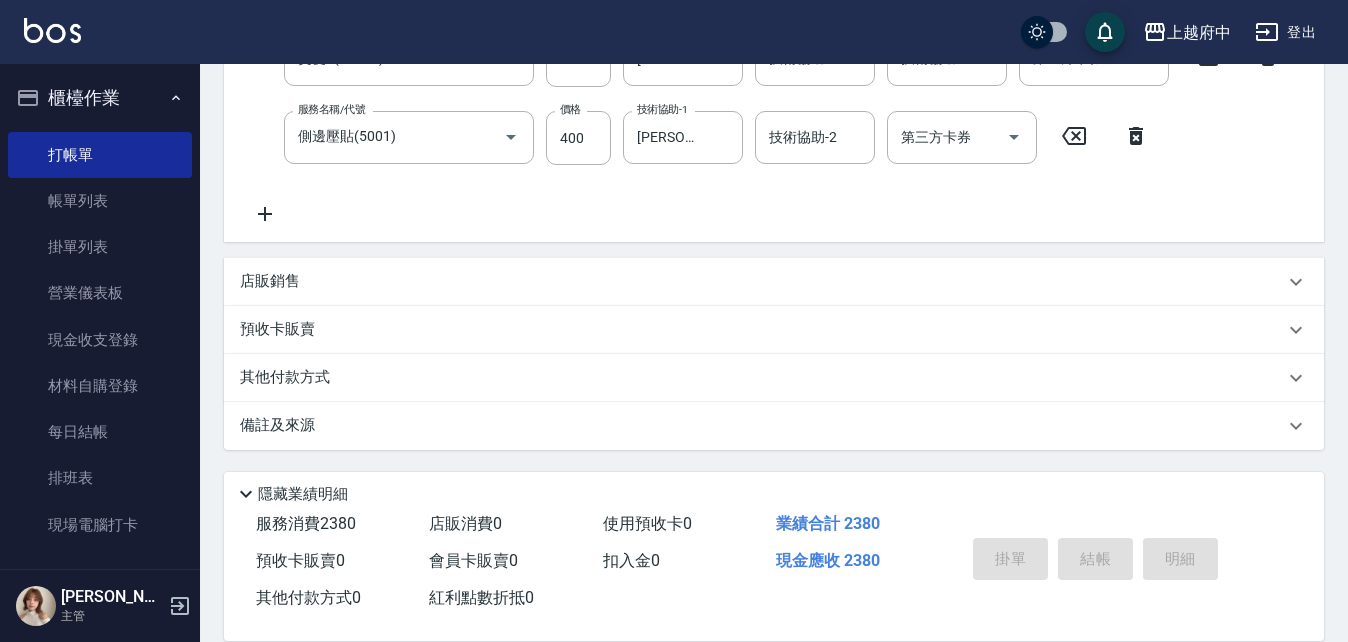 type on "2025/07/11 19:08" 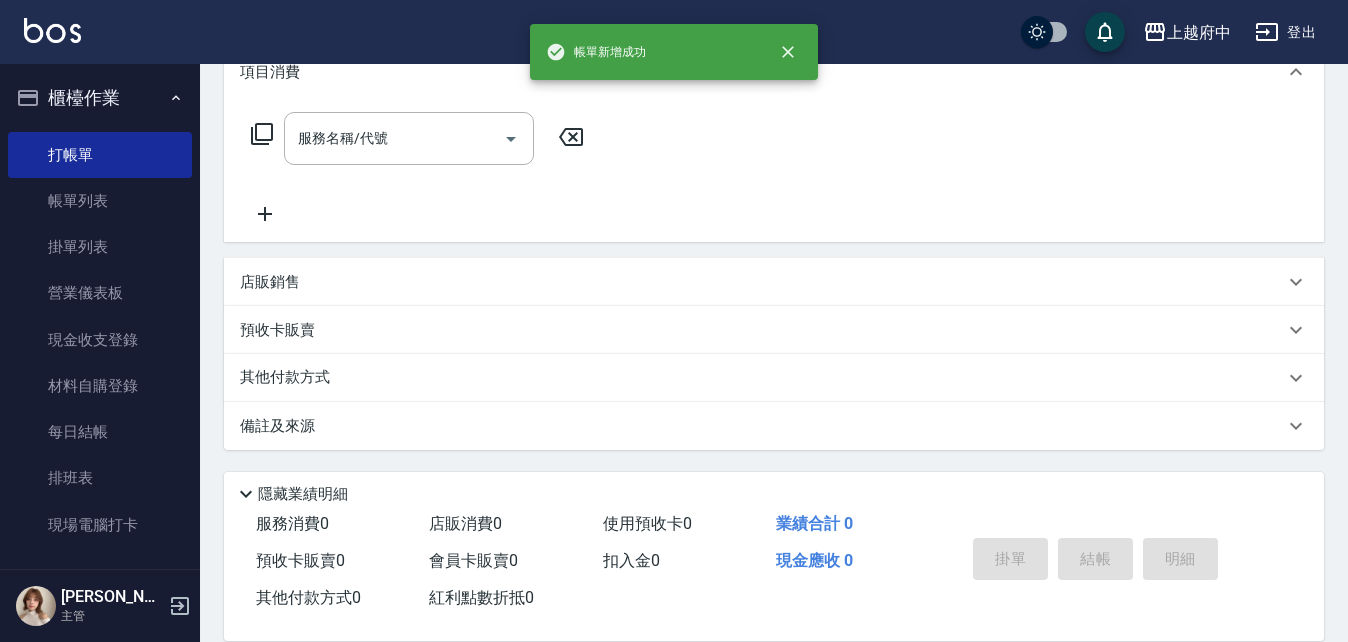 scroll, scrollTop: 0, scrollLeft: 0, axis: both 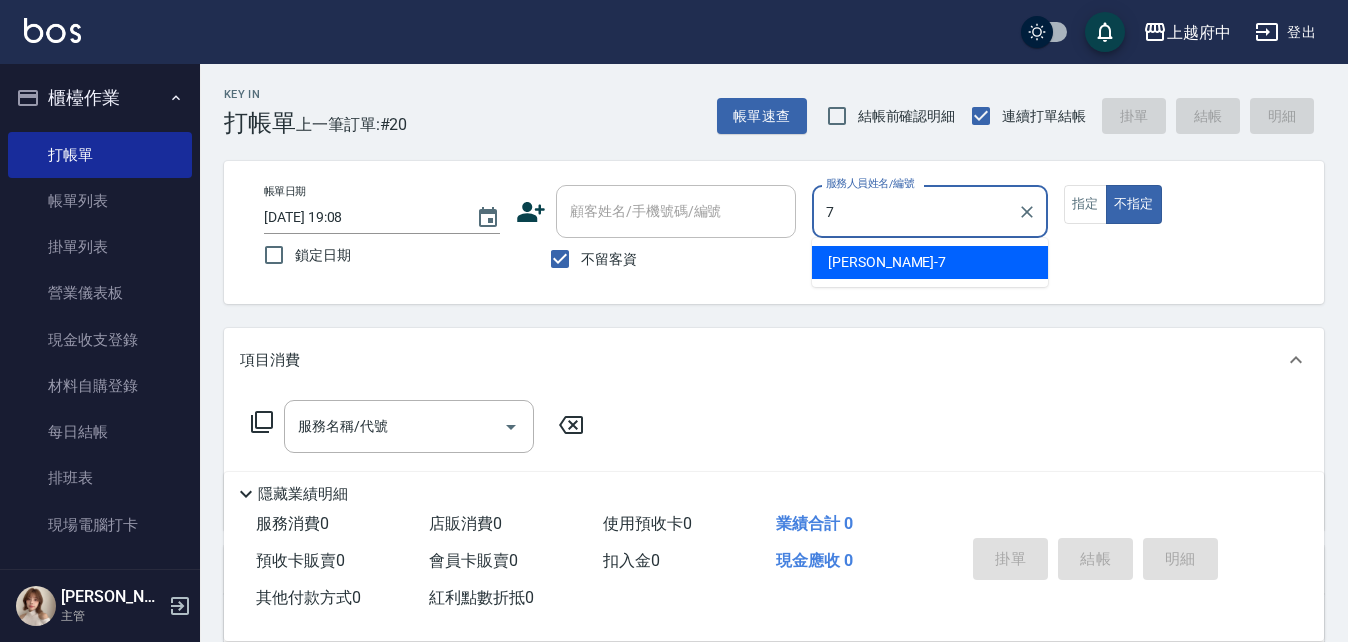 type on "Fanny-7" 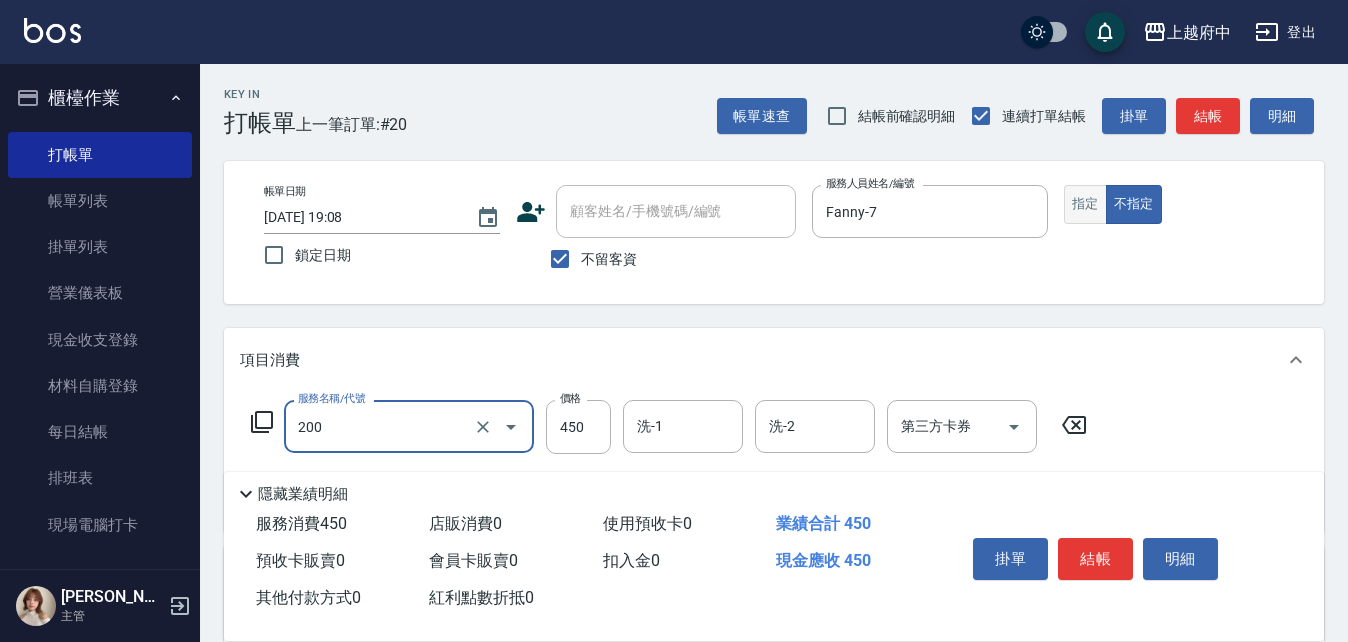 type on "有機洗髮(200)" 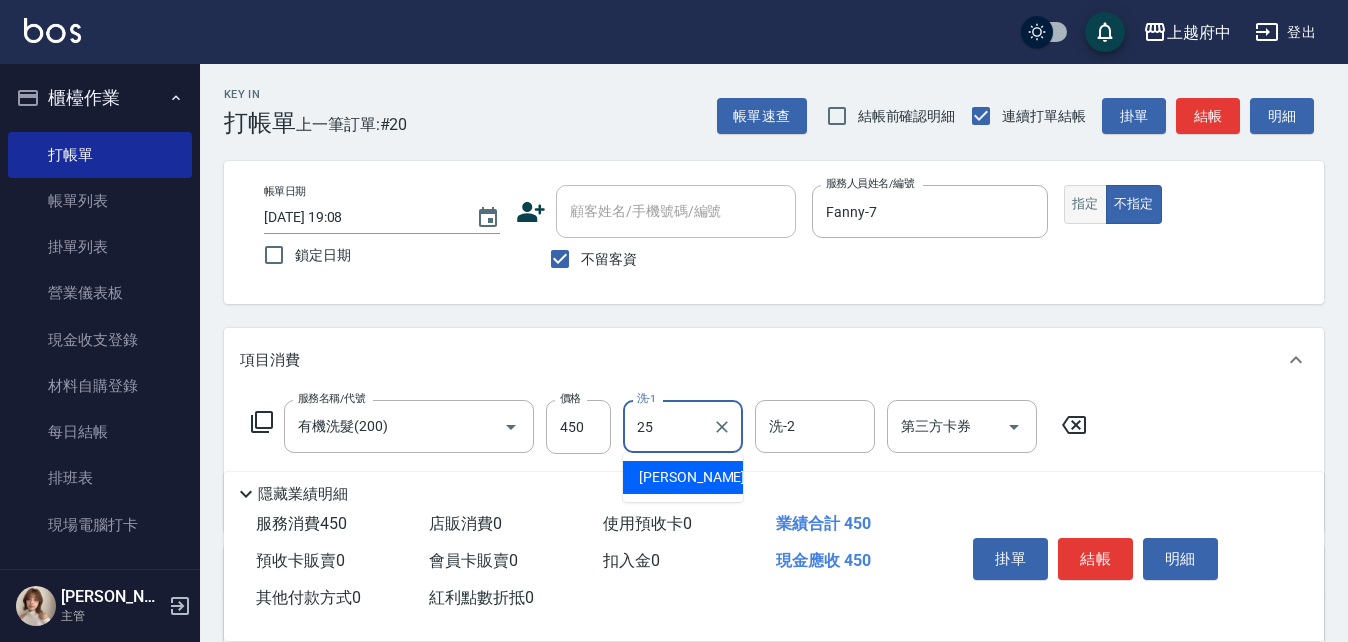 type on "Molly-25" 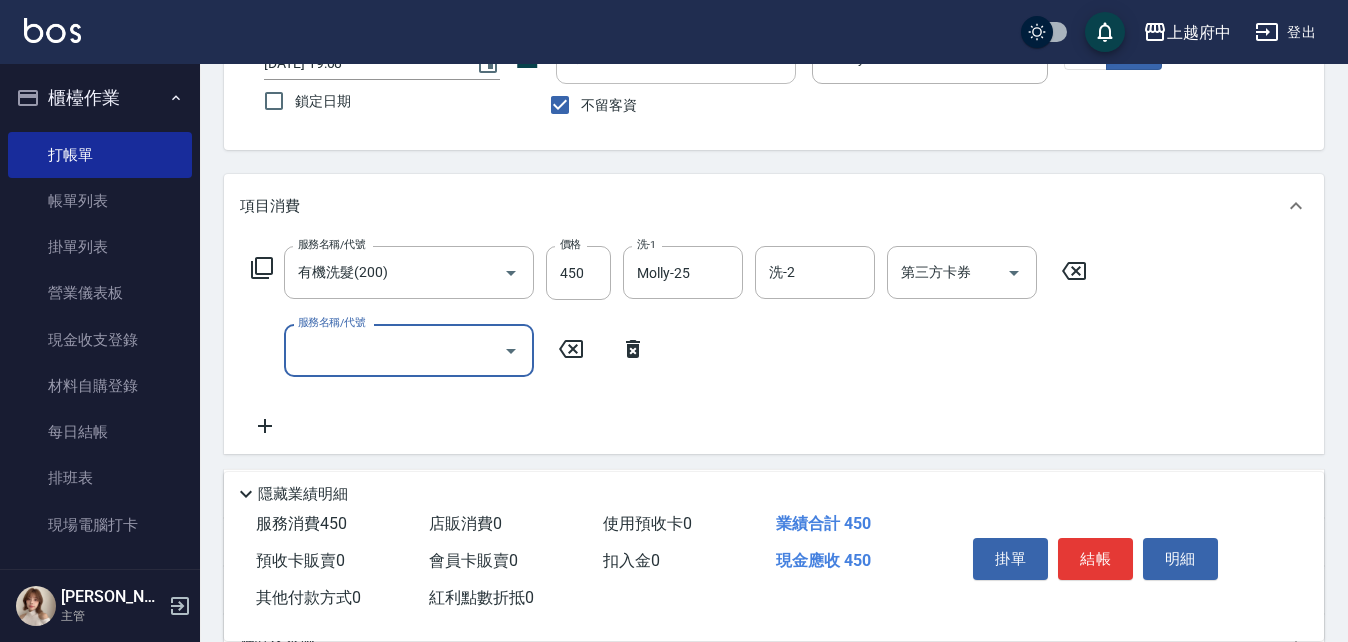 scroll, scrollTop: 200, scrollLeft: 0, axis: vertical 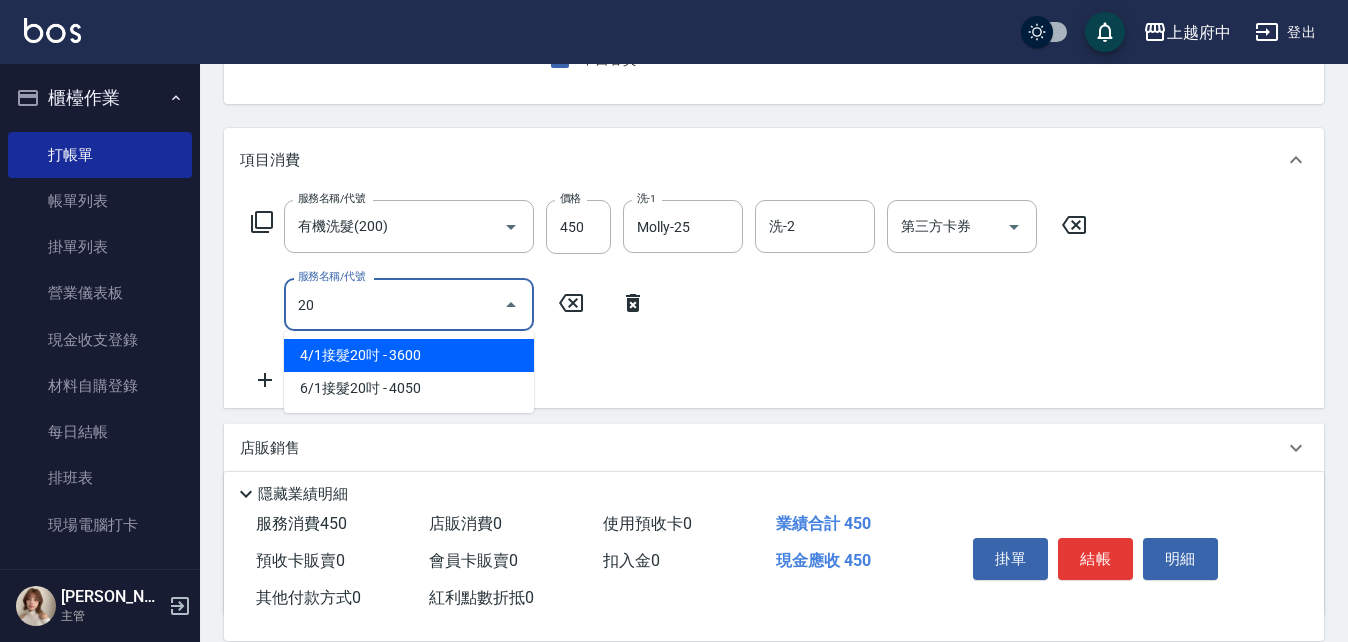 type on "2" 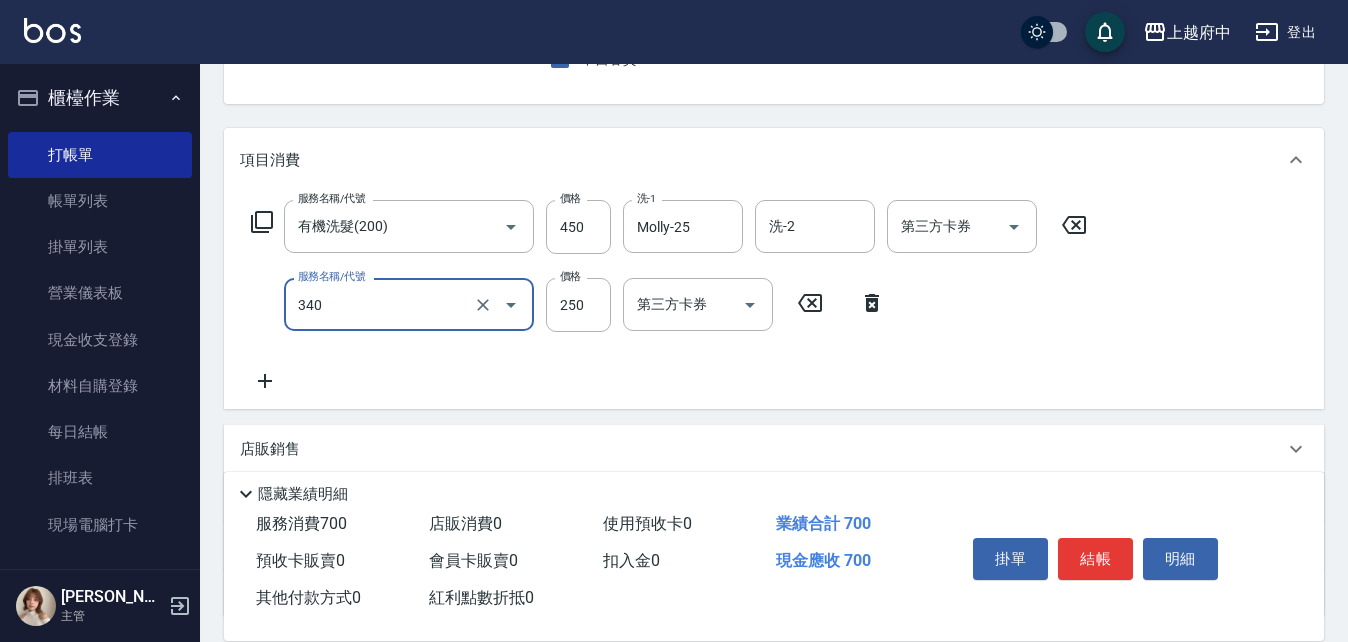 type on "剪髮(340)" 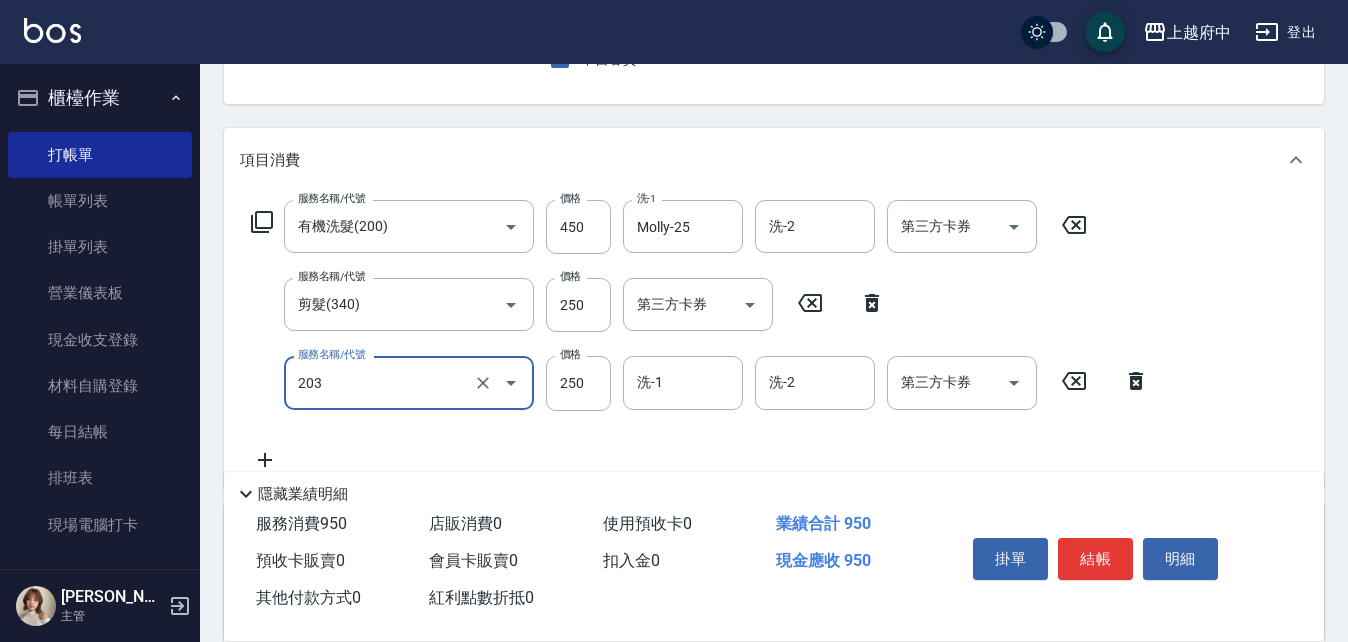 type on "升級滋養護髮(203)" 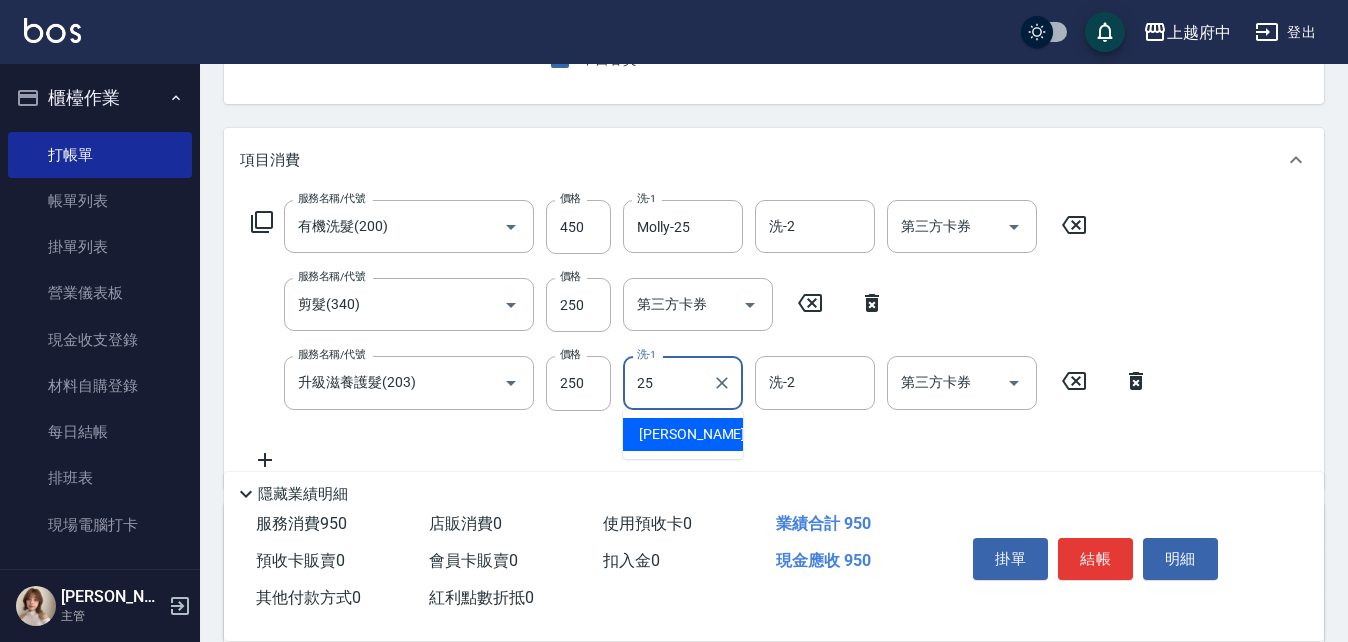 type on "Molly-25" 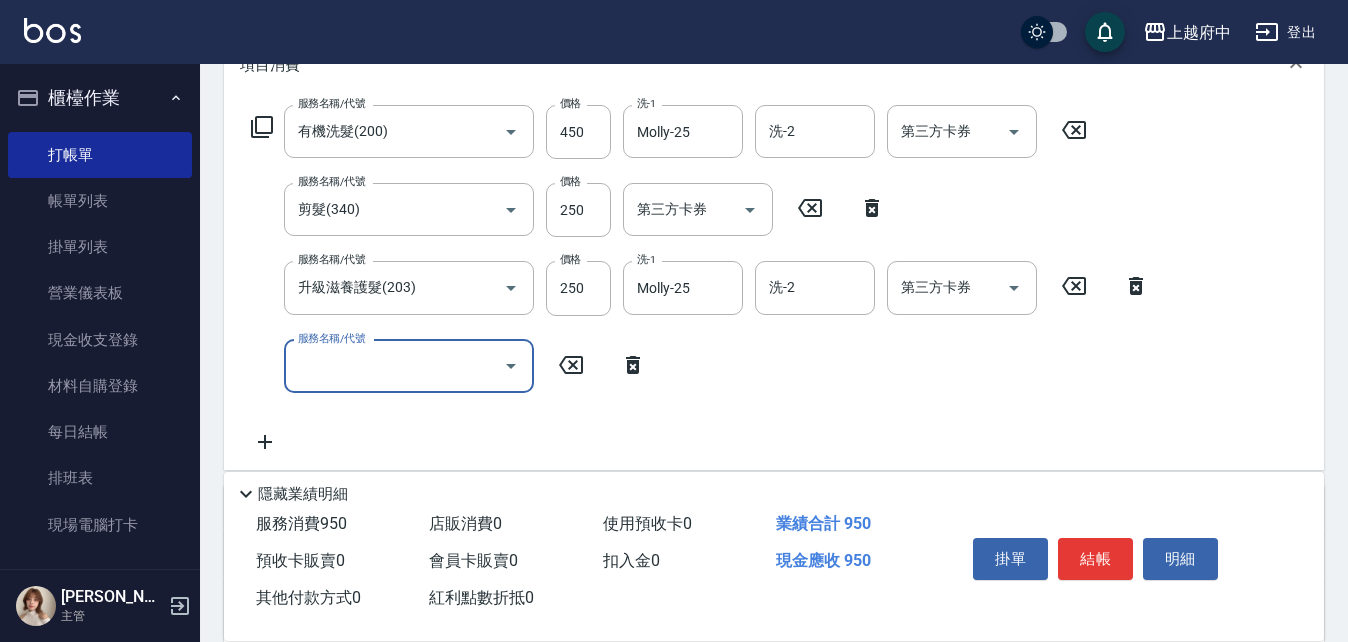 scroll, scrollTop: 300, scrollLeft: 0, axis: vertical 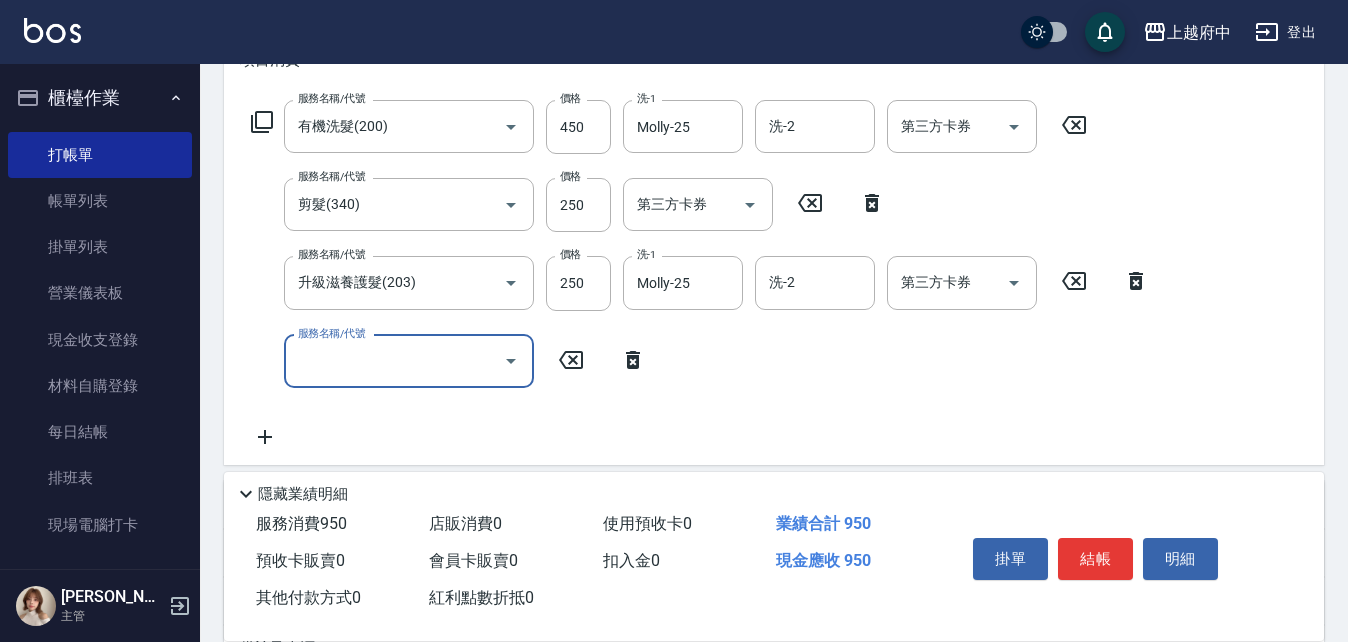 click 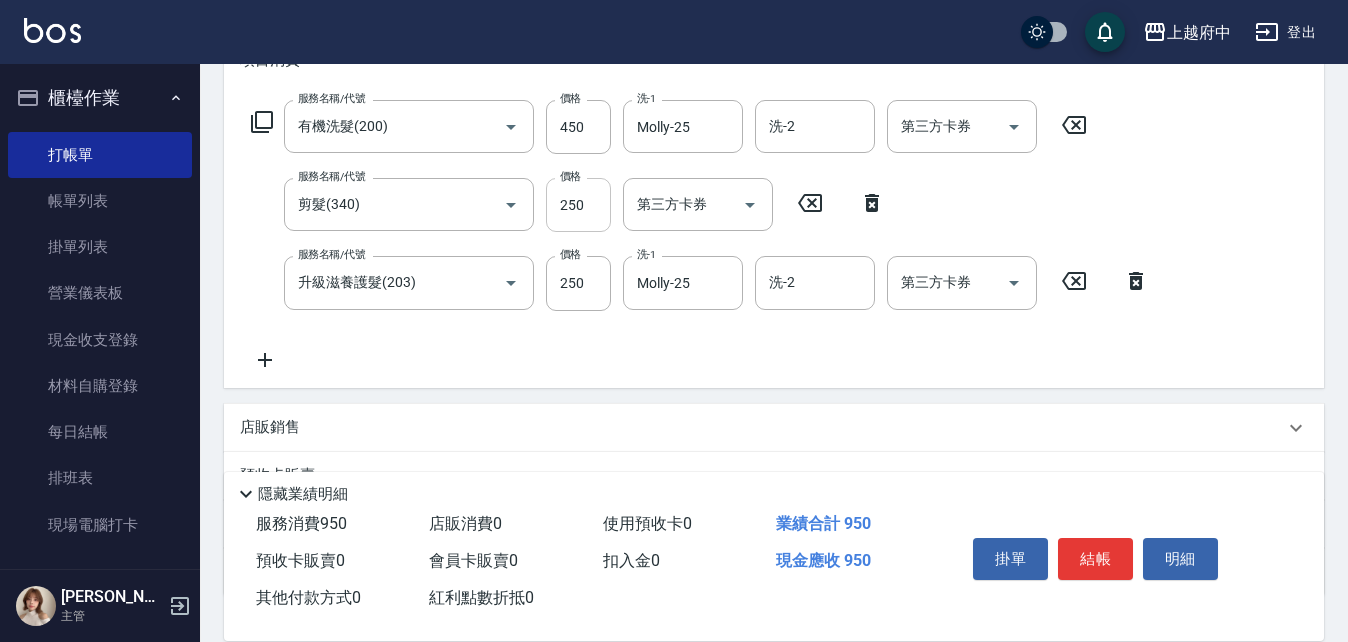click on "250" at bounding box center [578, 205] 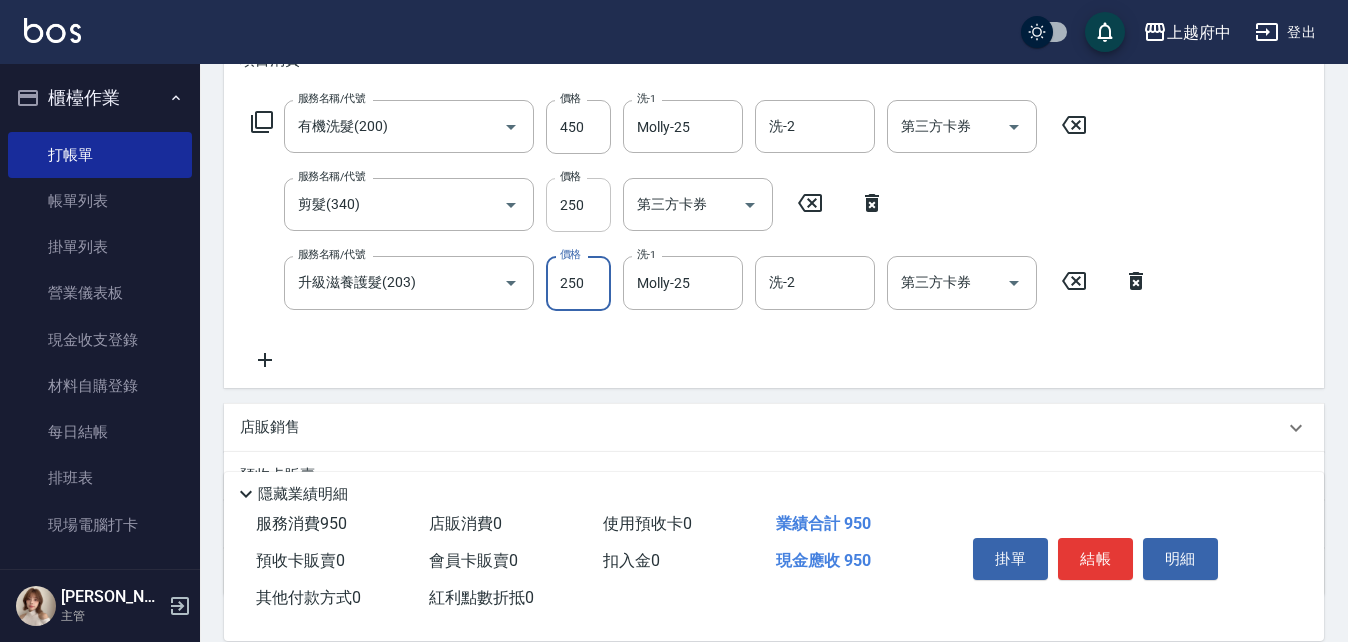 click on "250" at bounding box center (578, 205) 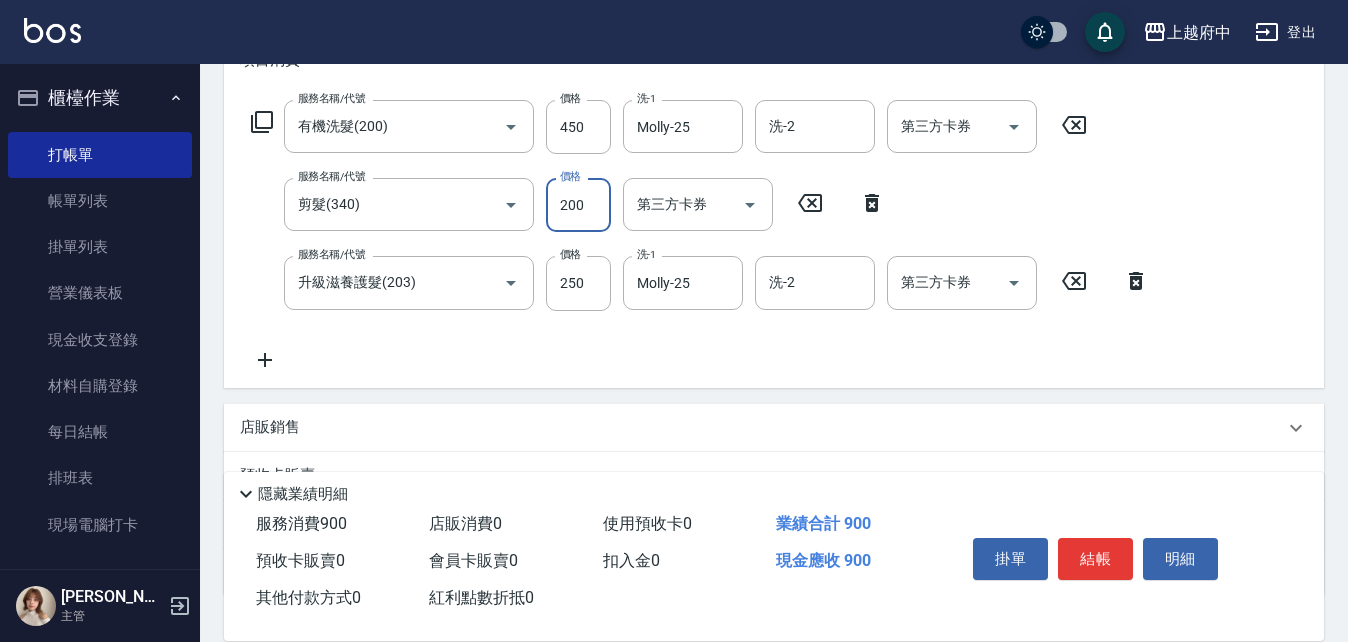 type on "200" 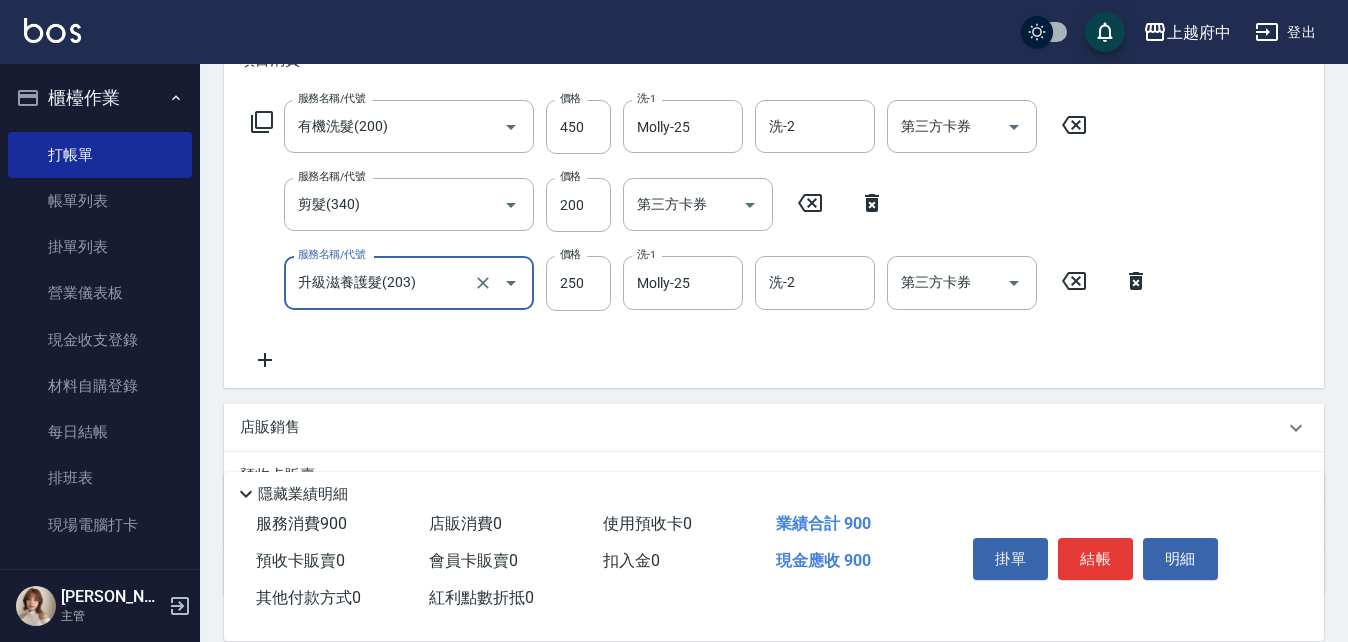 click on "服務名稱/代號 有機洗髮(200) 服務名稱/代號 價格 450 價格 洗-1 Molly-25 洗-1 洗-2 洗-2 第三方卡券 第三方卡券 服務名稱/代號 剪髮(340) 服務名稱/代號 價格 200 價格 第三方卡券 第三方卡券 服務名稱/代號 升級滋養護髮(203) 服務名稱/代號 價格 250 價格 洗-1 Molly-25 洗-1 洗-2 洗-2 第三方卡券 第三方卡券" at bounding box center (700, 235) 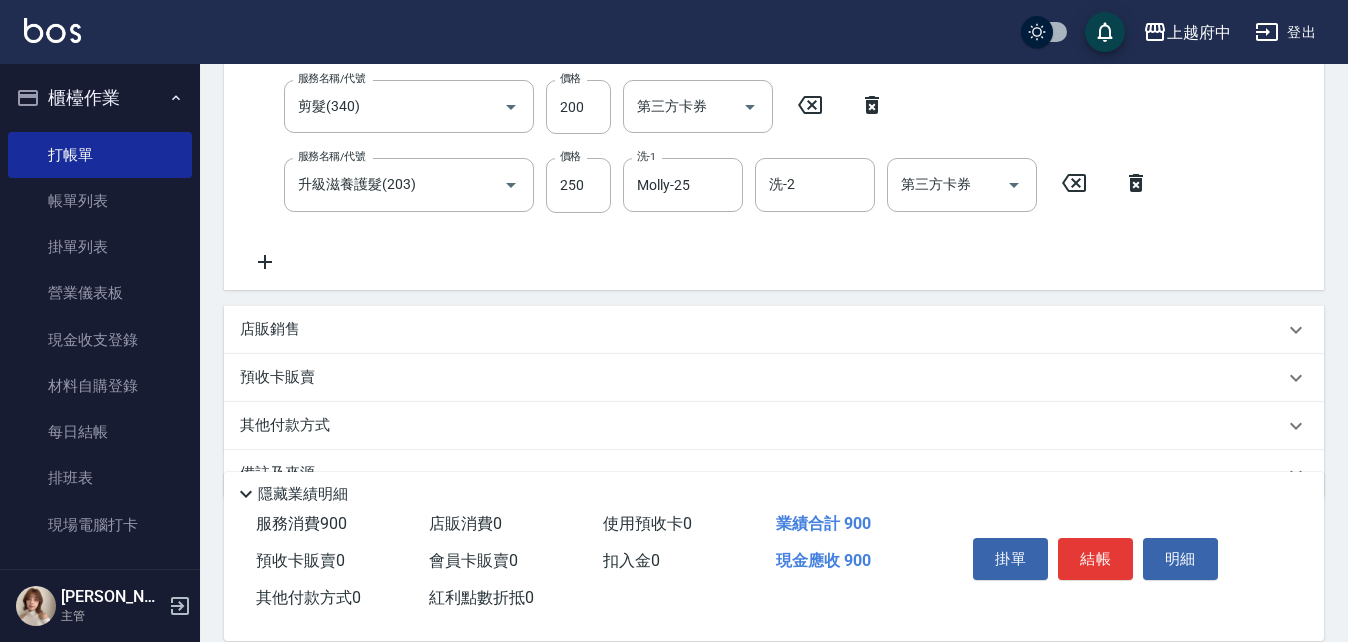scroll, scrollTop: 400, scrollLeft: 0, axis: vertical 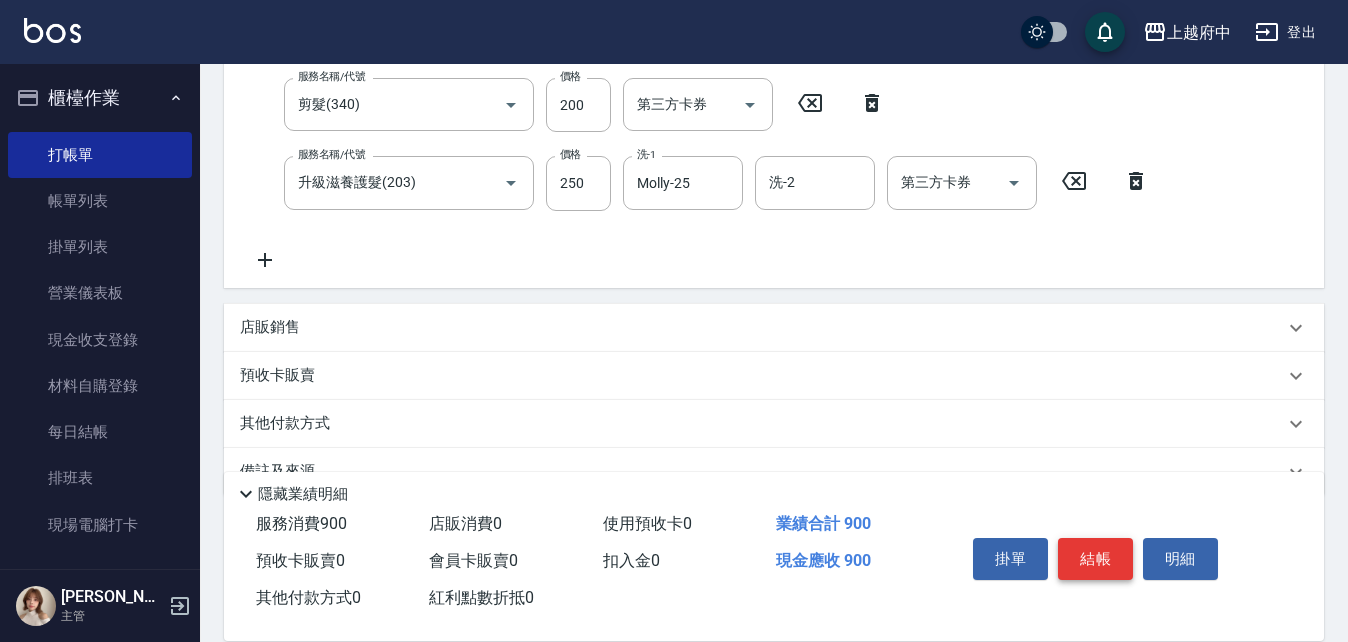 click on "結帳" at bounding box center (1095, 559) 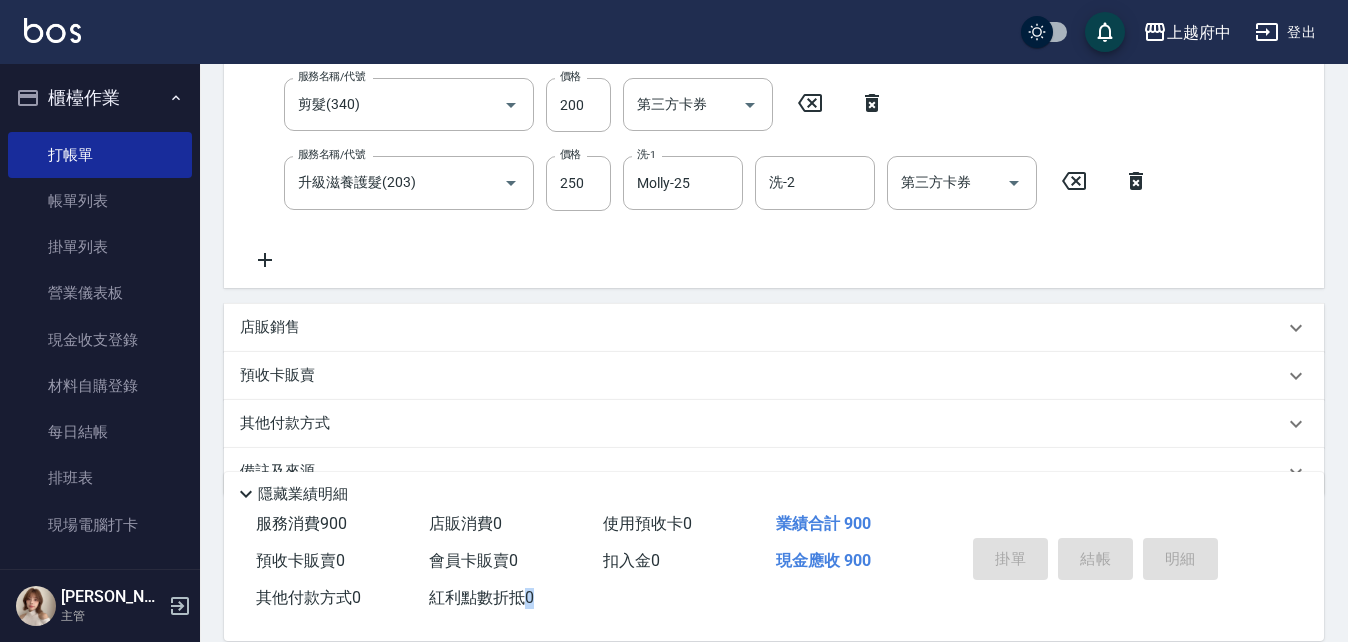 click on "掛單 結帳 明細" at bounding box center [1095, 561] 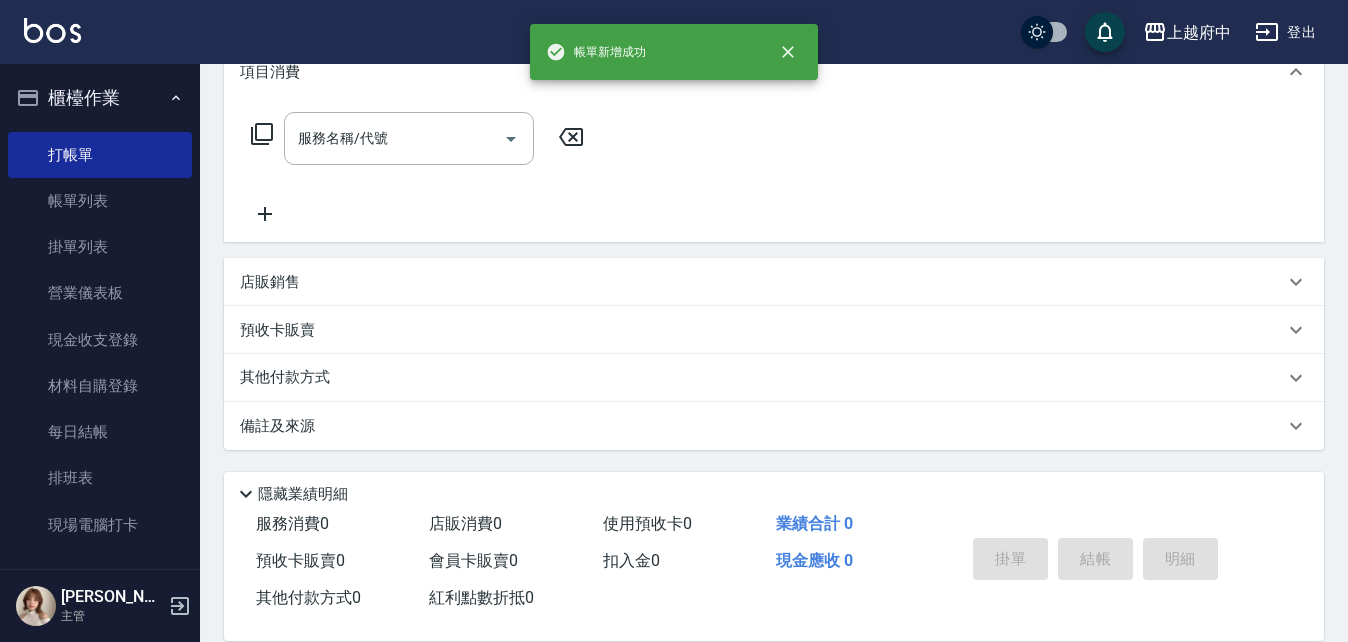 scroll, scrollTop: 0, scrollLeft: 0, axis: both 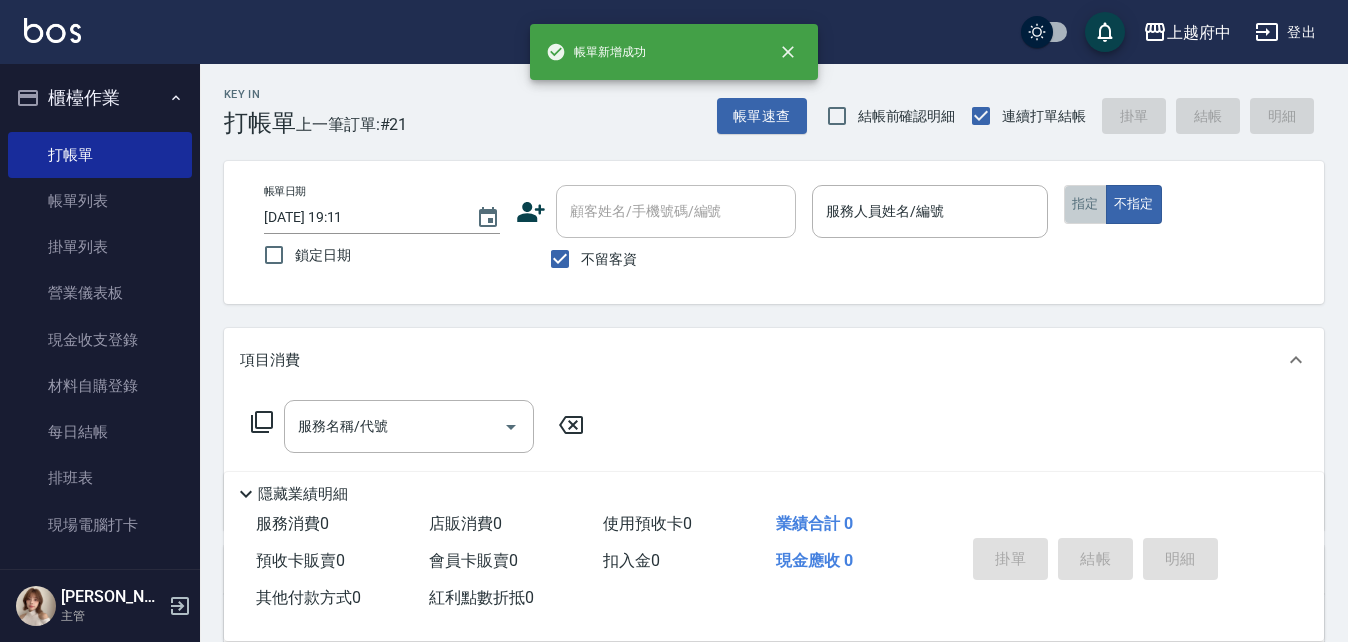 click on "指定" at bounding box center (1085, 204) 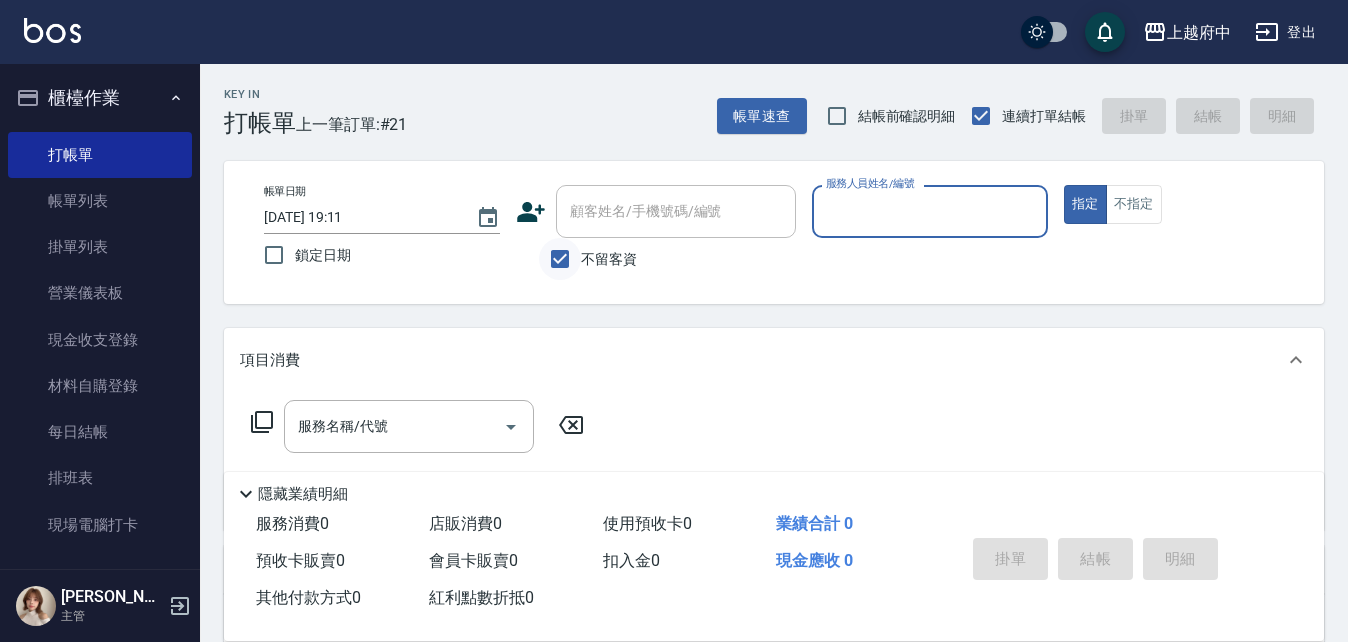 click on "不留客資" at bounding box center (560, 259) 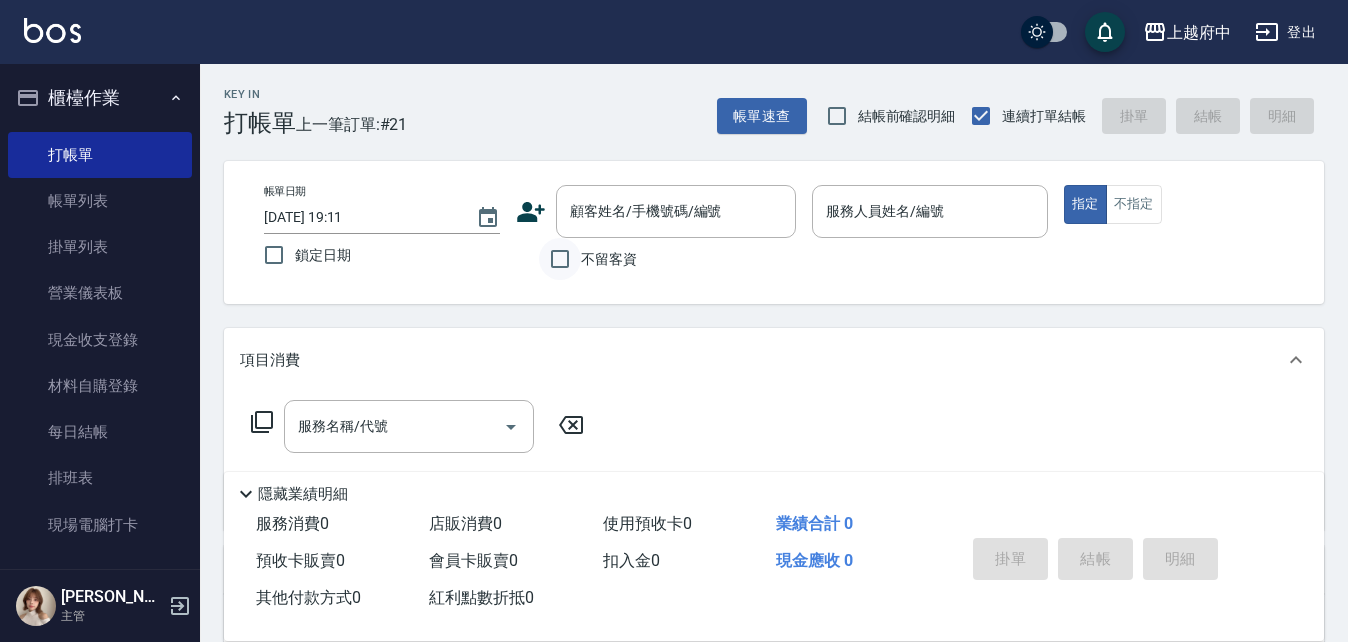 click on "不留客資" at bounding box center (560, 259) 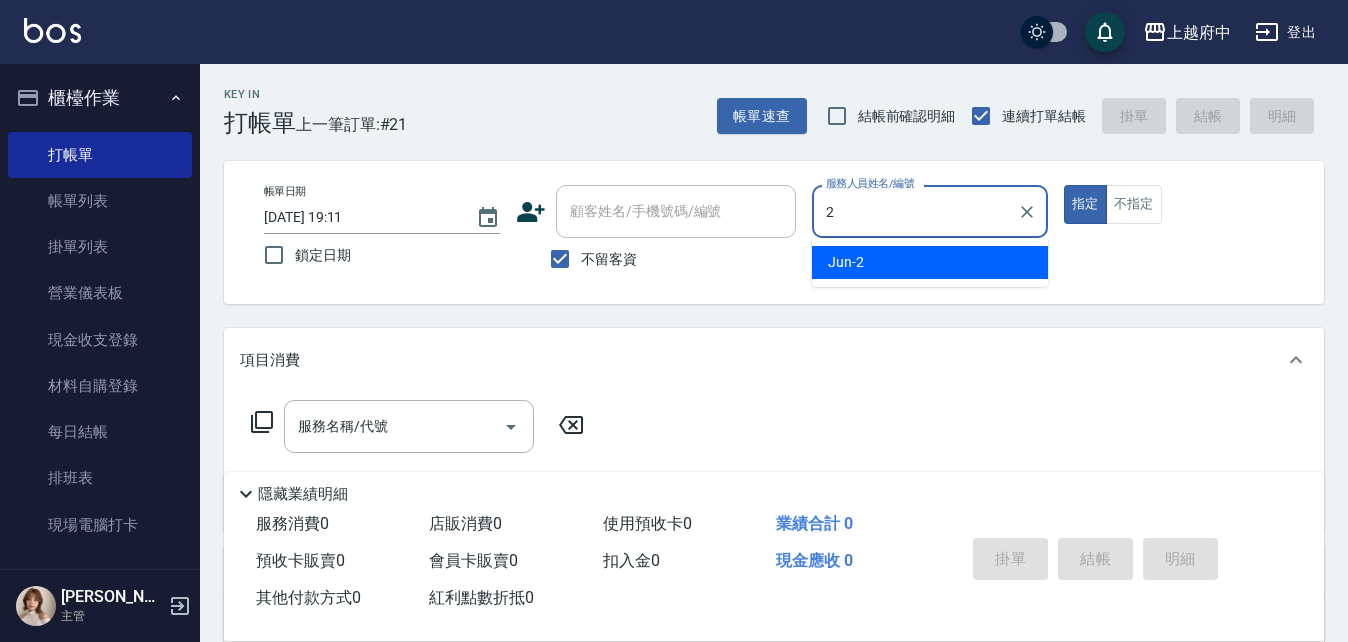 type on "Jun-2" 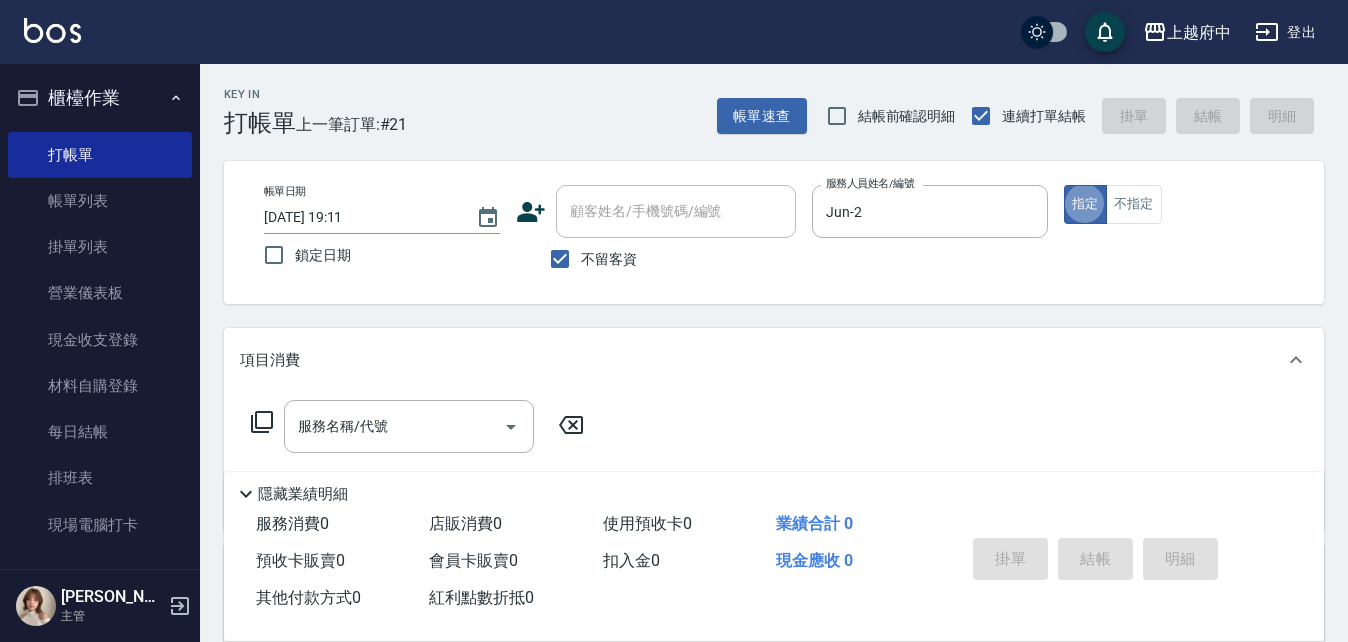 type on "true" 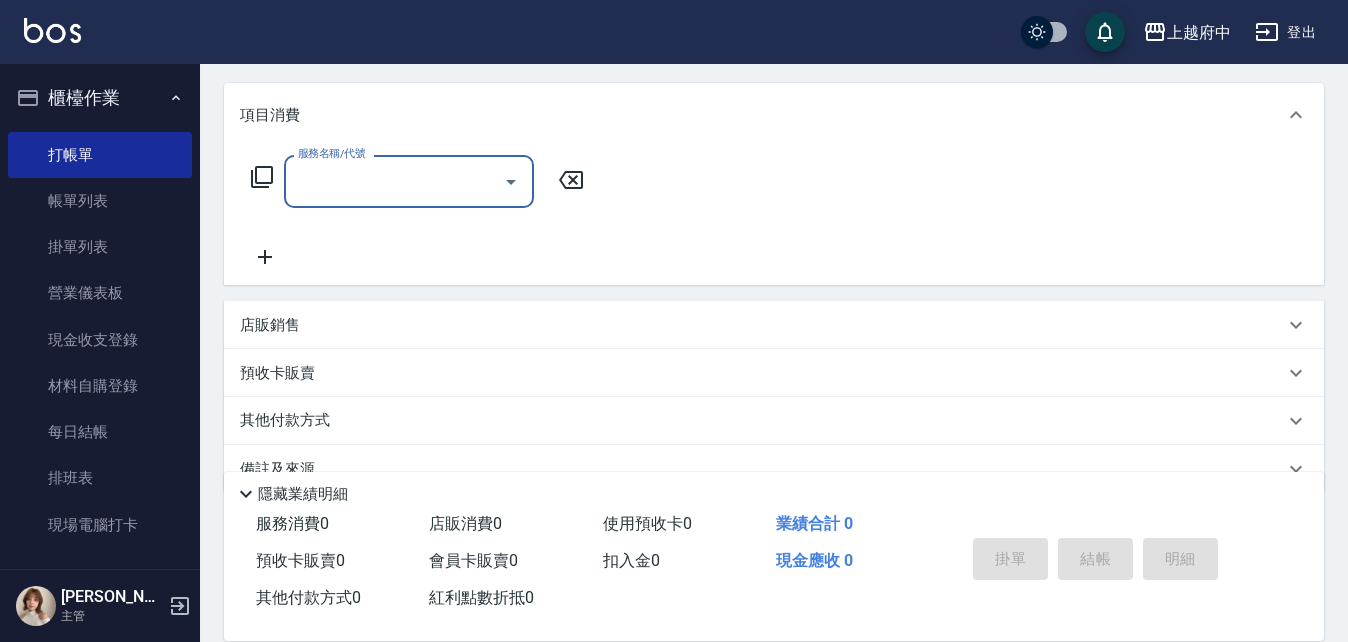 scroll, scrollTop: 288, scrollLeft: 0, axis: vertical 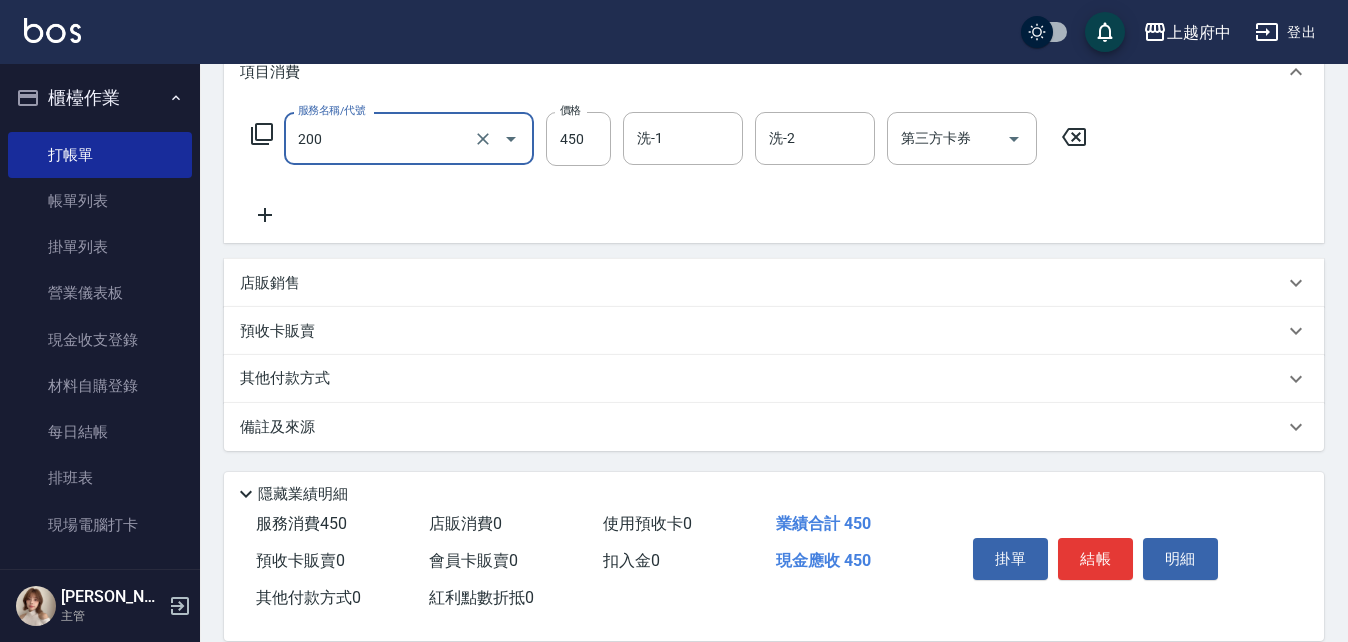 type on "有機洗髮(200)" 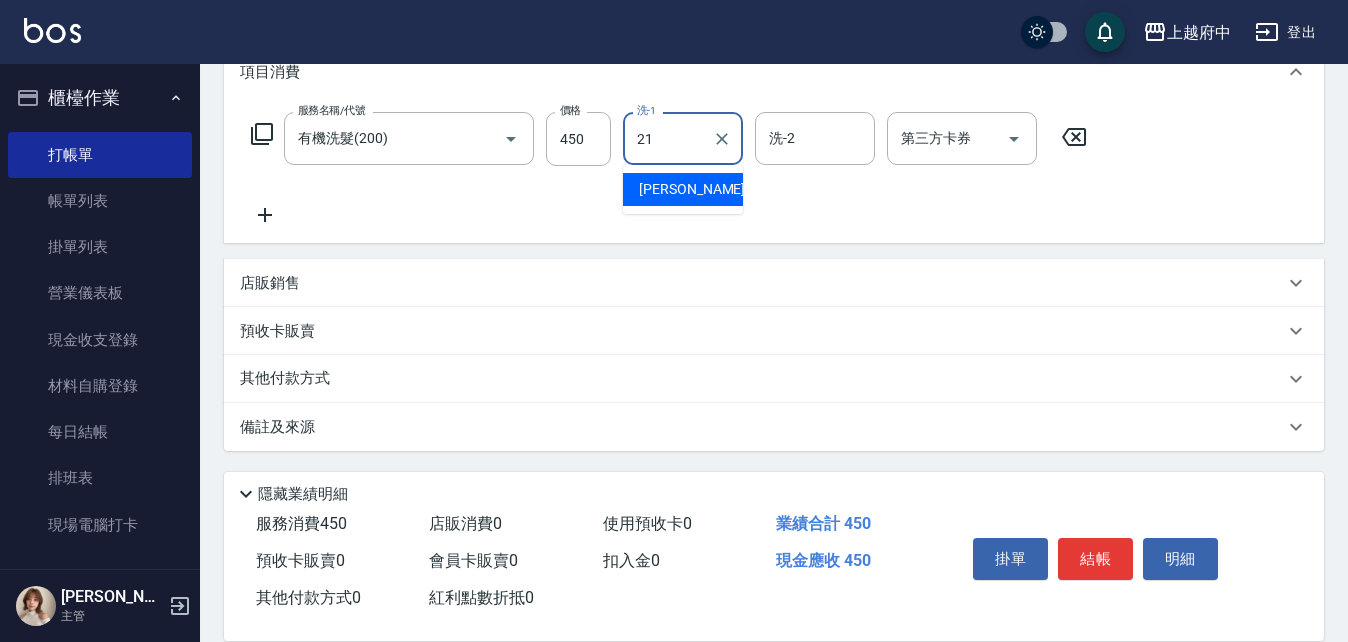 type on "[PERSON_NAME]-21" 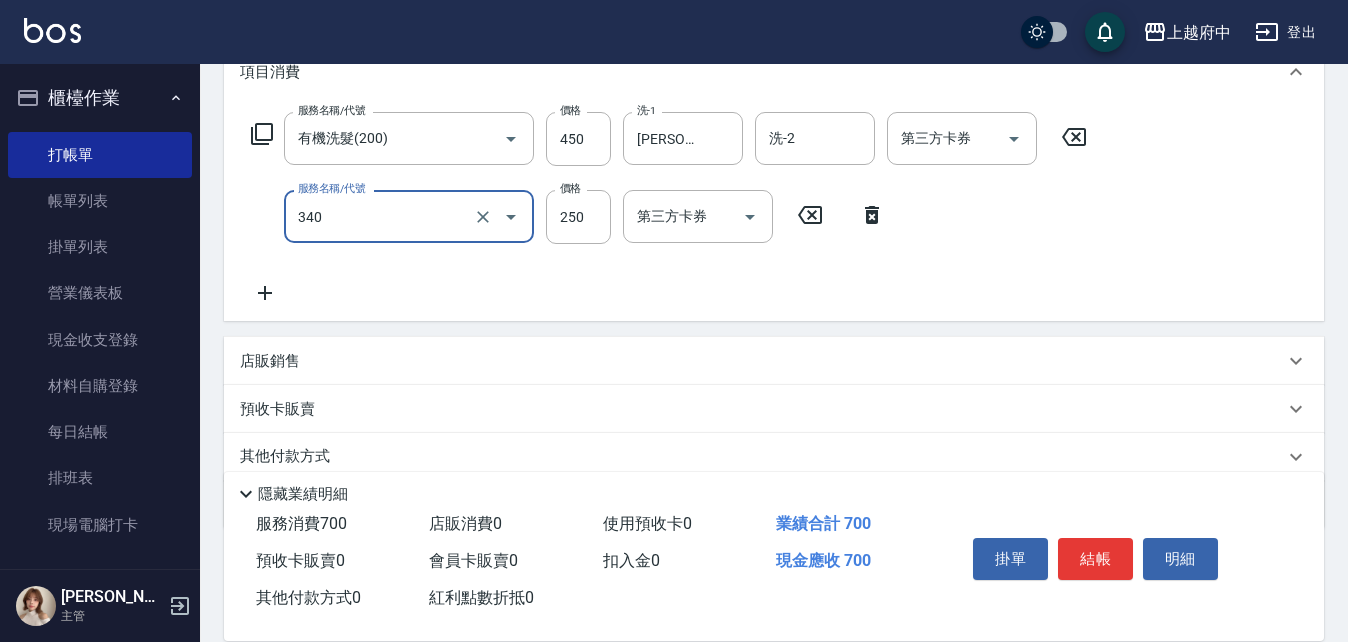 type on "剪髮(340)" 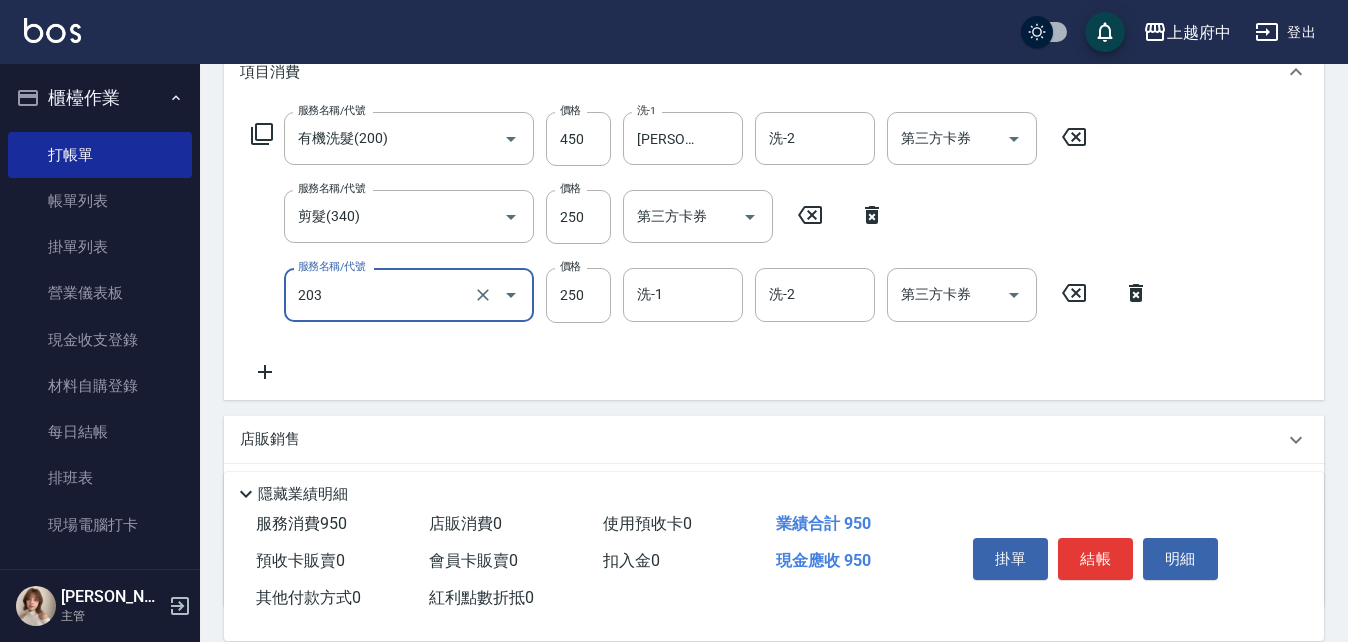 type on "升級滋養護髮(203)" 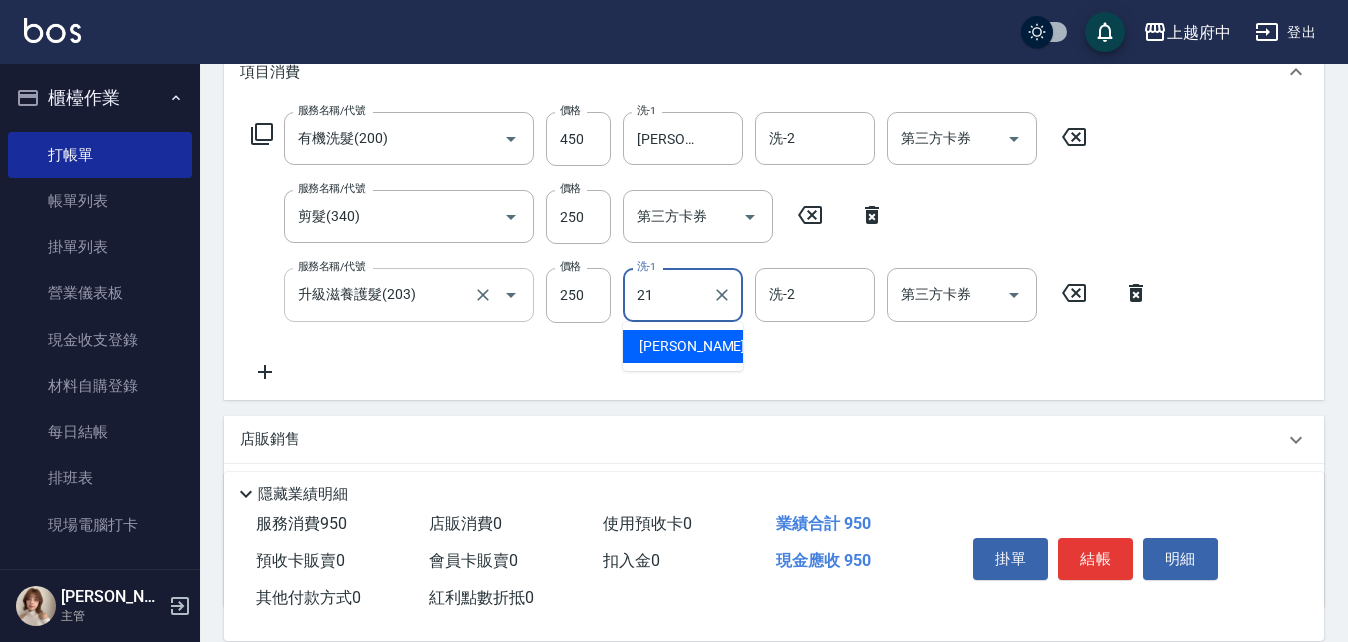 type on "[PERSON_NAME]-21" 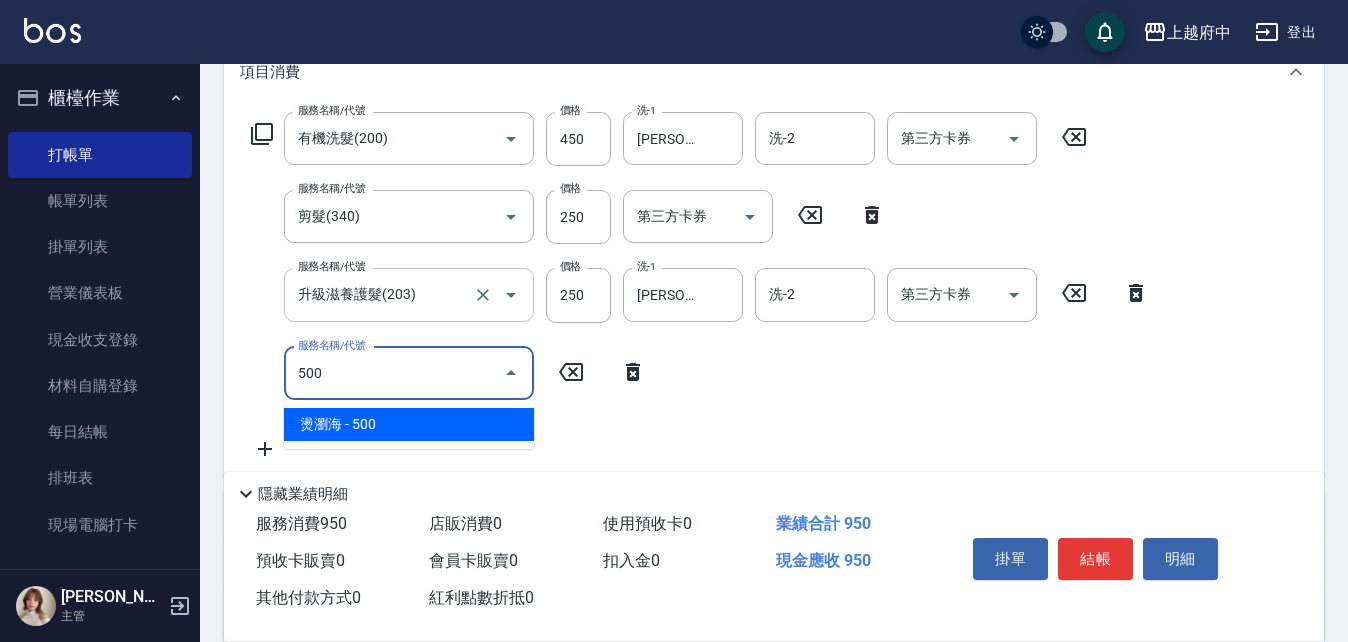type on "5002" 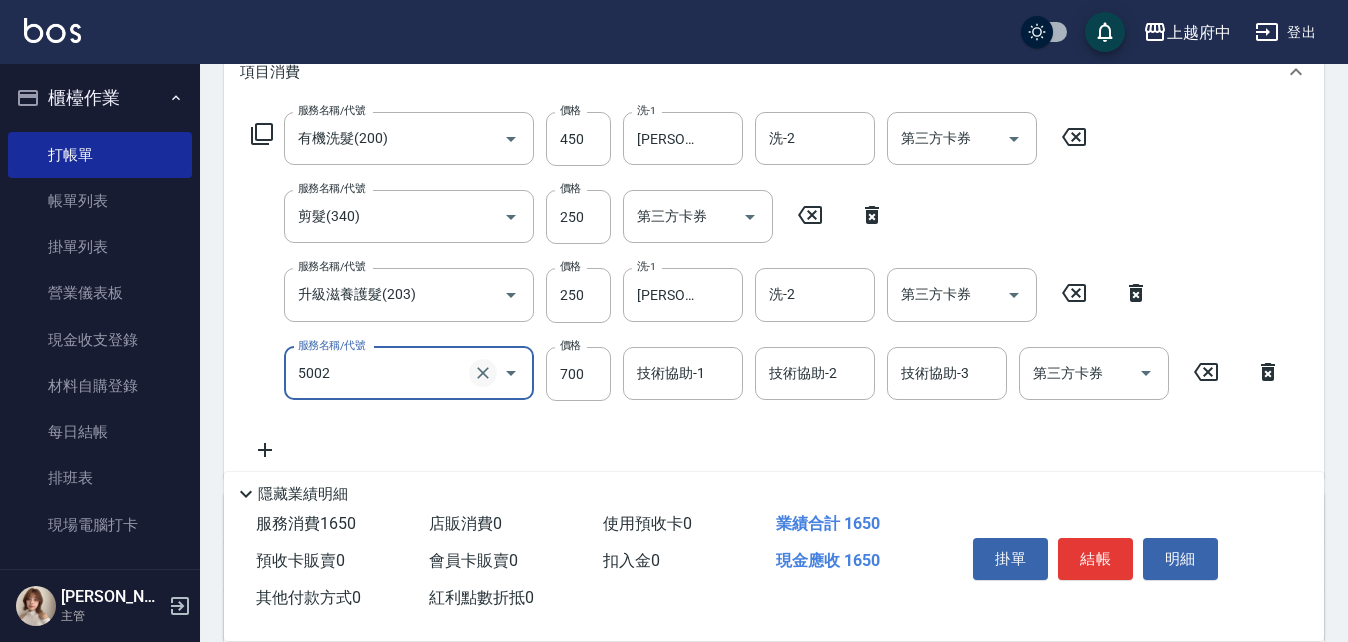 click 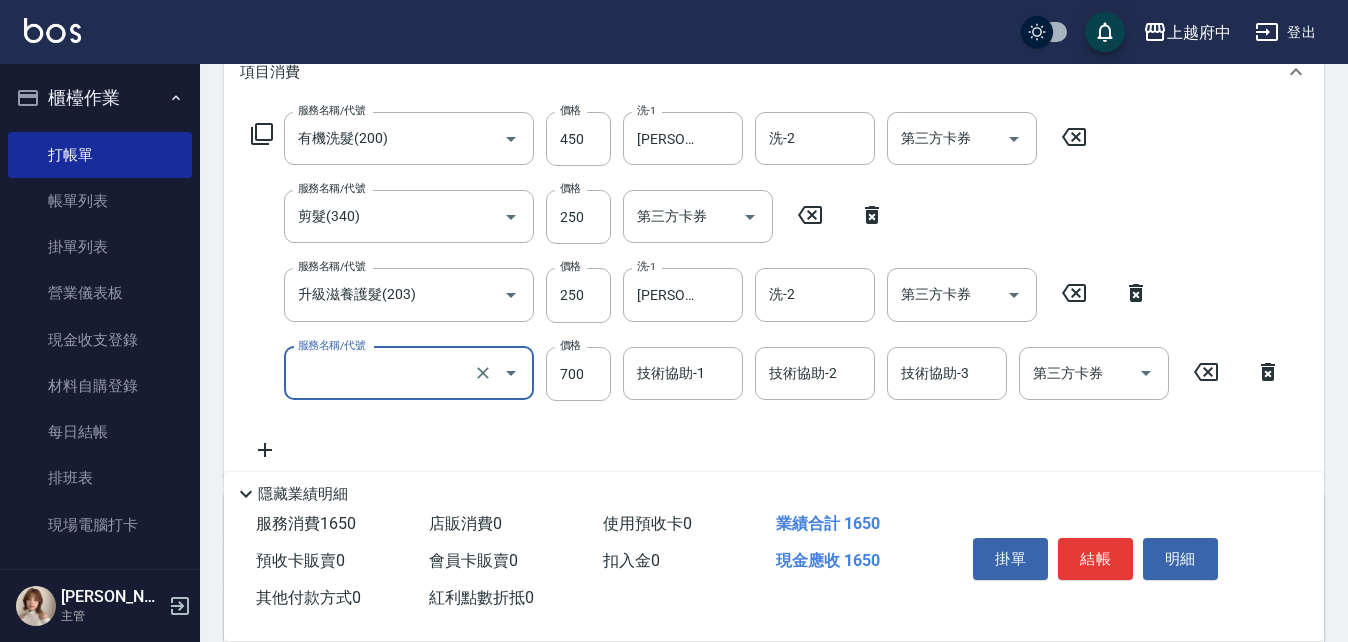 click on "服務名稱/代號" at bounding box center (381, 373) 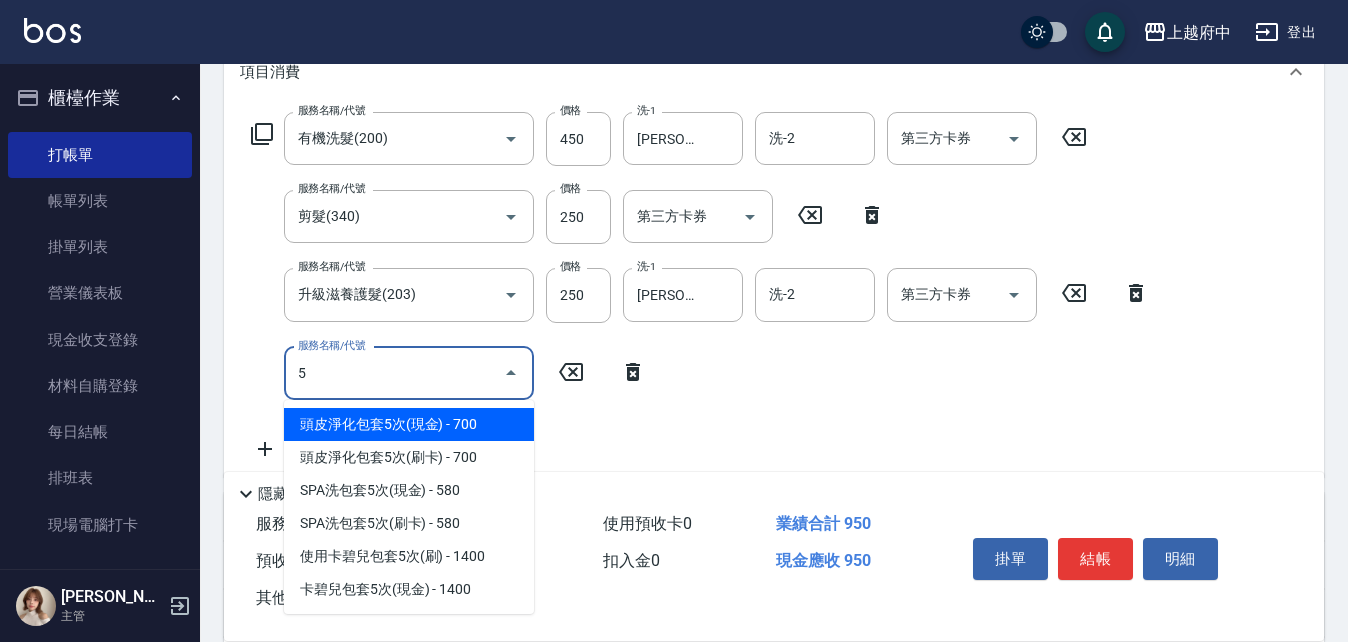 scroll, scrollTop: 0, scrollLeft: 0, axis: both 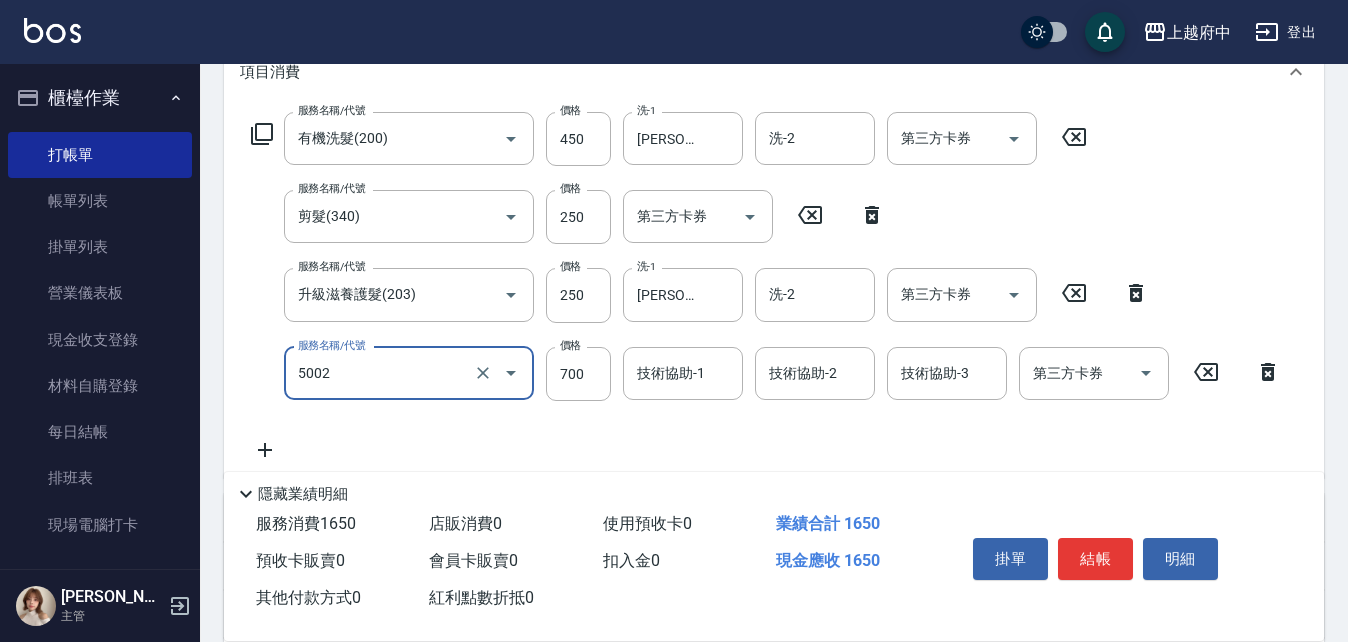 type on "漂髮 短(5002)" 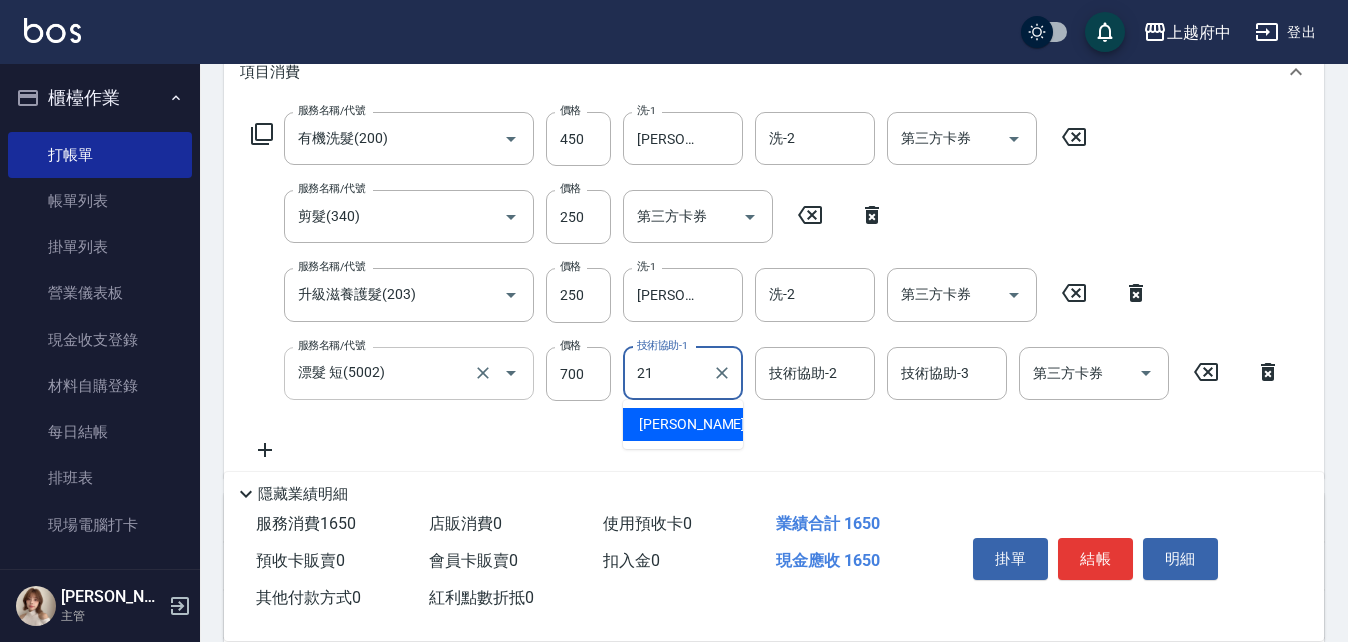 type on "[PERSON_NAME]-21" 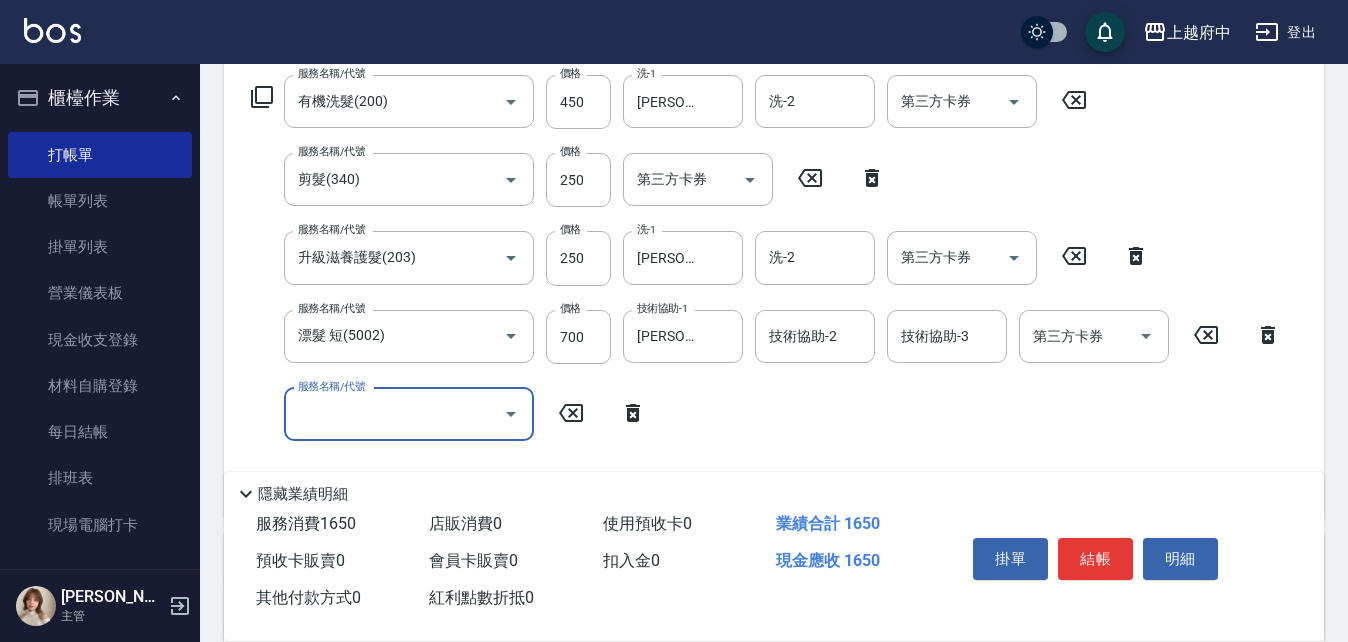 scroll, scrollTop: 388, scrollLeft: 0, axis: vertical 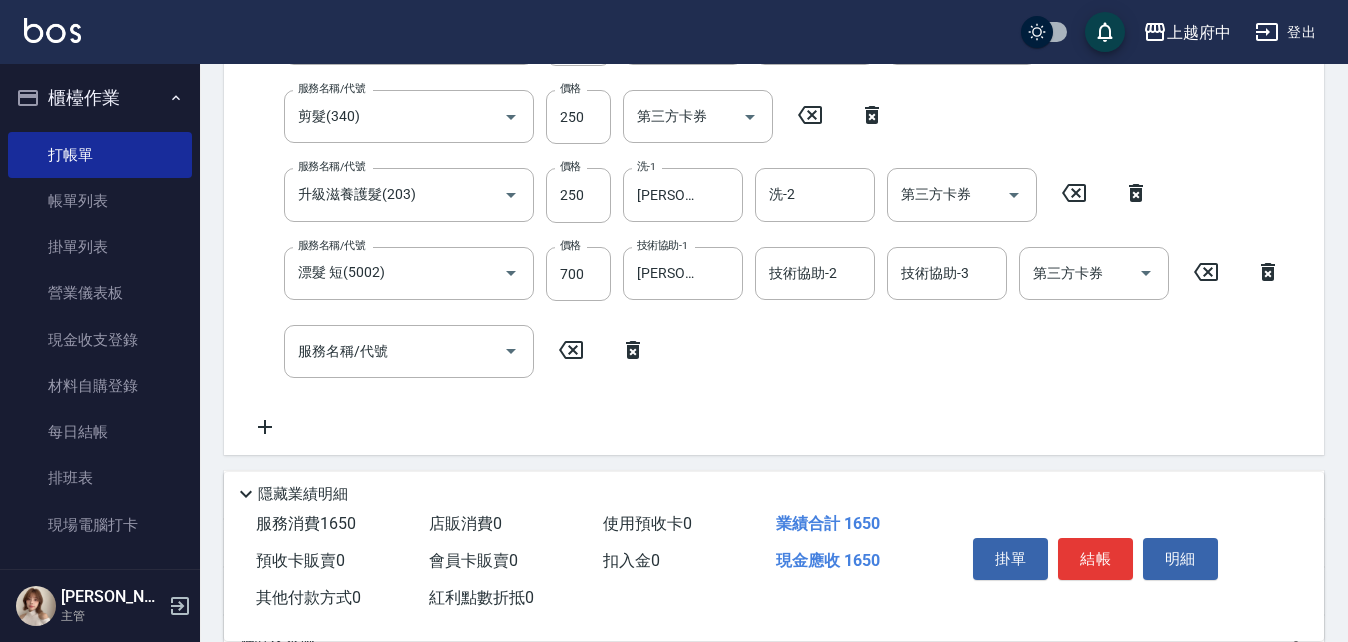click 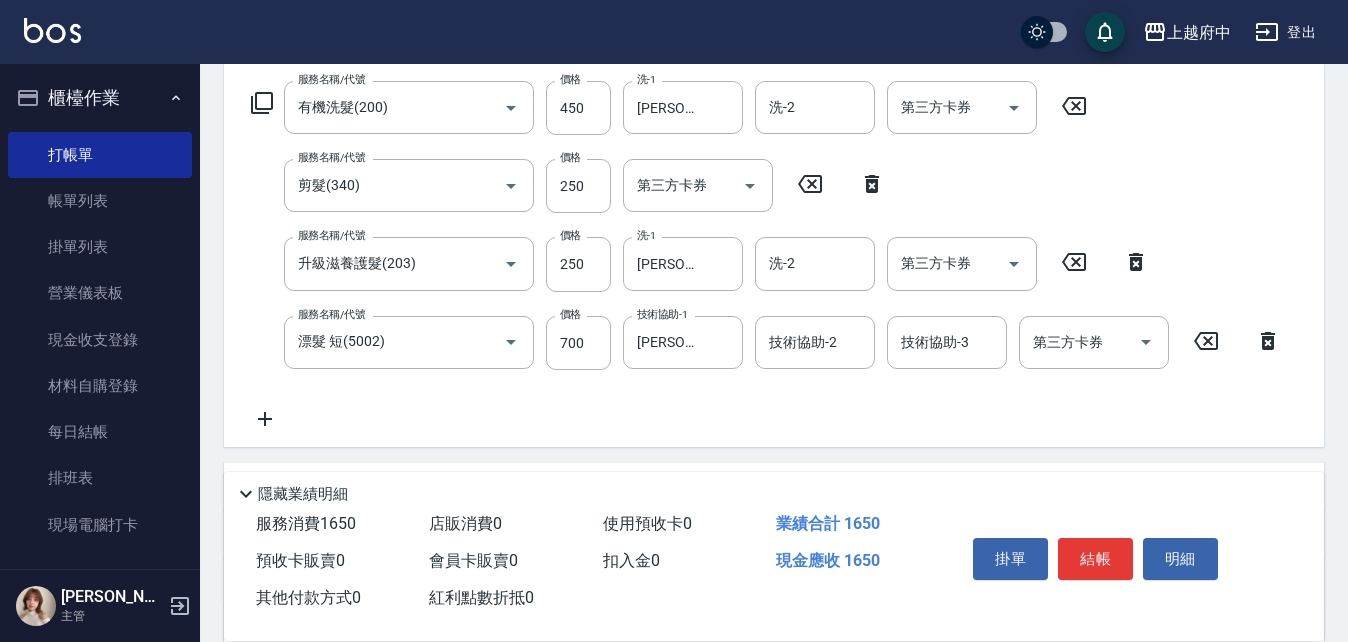 scroll, scrollTop: 288, scrollLeft: 0, axis: vertical 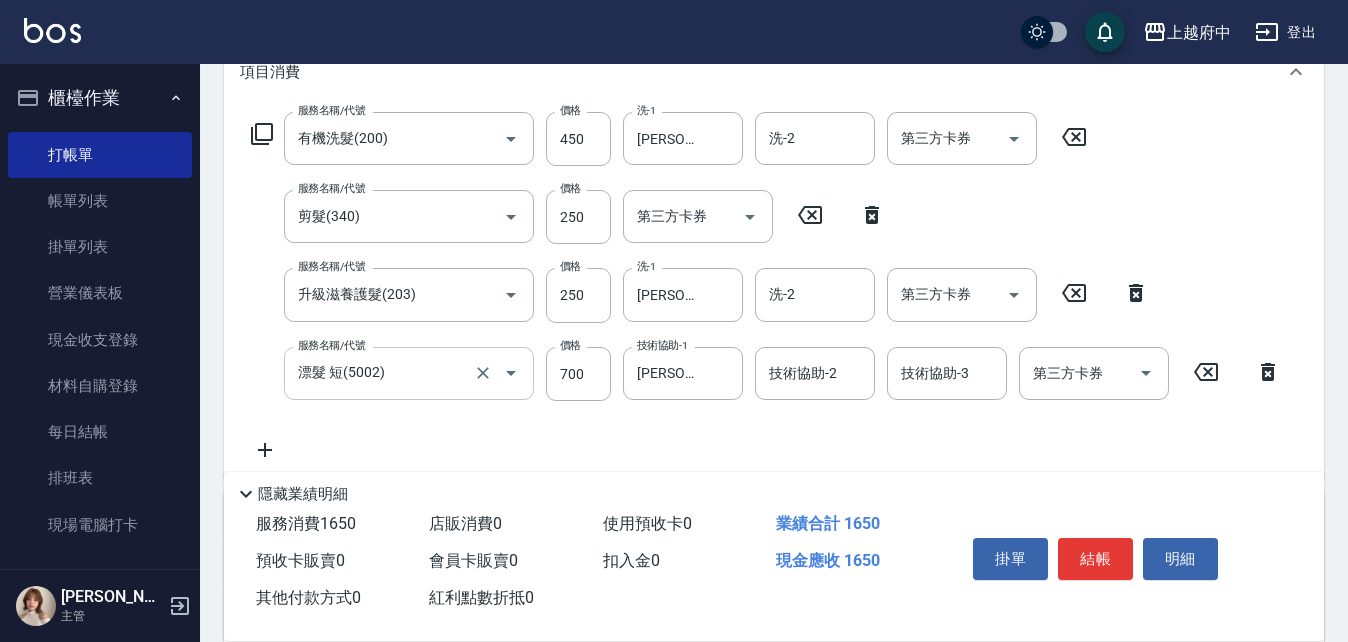 click on "漂髮 短(5002)" at bounding box center [381, 373] 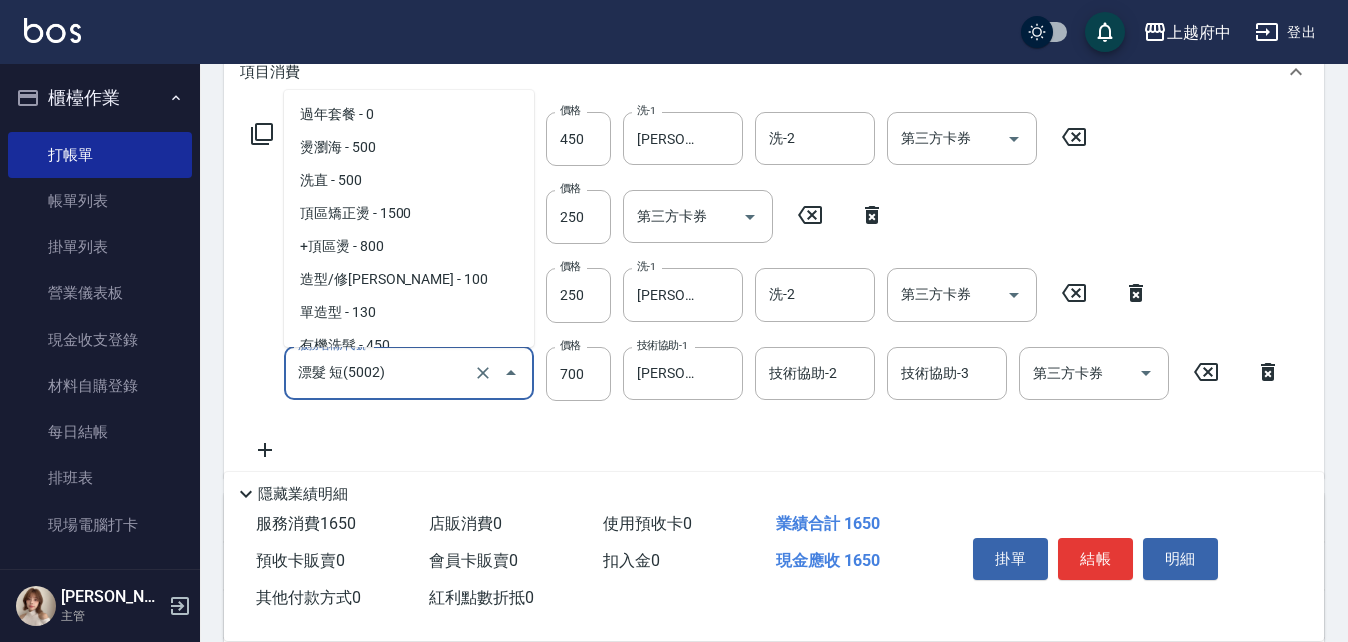 scroll, scrollTop: 840, scrollLeft: 0, axis: vertical 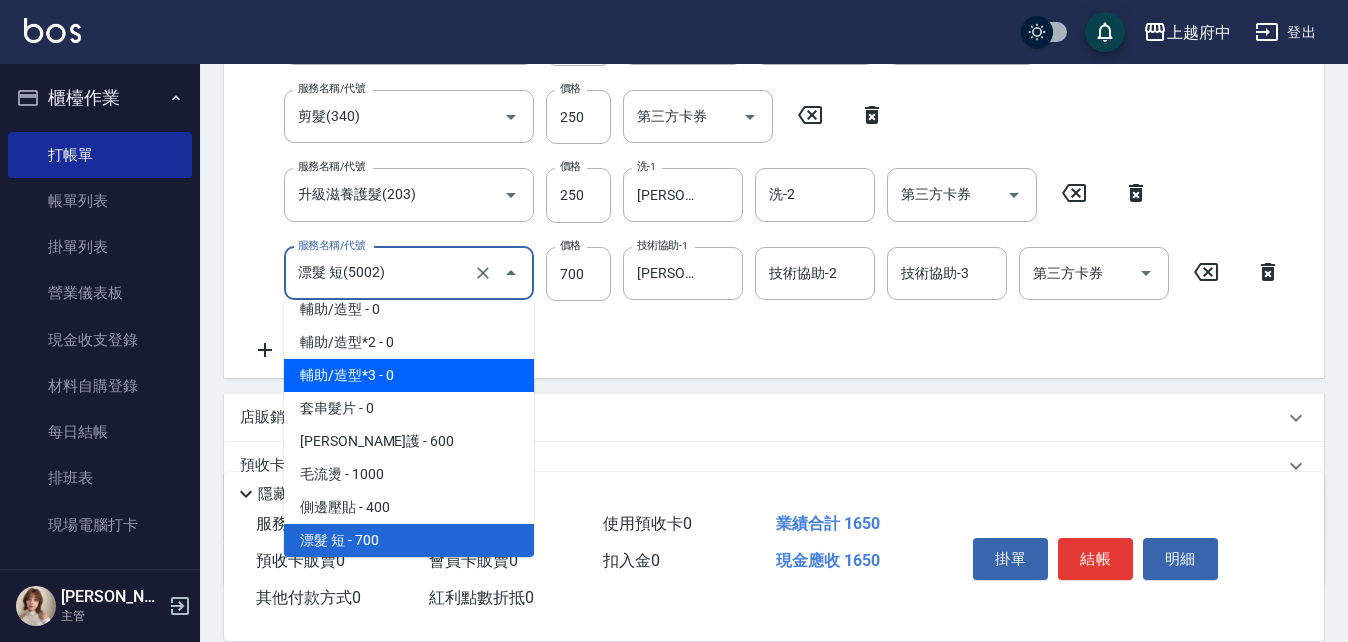 click 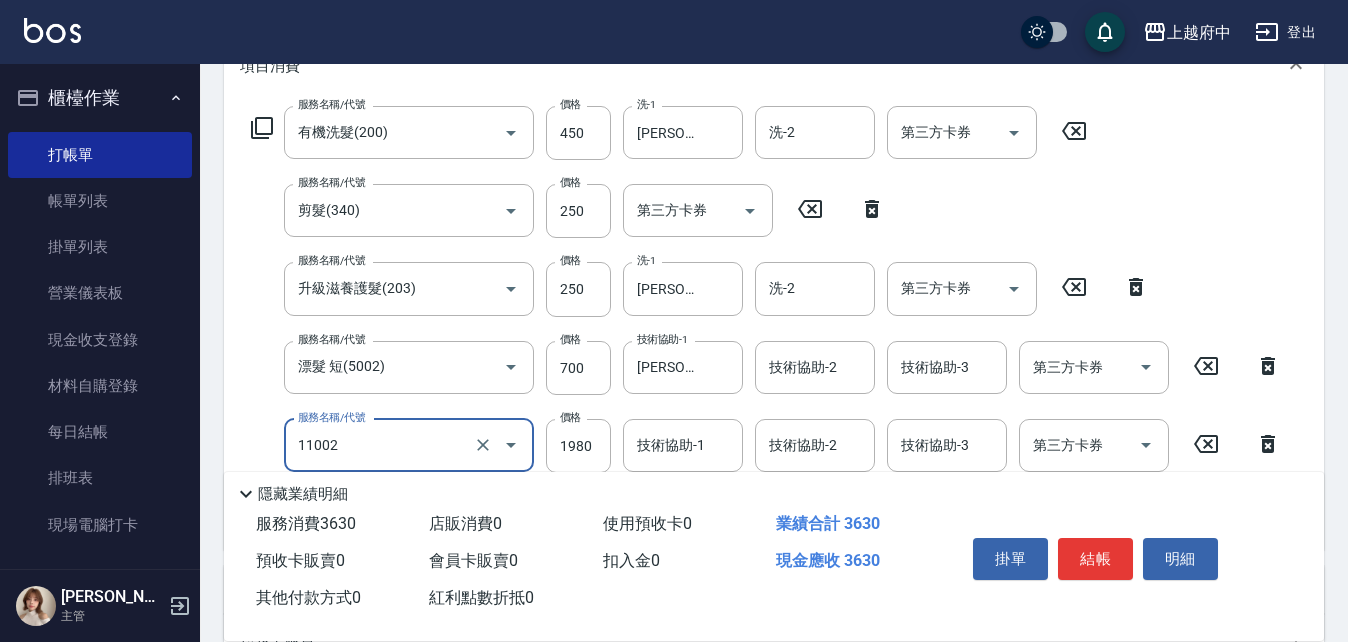 scroll, scrollTop: 388, scrollLeft: 0, axis: vertical 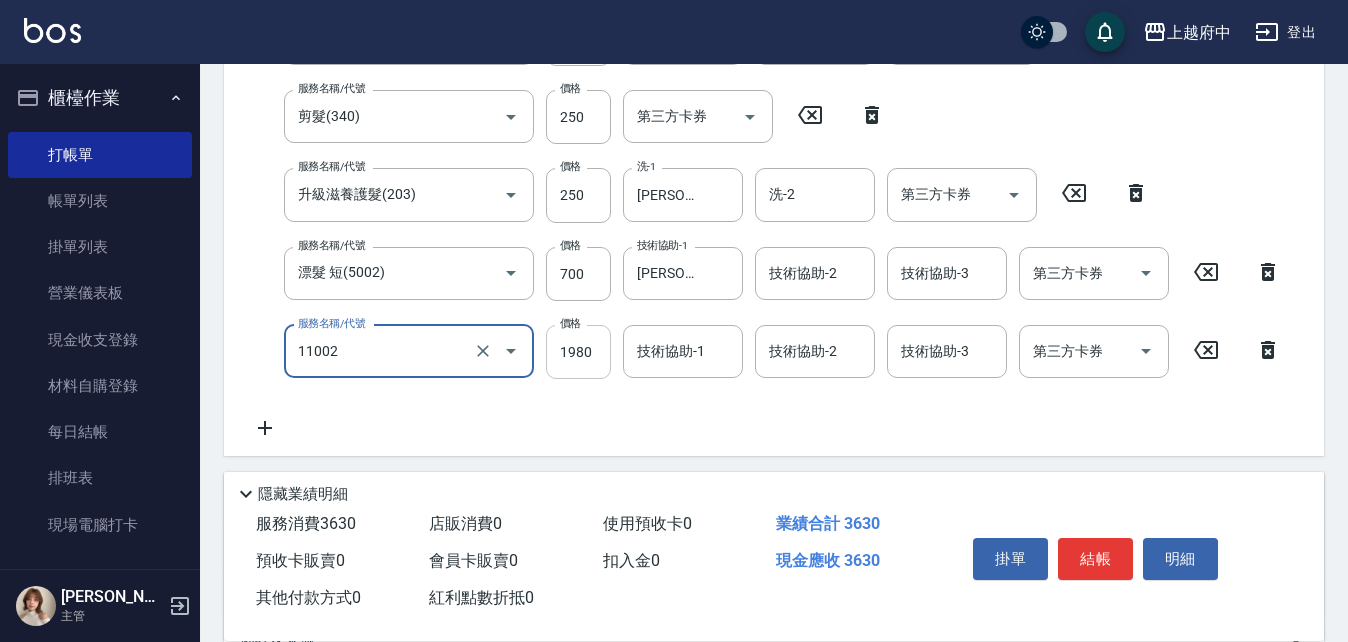 type on "染髮S(11002)" 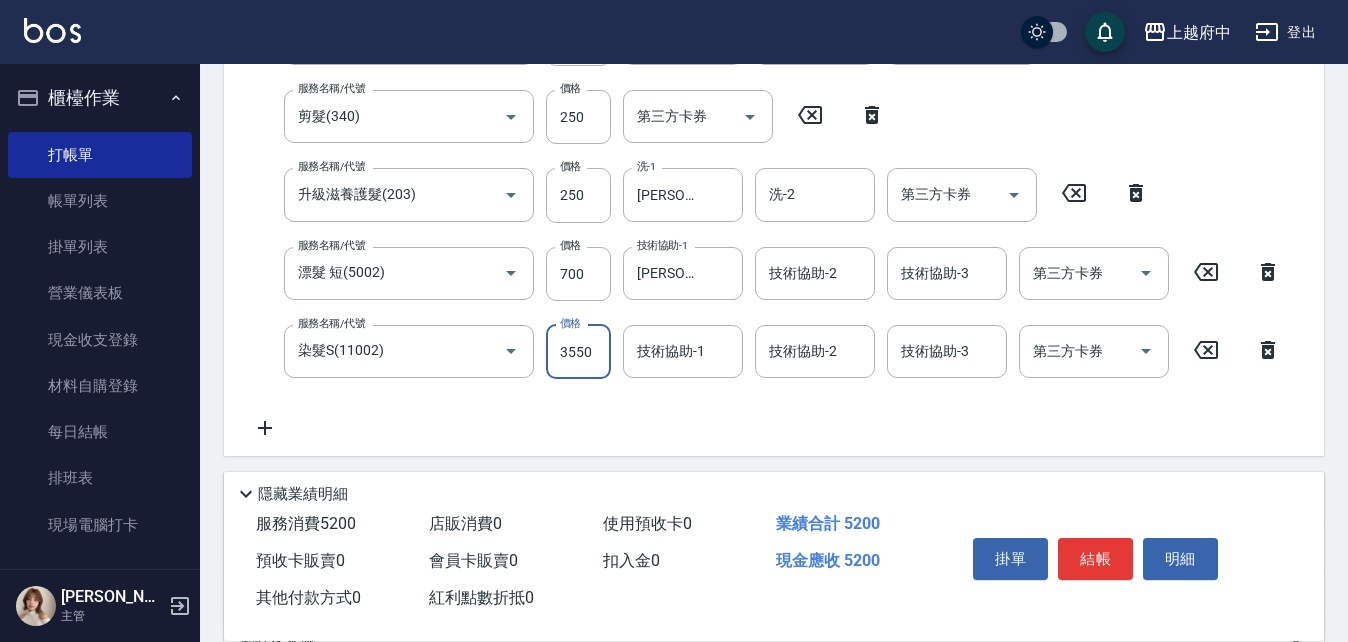 type on "3550" 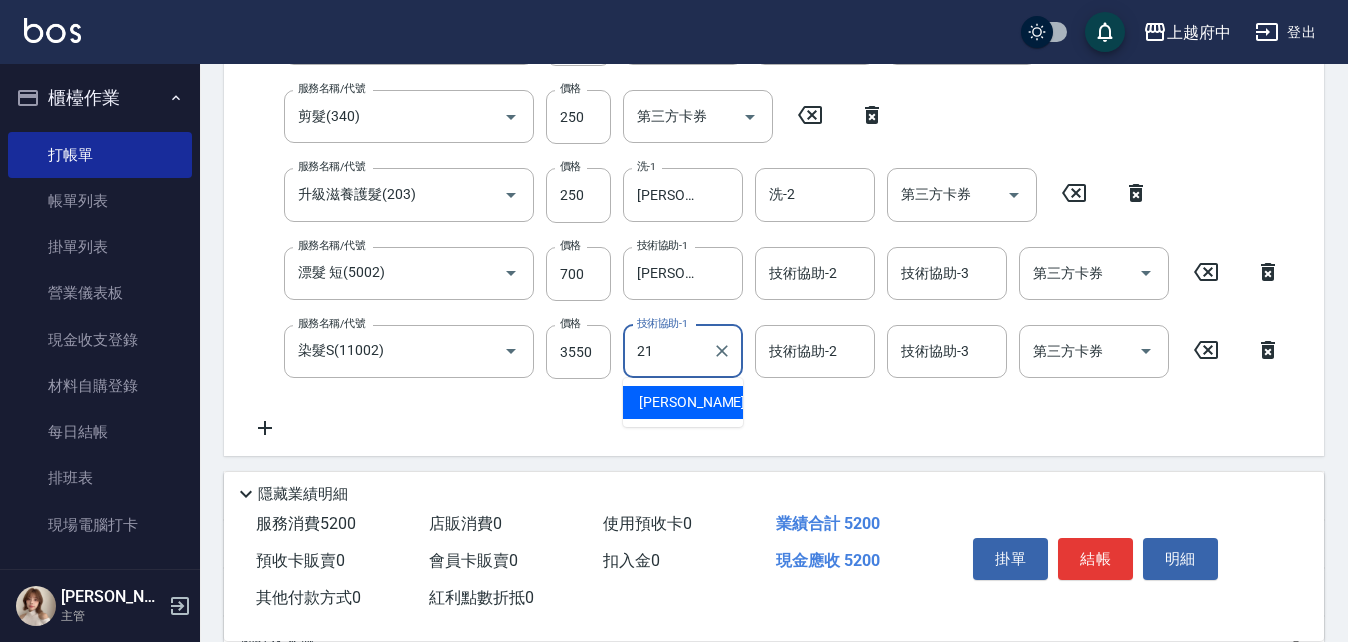 type on "[PERSON_NAME]-21" 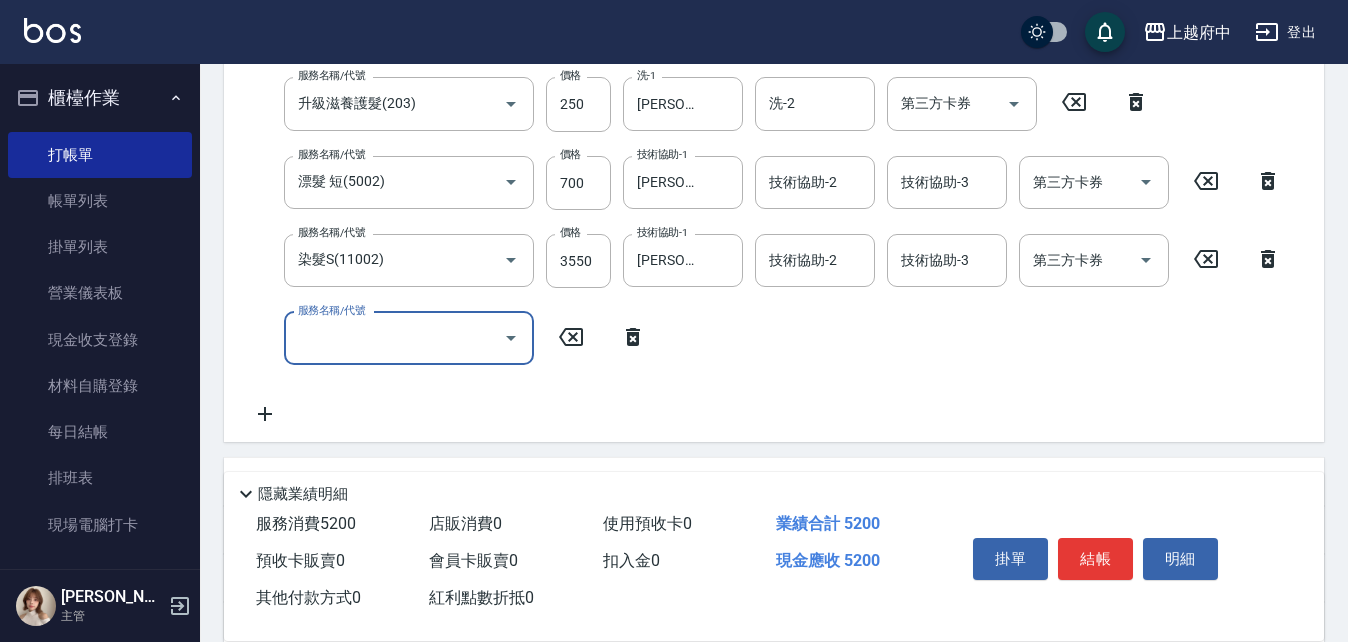 scroll, scrollTop: 488, scrollLeft: 0, axis: vertical 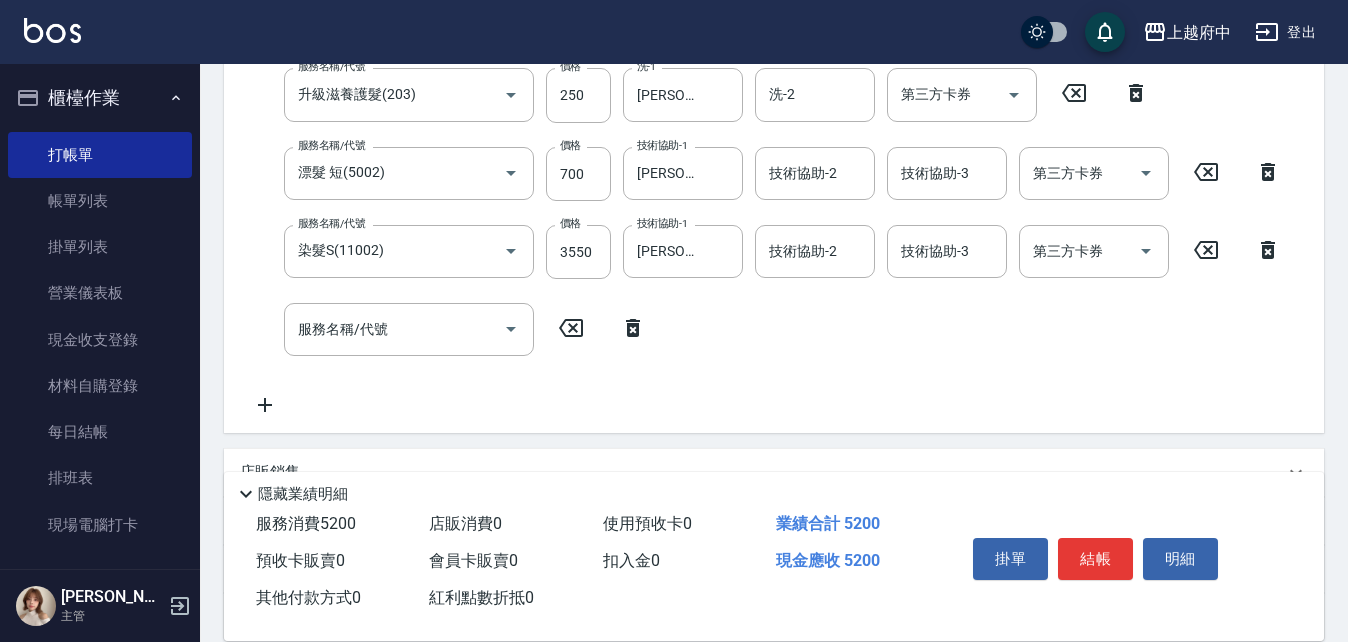 click 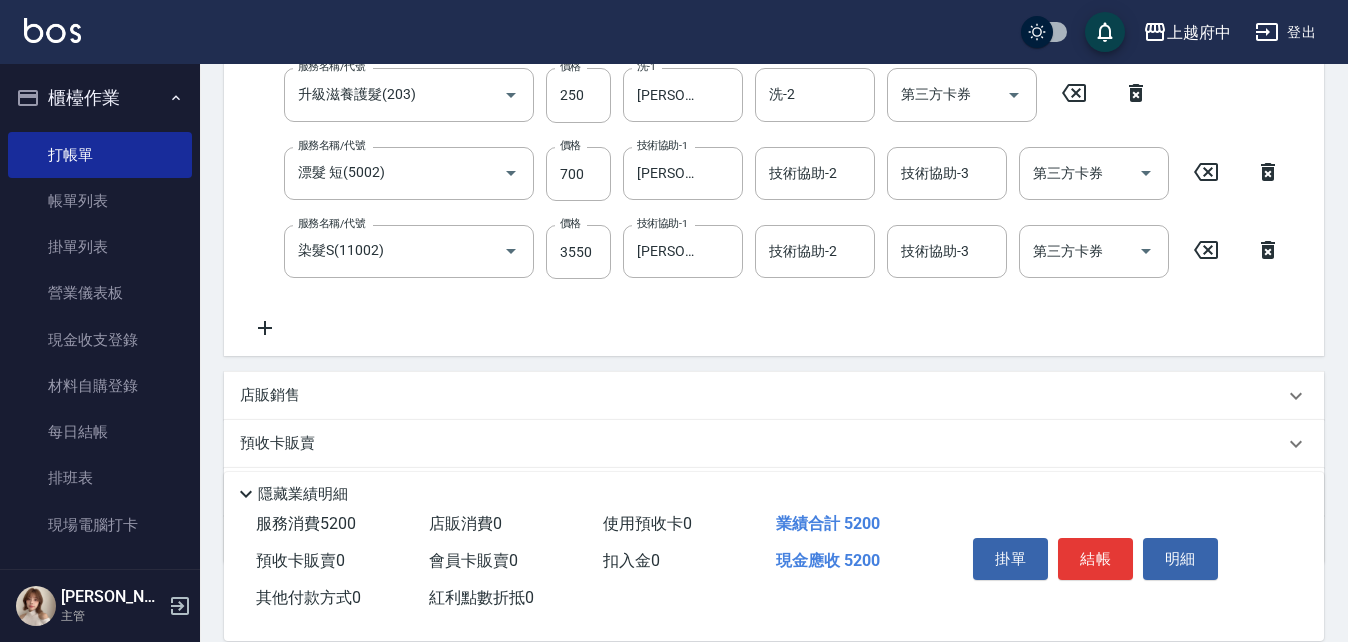 click on "店販銷售" at bounding box center (270, 395) 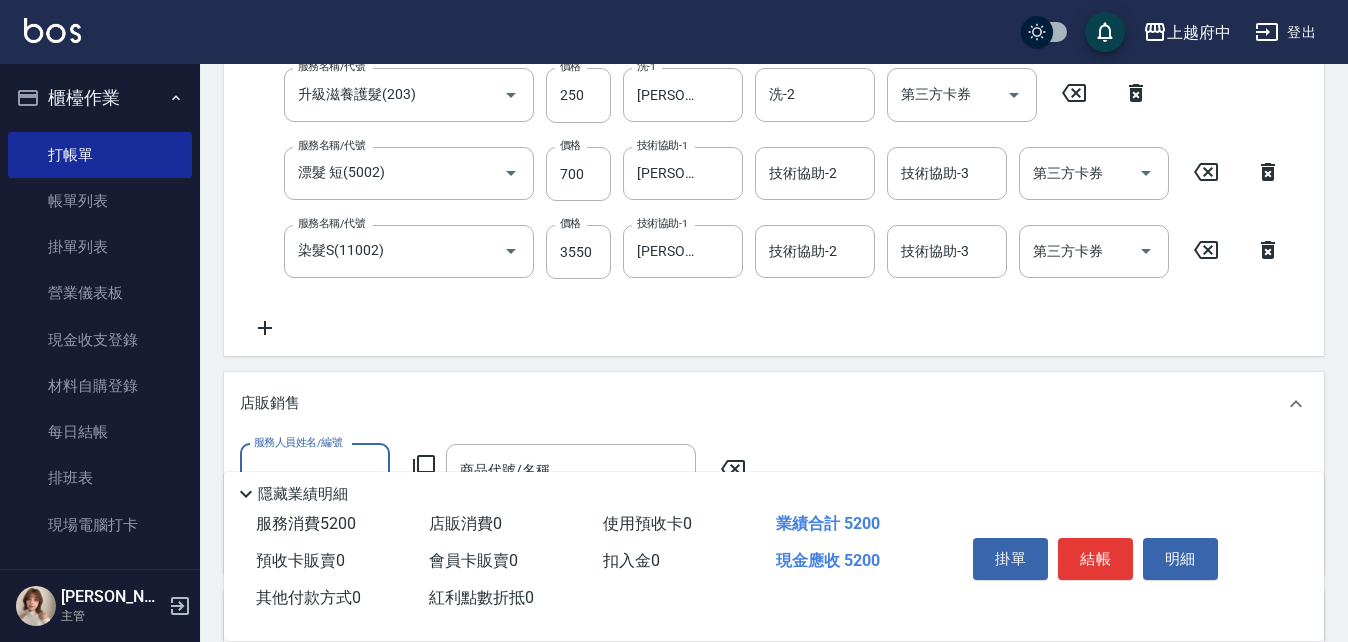 scroll, scrollTop: 0, scrollLeft: 0, axis: both 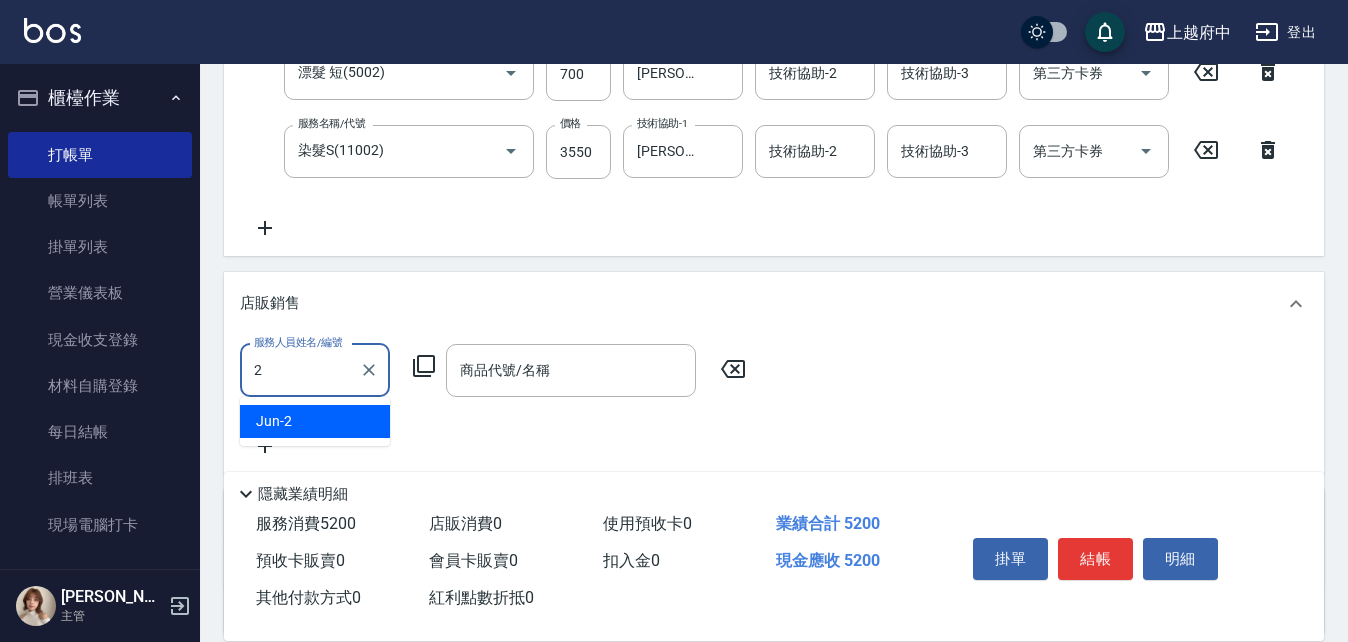 type on "Jun-2" 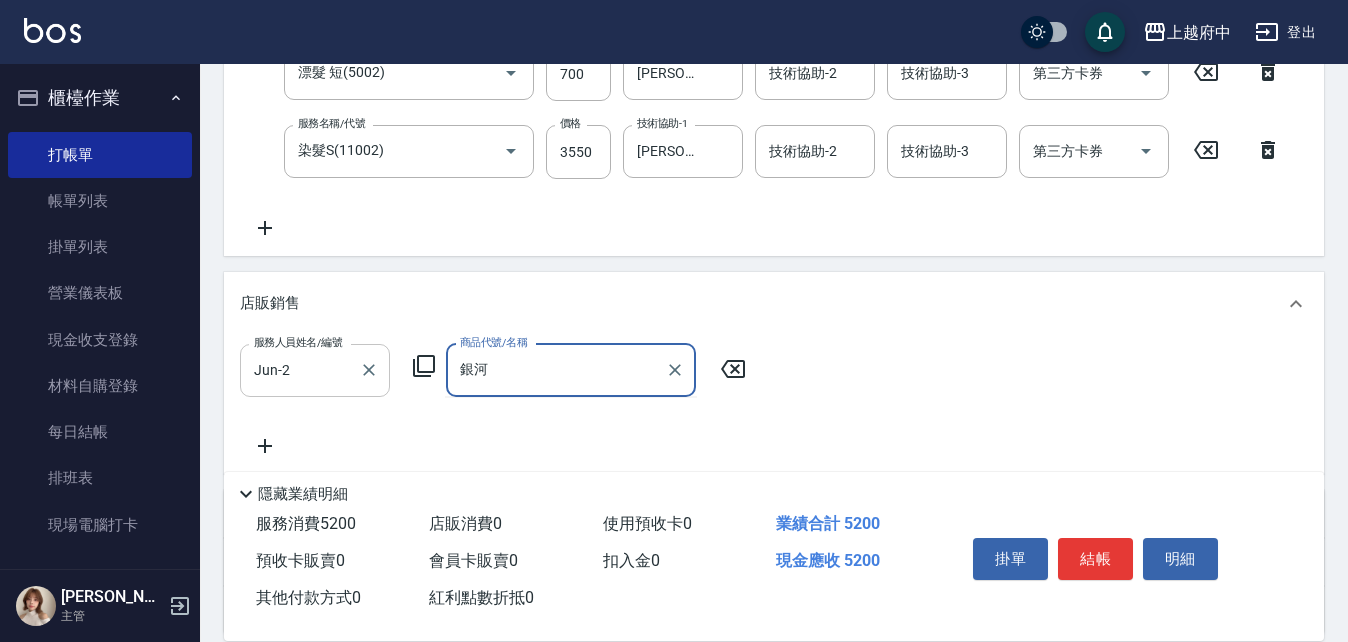 type on "銀" 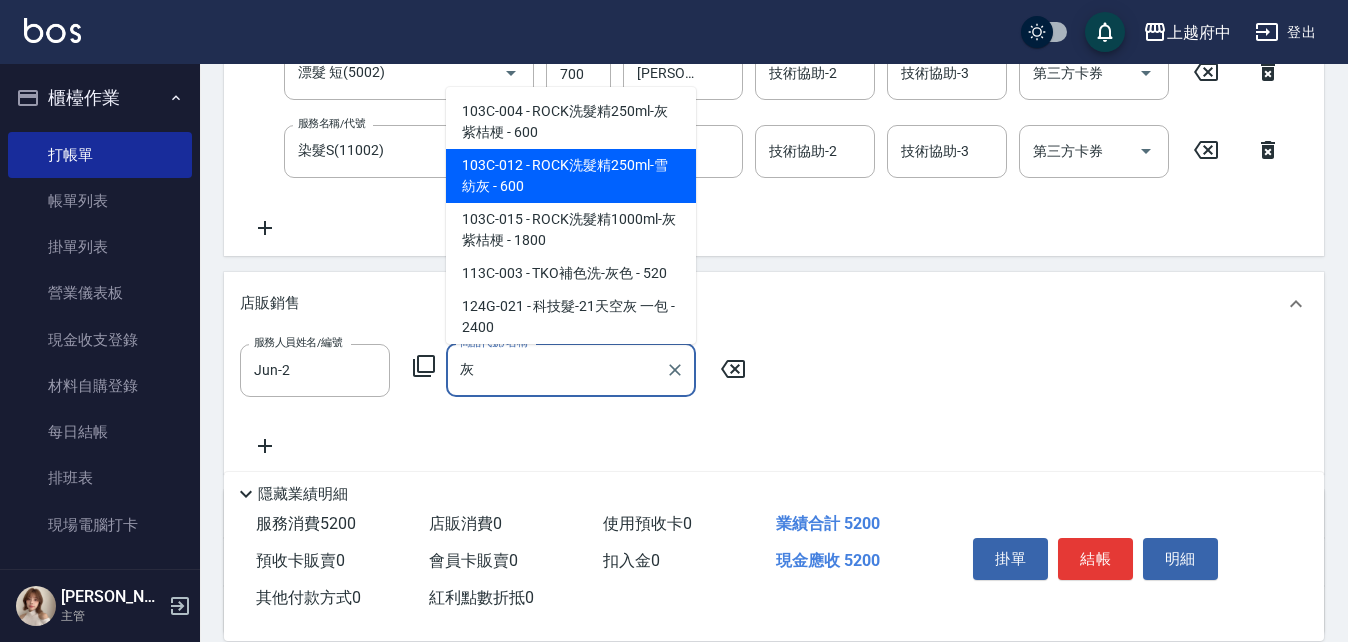 click on "103C-012 - ROCK洗髮精250ml-雪紡灰 - 600" at bounding box center [571, 176] 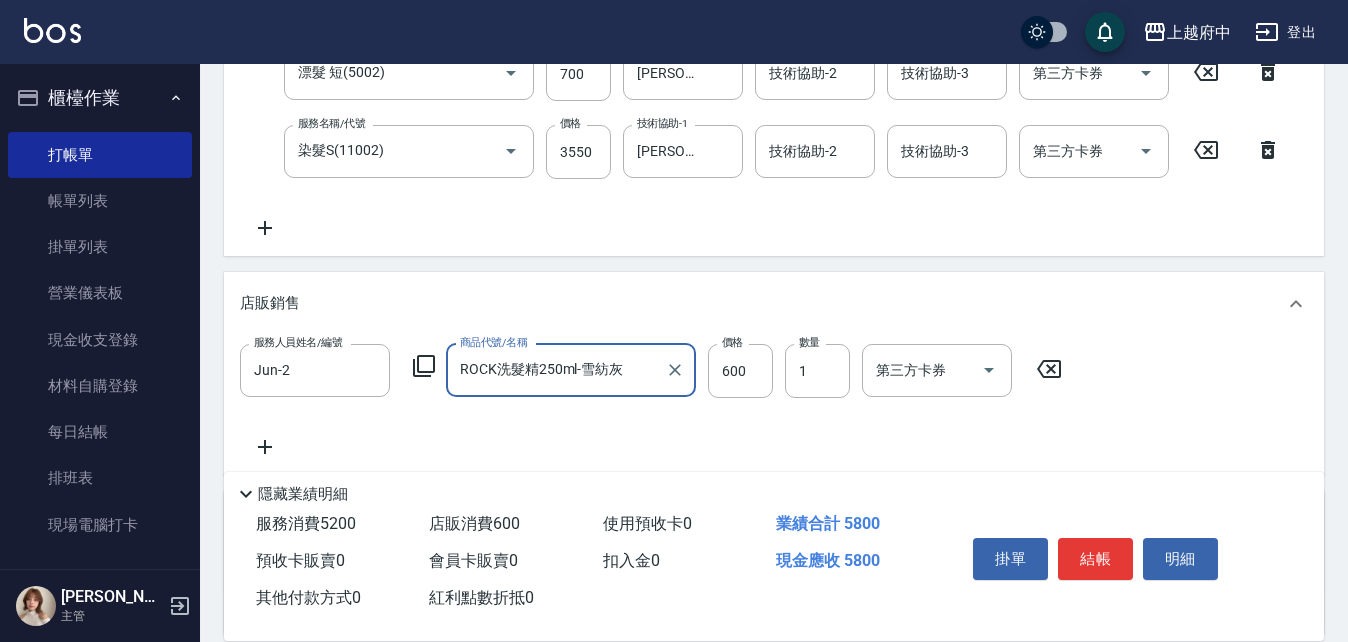 type on "ROCK洗髮精250ml-雪紡灰" 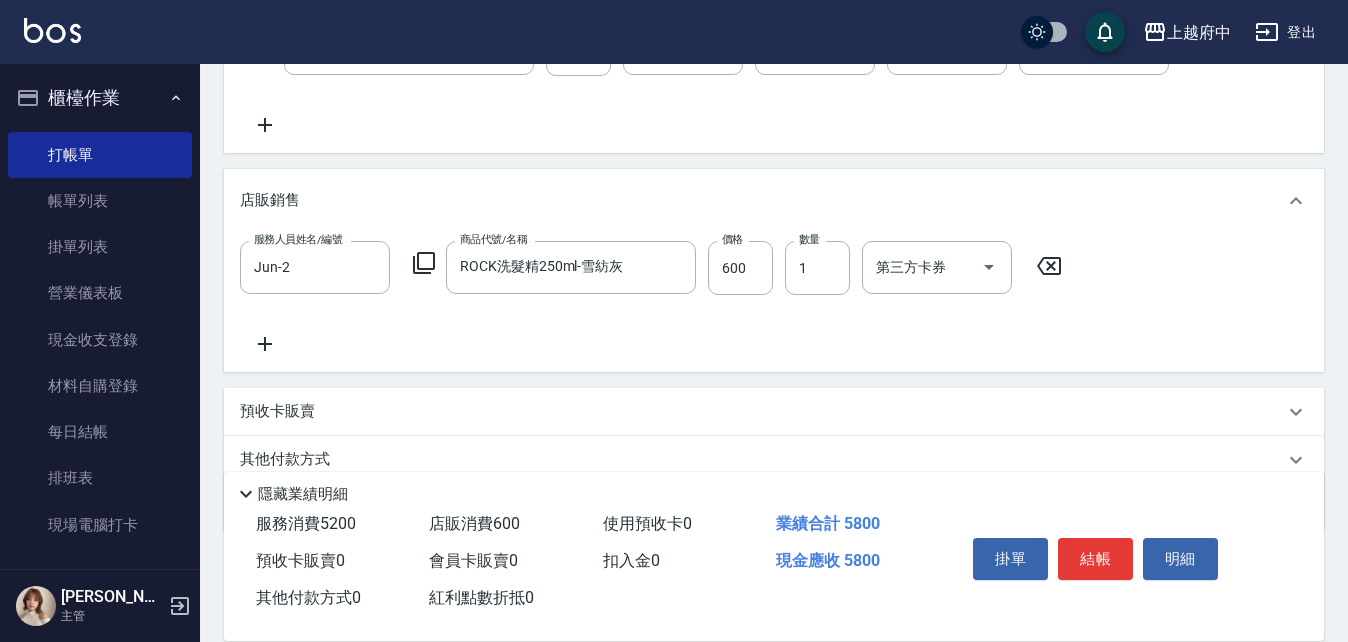 scroll, scrollTop: 773, scrollLeft: 0, axis: vertical 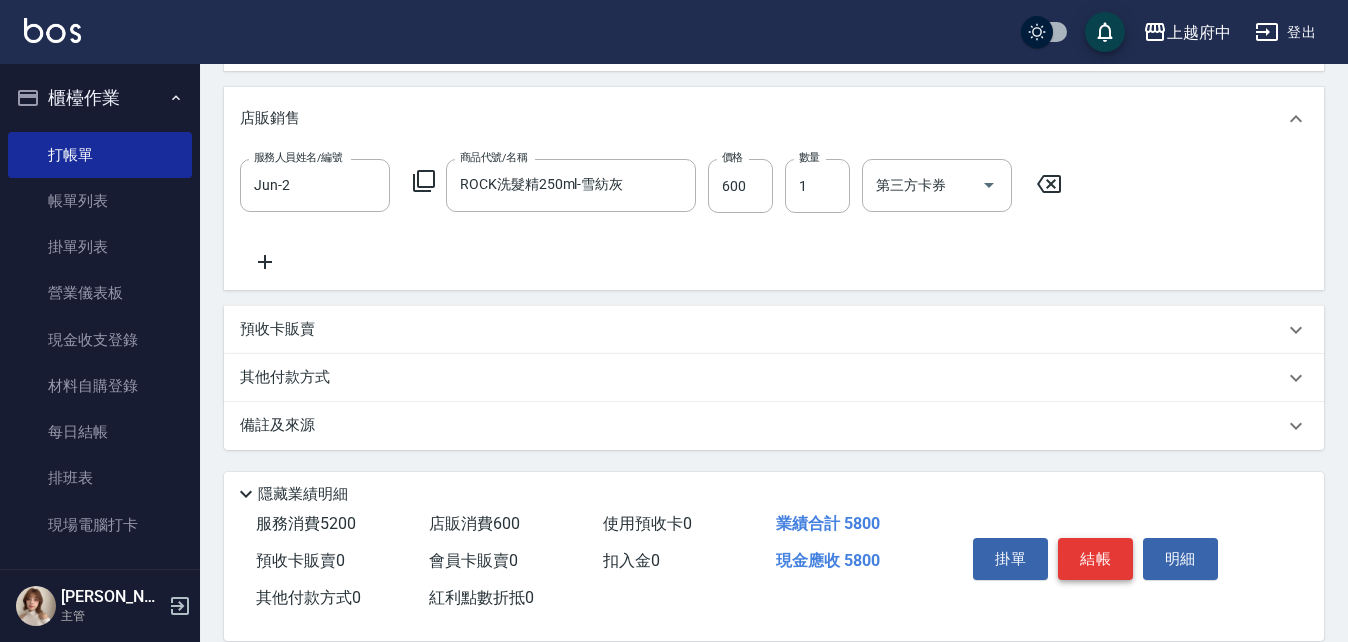 click on "結帳" at bounding box center (1095, 559) 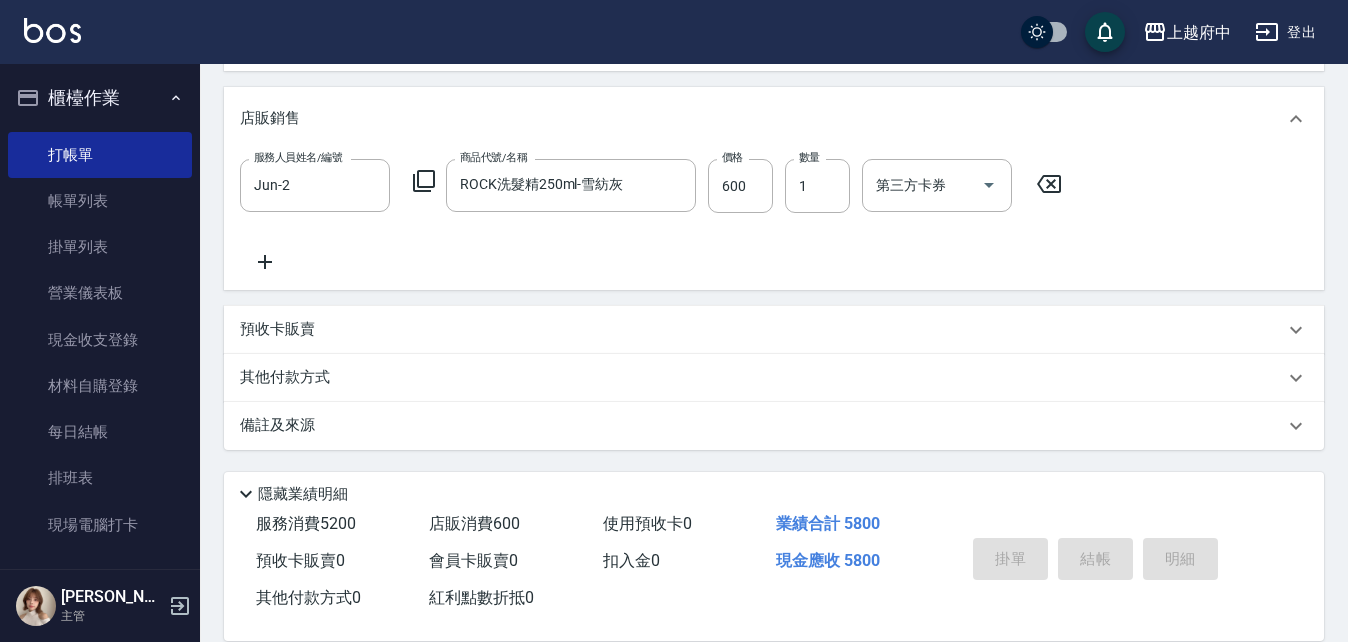 type on "2025/07/11 19:31" 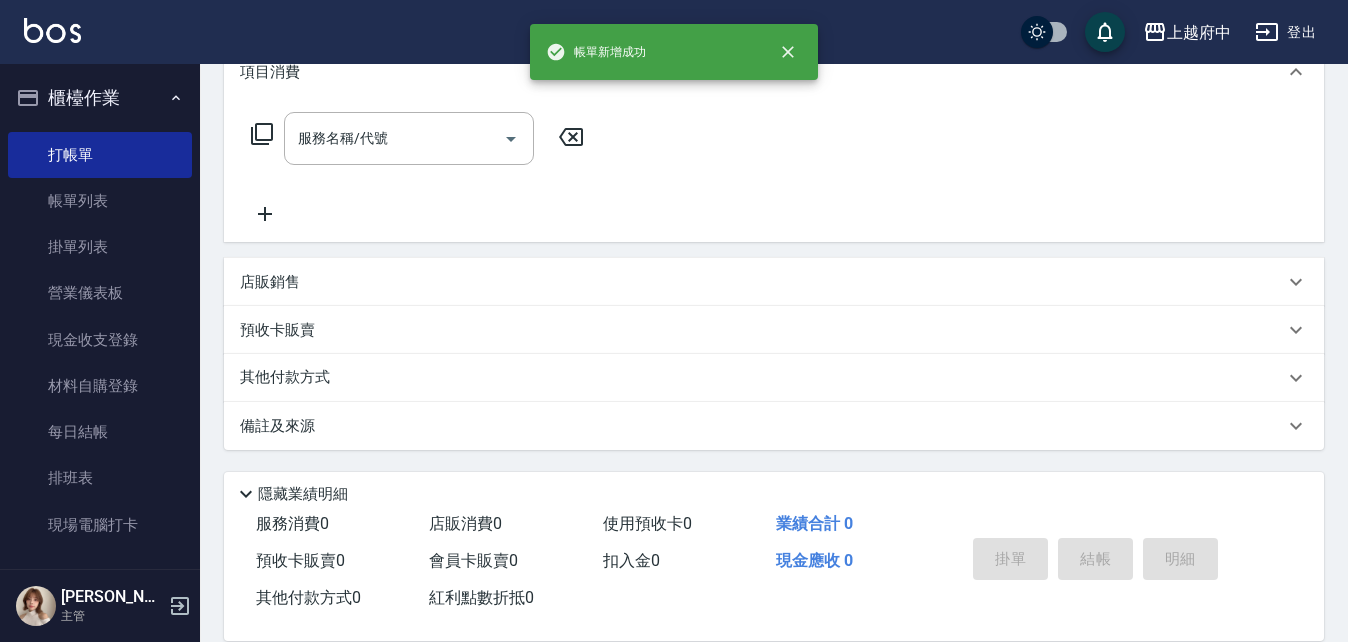 scroll, scrollTop: 0, scrollLeft: 0, axis: both 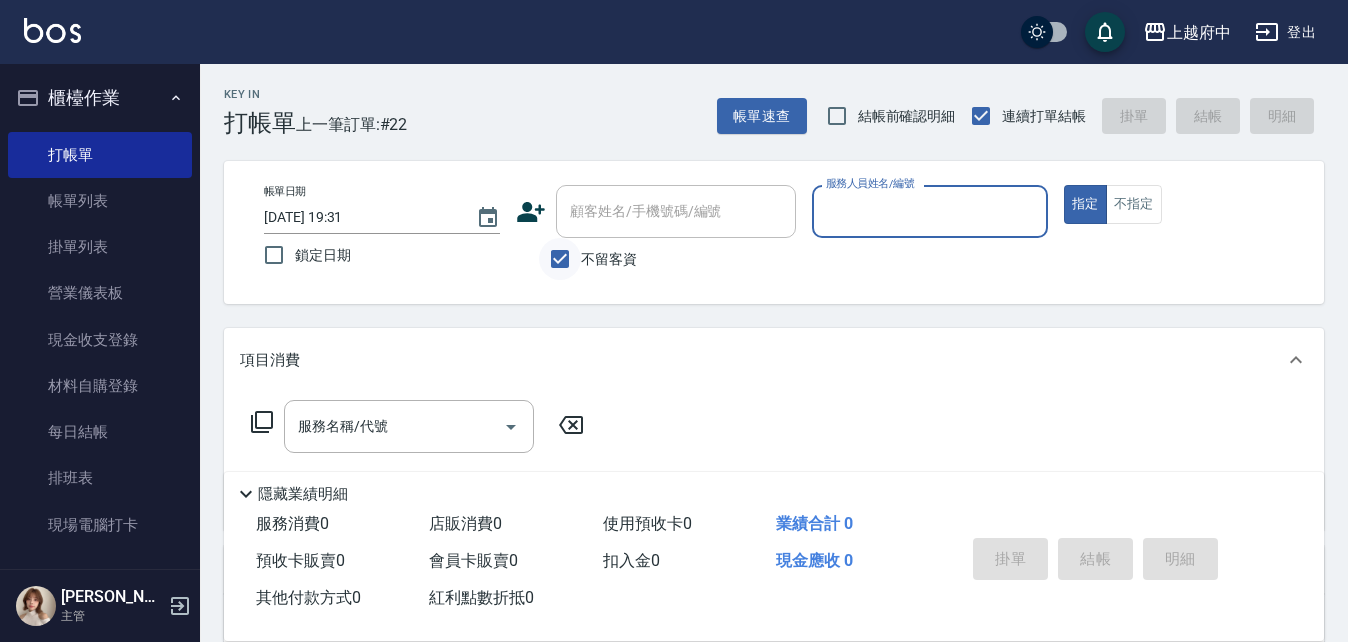 click on "不留客資" at bounding box center (560, 259) 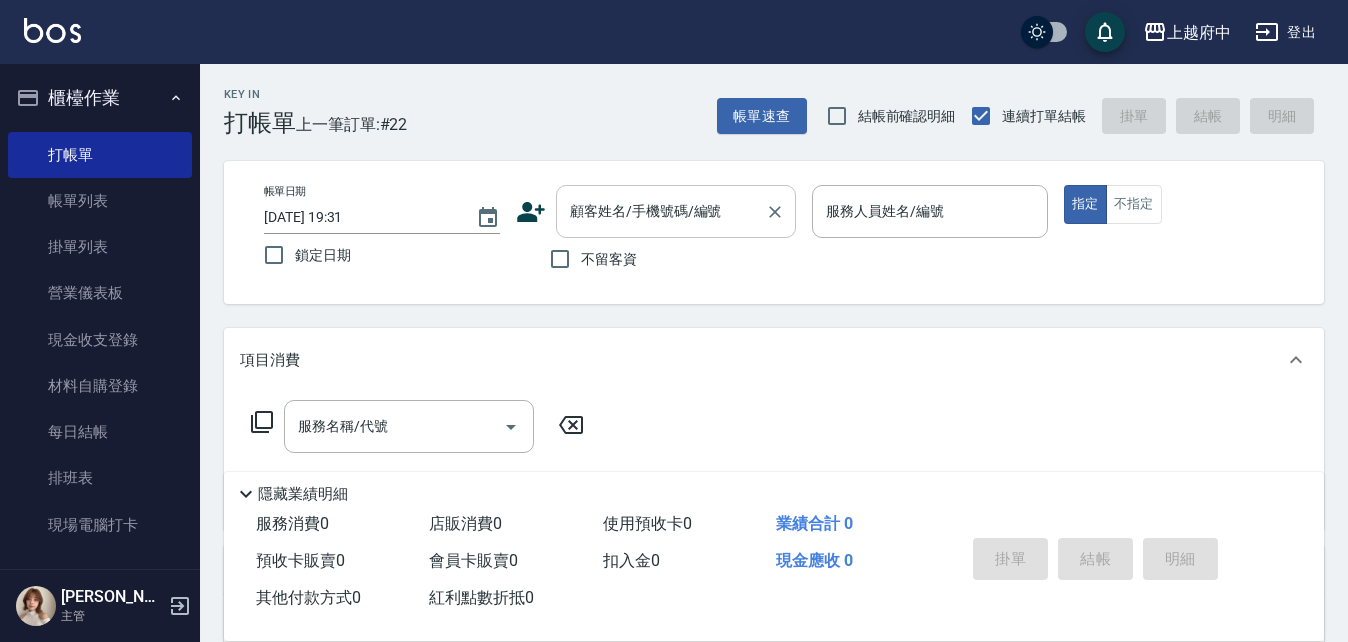 click on "顧客姓名/手機號碼/編號" at bounding box center (661, 211) 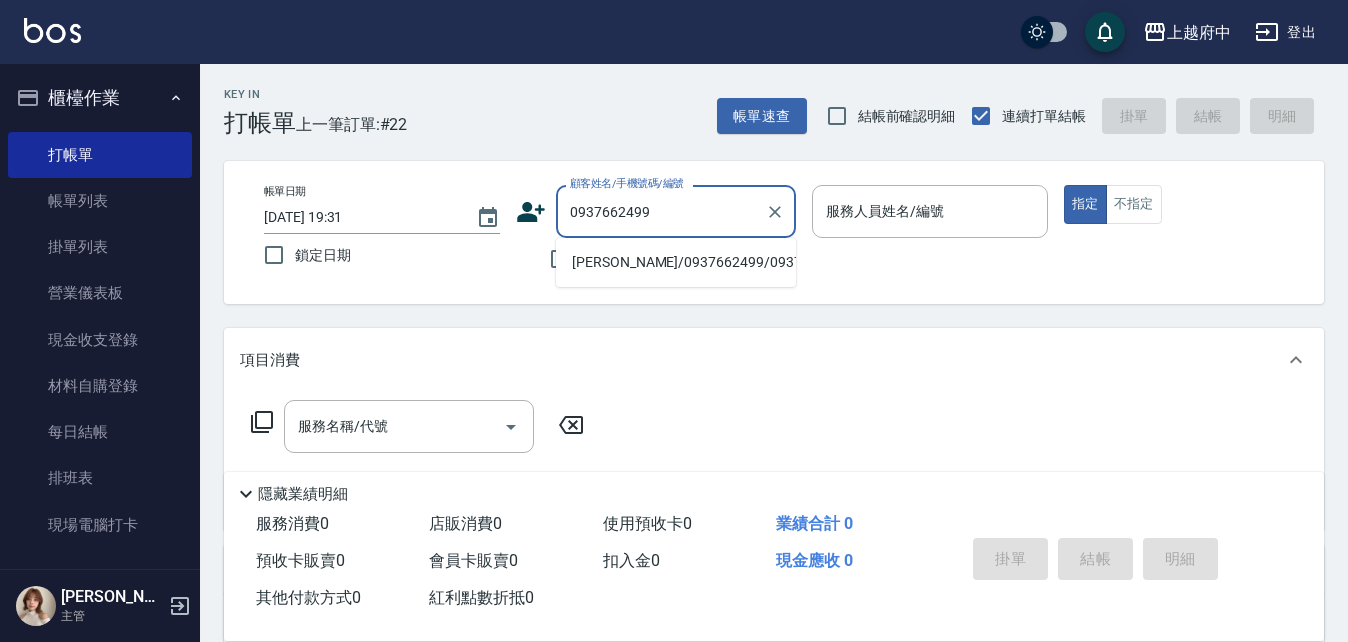 type on "0937662499" 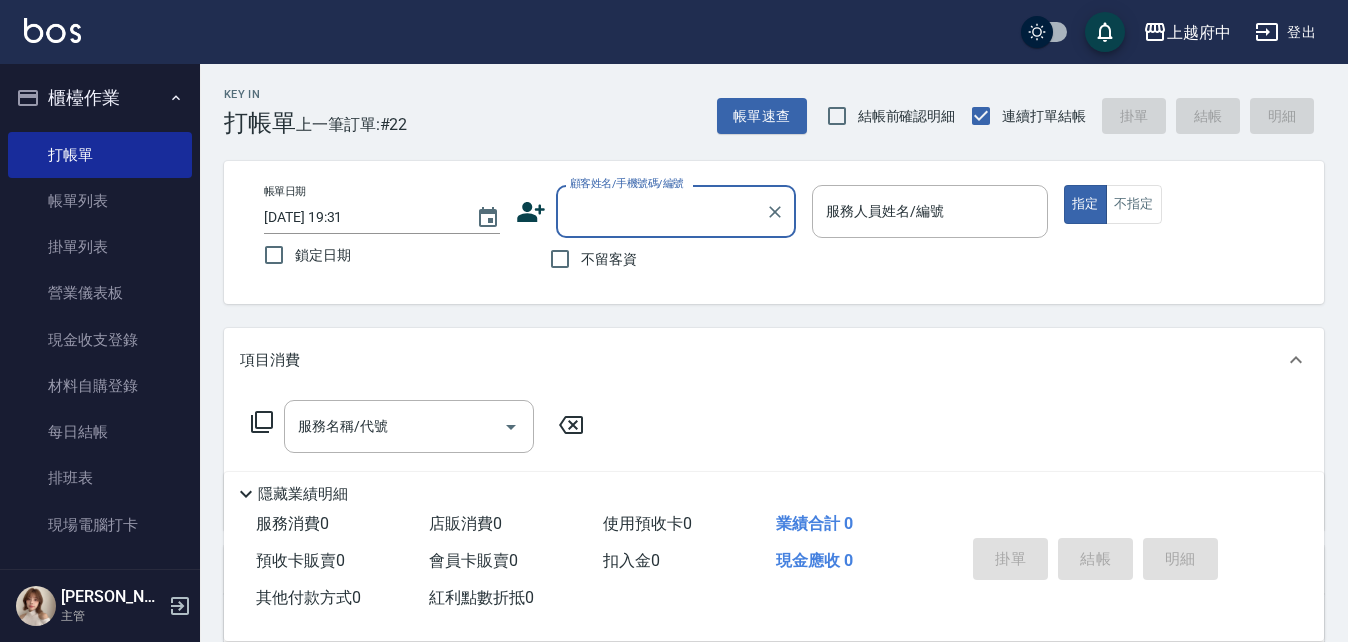 click on "顧客姓名/手機號碼/編號" at bounding box center (661, 211) 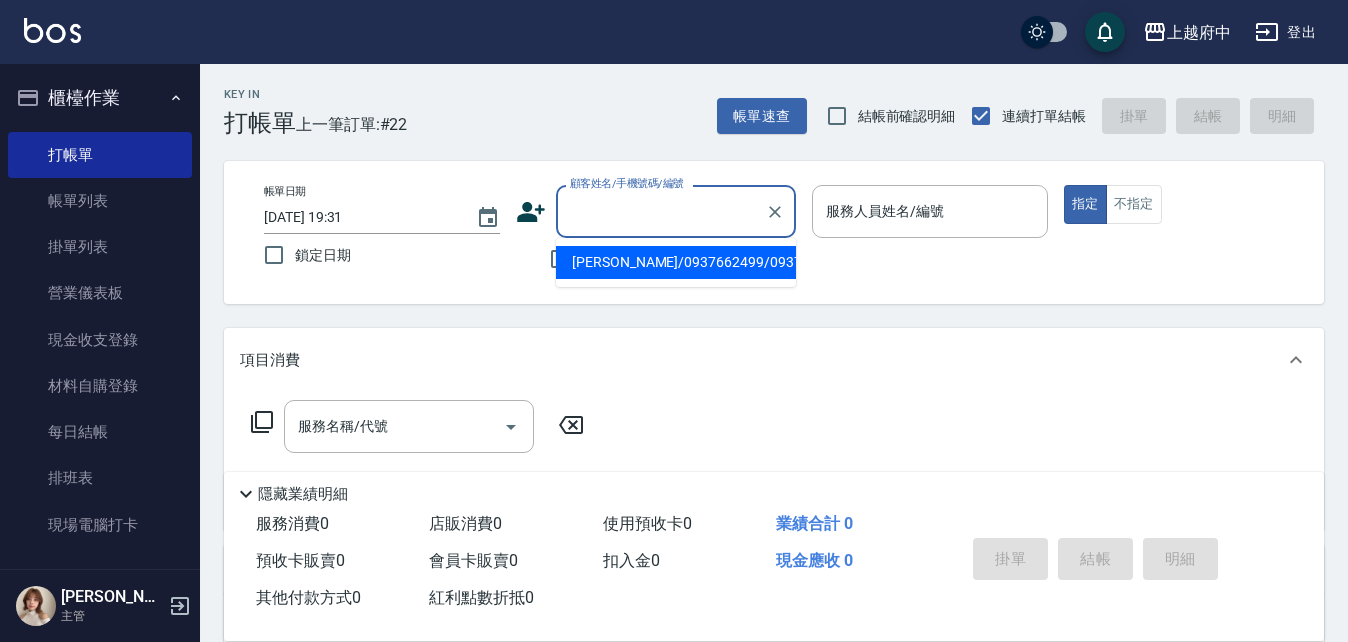 click on "[PERSON_NAME]/0937662499/0937662499" at bounding box center (676, 262) 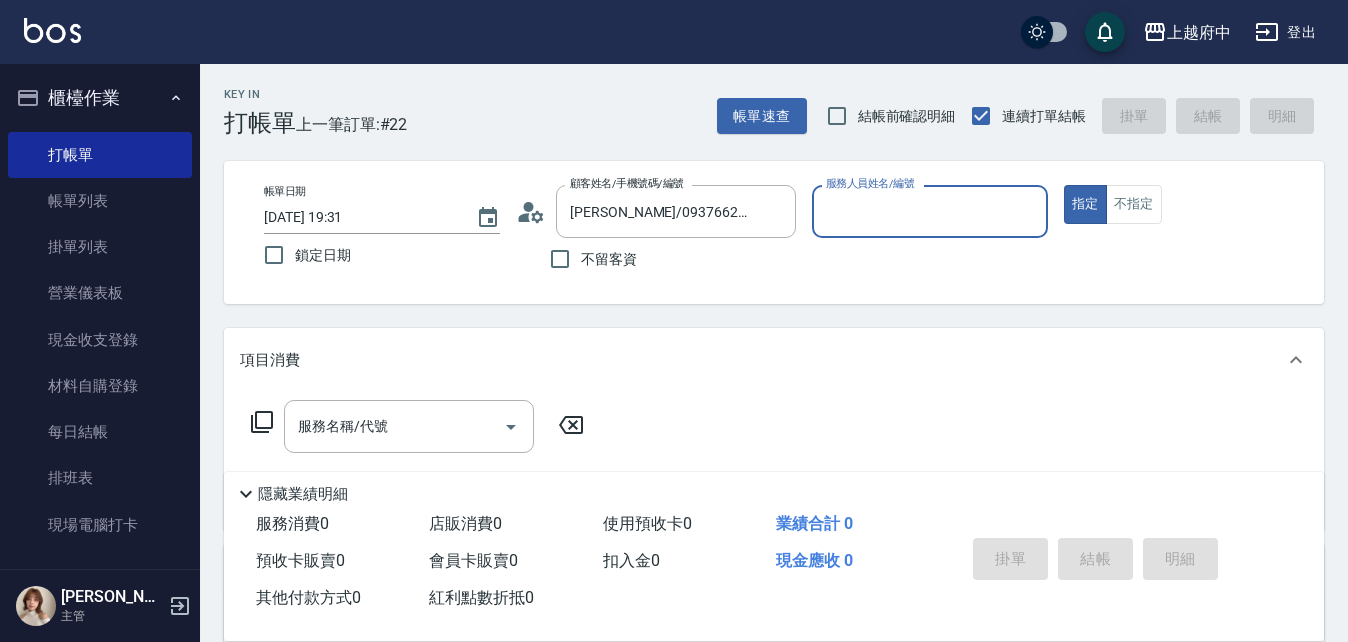 type on "Mona-11" 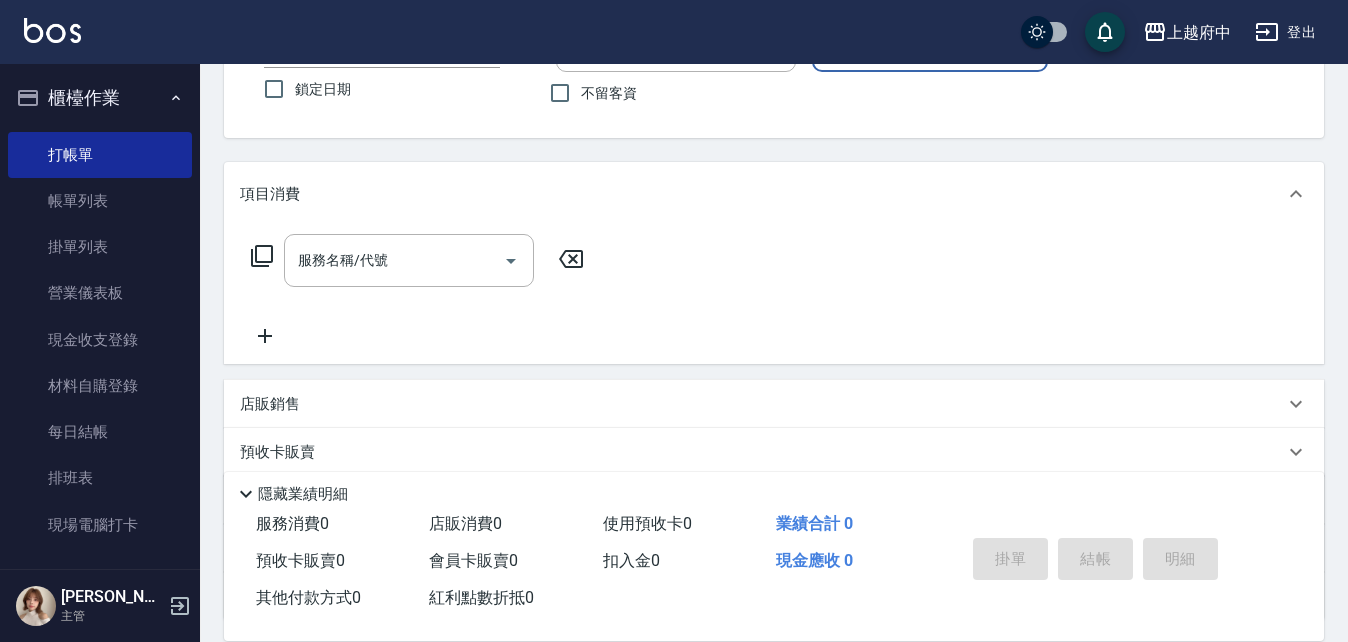 scroll, scrollTop: 200, scrollLeft: 0, axis: vertical 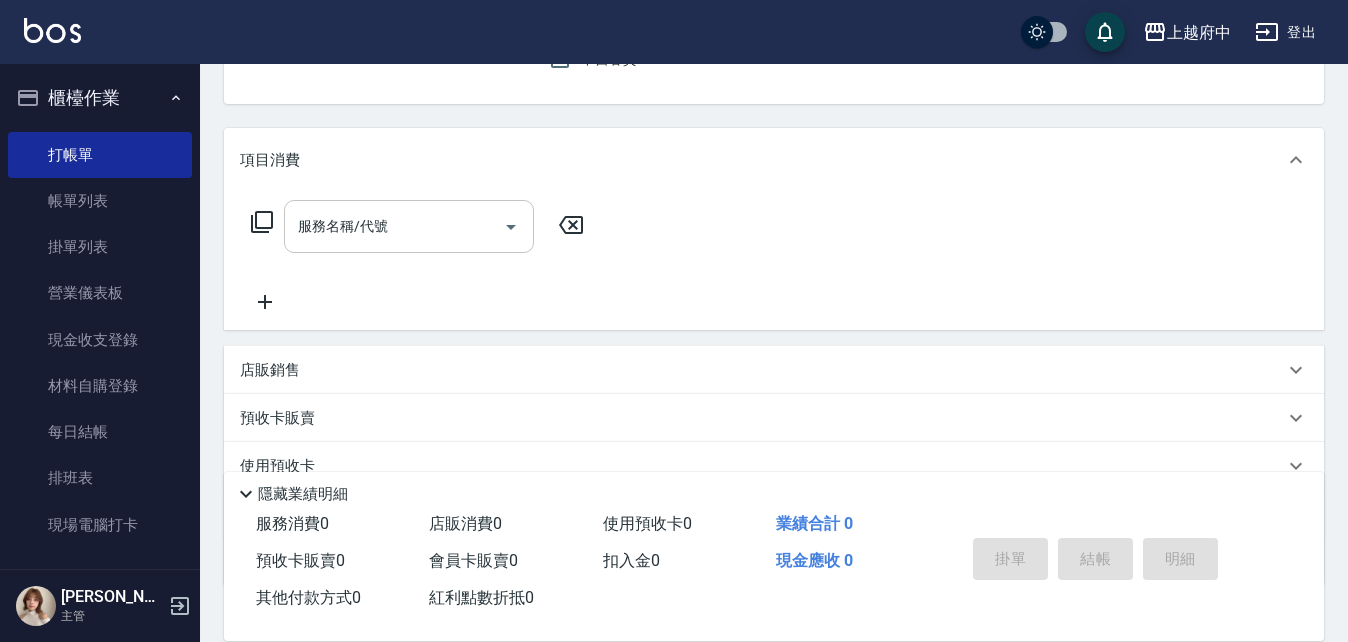 click on "服務名稱/代號 服務名稱/代號" at bounding box center (409, 226) 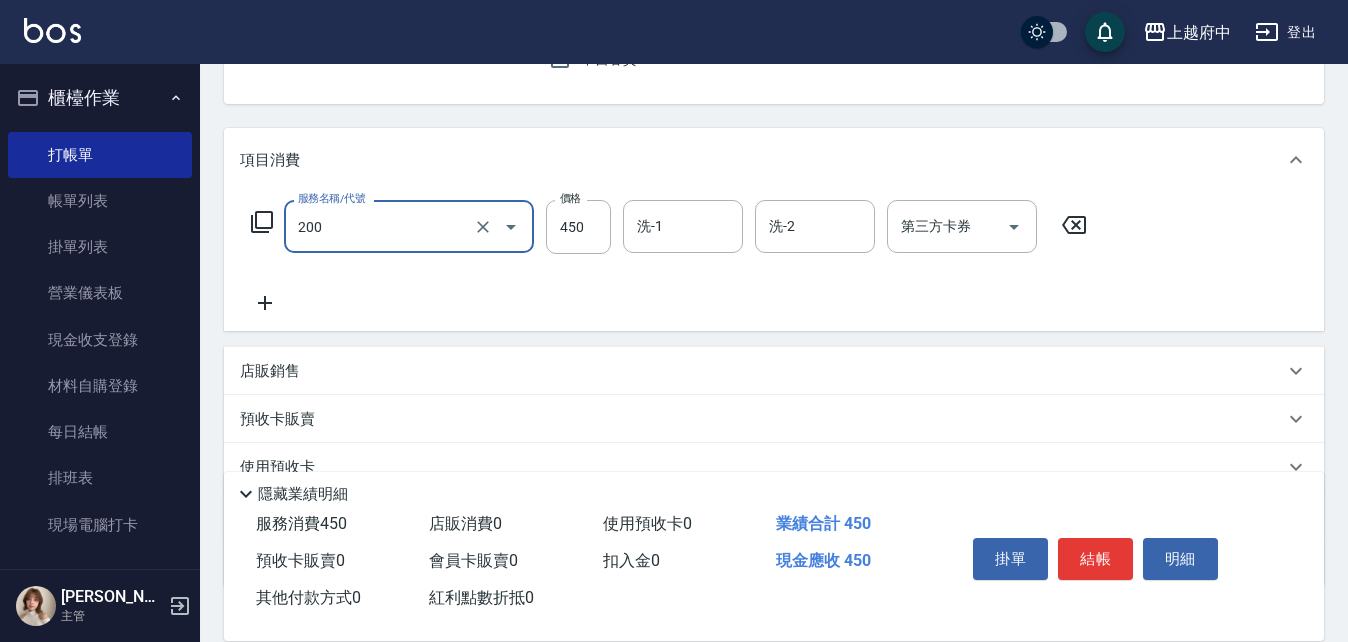 type on "有機洗髮(200)" 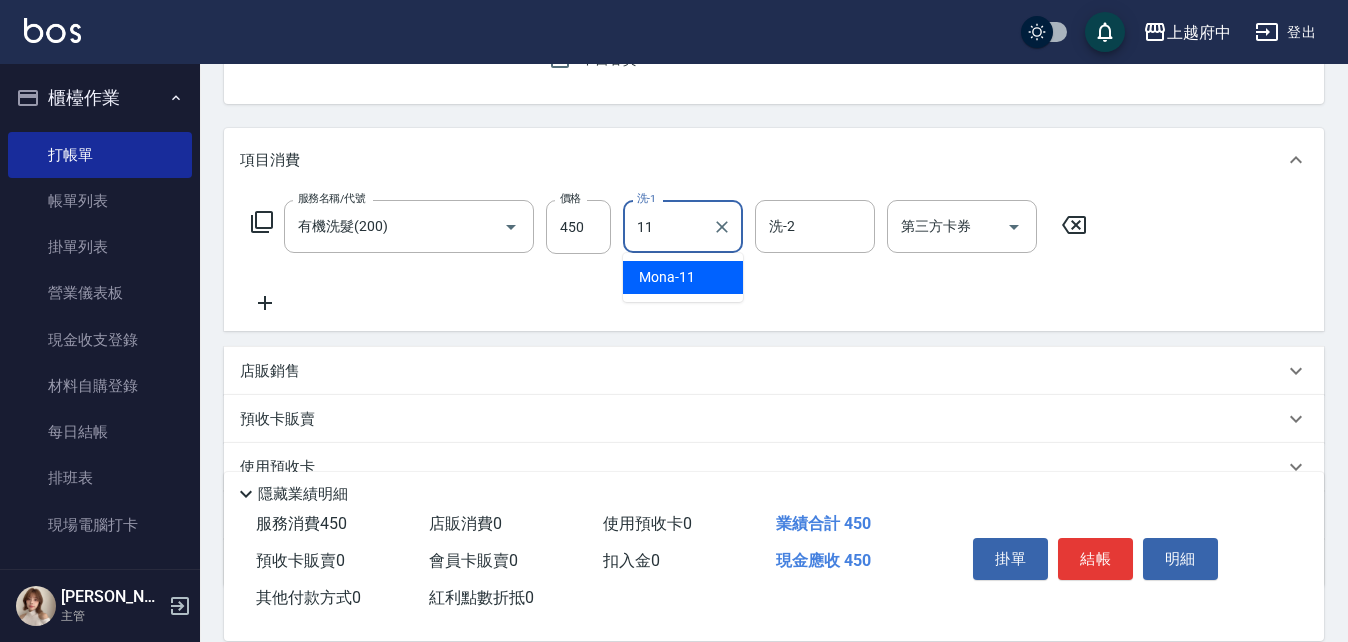 type on "Mona-11" 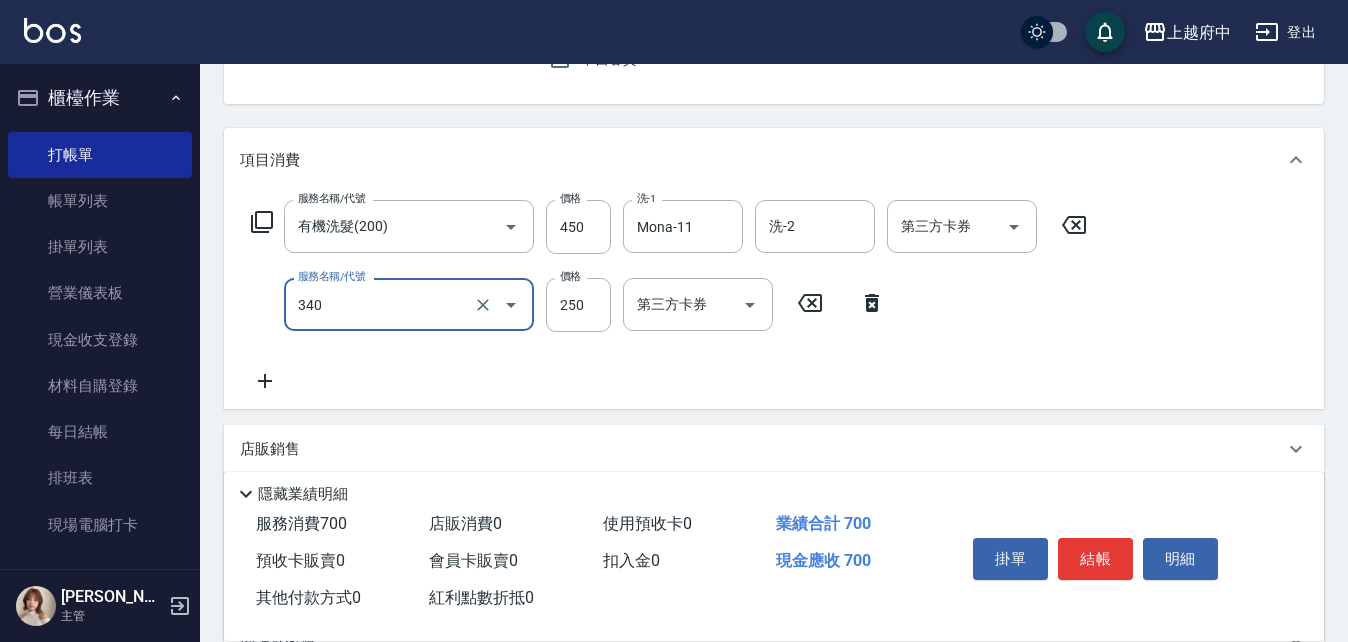 type on "剪髮(340)" 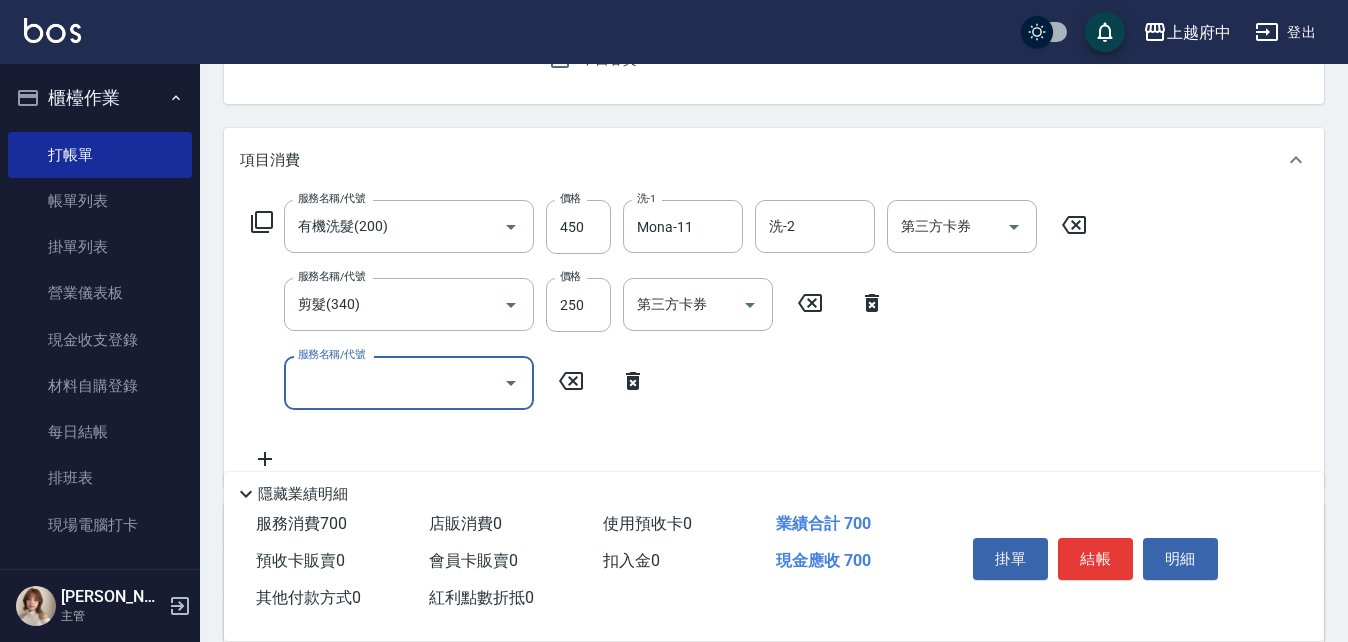 click 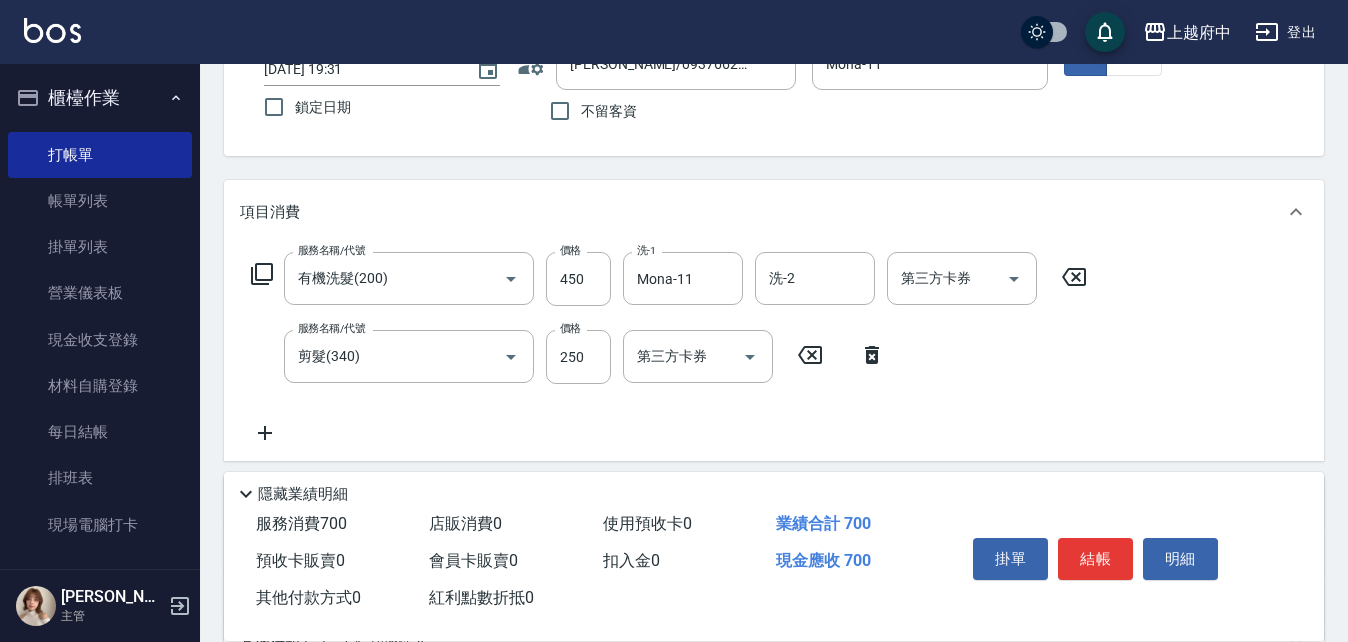 scroll, scrollTop: 200, scrollLeft: 0, axis: vertical 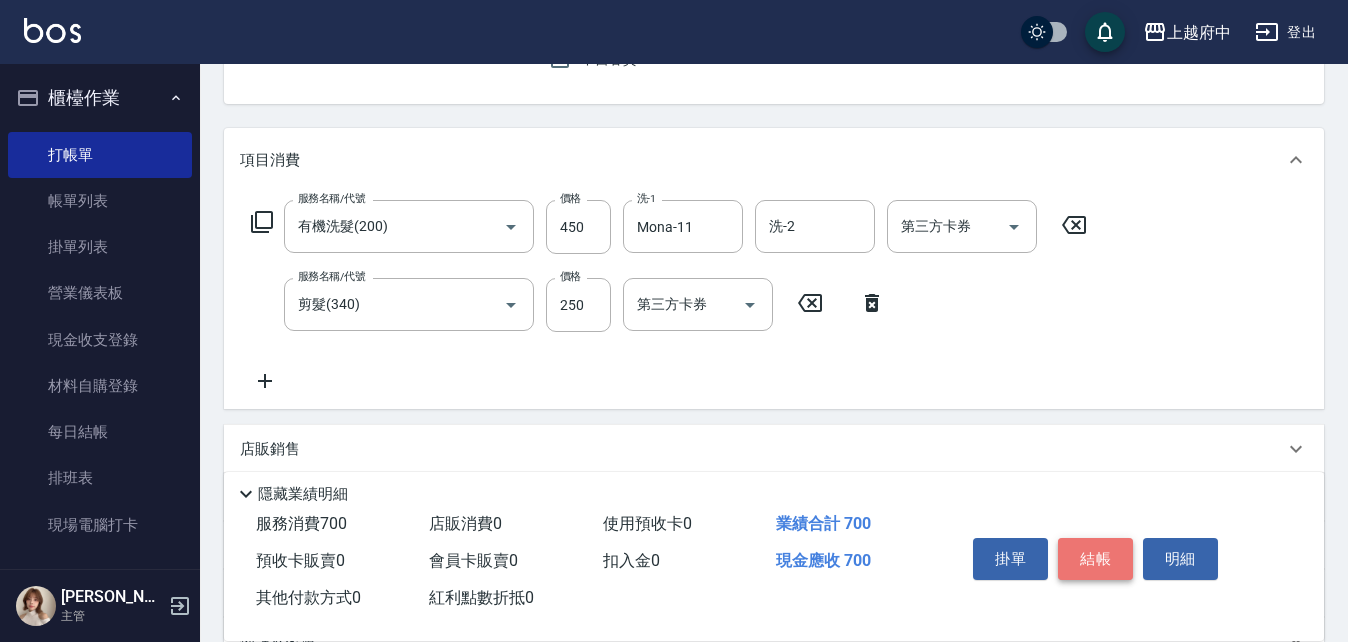 click on "結帳" at bounding box center (1095, 559) 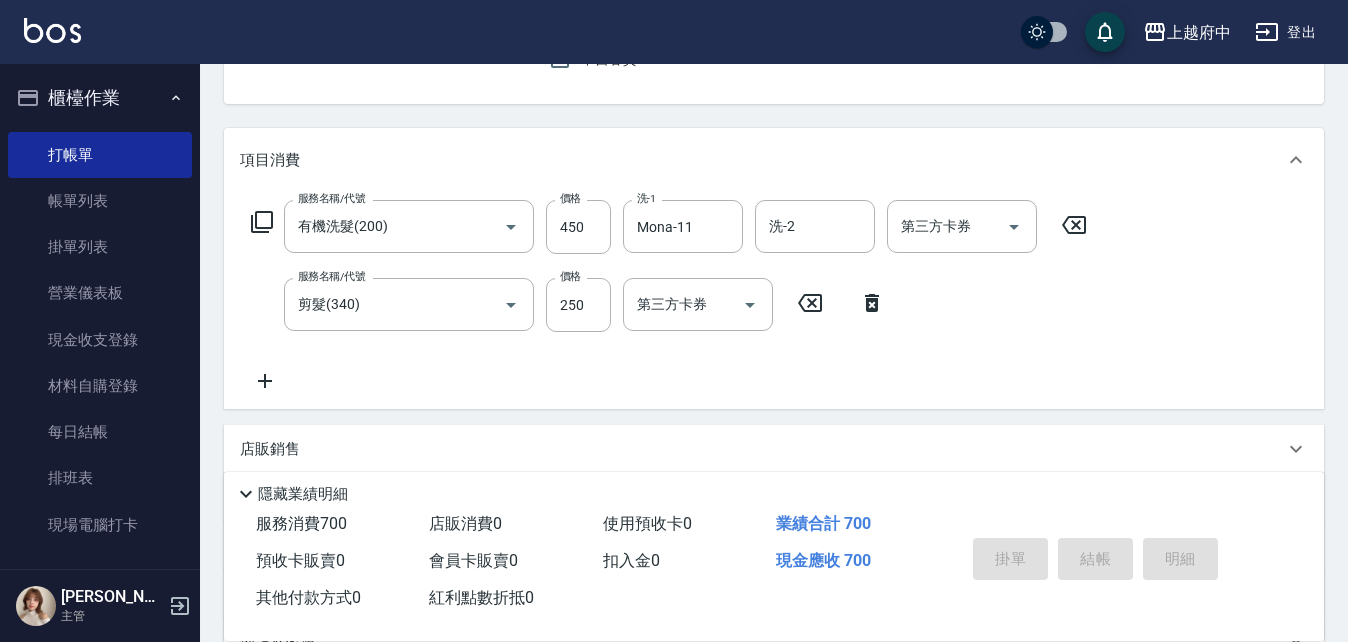 type on "2025/07/11 19:33" 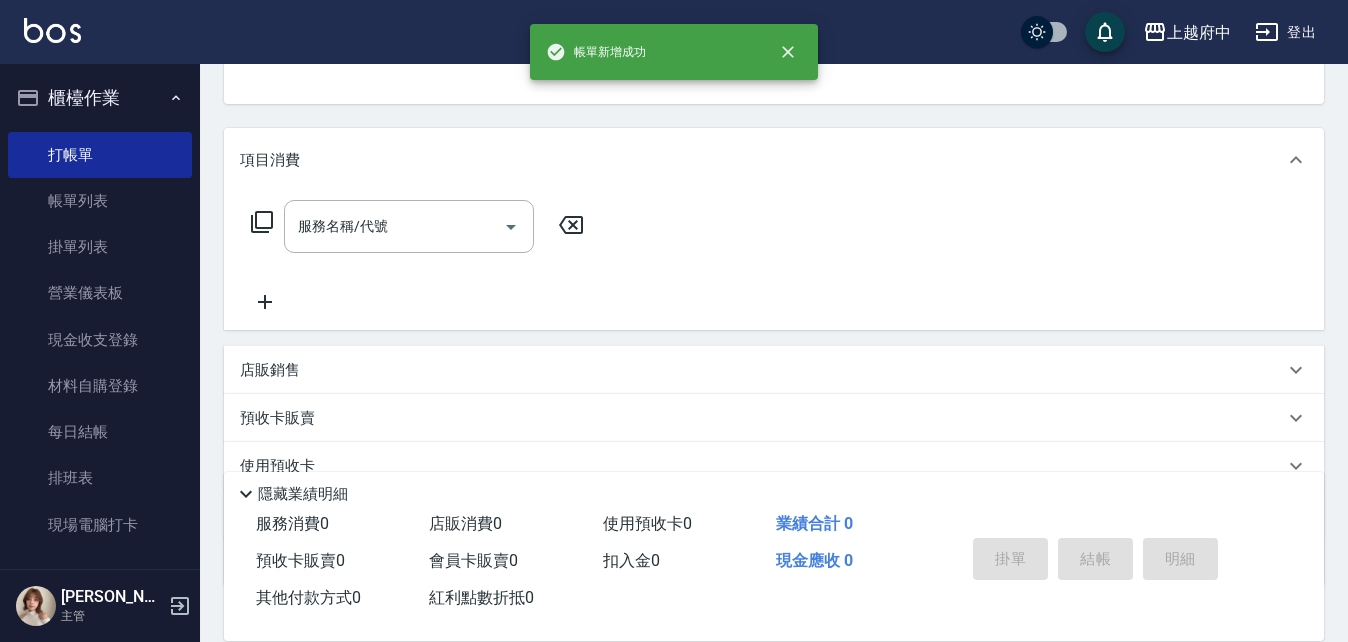 scroll, scrollTop: 194, scrollLeft: 0, axis: vertical 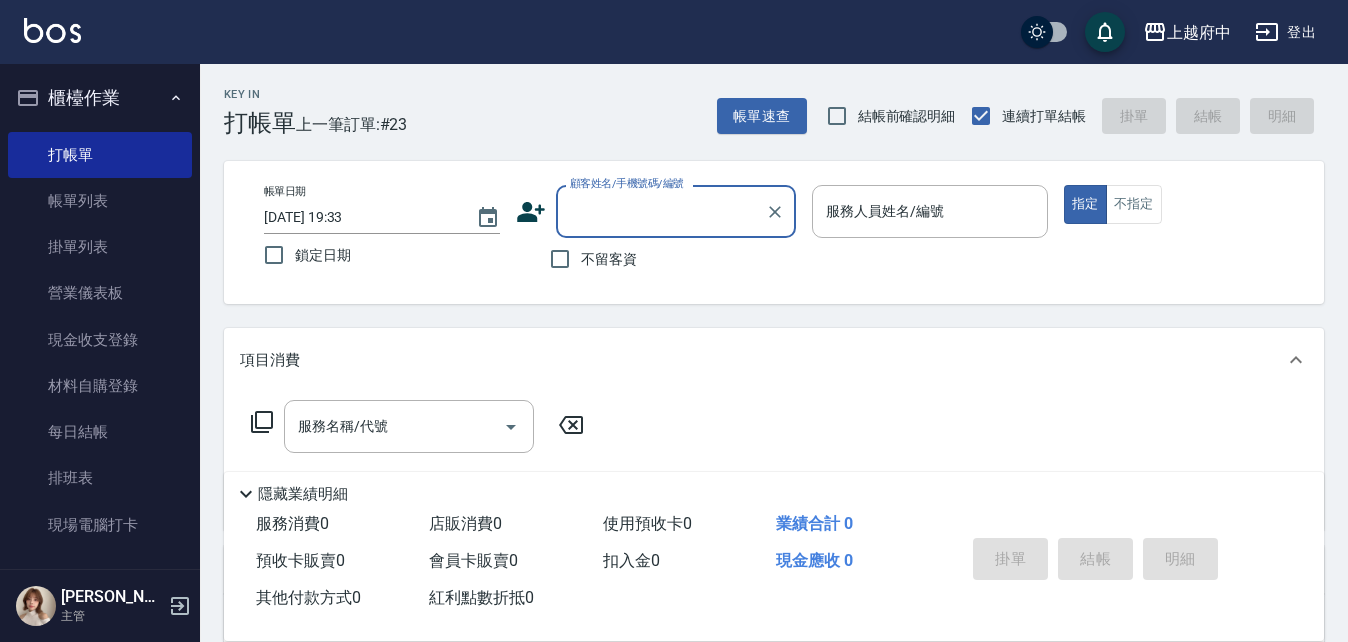 click 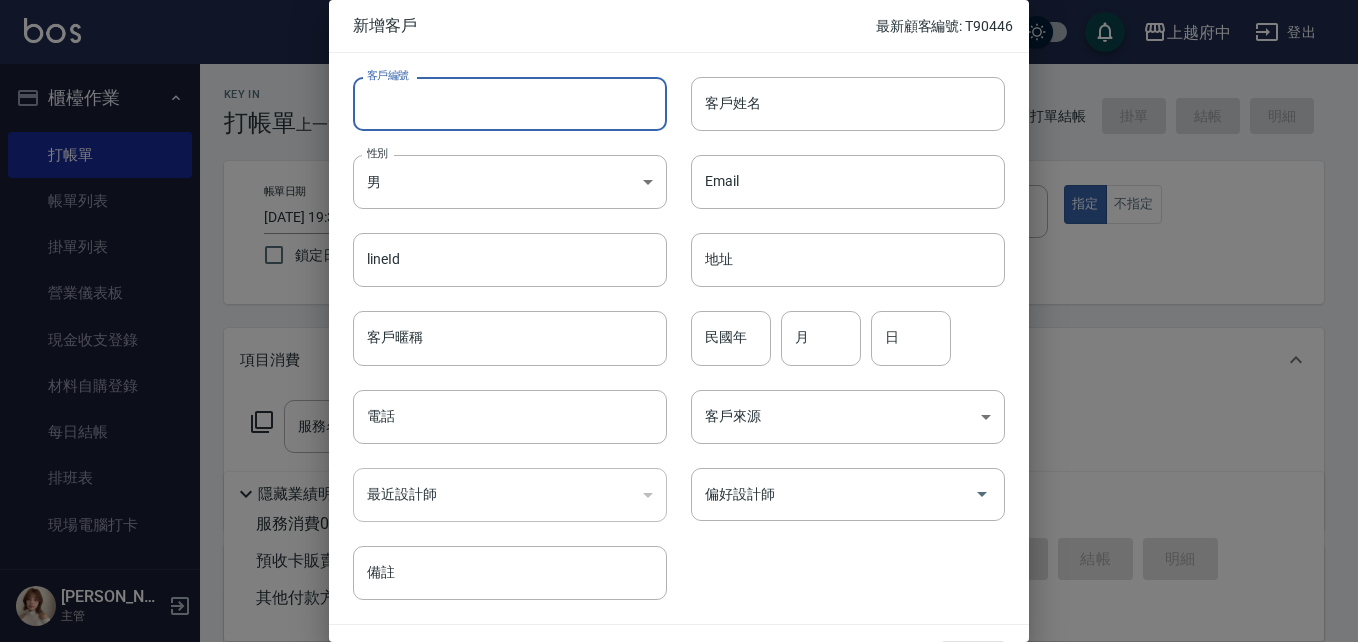 click on "客戶編號" at bounding box center (510, 104) 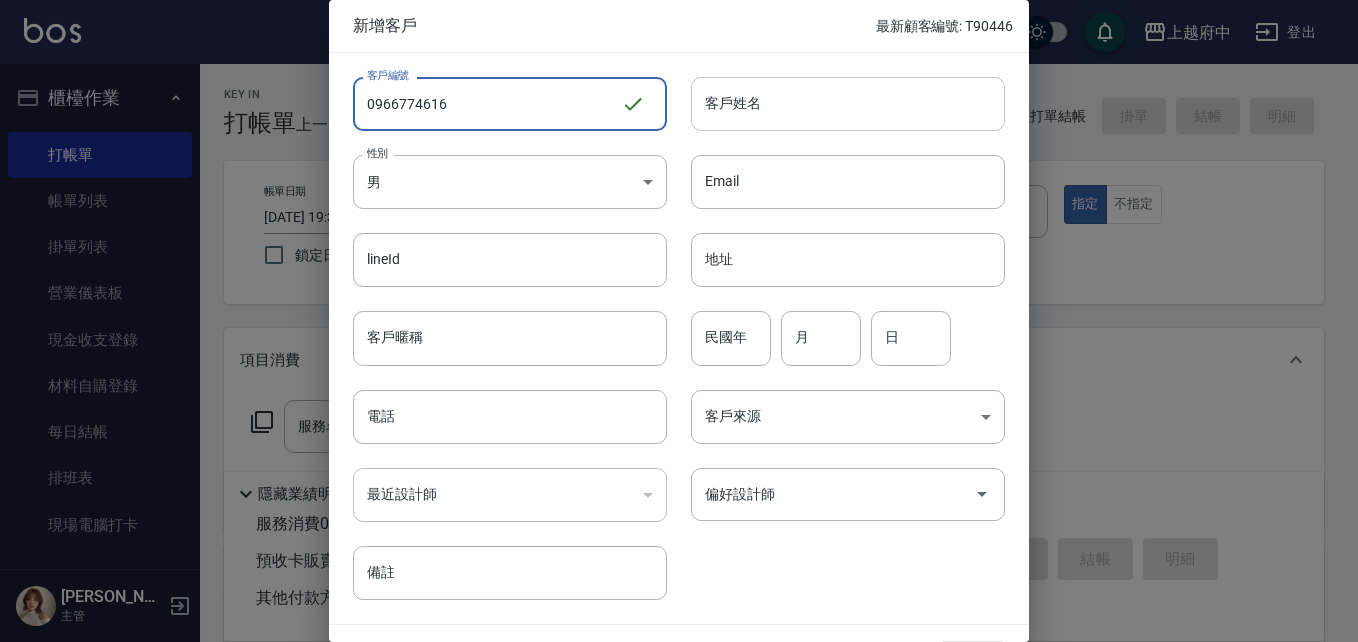 type on "0966774616" 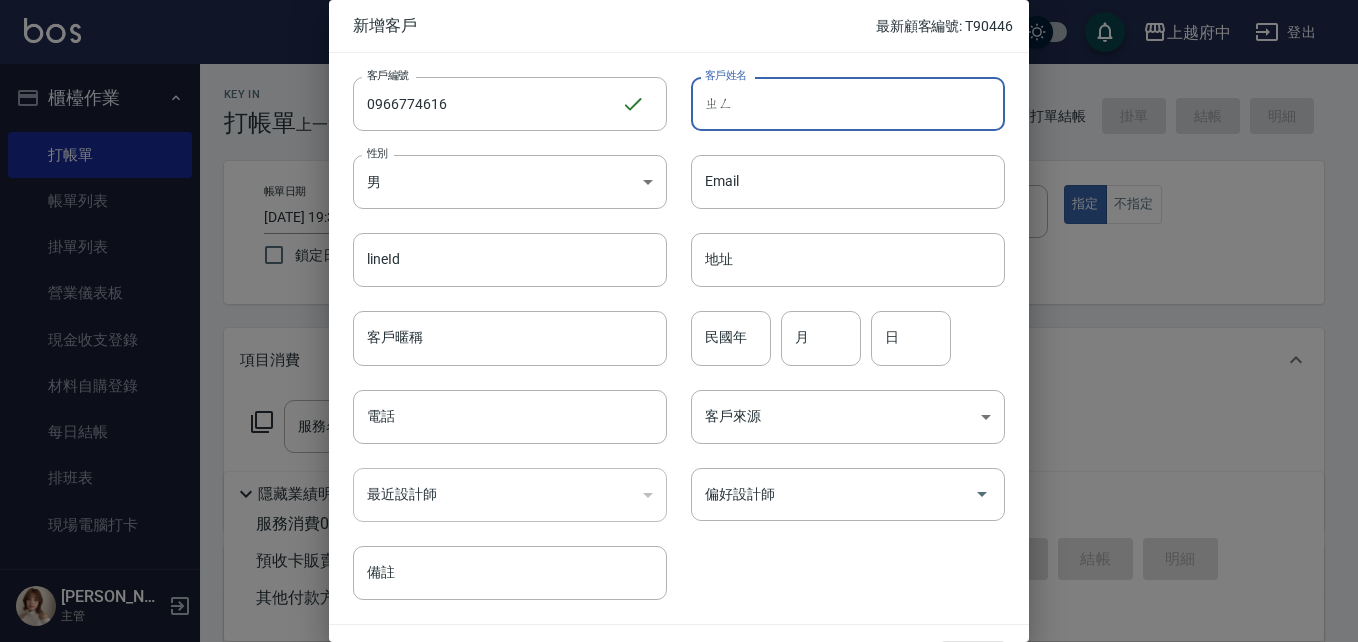 type on "正" 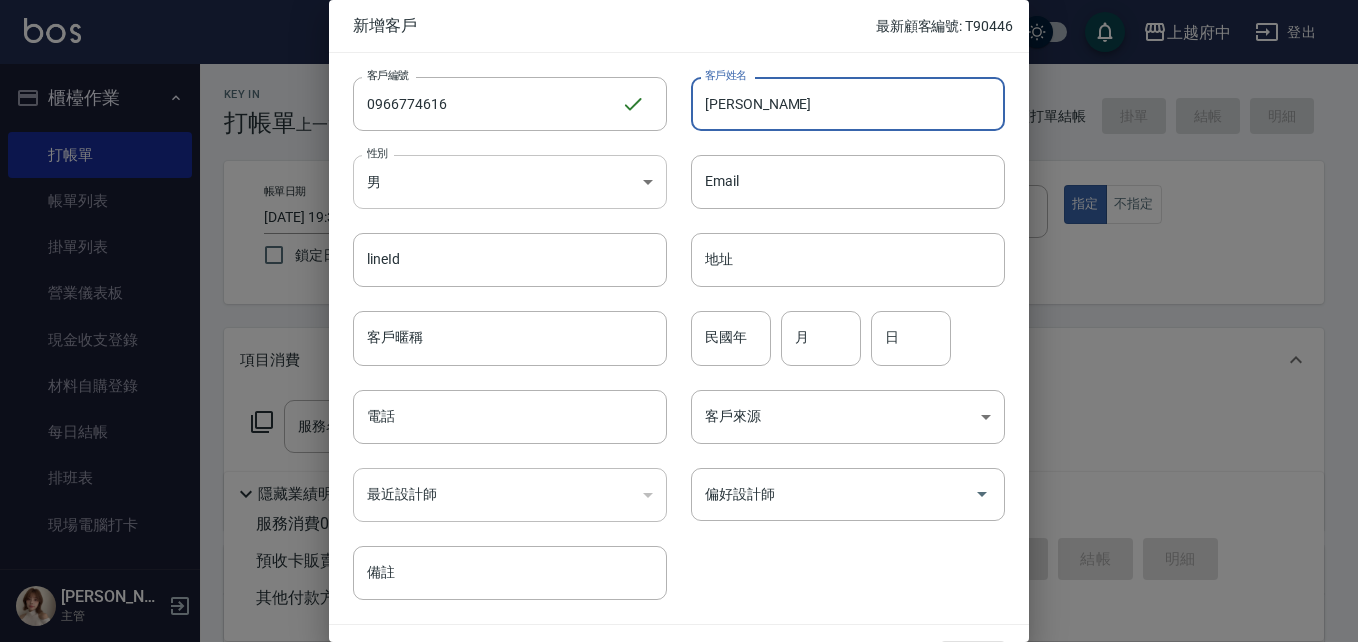 type on "[PERSON_NAME]" 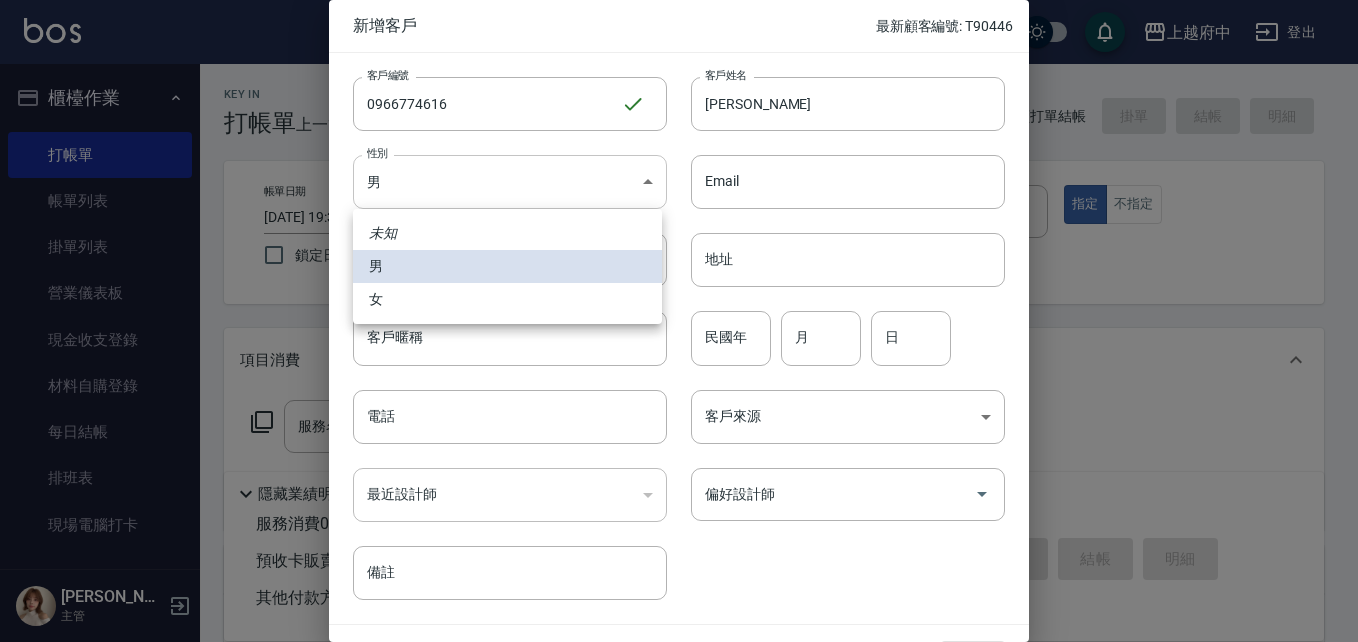 click on "上越府中 登出 櫃檯作業 打帳單 帳單列表 掛單列表 營業儀表板 現金收支登錄 材料自購登錄 每日結帳 排班表 現場電腦打卡 預約管理 預約管理 單日預約紀錄 單週預約紀錄 報表及分析 報表目錄 消費分析儀表板 店家區間累計表 店家日報表 店家排行榜 互助日報表 互助月報表 互助排行榜 互助點數明細 互助業績報表 全店業績分析表 每日業績分析表 營業統計分析表 營業項目月分析表 設計師業績表 設計師日報表 設計師業績分析表 設計師業績月報表 設計師抽成報表 設計師排行榜 商品銷售排行榜 商品消耗明細 商品進銷貨報表 商品庫存表 商品庫存盤點表 會員卡銷售報表 服務扣項明細表 單一服務項目查詢 店販抽成明細 店販分類抽成明細 顧客入金餘額表 顧客卡券餘額表 每日非現金明細 每日收支明細 收支分類明細表 收支匯款表 非現金明細對帳單 費用分析表 Annie" at bounding box center [679, 489] 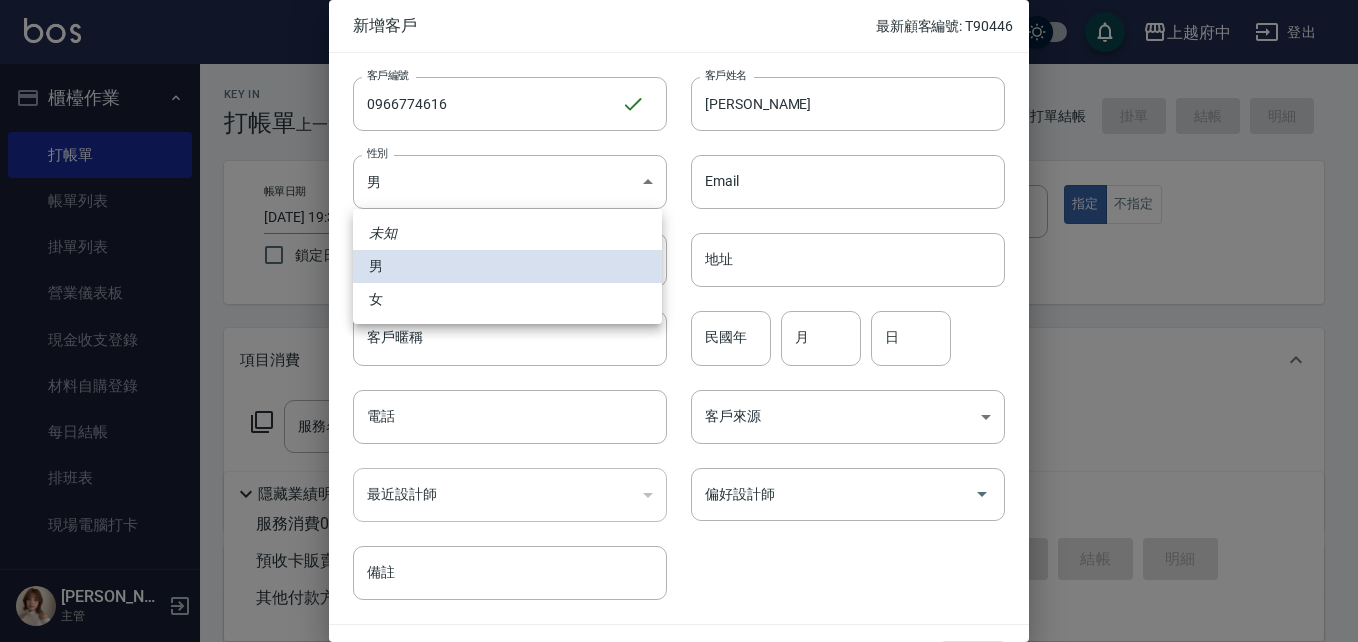 click on "女" at bounding box center (507, 299) 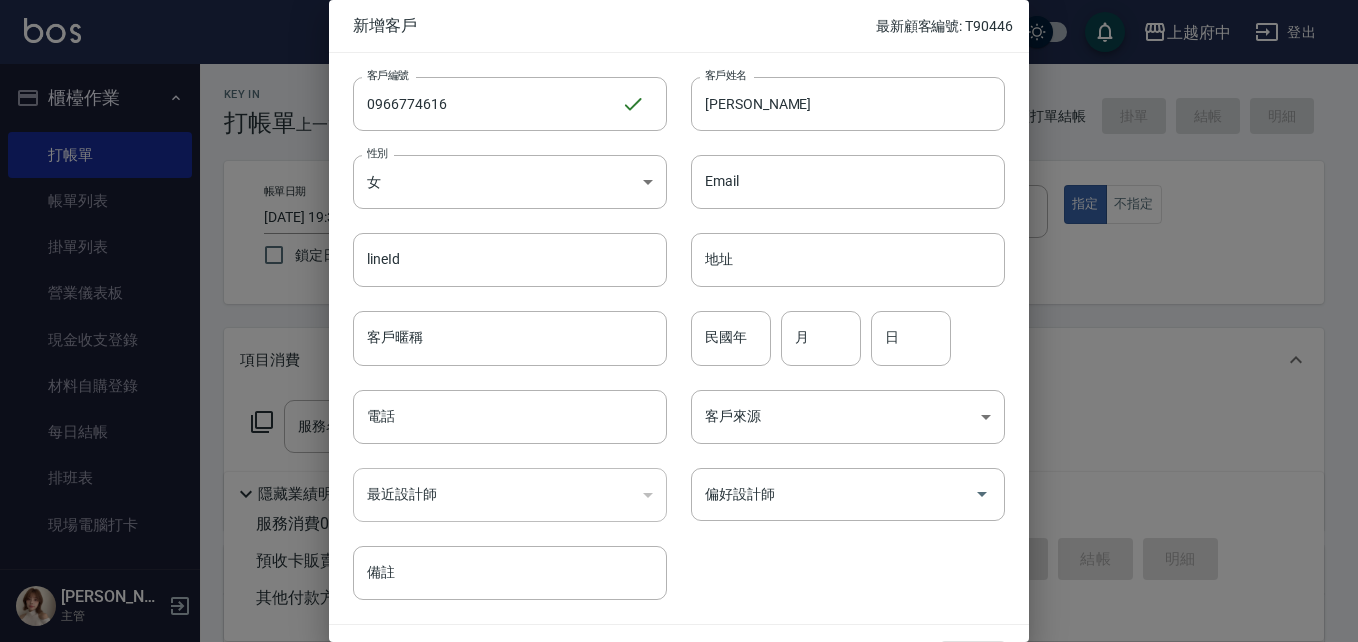 scroll, scrollTop: 51, scrollLeft: 0, axis: vertical 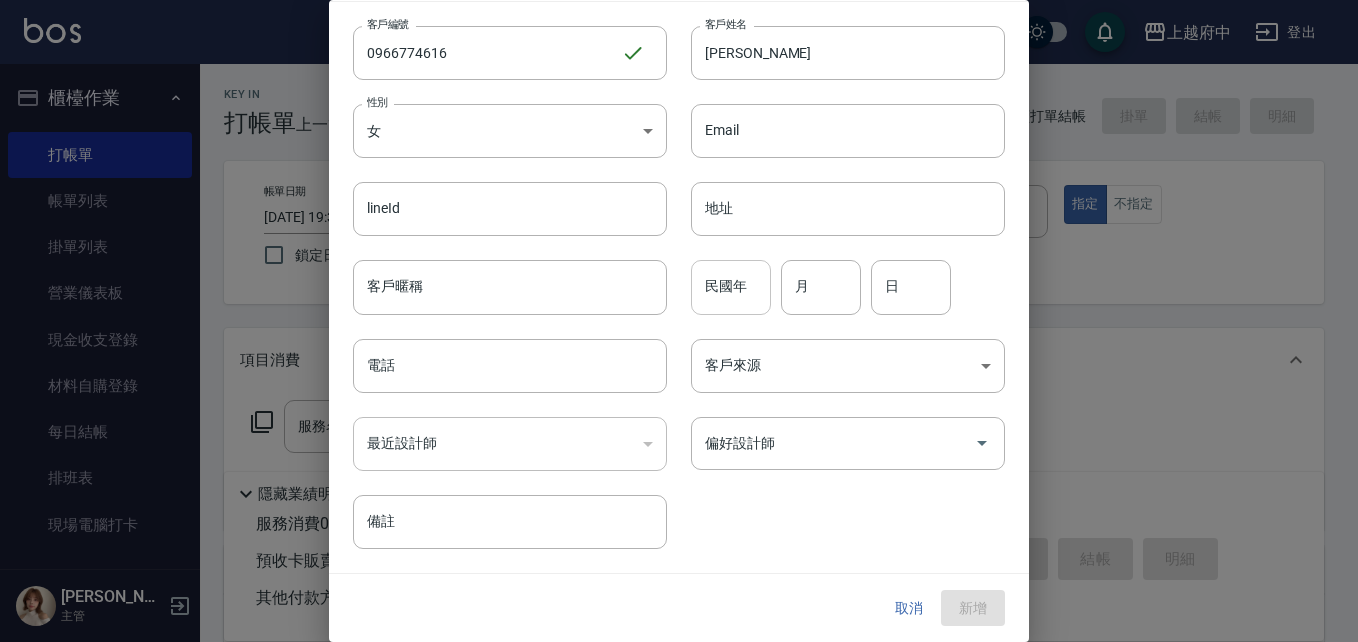 click on "民國年" at bounding box center (731, 287) 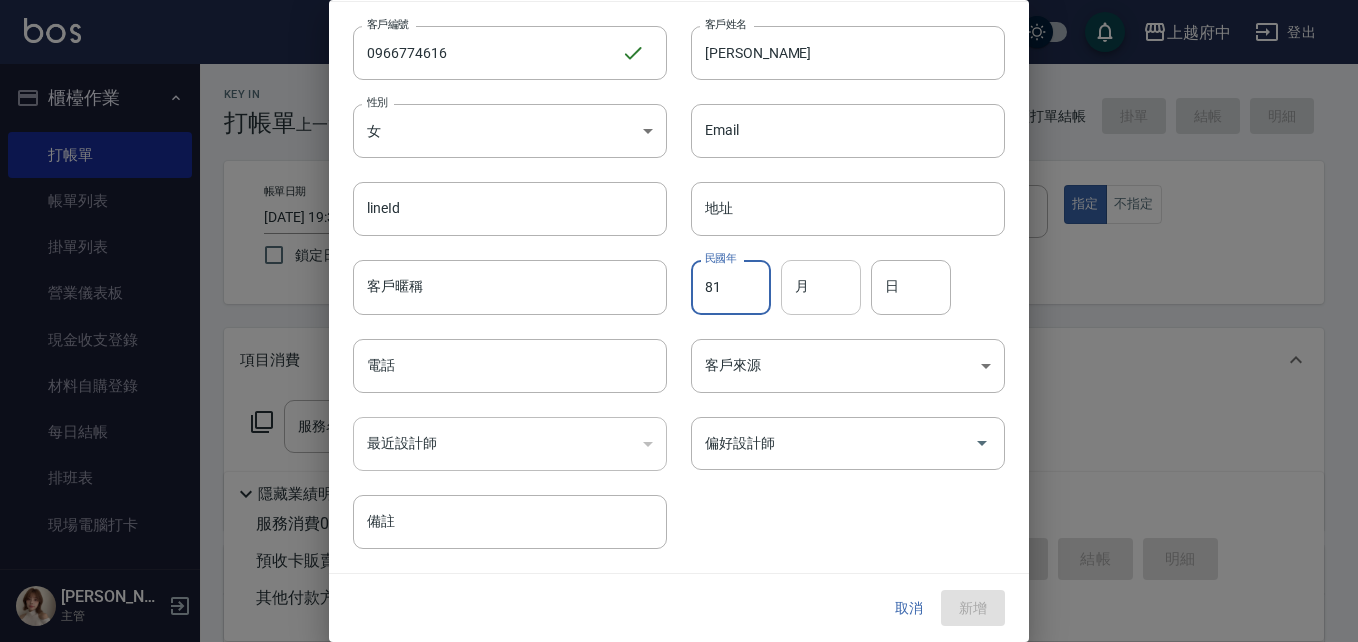 type on "81" 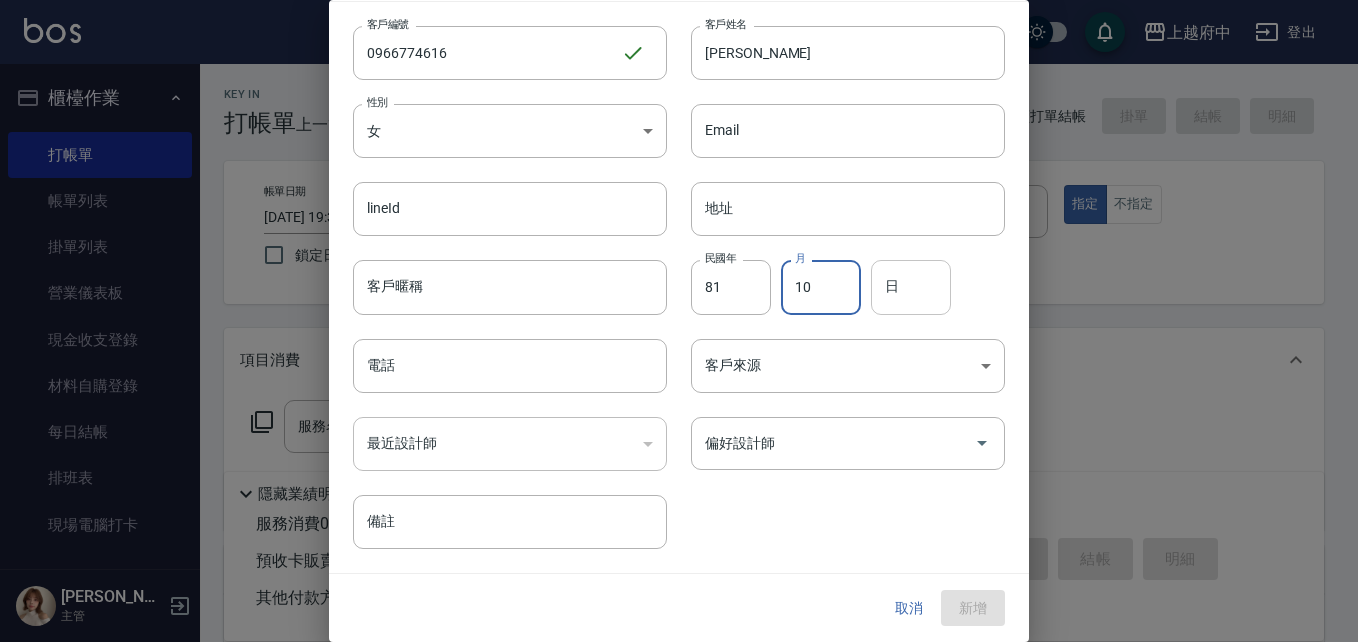 type on "10" 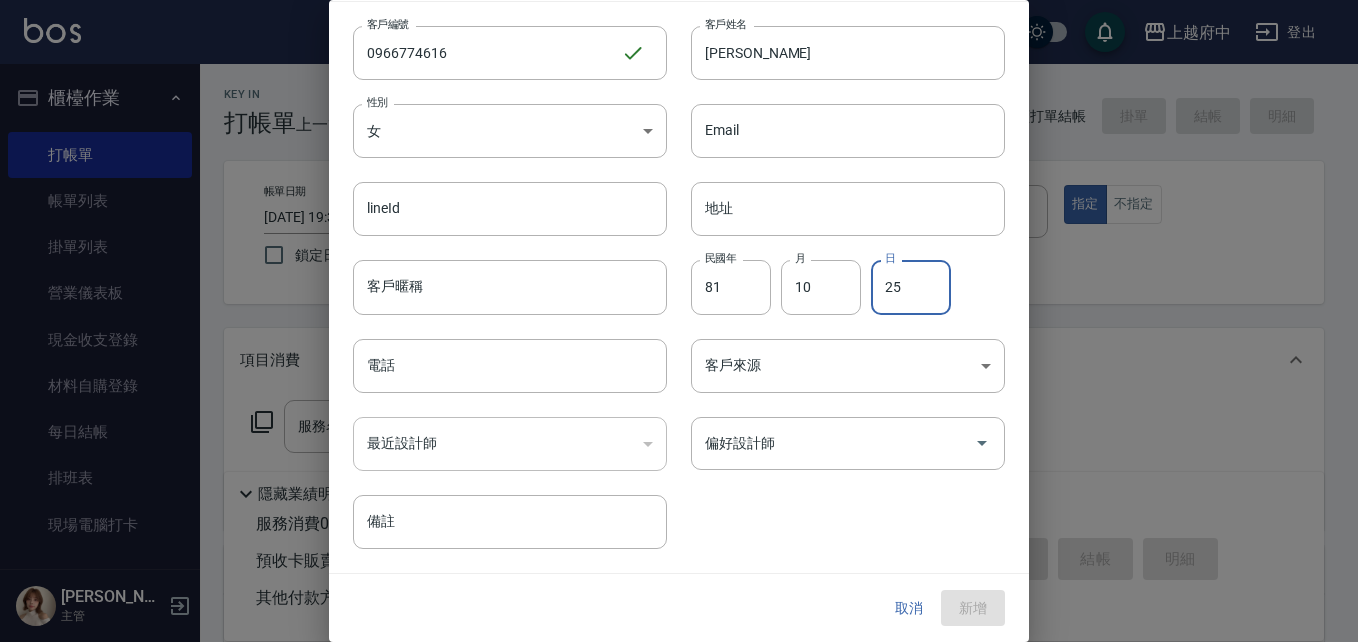 type on "25" 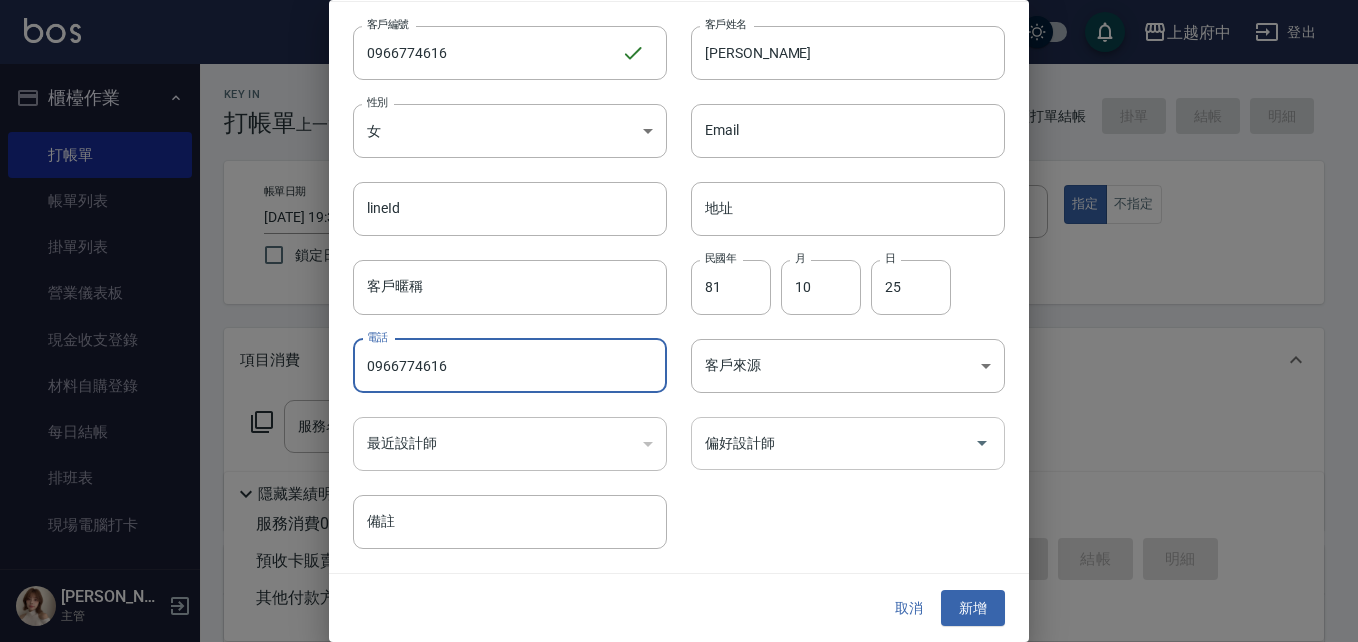 type on "0966774616" 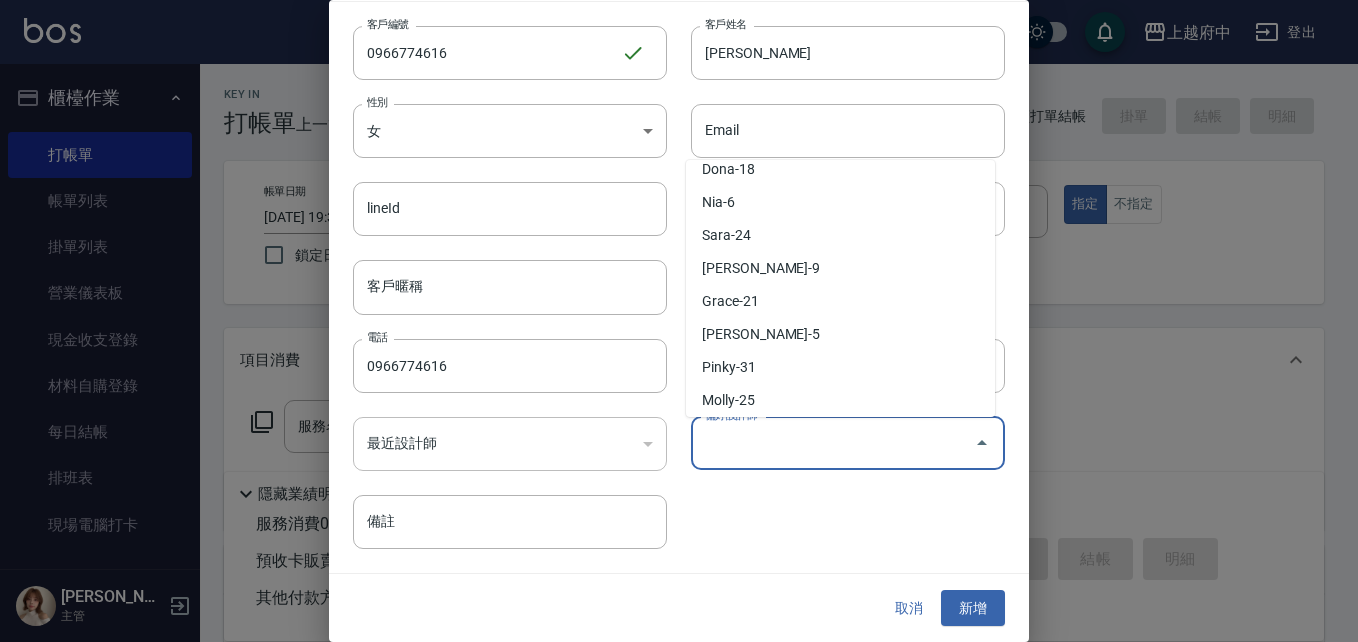 scroll, scrollTop: 200, scrollLeft: 0, axis: vertical 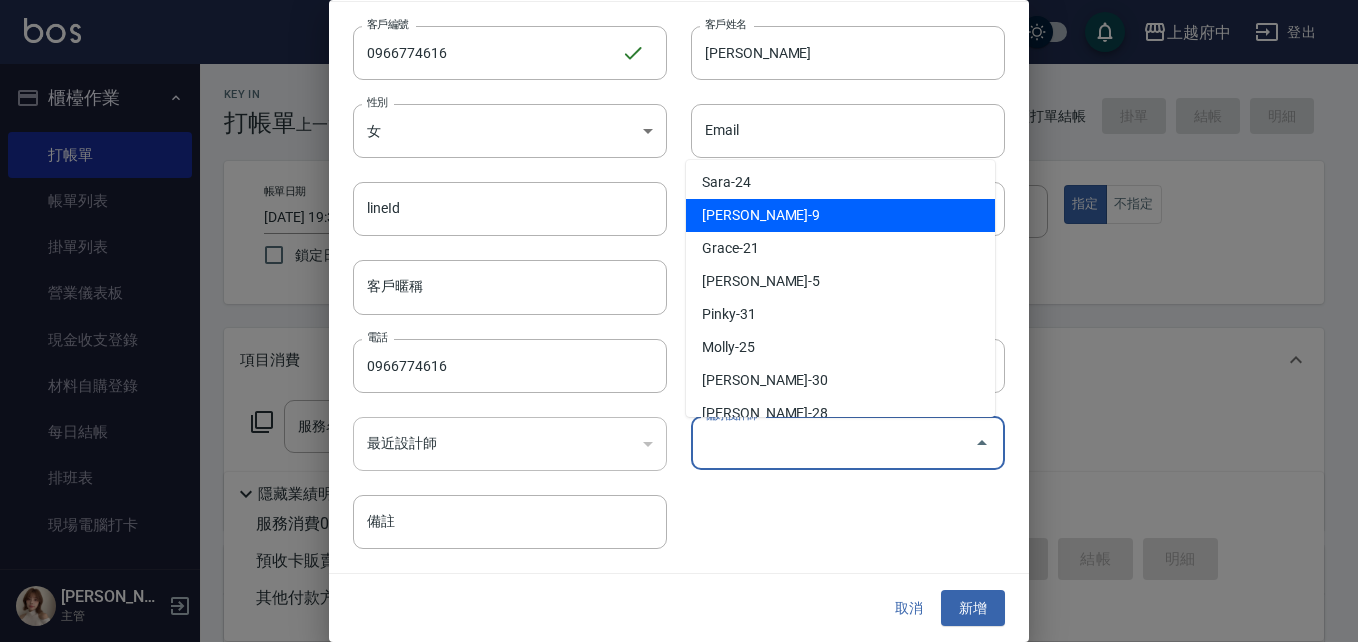 click on "[PERSON_NAME]-9" at bounding box center (840, 215) 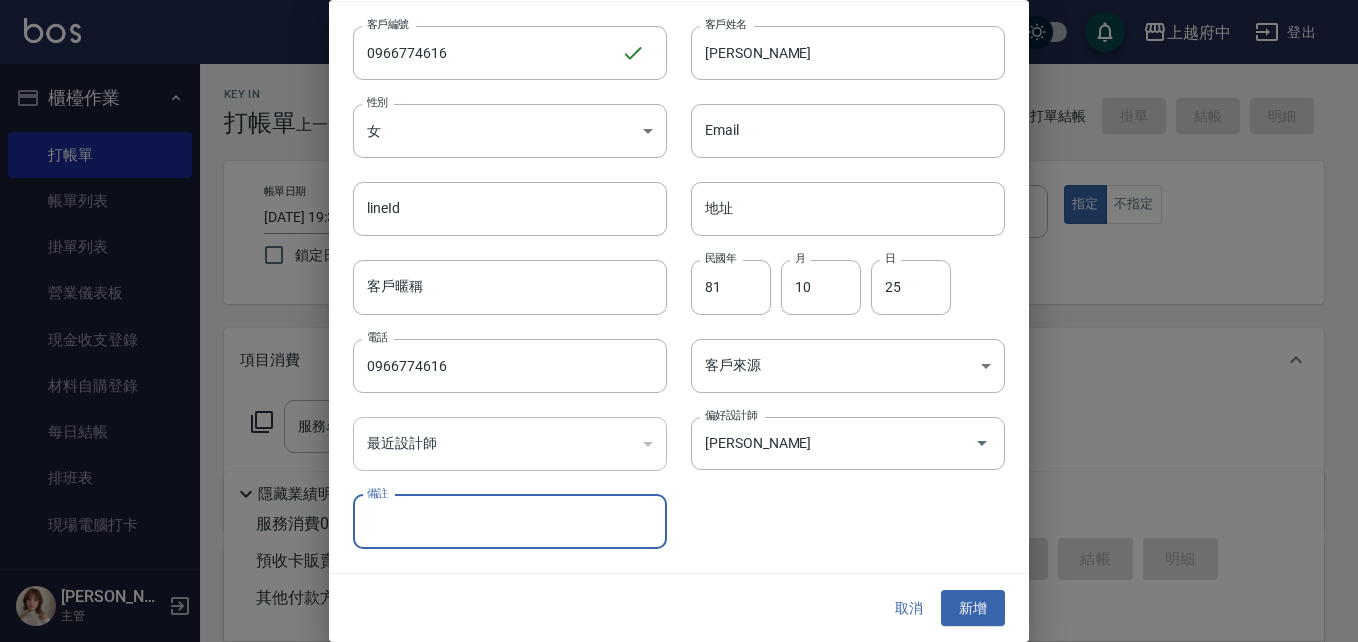 click on "客戶編號 0966774616 ​ 客戶編號 客戶姓名 鄭淇文 客戶姓名 性別 女 FEMALE 性別 Email Email lineId lineId 地址 地址 客戶暱稱 客戶暱稱 民國年 81 民國年 月 10 月 日 25 日 電話 0966774616 電話 客戶來源 ​ 客戶來源 最近設計師 ​ 最近設計師 偏好設計師 David 偏好設計師 備註 備註" at bounding box center (667, 275) 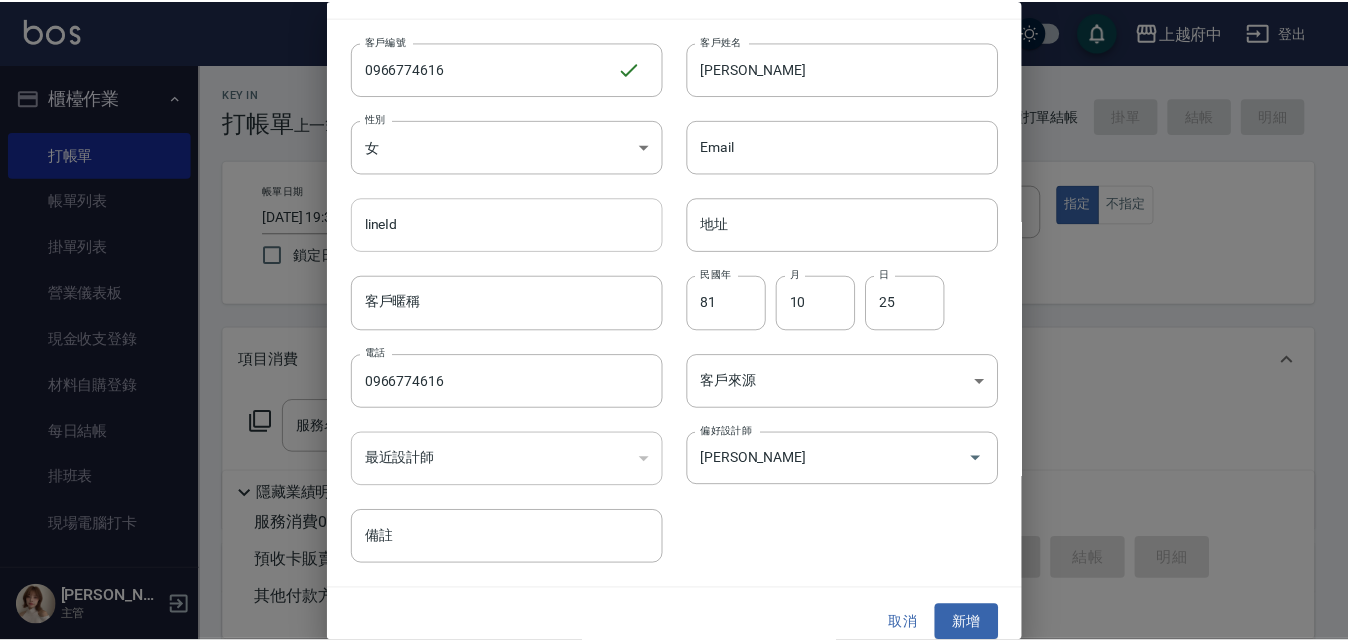 scroll, scrollTop: 51, scrollLeft: 0, axis: vertical 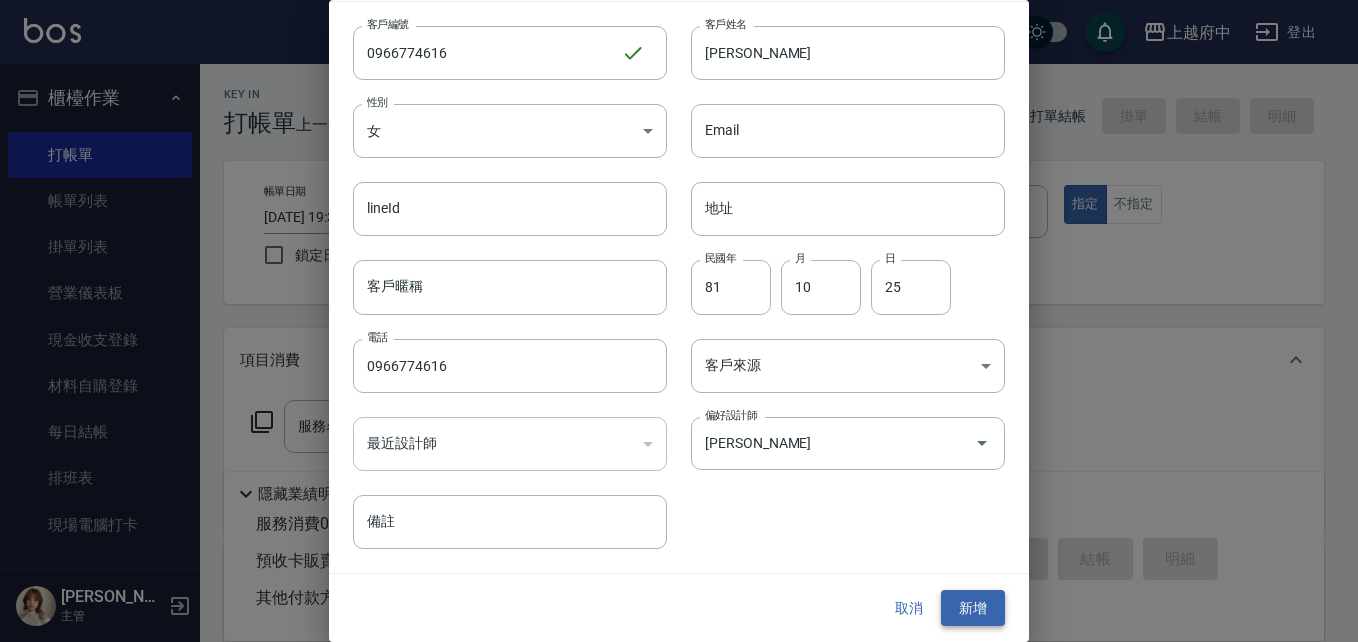 click on "新增" at bounding box center (973, 608) 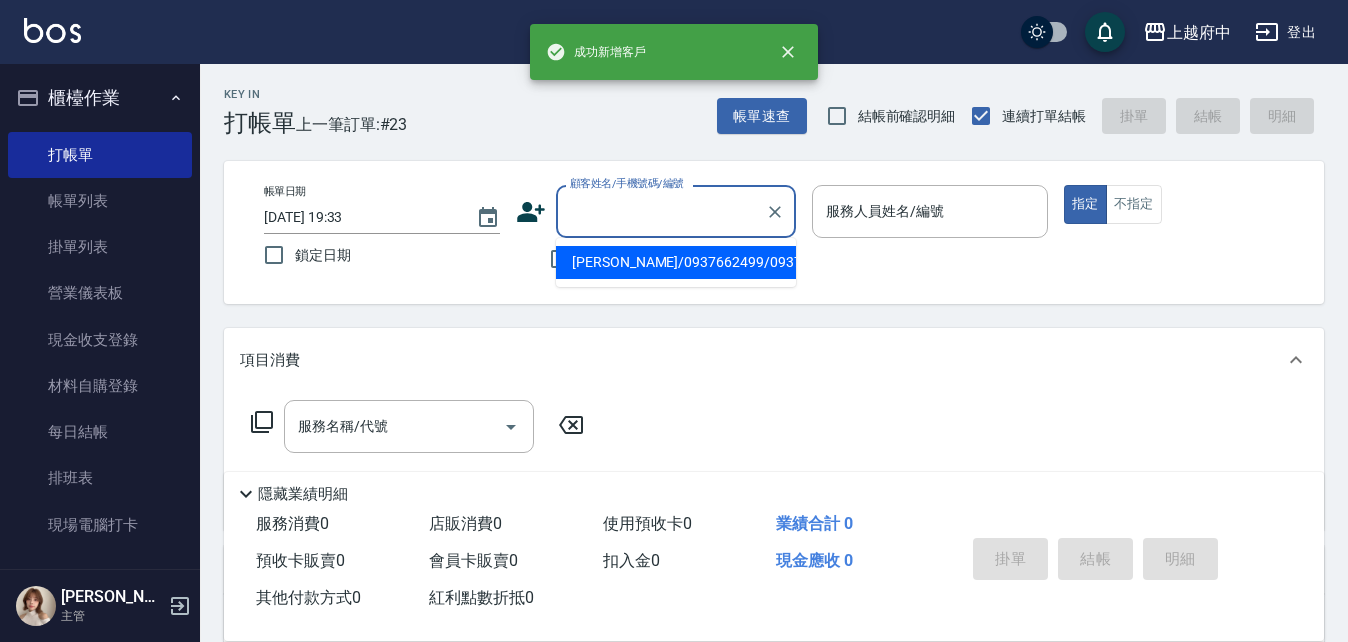 click on "顧客姓名/手機號碼/編號" at bounding box center (661, 211) 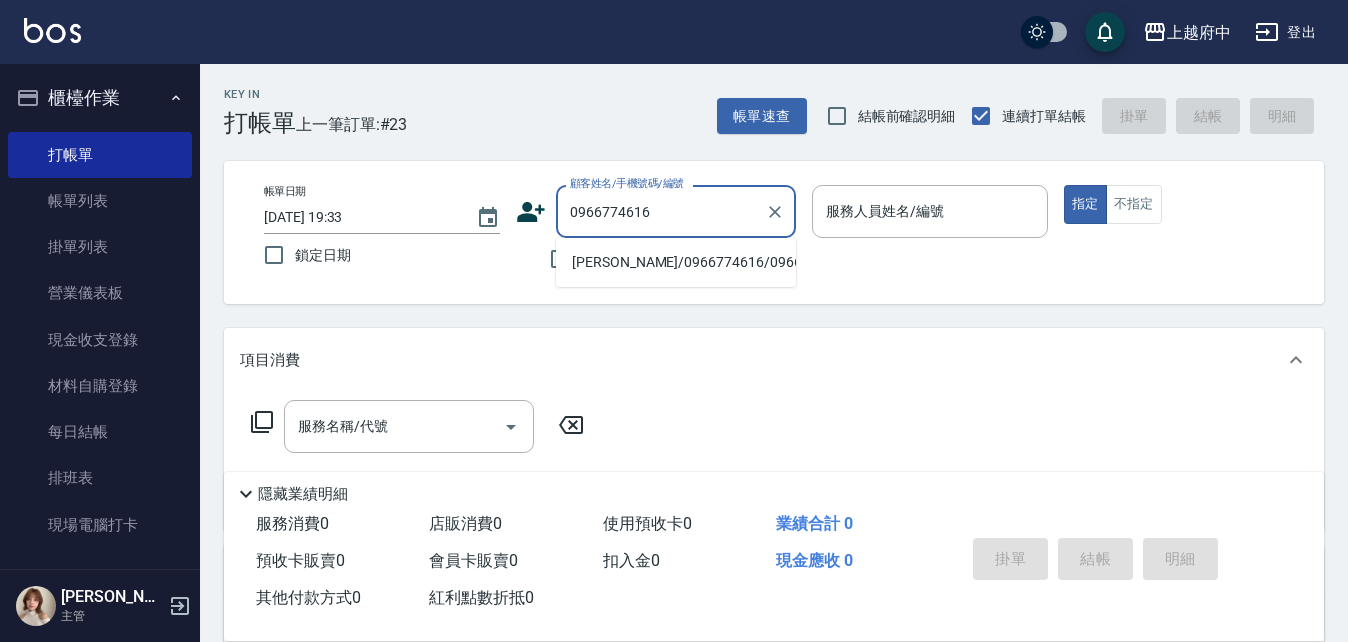 click on "[PERSON_NAME]/0966774616/0966774616" at bounding box center [676, 262] 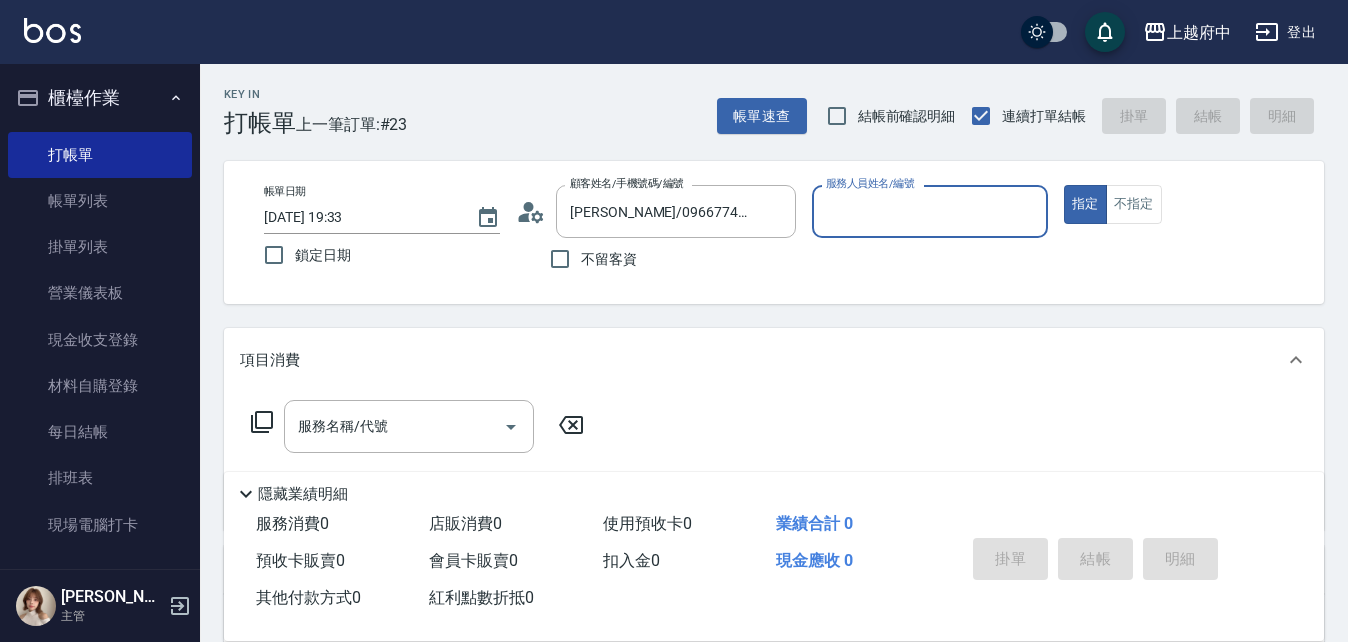type on "[PERSON_NAME]-9" 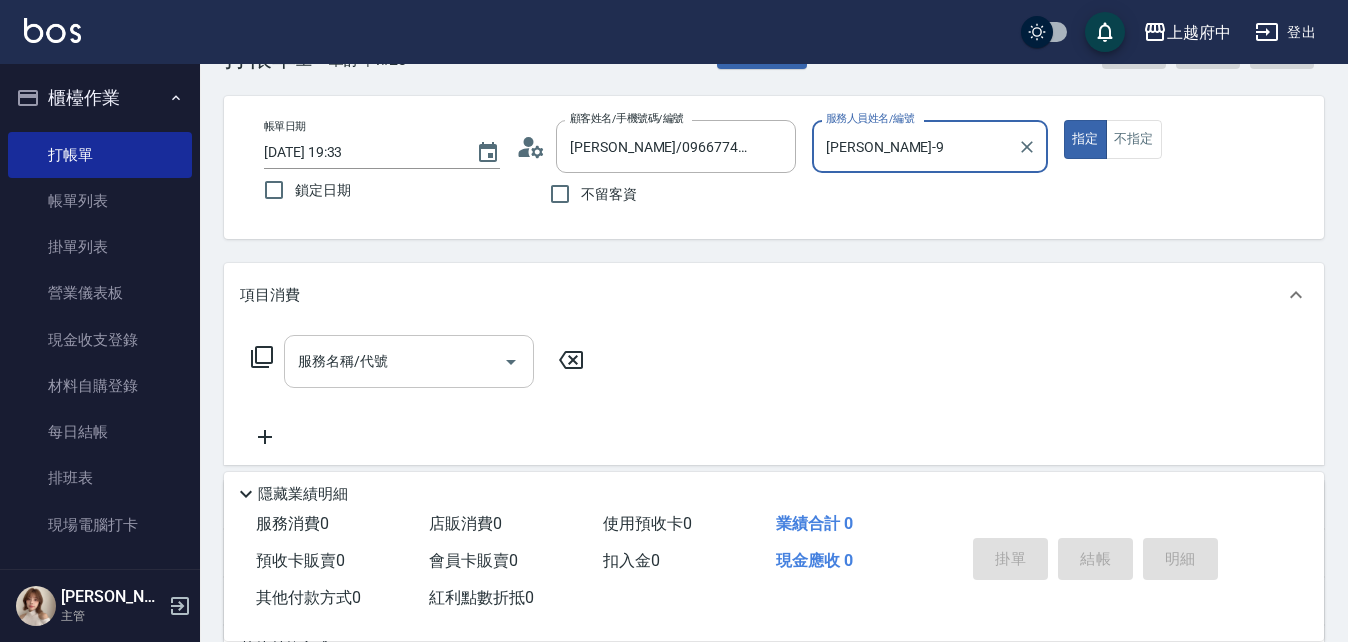 scroll, scrollTop: 100, scrollLeft: 0, axis: vertical 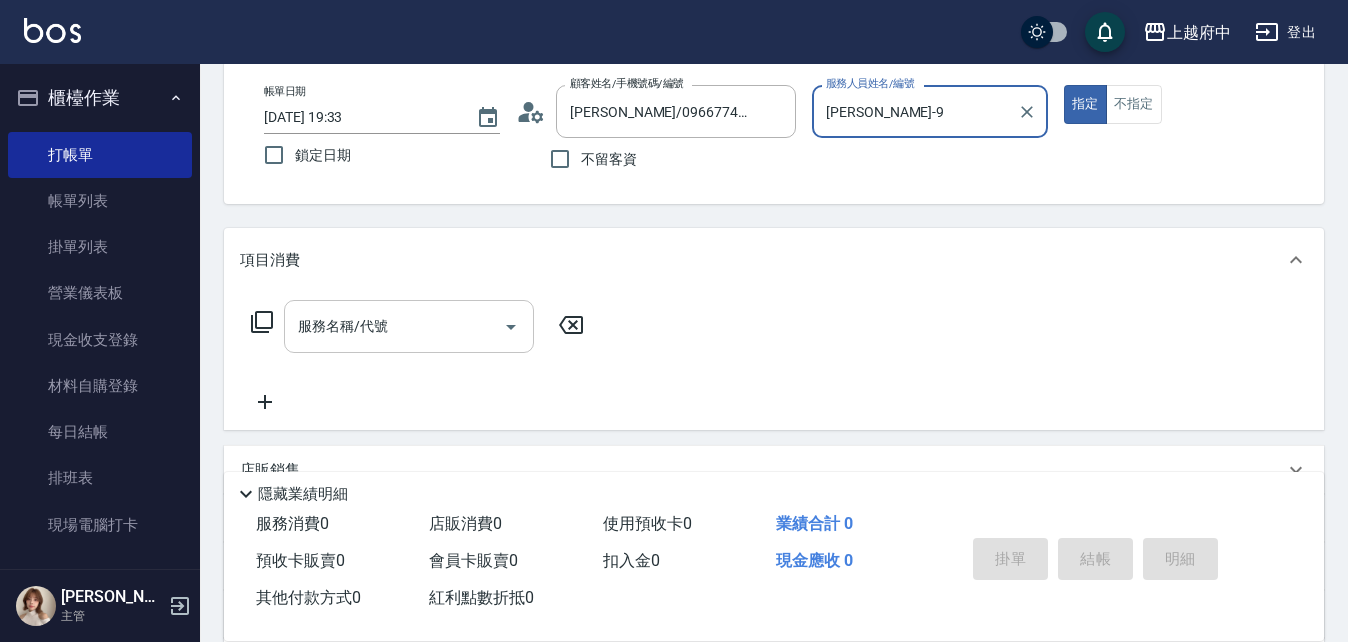 click on "服務名稱/代號" at bounding box center [394, 326] 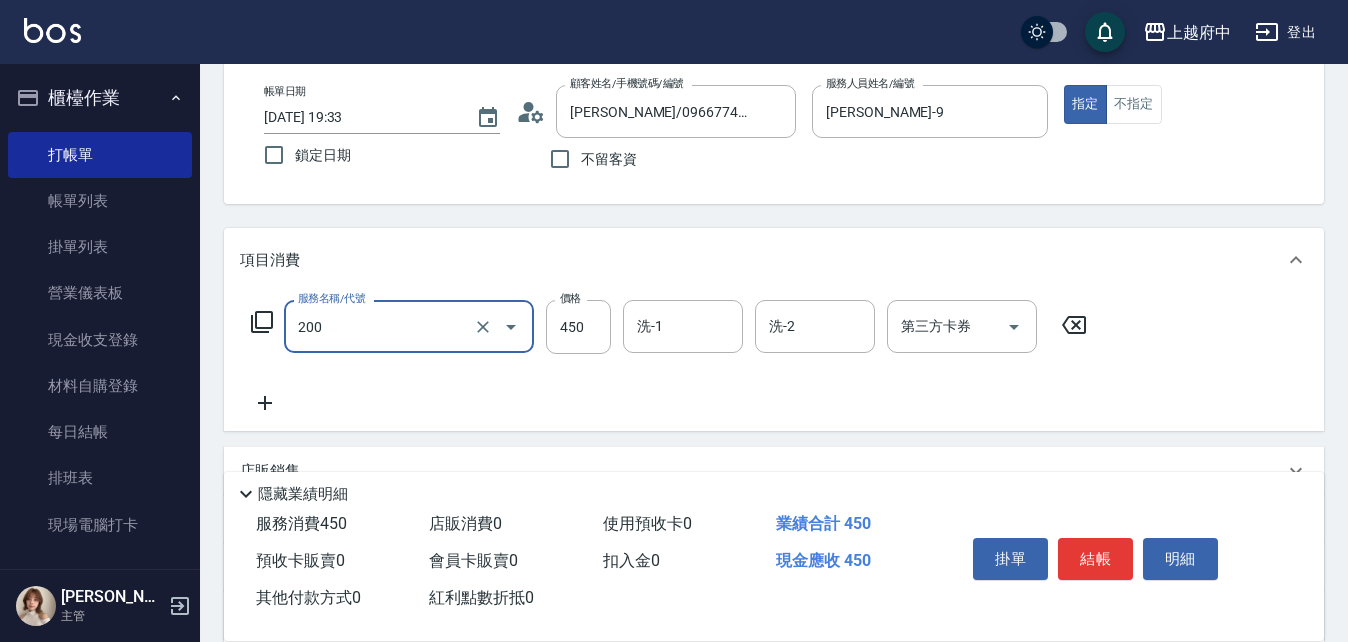 type on "有機洗髮(200)" 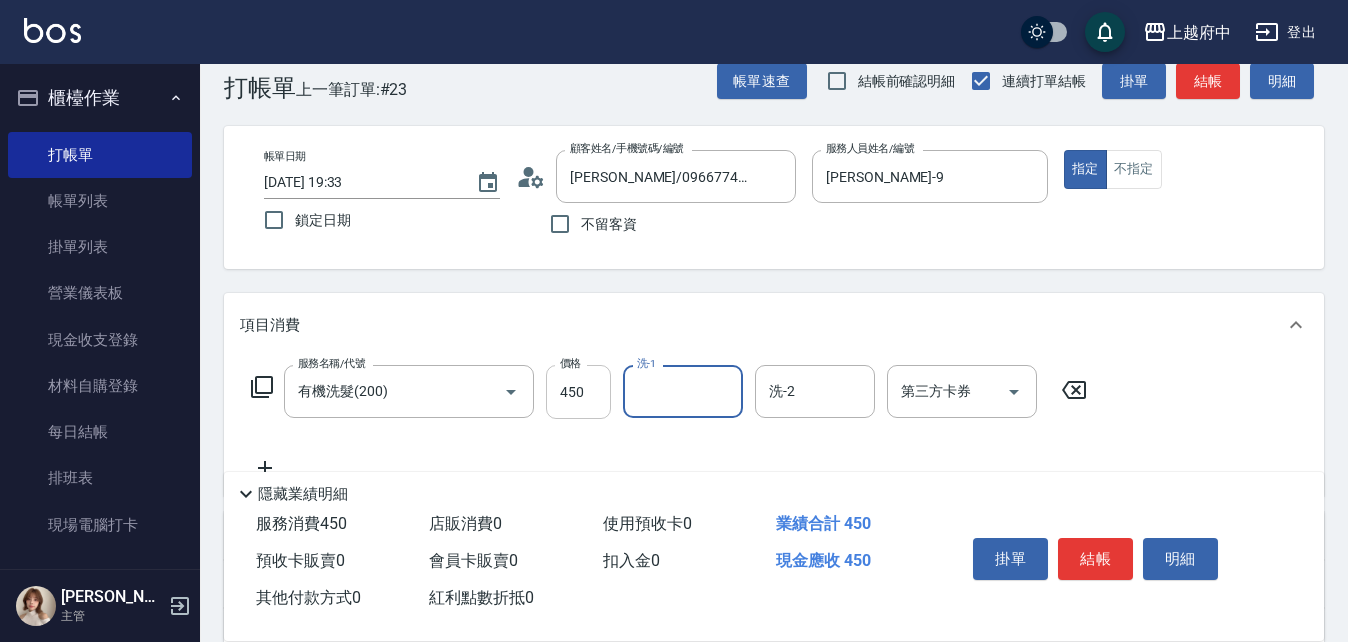 scroll, scrollTop: 0, scrollLeft: 0, axis: both 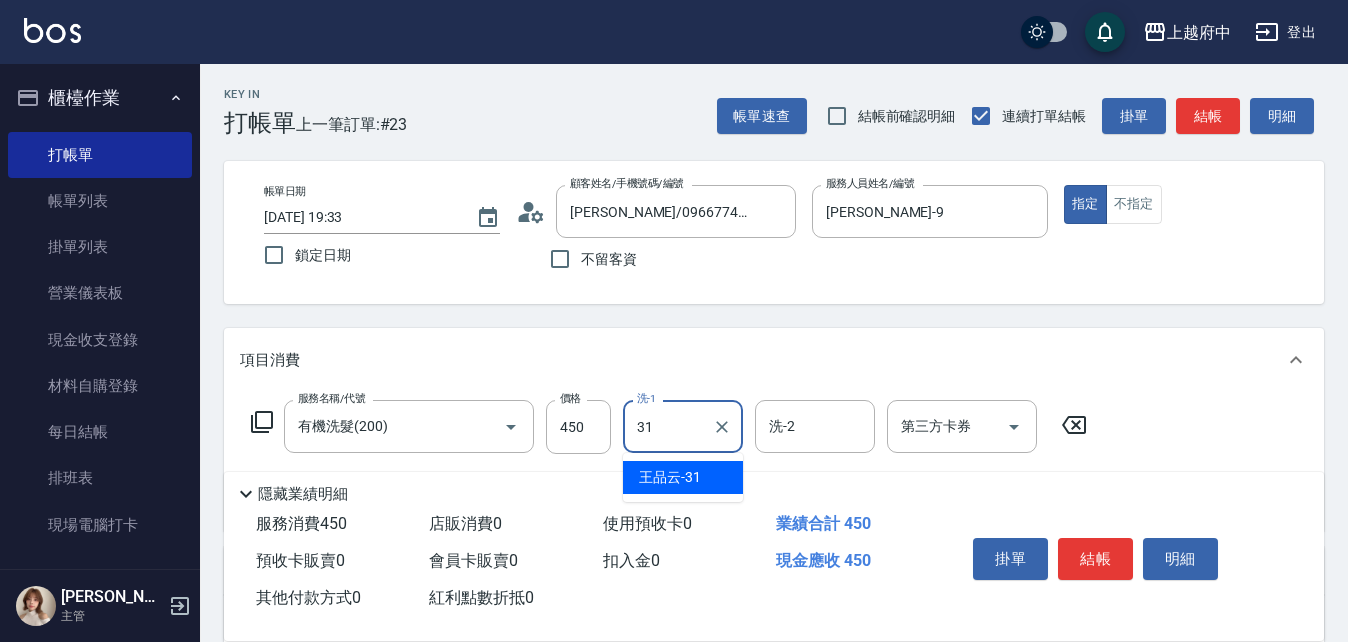 type on "[PERSON_NAME]-31" 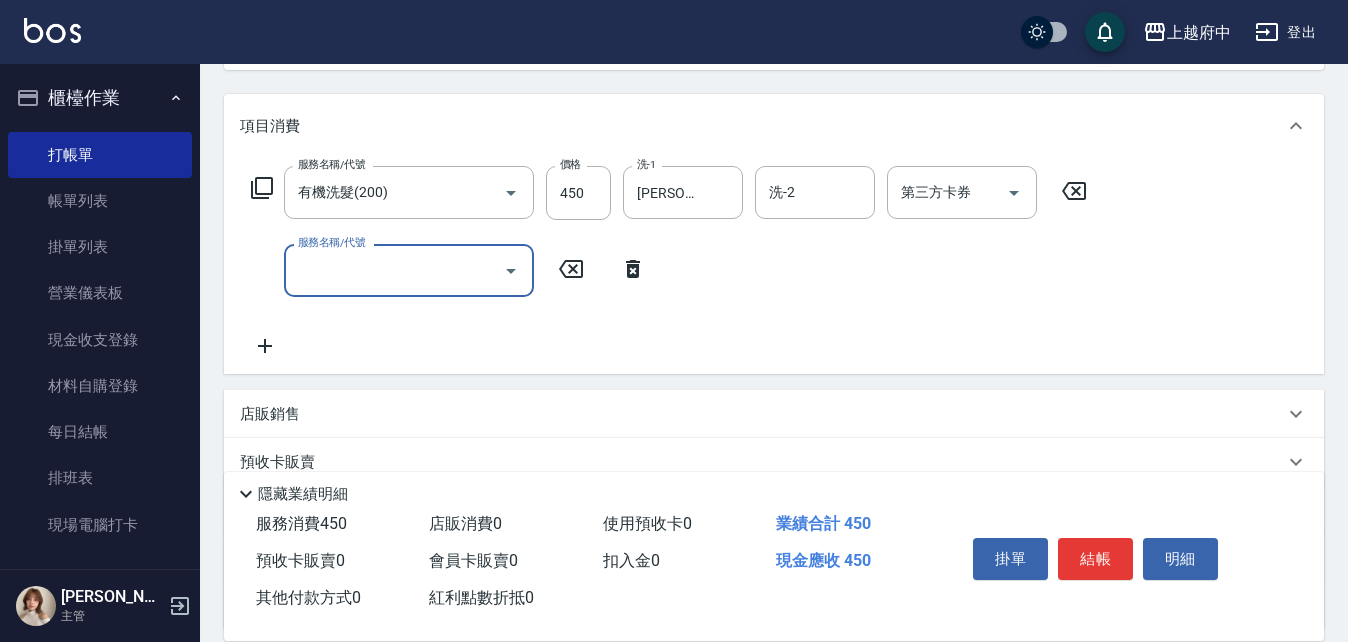 scroll, scrollTop: 300, scrollLeft: 0, axis: vertical 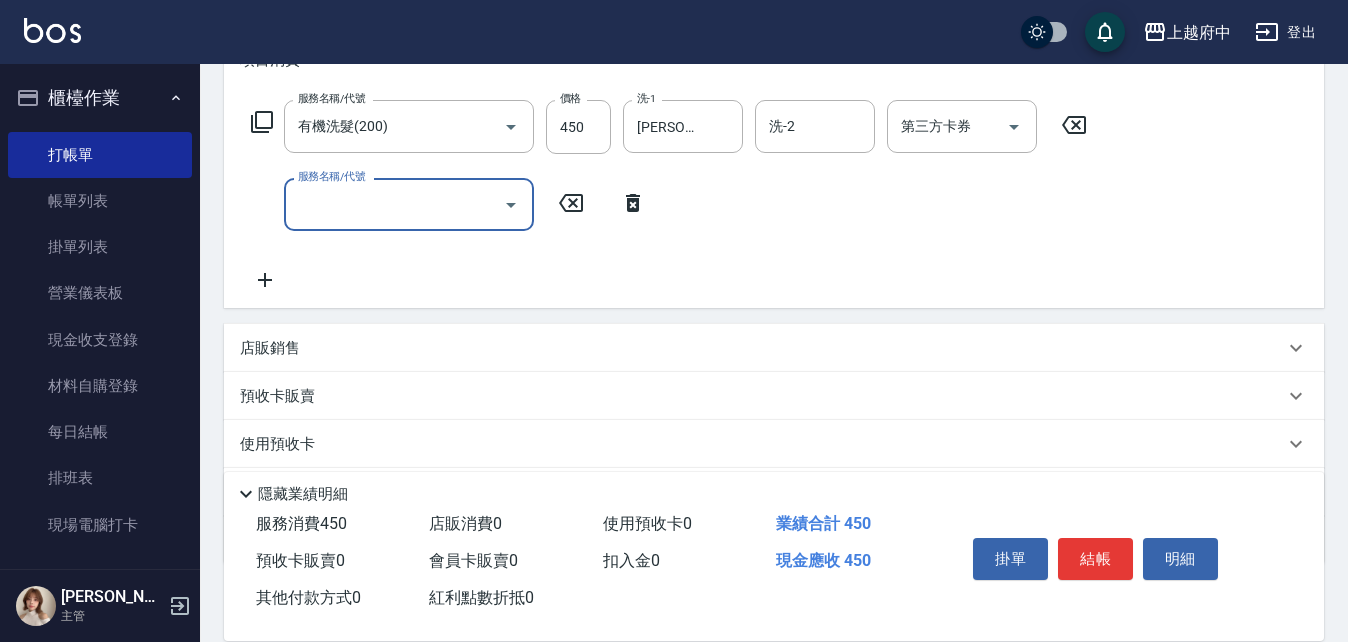 click on "服務名稱/代號" at bounding box center (394, 204) 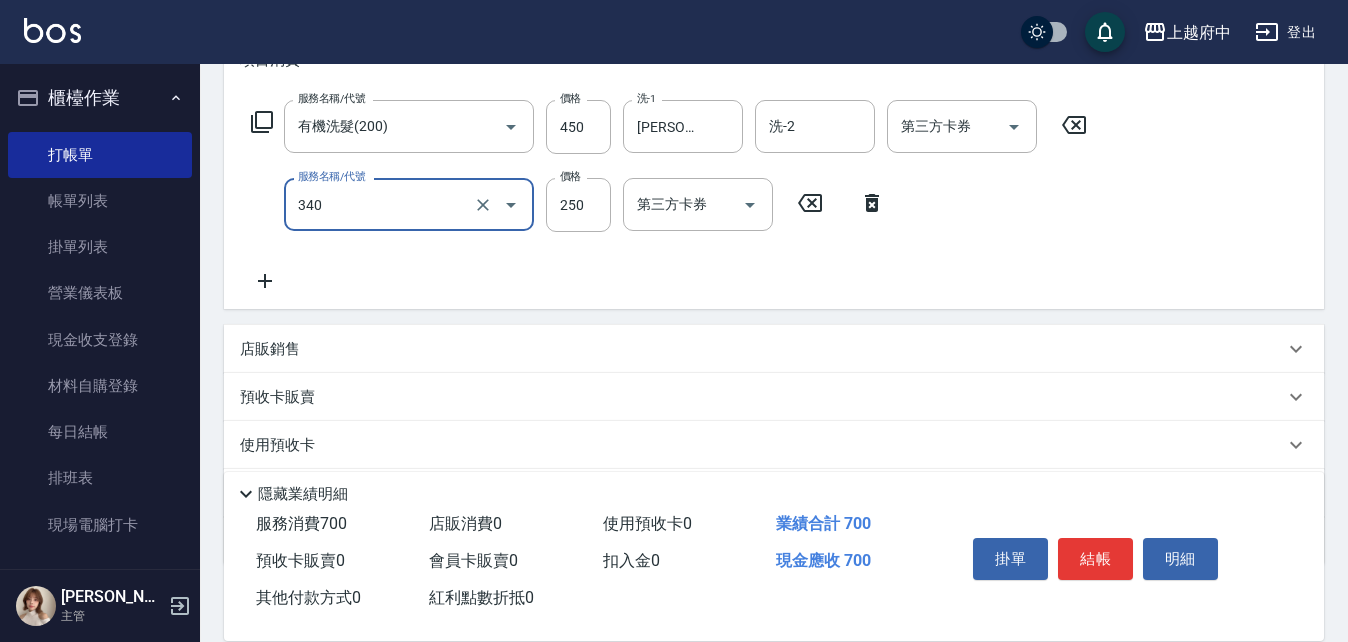 type on "剪髮(340)" 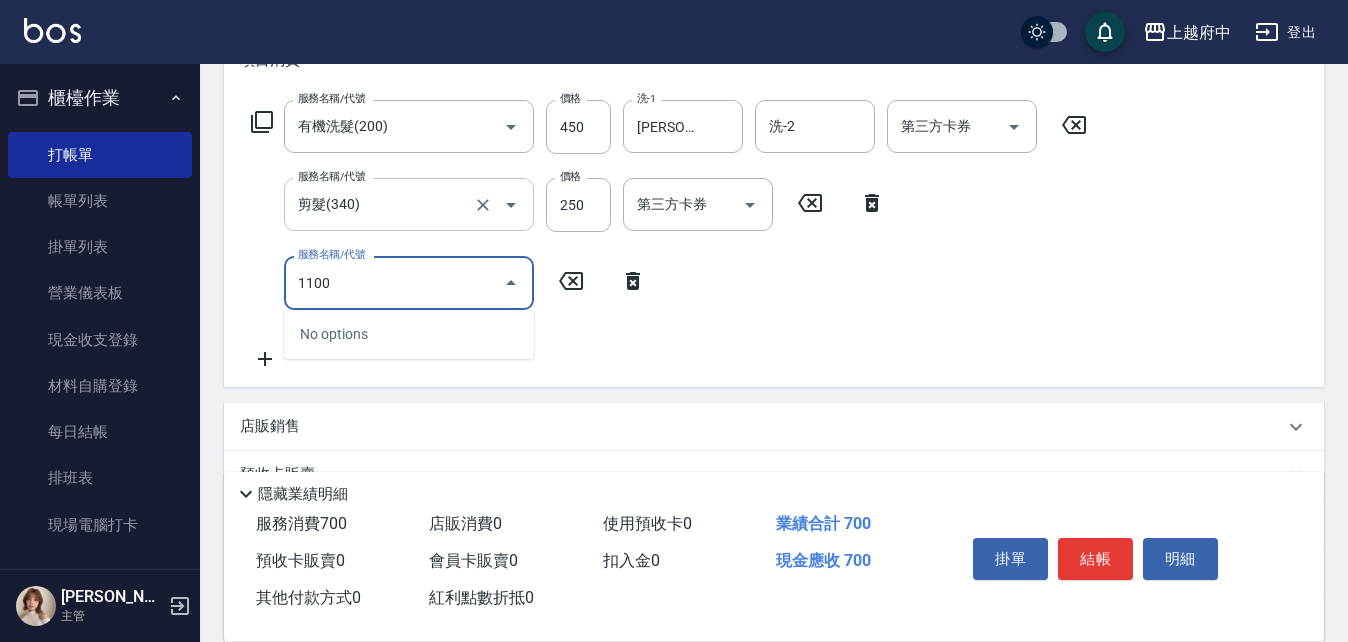type on "11002" 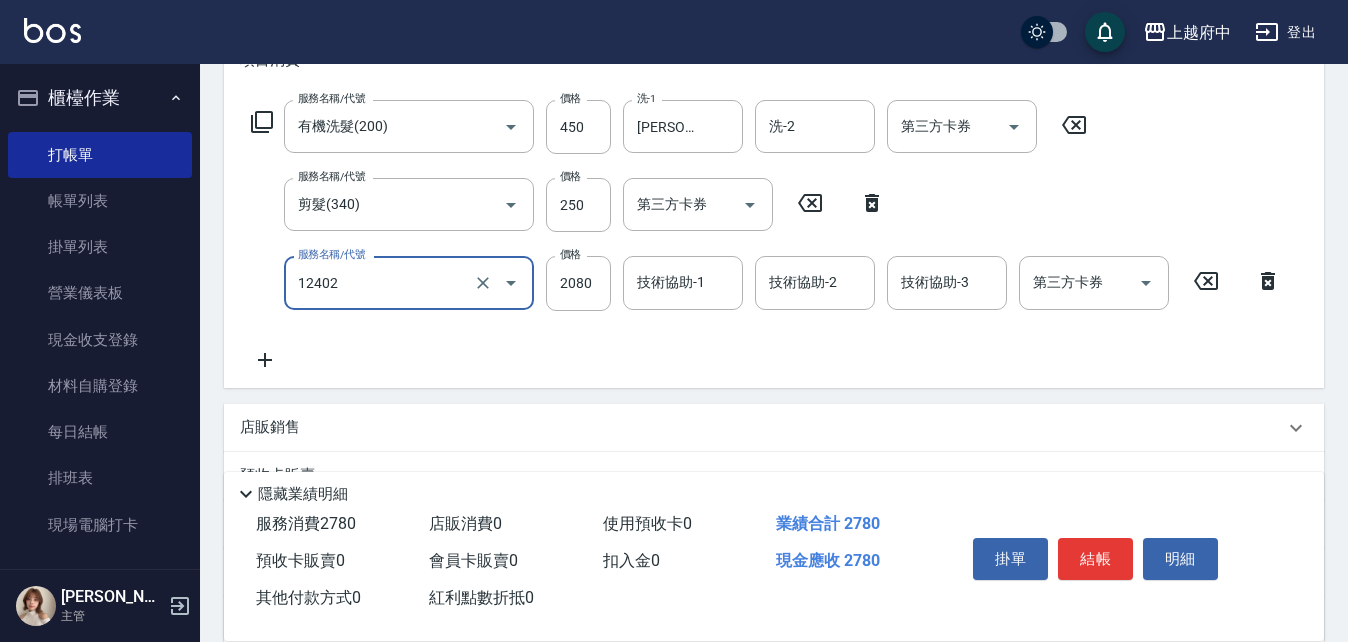 type on "染髮M(12402)" 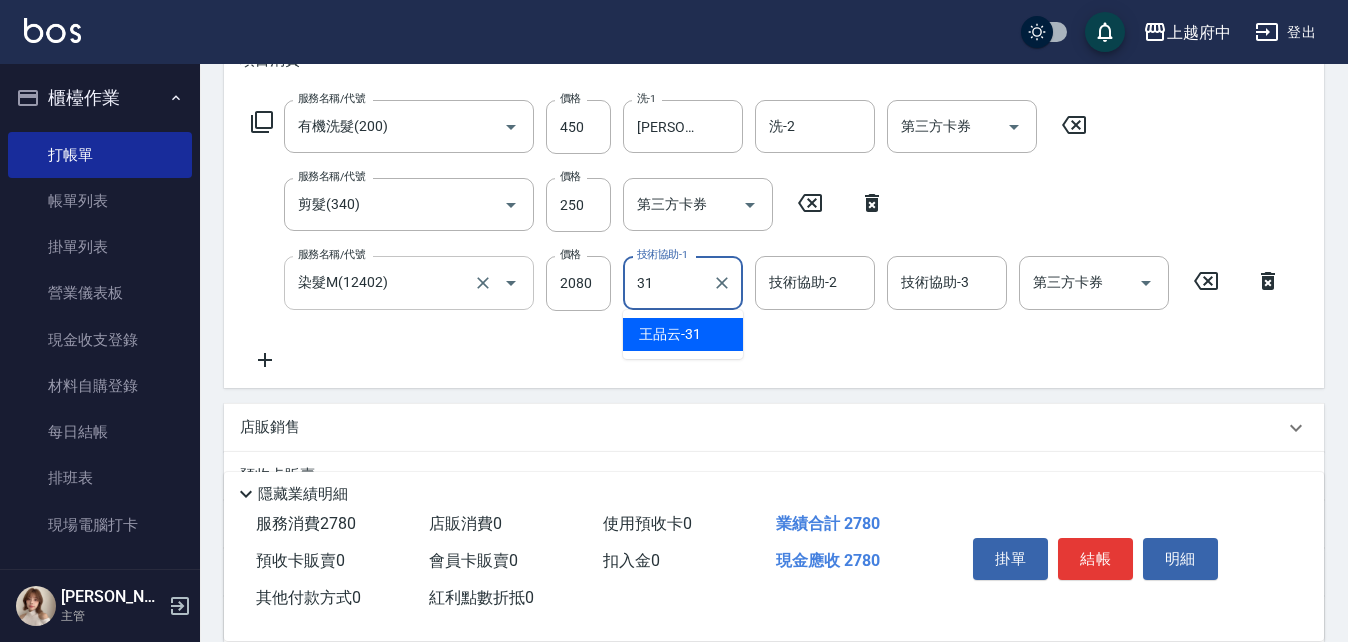 type on "[PERSON_NAME]-31" 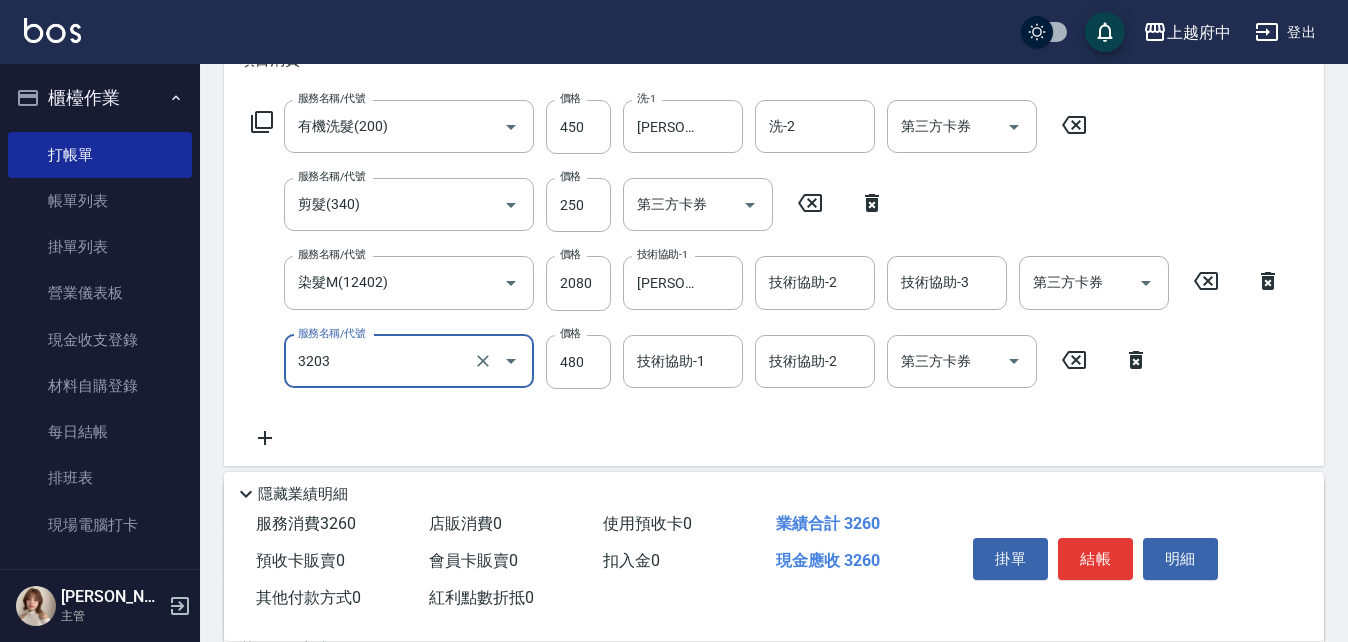 type on "頭皮隔離液(前+後)(3203)" 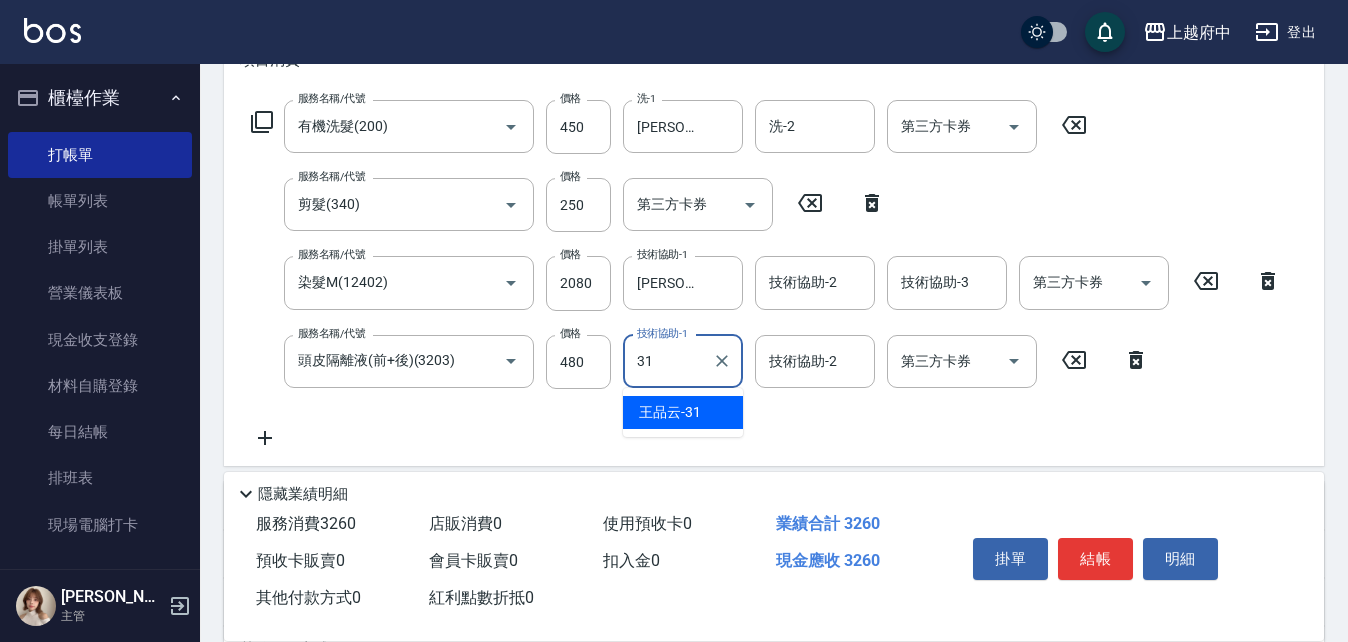 type on "[PERSON_NAME]-31" 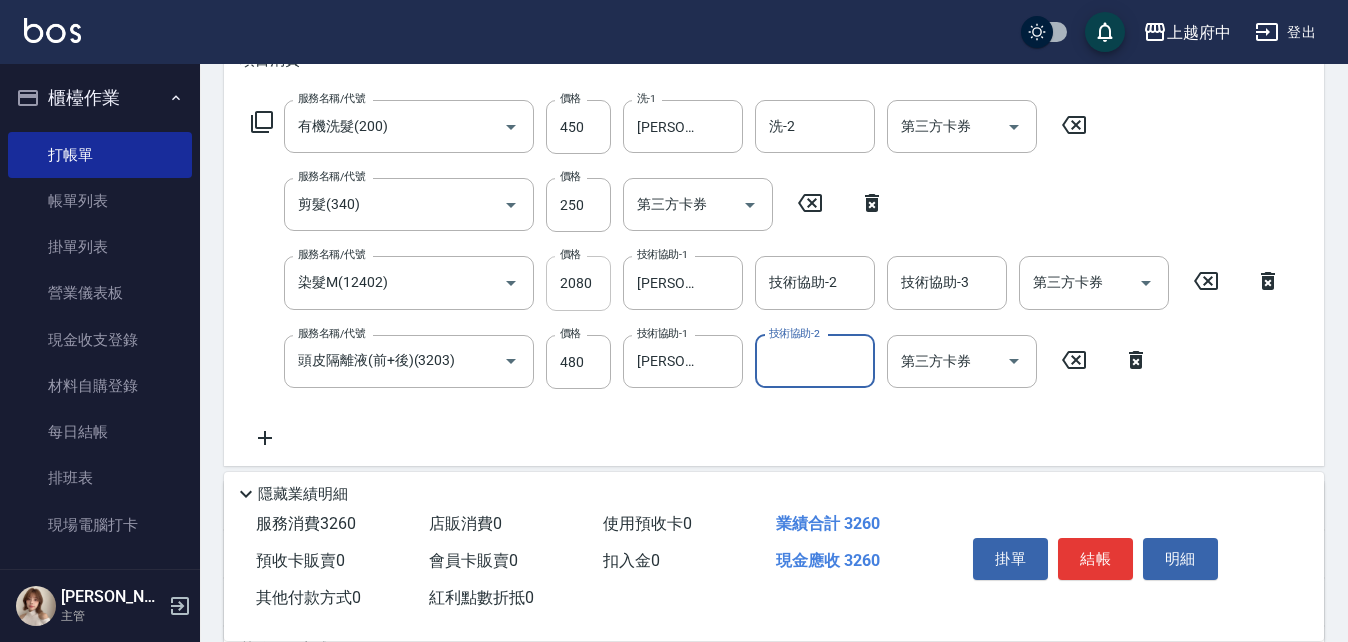 click on "2080" at bounding box center (578, 283) 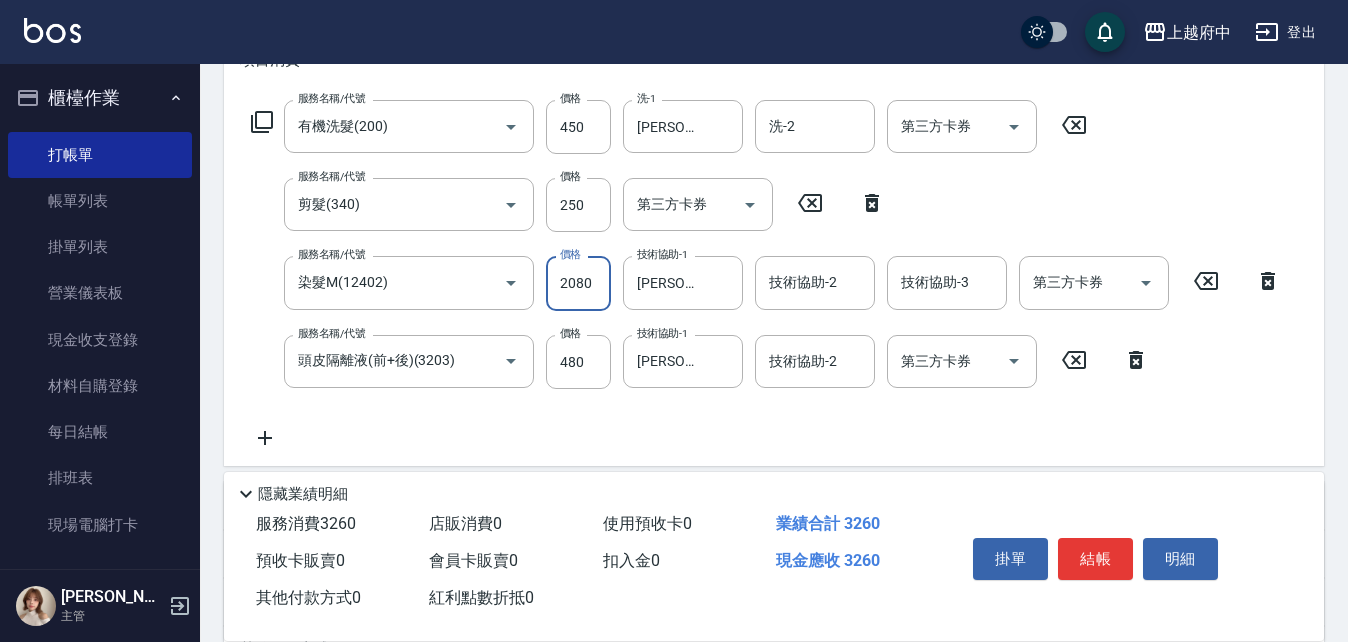 click on "2080" at bounding box center (578, 283) 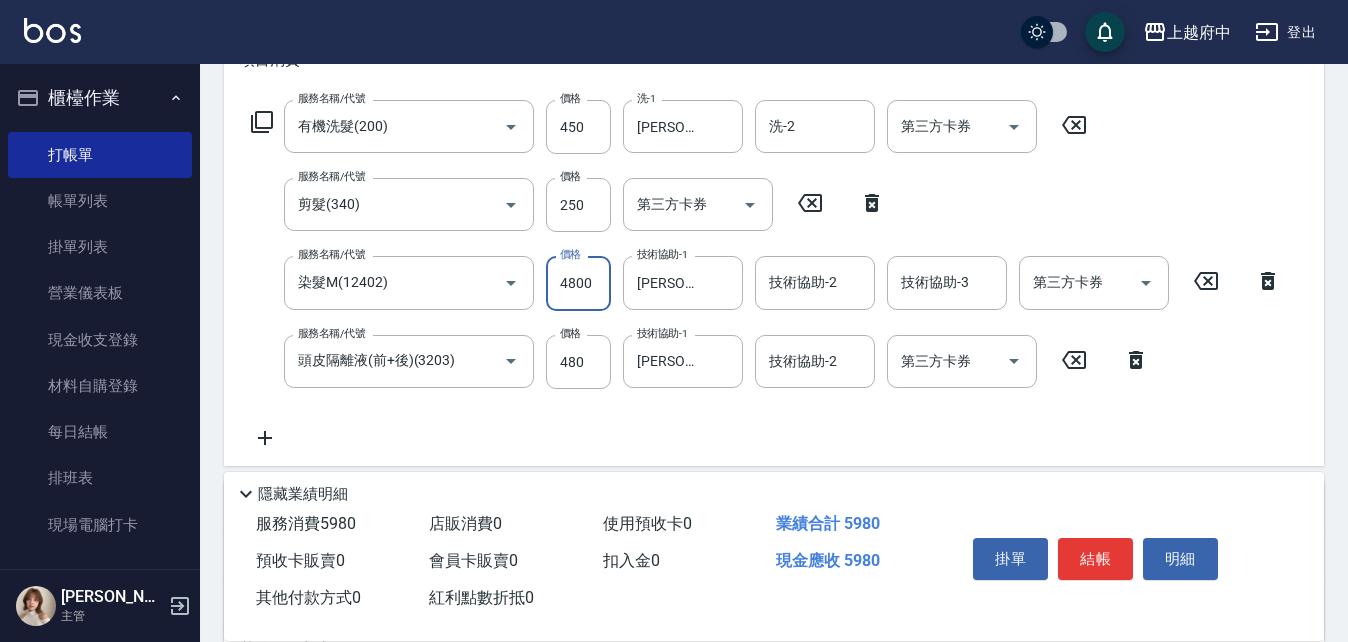 type on "4800" 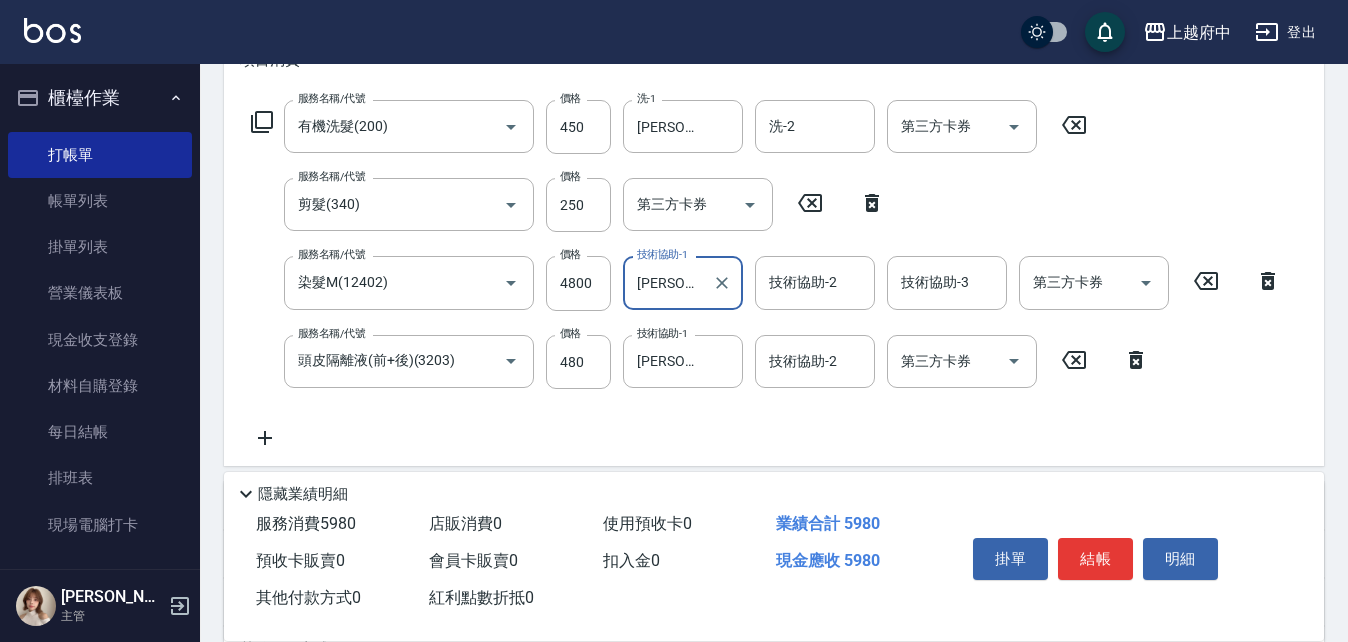 click on "服務名稱/代號 有機洗髮(200) 服務名稱/代號 價格 450 價格 洗-1 王品云-31 洗-1 洗-2 洗-2 第三方卡券 第三方卡券 服務名稱/代號 剪髮(340) 服務名稱/代號 價格 250 價格 第三方卡券 第三方卡券 服務名稱/代號 染髮M(12402) 服務名稱/代號 價格 4800 價格 技術協助-1 王品云-31 技術協助-1 技術協助-2 技術協助-2 技術協助-3 技術協助-3 第三方卡券 第三方卡券 服務名稱/代號 頭皮隔離液(前+後)(3203) 服務名稱/代號 價格 480 價格 技術協助-1 王品云-31 技術協助-1 技術協助-2 技術協助-2 第三方卡券 第三方卡券" at bounding box center (766, 275) 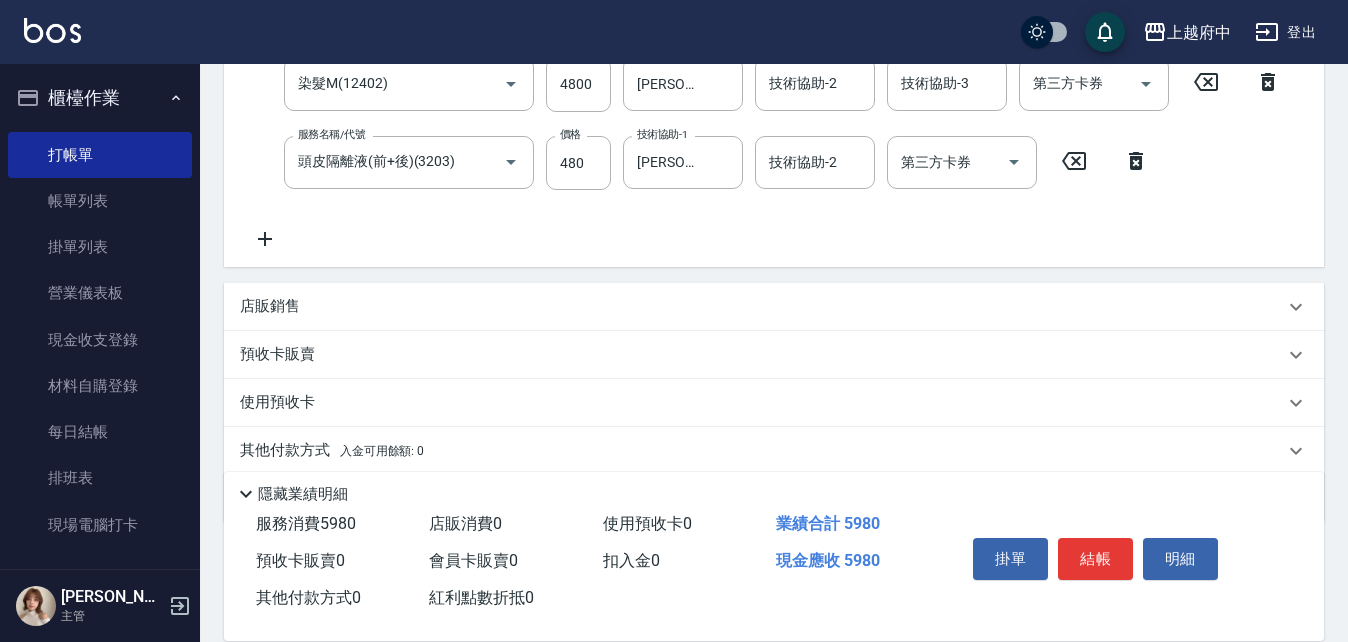 scroll, scrollTop: 500, scrollLeft: 0, axis: vertical 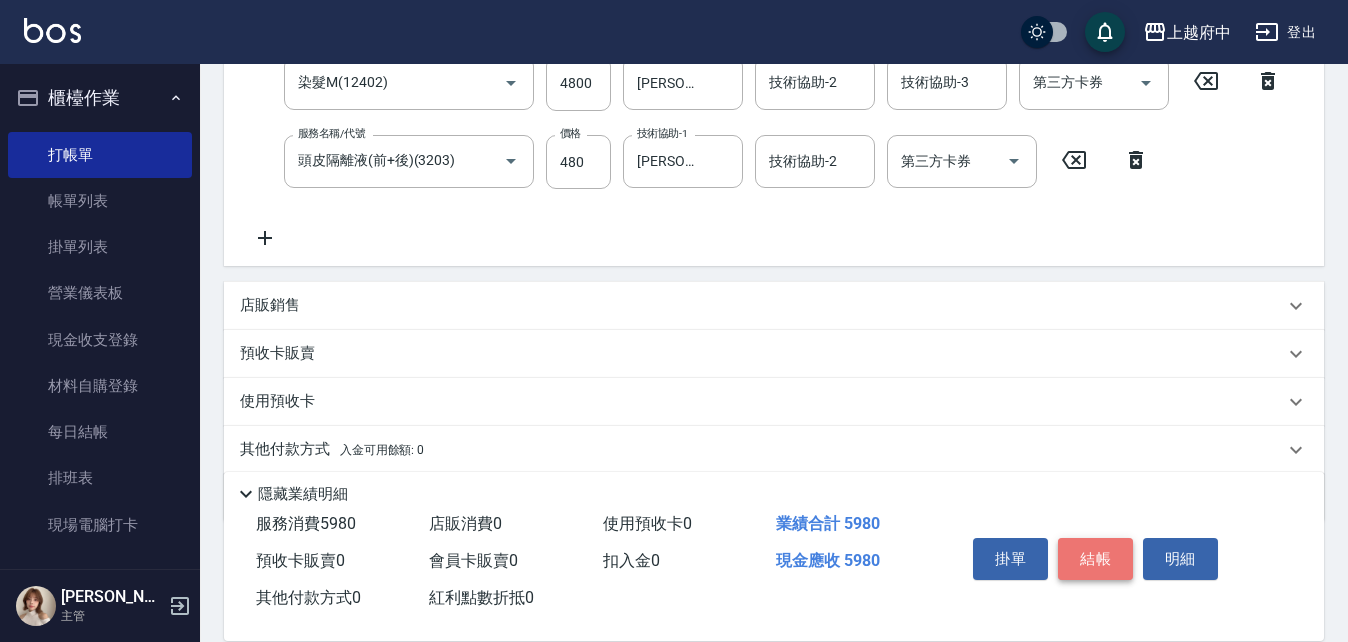 click on "結帳" at bounding box center (1095, 559) 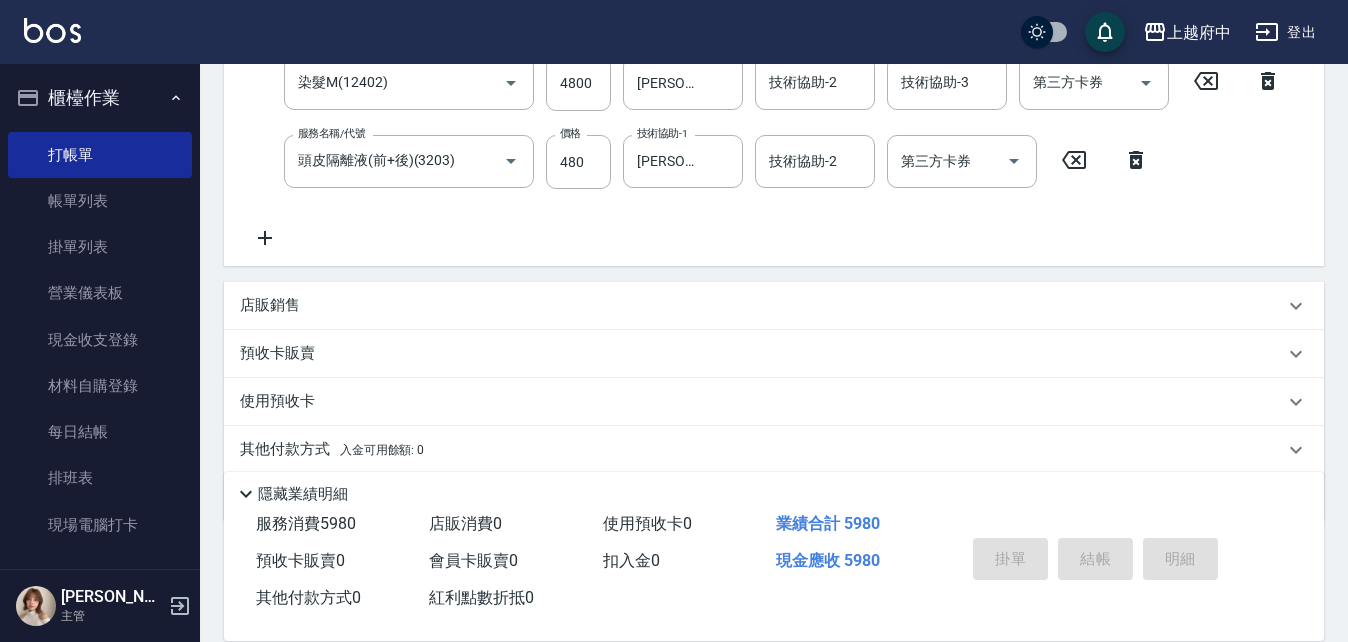 type on "2025/07/11 19:55" 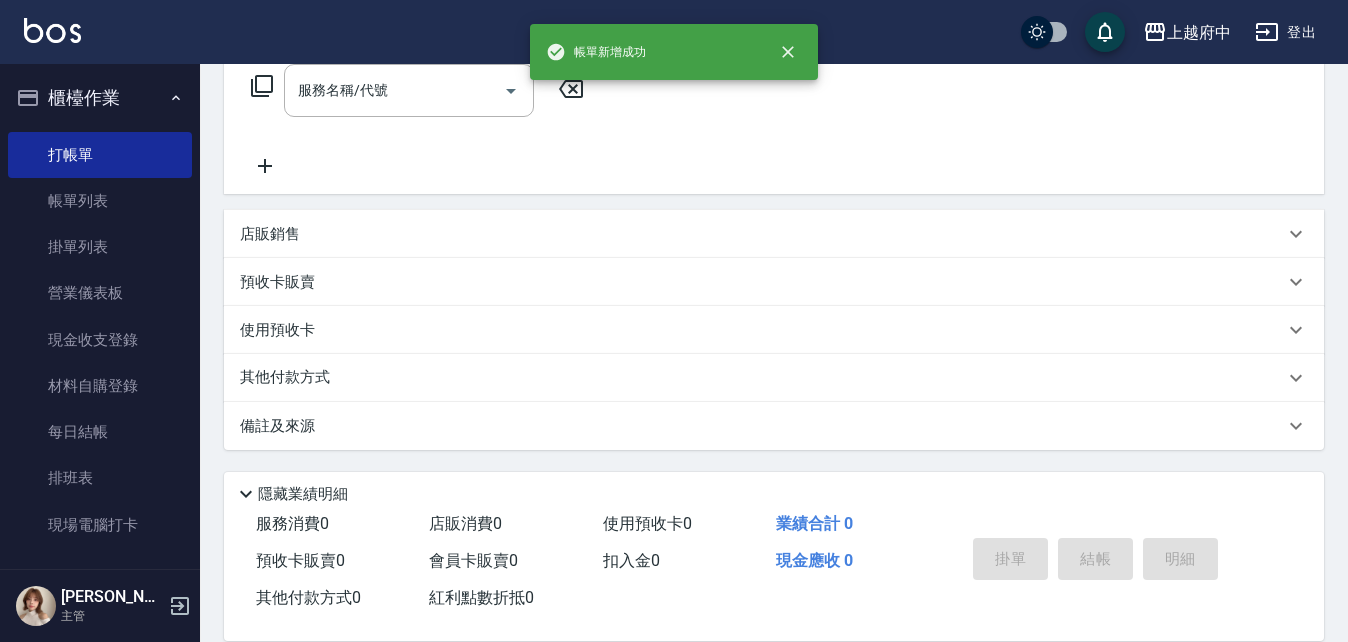 scroll, scrollTop: 0, scrollLeft: 0, axis: both 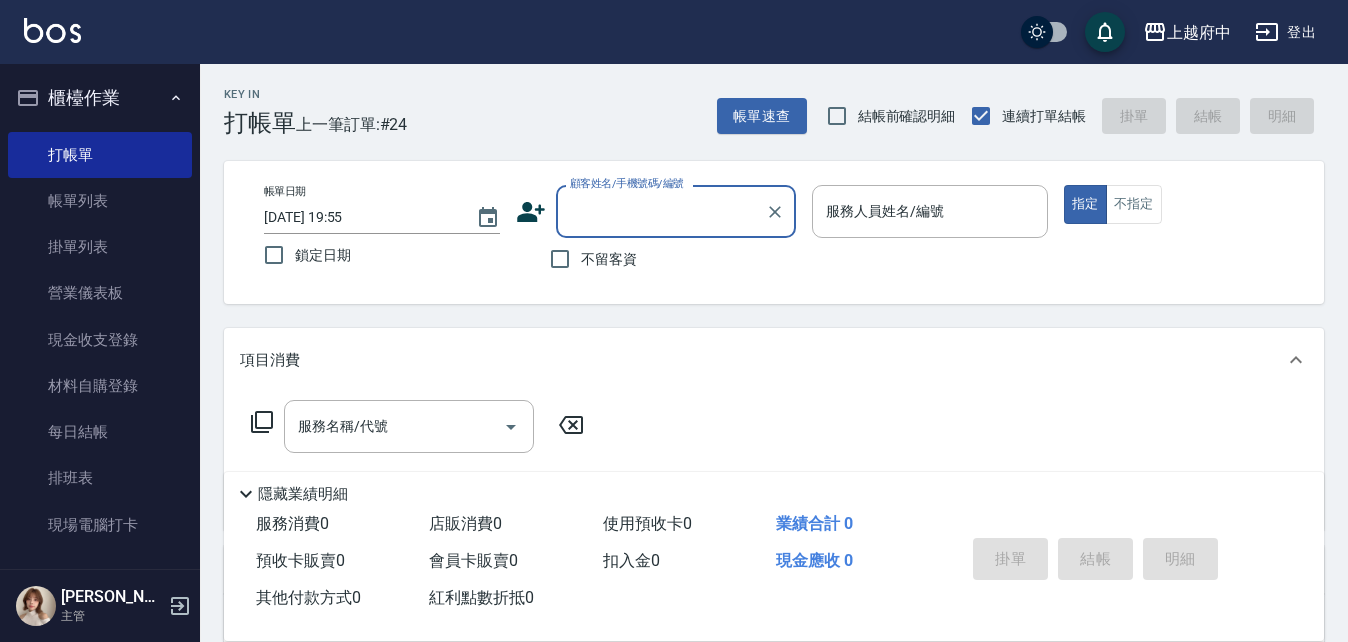 type on "ㄔ" 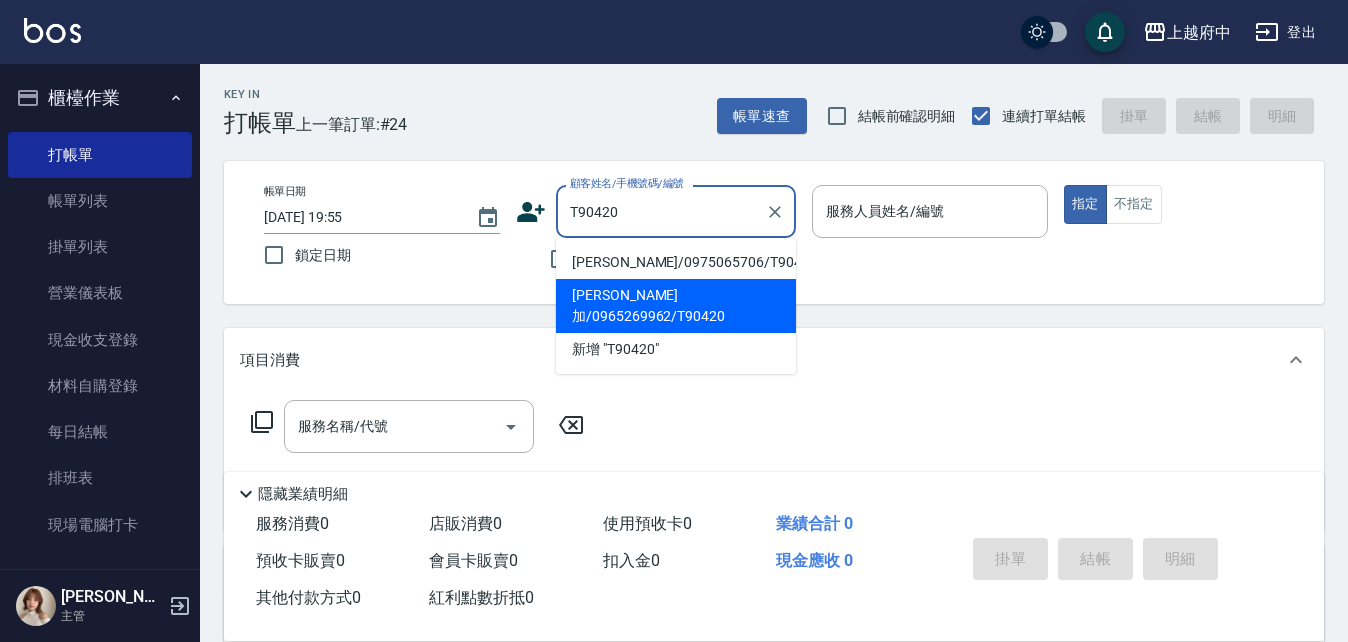 click on "王力加/0965269962/T90420" at bounding box center [676, 306] 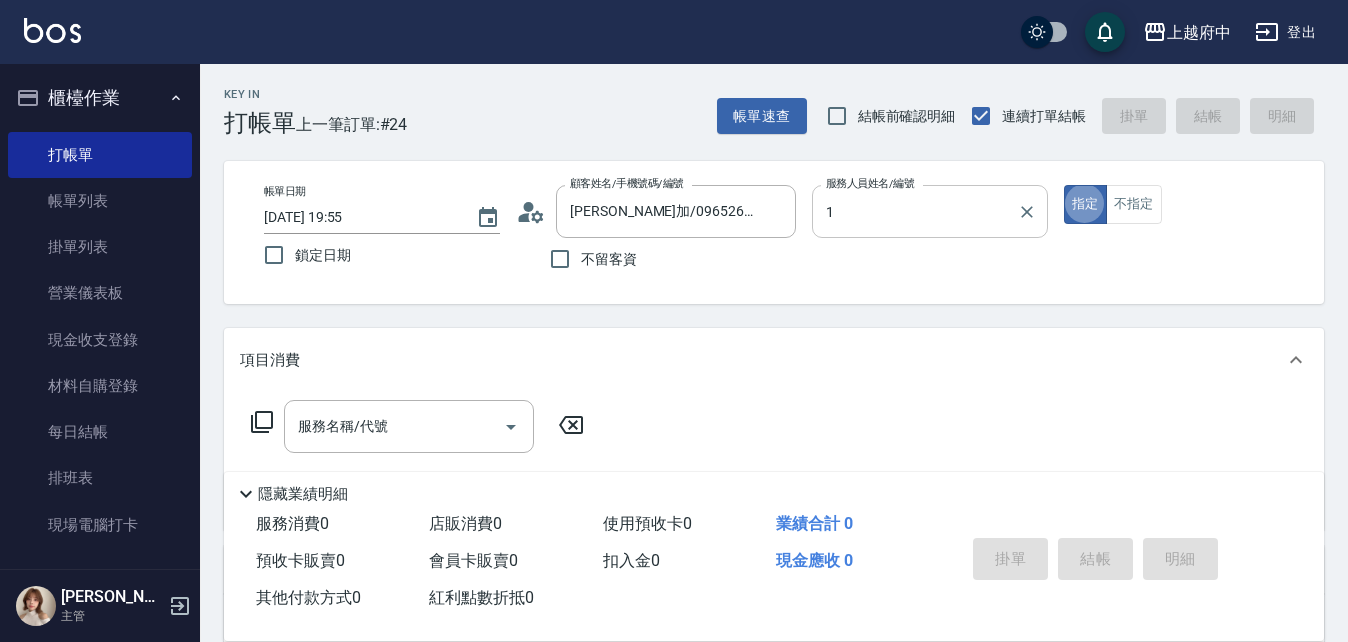 type on "Annie -1" 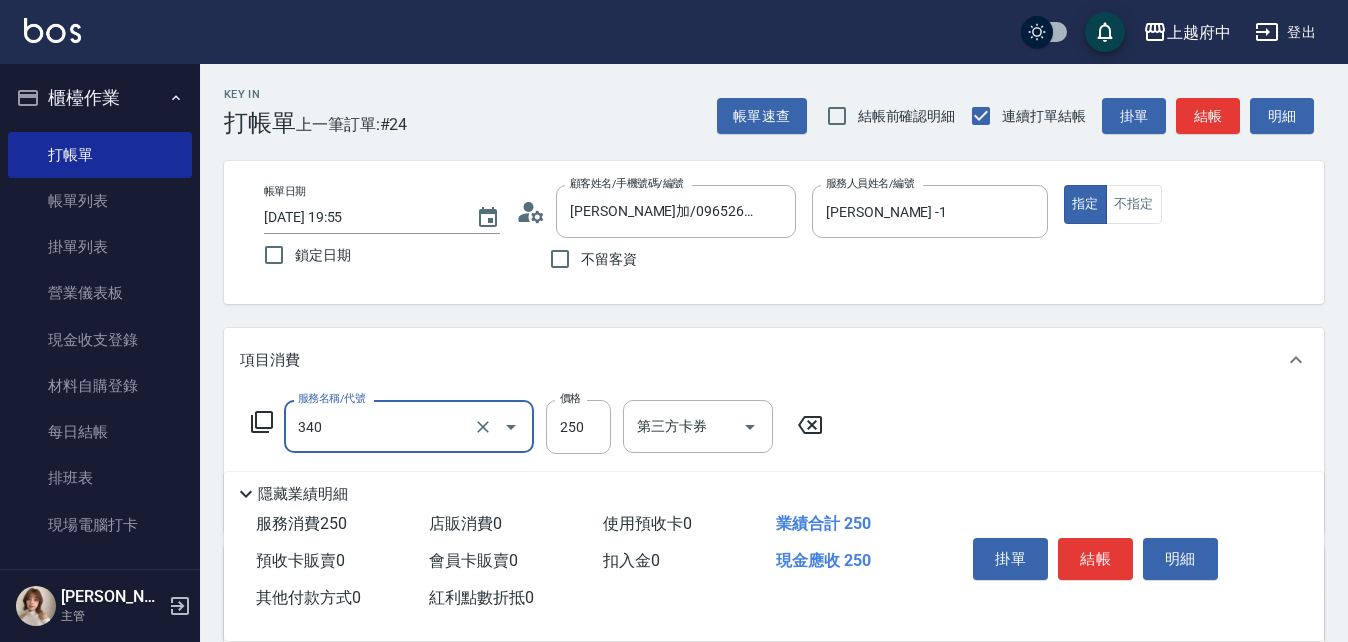 type on "剪髮(340)" 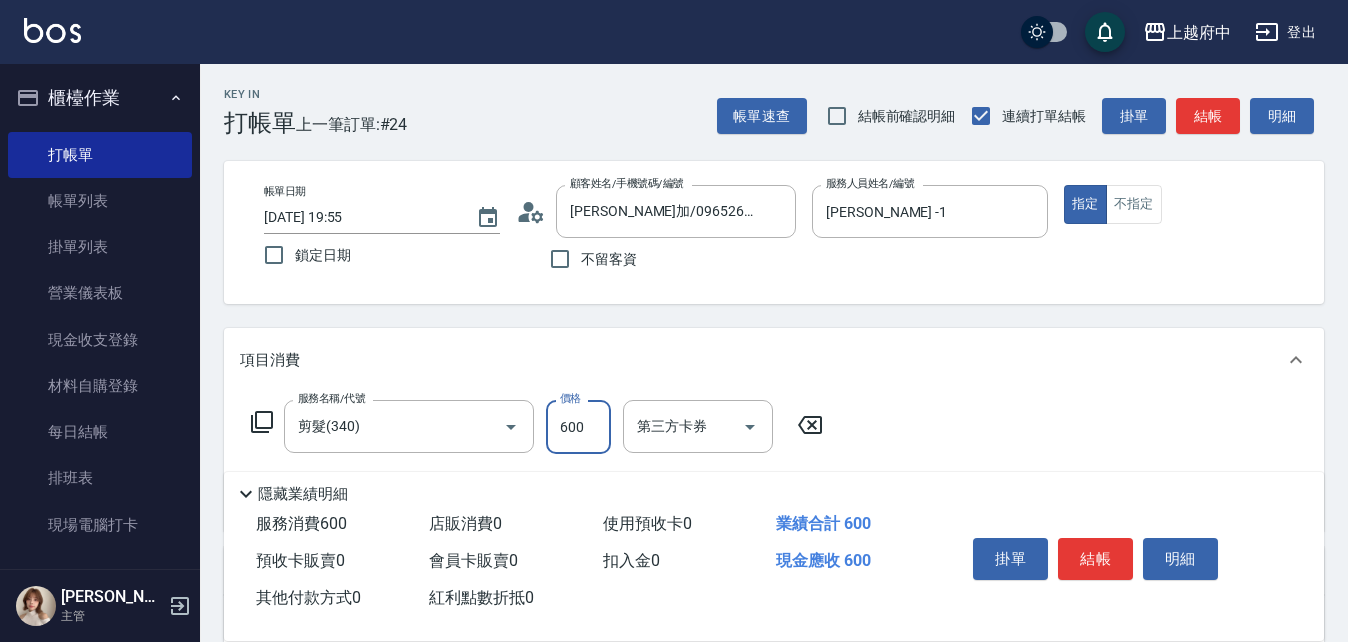 type on "600" 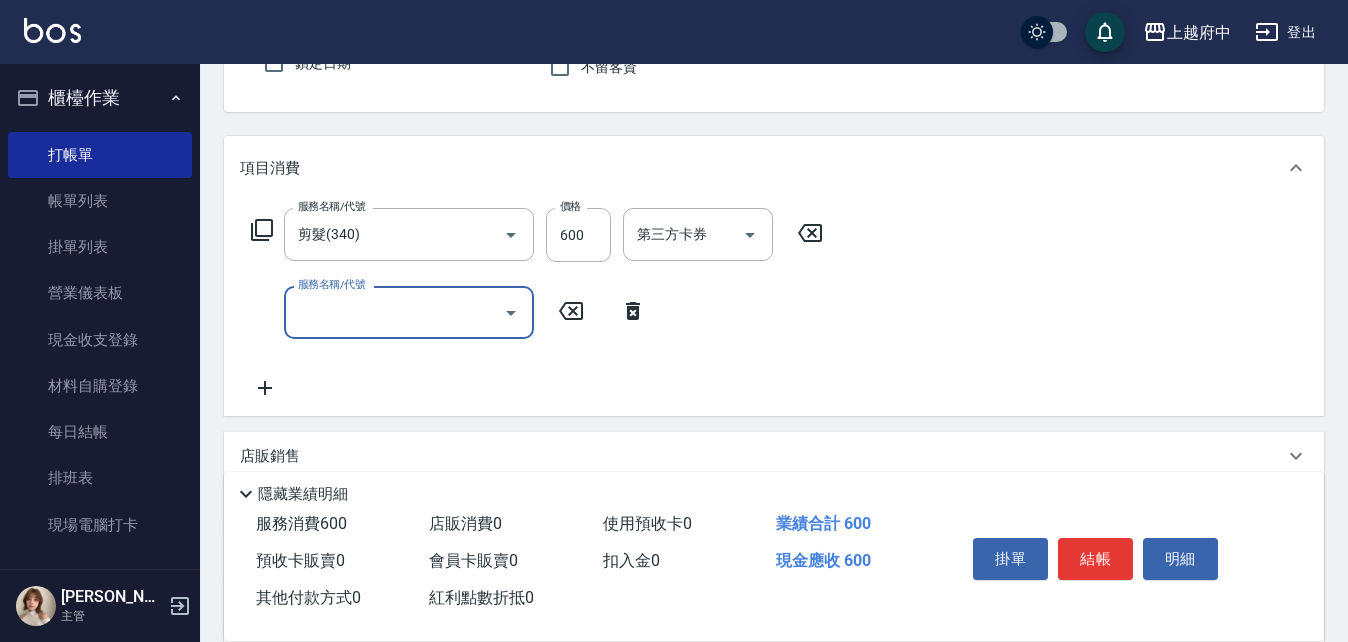 scroll, scrollTop: 200, scrollLeft: 0, axis: vertical 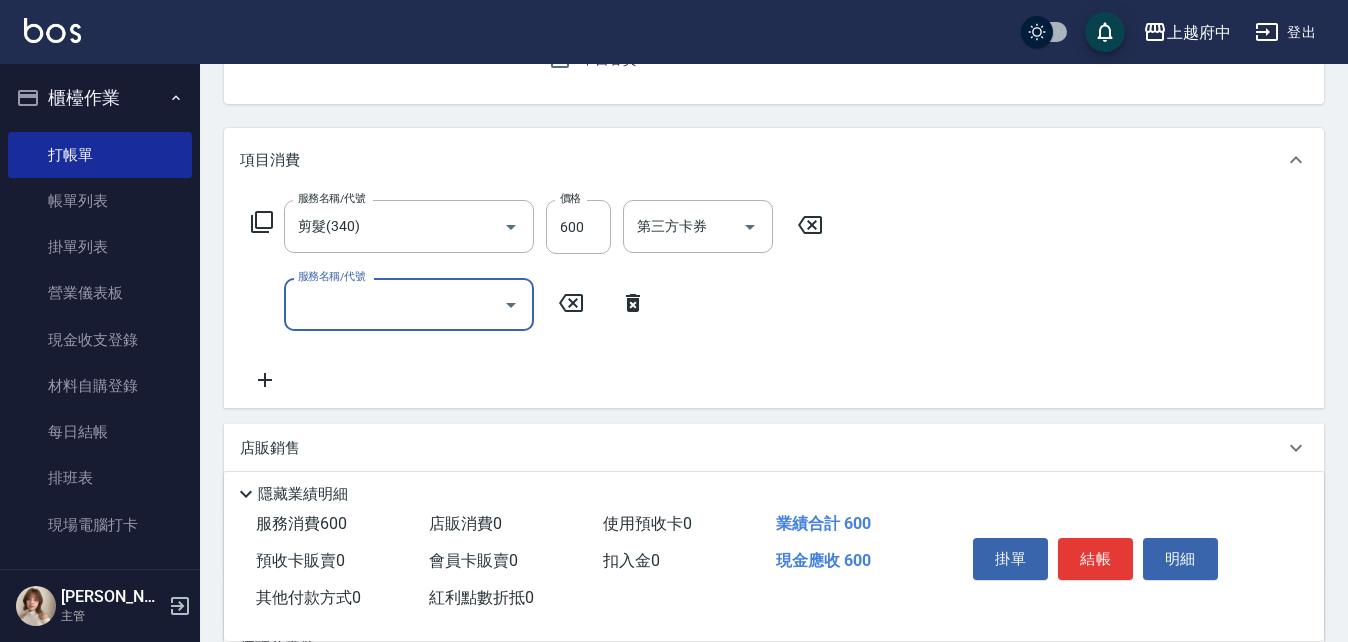 click 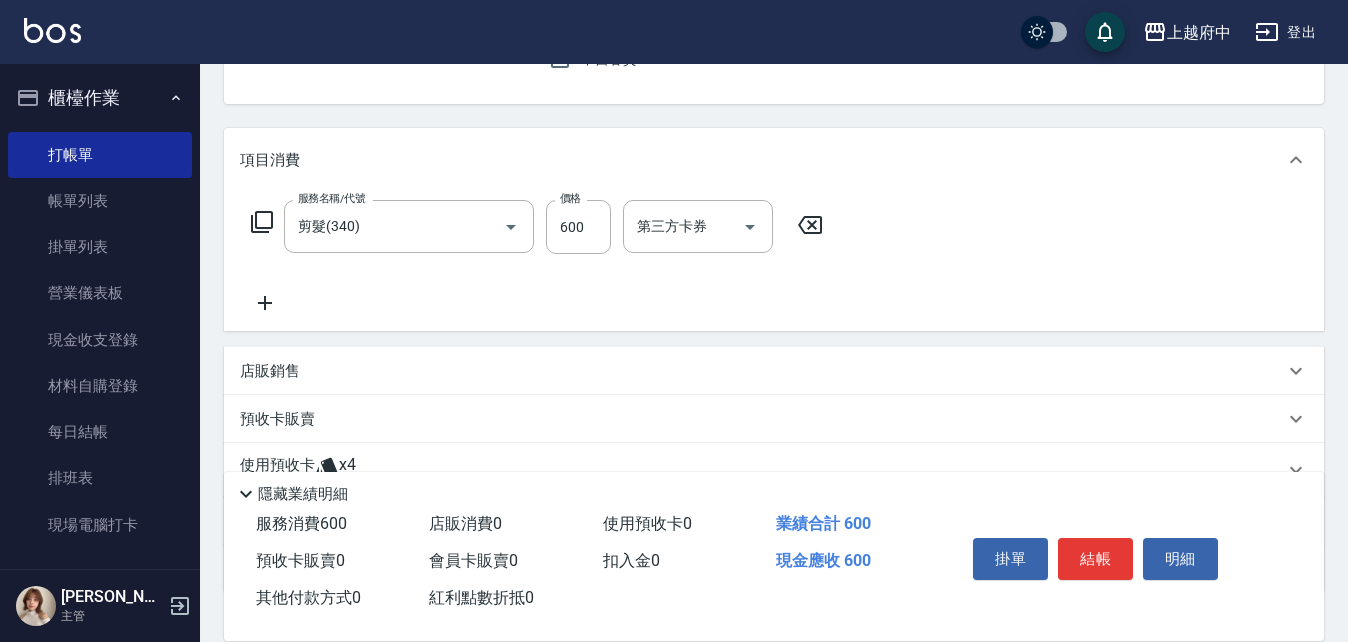 scroll, scrollTop: 0, scrollLeft: 0, axis: both 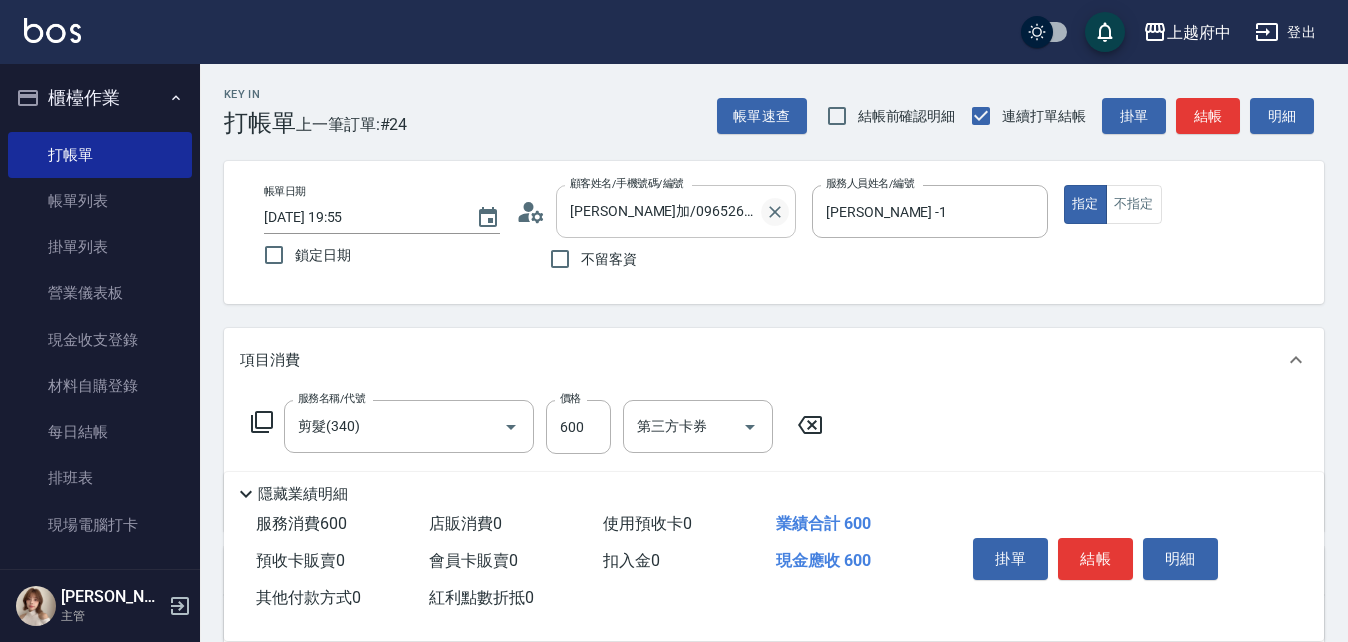click 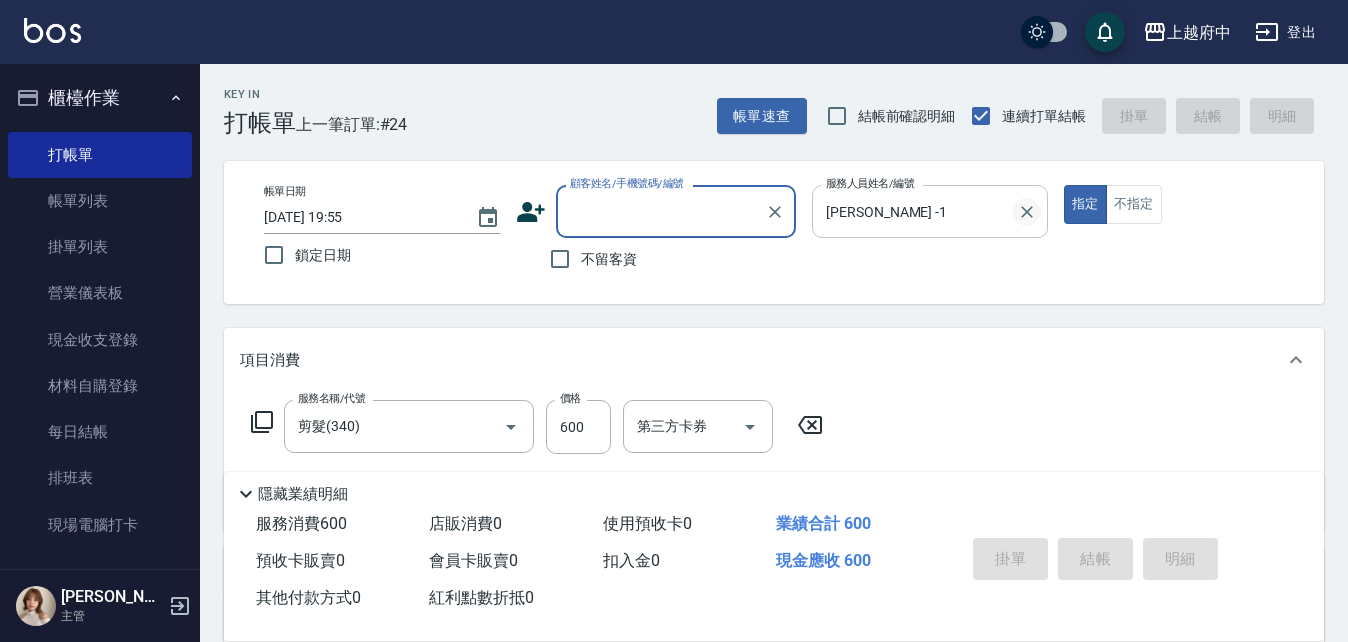 click 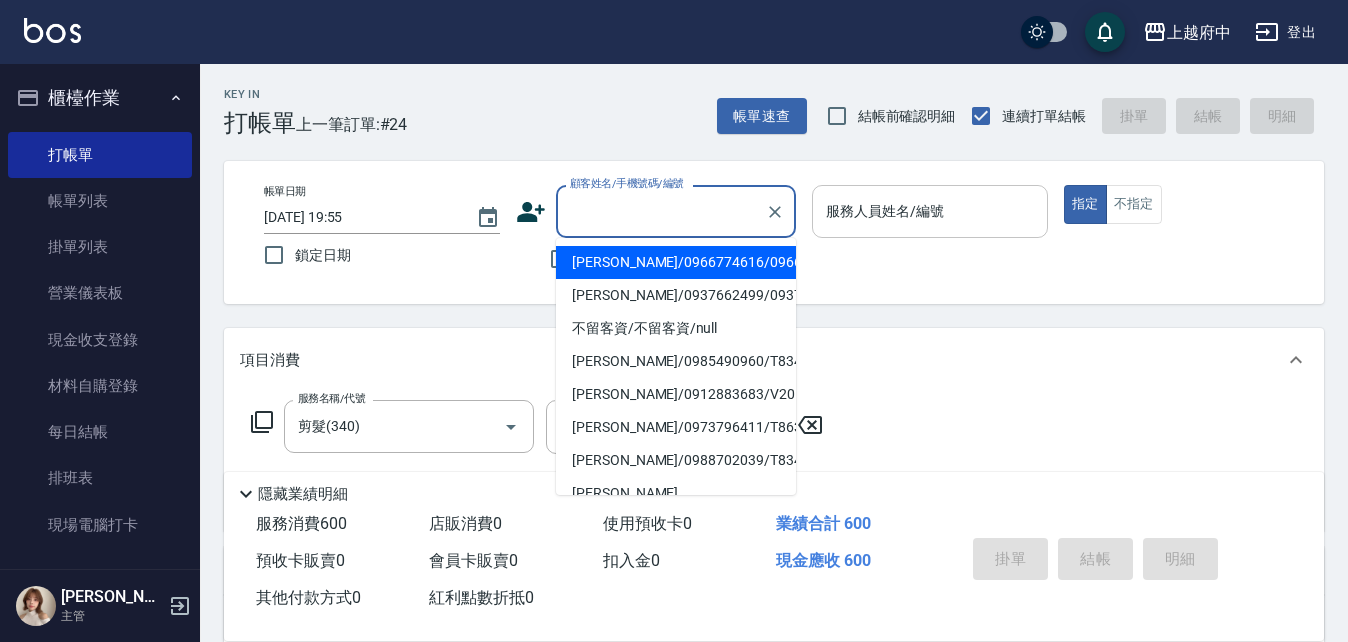 click on "顧客姓名/手機號碼/編號 顧客姓名/手機號碼/編號" at bounding box center [676, 211] 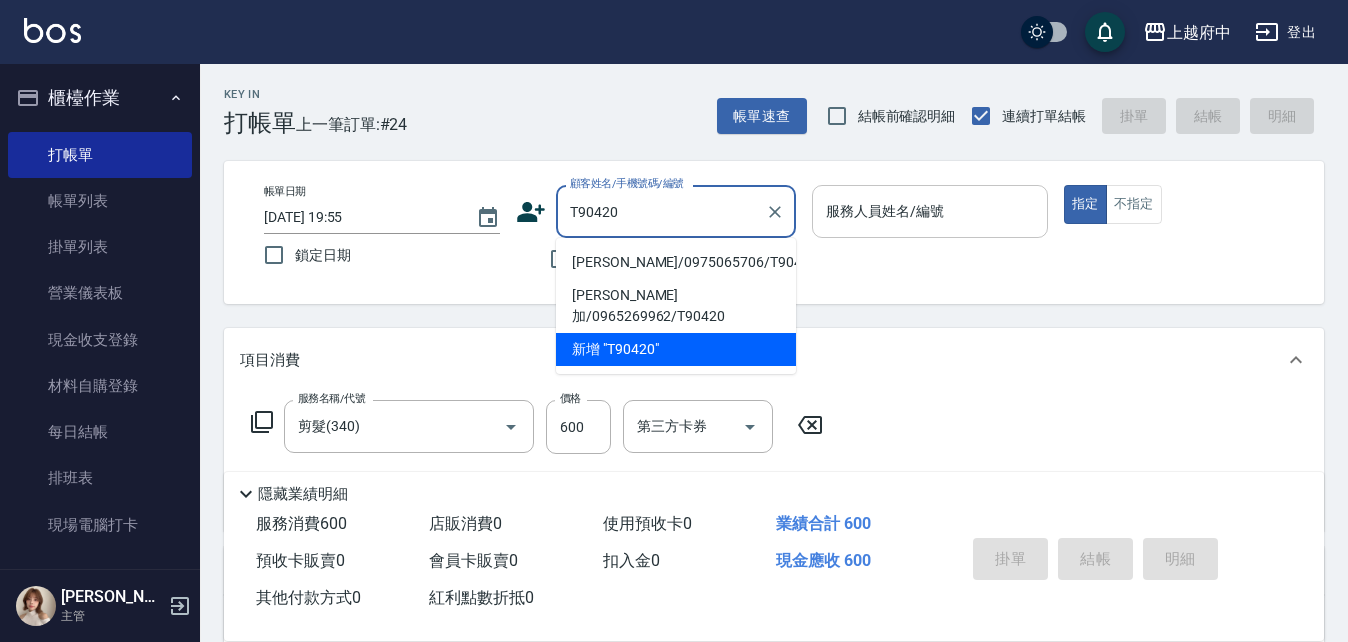 click on "[PERSON_NAME]/0975065706/T90420." at bounding box center [676, 262] 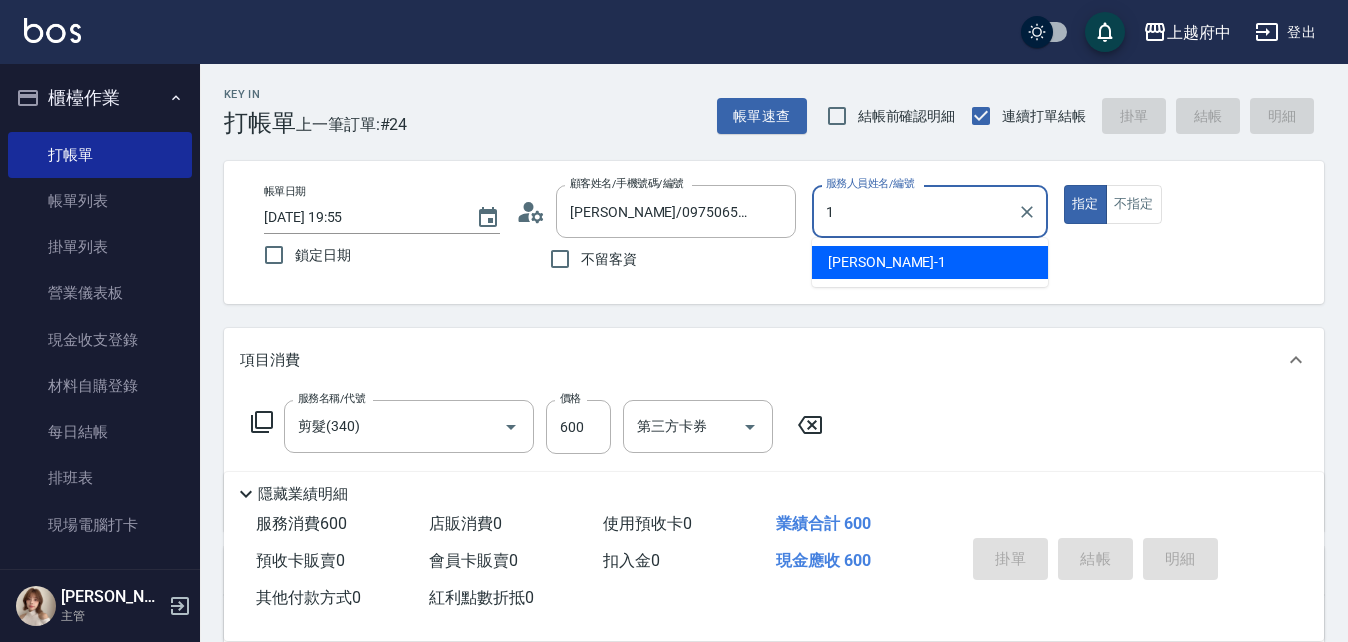type on "Annie -1" 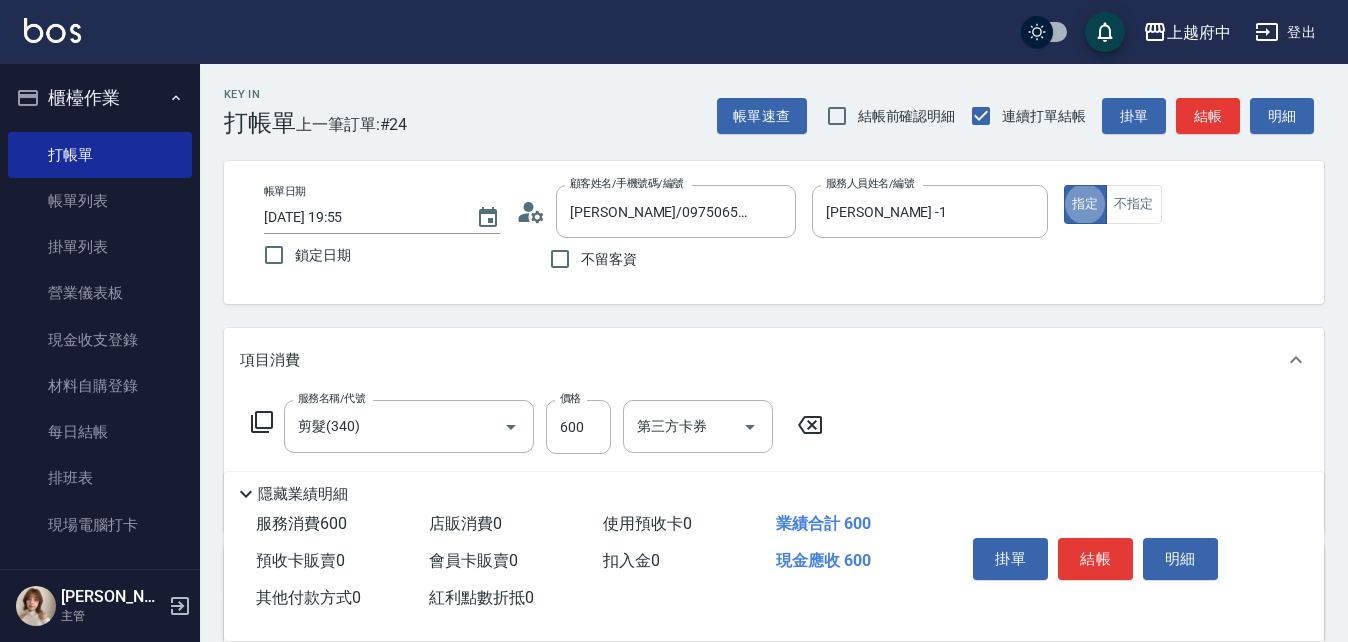 click on "項目消費" at bounding box center (762, 360) 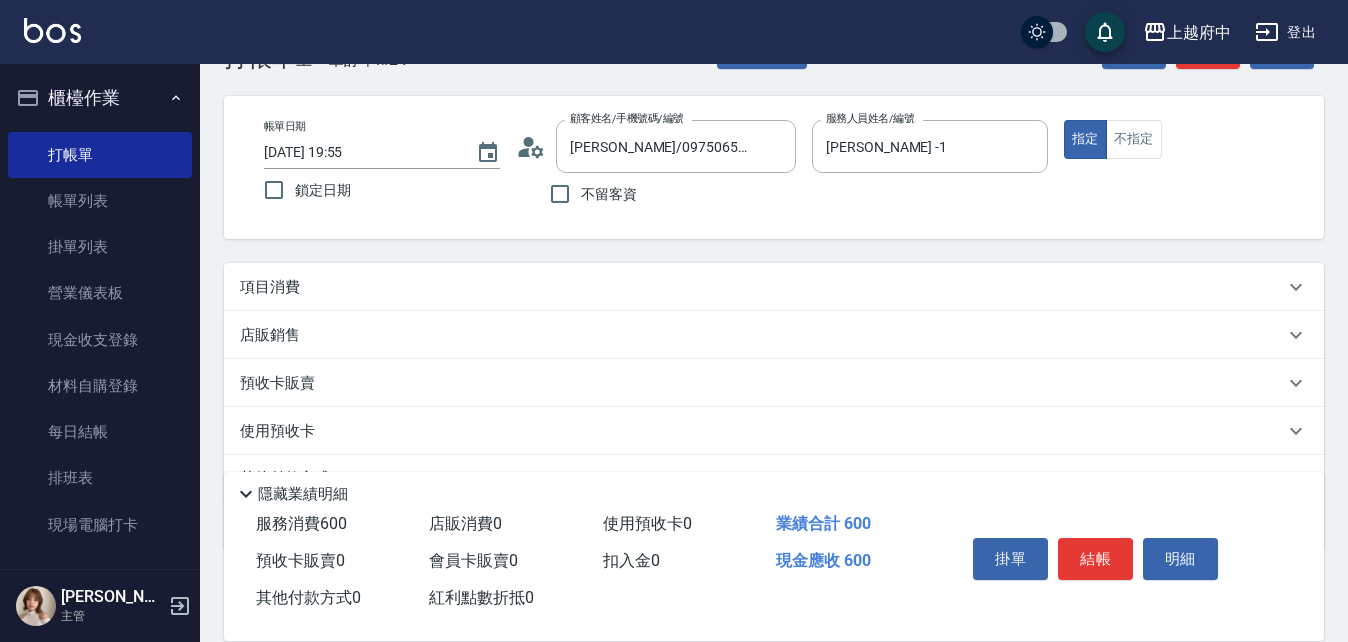 scroll, scrollTop: 100, scrollLeft: 0, axis: vertical 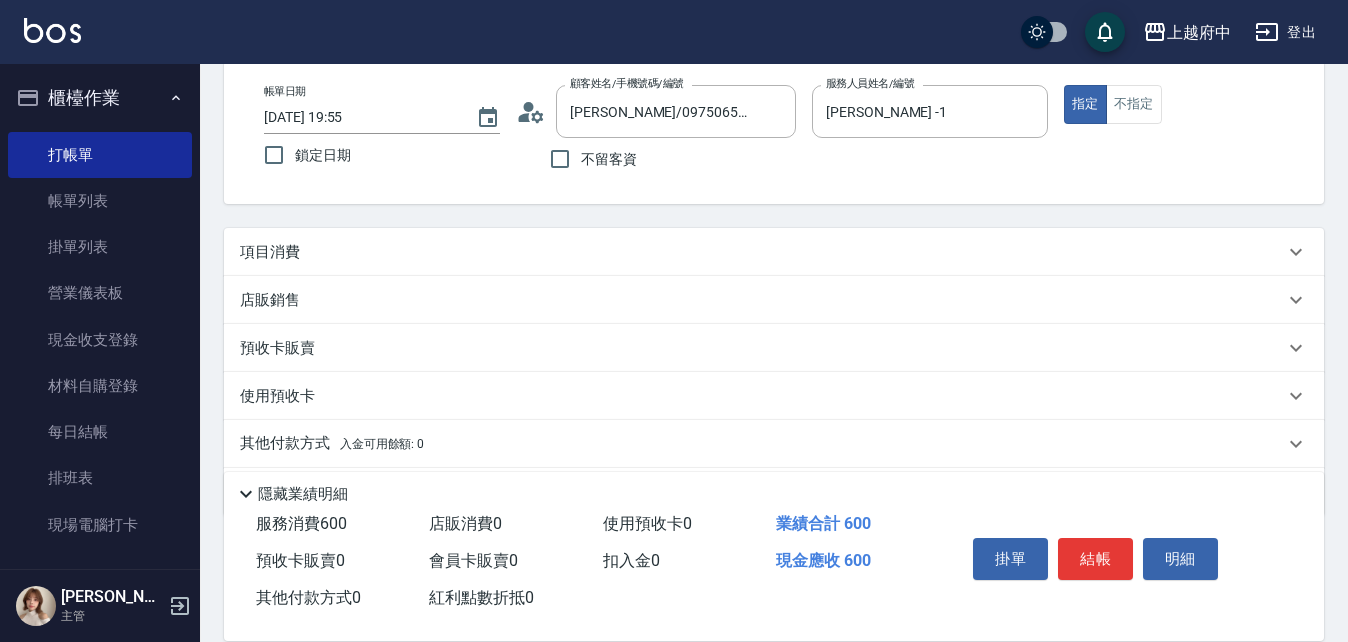 click on "項目消費" at bounding box center [270, 252] 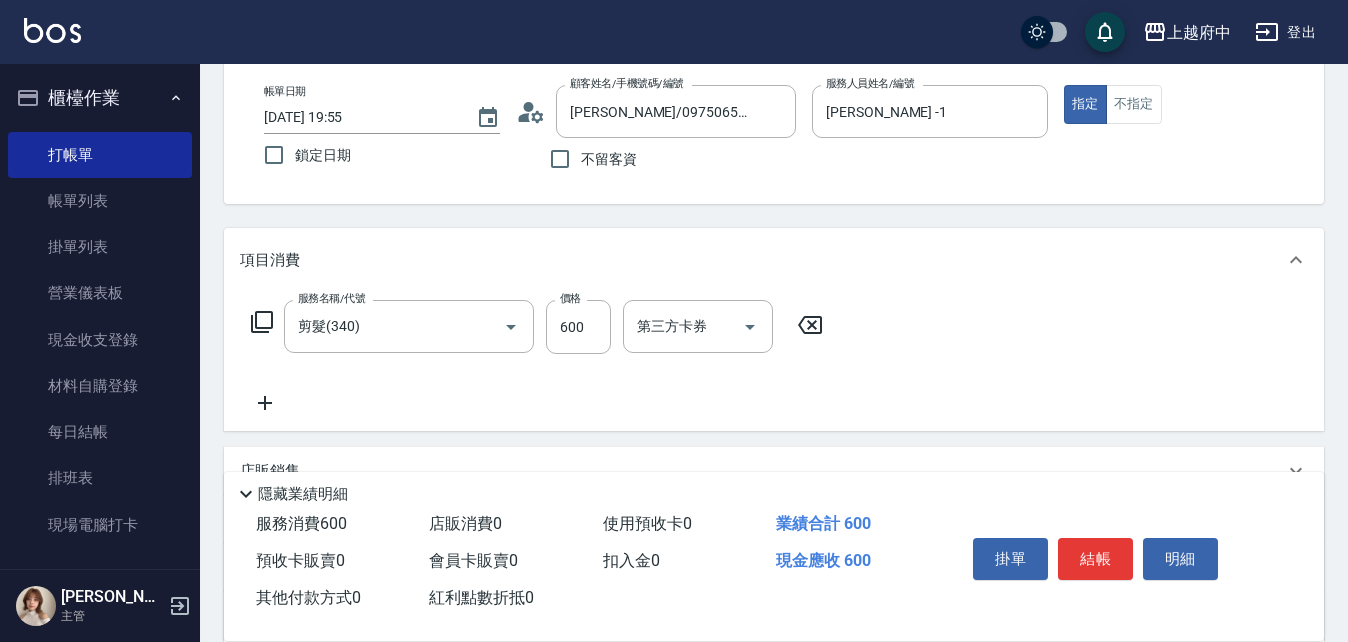 click 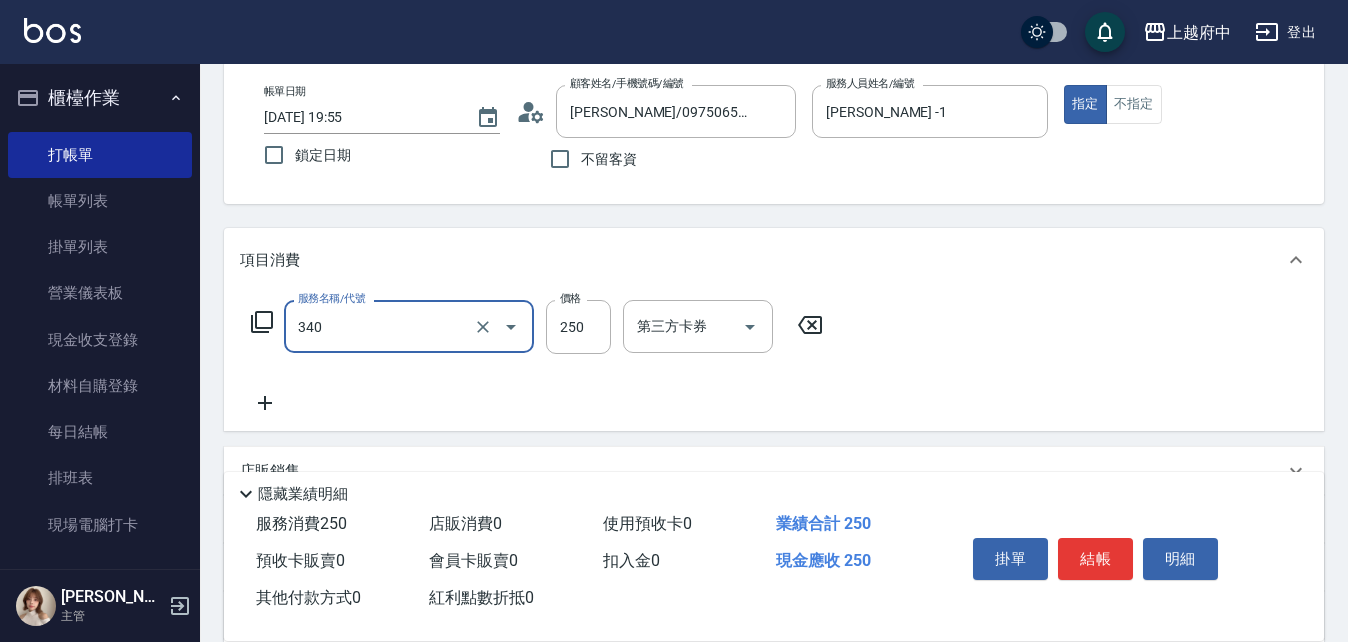 type on "剪髮(340)" 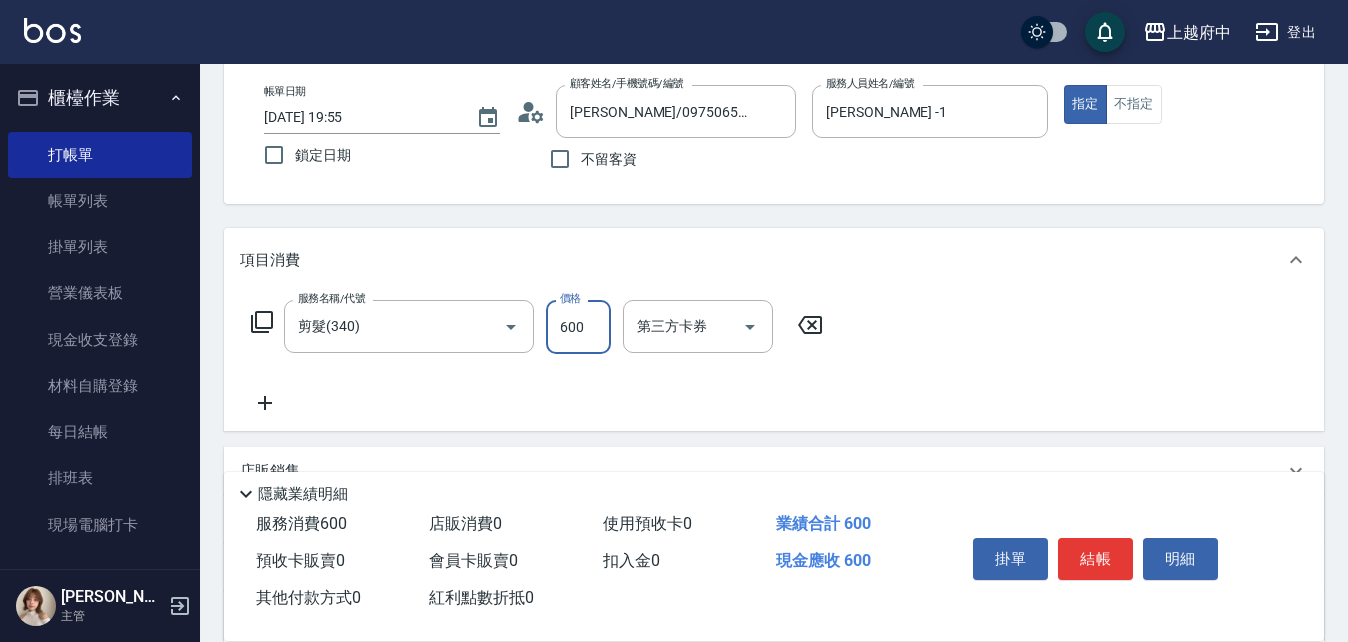type on "600" 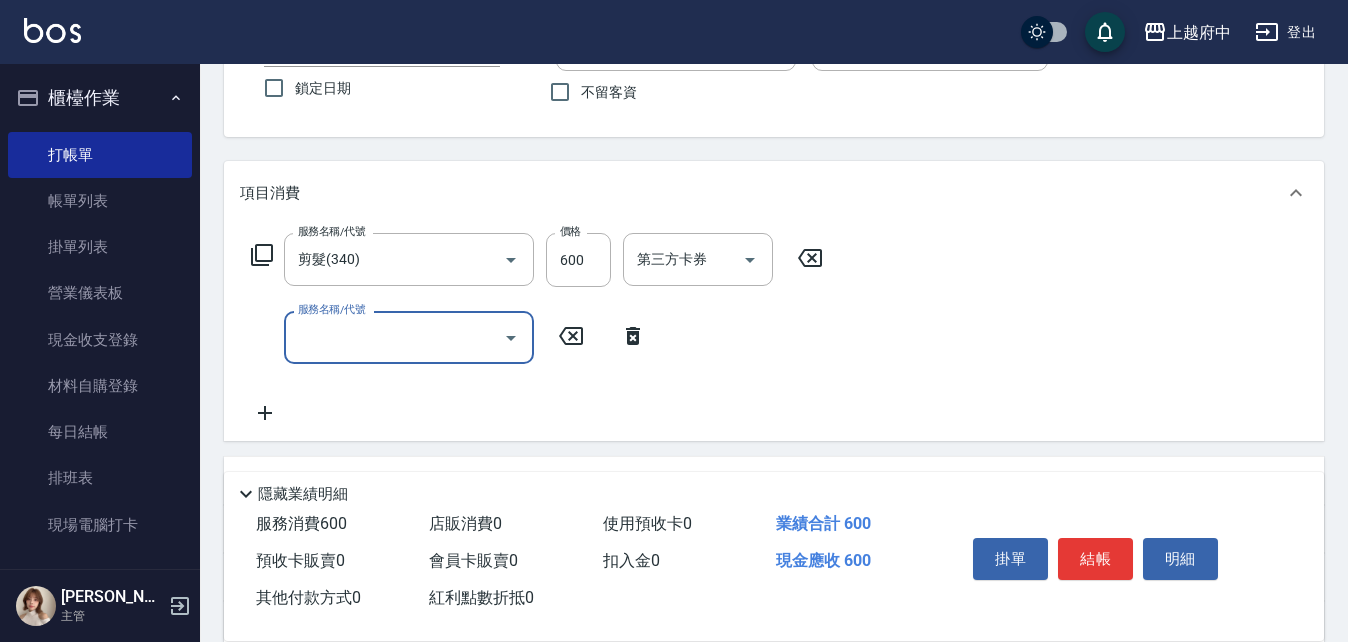 scroll, scrollTop: 200, scrollLeft: 0, axis: vertical 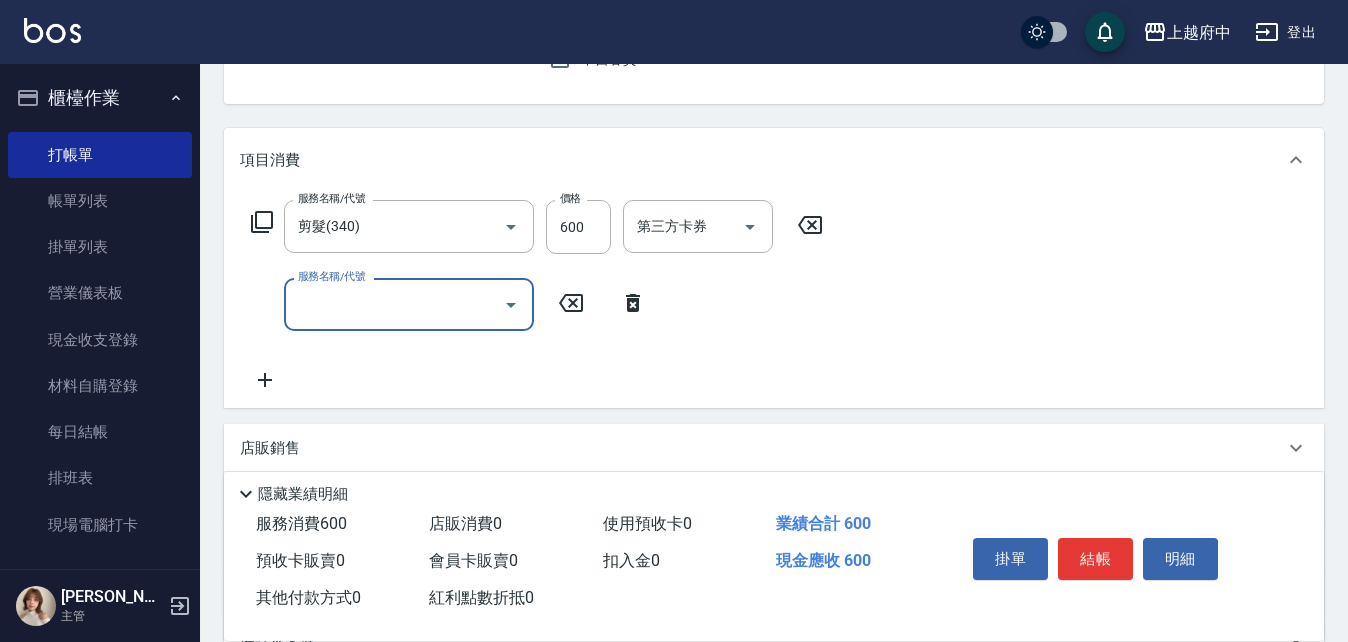 click 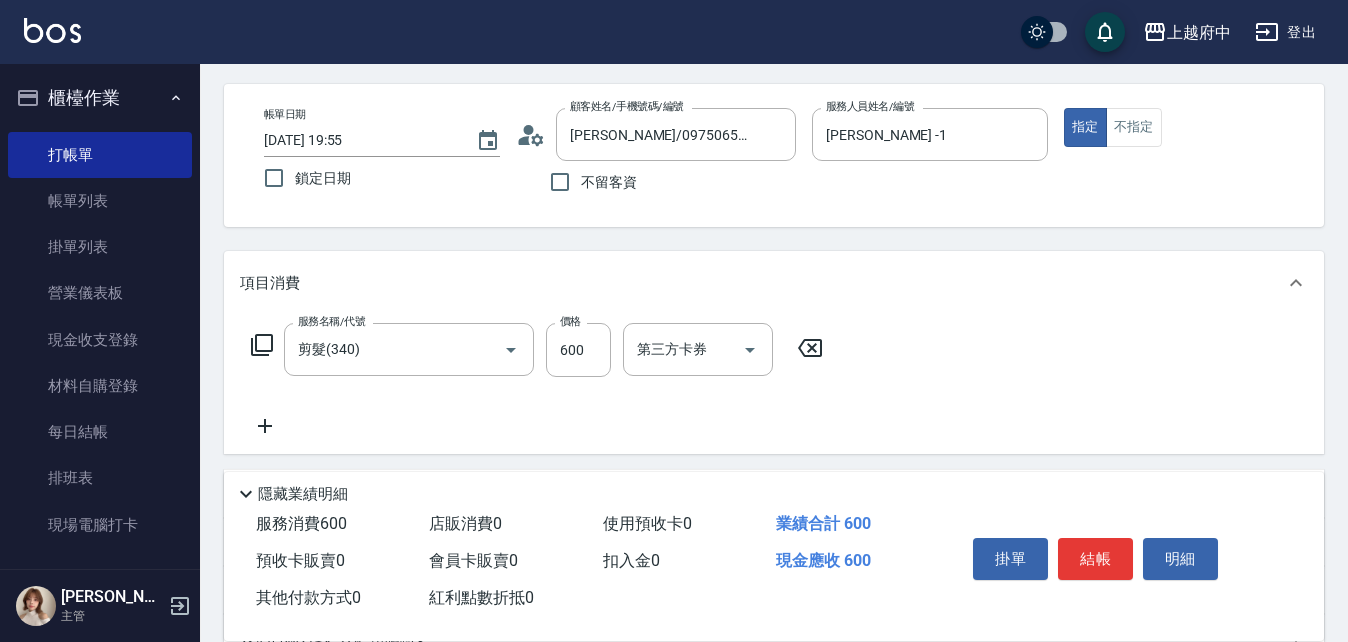 scroll, scrollTop: 200, scrollLeft: 0, axis: vertical 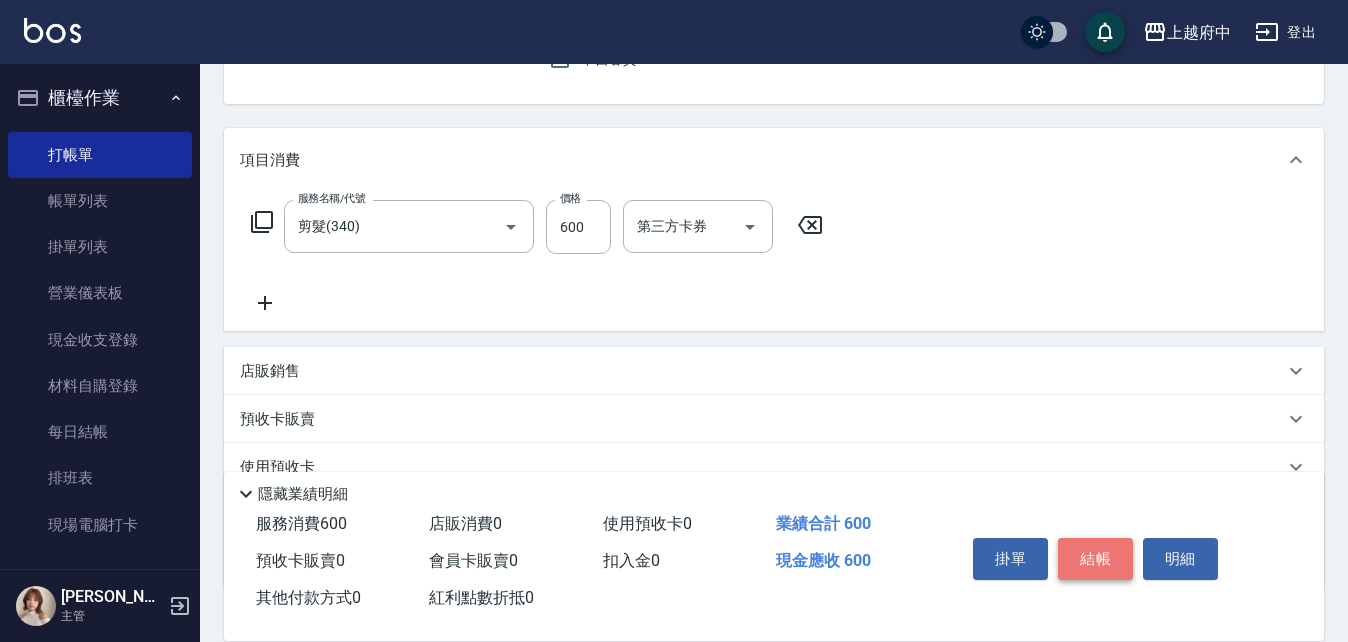 click on "結帳" at bounding box center [1095, 559] 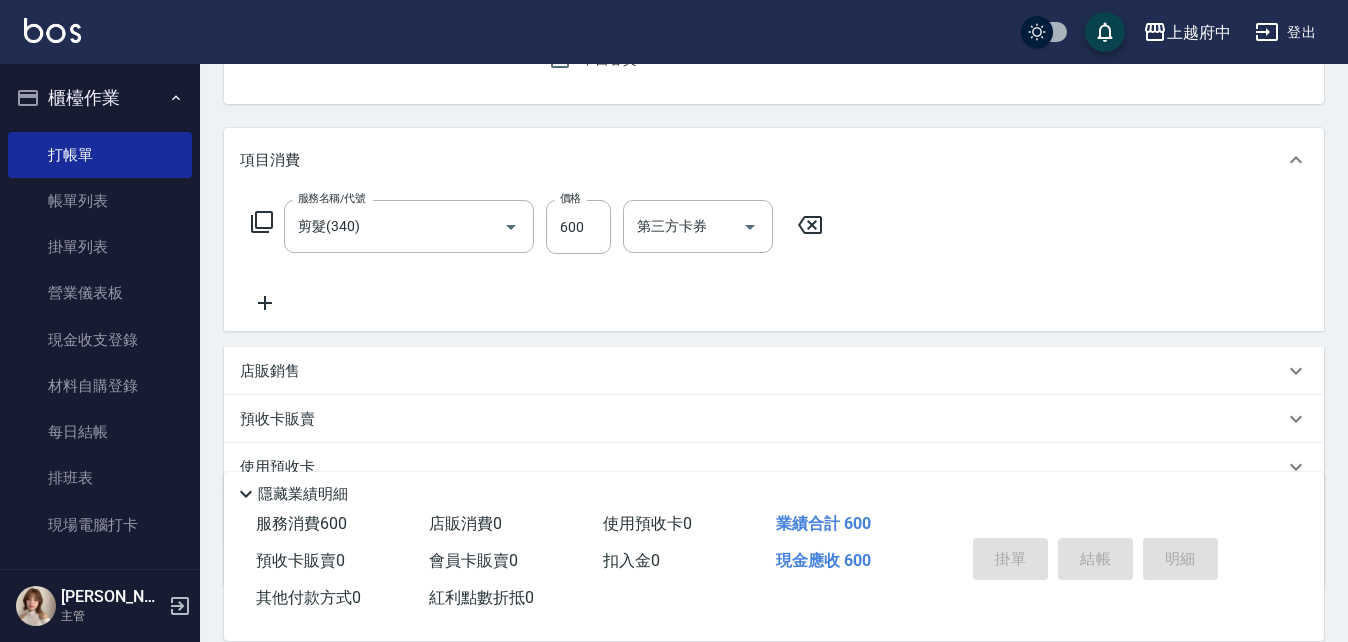 type on "2025/07/11 19:59" 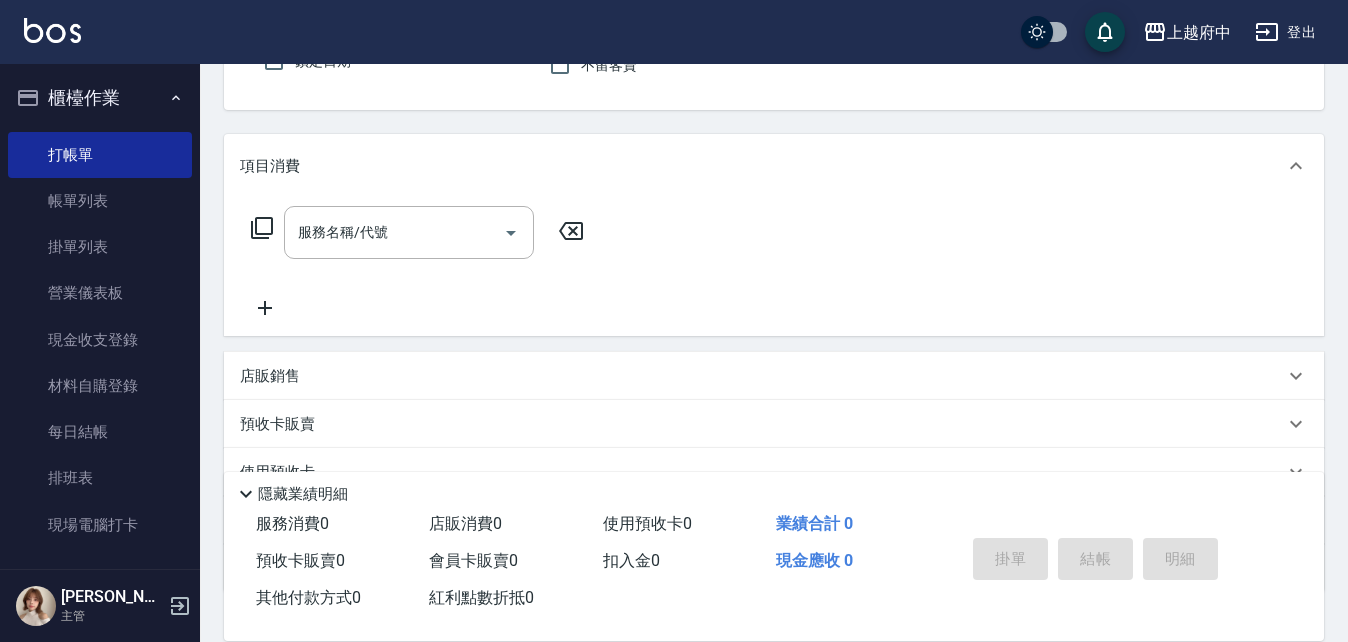 scroll, scrollTop: 0, scrollLeft: 0, axis: both 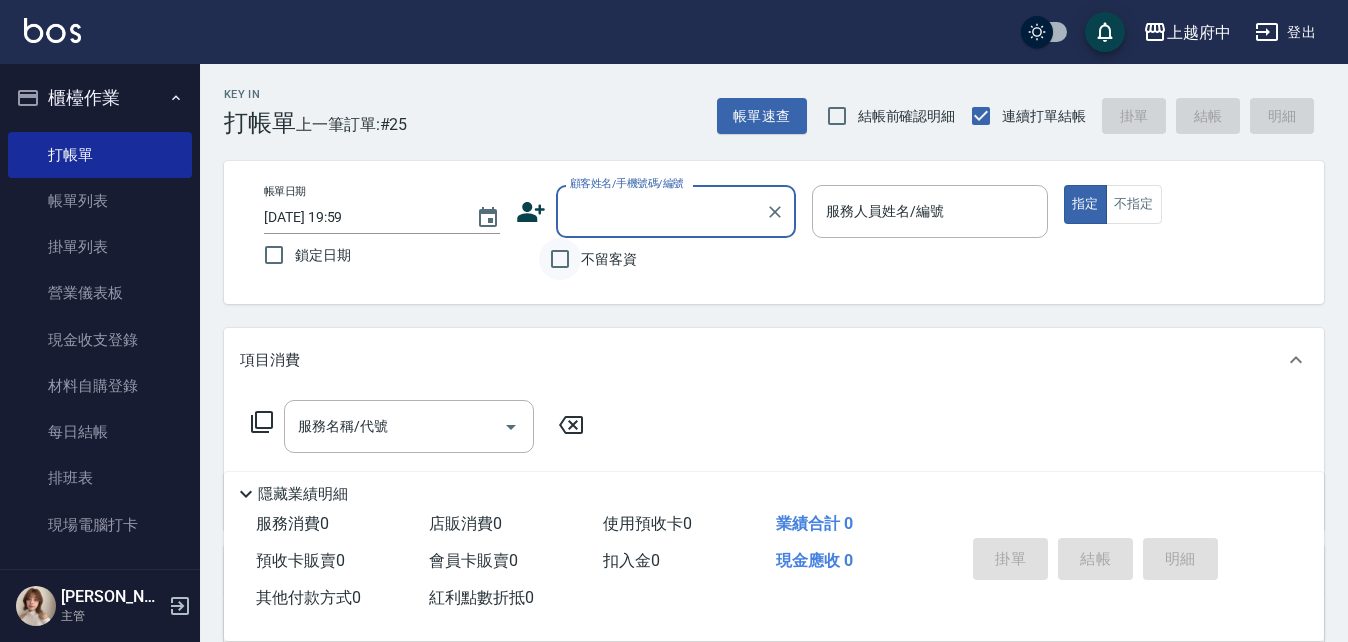 click on "不留客資" at bounding box center [560, 259] 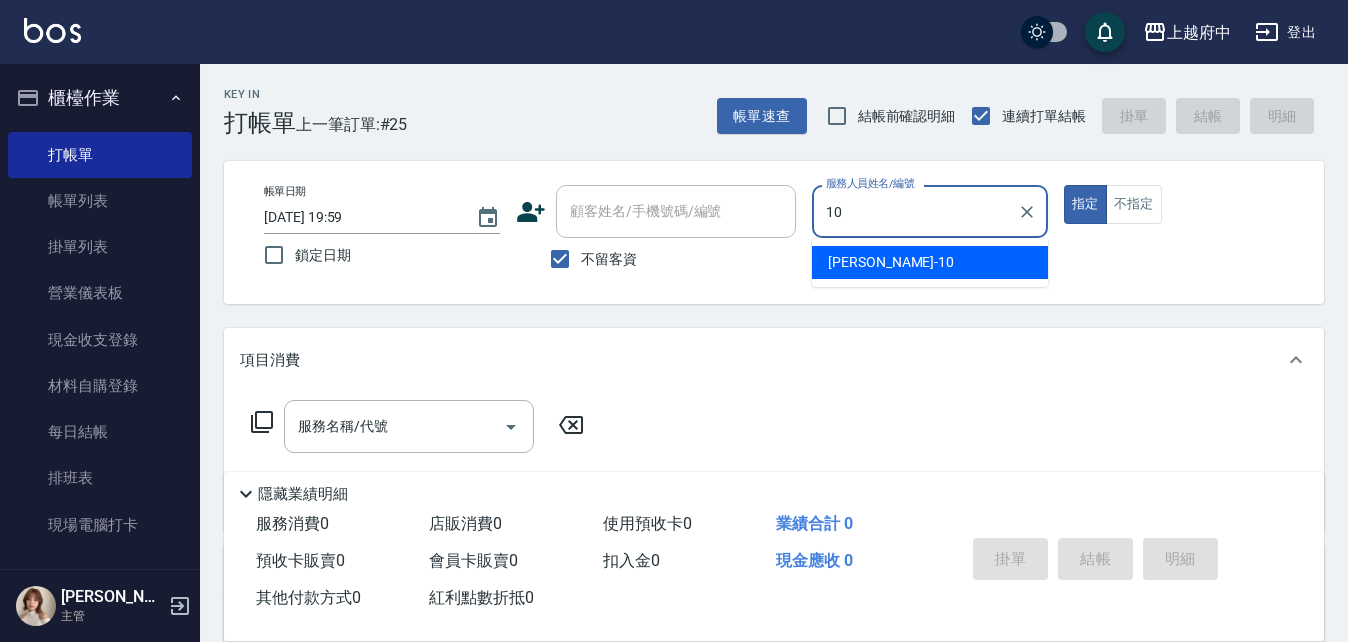 type on "Kevin-10" 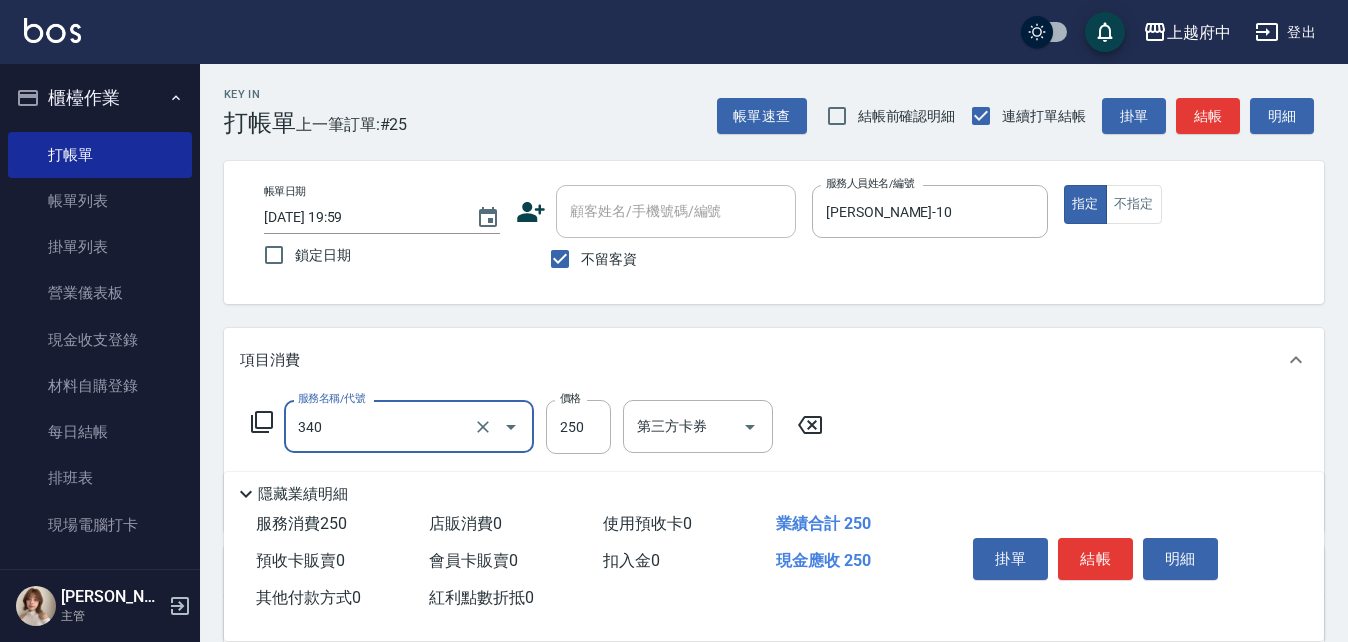 type on "剪髮(340)" 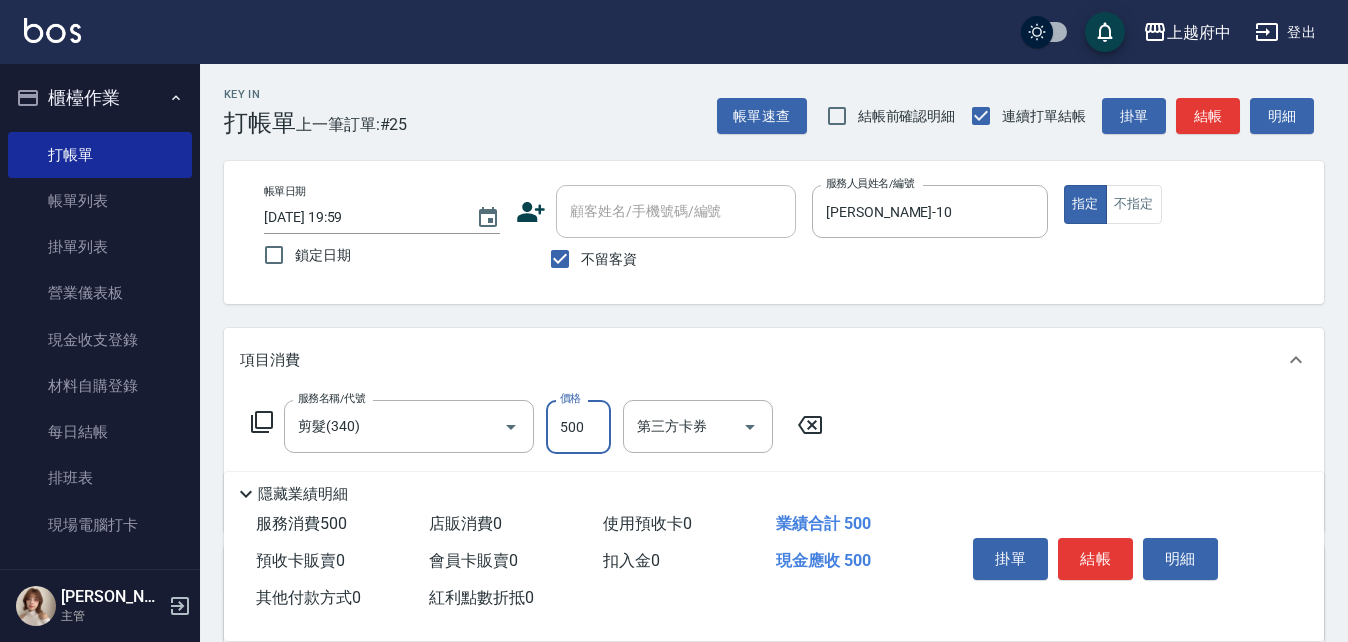 type on "500" 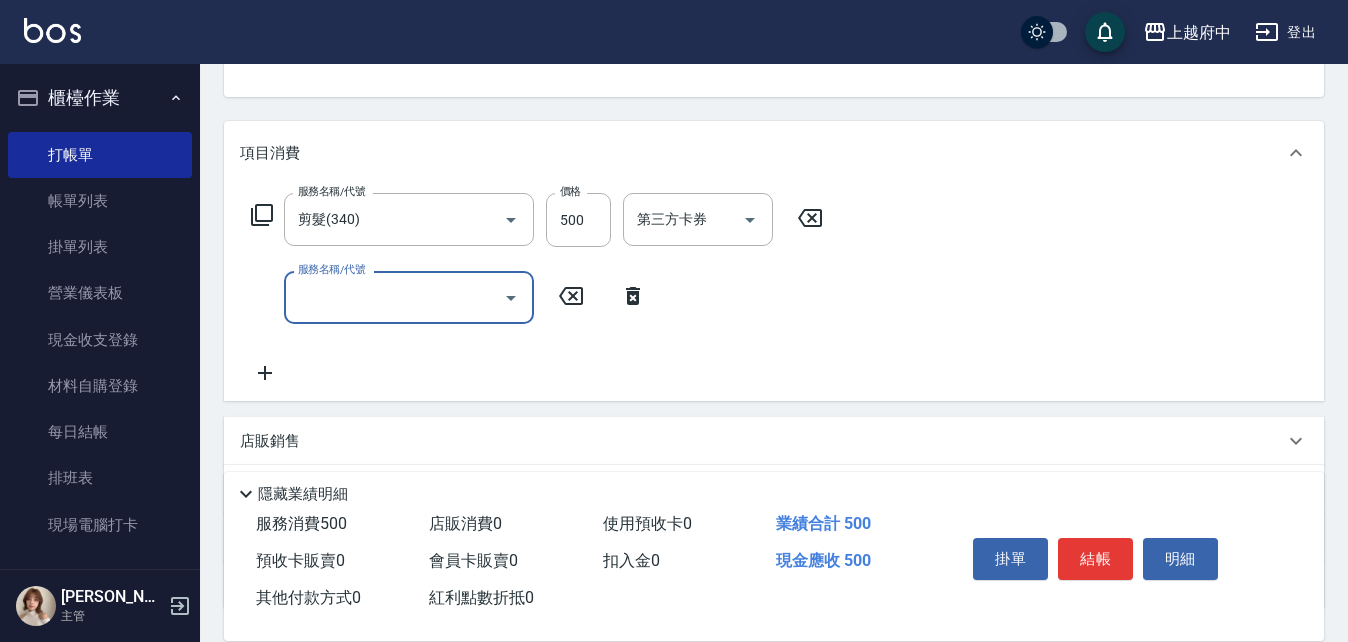 scroll, scrollTop: 300, scrollLeft: 0, axis: vertical 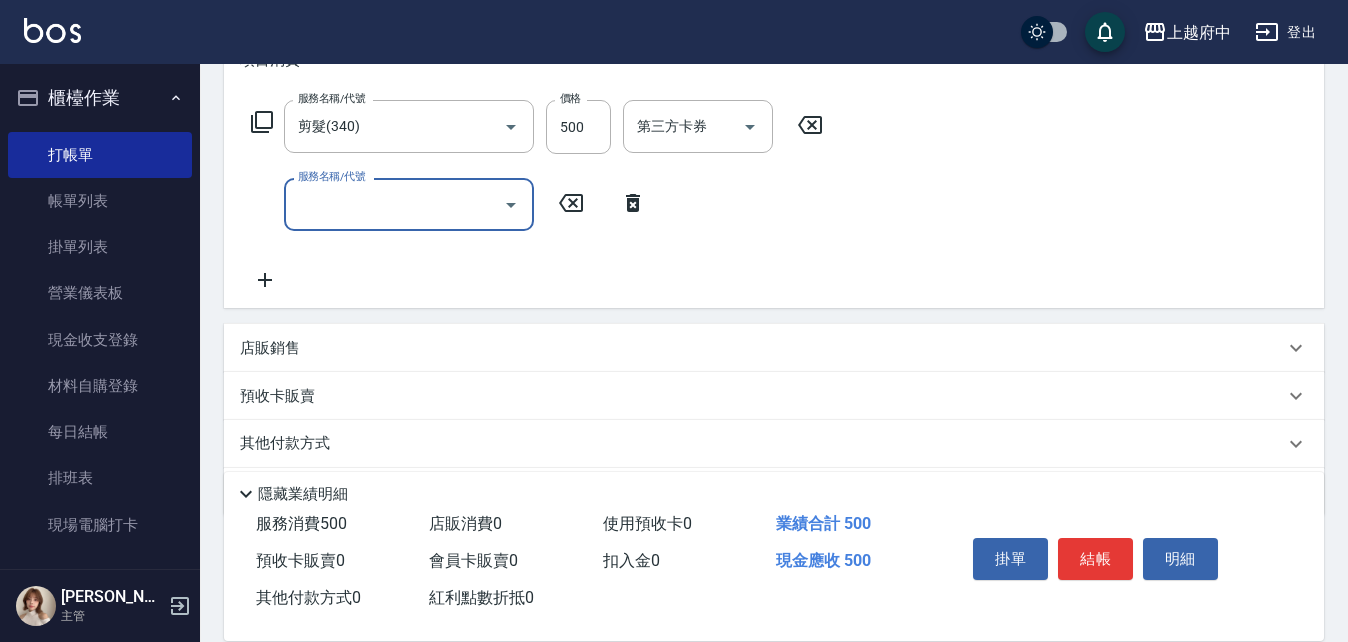 click 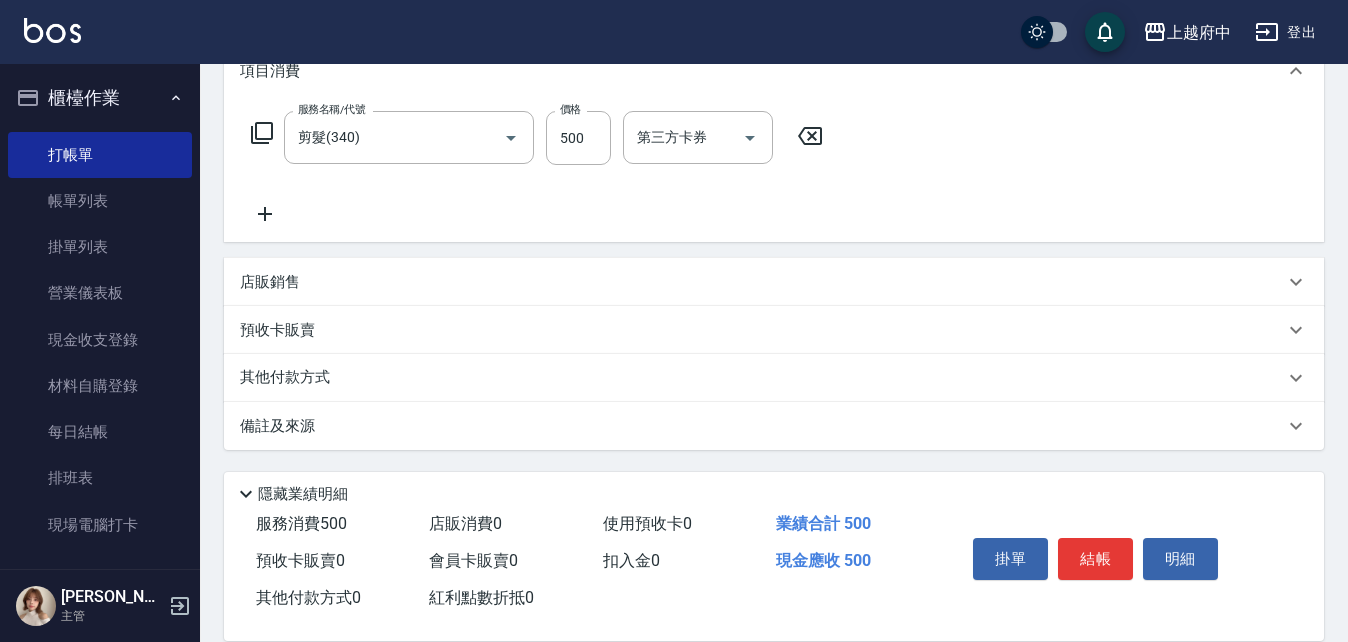 scroll, scrollTop: 0, scrollLeft: 0, axis: both 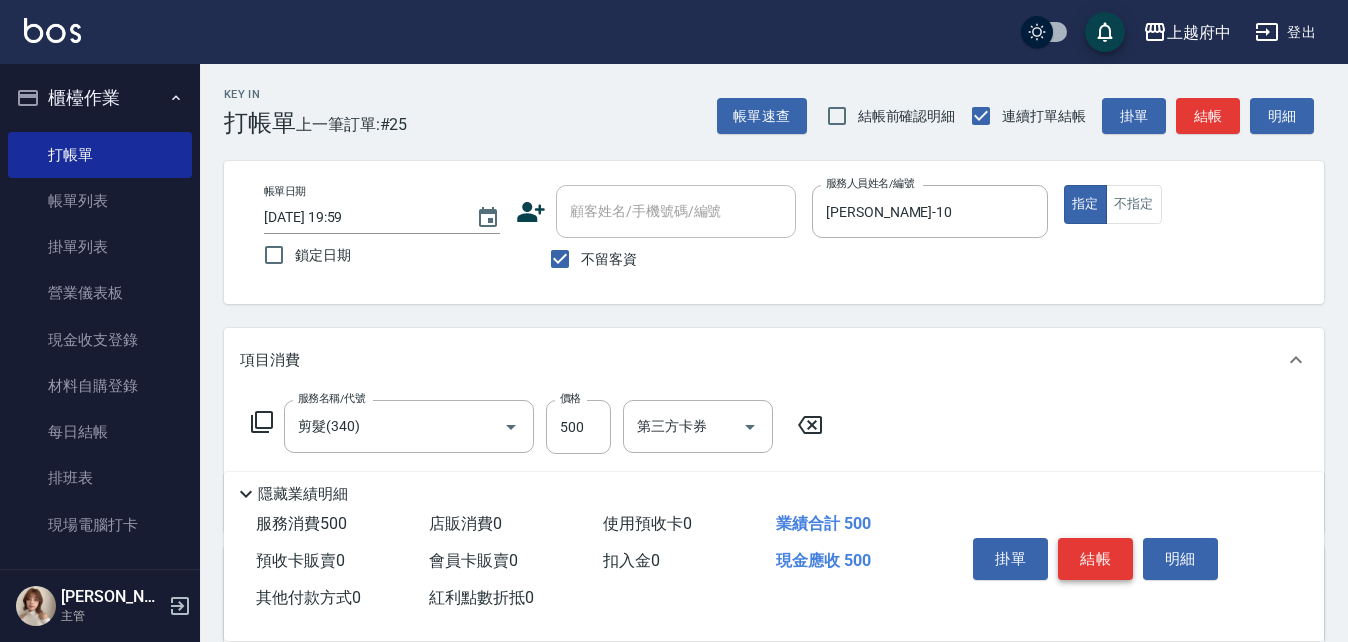 click on "結帳" at bounding box center [1095, 559] 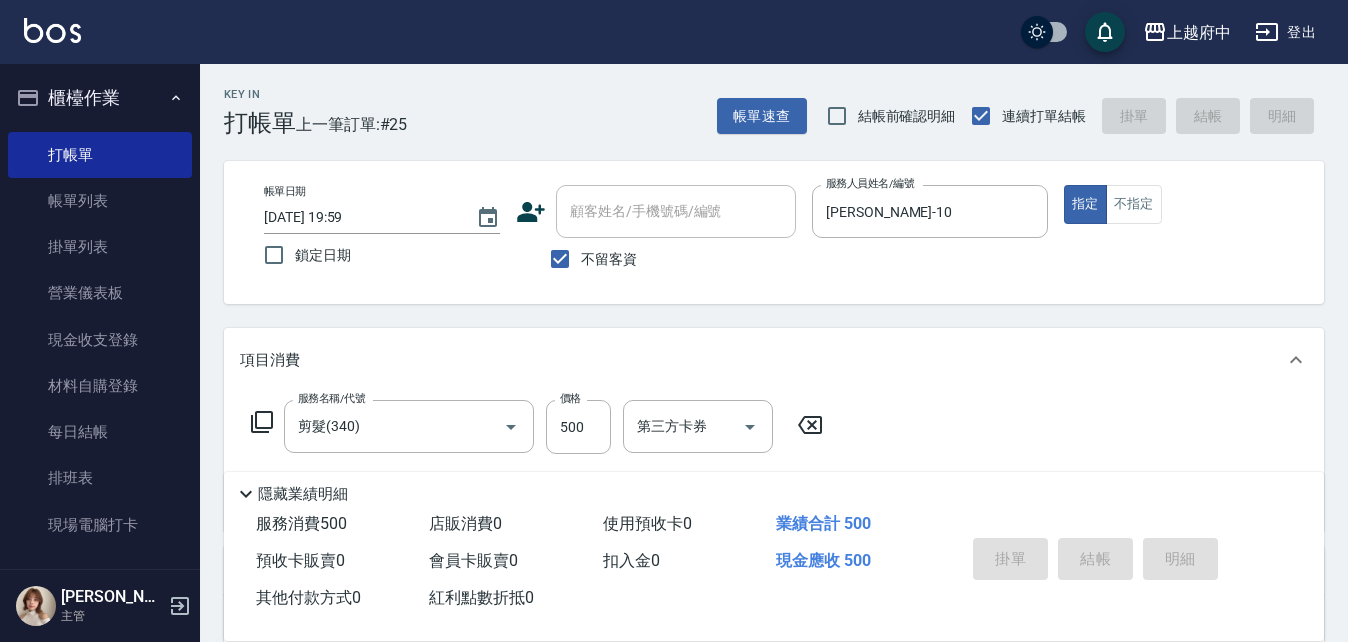 type on "2025/07/11 20:00" 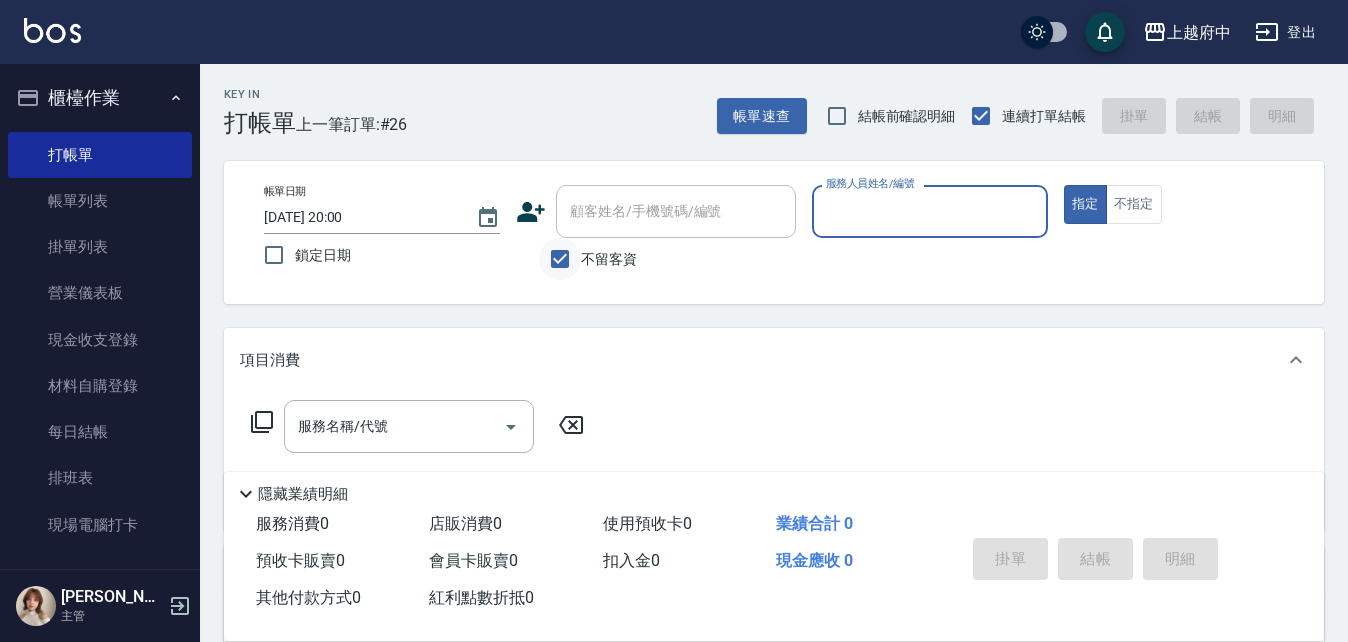 click on "不留客資" at bounding box center [560, 259] 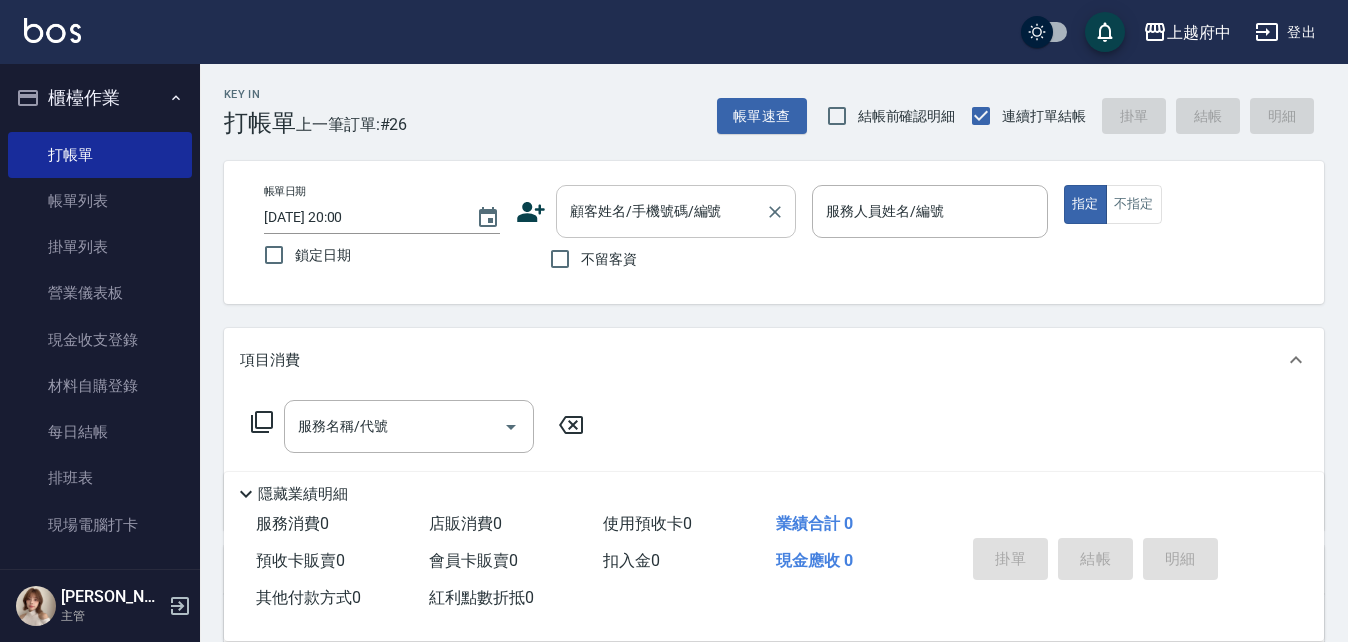 click on "顧客姓名/手機號碼/編號" at bounding box center [661, 211] 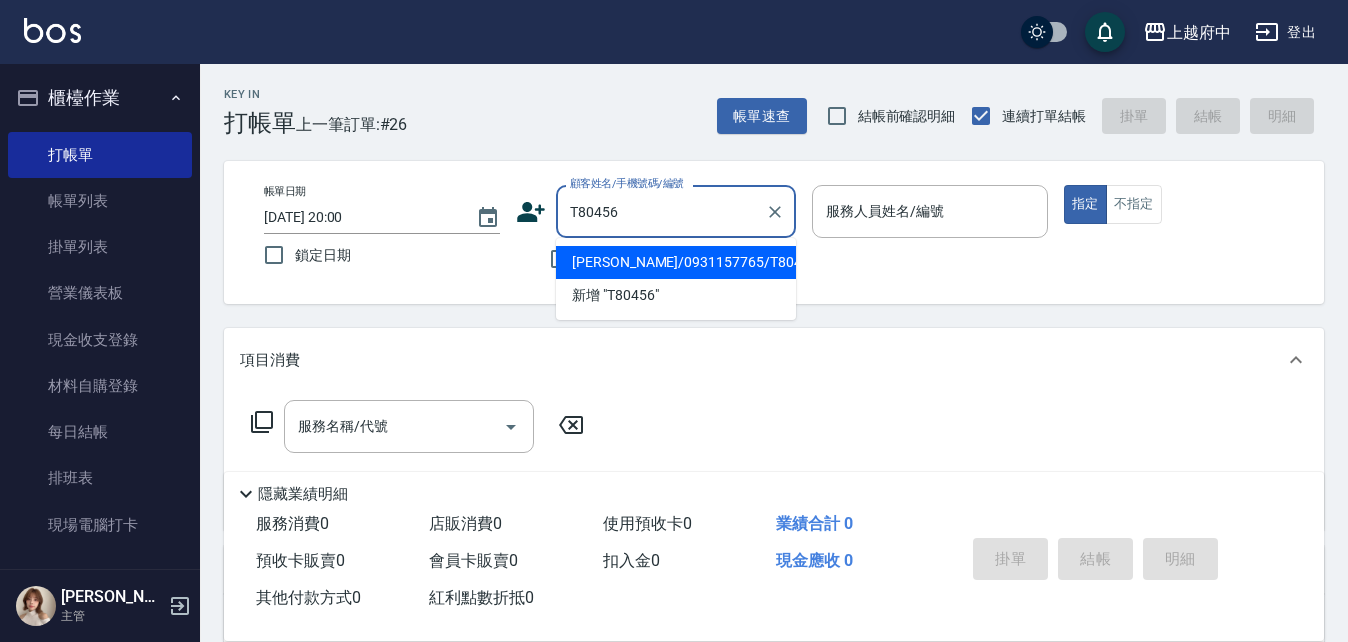 click on "[PERSON_NAME]/0931157765/T80456" at bounding box center [676, 262] 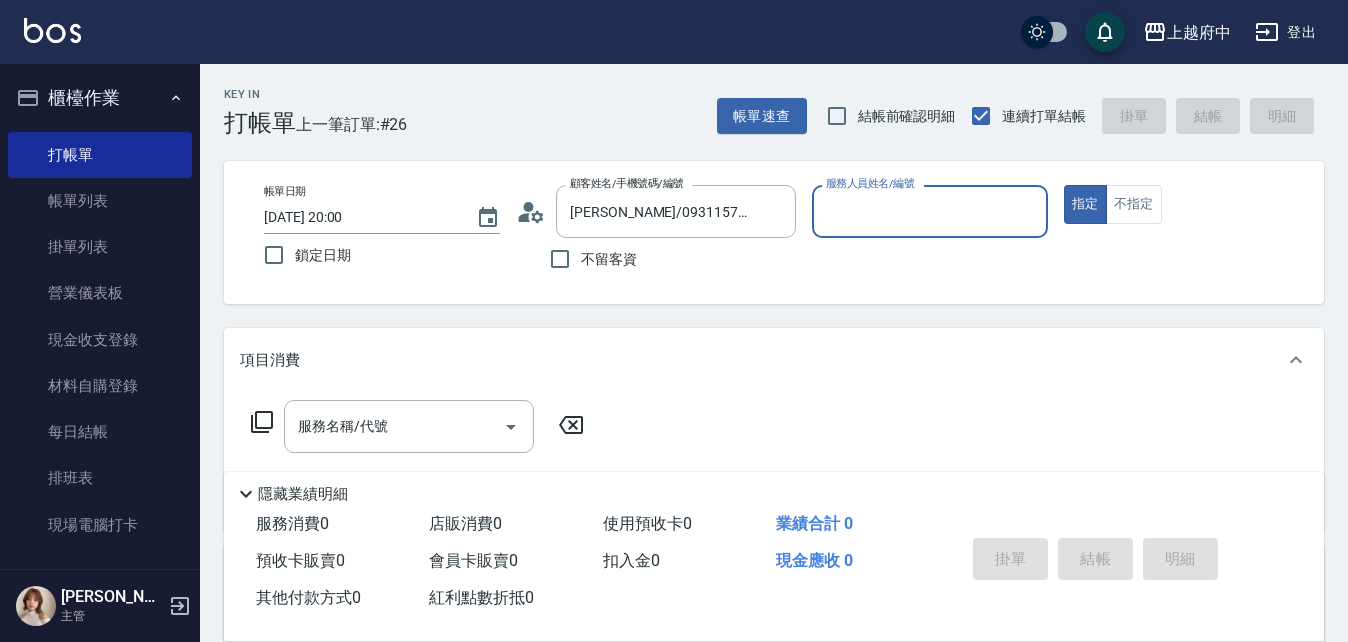 type on "黎黎-3" 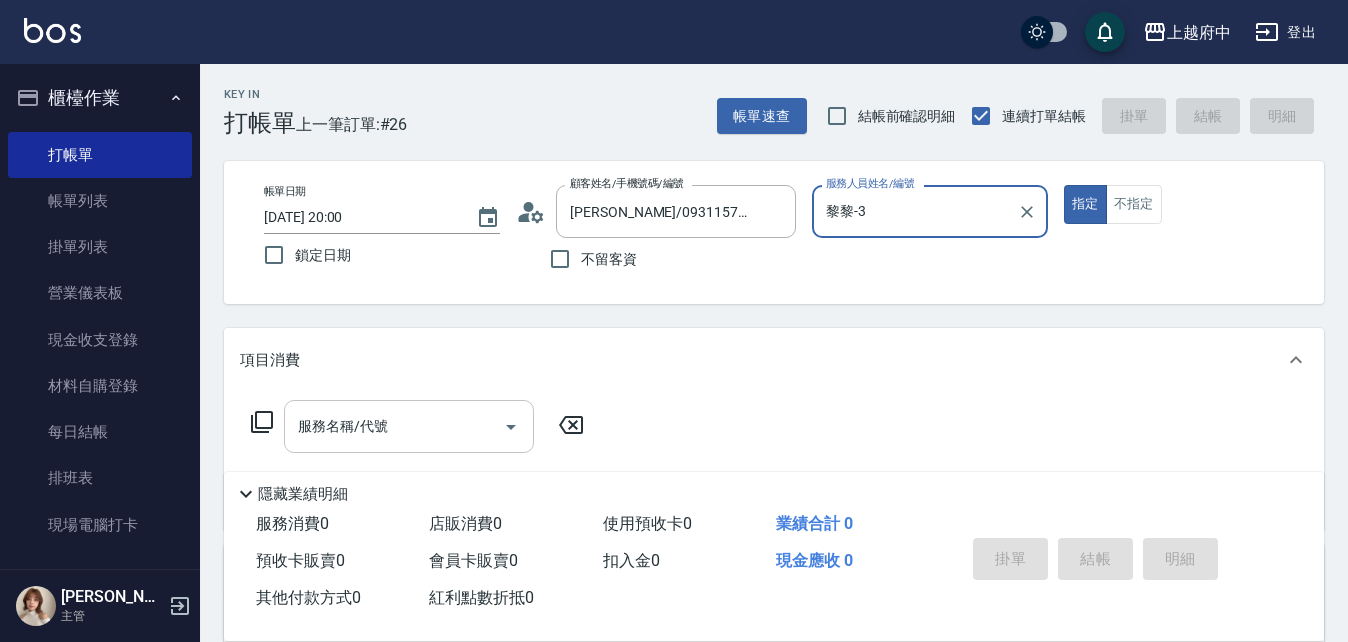 click on "服務名稱/代號" at bounding box center [394, 426] 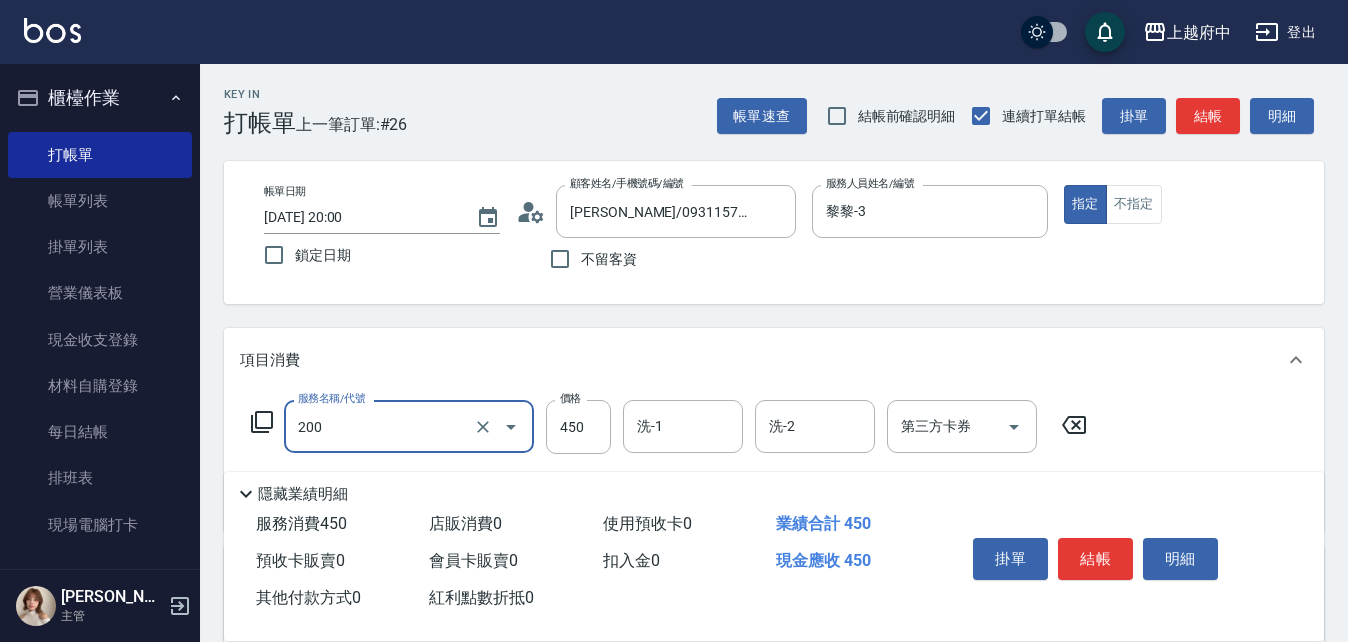type on "有機洗髮(200)" 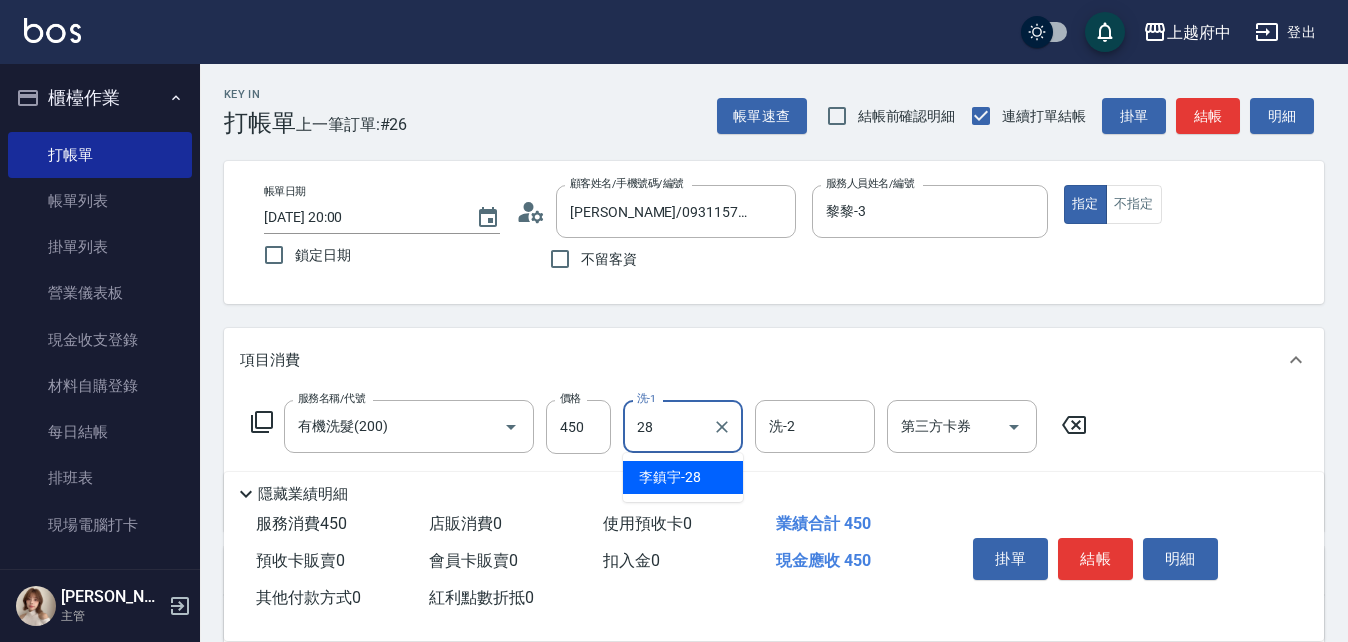type on "[PERSON_NAME]-28" 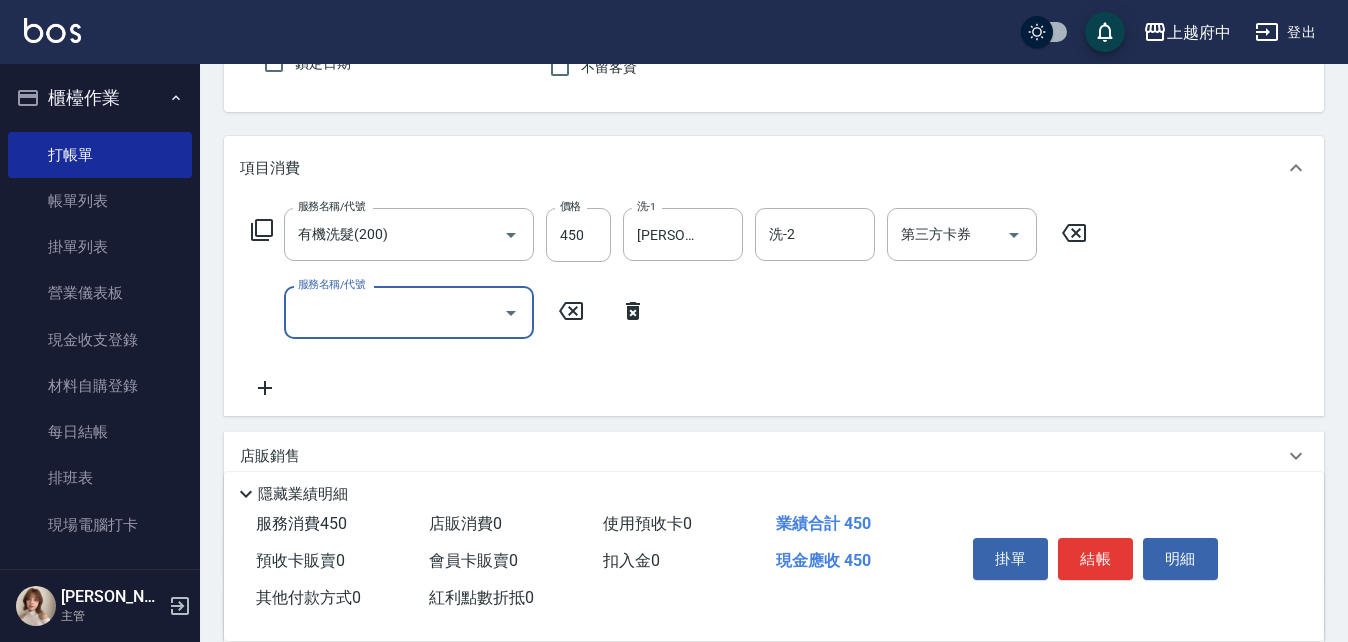 scroll, scrollTop: 200, scrollLeft: 0, axis: vertical 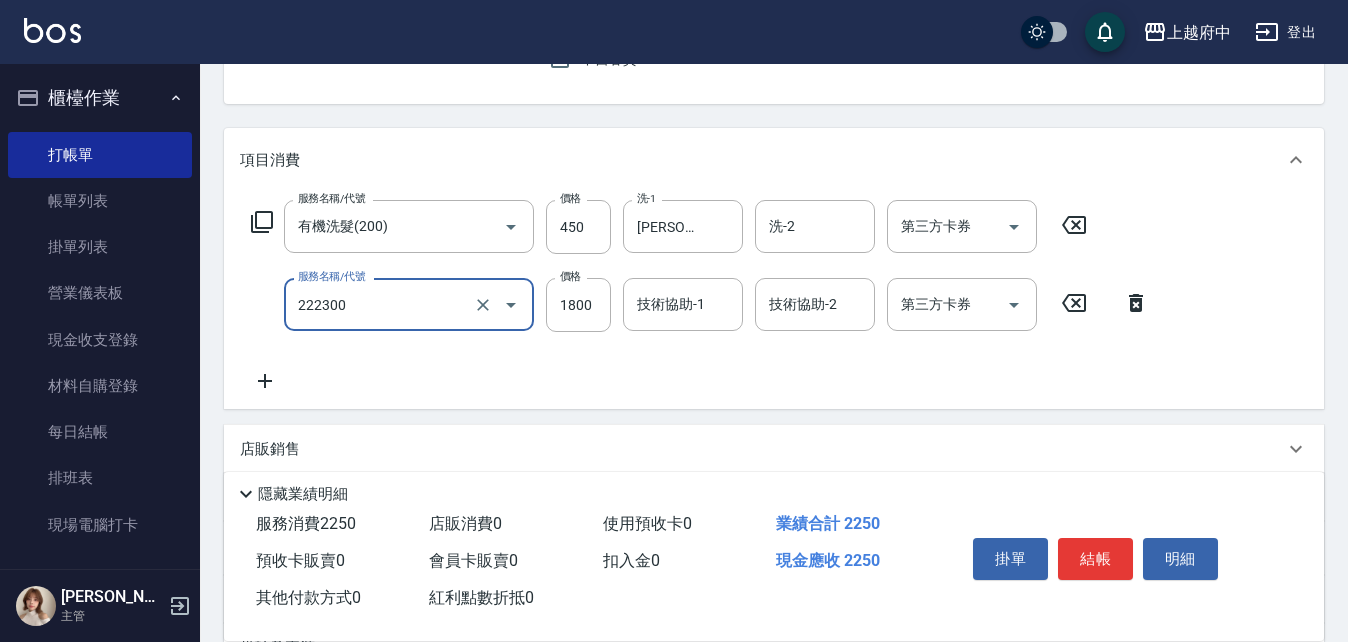 type on "結構三段式(222300)" 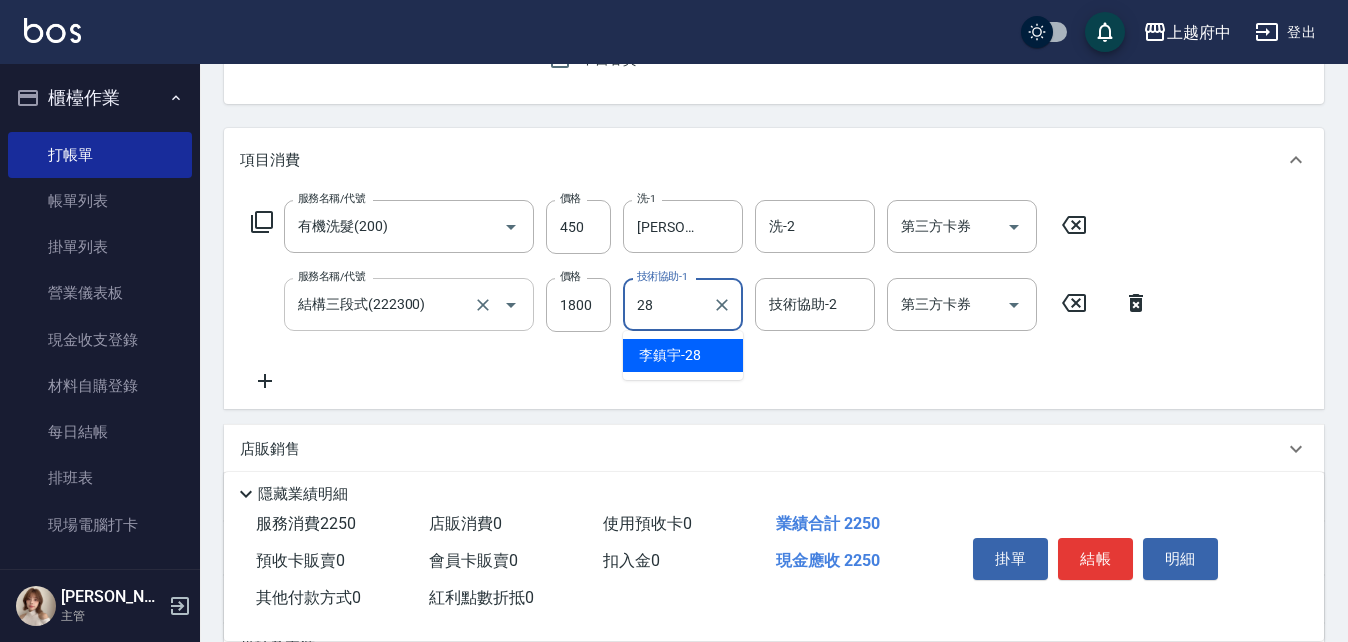 type on "[PERSON_NAME]-28" 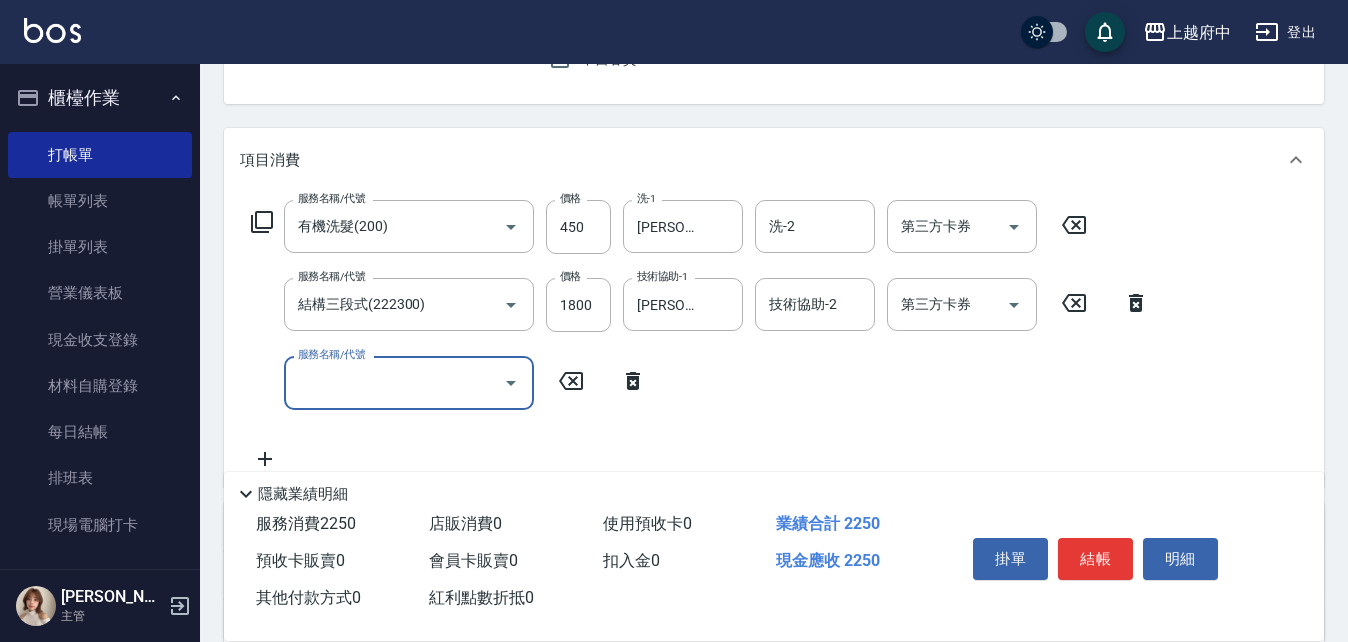 click 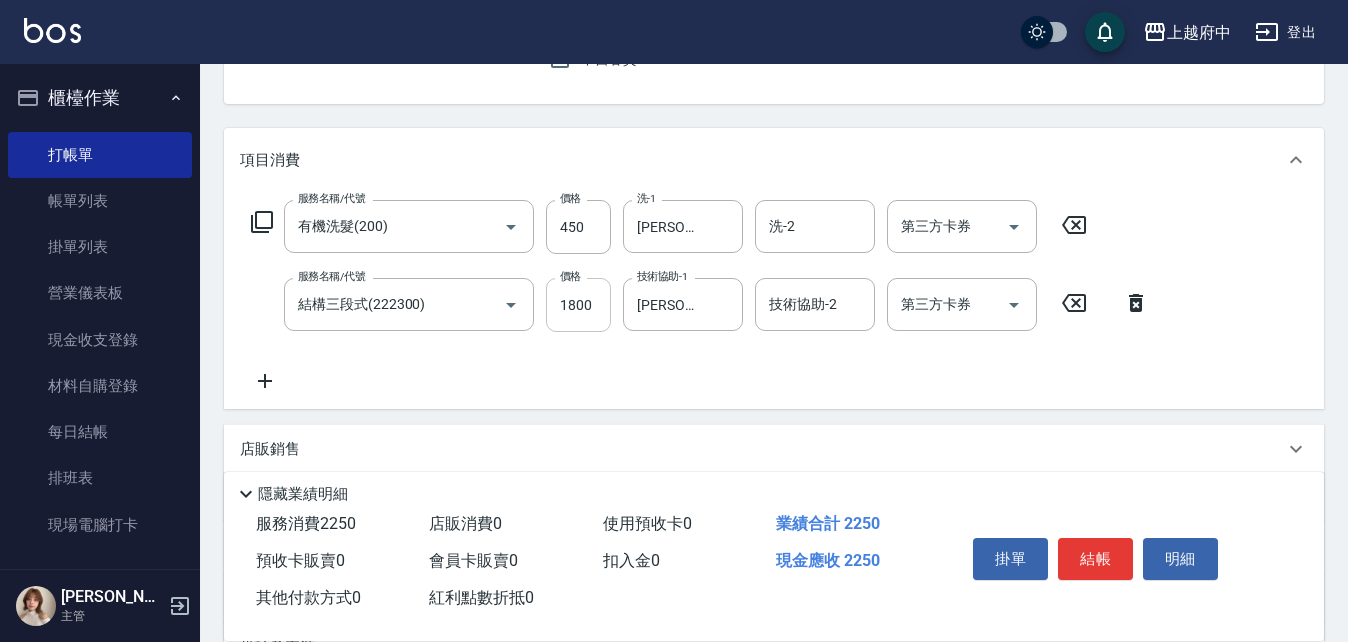 click on "1800" at bounding box center [578, 305] 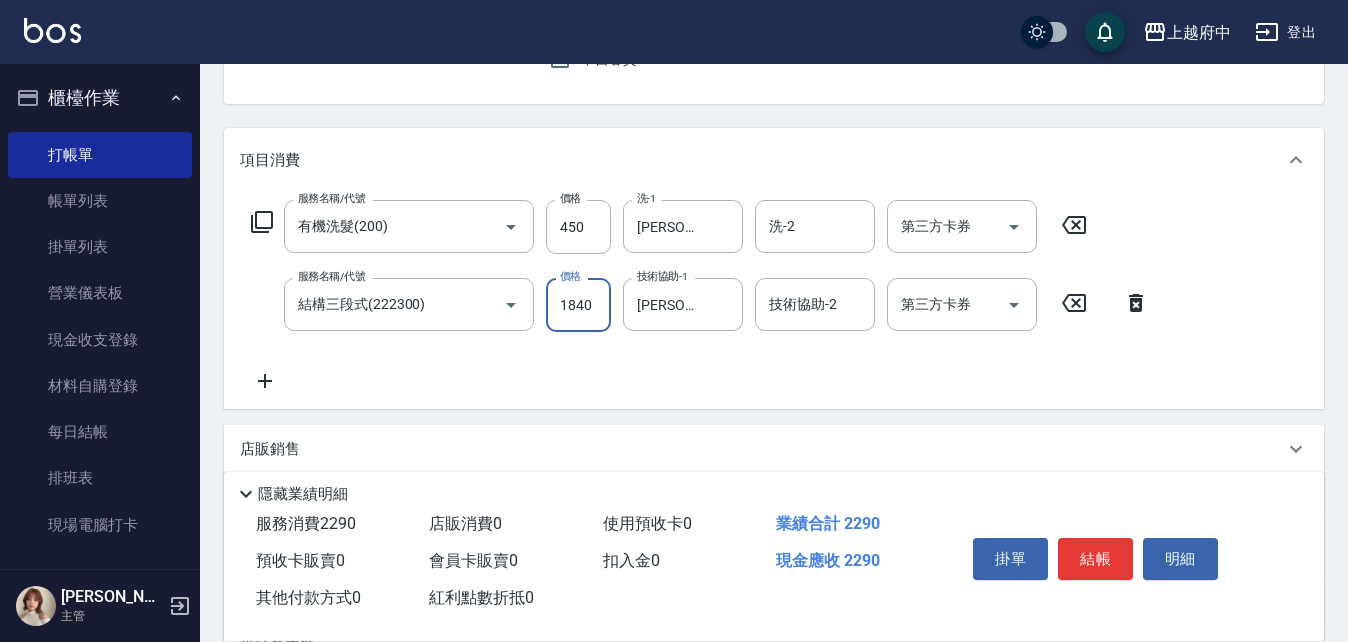 type on "1840" 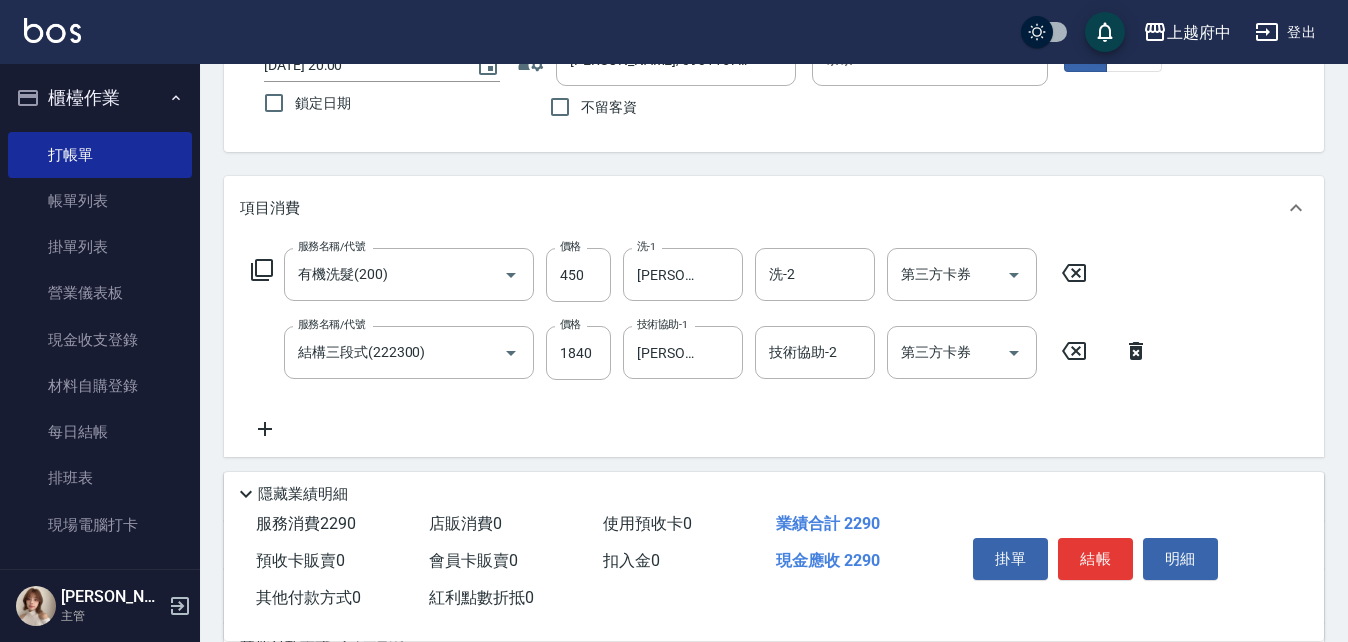 scroll, scrollTop: 200, scrollLeft: 0, axis: vertical 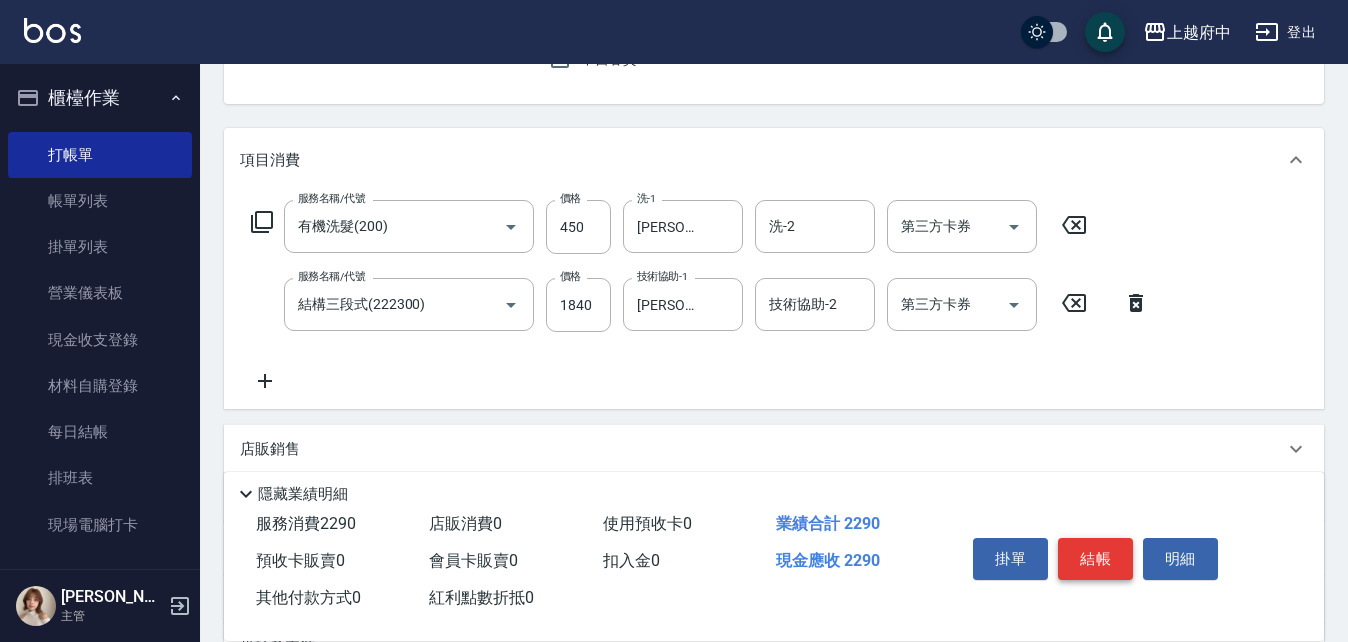 click on "結帳" at bounding box center [1095, 559] 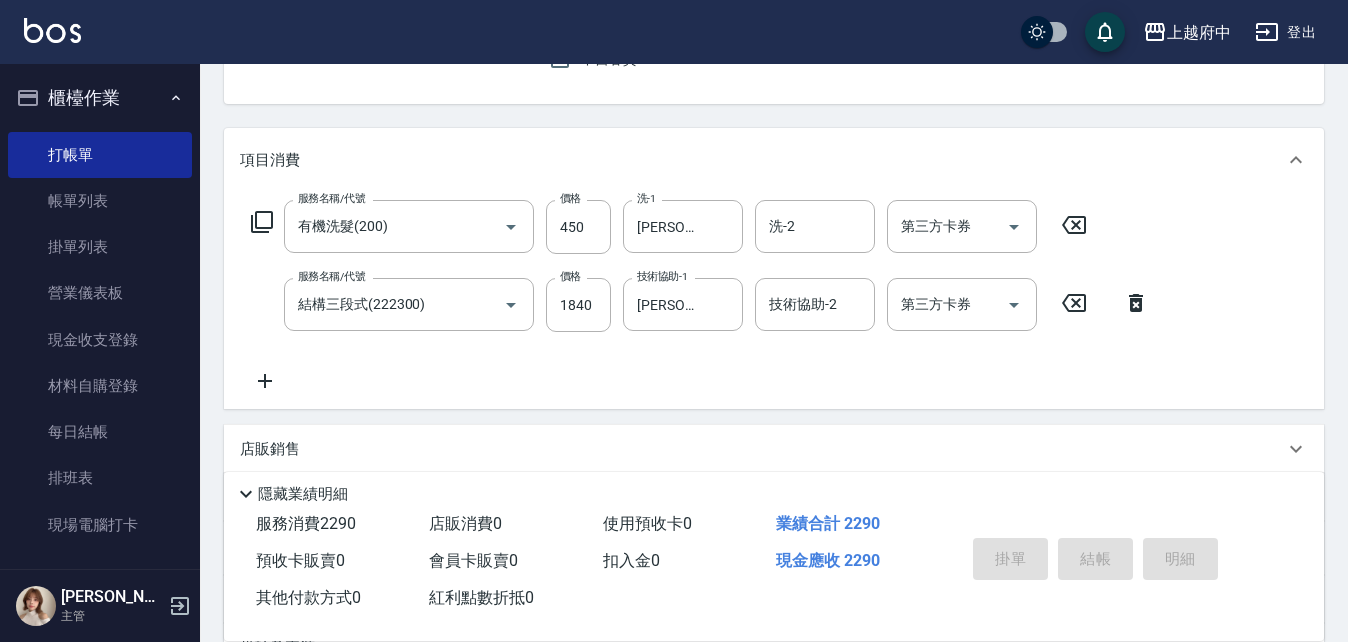 type on "2025/07/11 20:04" 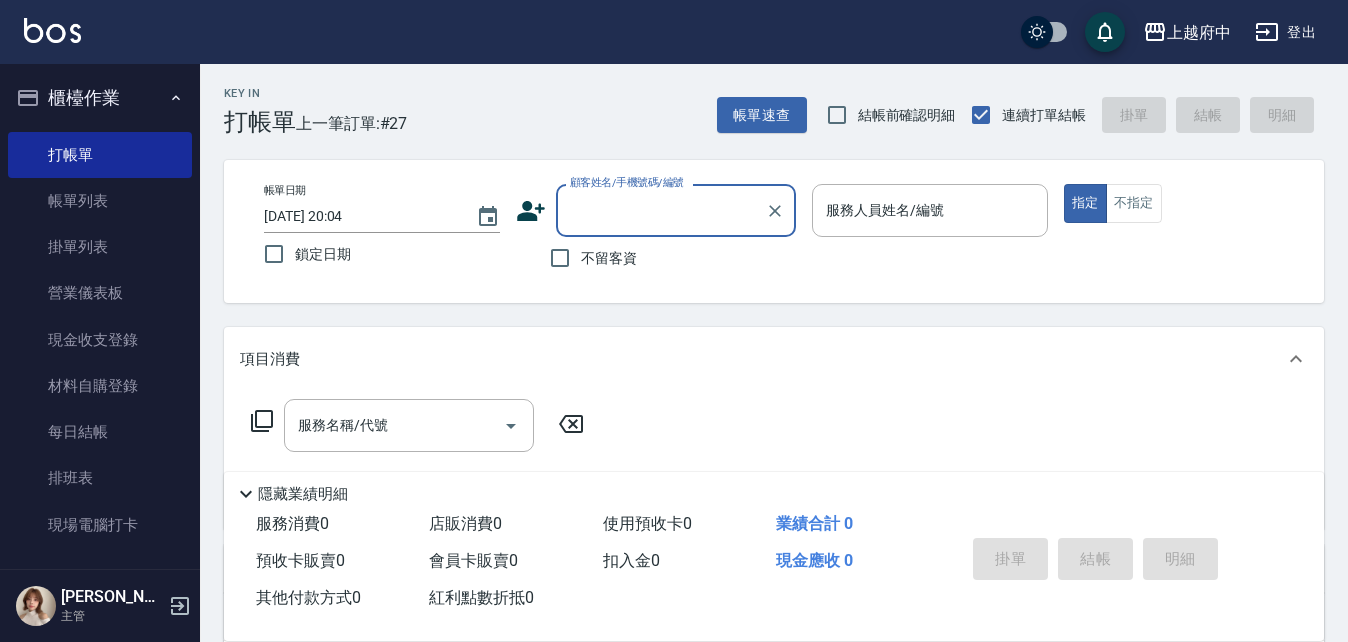 scroll, scrollTop: 0, scrollLeft: 0, axis: both 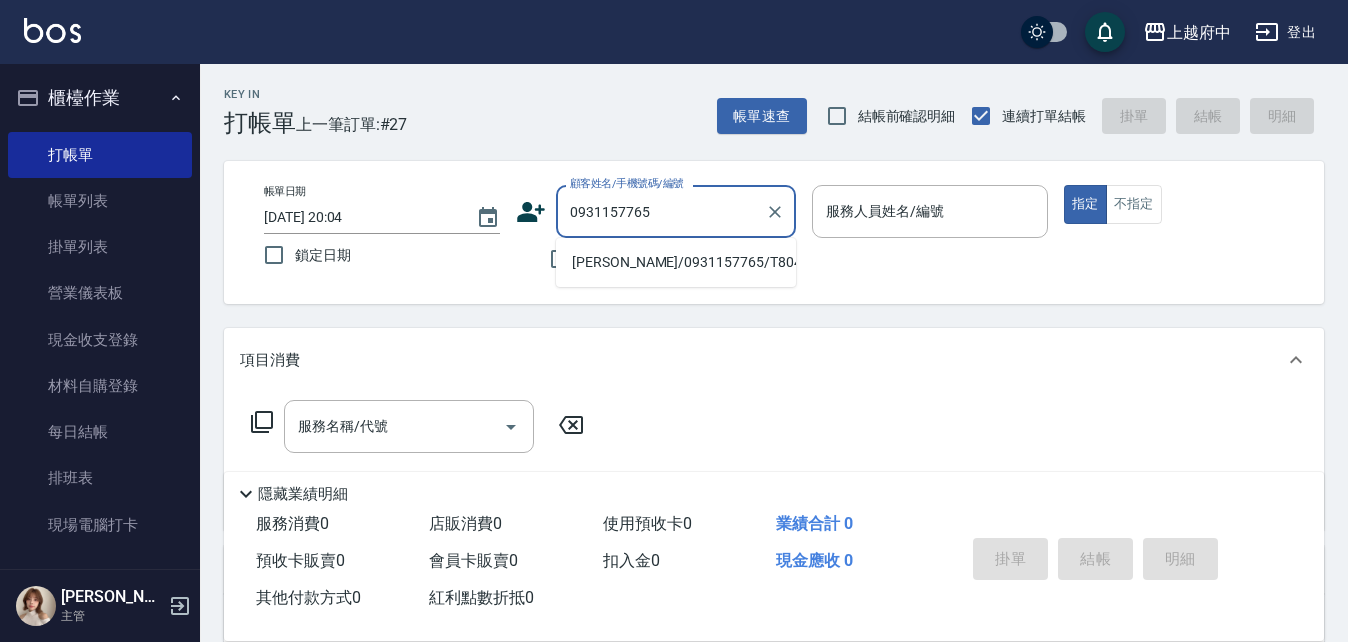 click on "[PERSON_NAME]/0931157765/T80456" at bounding box center [676, 262] 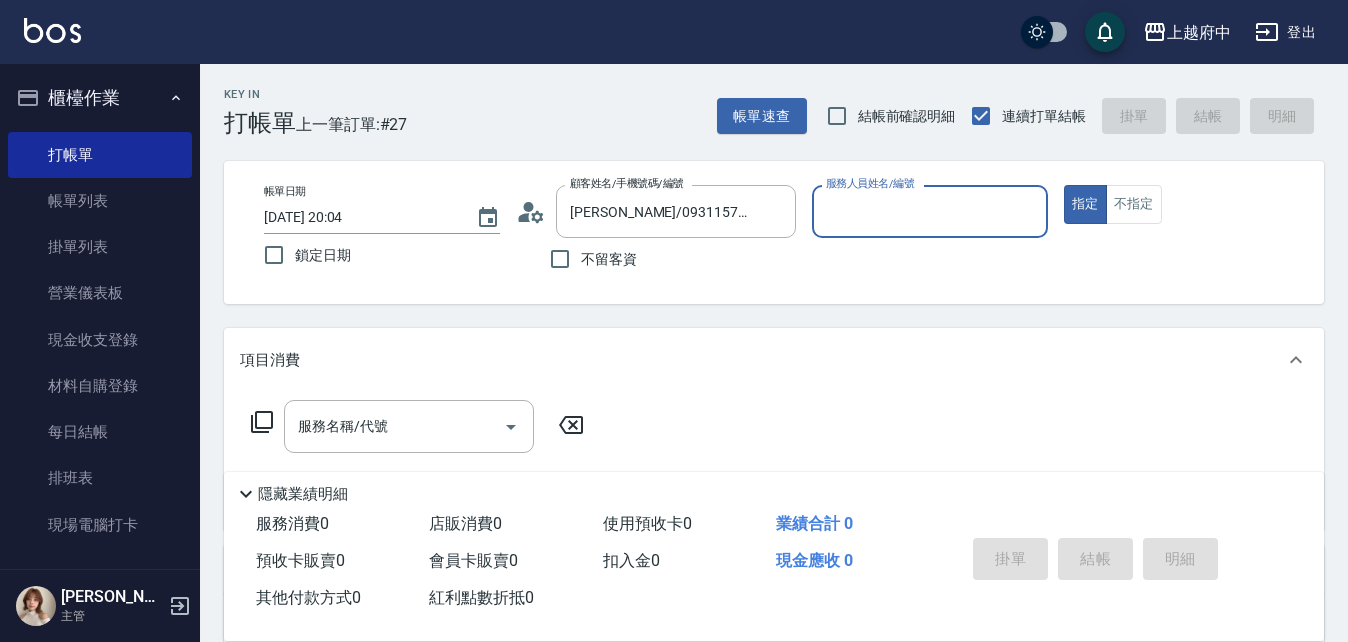 type on "黎黎-3" 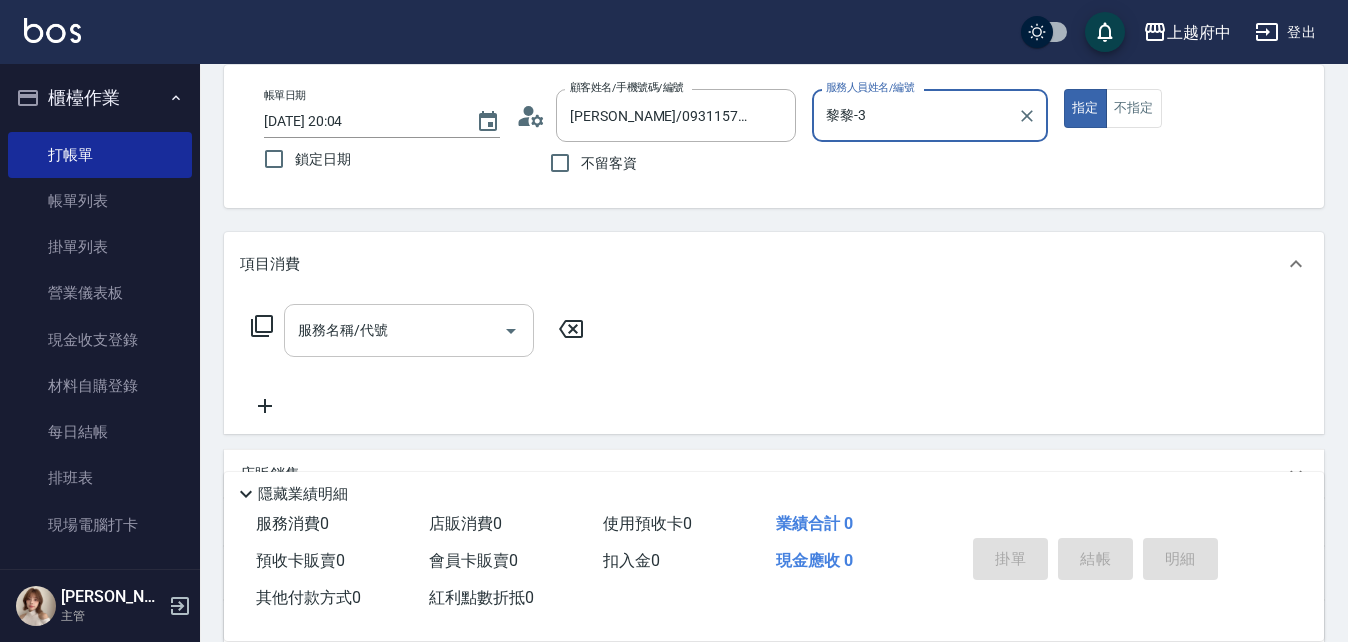 scroll, scrollTop: 100, scrollLeft: 0, axis: vertical 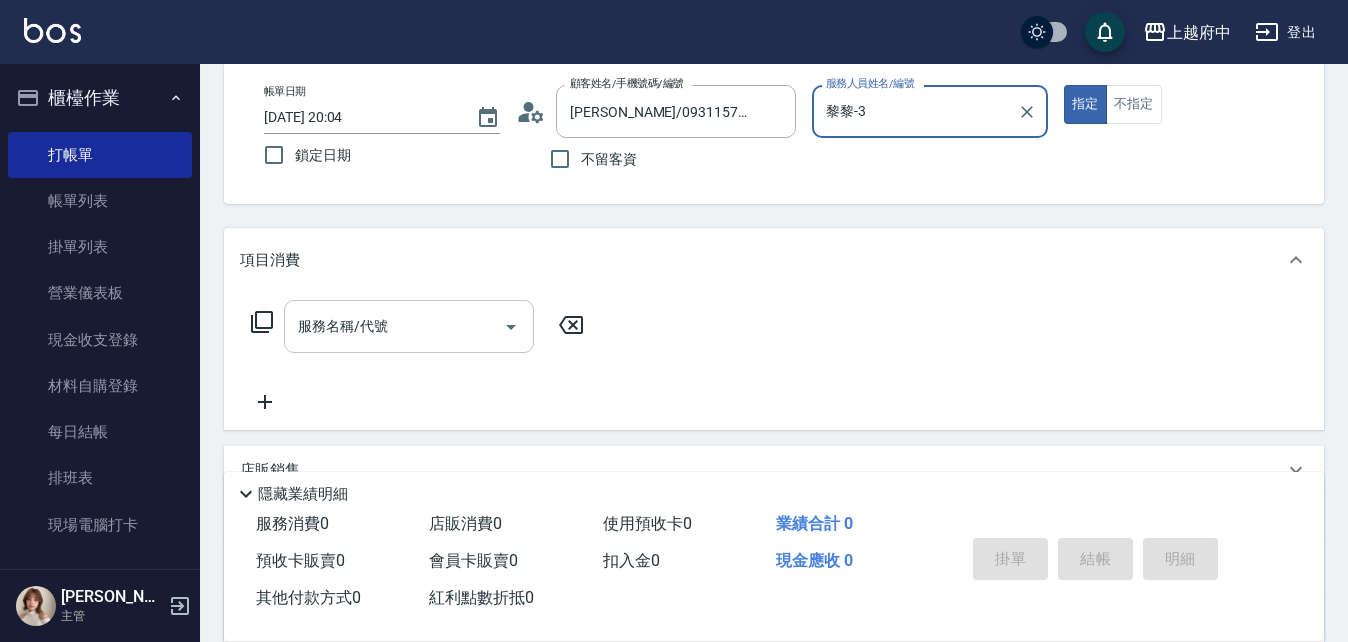 click on "服務名稱/代號" at bounding box center [394, 326] 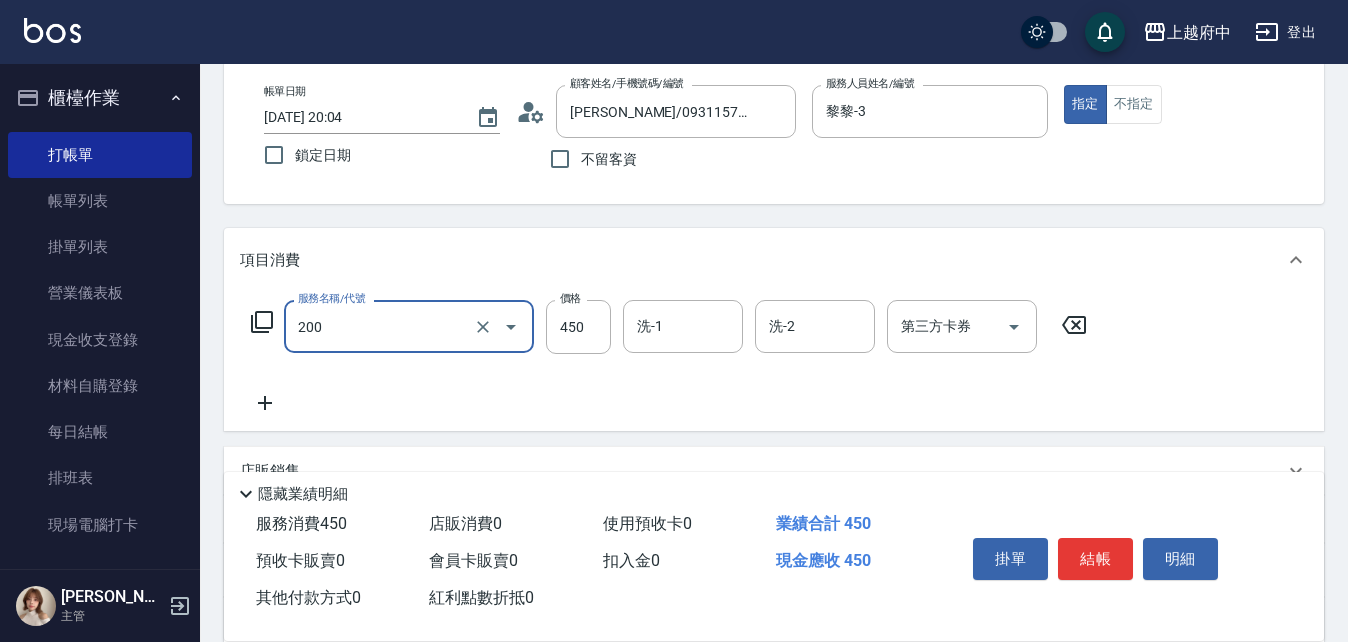 type on "有機洗髮(200)" 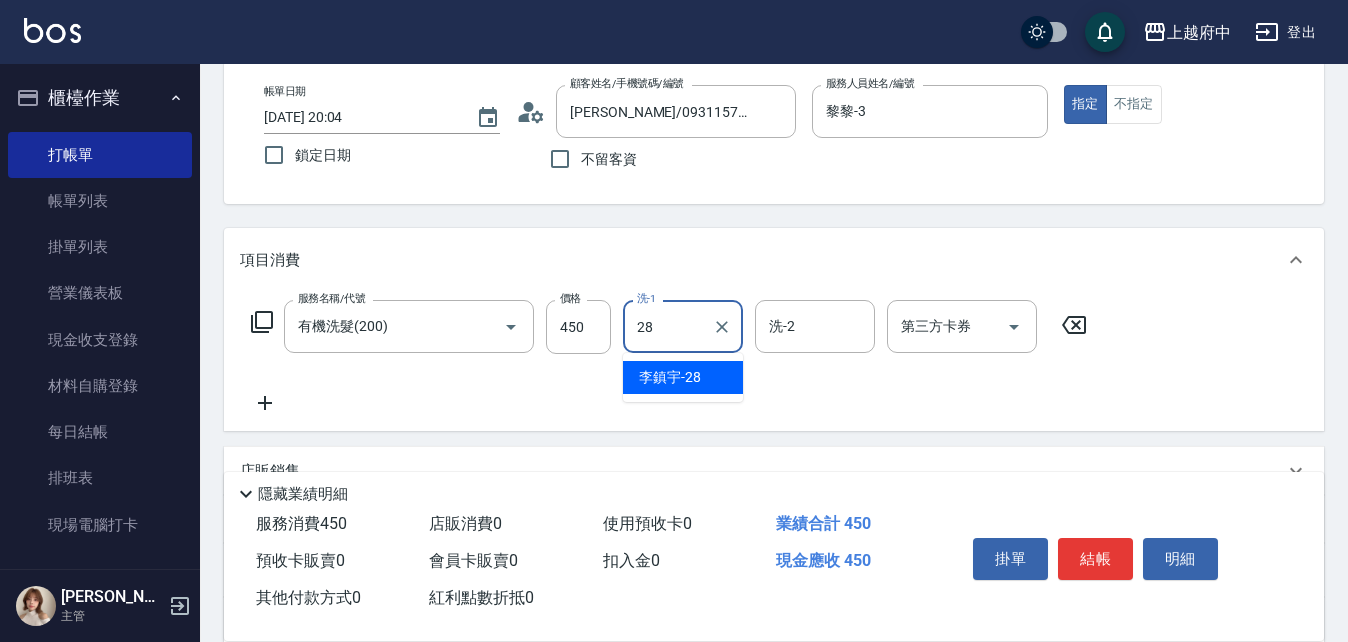 type on "[PERSON_NAME]-28" 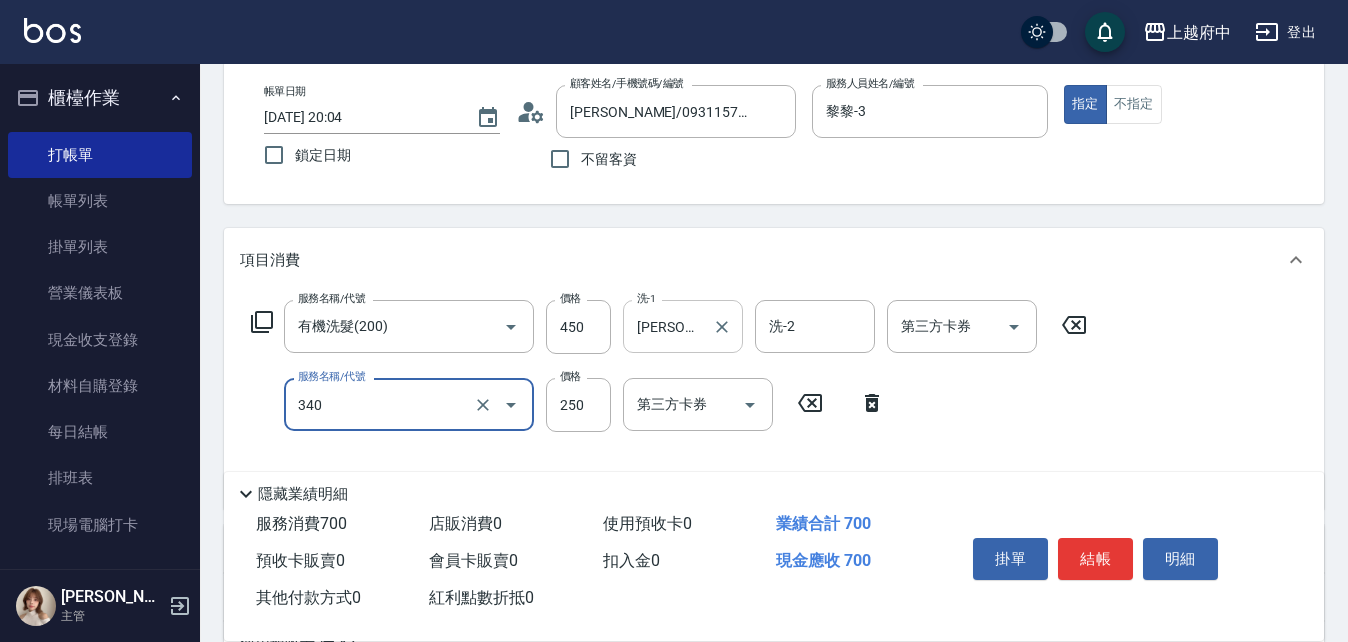 type on "剪髮(340)" 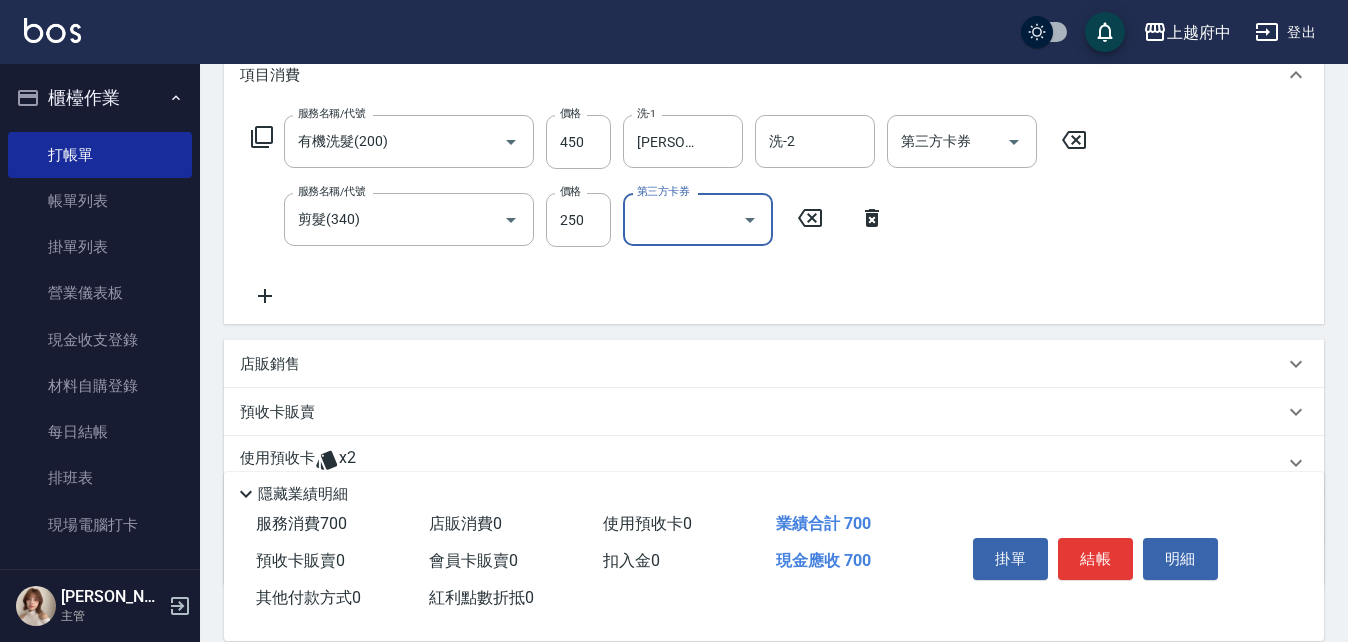 scroll, scrollTop: 300, scrollLeft: 0, axis: vertical 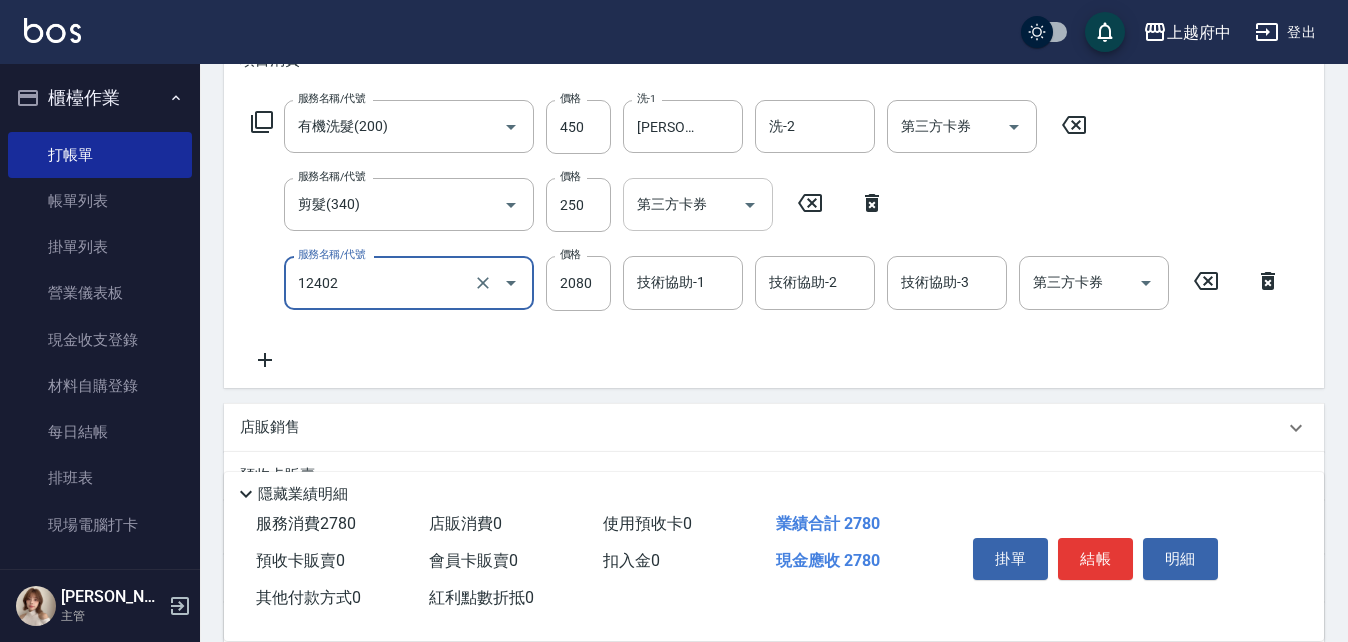 type on "染髮M(12402)" 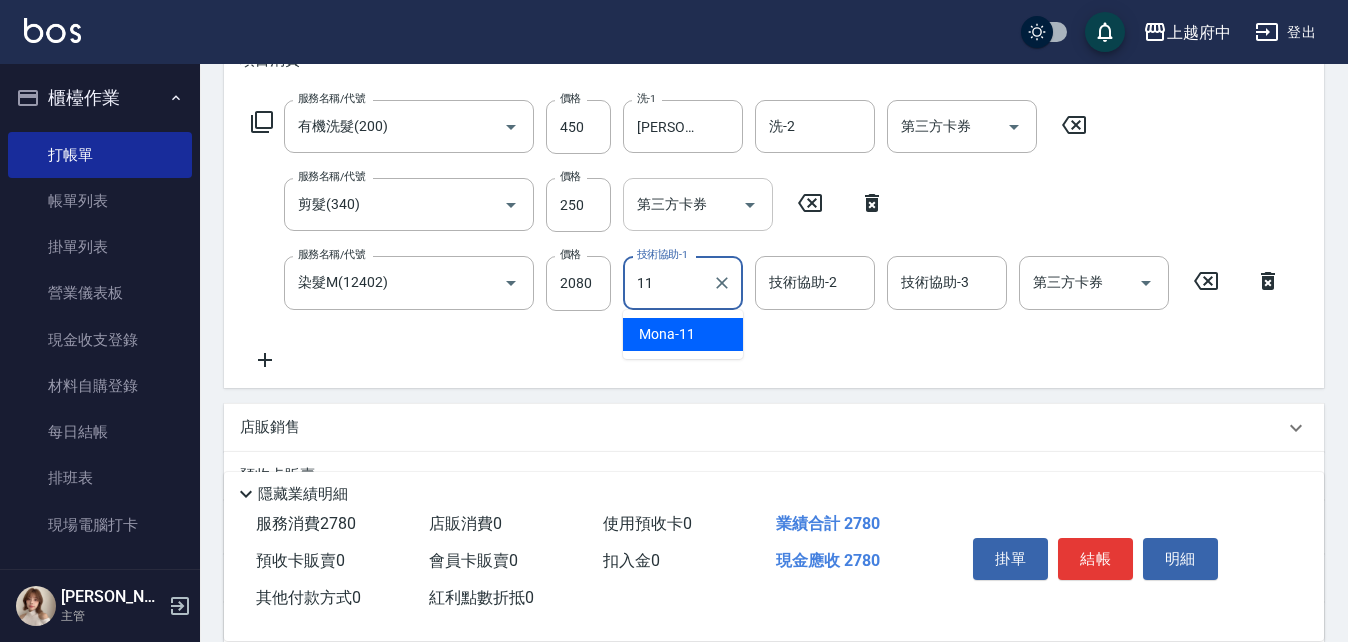 type on "Mona-11" 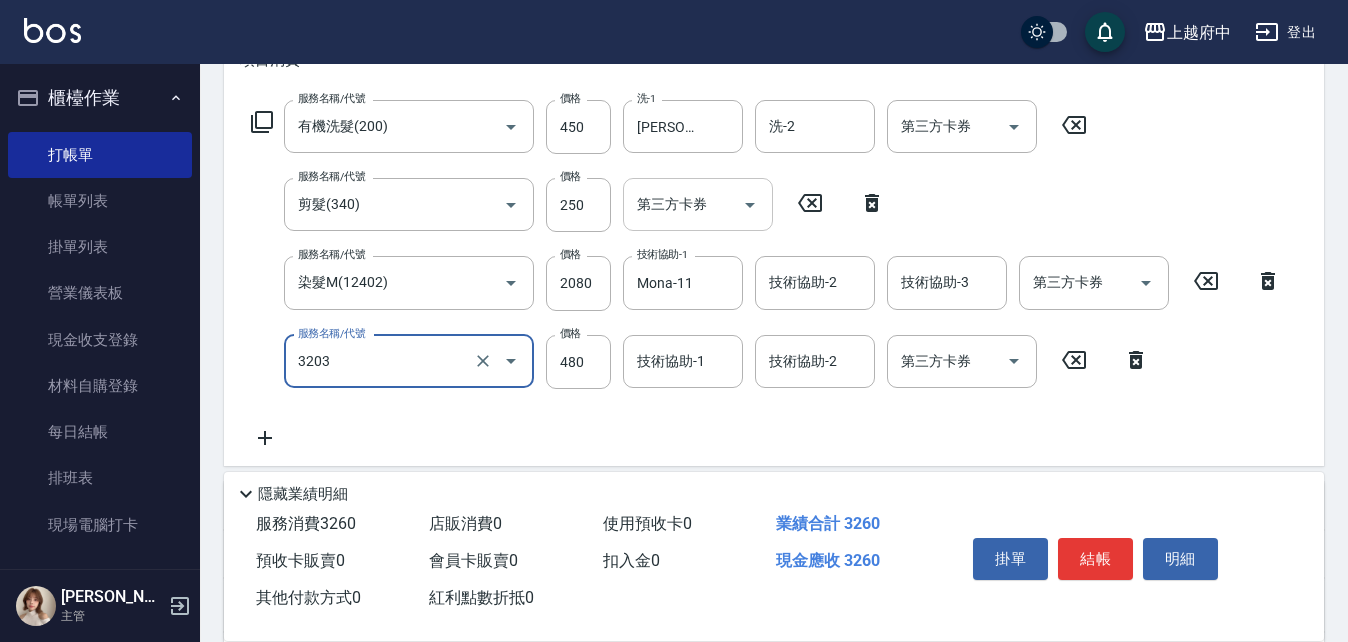 type on "頭皮隔離液(前+後)(3203)" 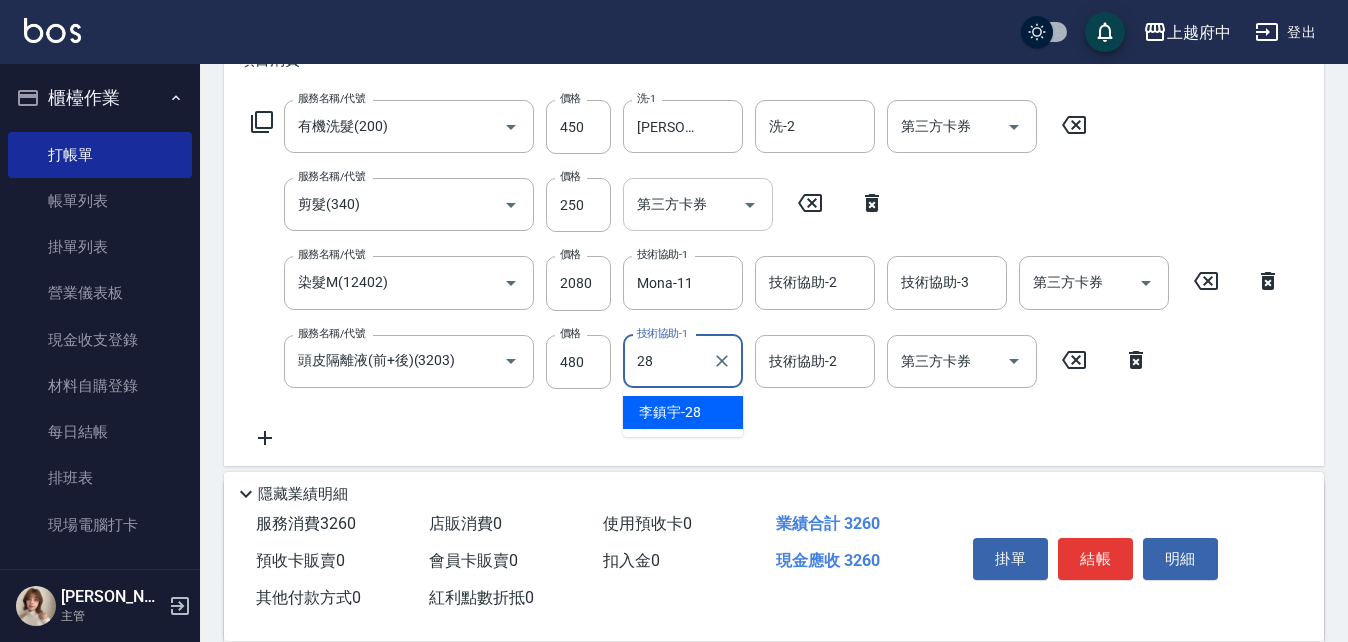 type on "[PERSON_NAME]-28" 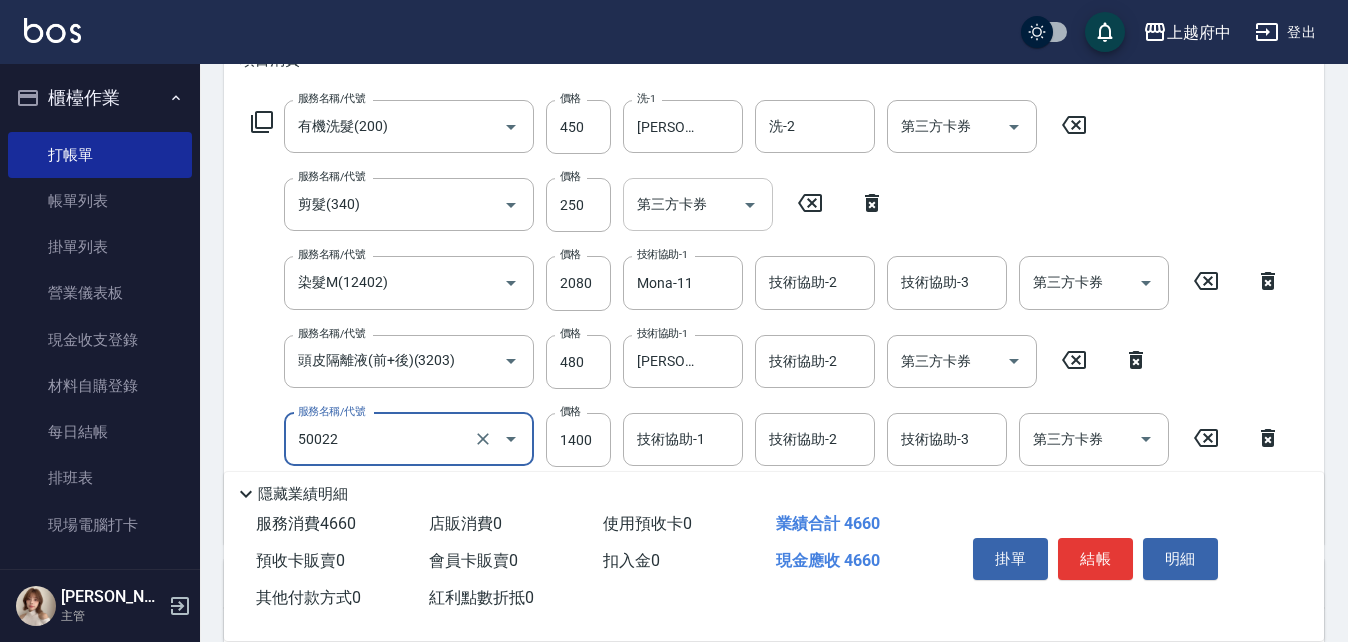 type on "漂髮 中(50022)" 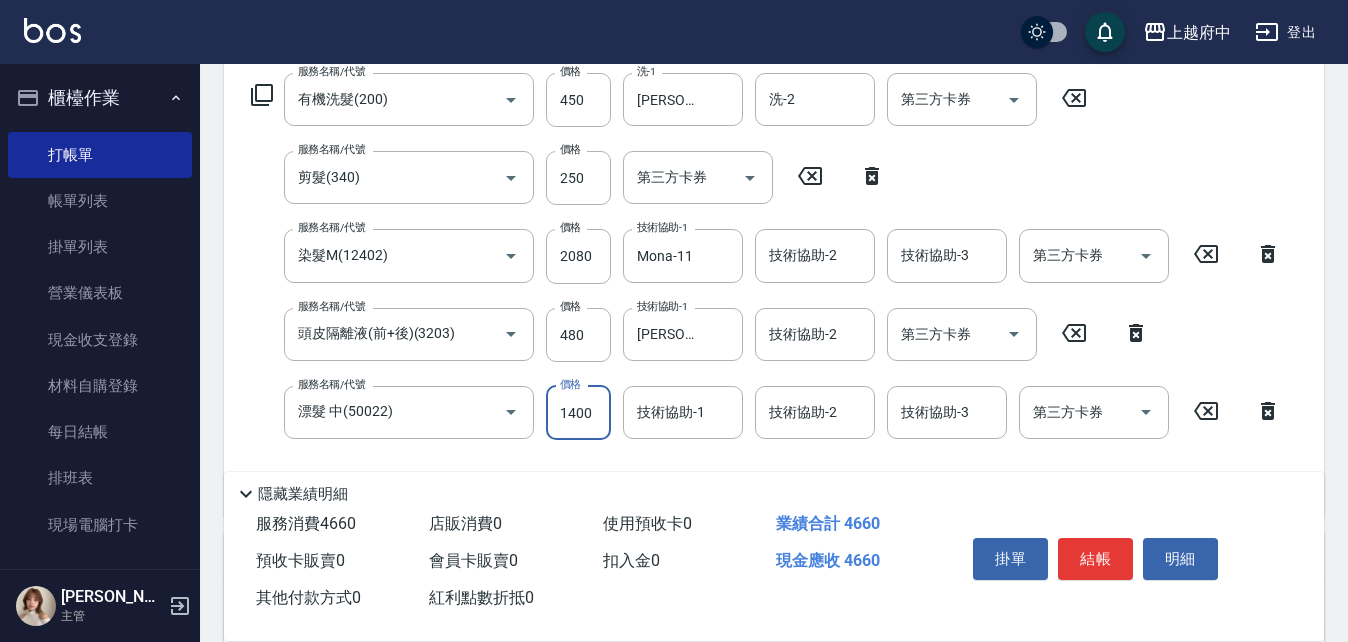 scroll, scrollTop: 400, scrollLeft: 0, axis: vertical 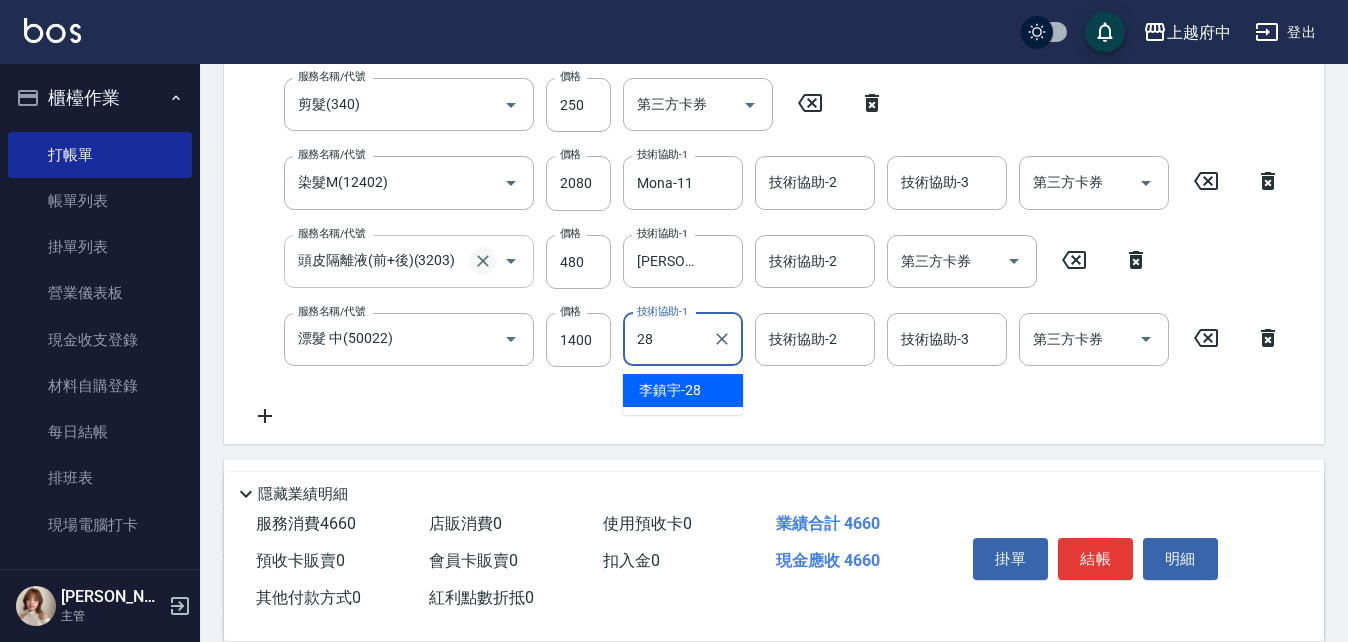 type on "[PERSON_NAME]-28" 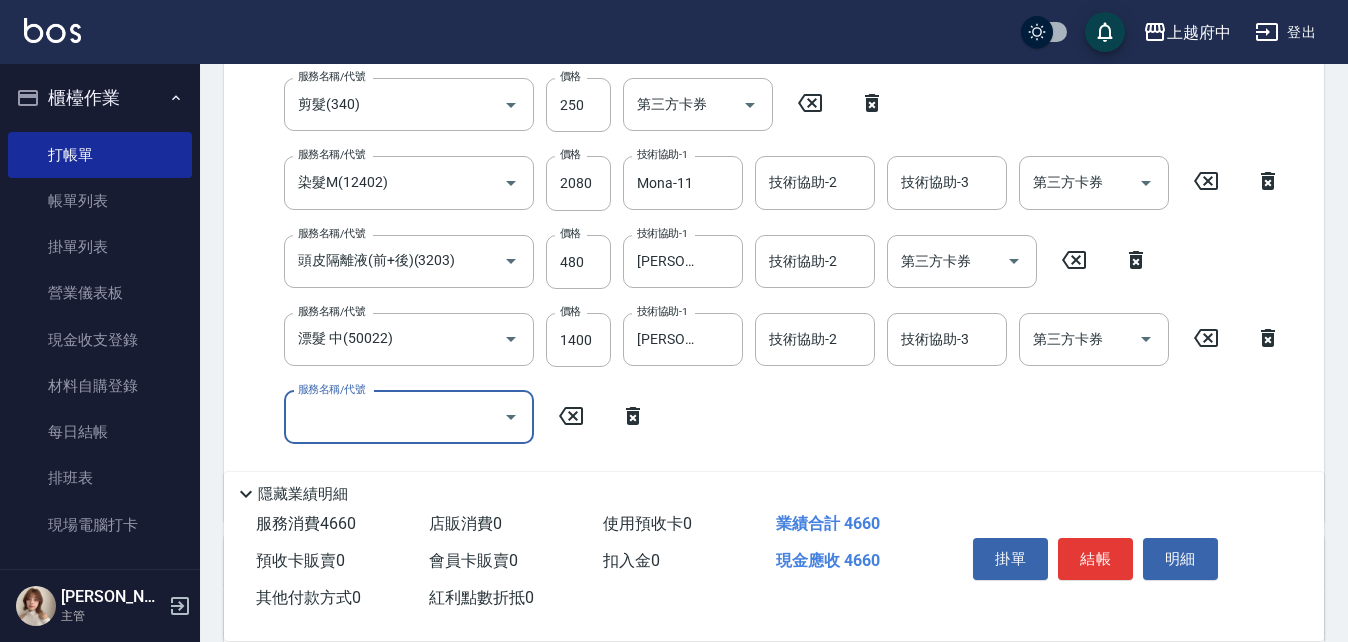 click 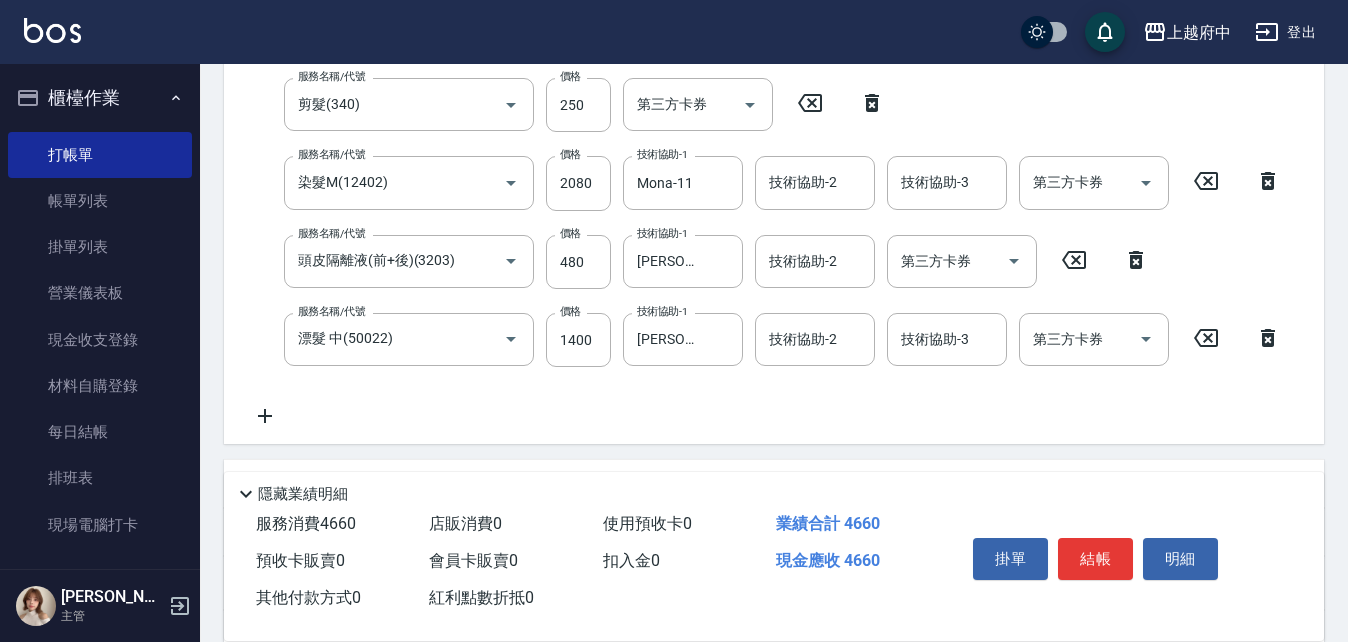 click 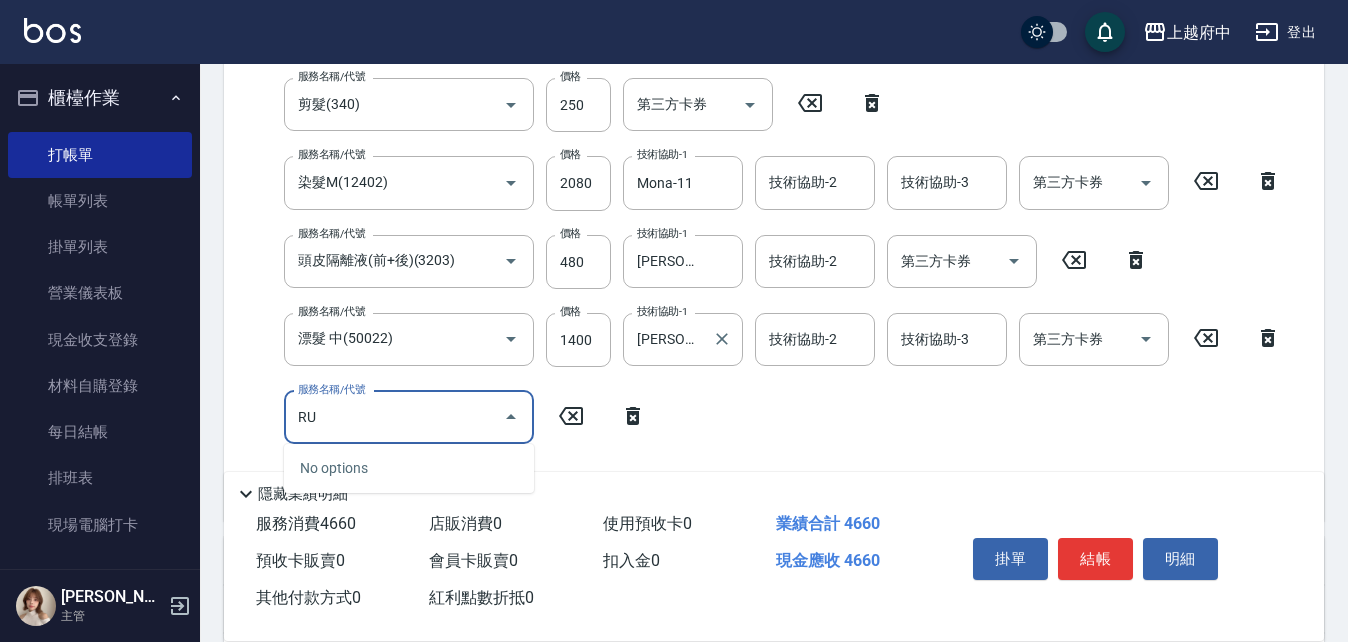 type on "R" 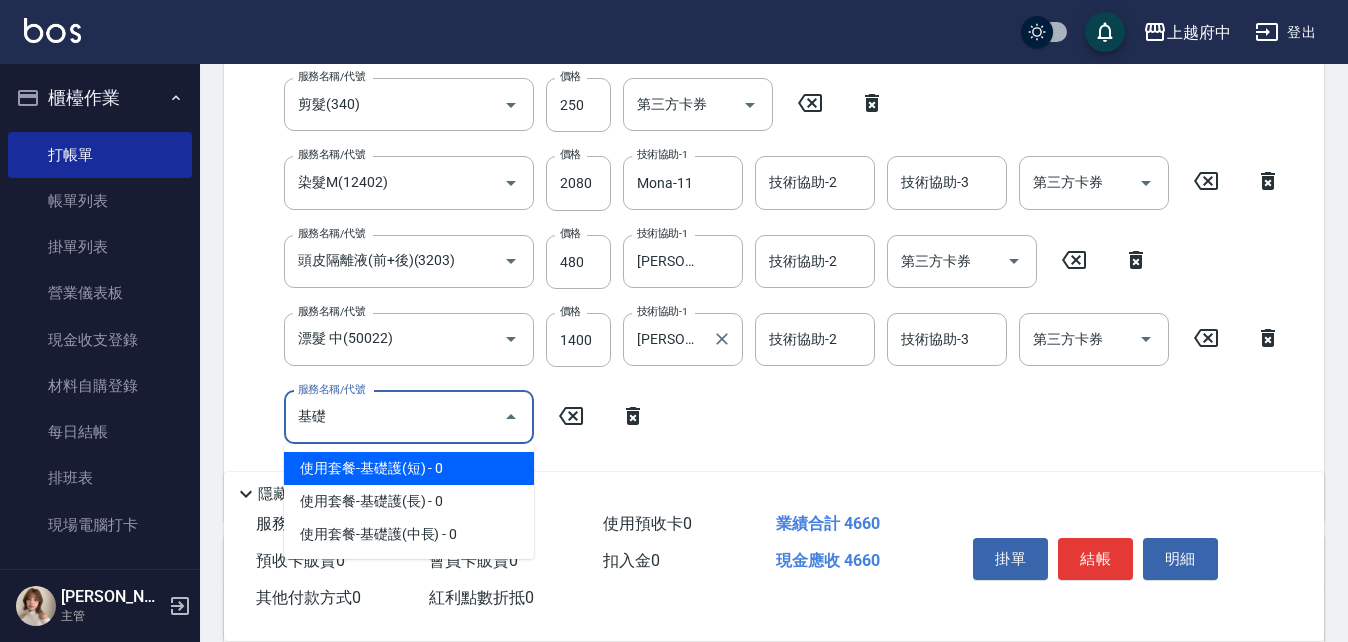 type on "機" 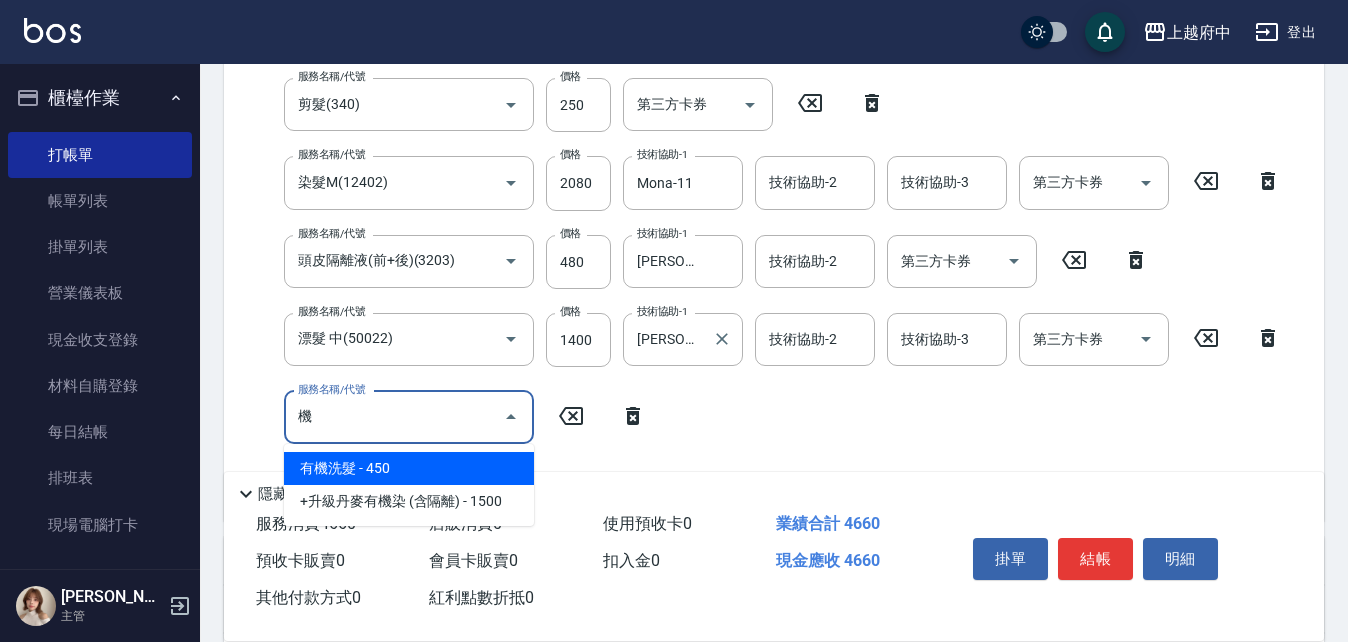 type 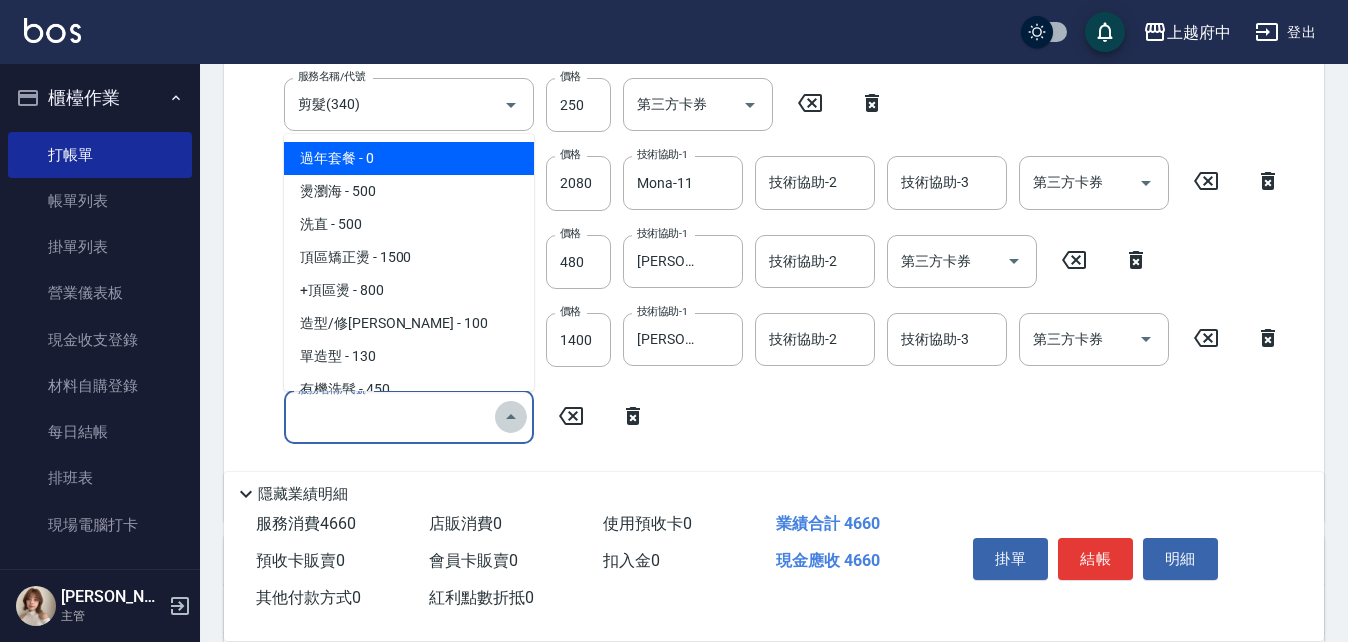 click 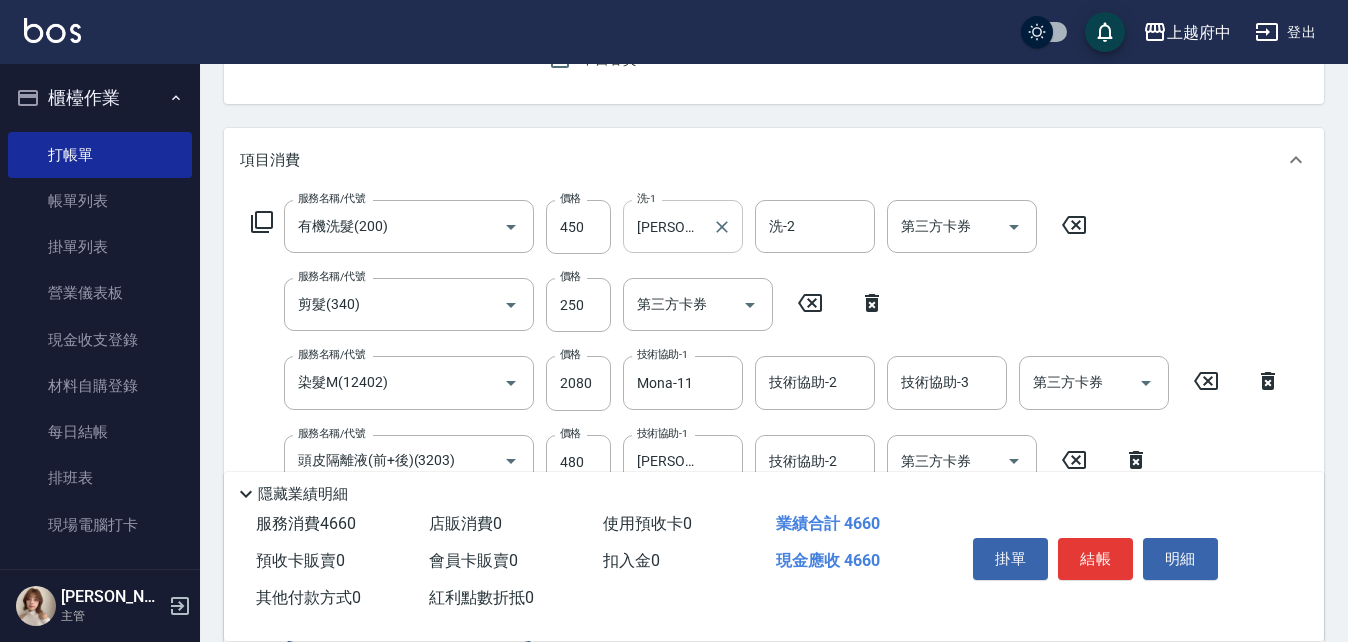 scroll, scrollTop: 0, scrollLeft: 0, axis: both 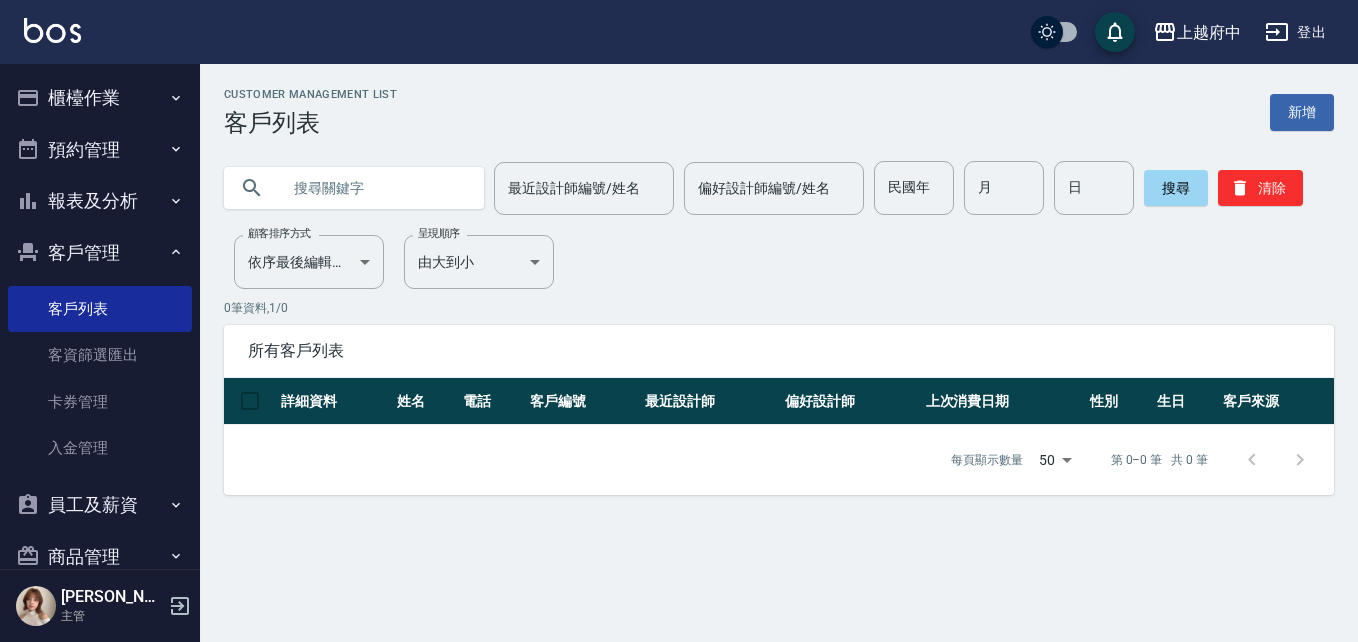 type on "0" 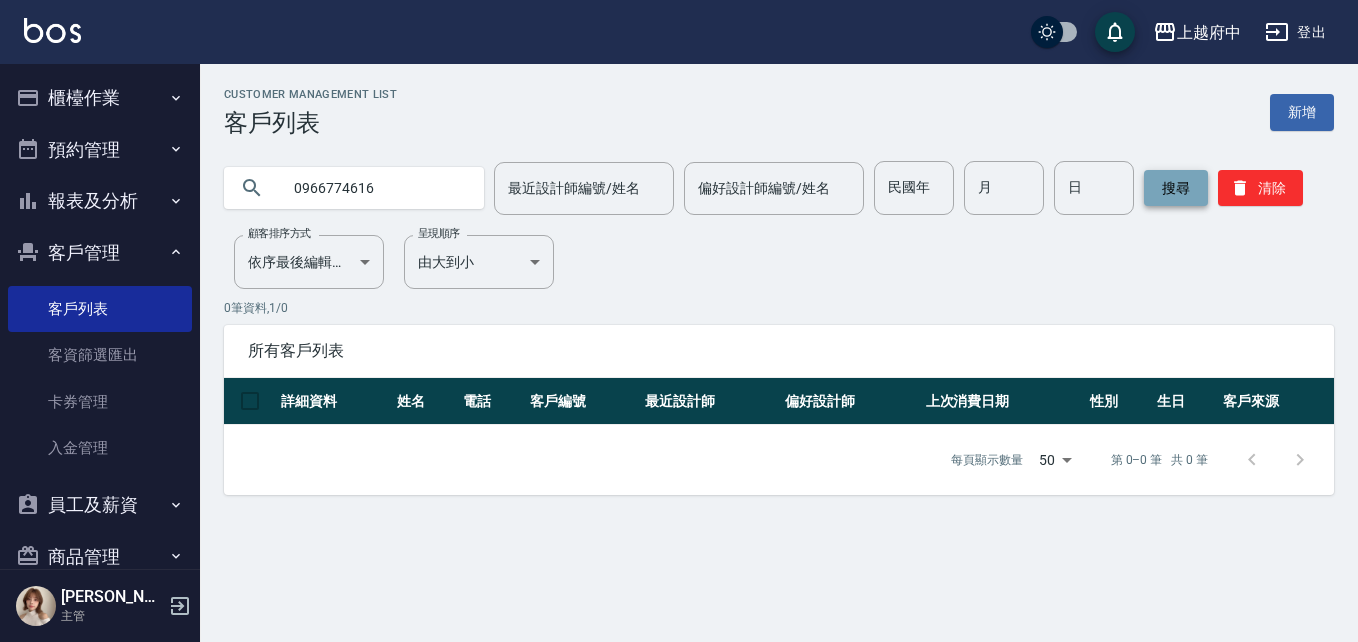 type on "0966774616" 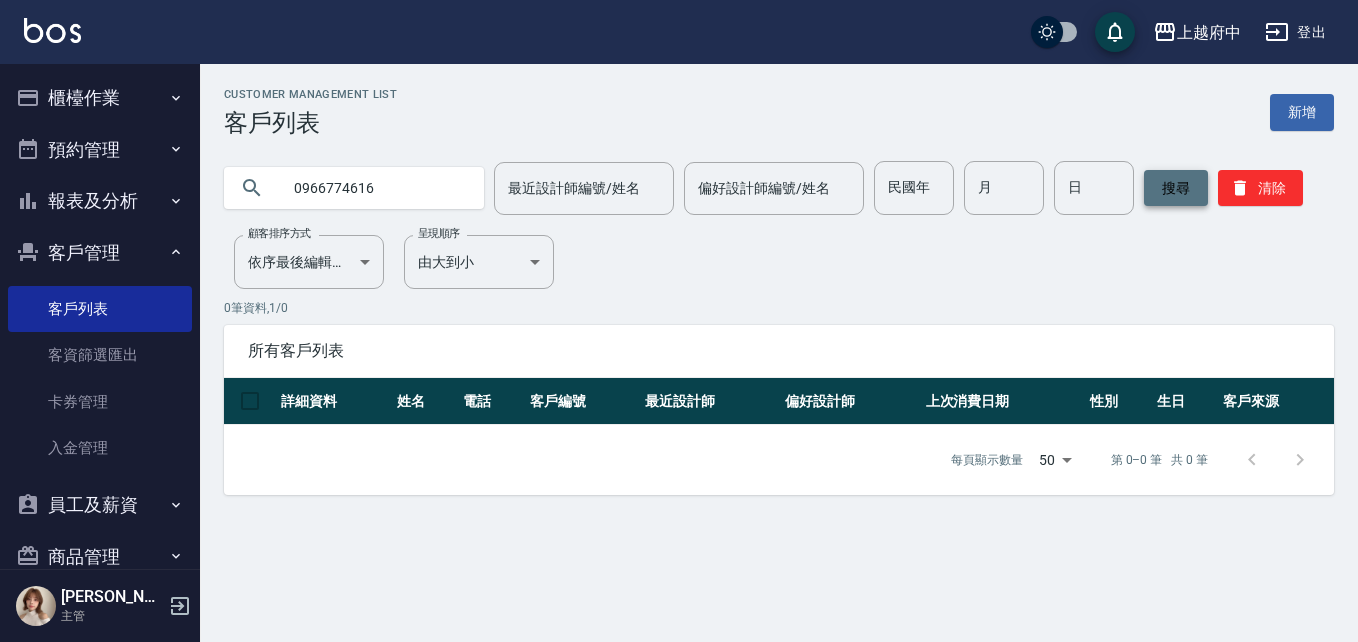 click on "搜尋" at bounding box center [1176, 188] 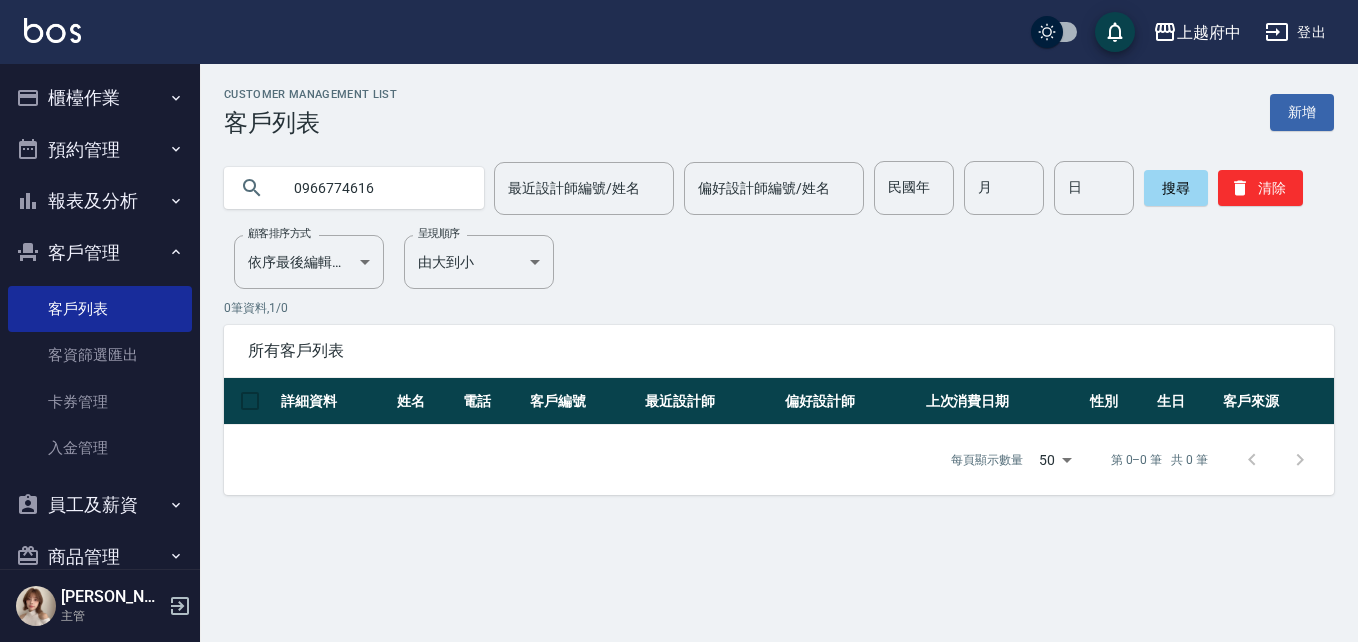 drag, startPoint x: 420, startPoint y: 191, endPoint x: 249, endPoint y: 185, distance: 171.10522 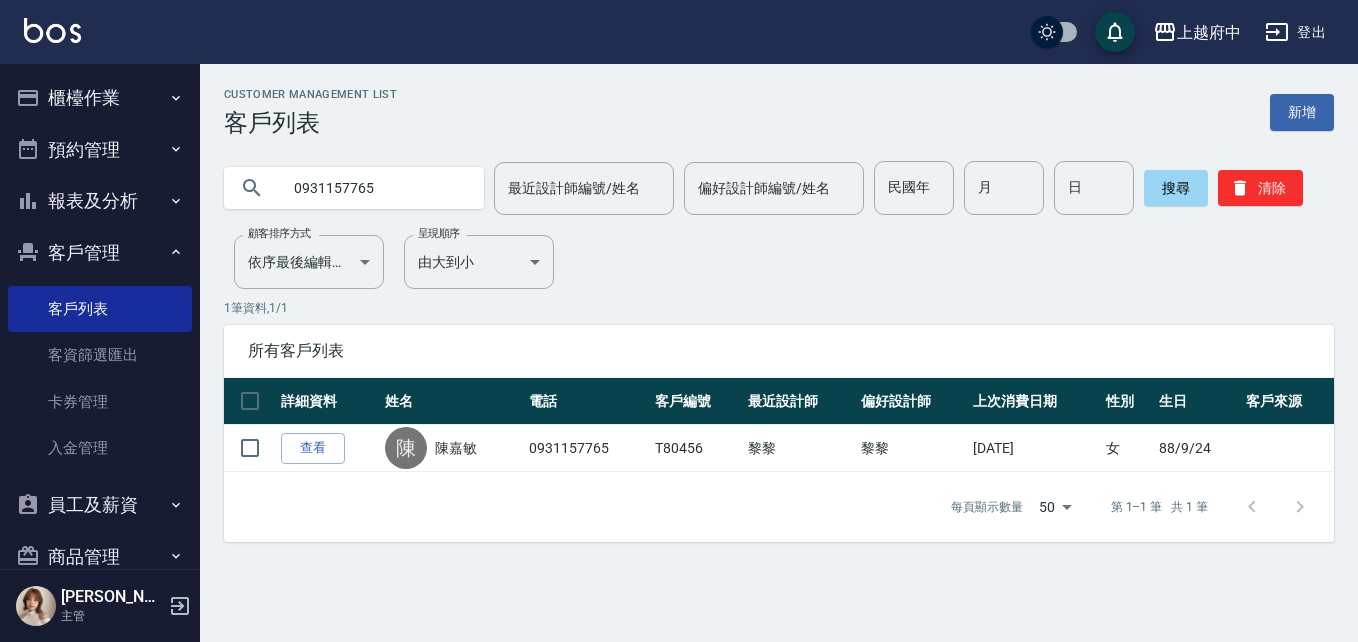 drag, startPoint x: 392, startPoint y: 192, endPoint x: 245, endPoint y: 162, distance: 150.03 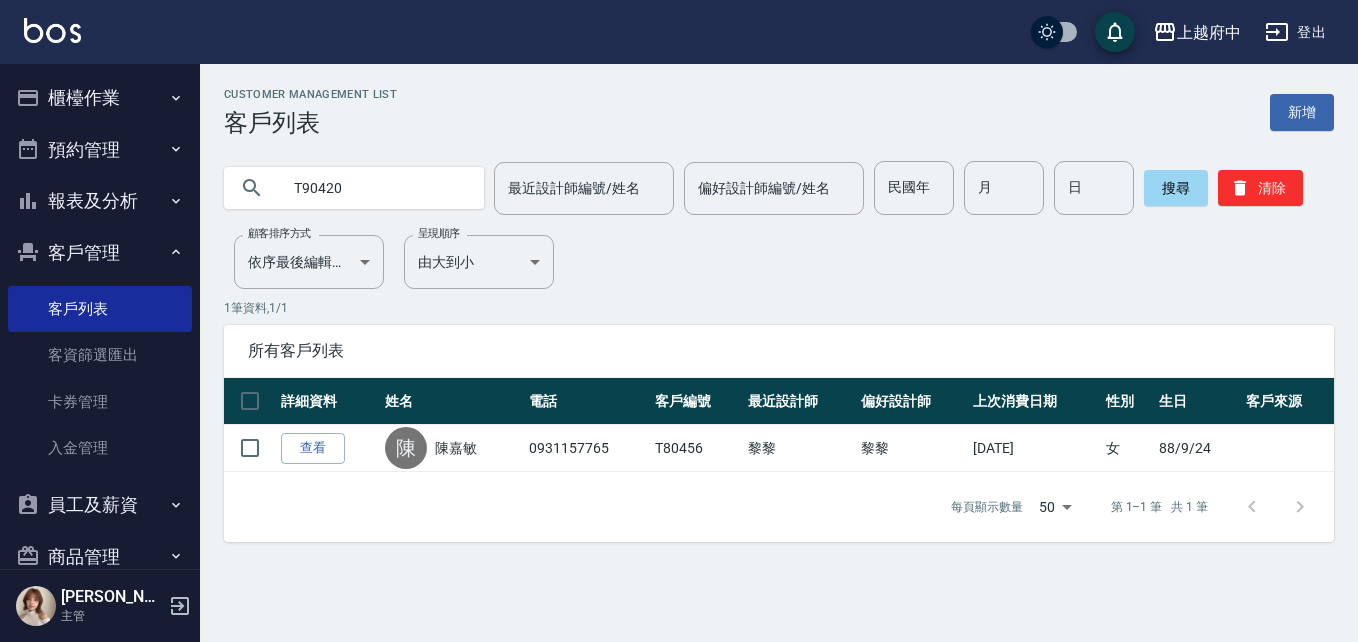 type on "T90420" 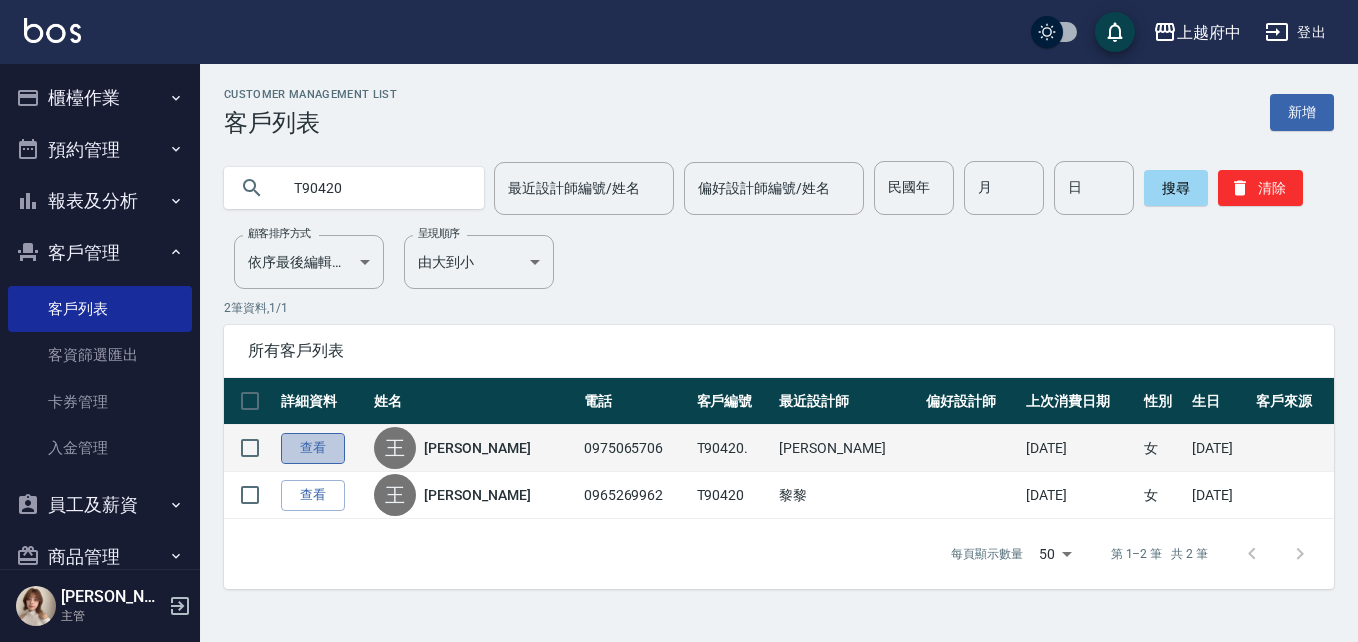 click on "查看" at bounding box center [313, 448] 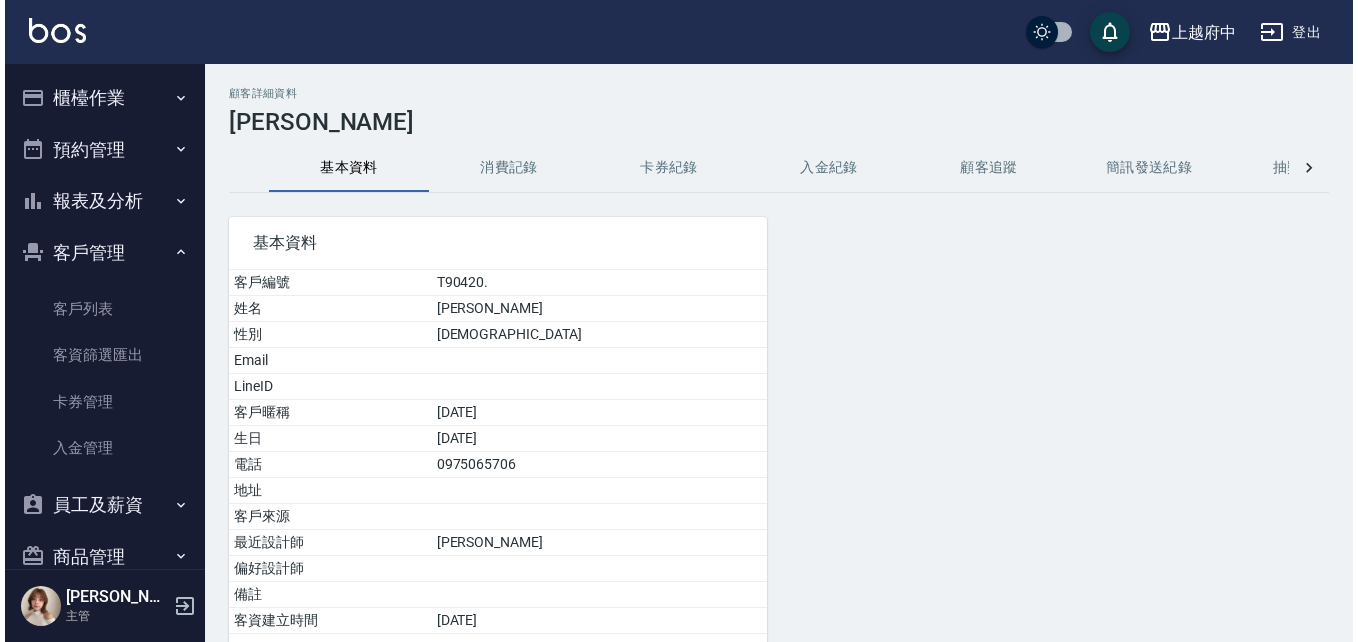 scroll, scrollTop: 0, scrollLeft: 0, axis: both 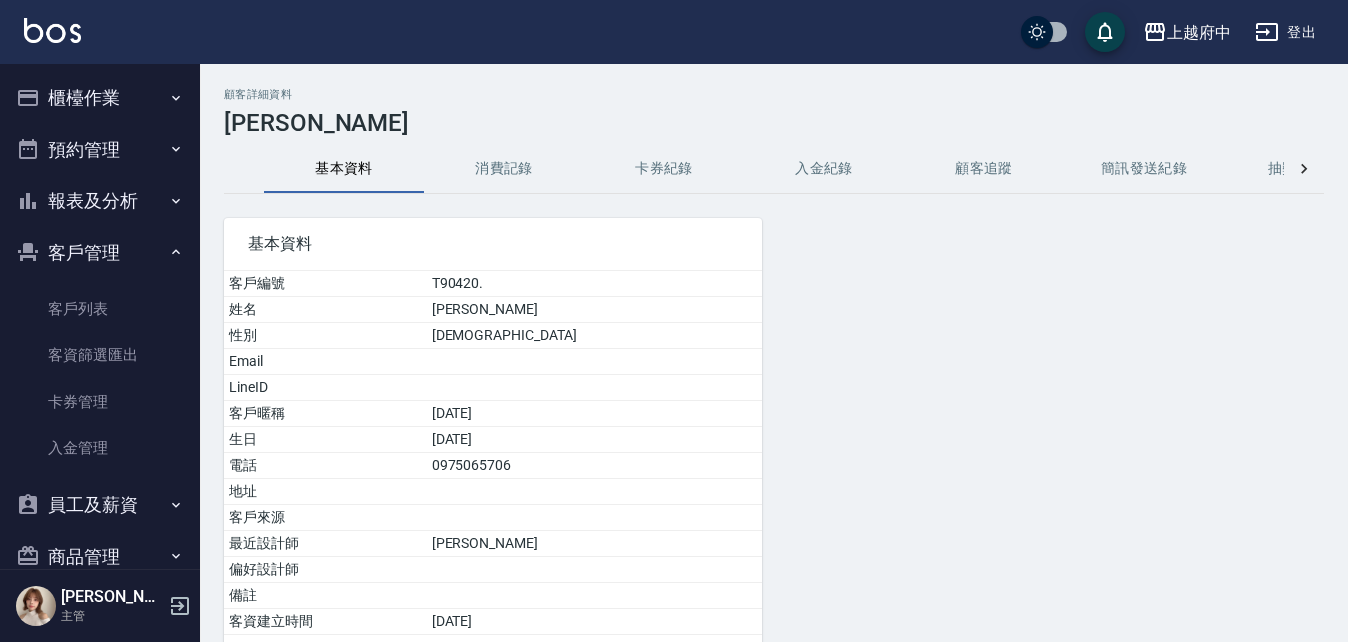 click on "消費記錄" at bounding box center [504, 169] 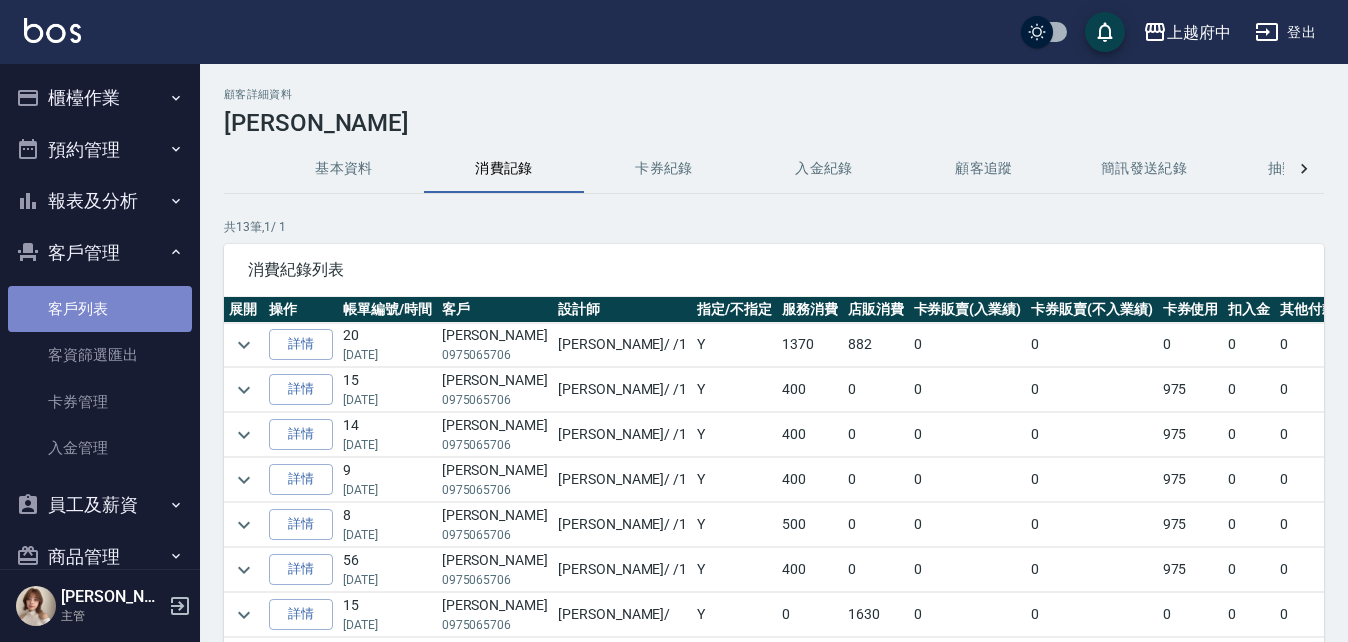 click on "客戶列表" at bounding box center (100, 309) 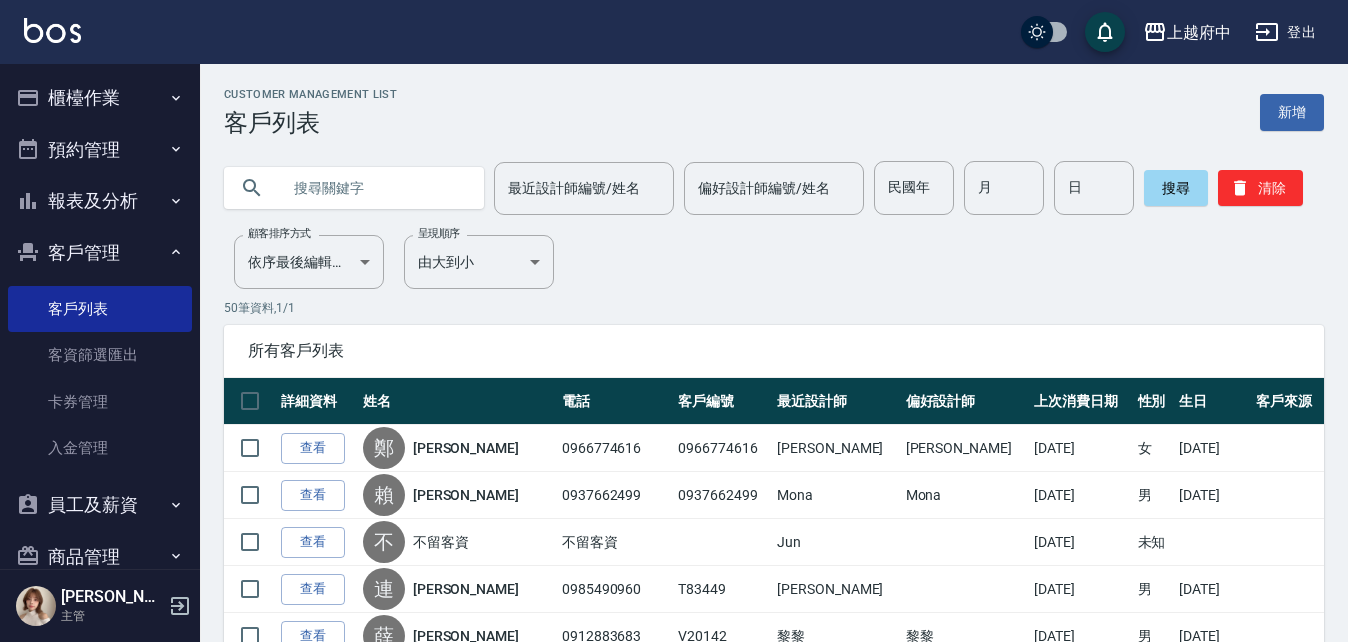 click at bounding box center (374, 188) 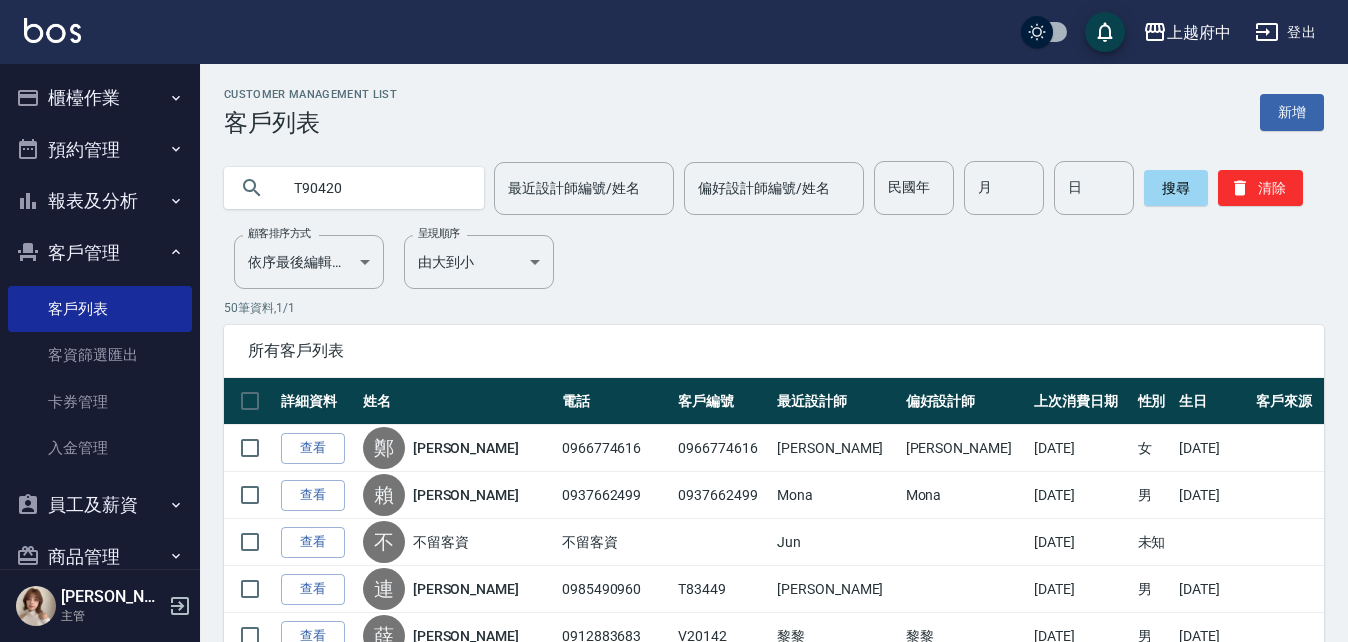 type on "T90420" 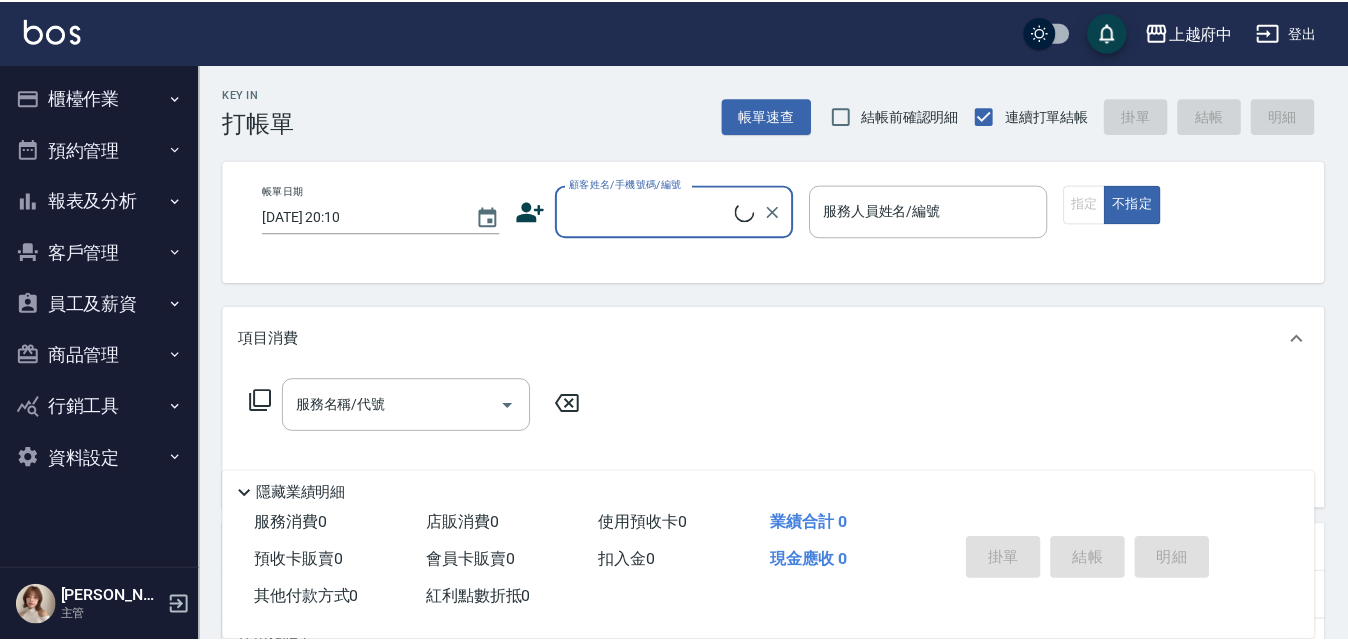 scroll, scrollTop: 0, scrollLeft: 0, axis: both 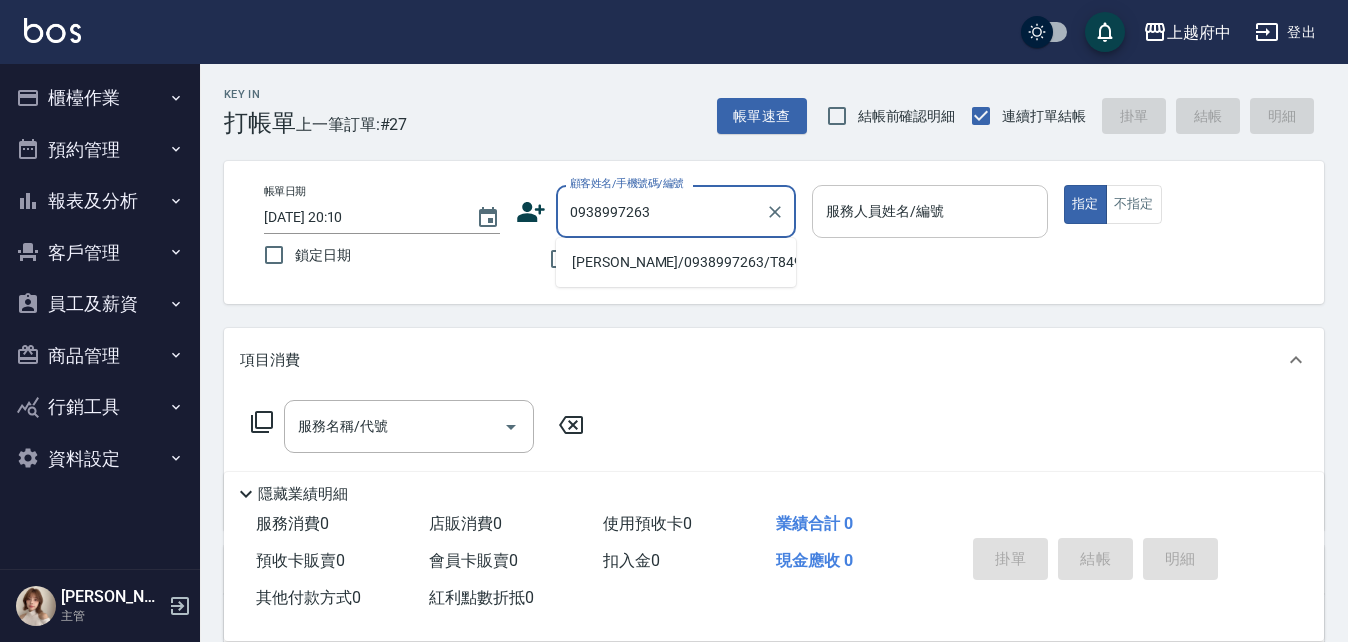 type on "0938997263" 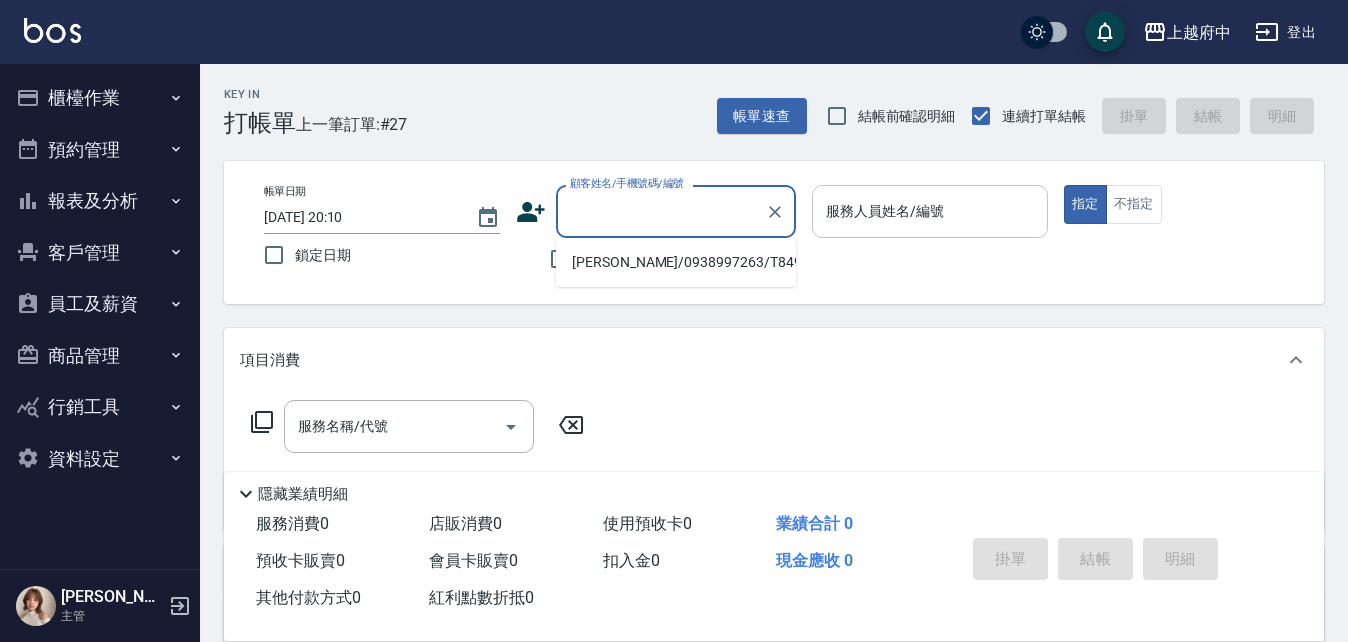 click on "服務人員姓名/編號" at bounding box center (930, 211) 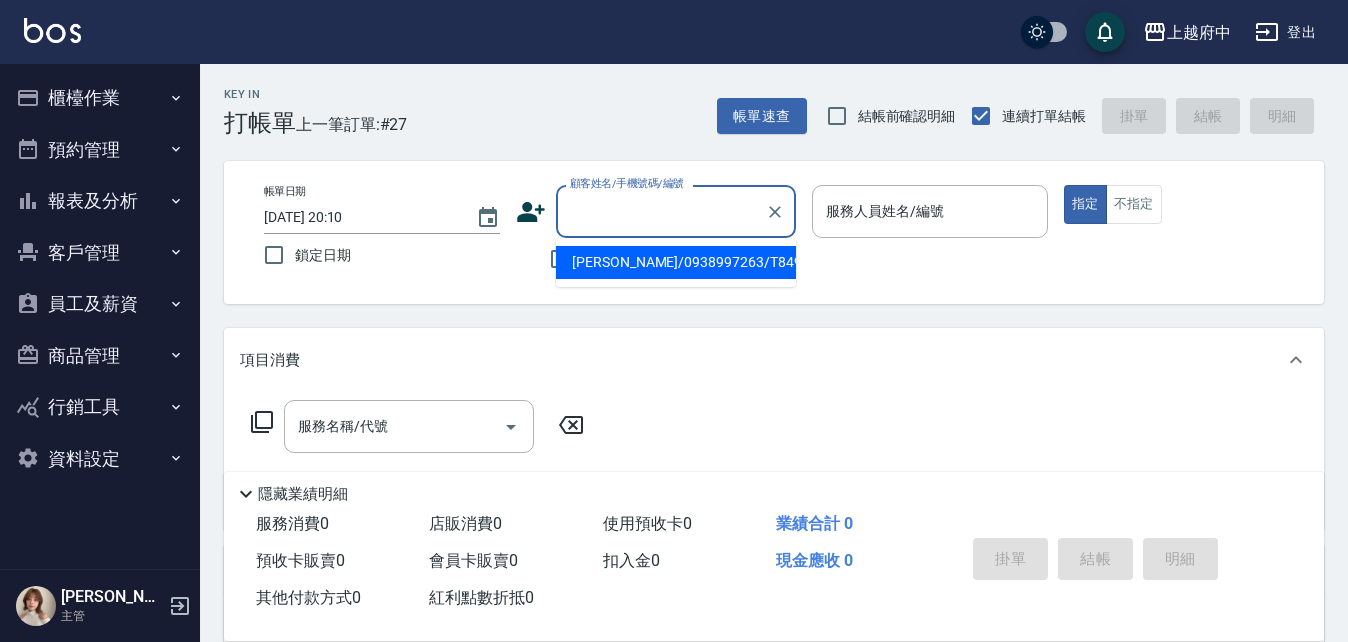 click on "顧客姓名/手機號碼/編號" at bounding box center (661, 211) 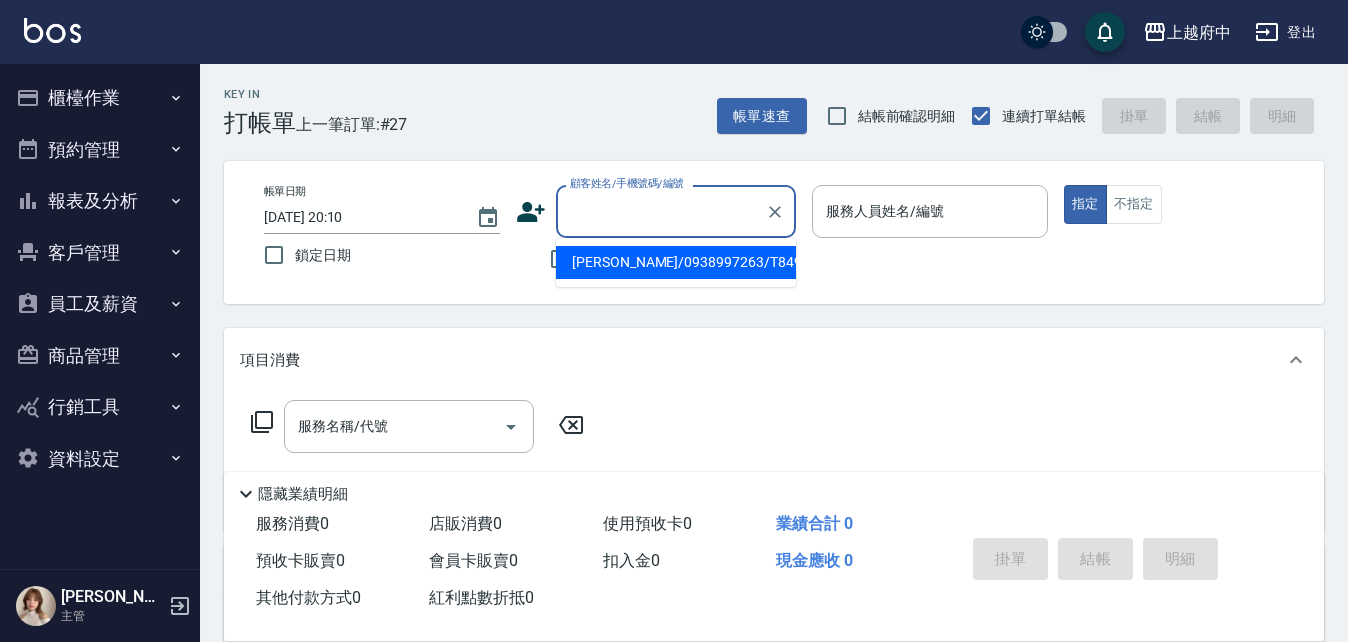 click on "[PERSON_NAME]/0938997263/T84936" at bounding box center (676, 262) 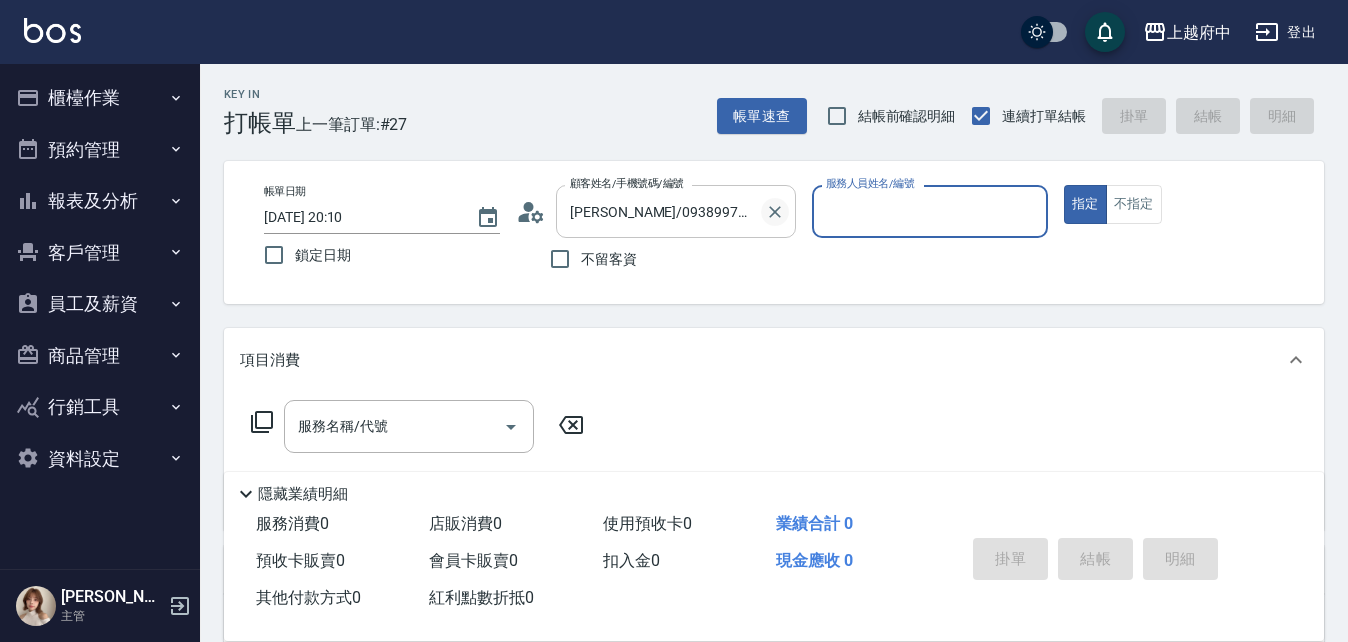 click 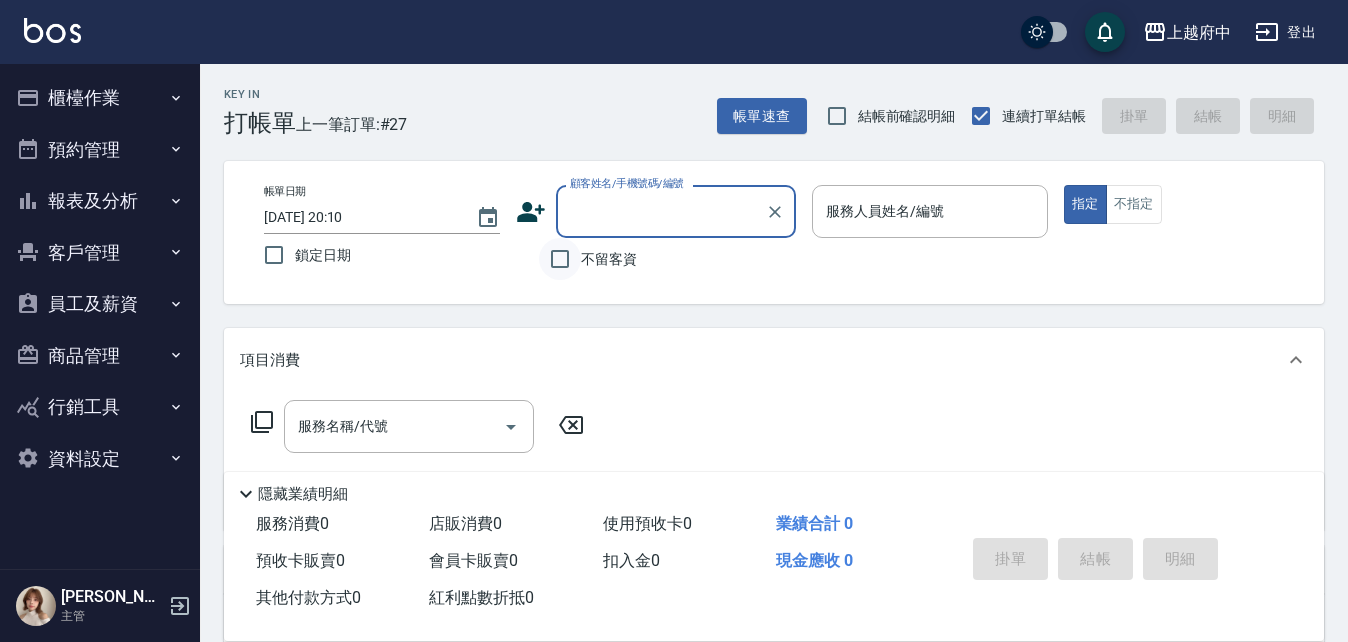 click on "不留客資" at bounding box center [560, 259] 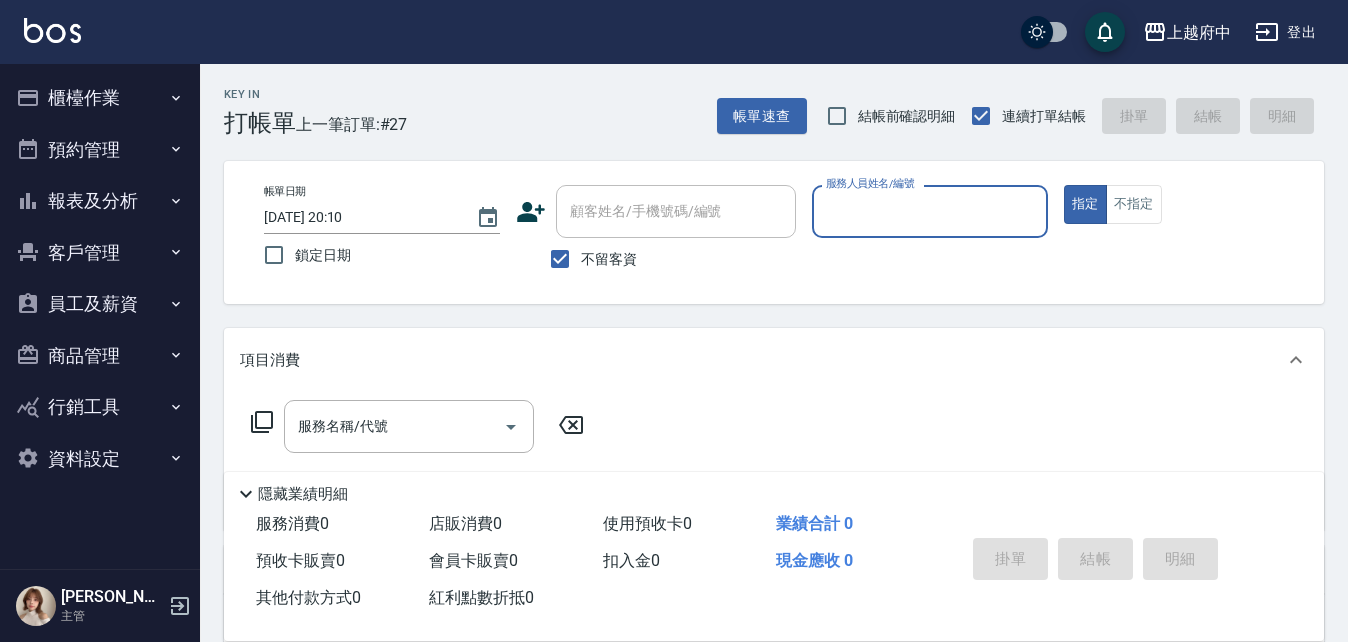 click on "服務人員姓名/編號" at bounding box center (930, 211) 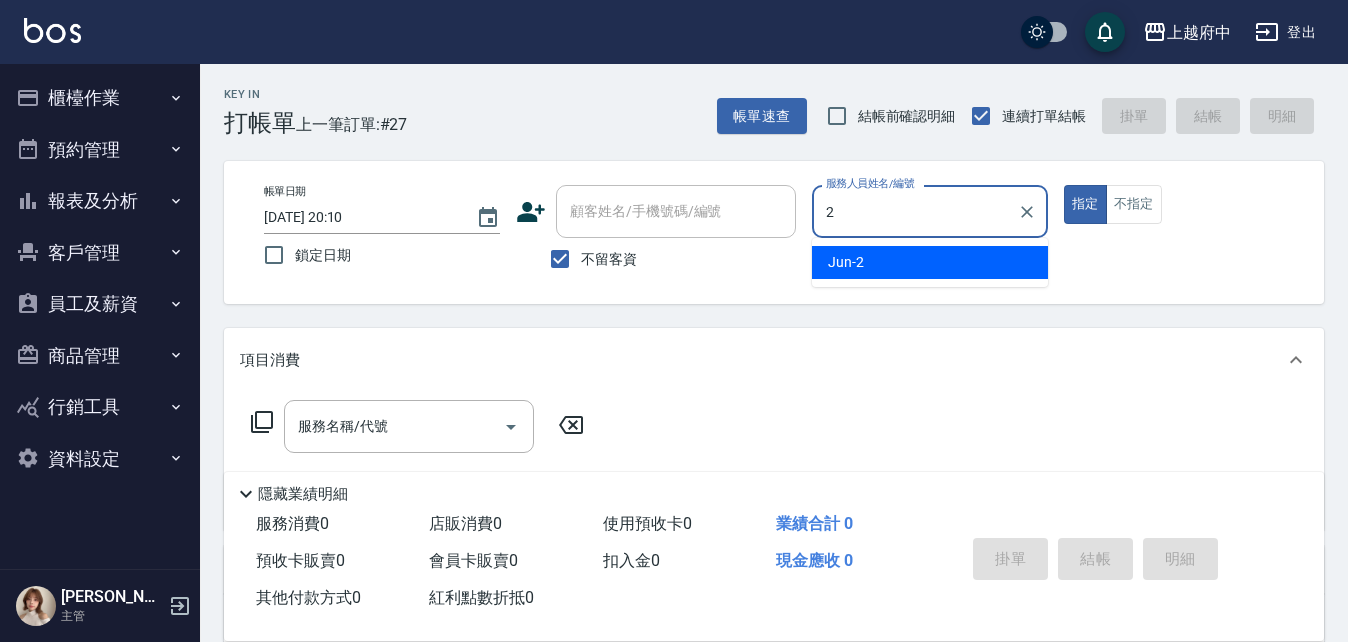 type on "Jun-2" 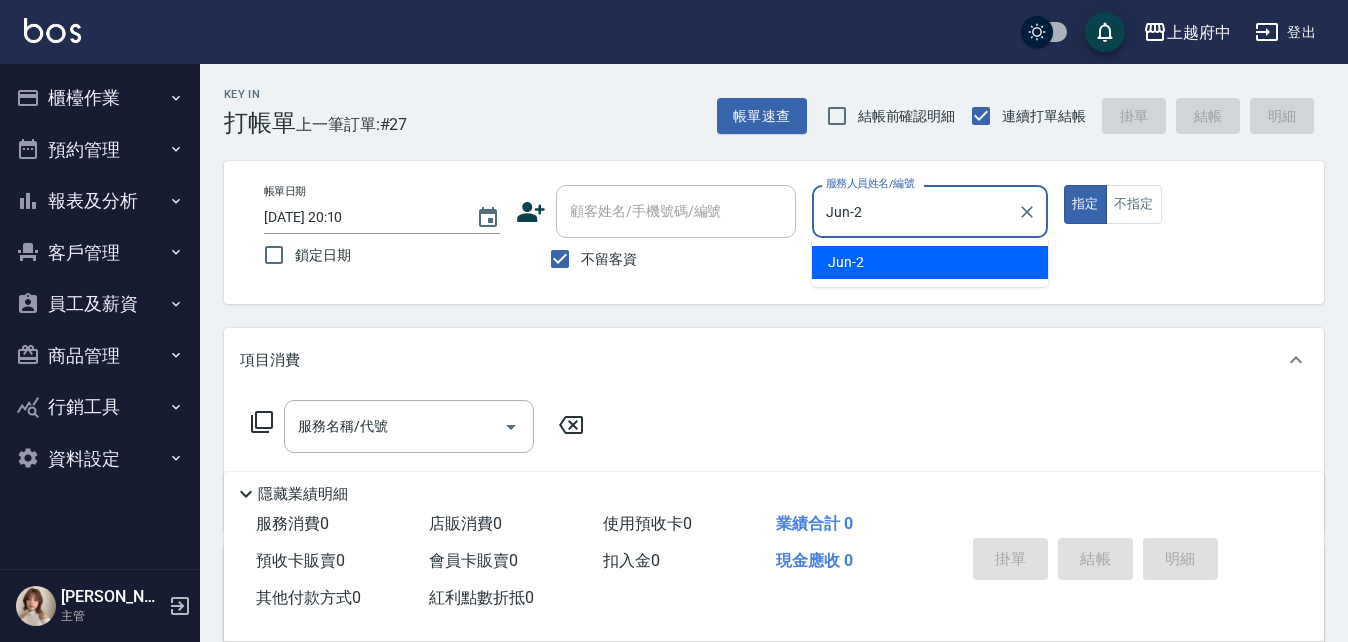 type on "true" 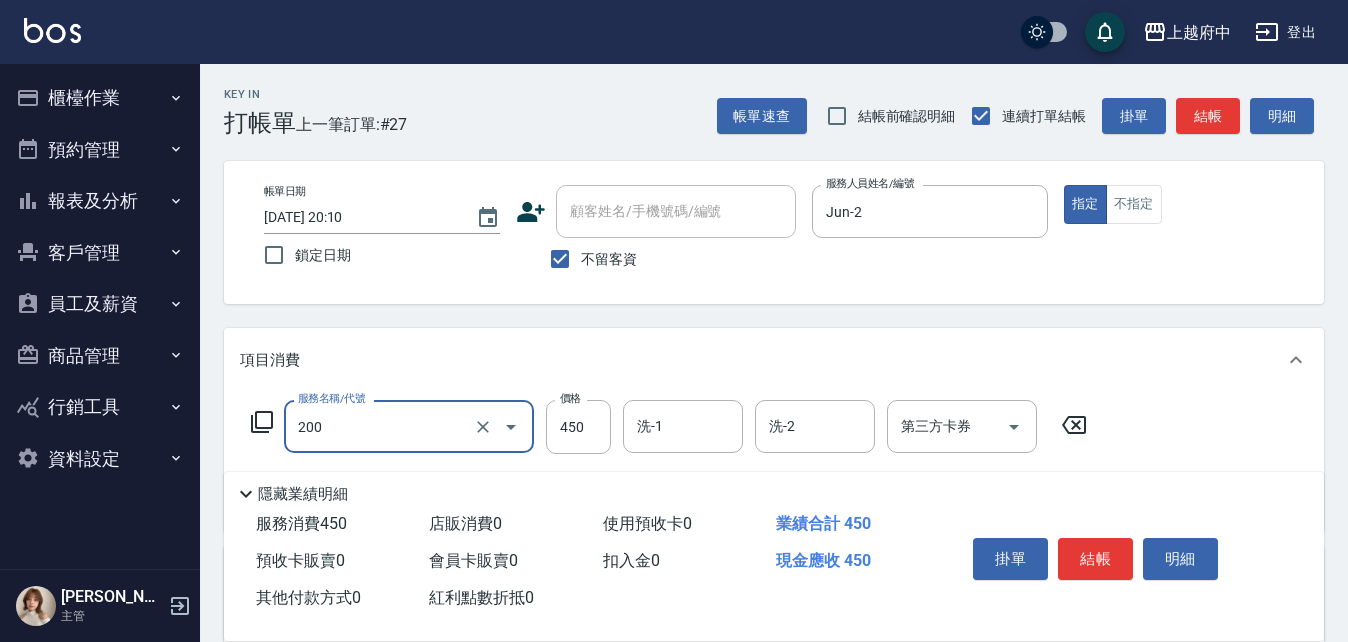 type on "有機洗髮(200)" 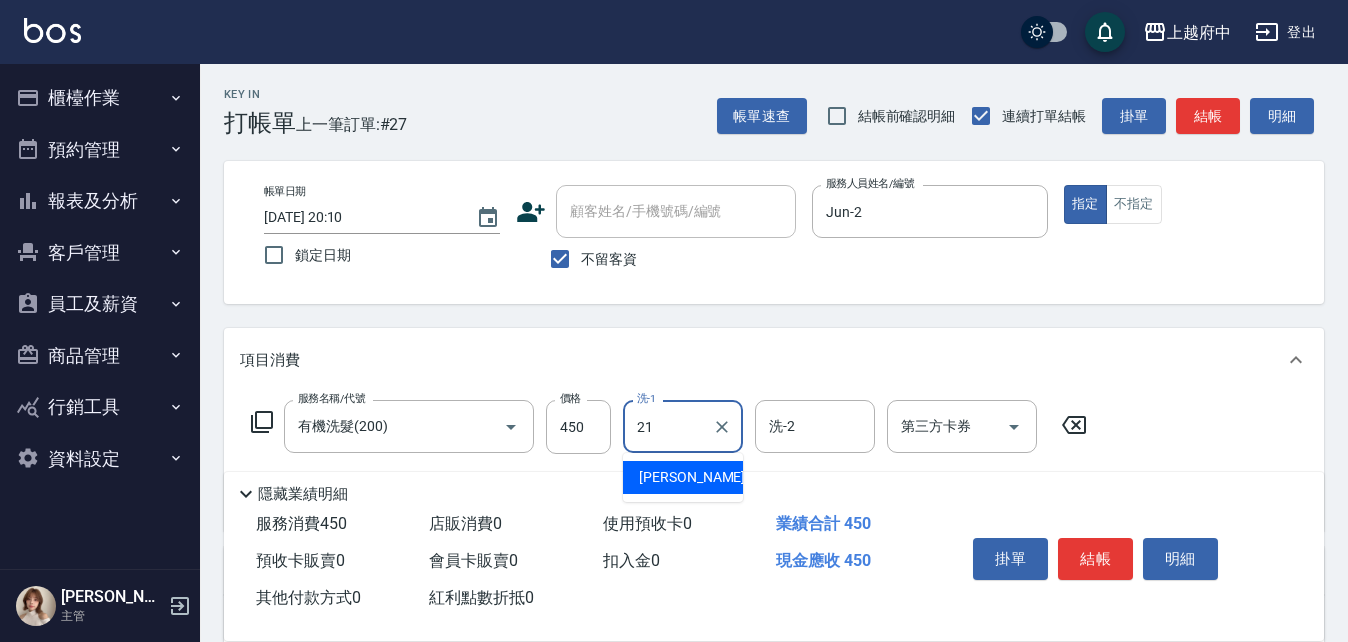 type on "[PERSON_NAME]-21" 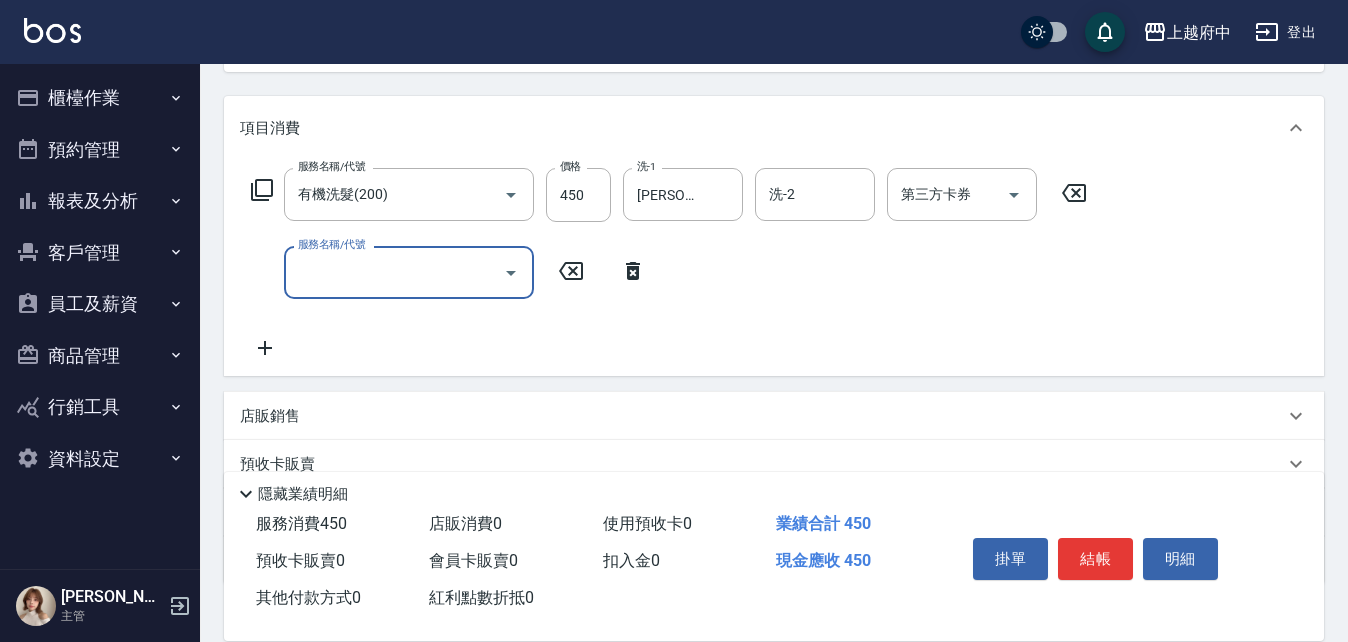 scroll, scrollTop: 300, scrollLeft: 0, axis: vertical 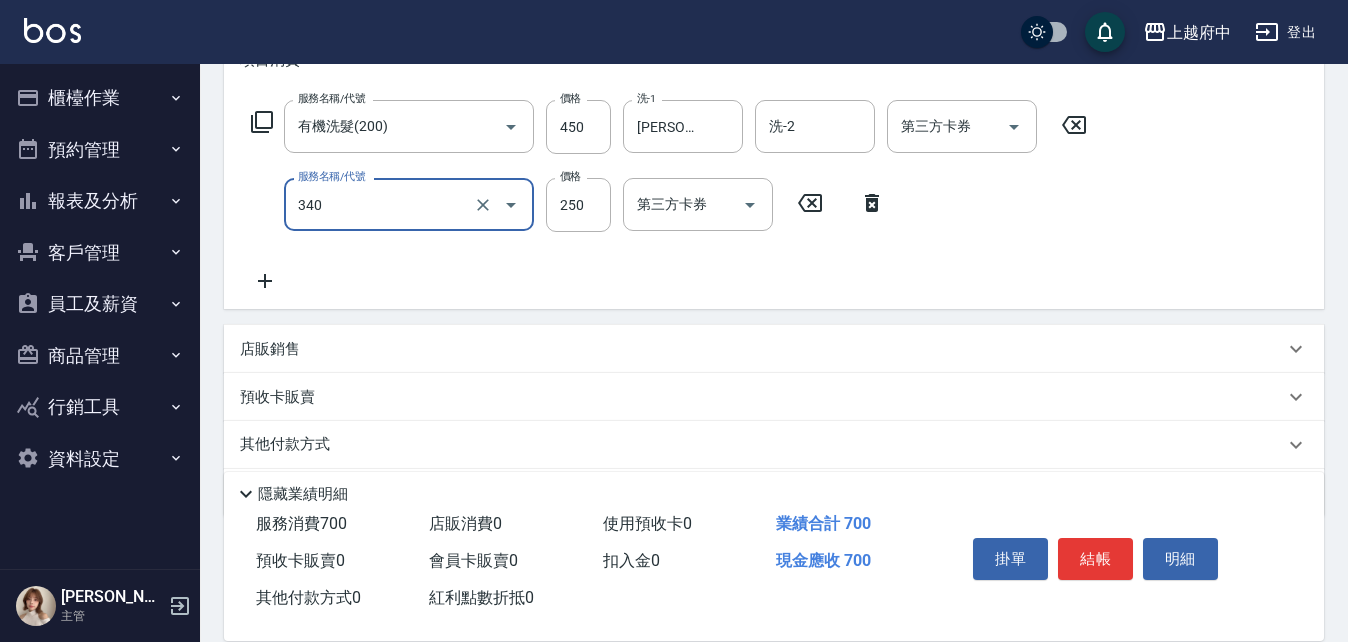 type on "剪髮(340)" 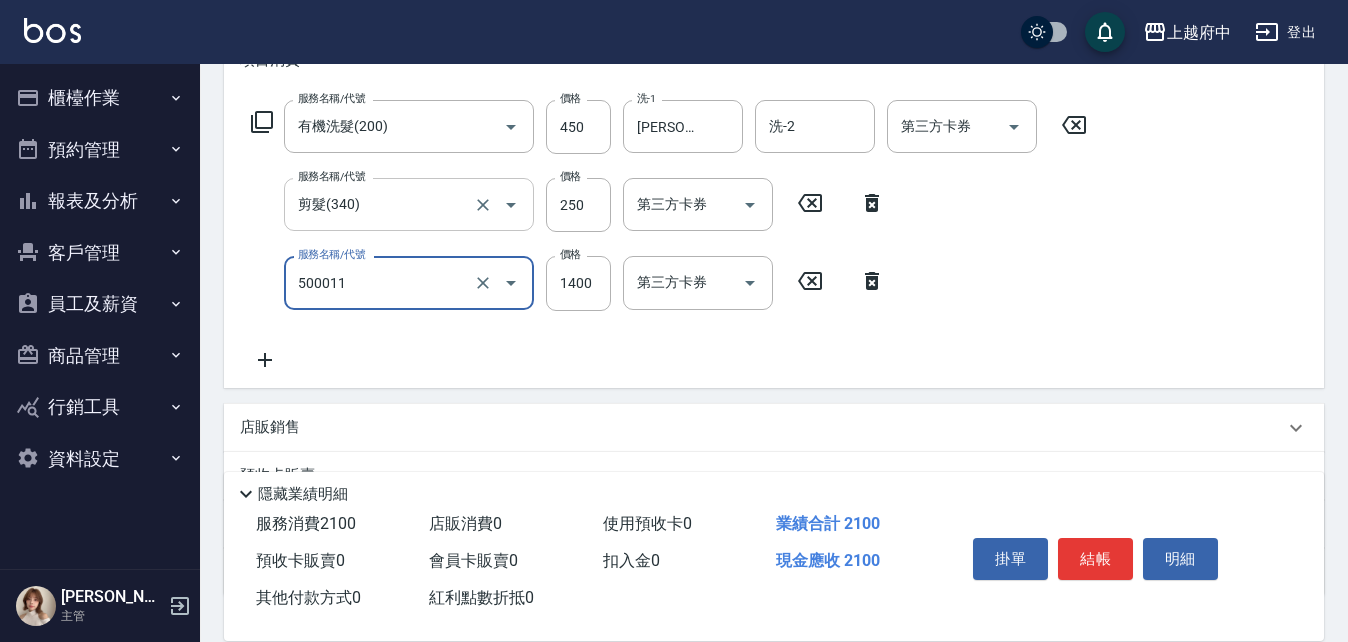 type on "去色 中(500011)" 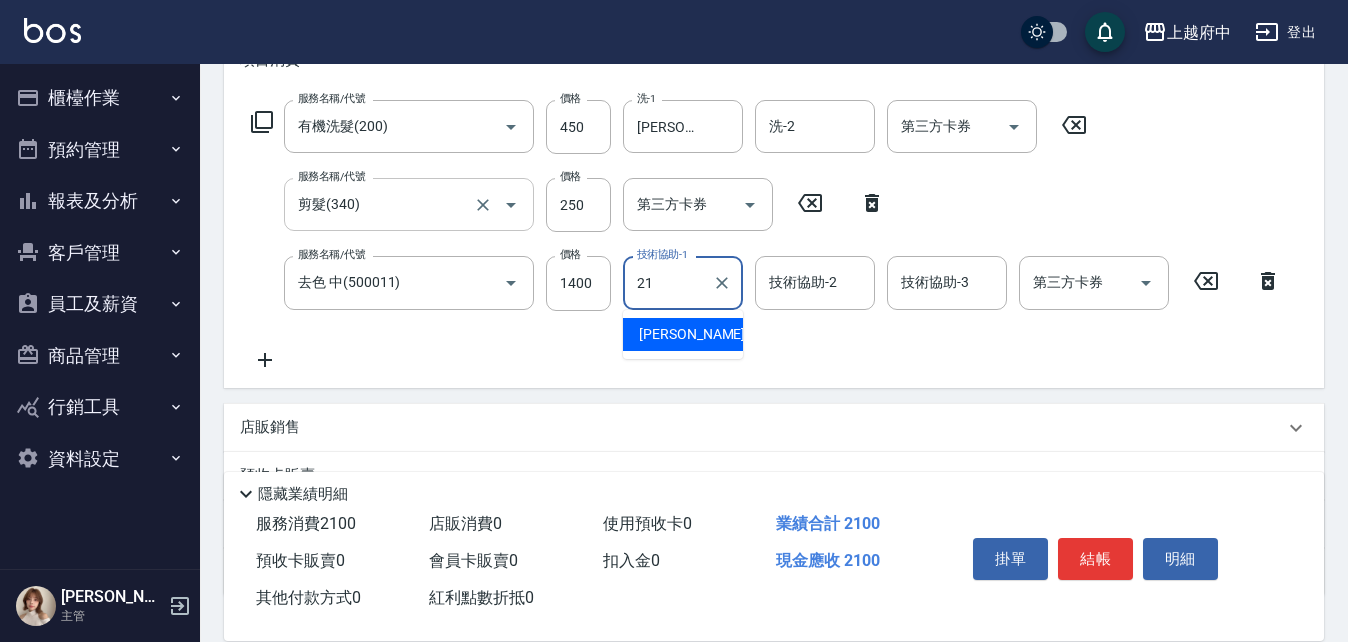 type on "[PERSON_NAME]-21" 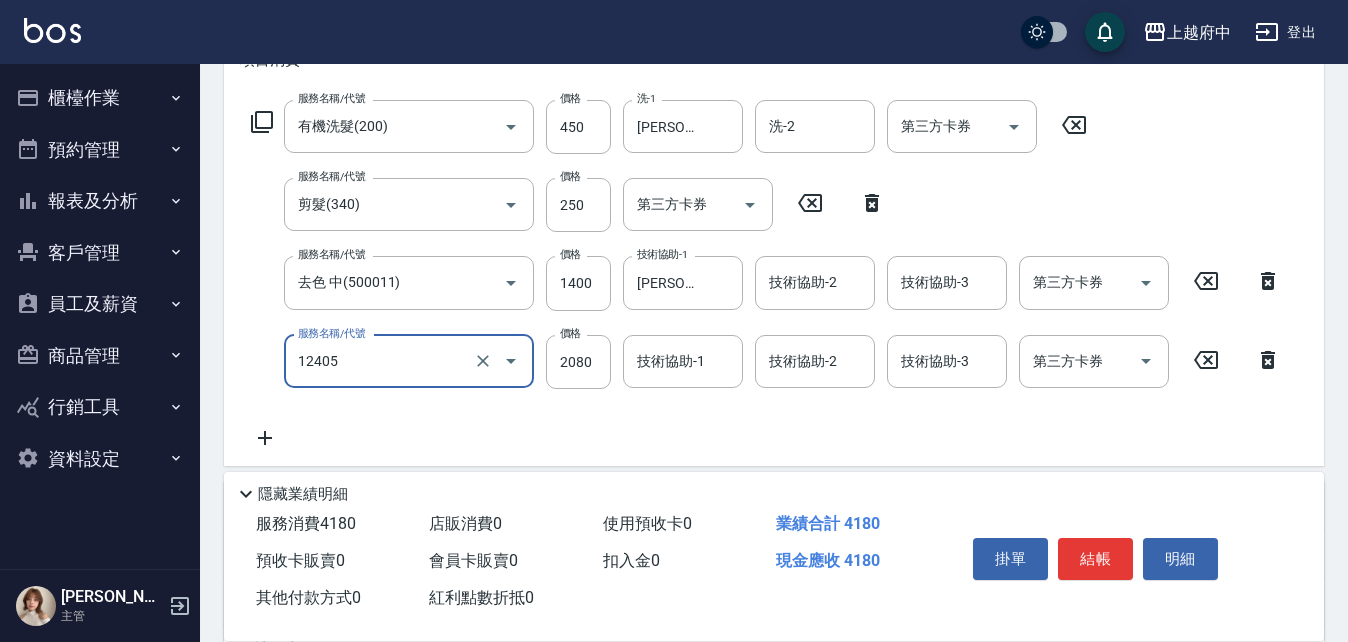 type on "染髮L(12405)" 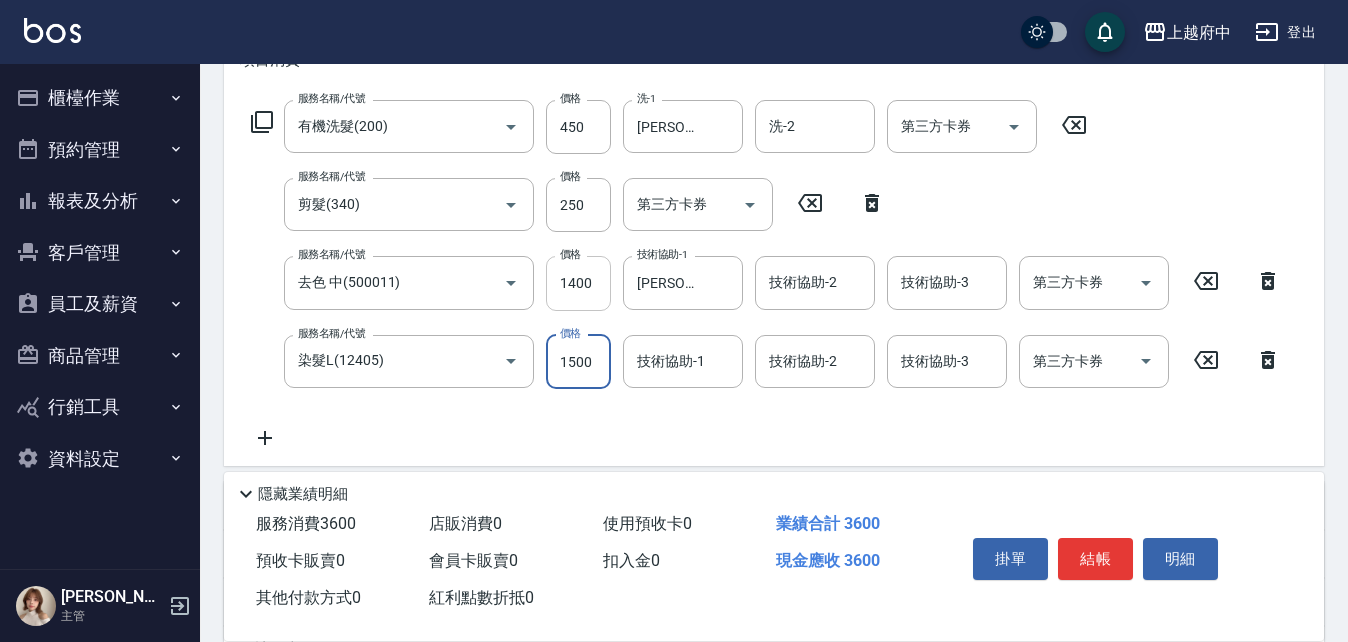 type on "1500" 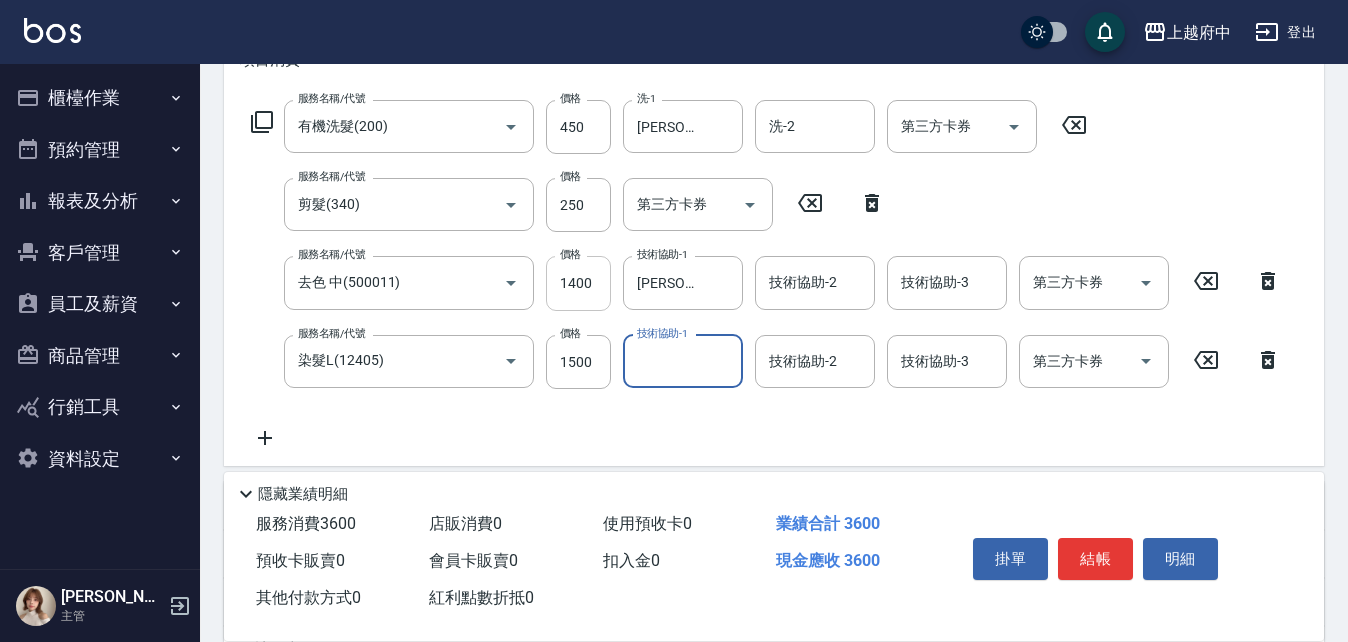 type on "1" 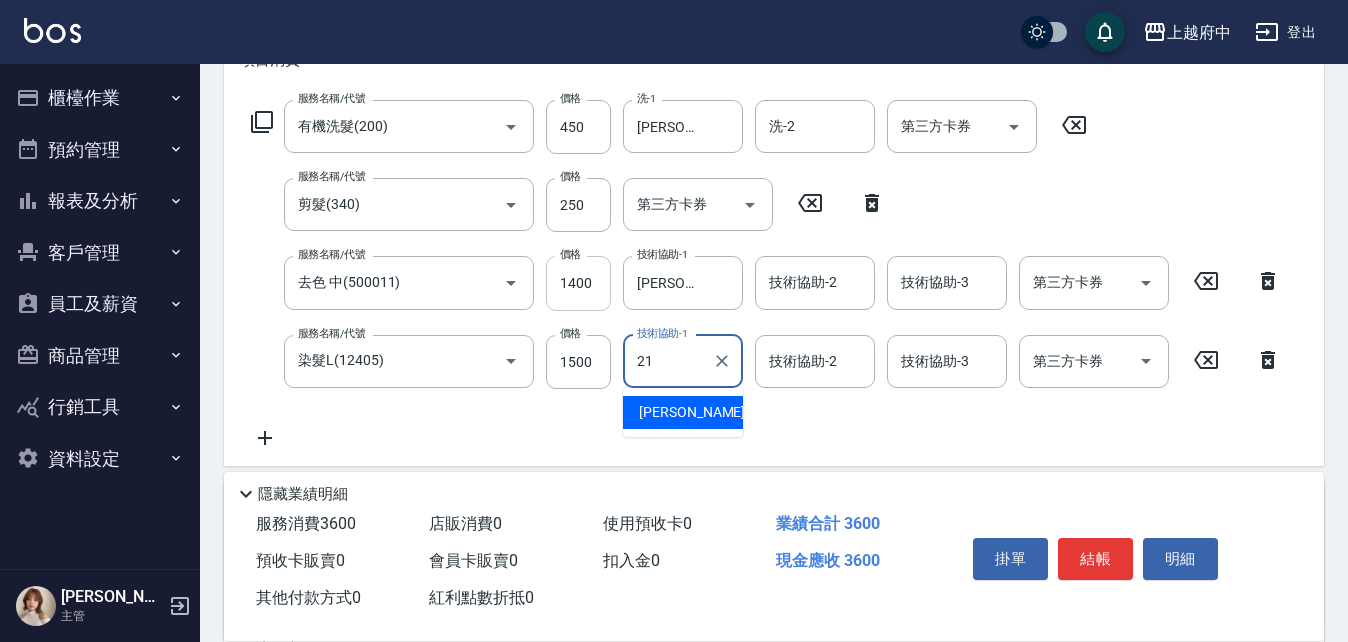 type on "[PERSON_NAME]-21" 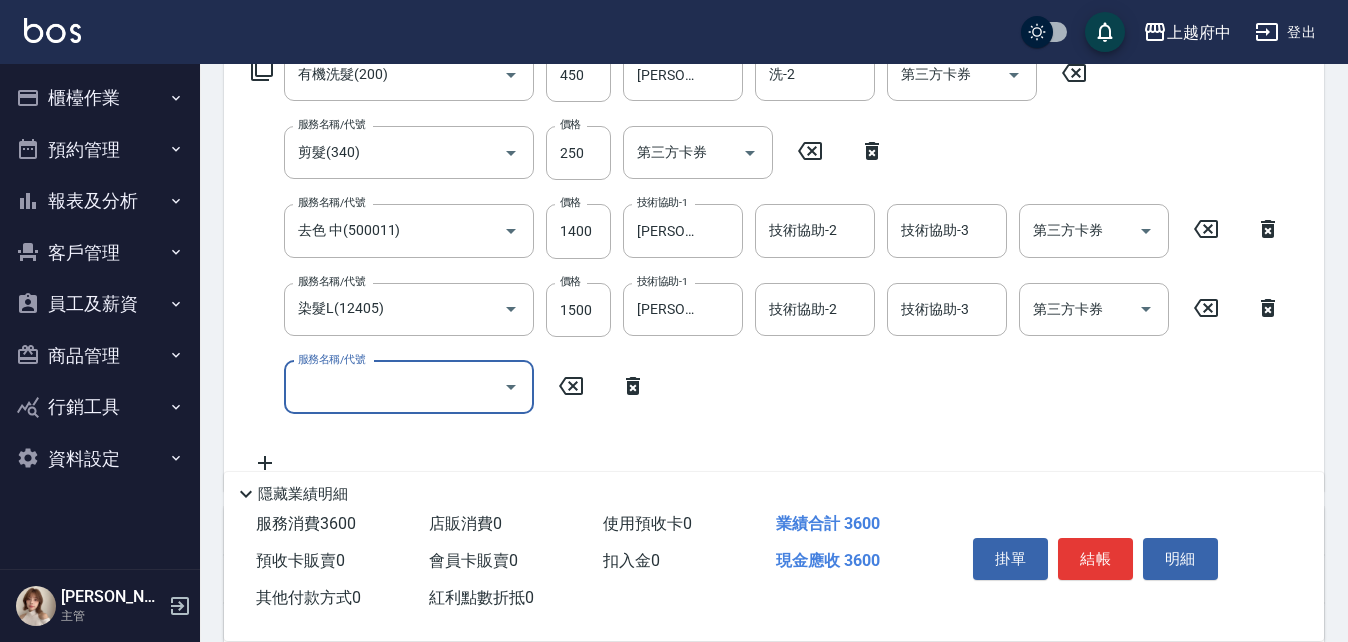 scroll, scrollTop: 500, scrollLeft: 0, axis: vertical 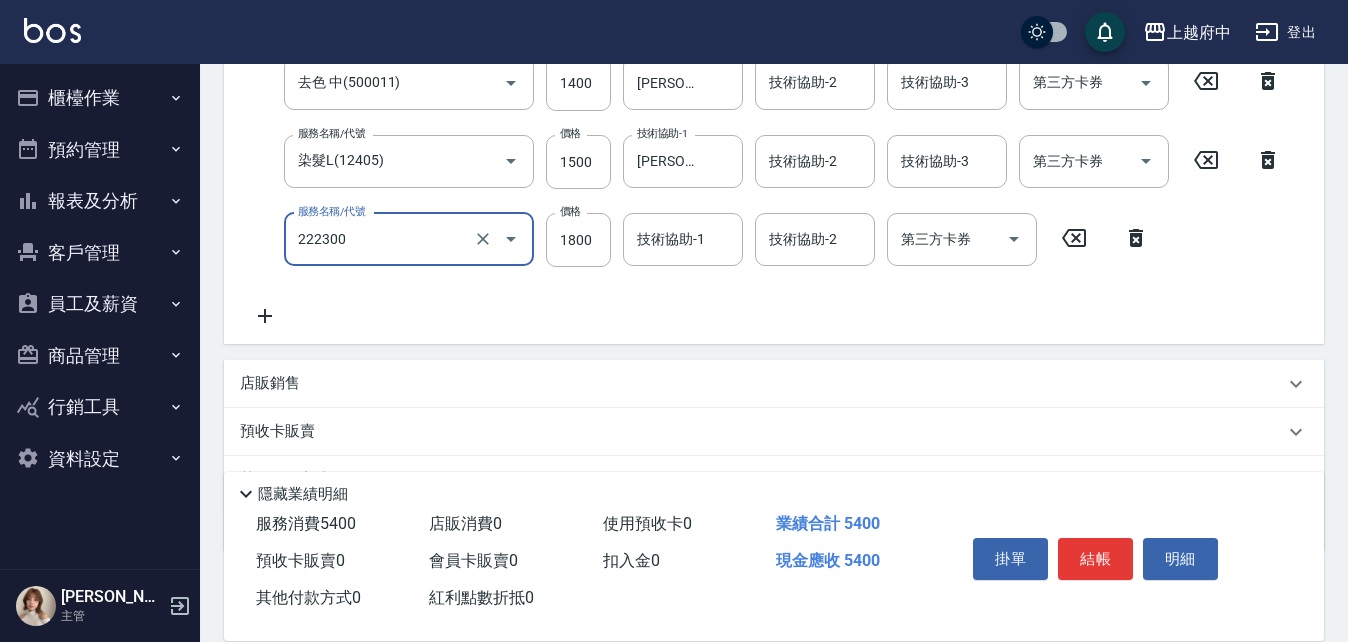 type on "結構三段式(222300)" 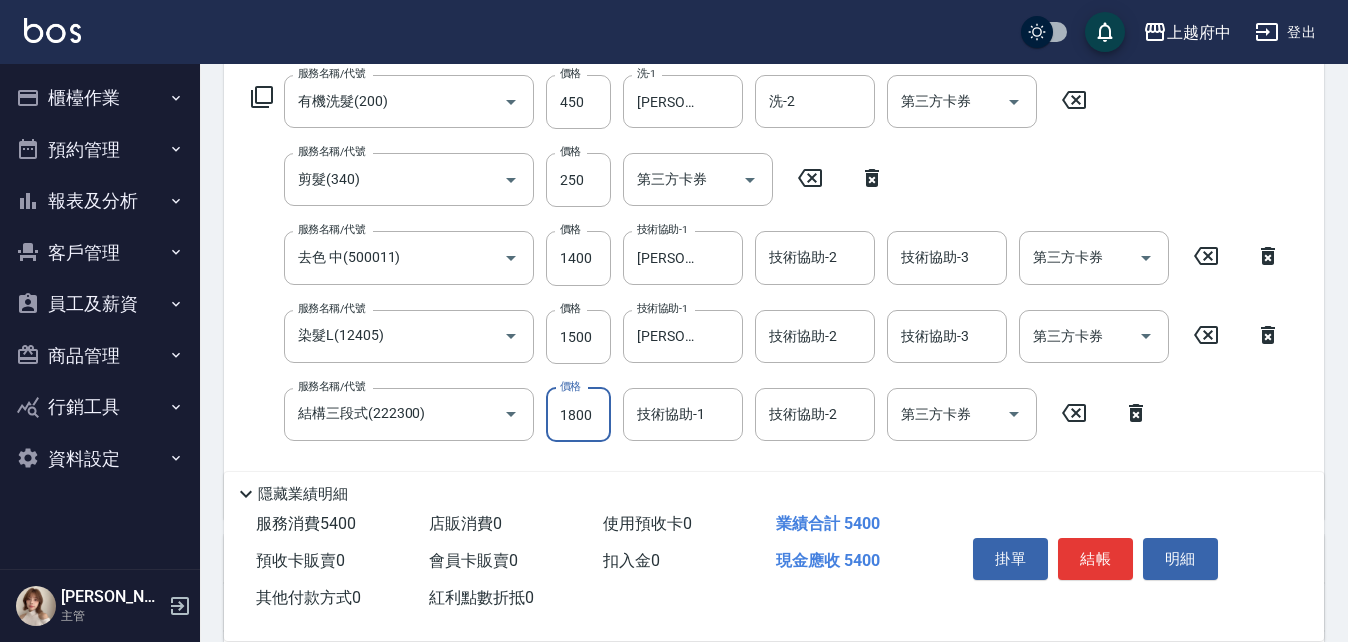 scroll, scrollTop: 425, scrollLeft: 0, axis: vertical 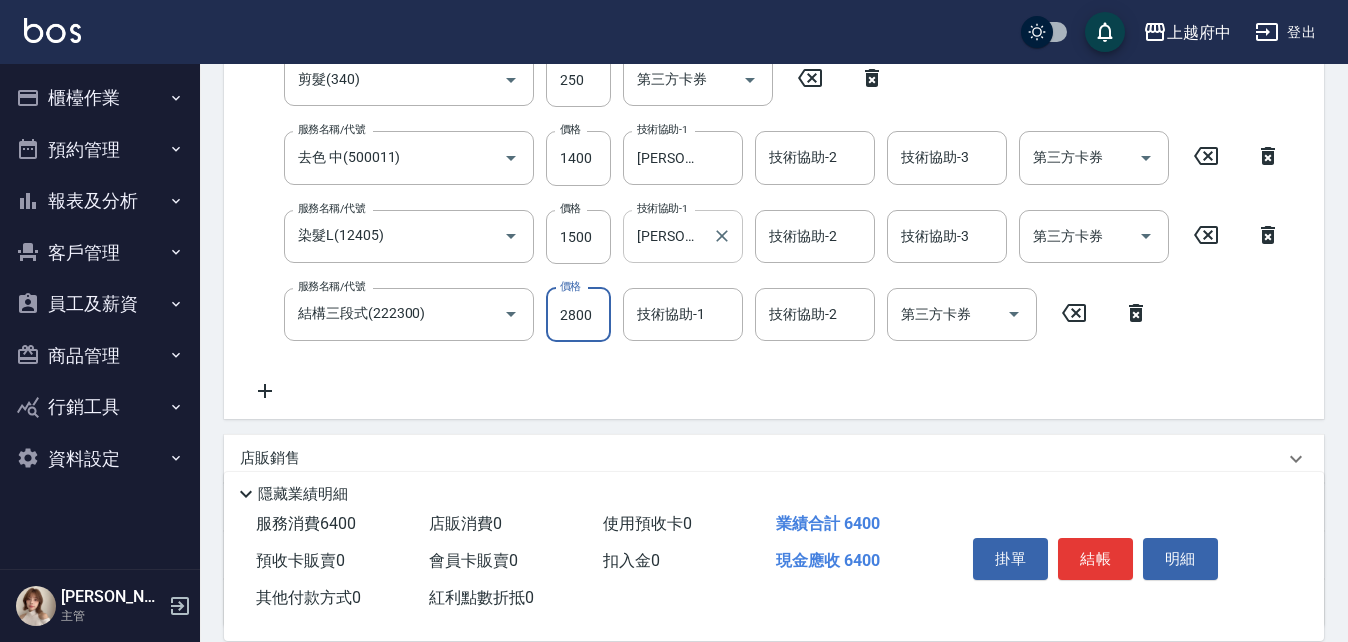 type on "2800" 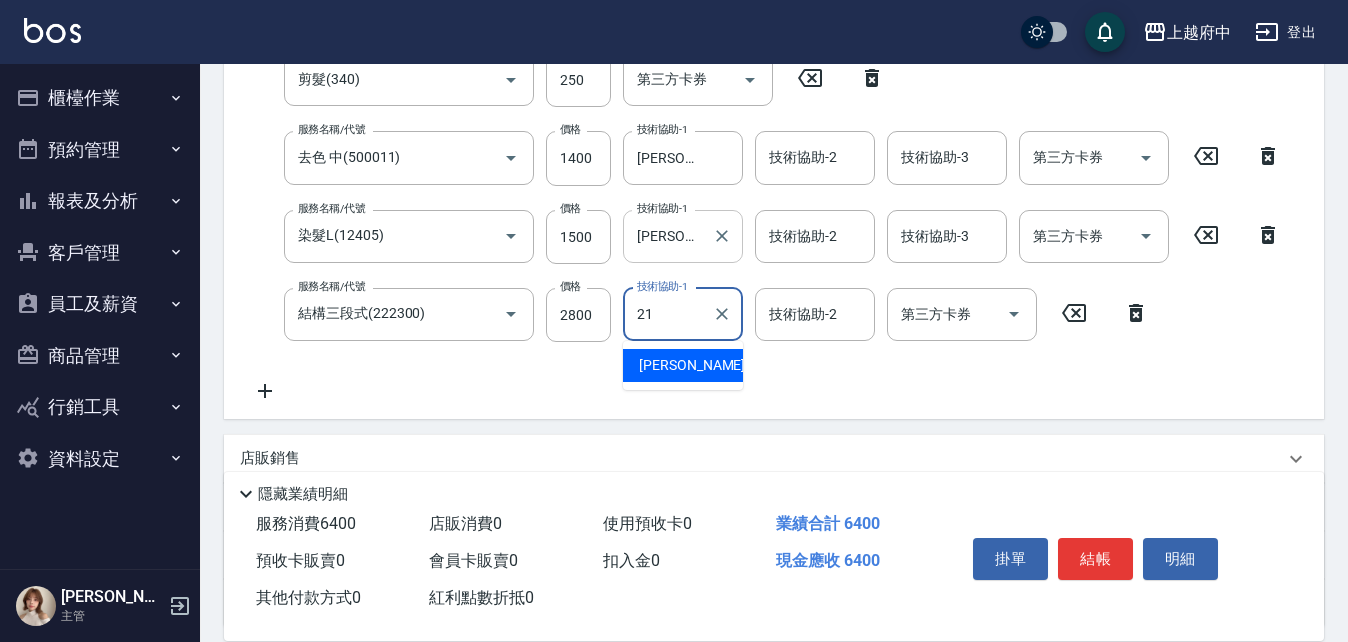 type on "[PERSON_NAME]-21" 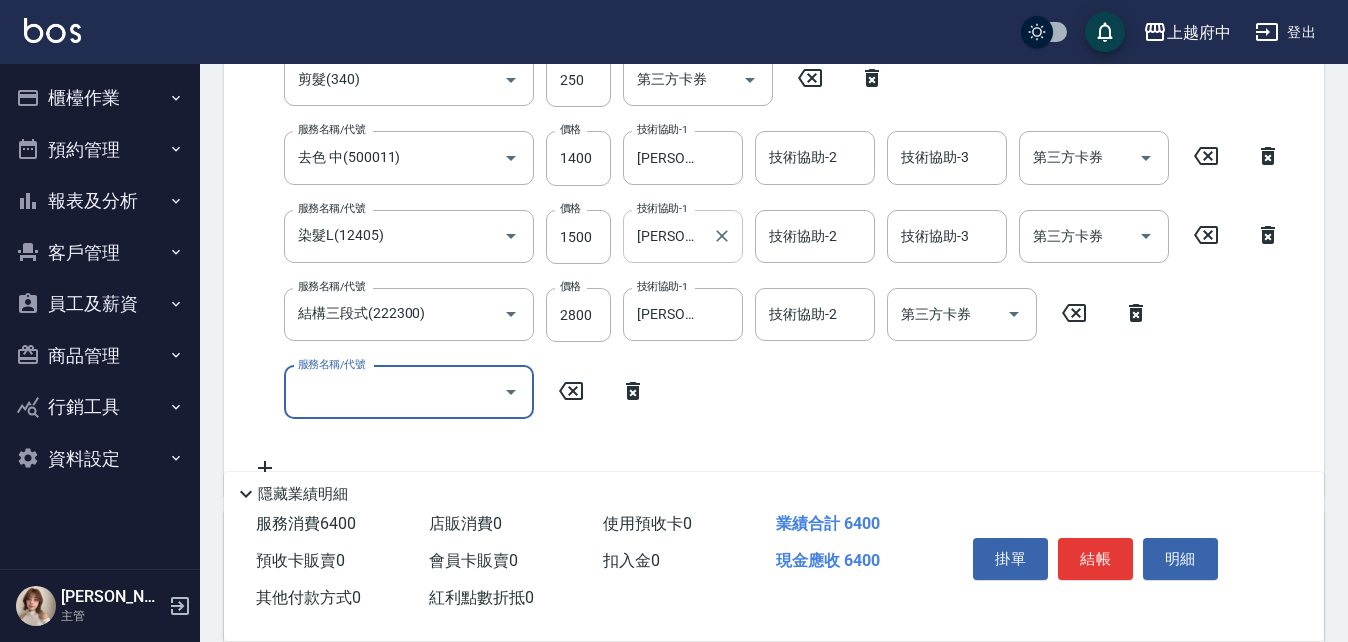 scroll, scrollTop: 409, scrollLeft: 0, axis: vertical 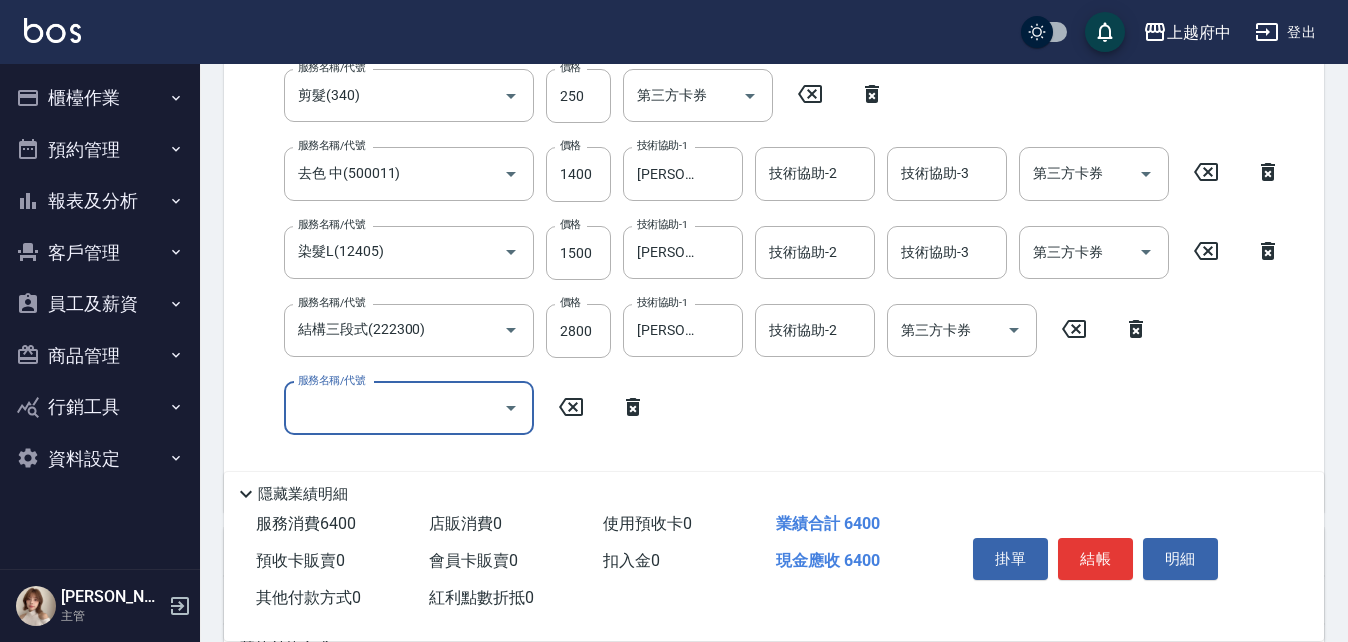 click 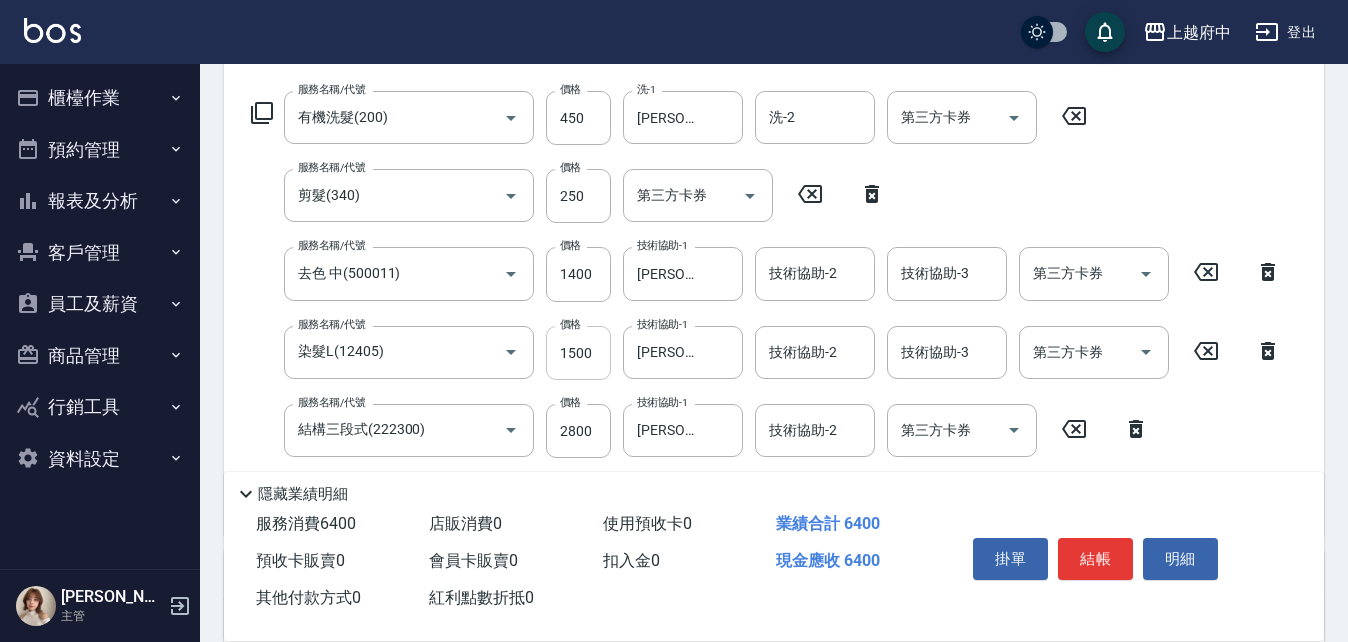 scroll, scrollTop: 409, scrollLeft: 0, axis: vertical 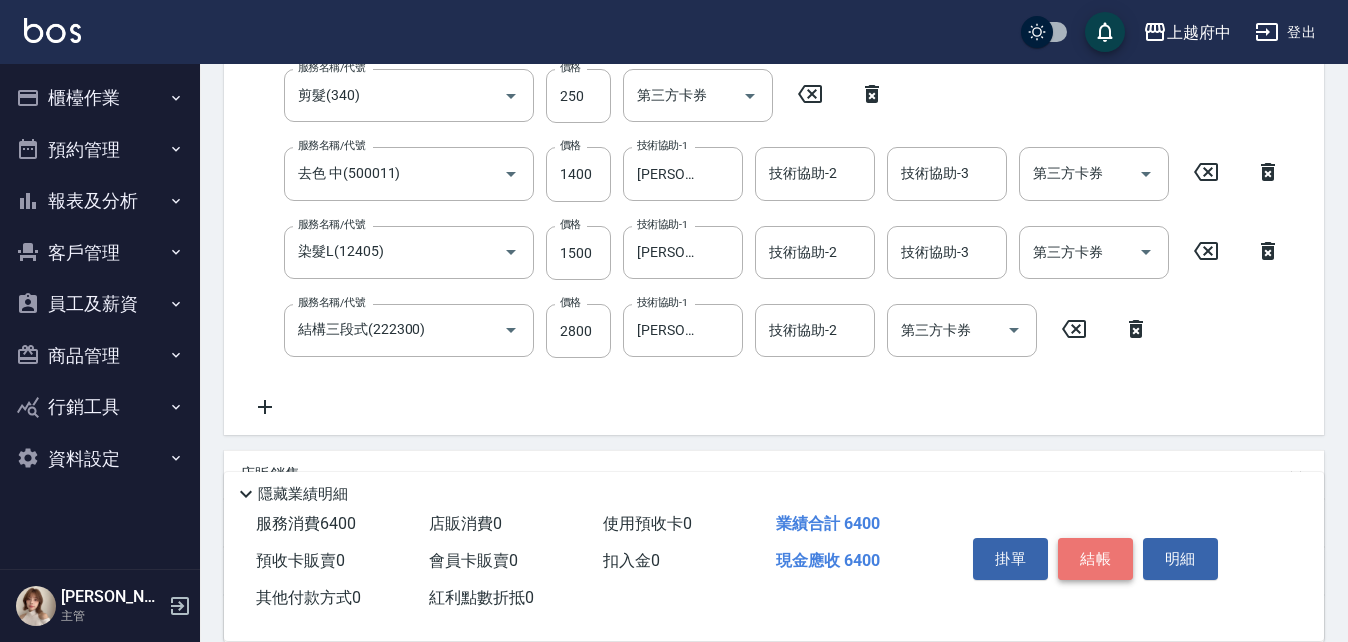 click on "結帳" at bounding box center (1095, 559) 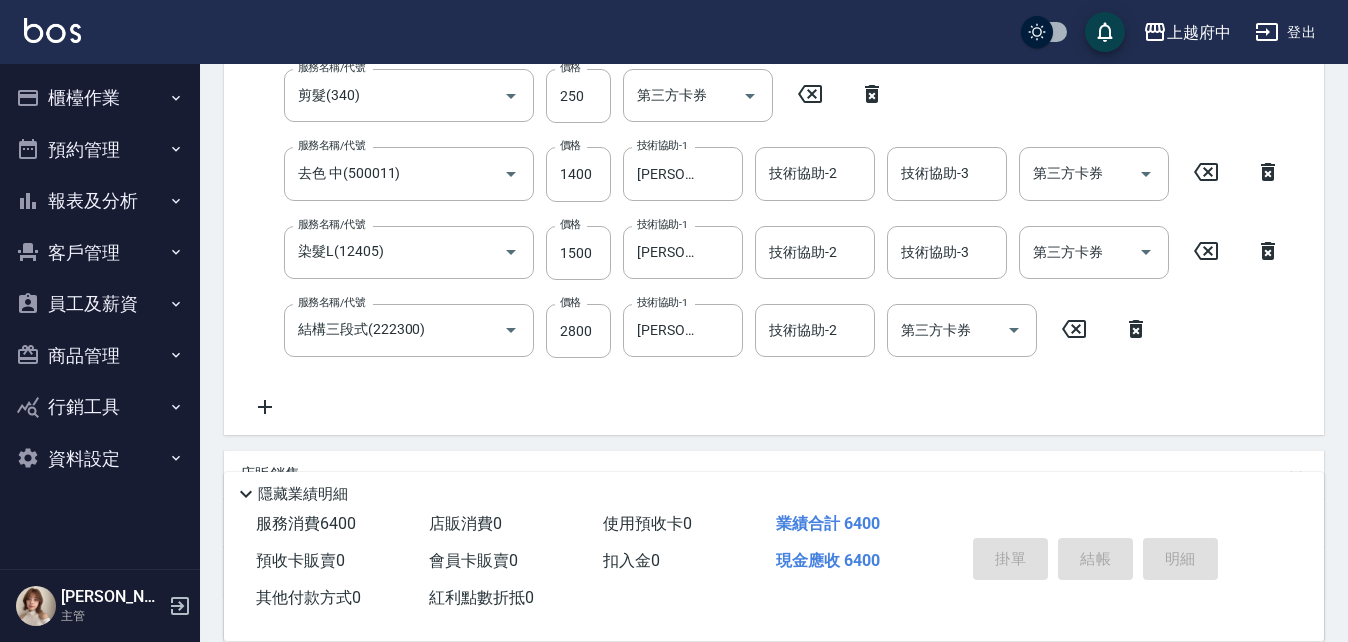 type on "[DATE] 20:17" 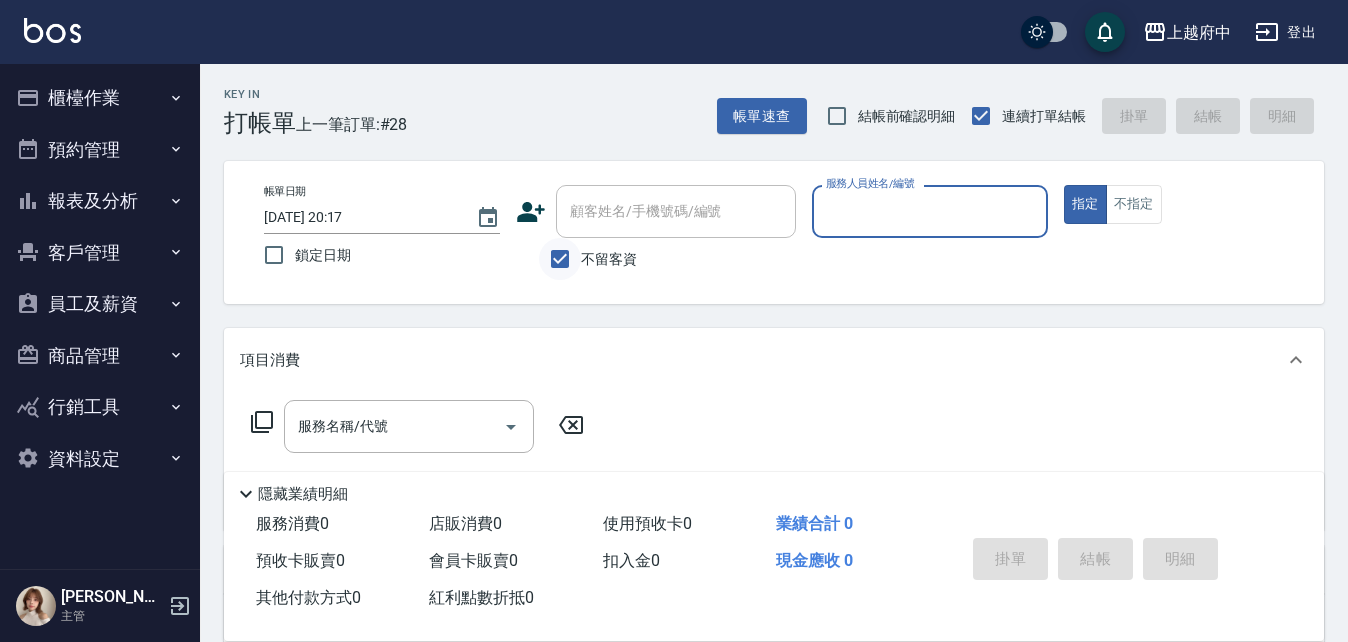 click on "不留客資" at bounding box center (560, 259) 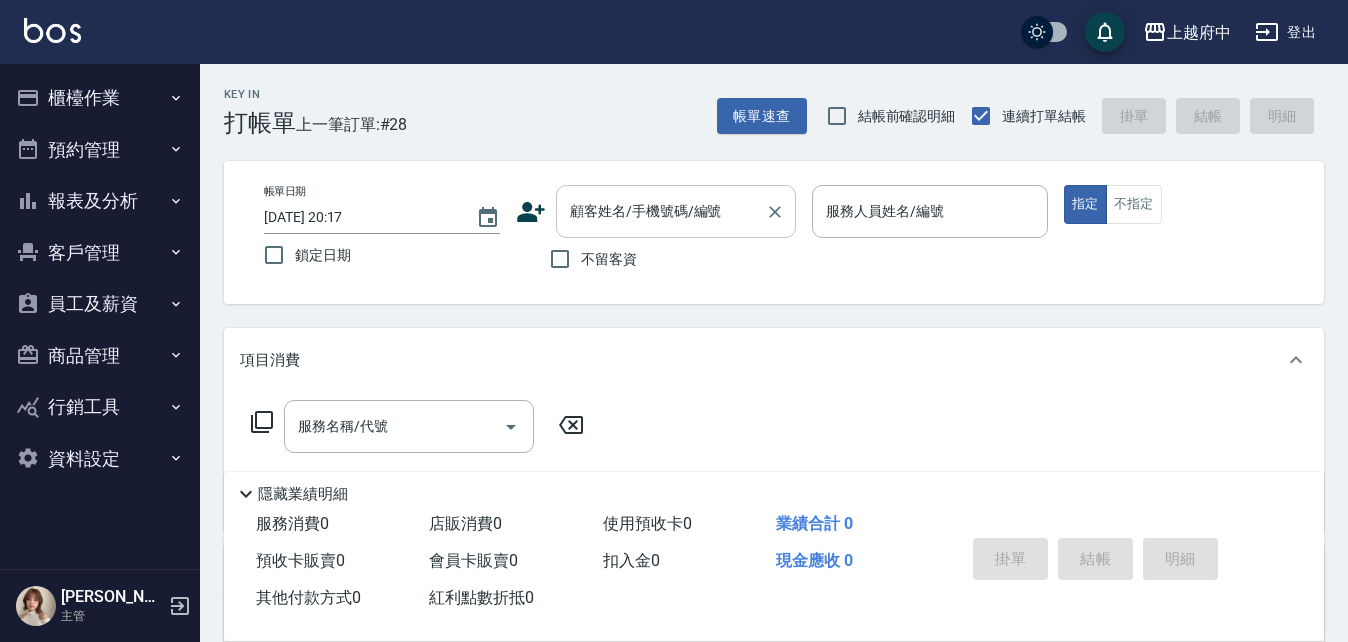 click on "顧客姓名/手機號碼/編號" at bounding box center [661, 211] 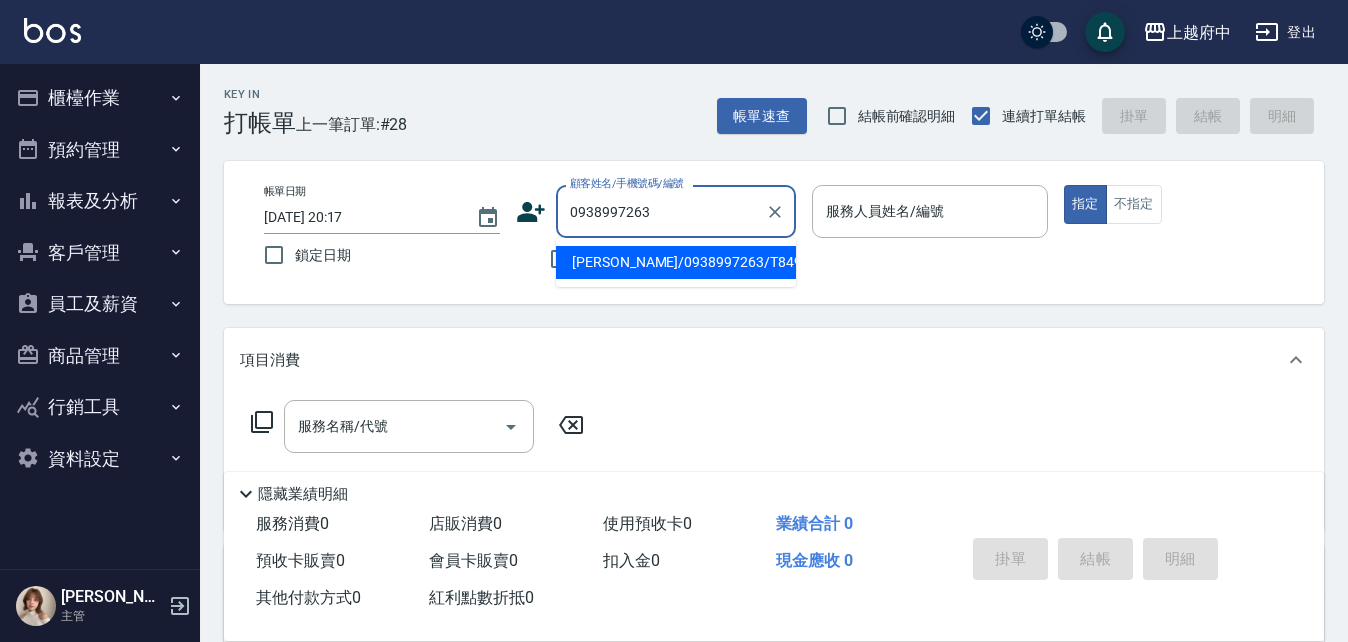 click on "[PERSON_NAME]/0938997263/T84936" at bounding box center (676, 262) 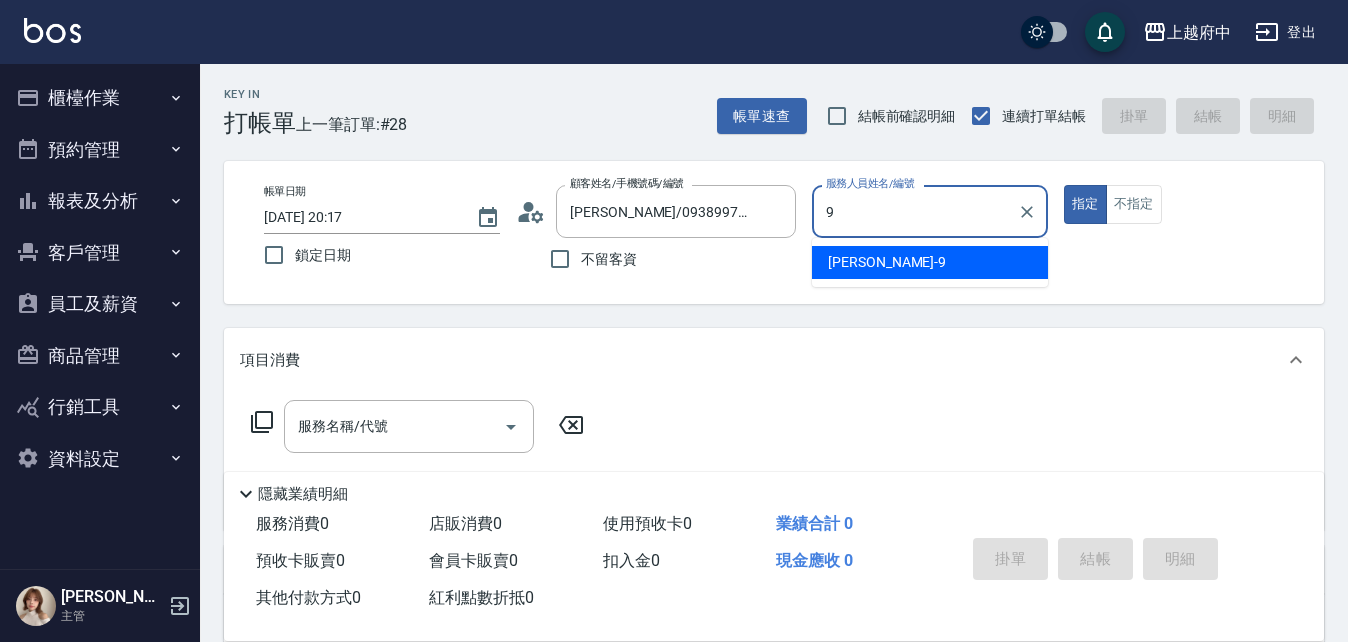 type on "[PERSON_NAME]-9" 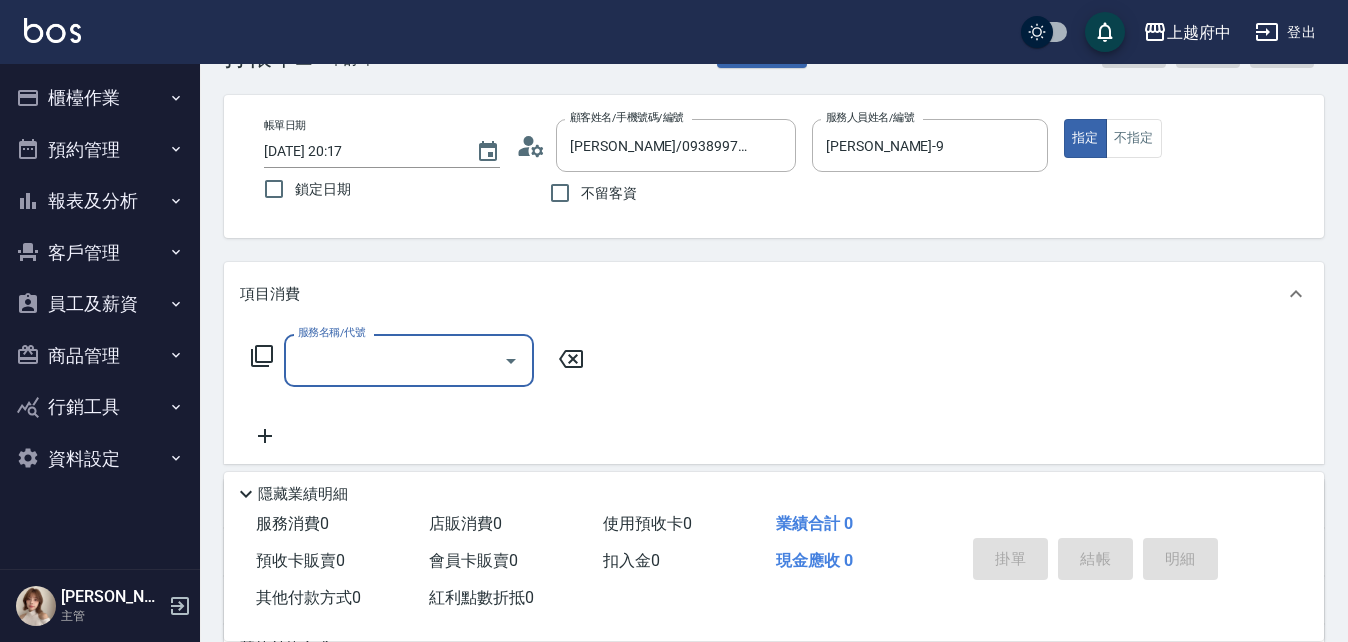 scroll, scrollTop: 100, scrollLeft: 0, axis: vertical 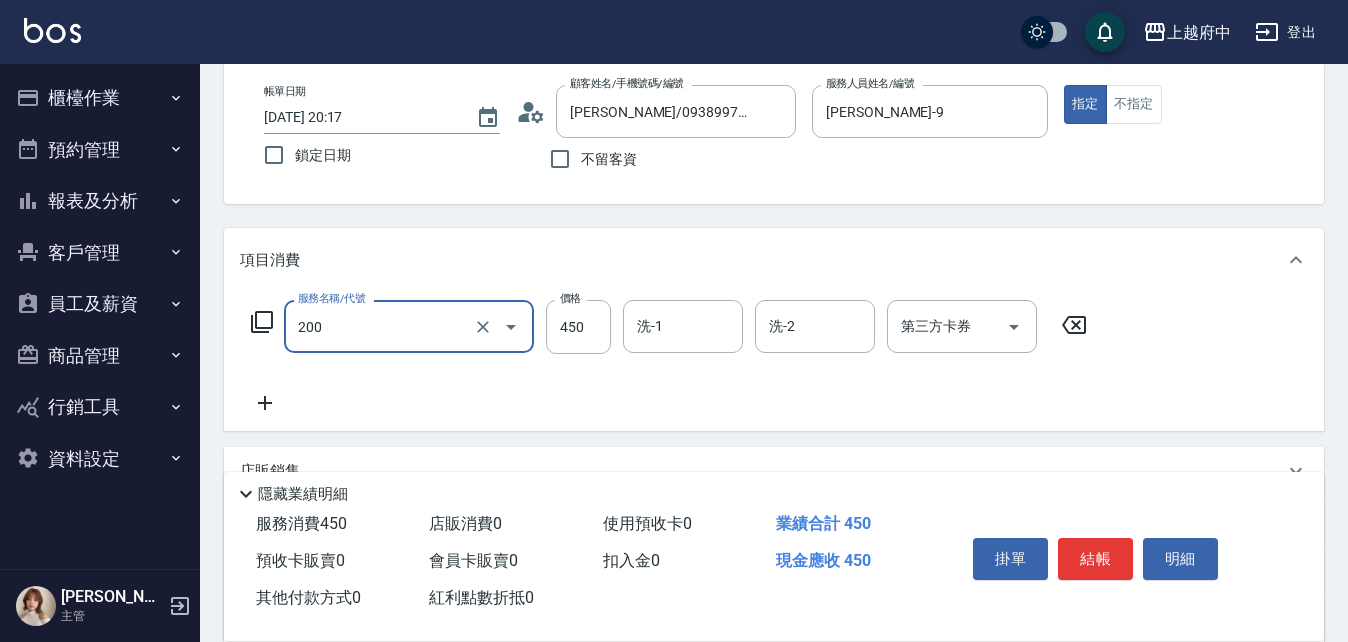 type on "有機洗髮(200)" 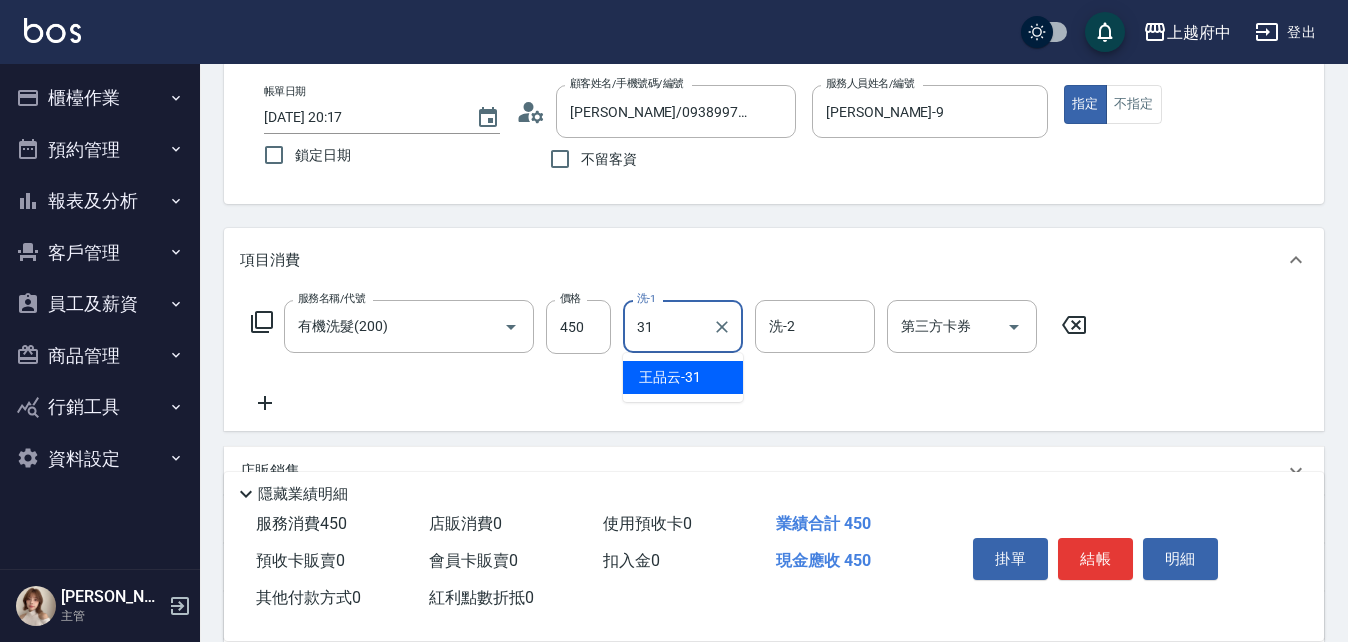 type on "[PERSON_NAME]-31" 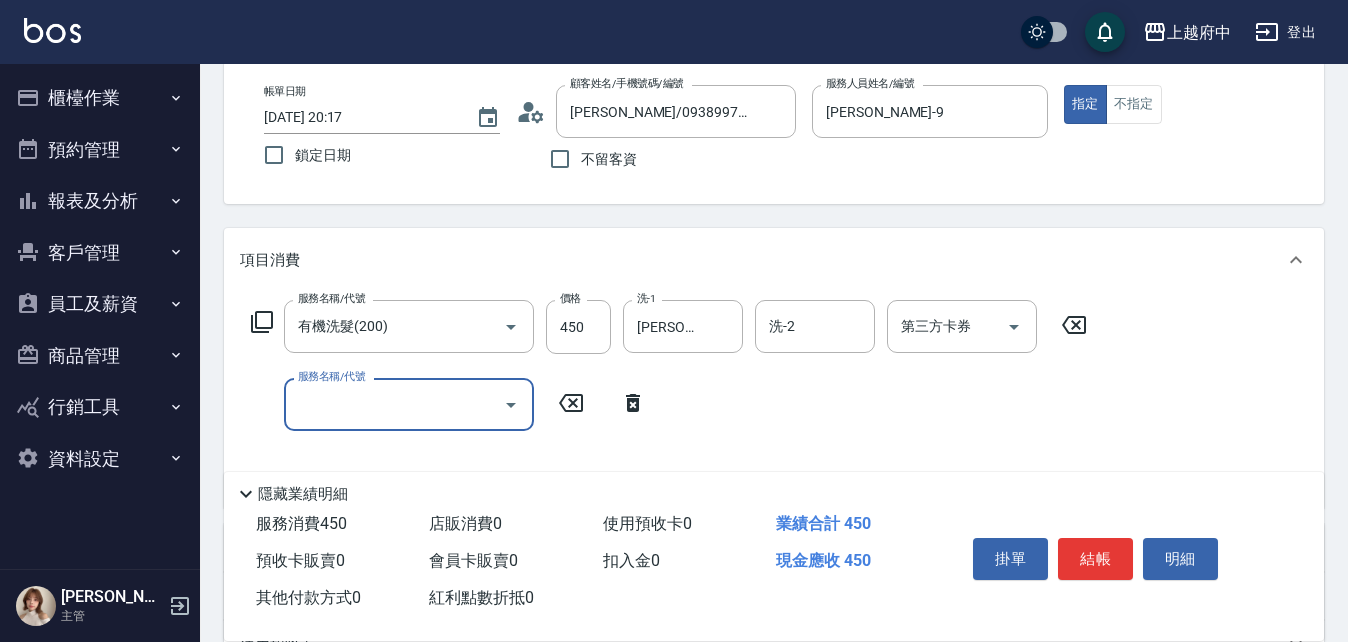 type on "2" 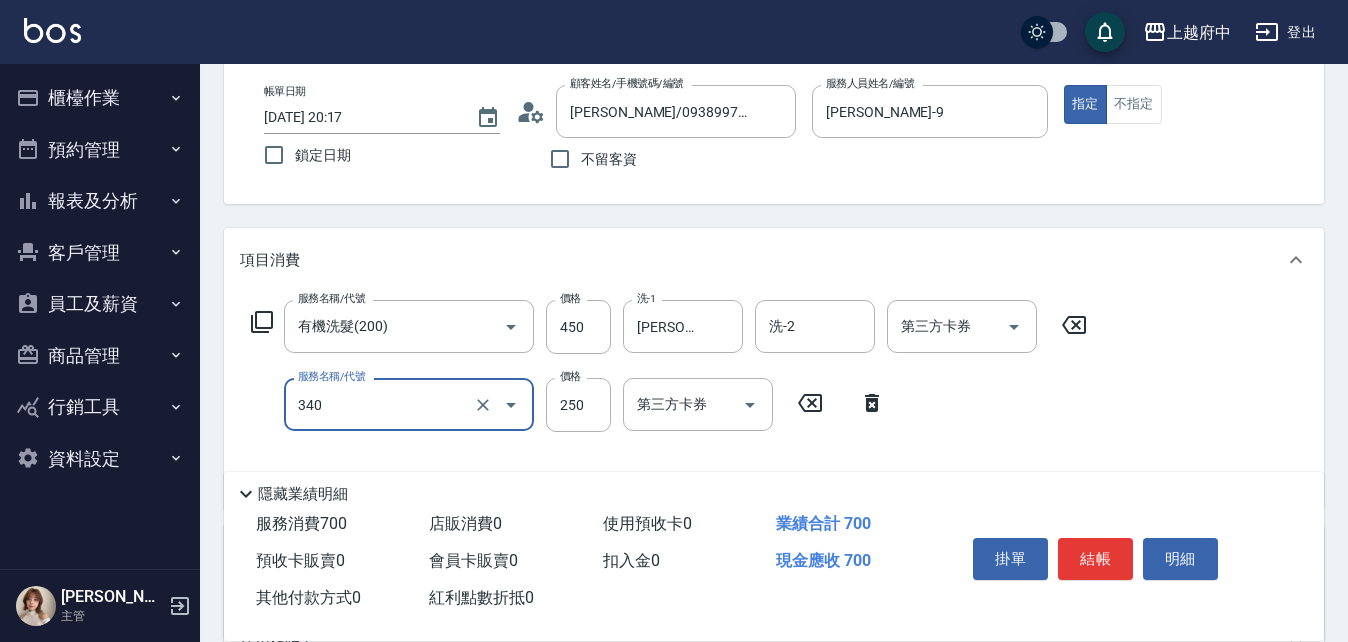 type on "剪髮(340)" 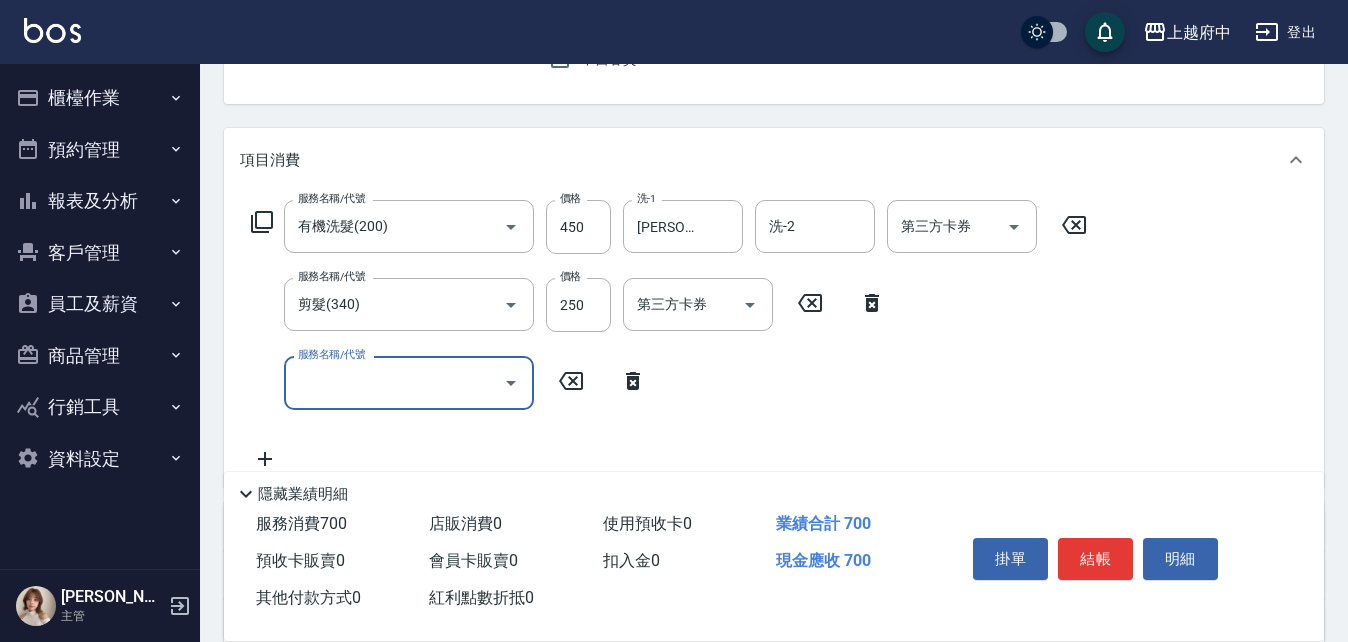 scroll, scrollTop: 300, scrollLeft: 0, axis: vertical 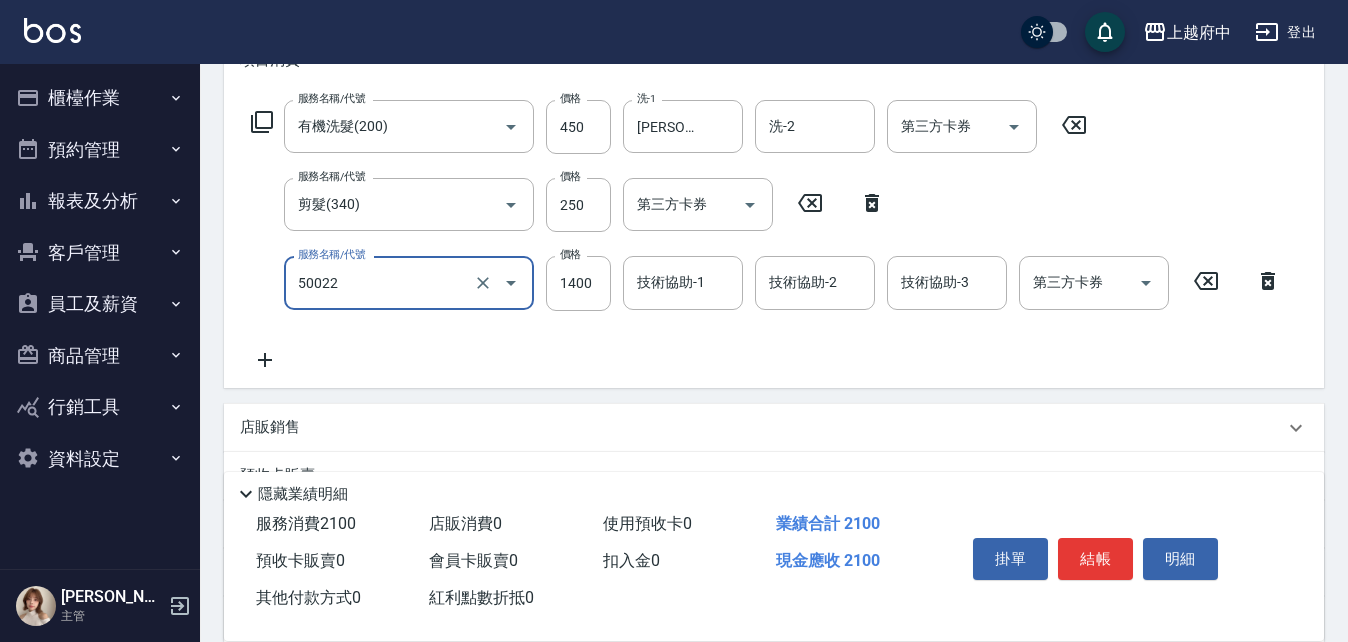 type on "漂髮 中(50022)" 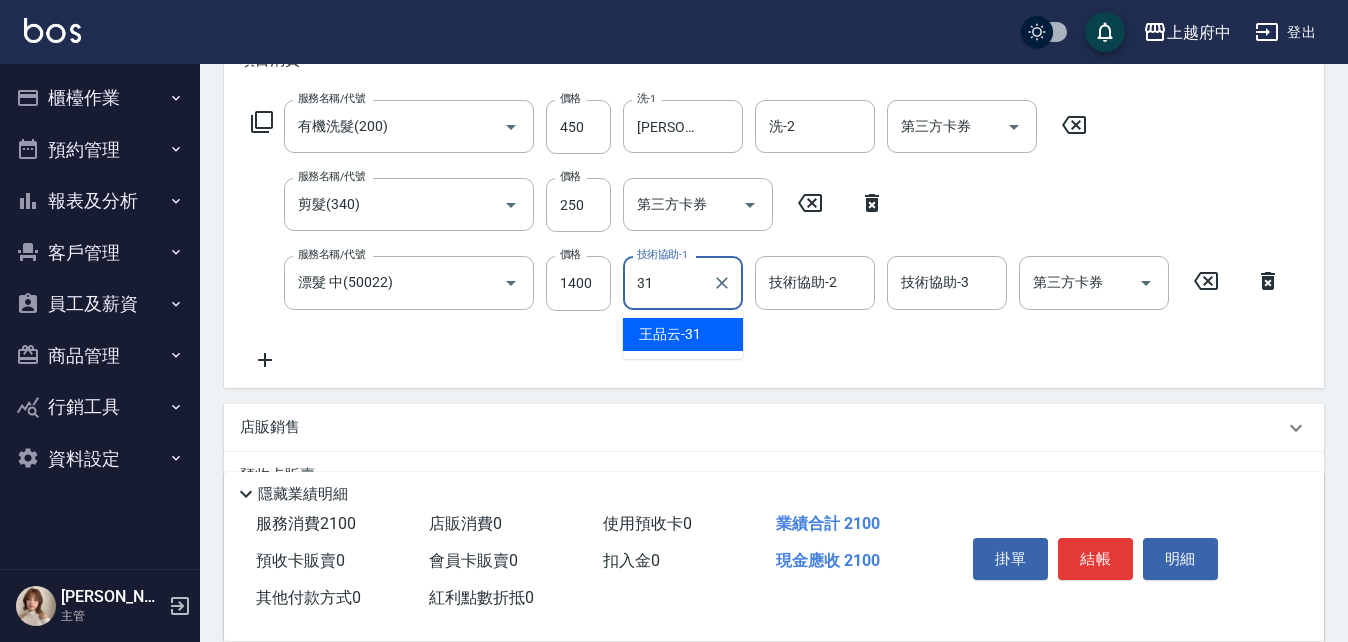 type on "[PERSON_NAME]-31" 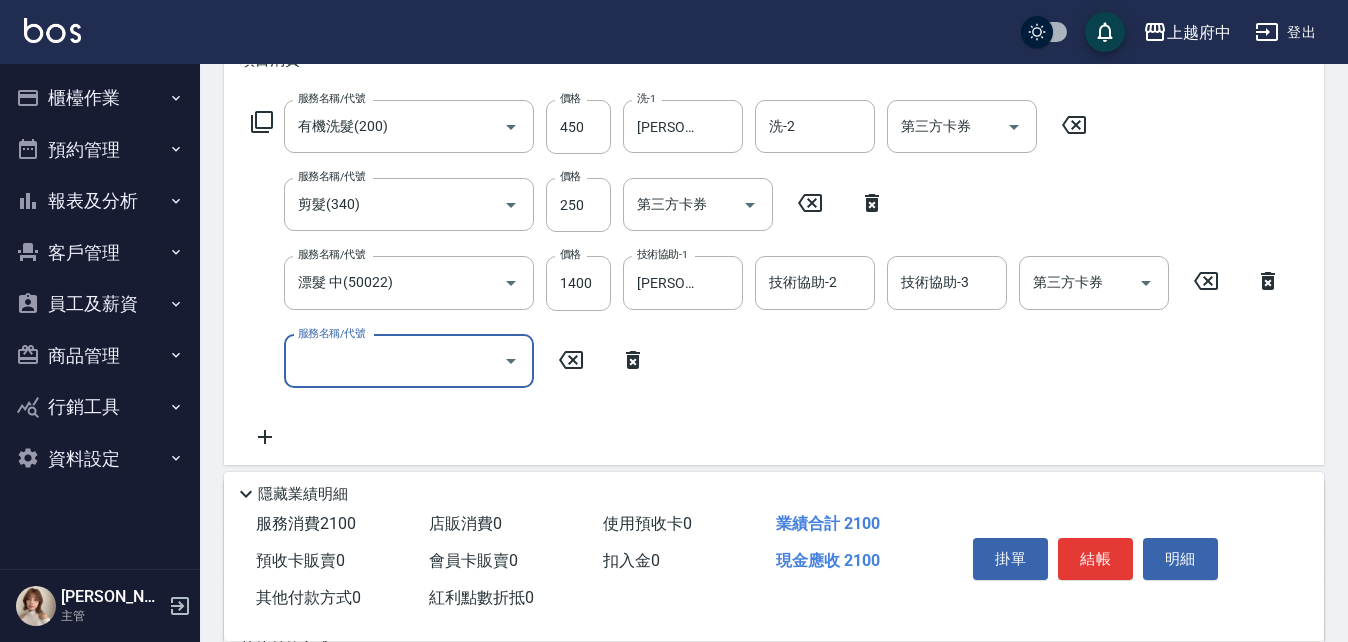 click 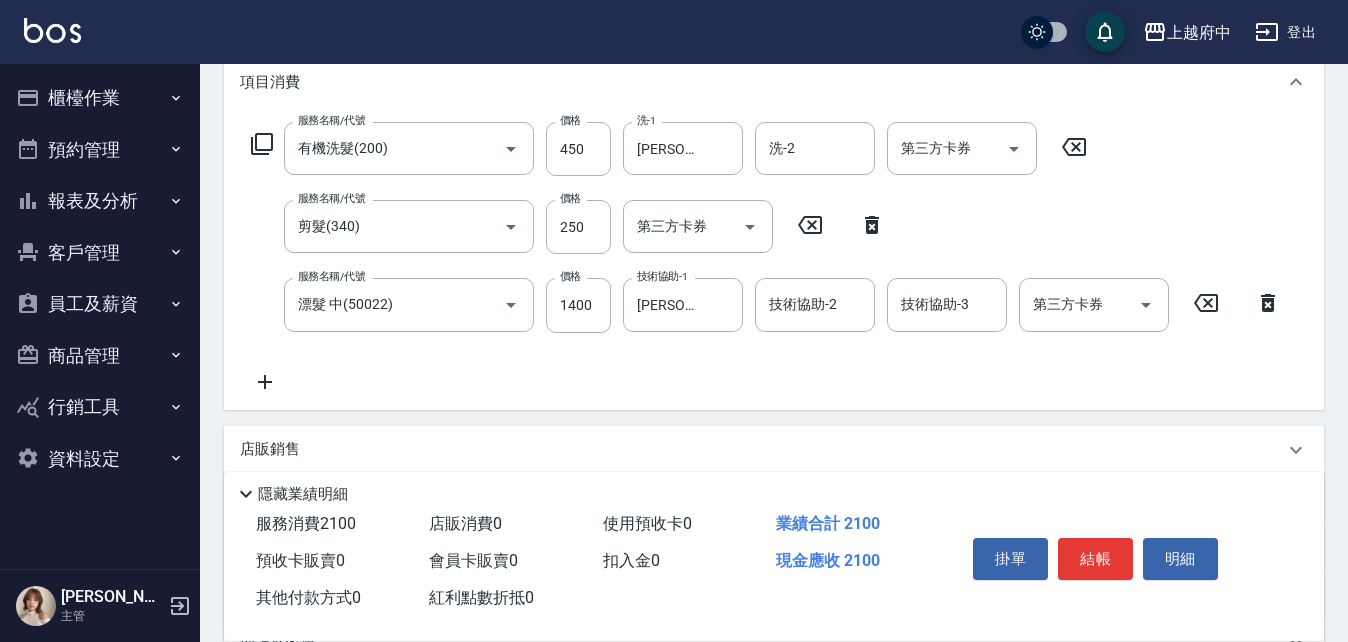 scroll, scrollTop: 400, scrollLeft: 0, axis: vertical 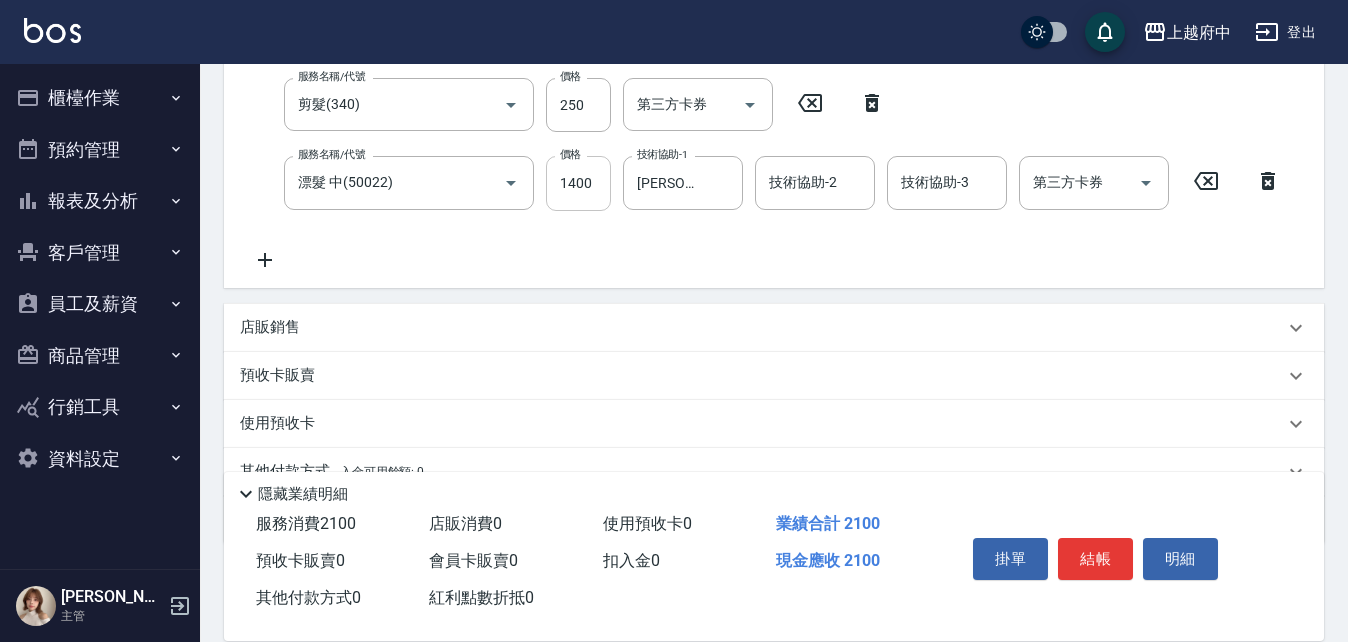 click on "1400" at bounding box center (578, 183) 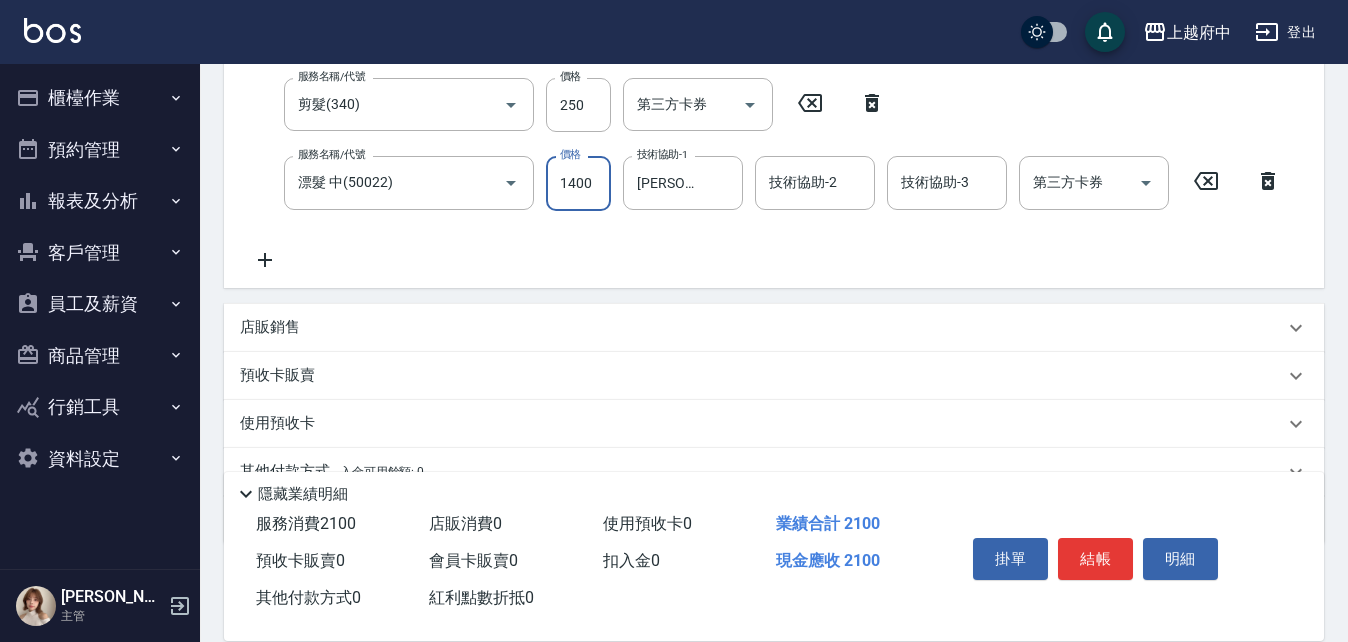 click on "1400" at bounding box center [578, 183] 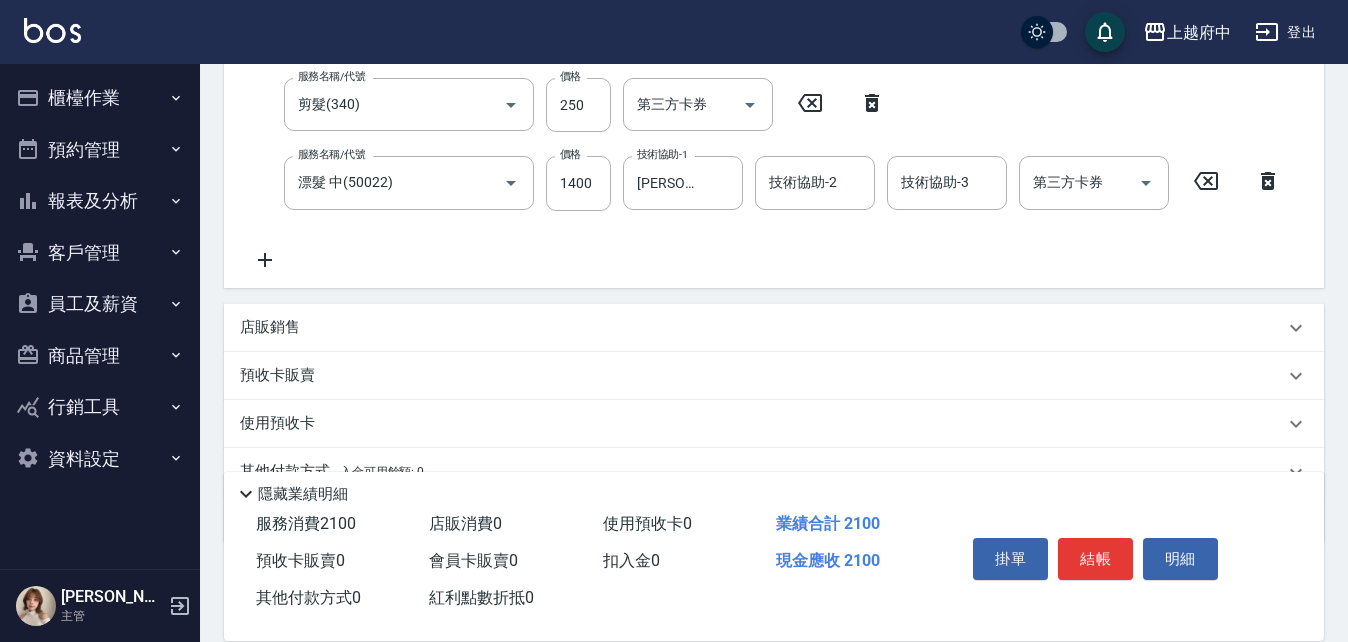 click 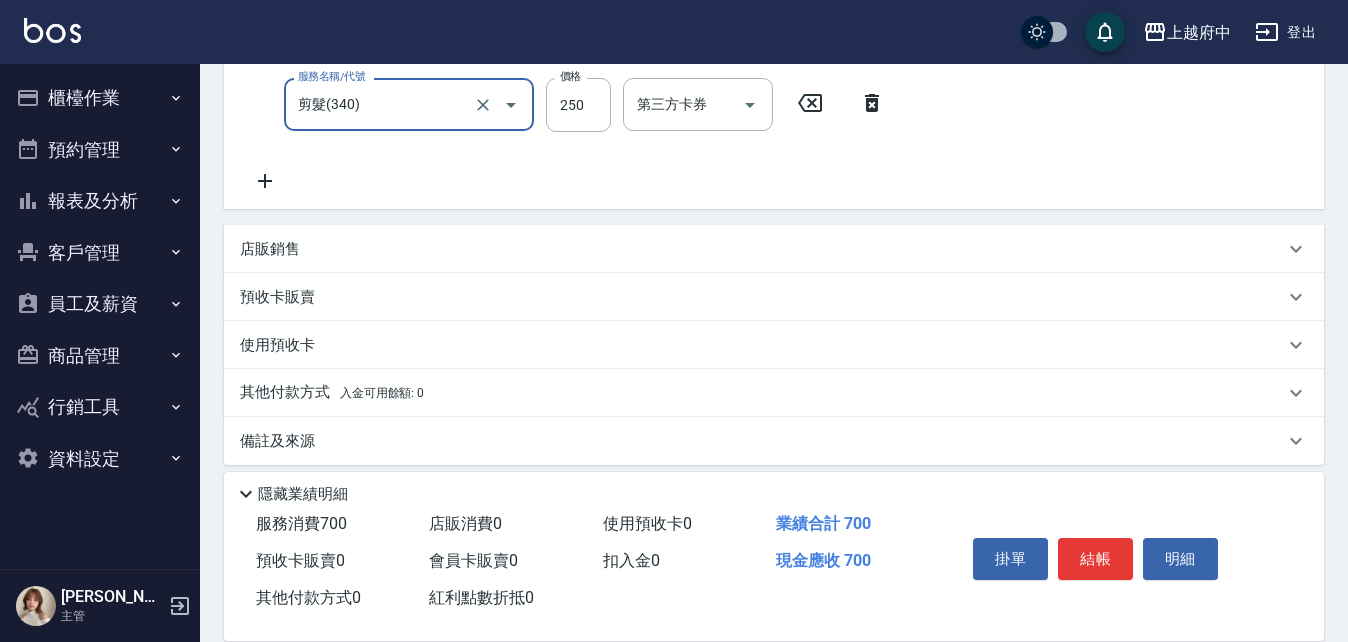 scroll, scrollTop: 200, scrollLeft: 0, axis: vertical 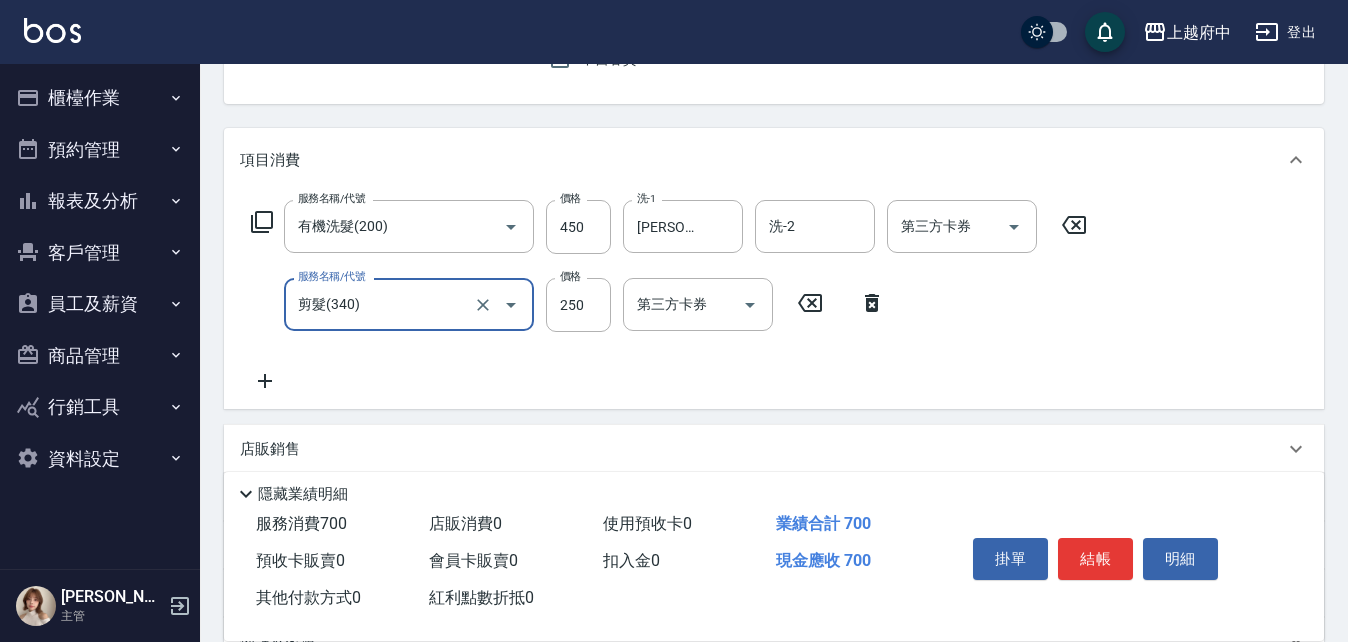 click 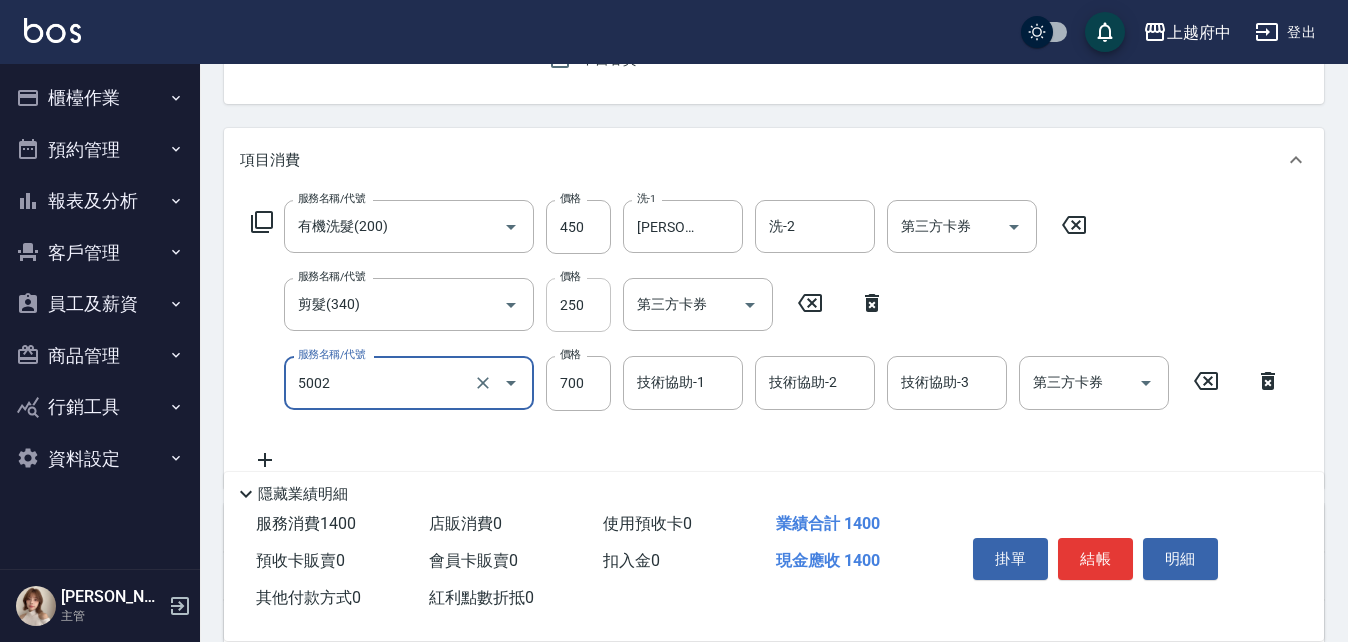 type on "漂髮 短(5002)" 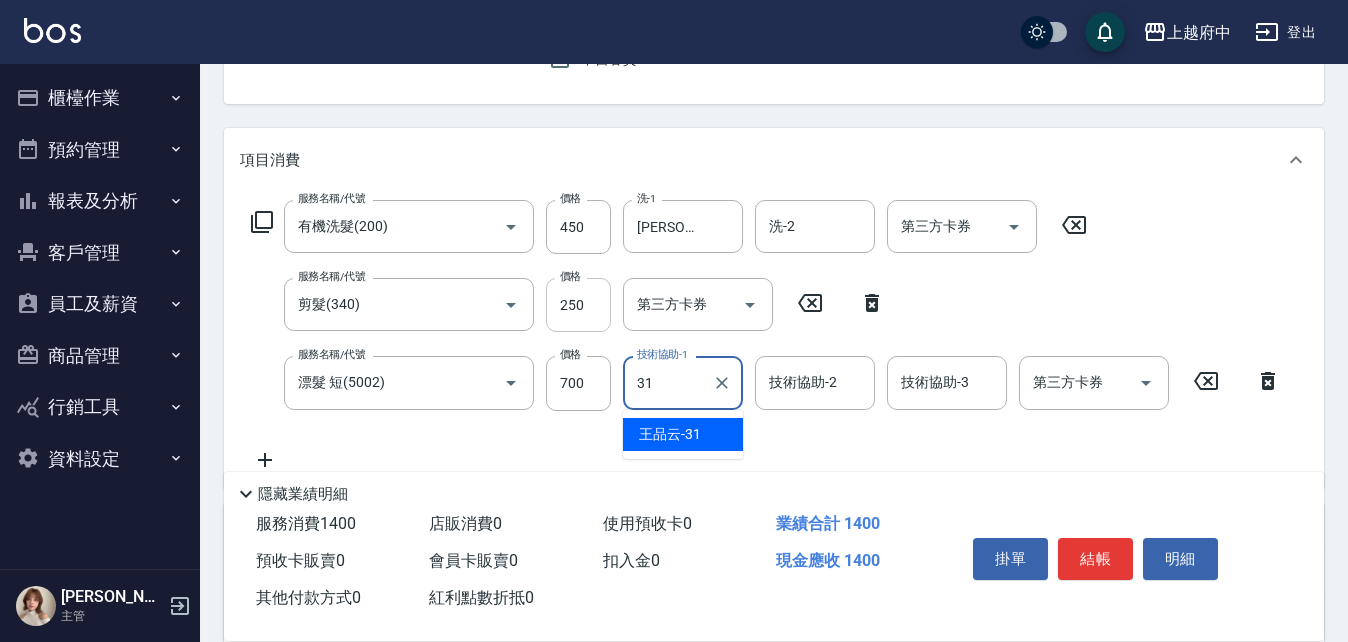 type on "[PERSON_NAME]-31" 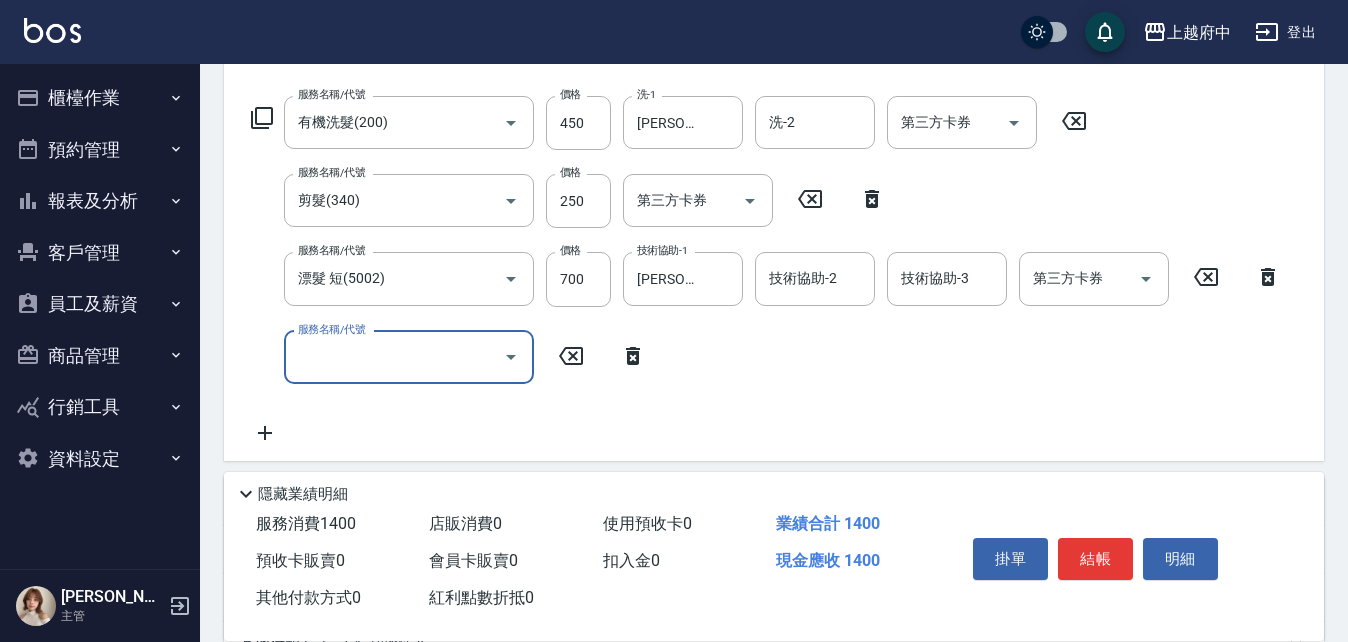 scroll, scrollTop: 400, scrollLeft: 0, axis: vertical 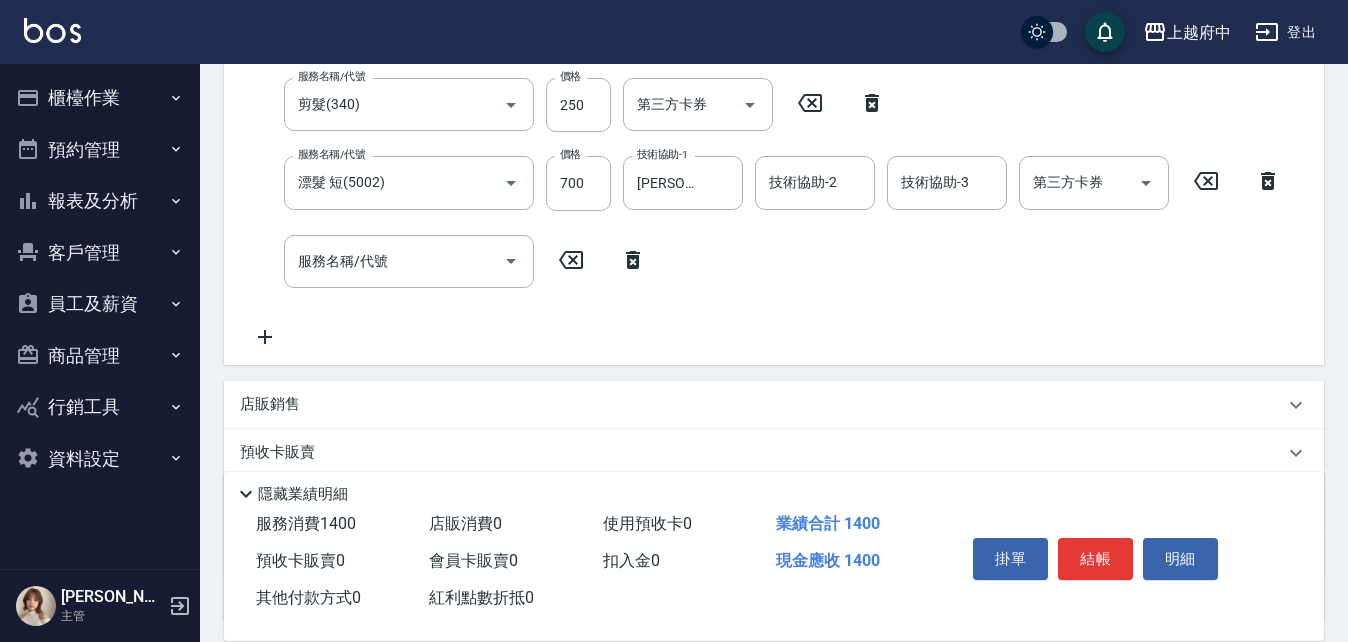 click 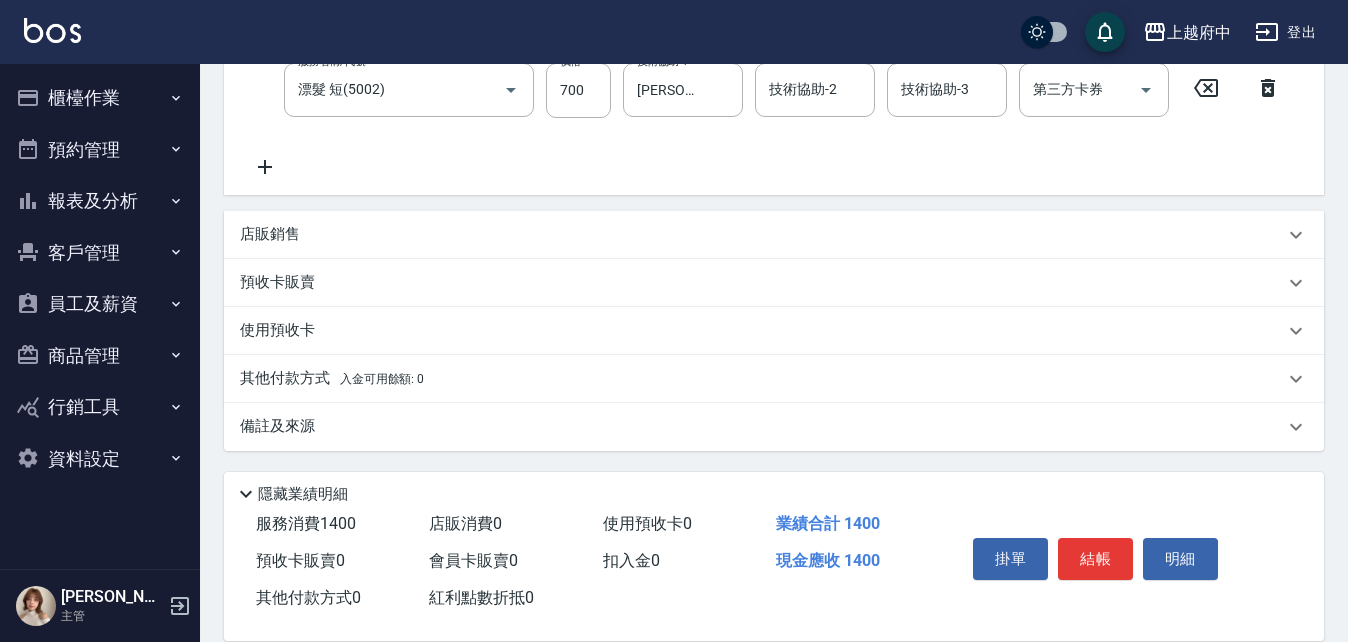 scroll, scrollTop: 494, scrollLeft: 0, axis: vertical 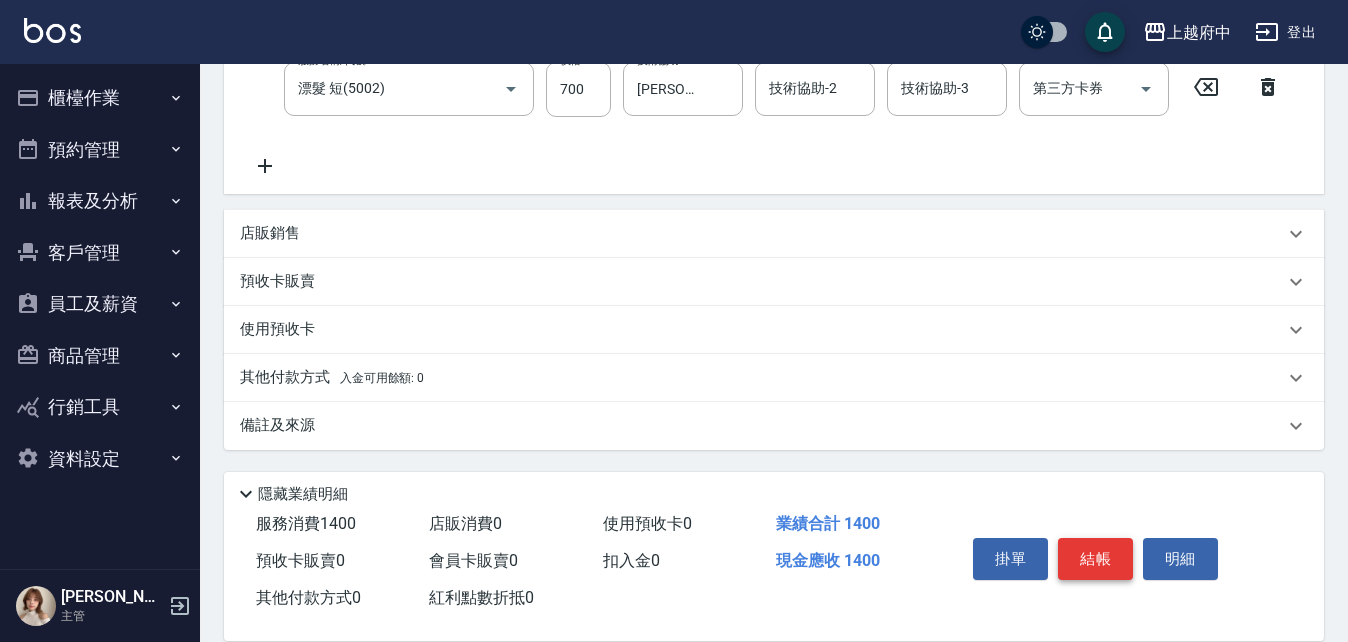 click on "結帳" at bounding box center (1095, 559) 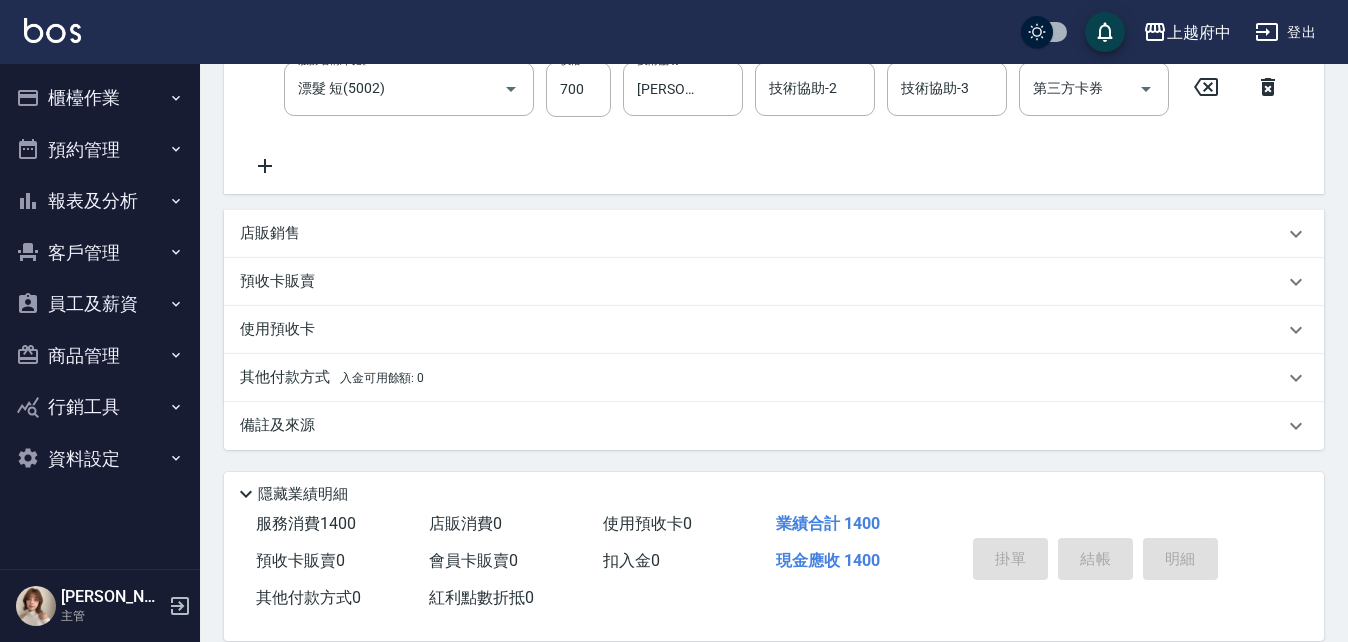 type on "[DATE] 20:20" 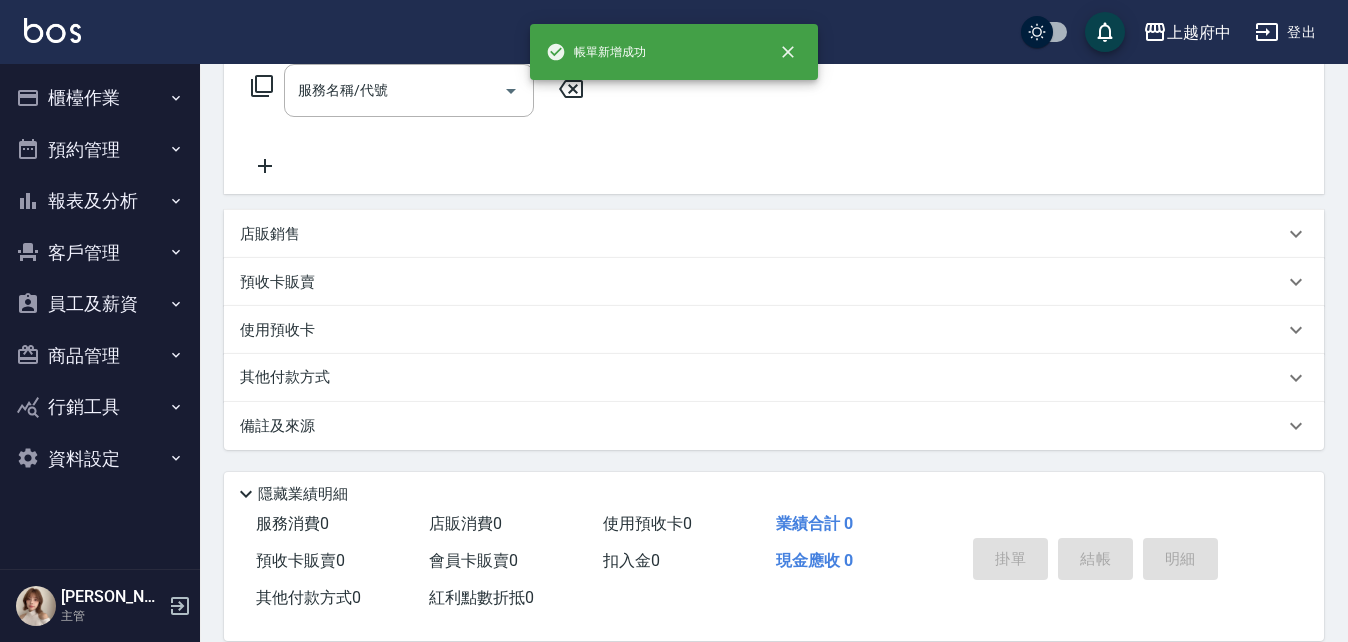 scroll, scrollTop: 0, scrollLeft: 0, axis: both 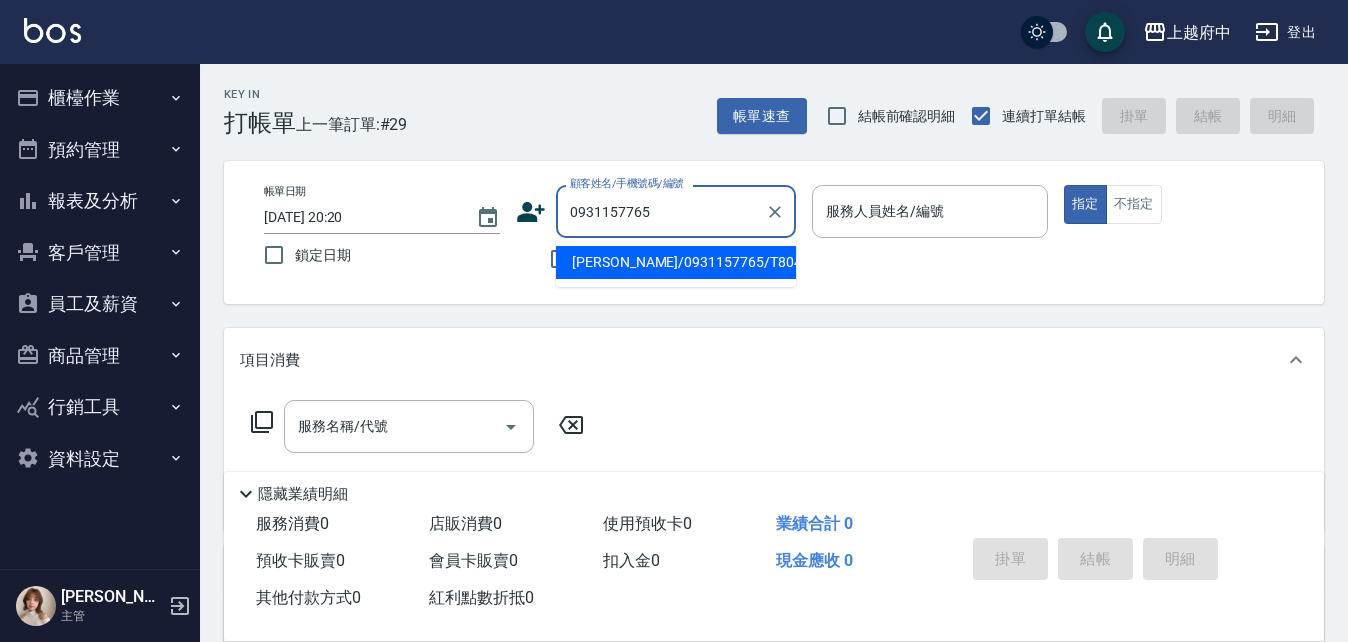 type on "[PERSON_NAME]/0931157765/T80456" 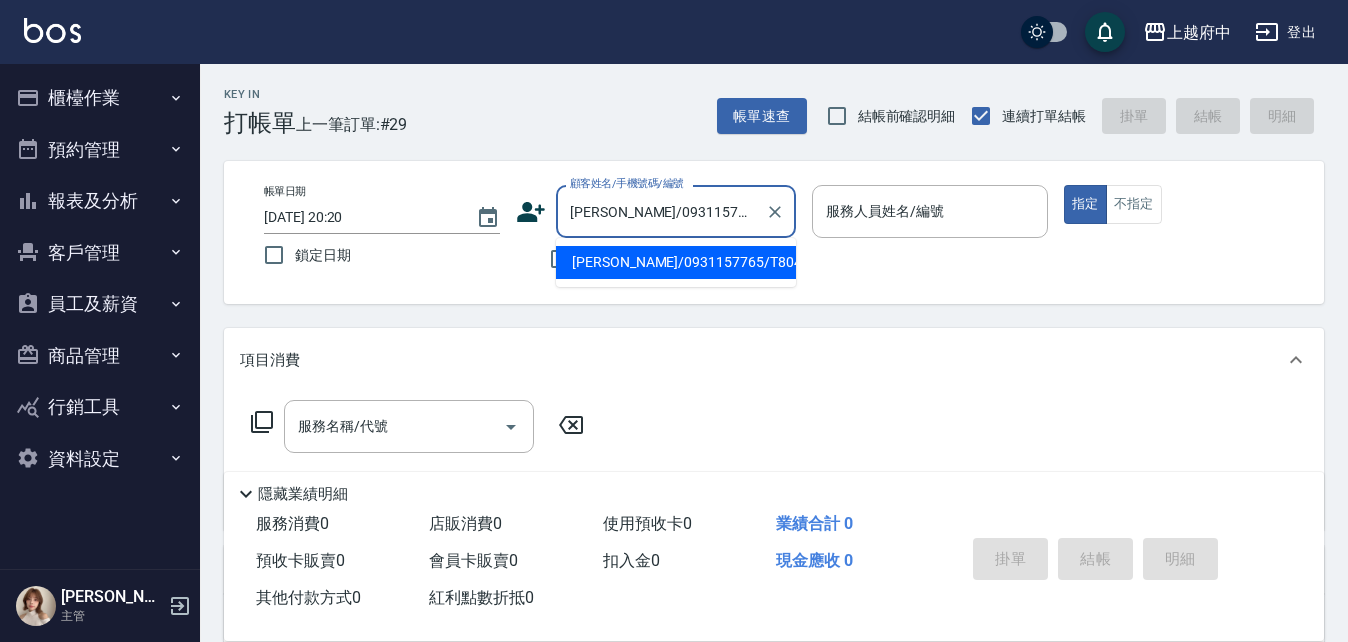 type on "黎黎-3" 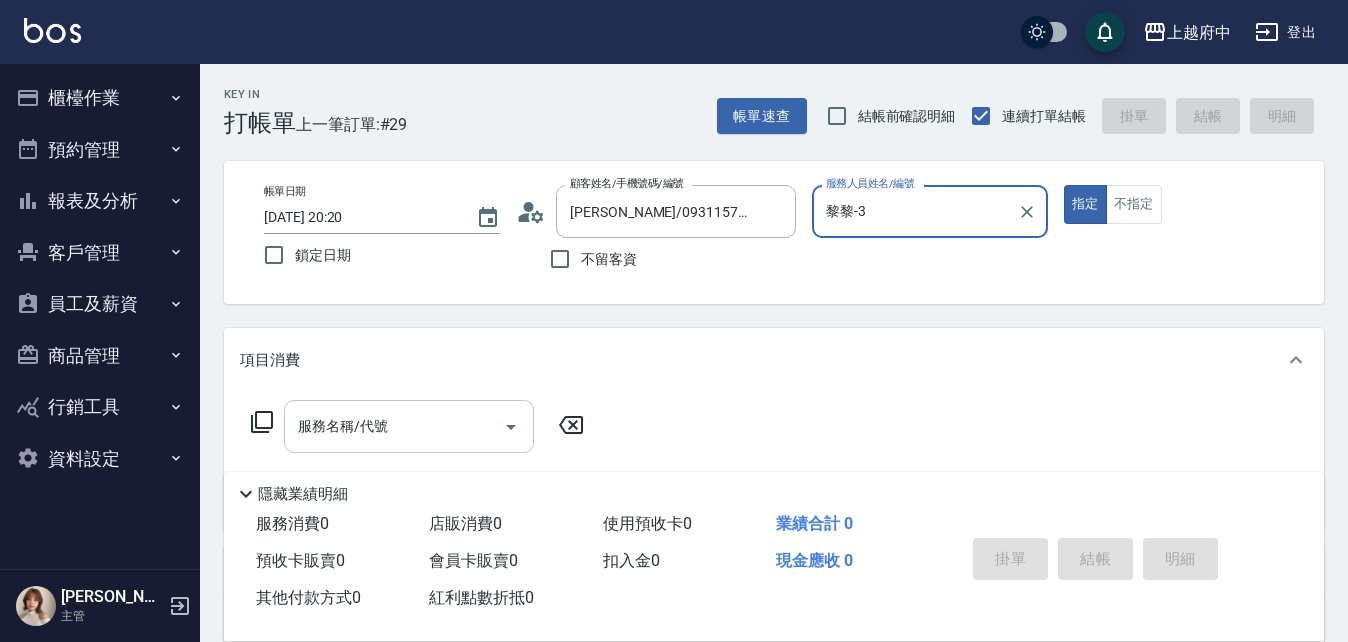 click on "指定" at bounding box center (1085, 204) 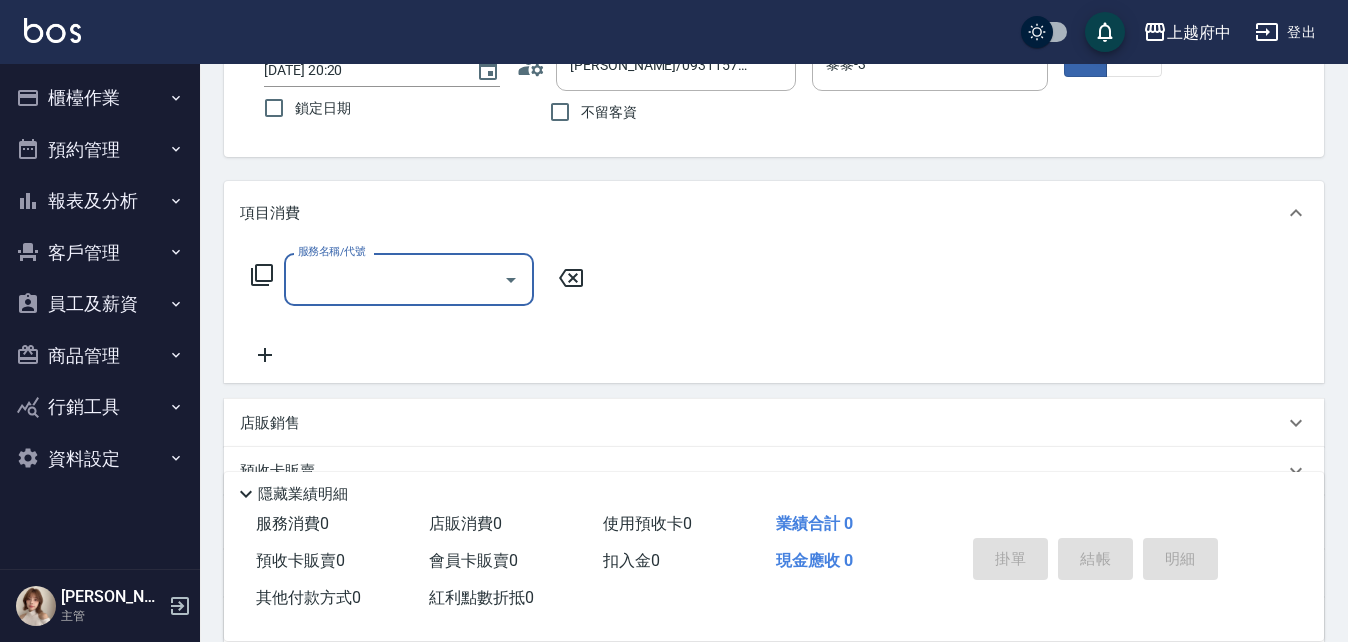 scroll, scrollTop: 200, scrollLeft: 0, axis: vertical 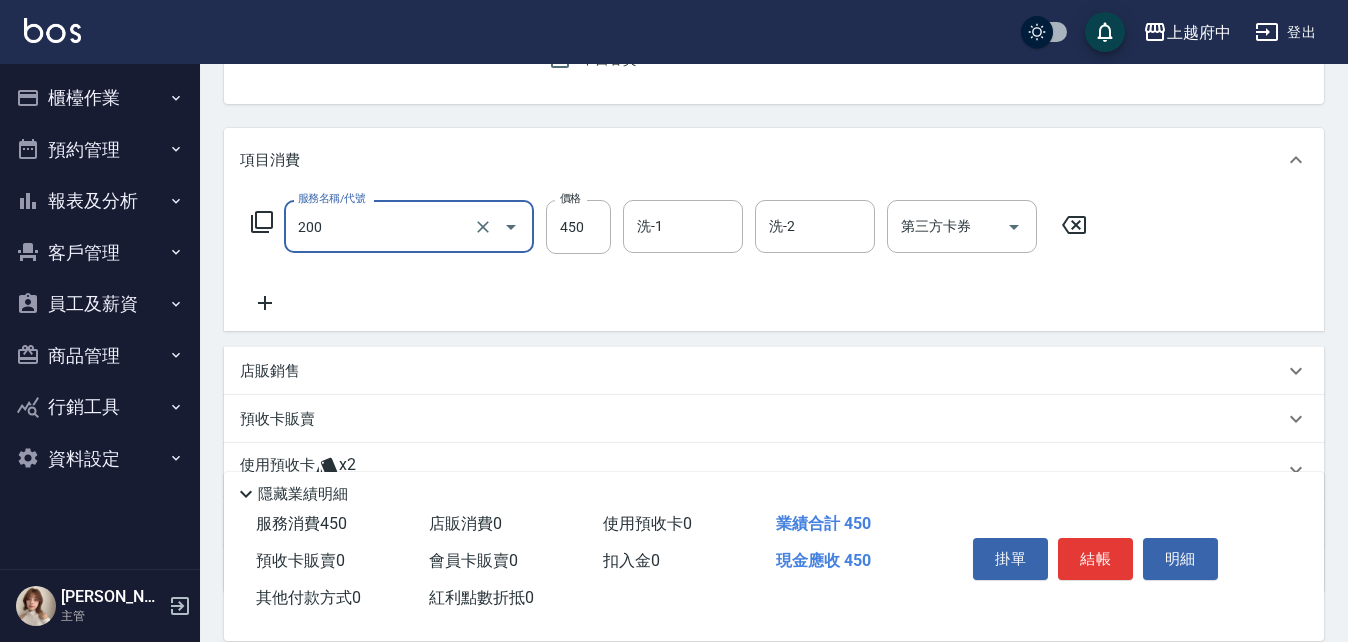 type on "有機洗髮(200)" 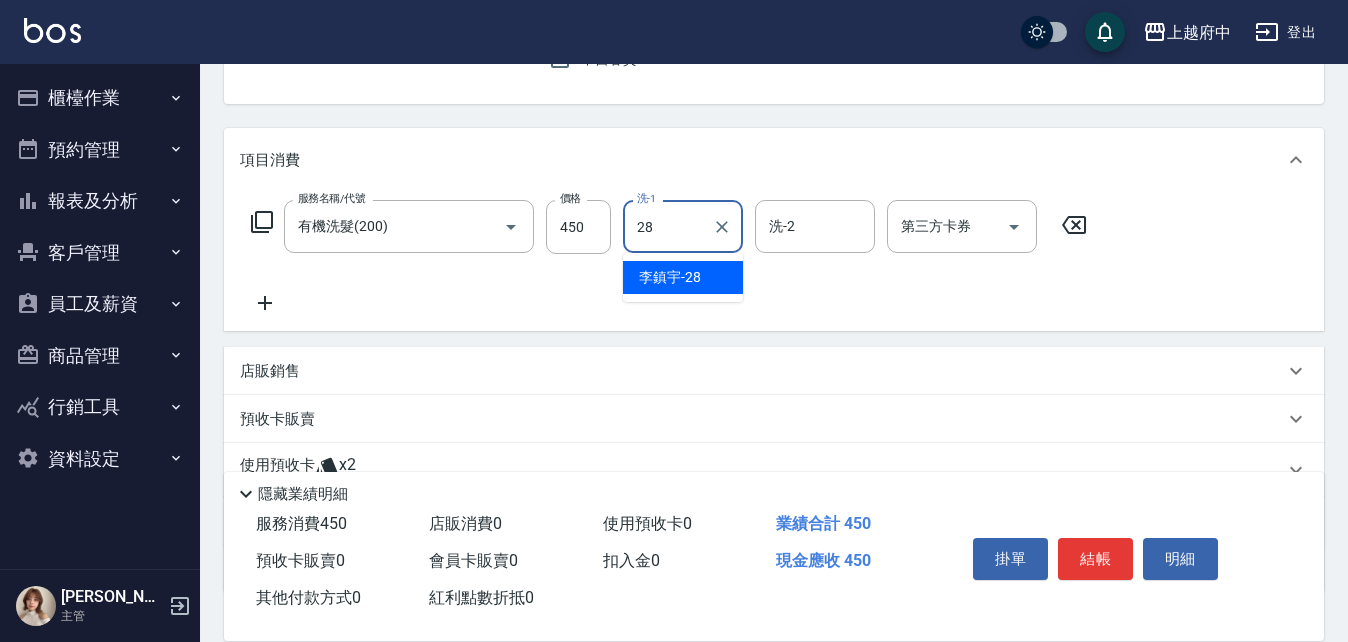 type on "[PERSON_NAME]-28" 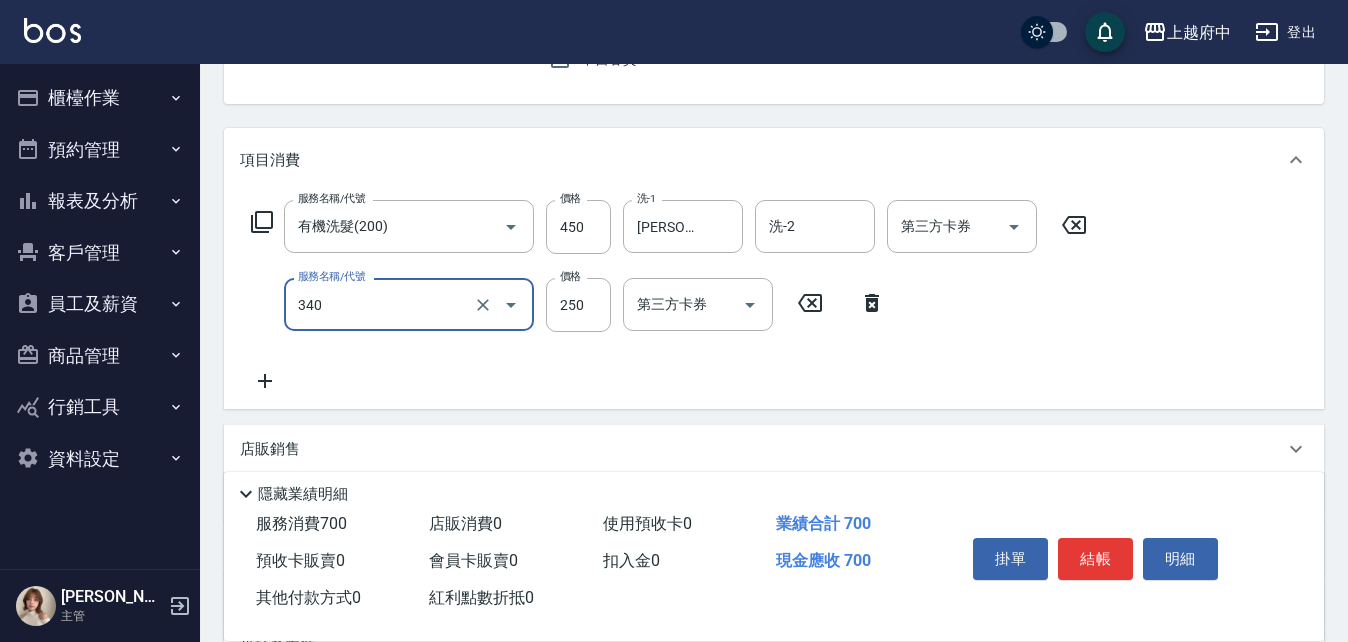 type on "剪髮(340)" 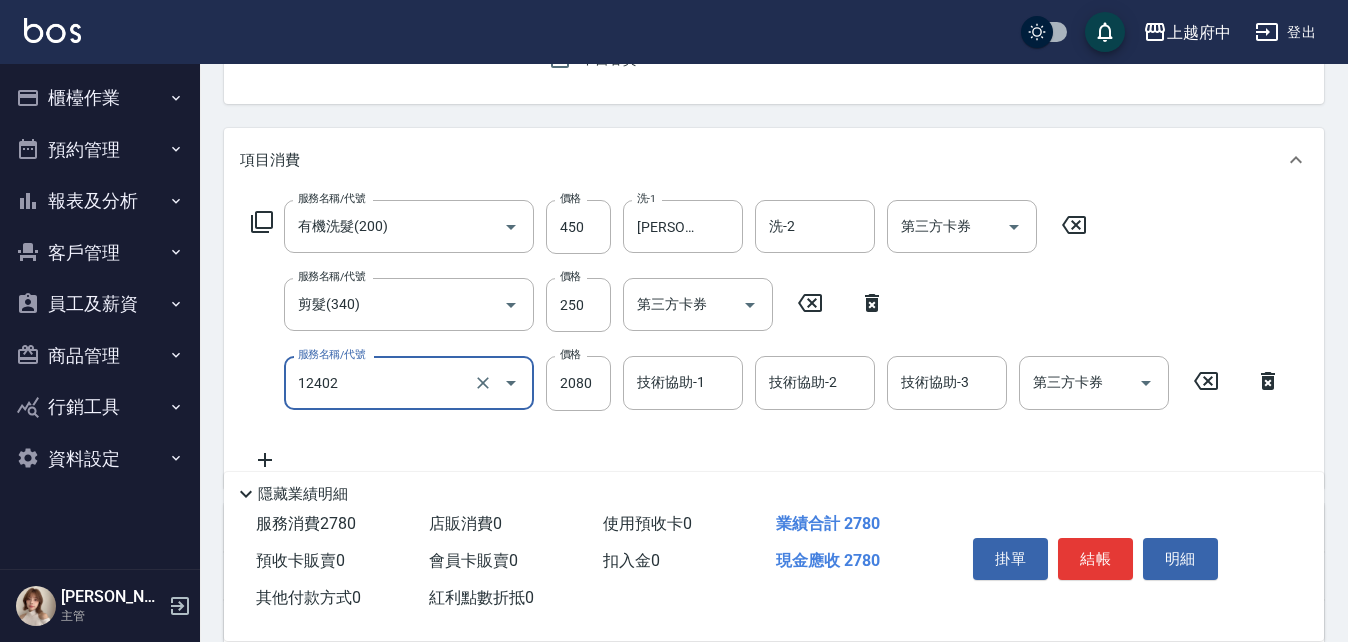 type on "染髮M(12402)" 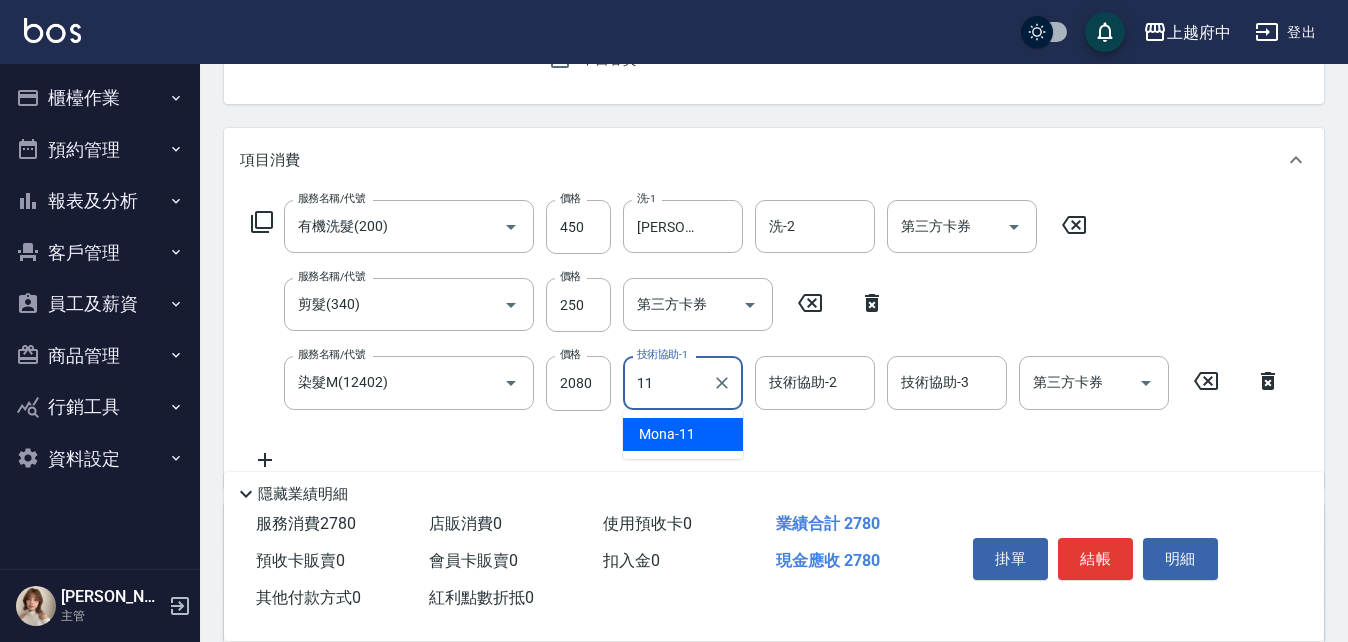 type on "Mona-11" 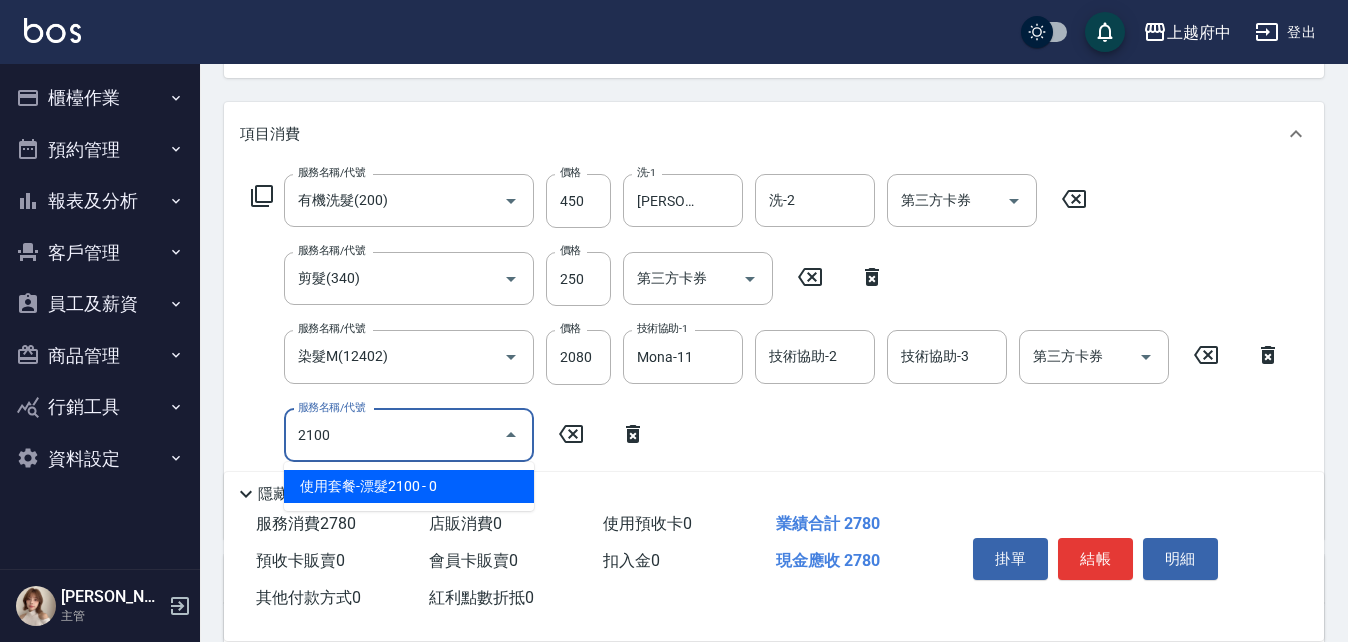 scroll, scrollTop: 300, scrollLeft: 0, axis: vertical 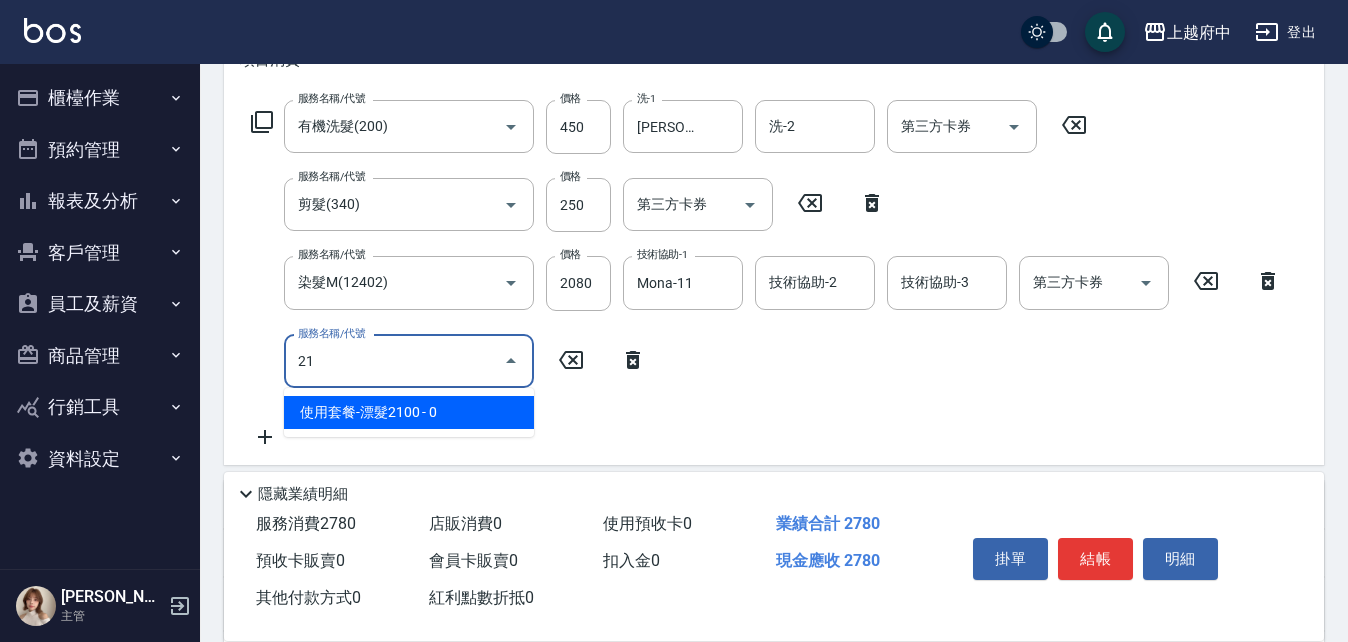 type on "2" 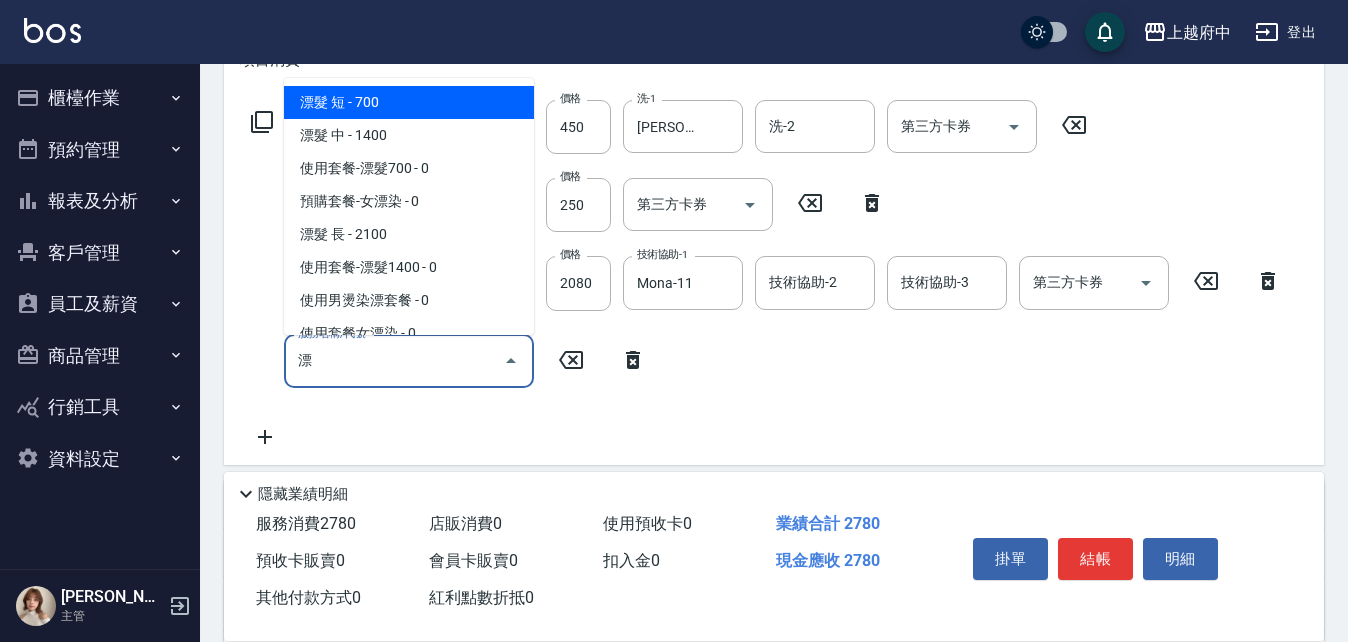 click on "漂髮 長 - 2100" at bounding box center (409, 234) 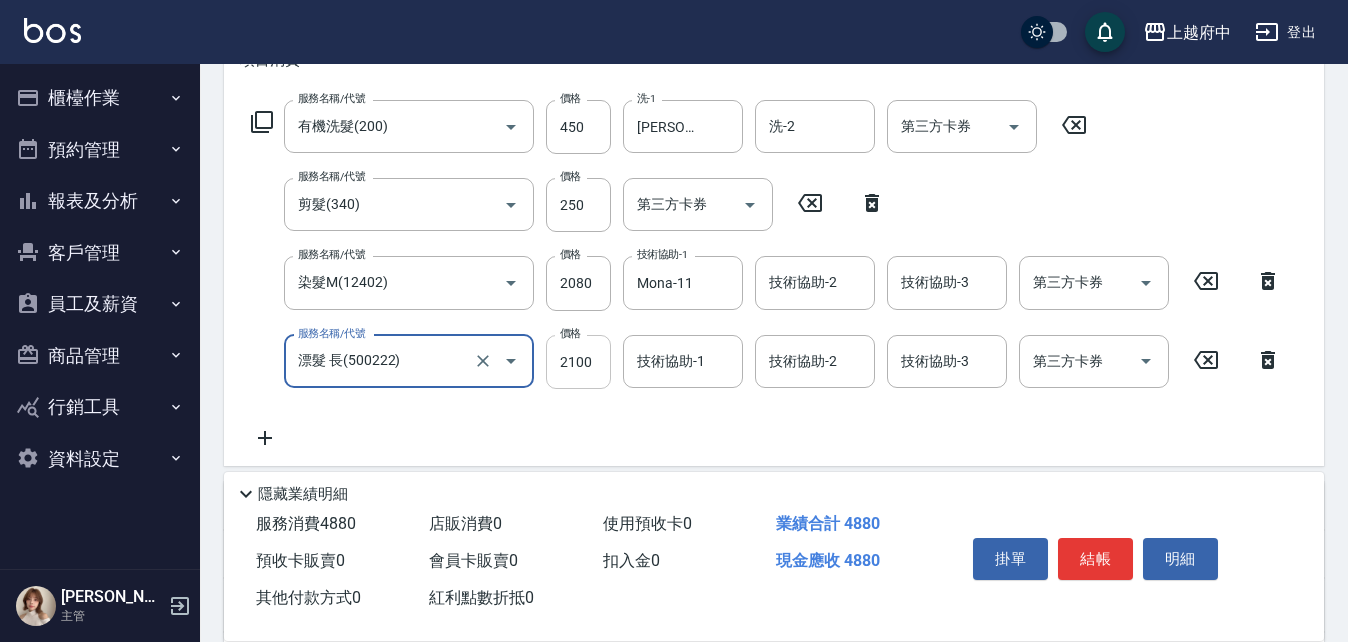 type on "漂髮 長(500222)" 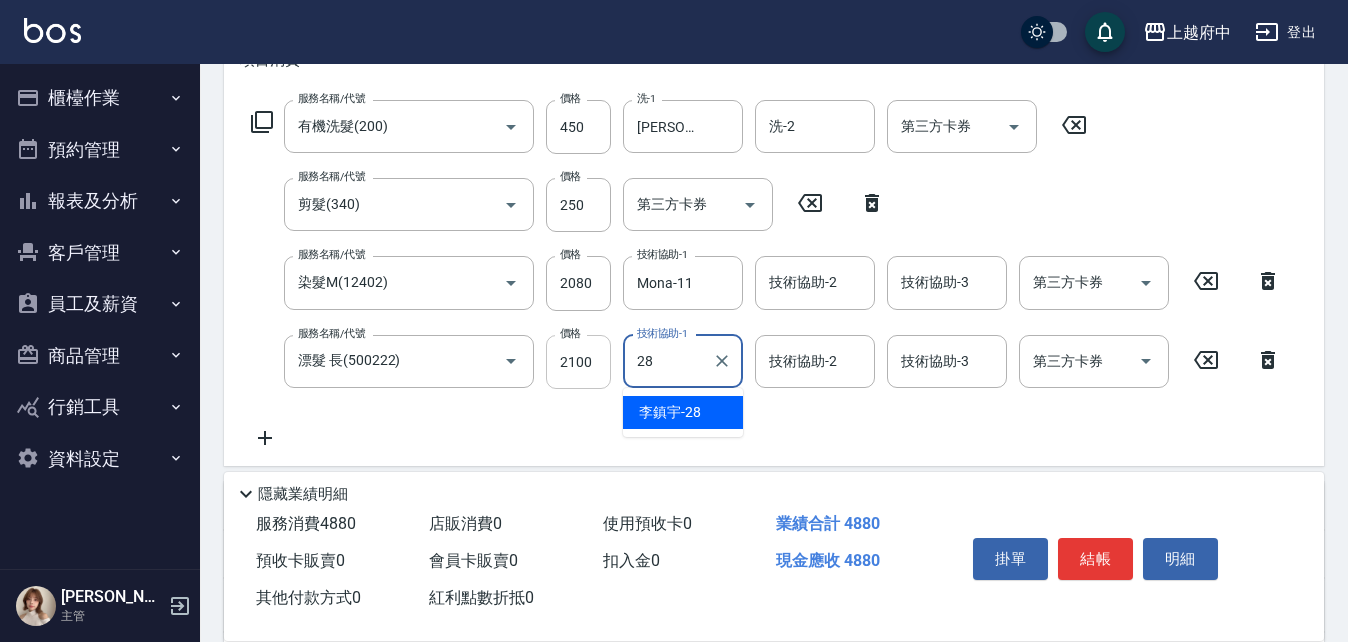 type on "[PERSON_NAME]-28" 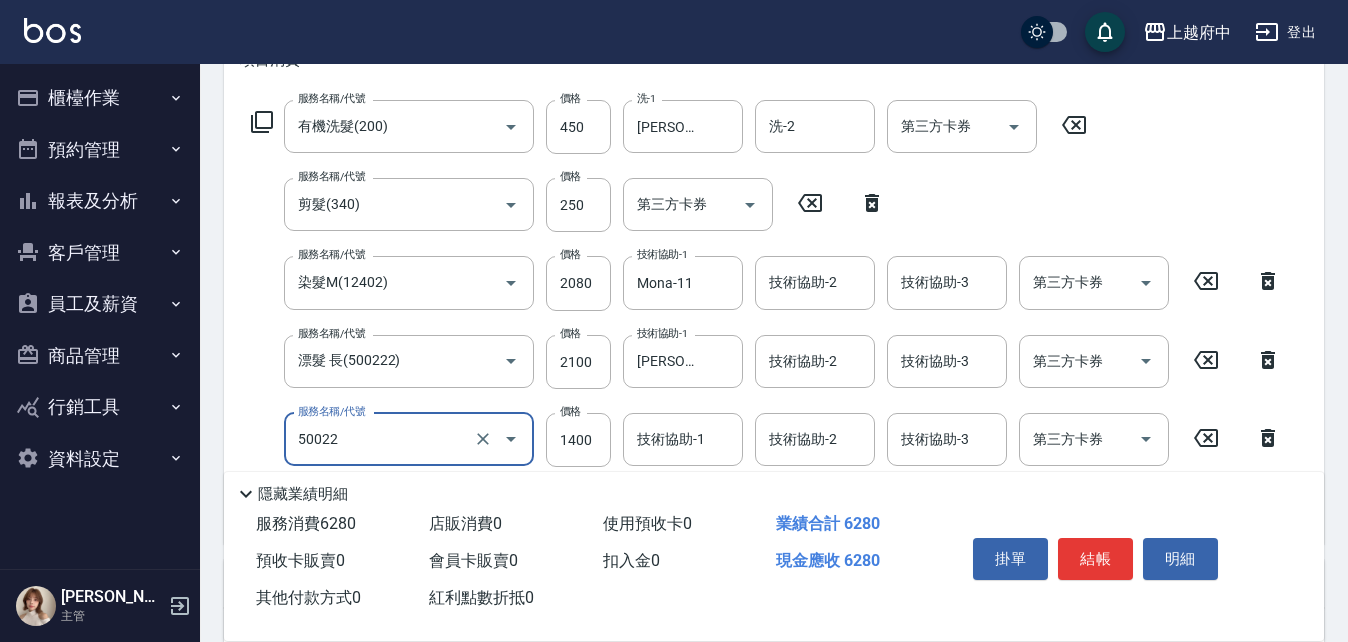 click on "50022" at bounding box center [381, 439] 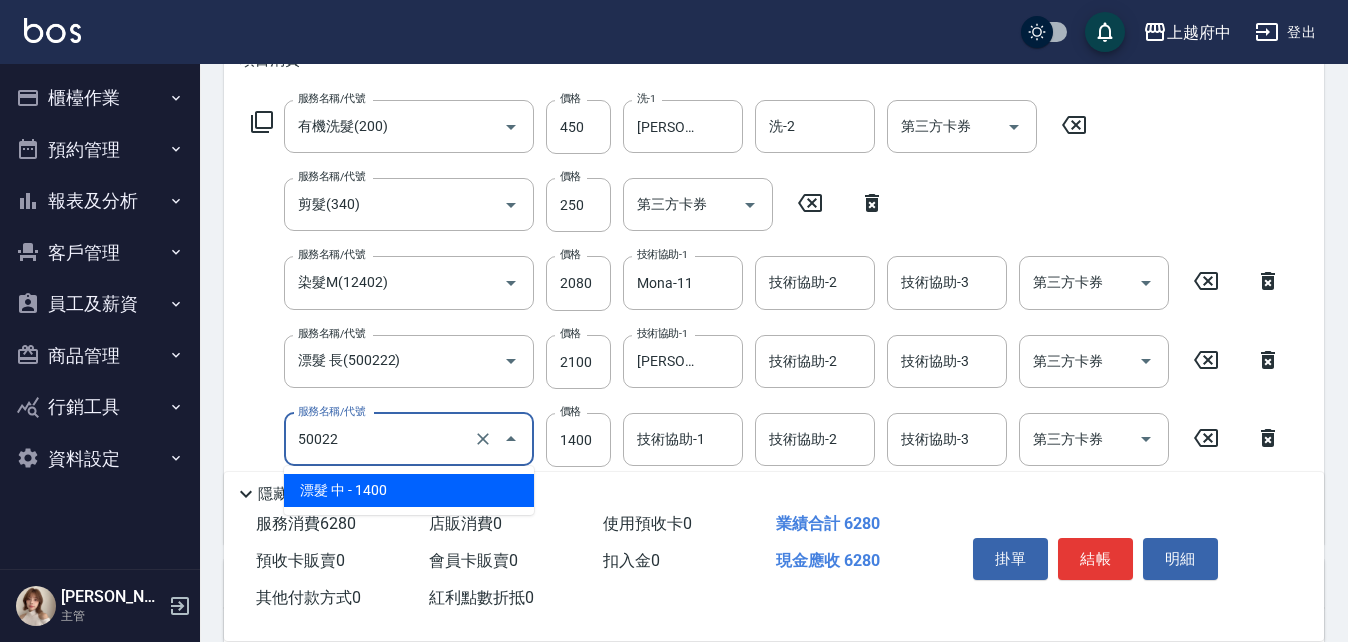type on "2" 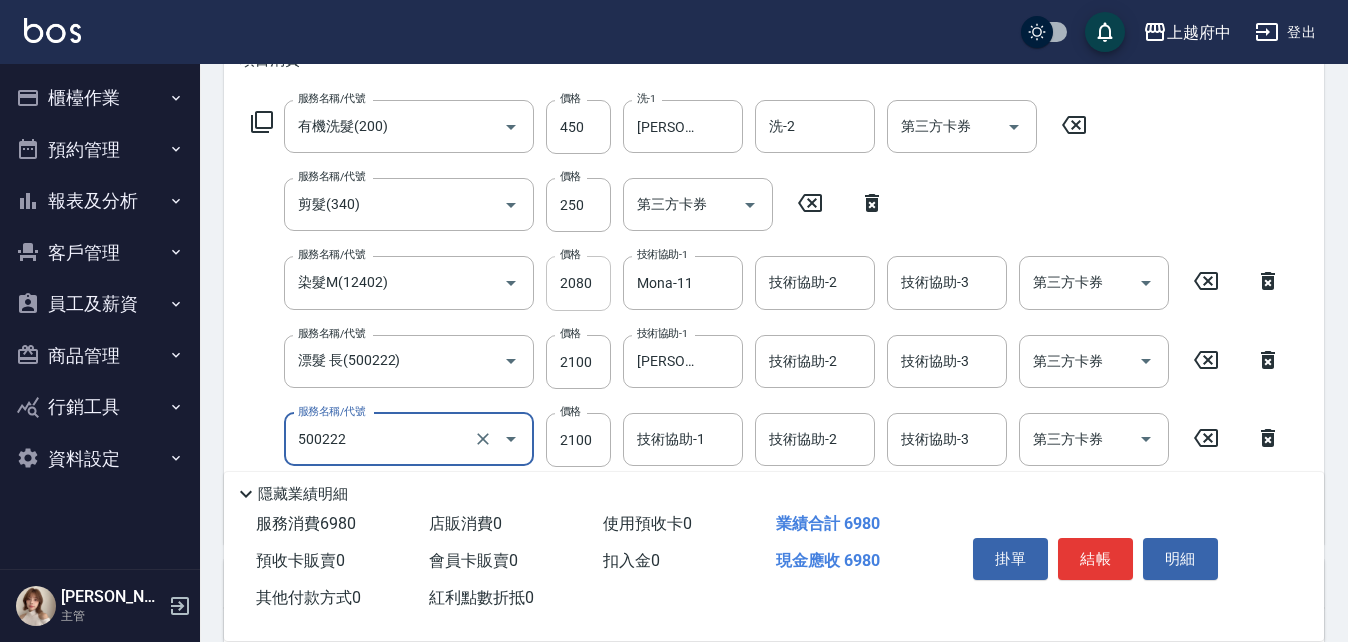 click on "2080" at bounding box center [578, 283] 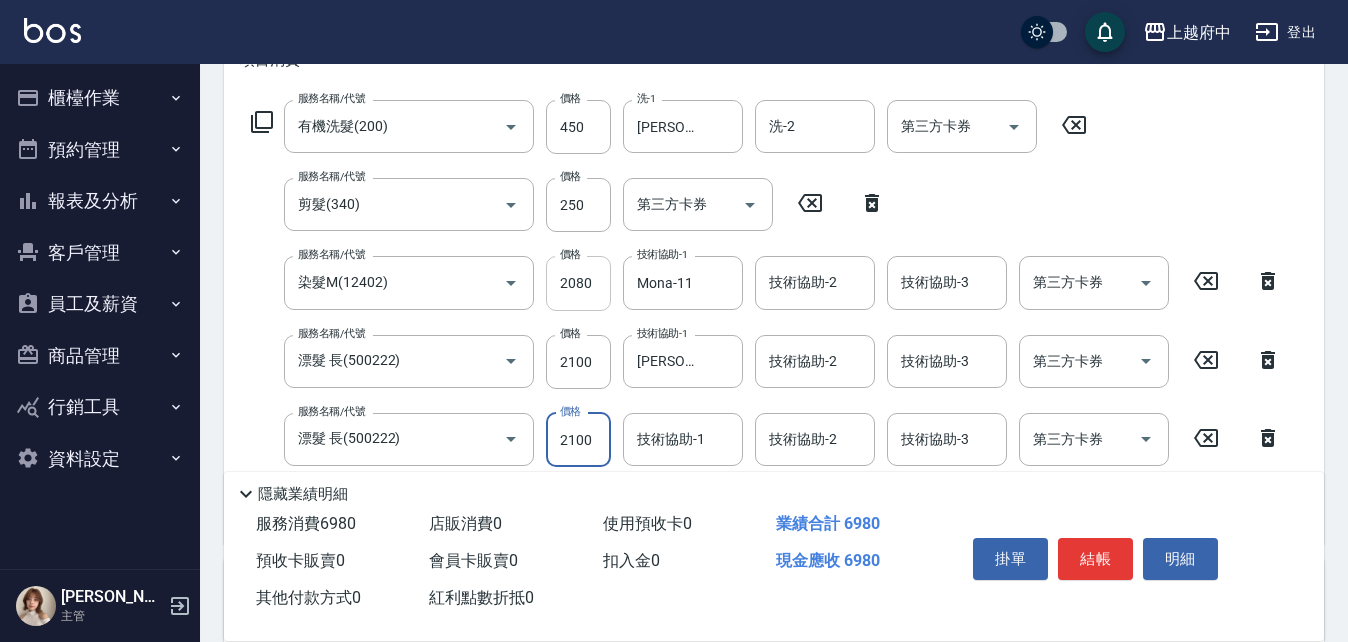 click on "2080" at bounding box center [578, 283] 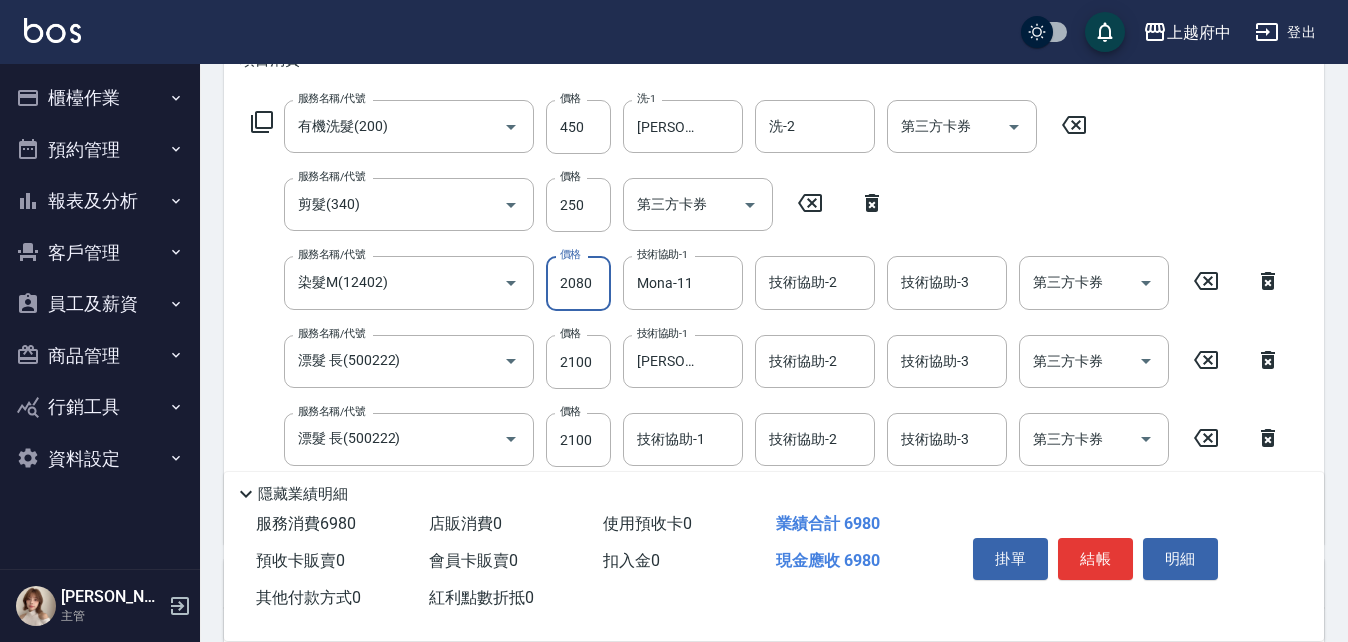 click on "2080" at bounding box center (578, 283) 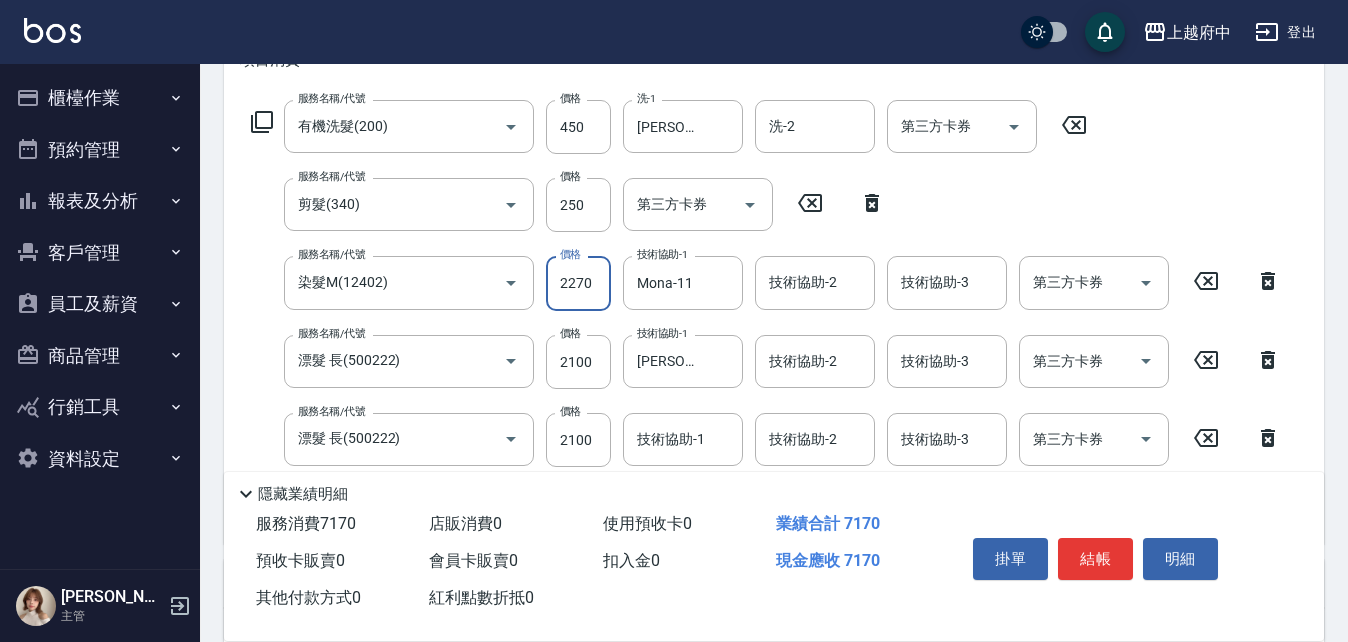 type on "2270" 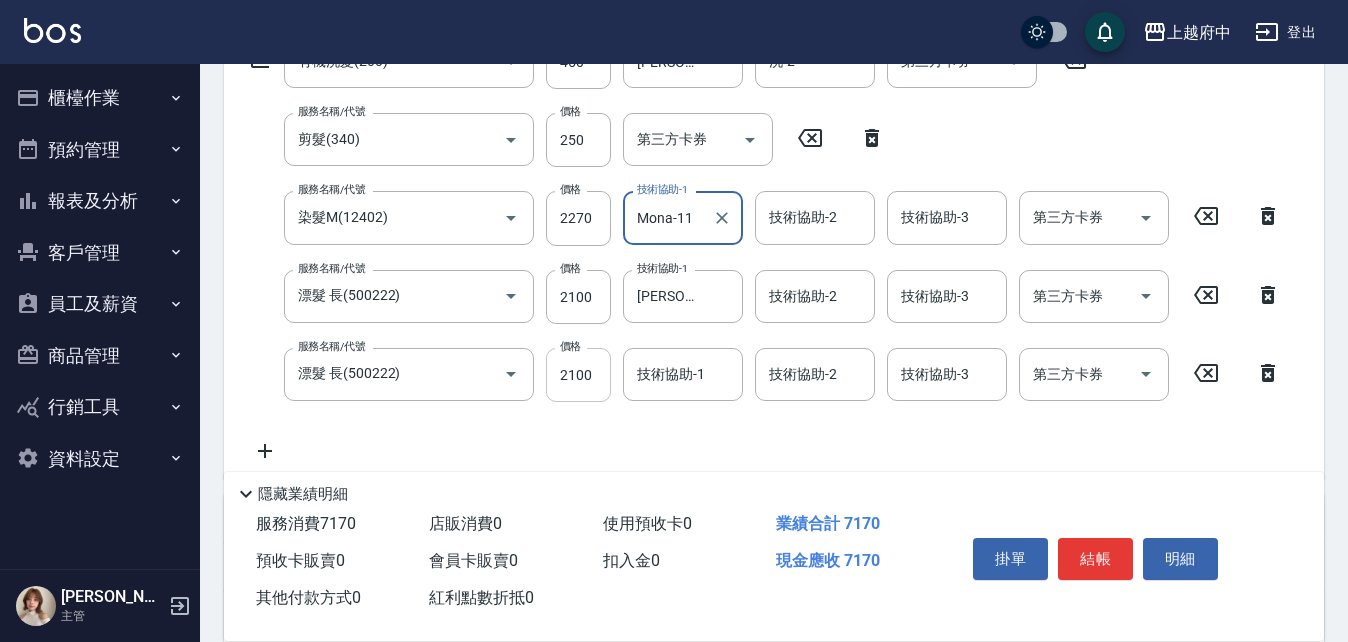 scroll, scrollTop: 400, scrollLeft: 0, axis: vertical 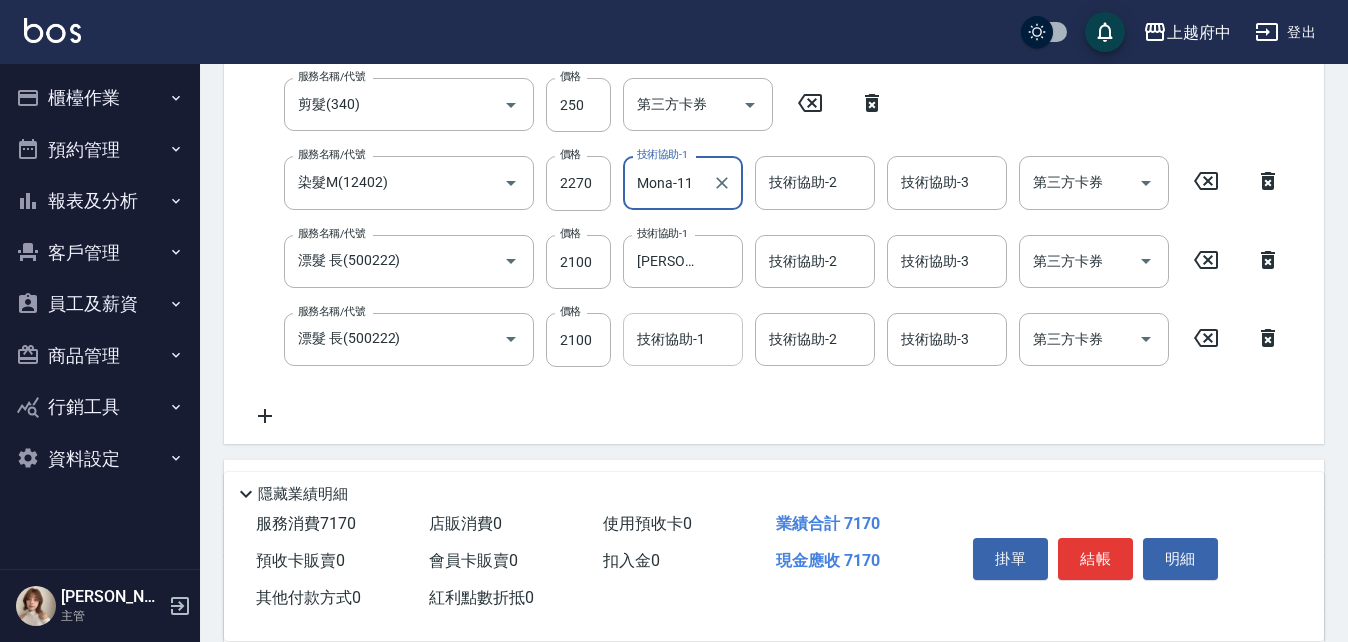 click on "技術協助-1" at bounding box center [683, 339] 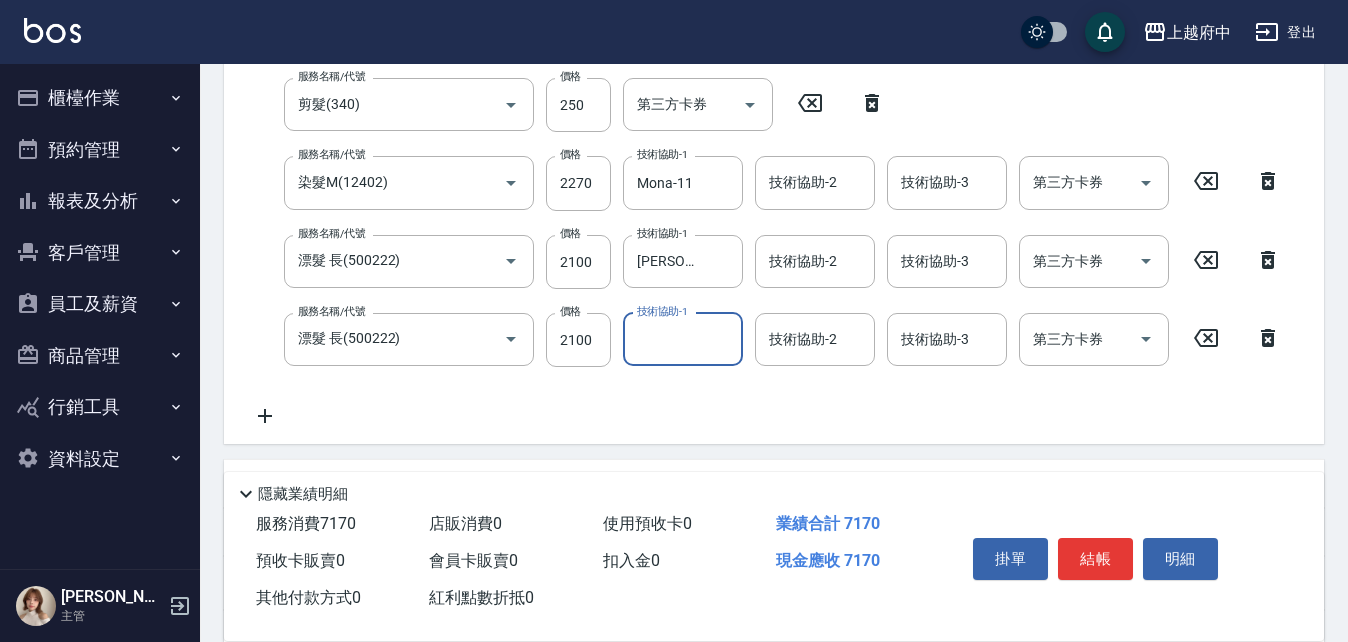click on "技術協助-1" at bounding box center (683, 339) 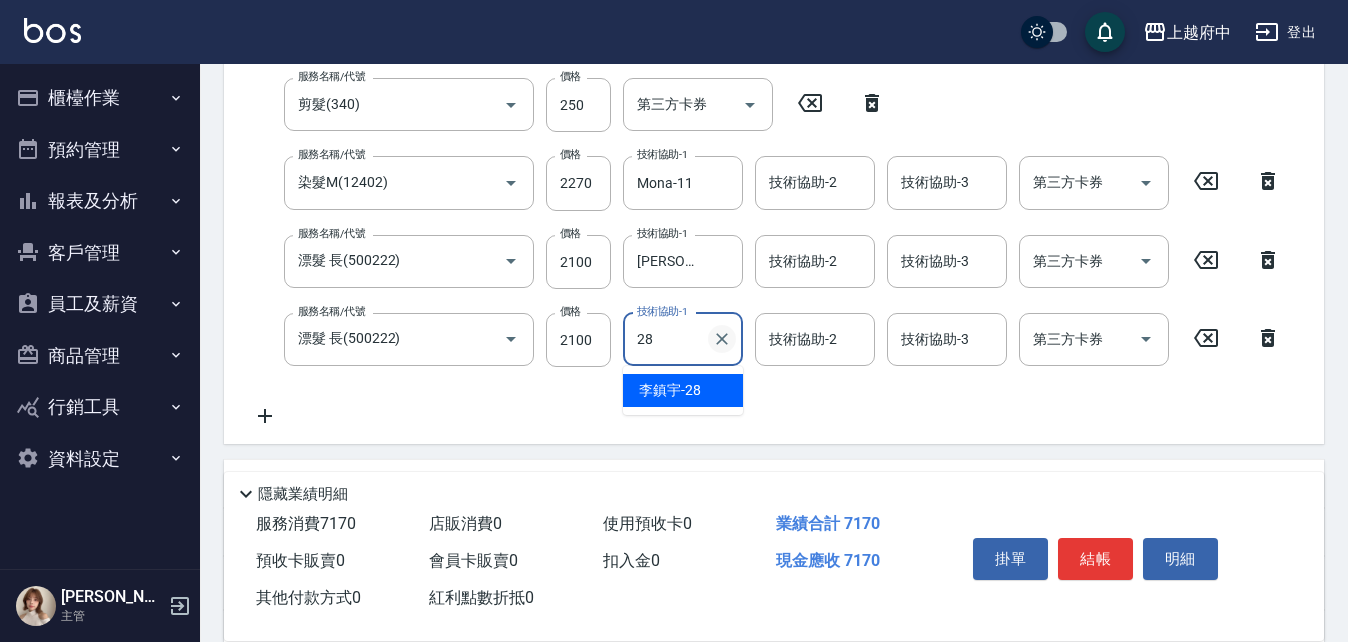 type on "[PERSON_NAME]-28" 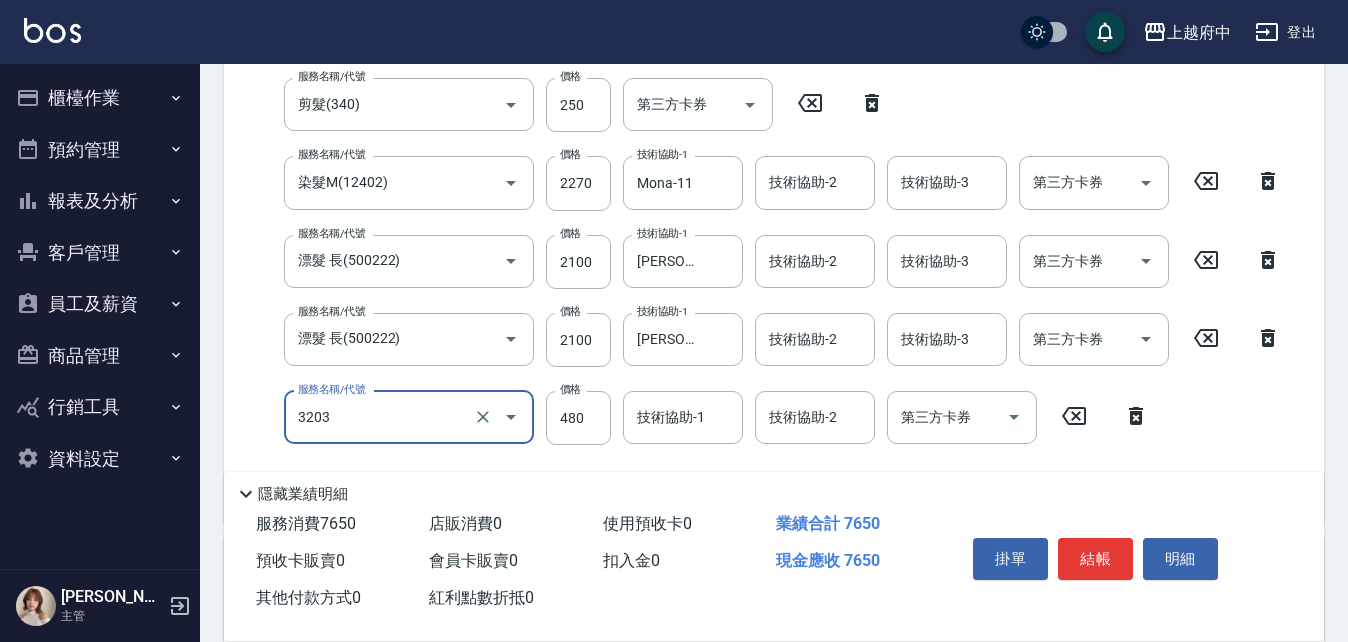 type on "頭皮隔離液(前+後)(3203)" 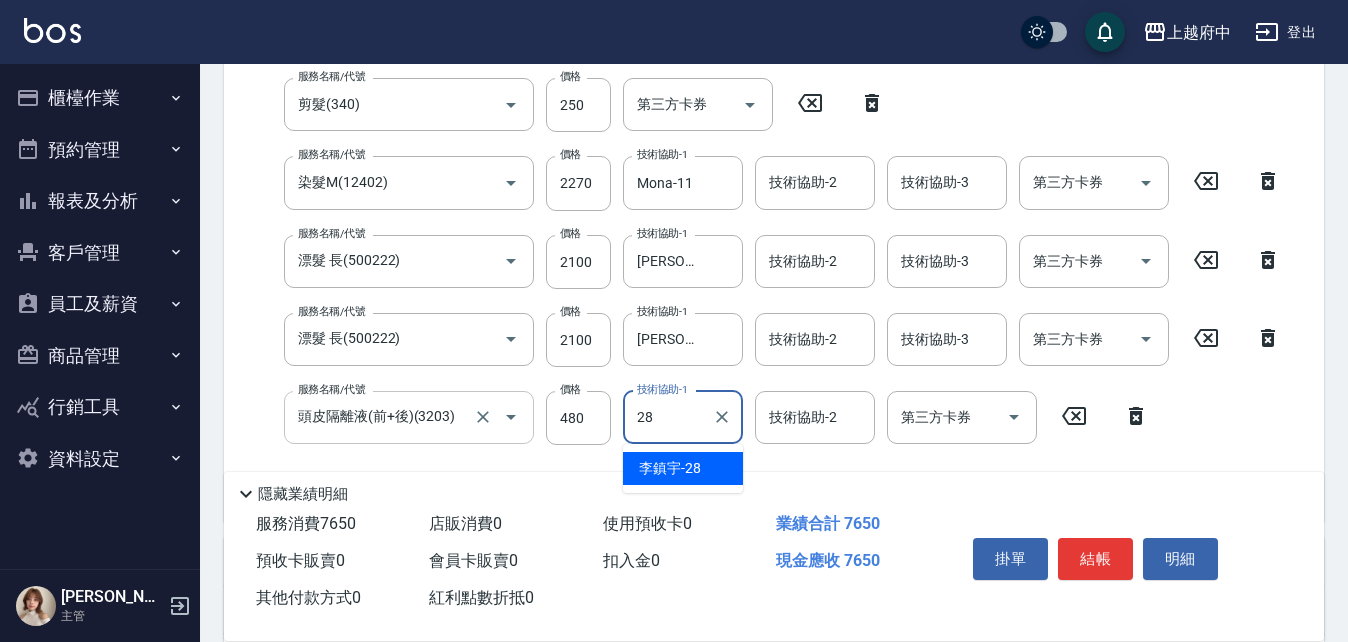 type on "[PERSON_NAME]-28" 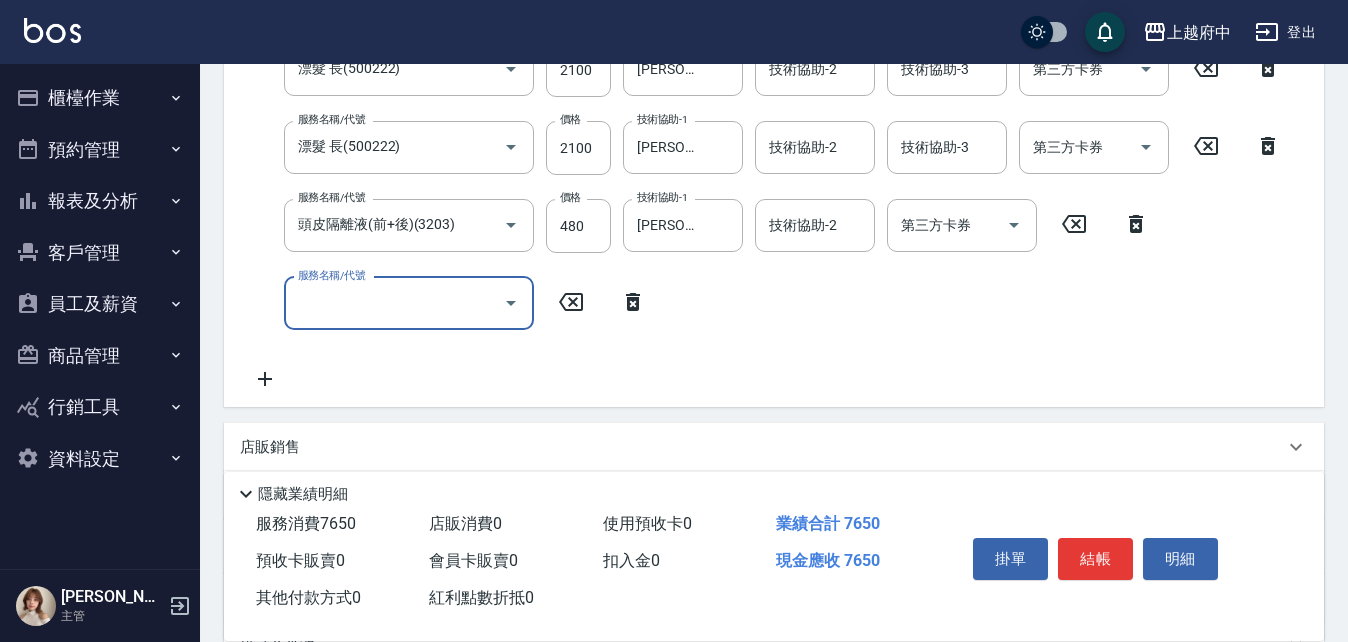 scroll, scrollTop: 600, scrollLeft: 0, axis: vertical 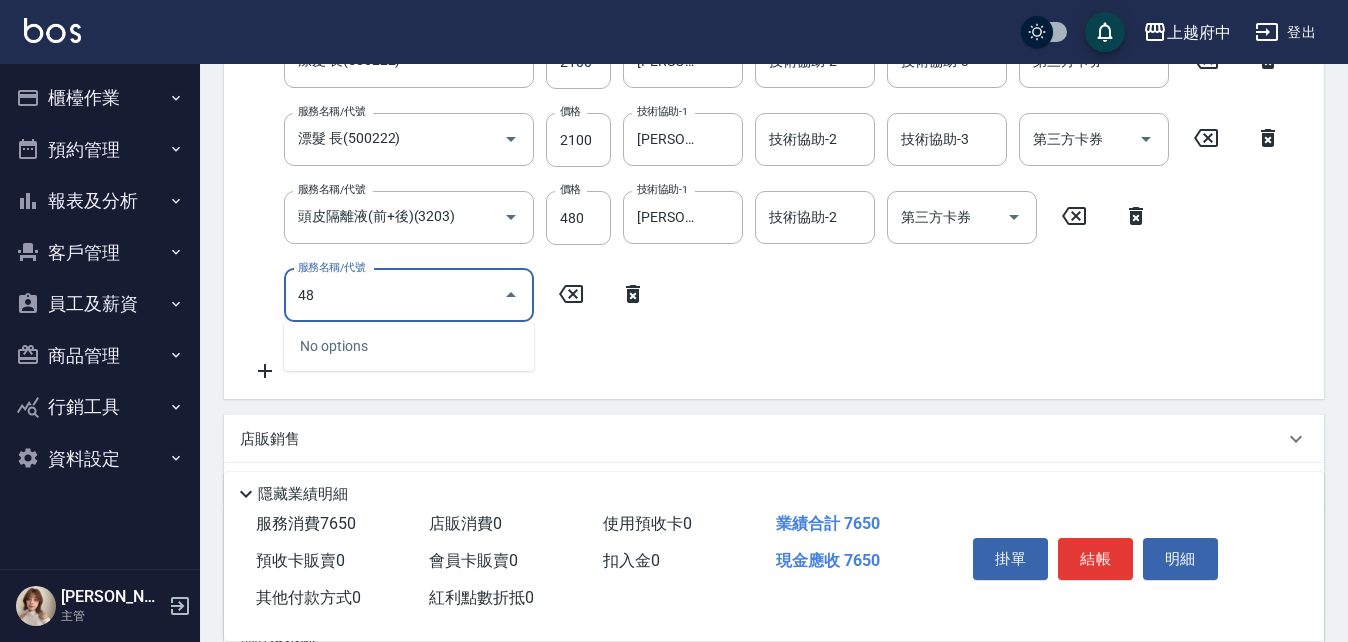 type on "4" 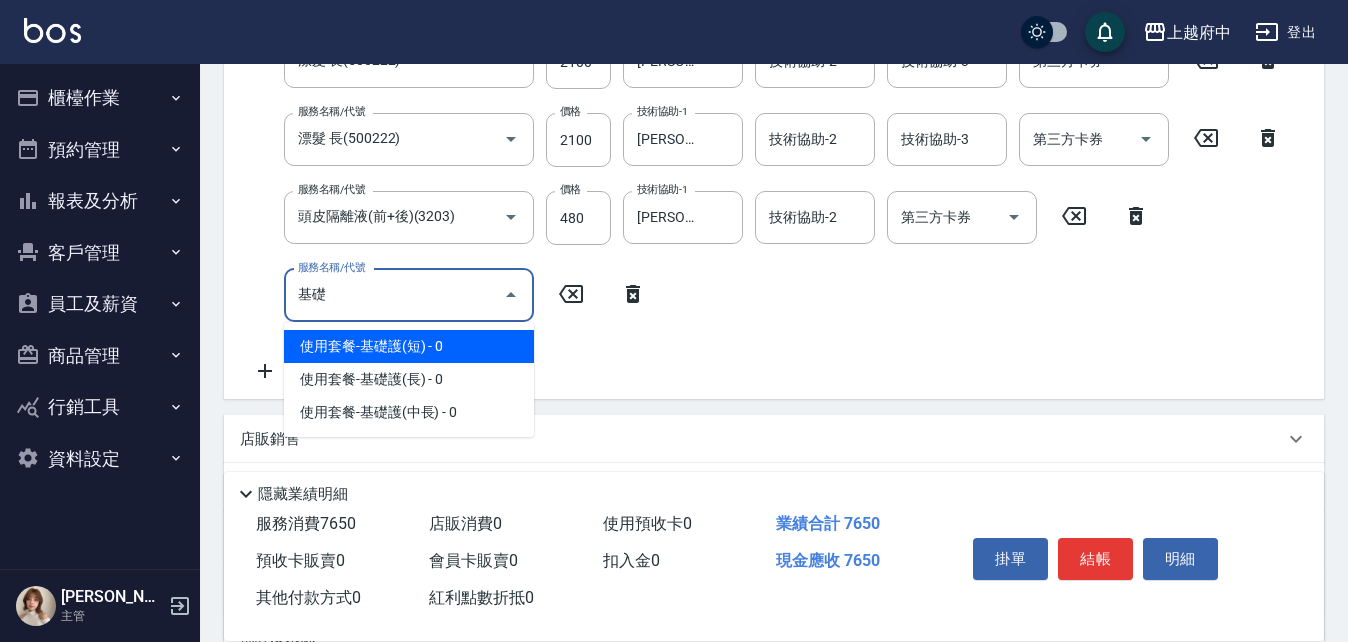 type on "機" 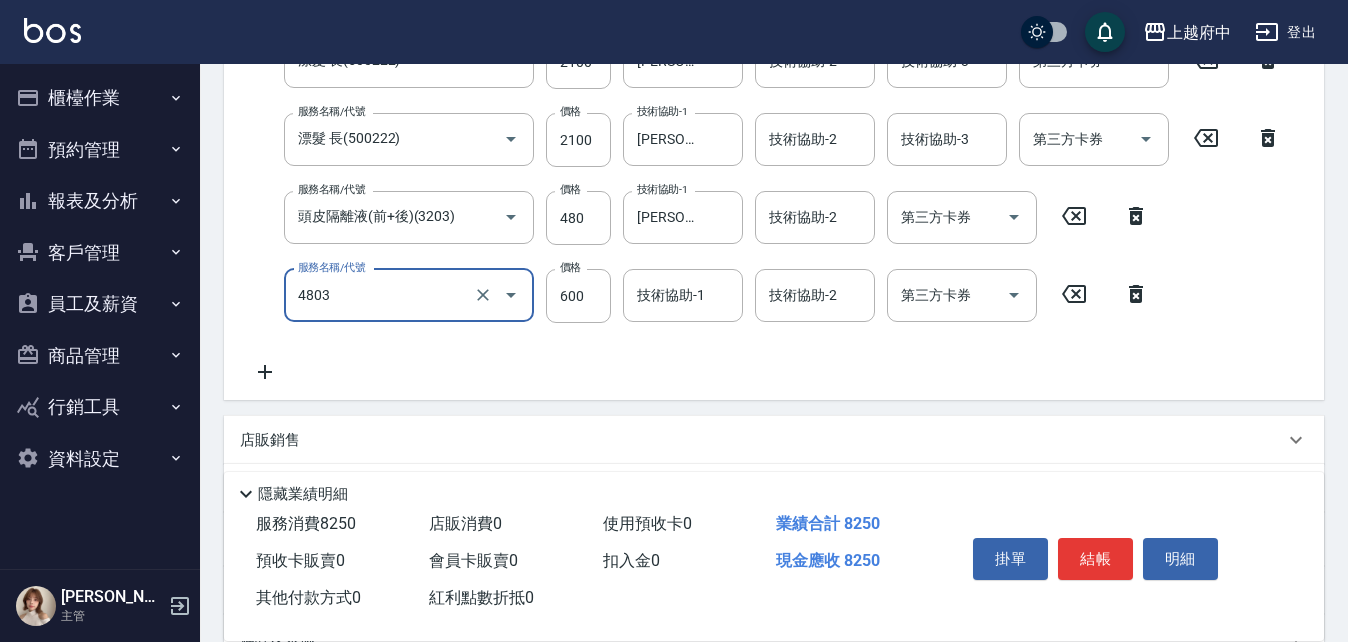 type on "[PERSON_NAME]護(4803)" 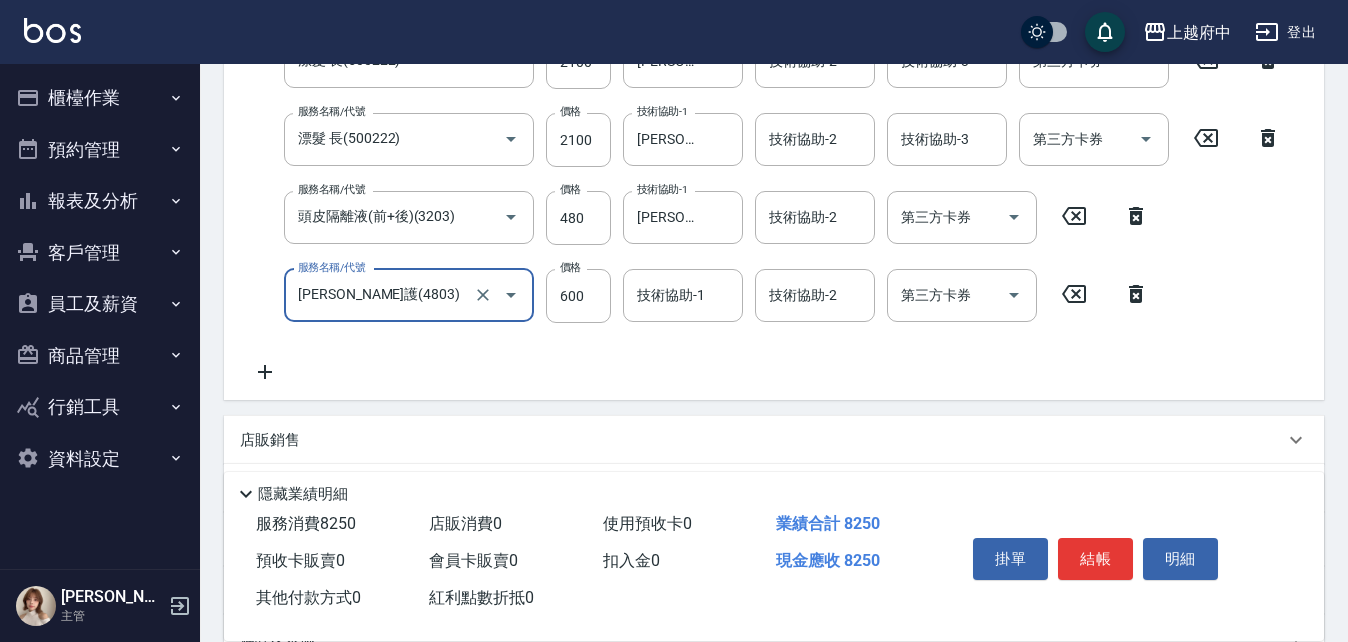 scroll, scrollTop: 497, scrollLeft: 0, axis: vertical 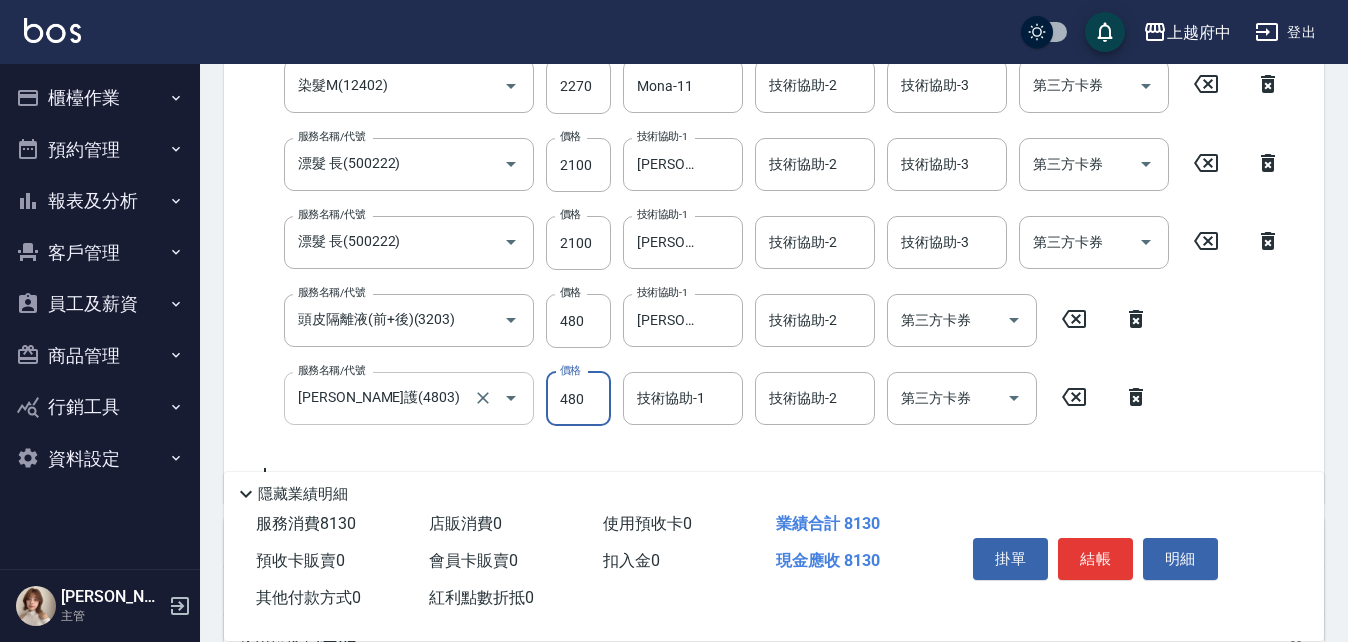 type on "480" 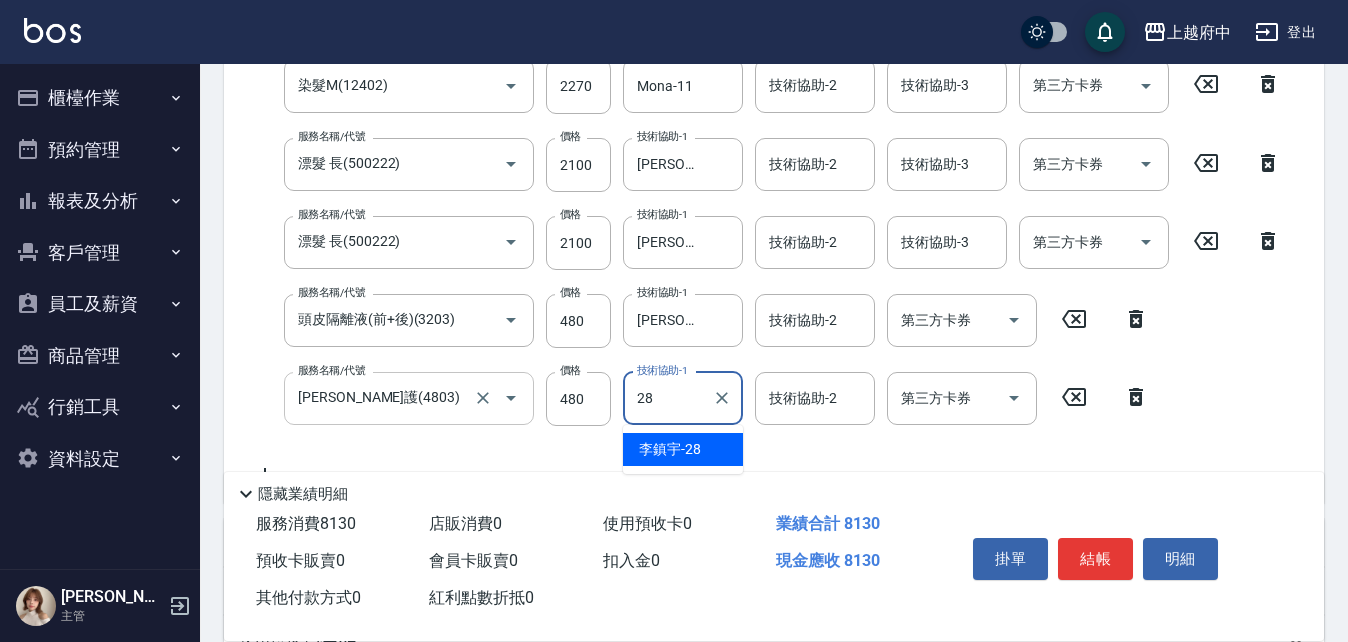 type on "[PERSON_NAME]-28" 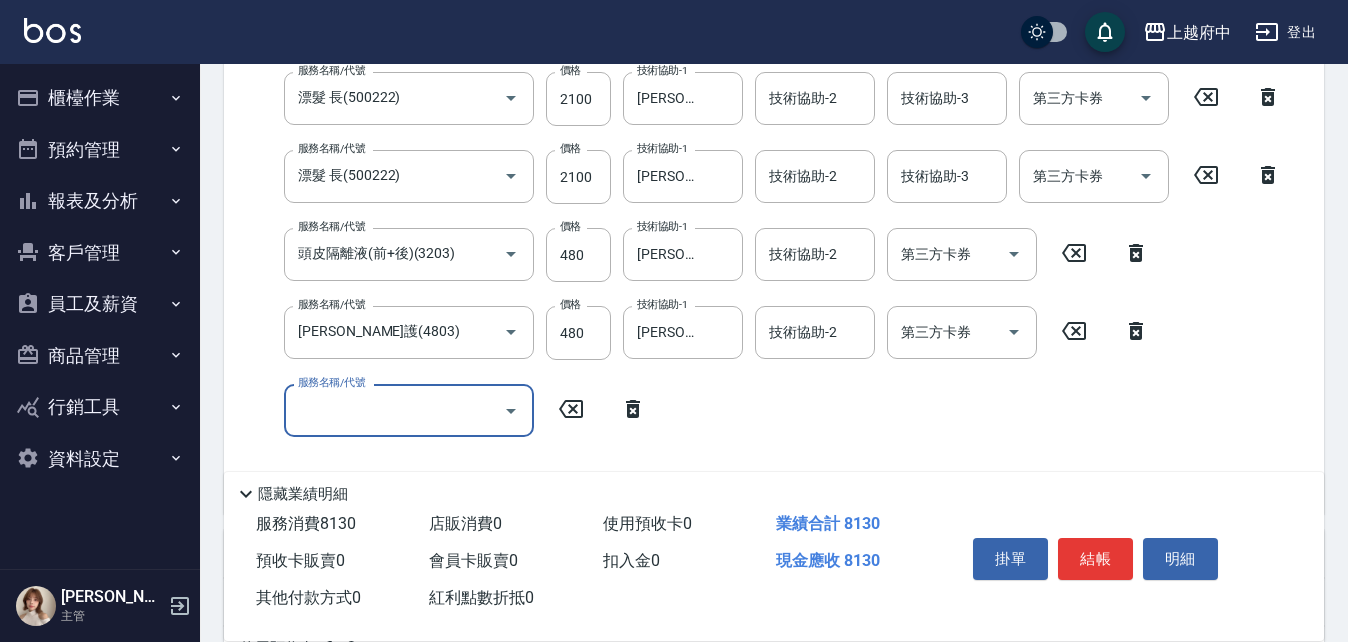 scroll, scrollTop: 596, scrollLeft: 0, axis: vertical 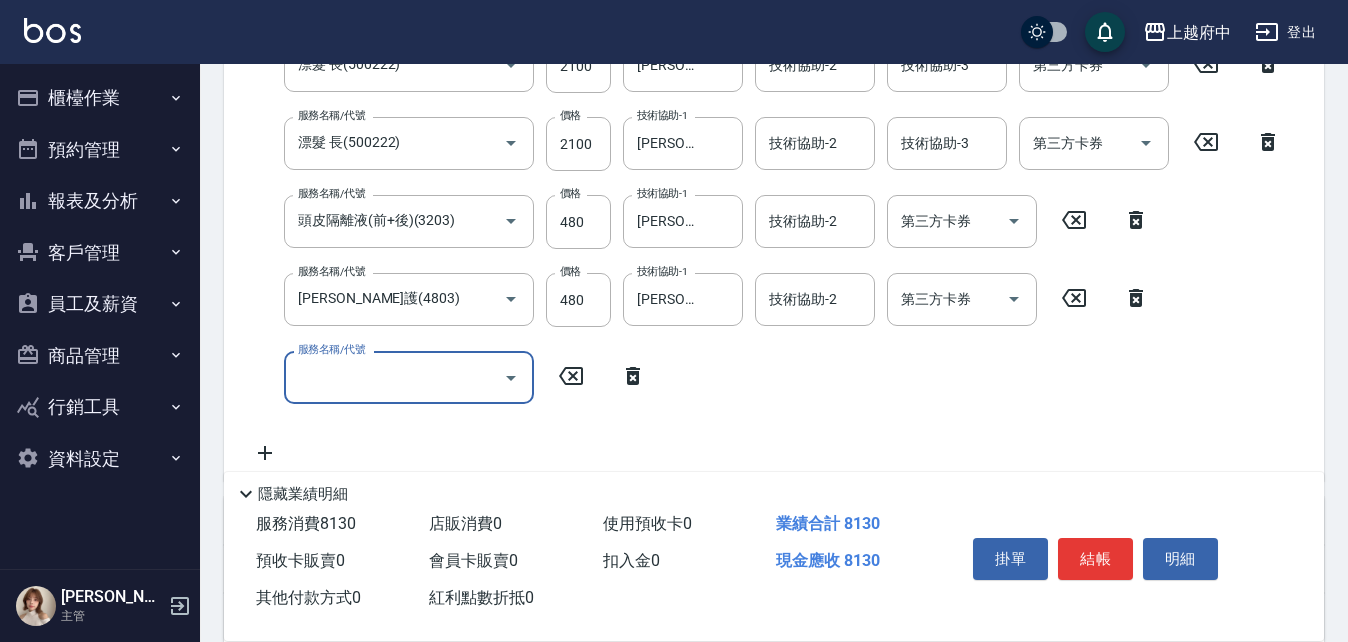 click 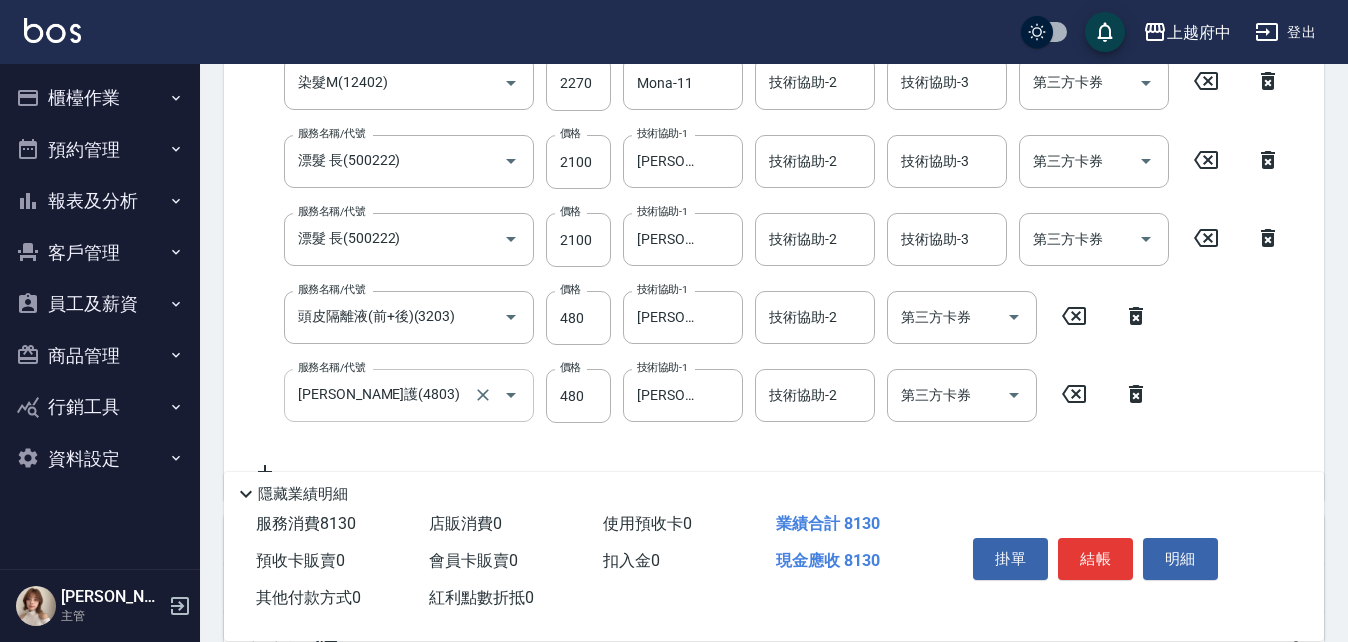scroll, scrollTop: 600, scrollLeft: 0, axis: vertical 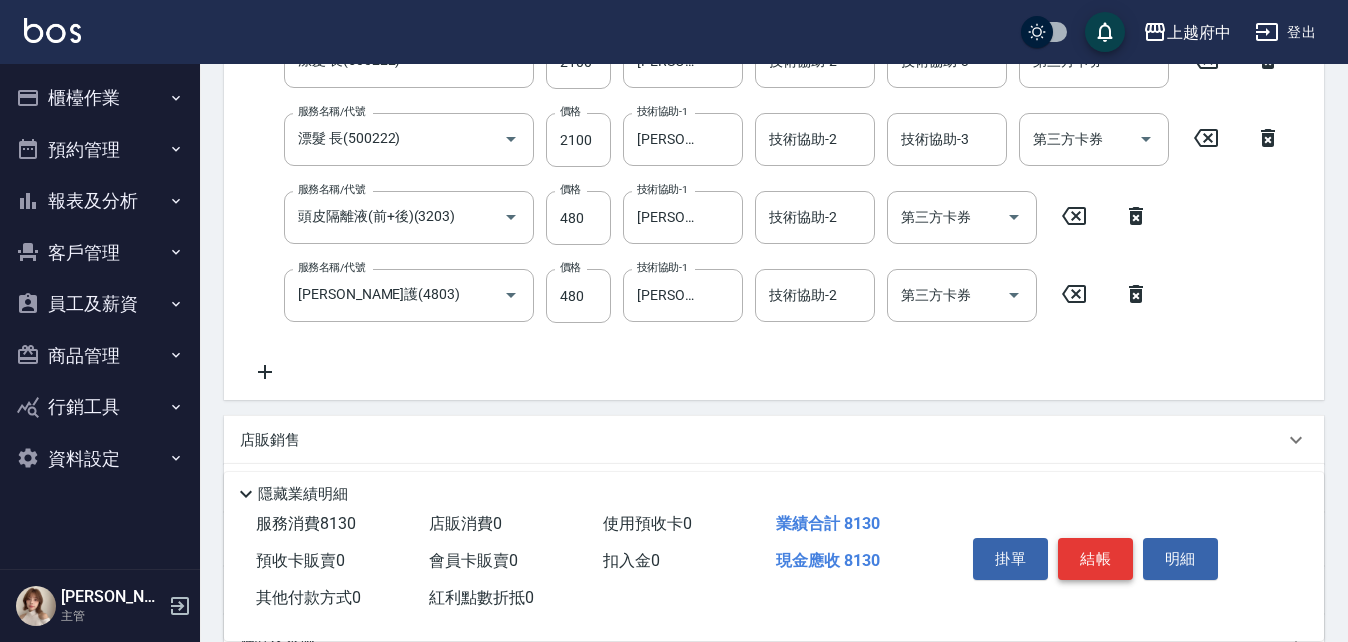 click on "結帳" at bounding box center [1095, 559] 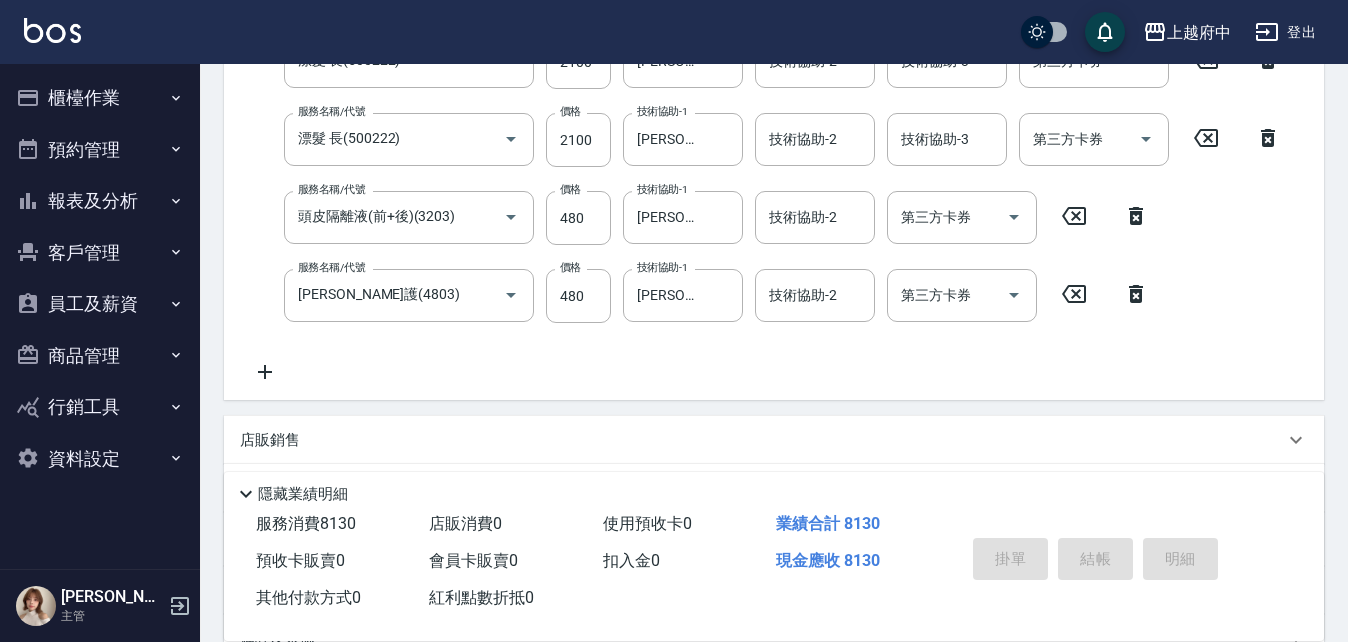 type on "[DATE] 20:25" 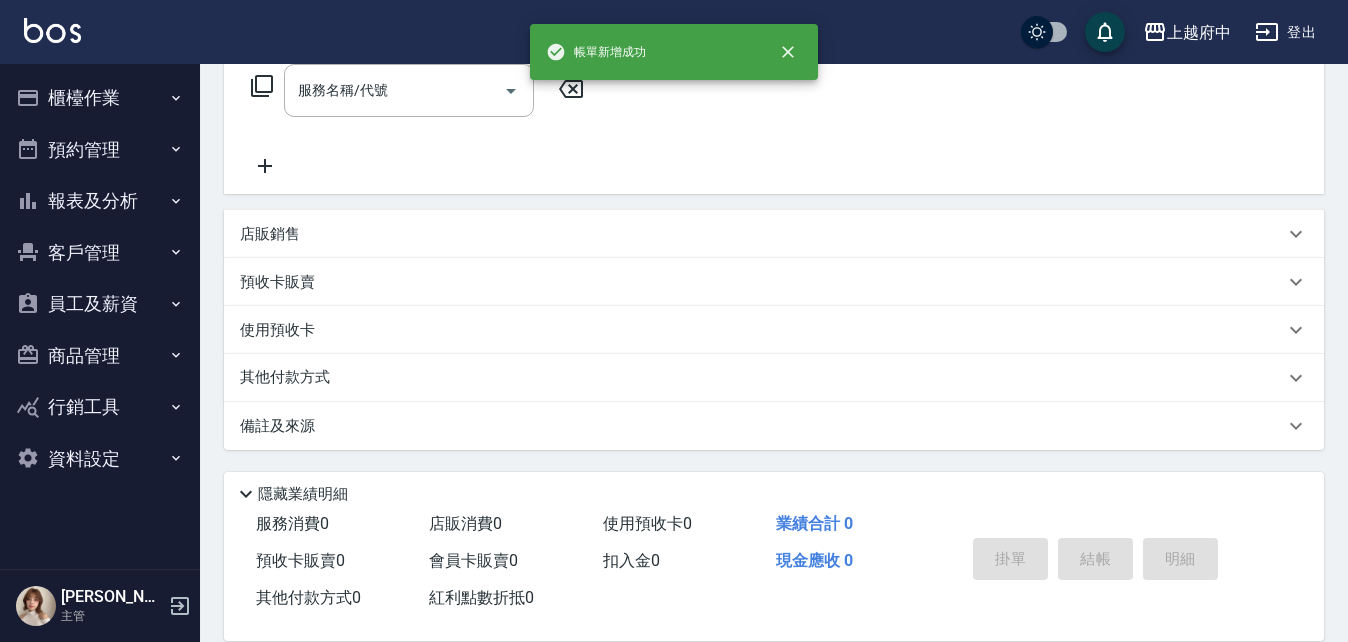 scroll, scrollTop: 0, scrollLeft: 0, axis: both 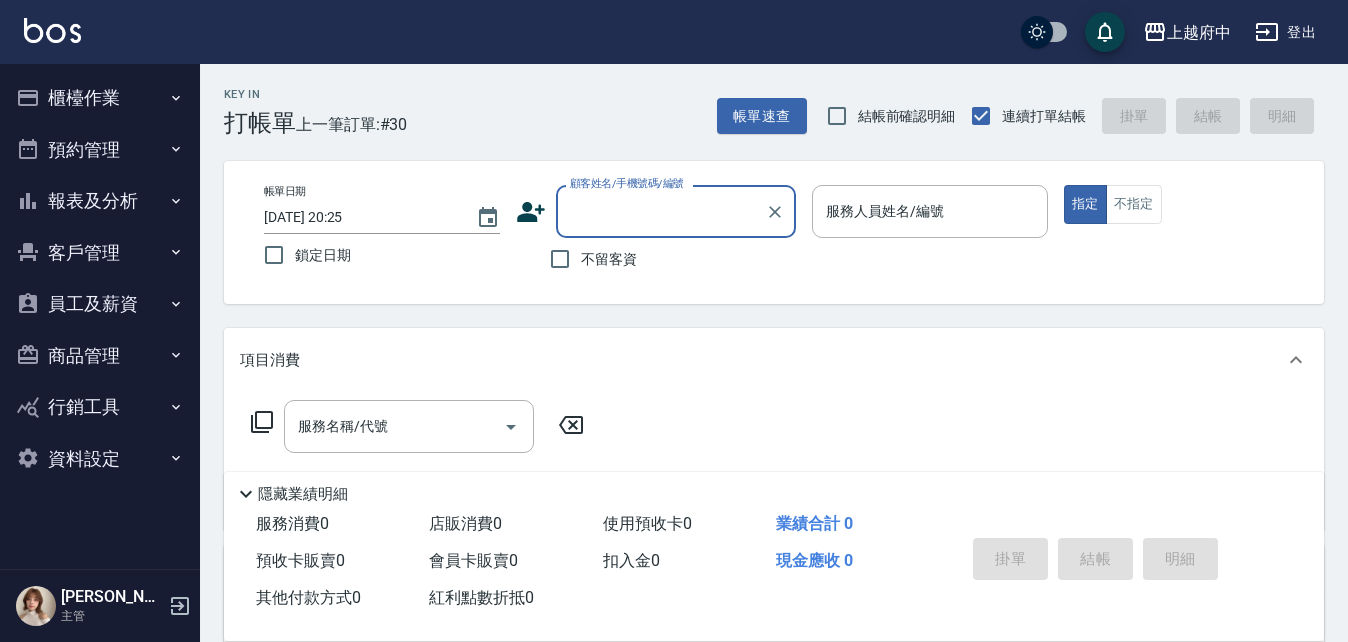 click on "櫃檯作業" at bounding box center [100, 98] 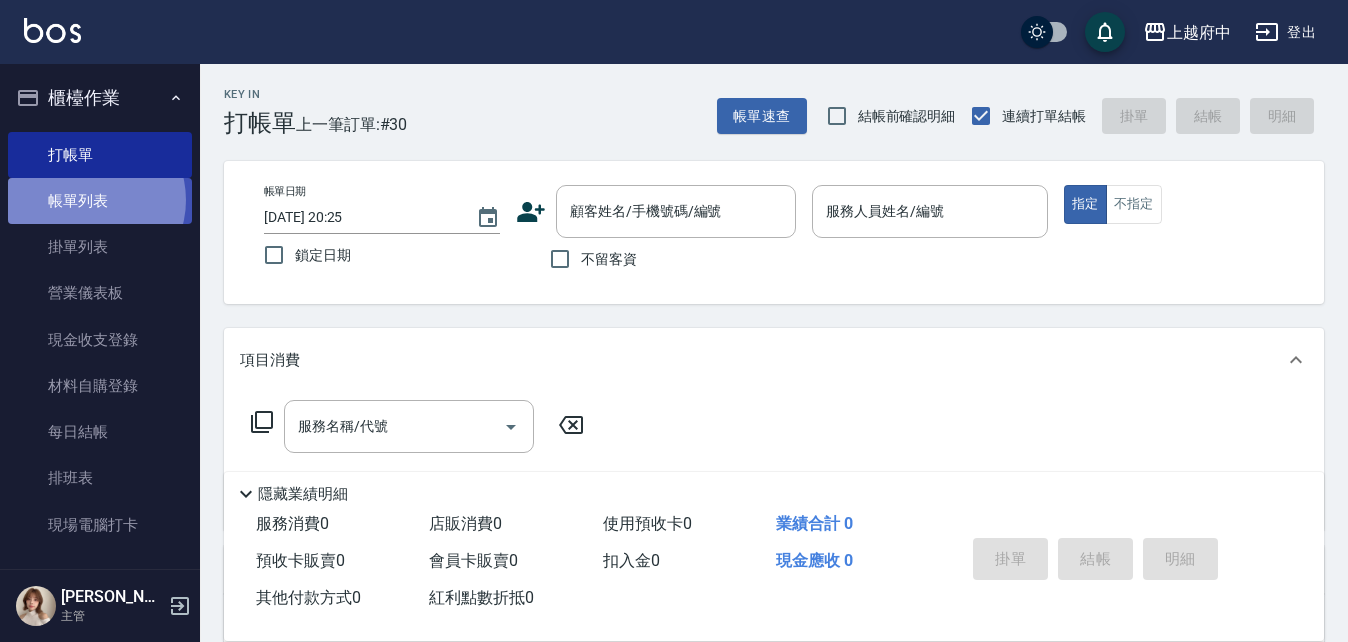 click on "帳單列表" at bounding box center (100, 201) 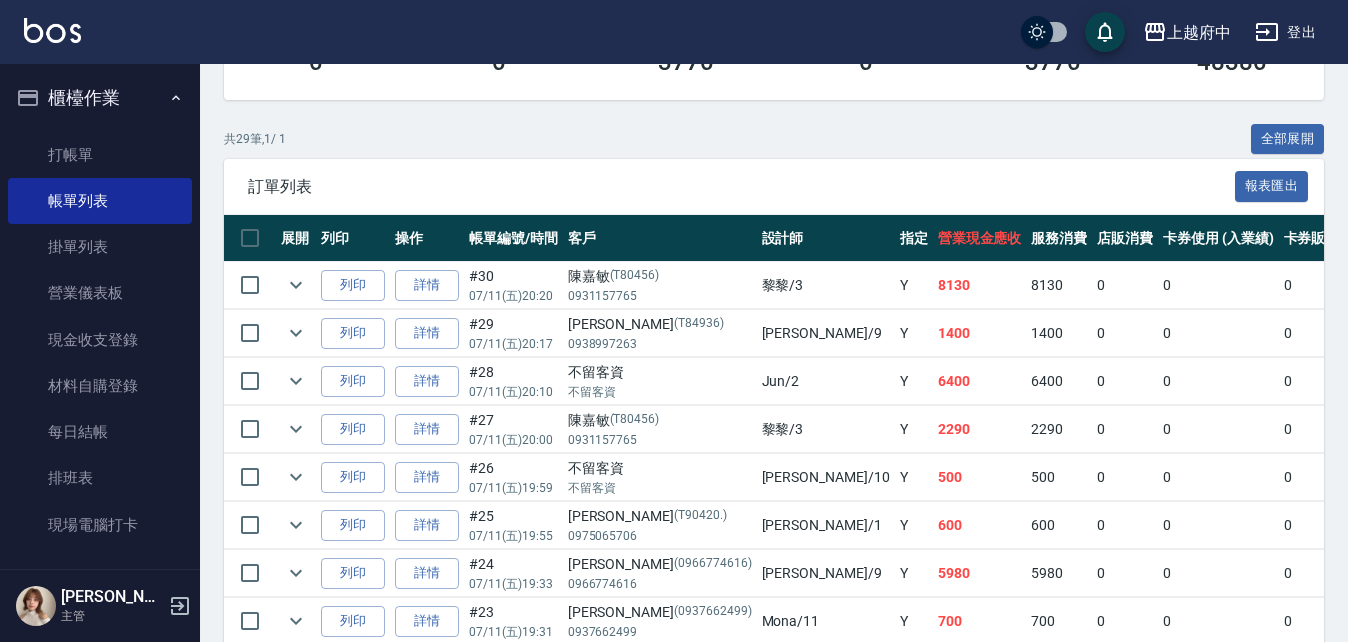 scroll, scrollTop: 500, scrollLeft: 0, axis: vertical 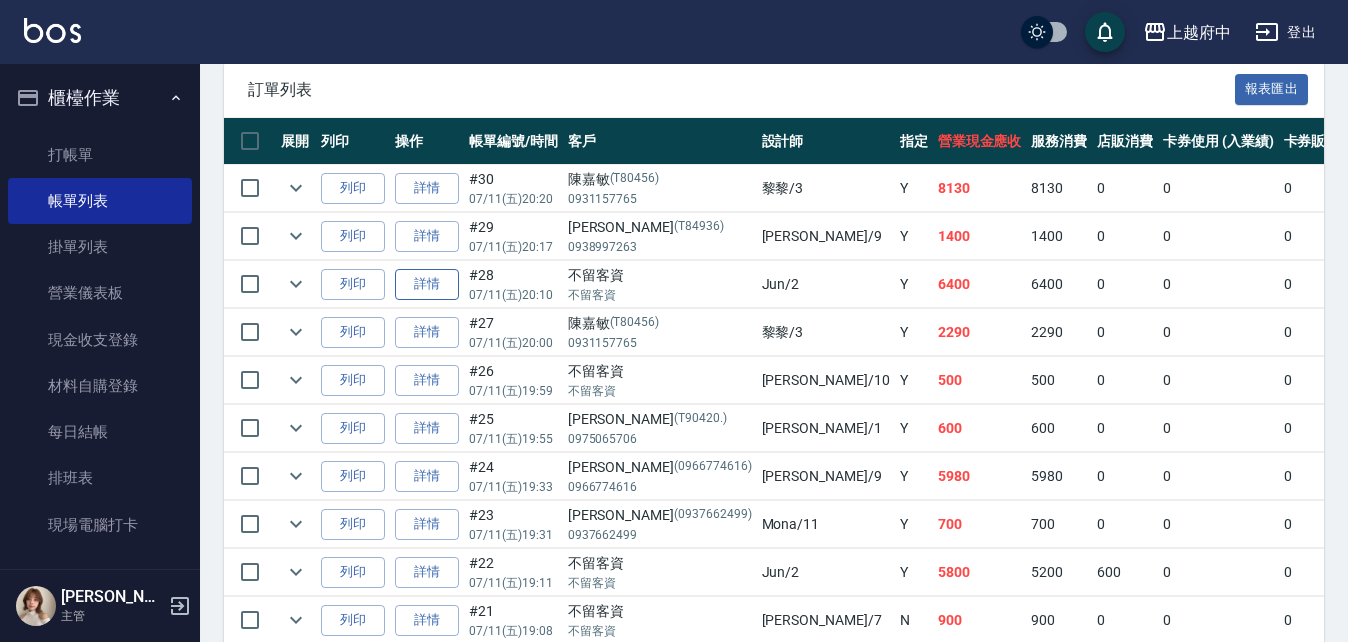 click on "詳情" at bounding box center (427, 284) 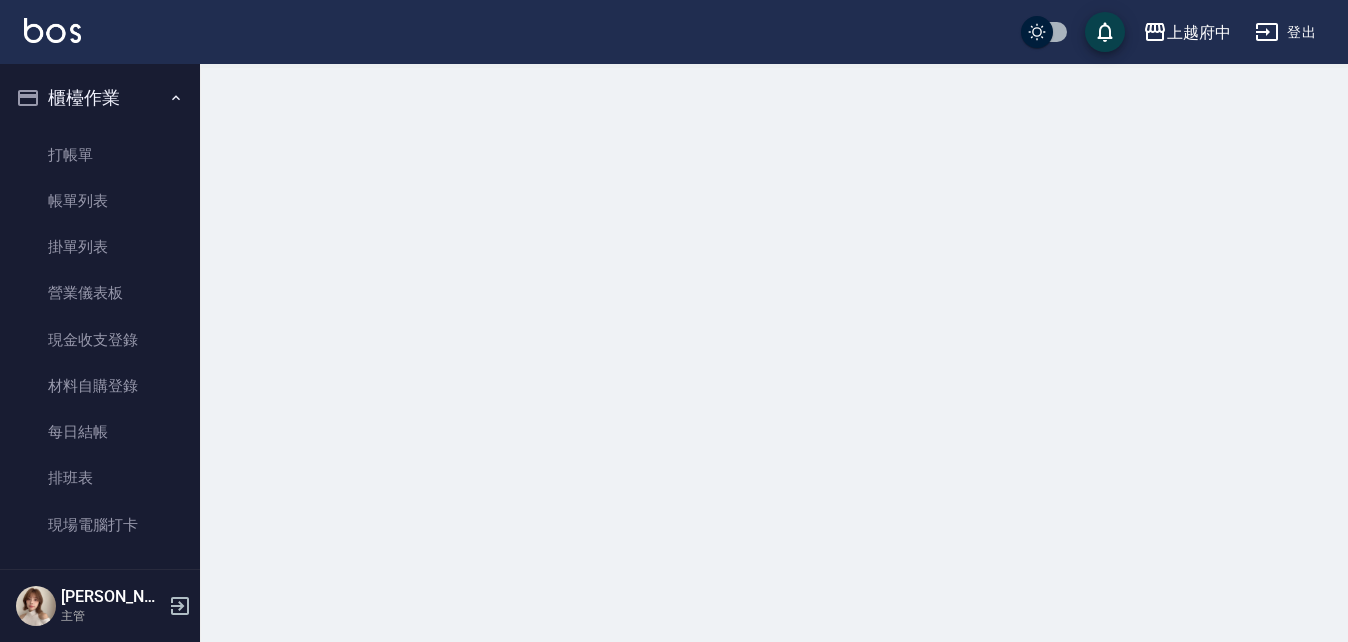 scroll, scrollTop: 0, scrollLeft: 0, axis: both 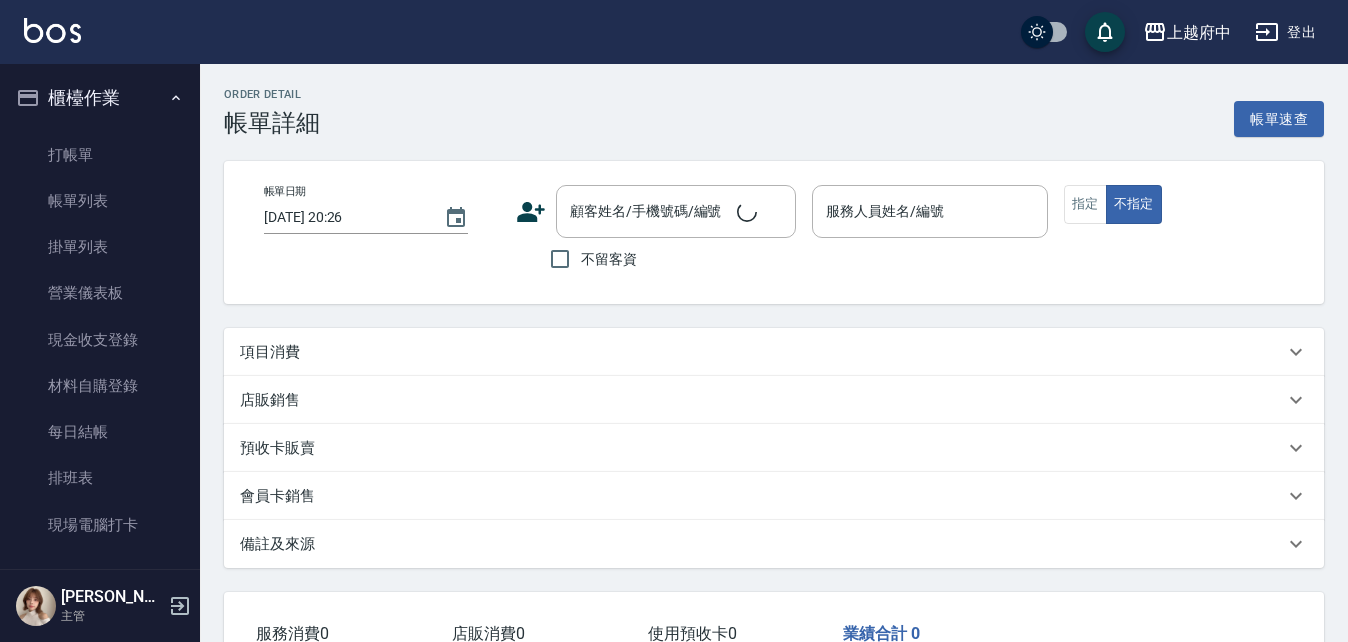 type on "[DATE] 20:10" 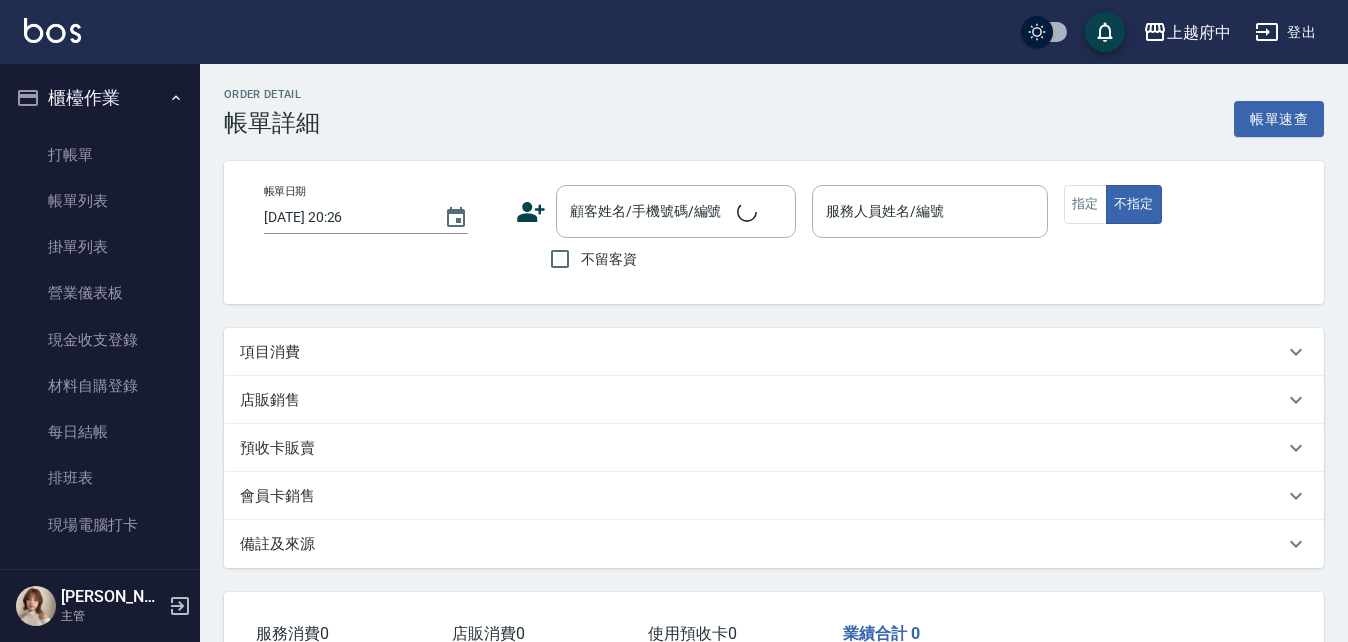 checkbox on "true" 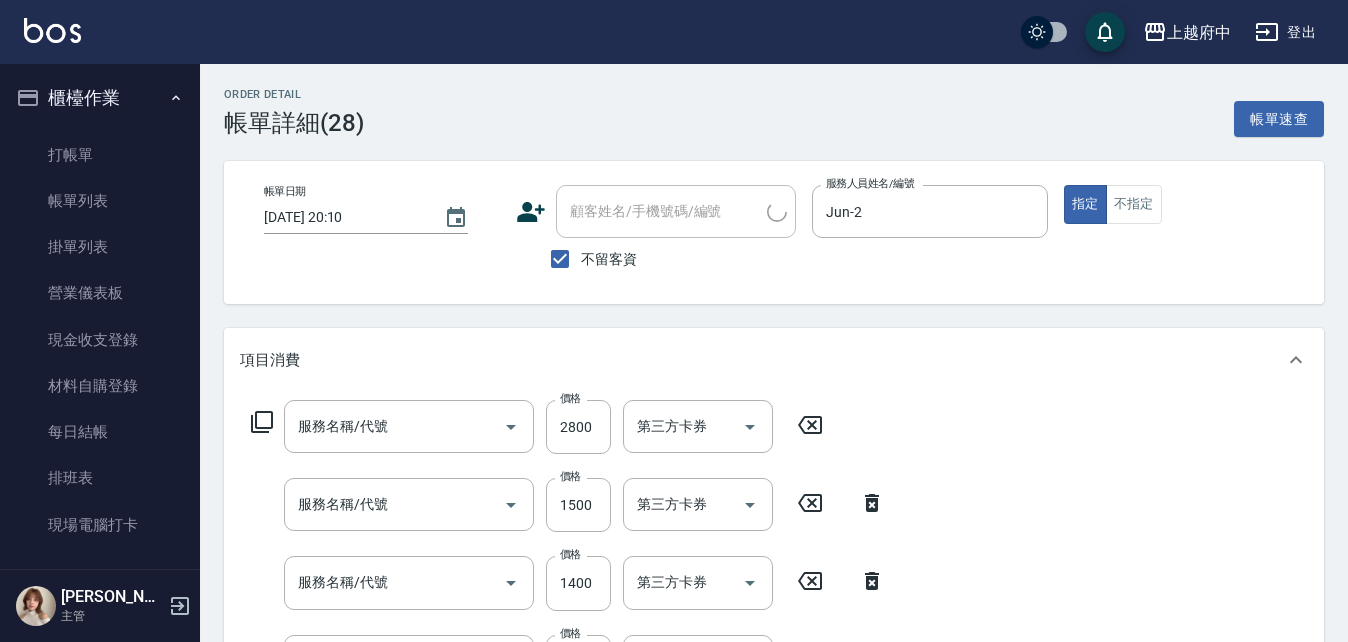 type on "結構三段式(222300)" 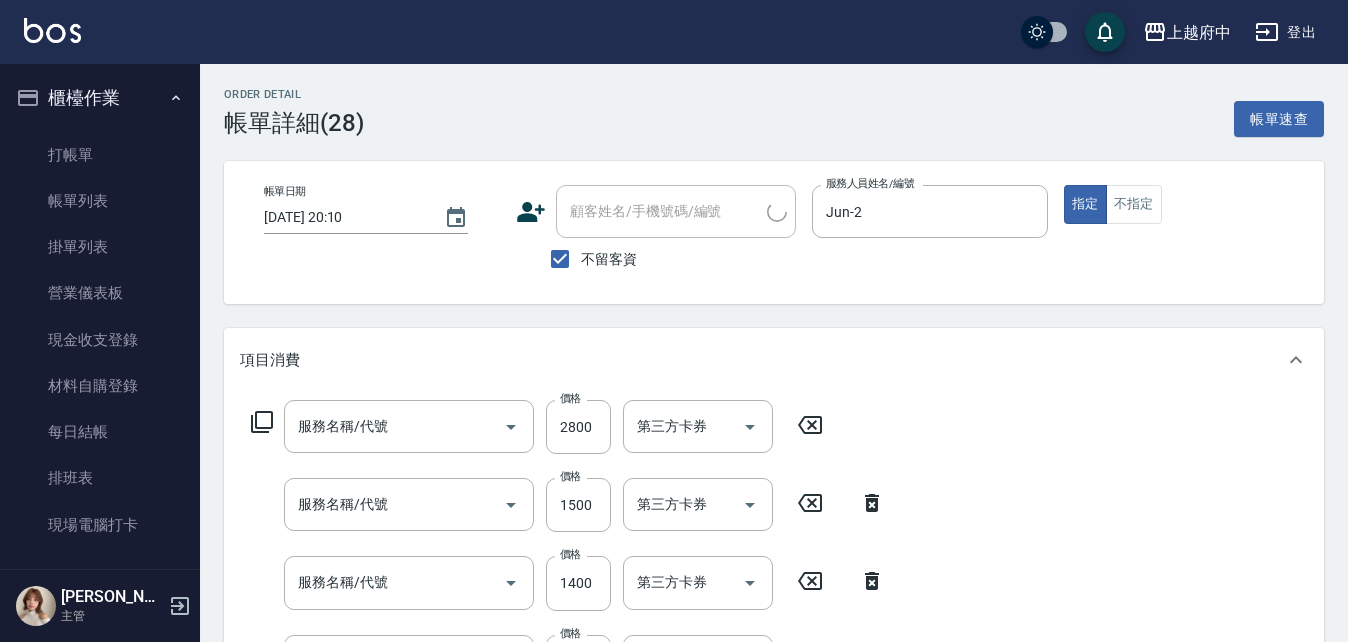 type on "染髮L(12405)" 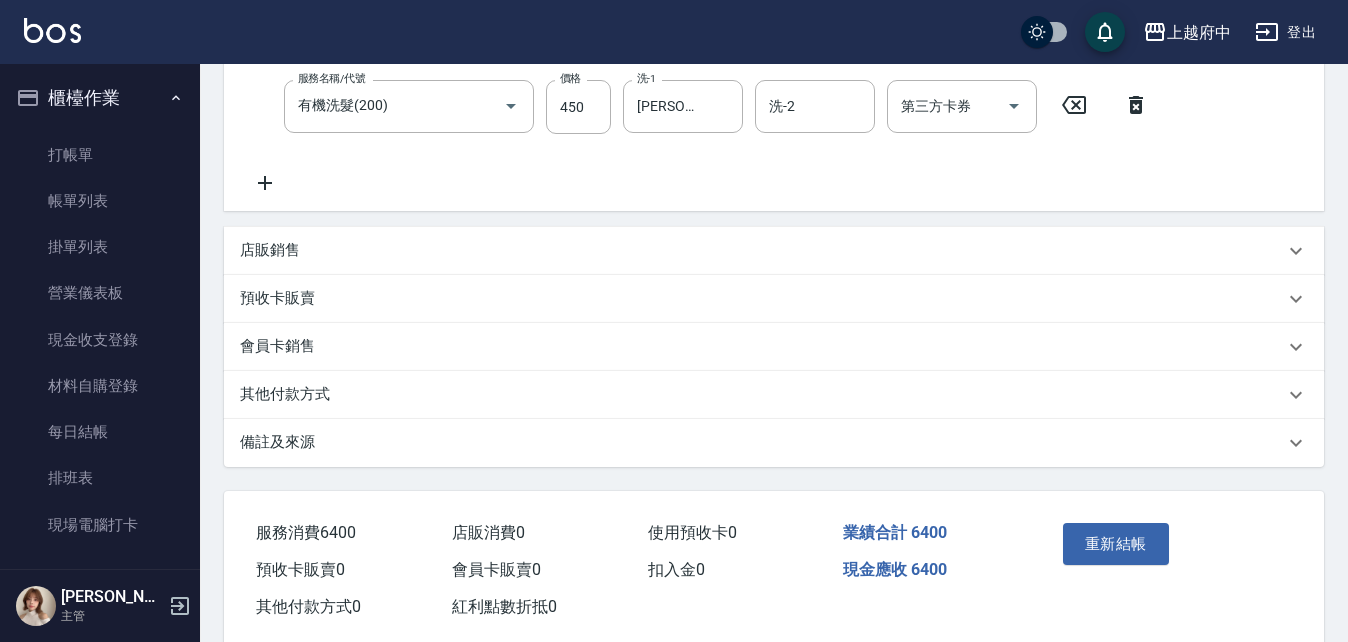 scroll, scrollTop: 674, scrollLeft: 0, axis: vertical 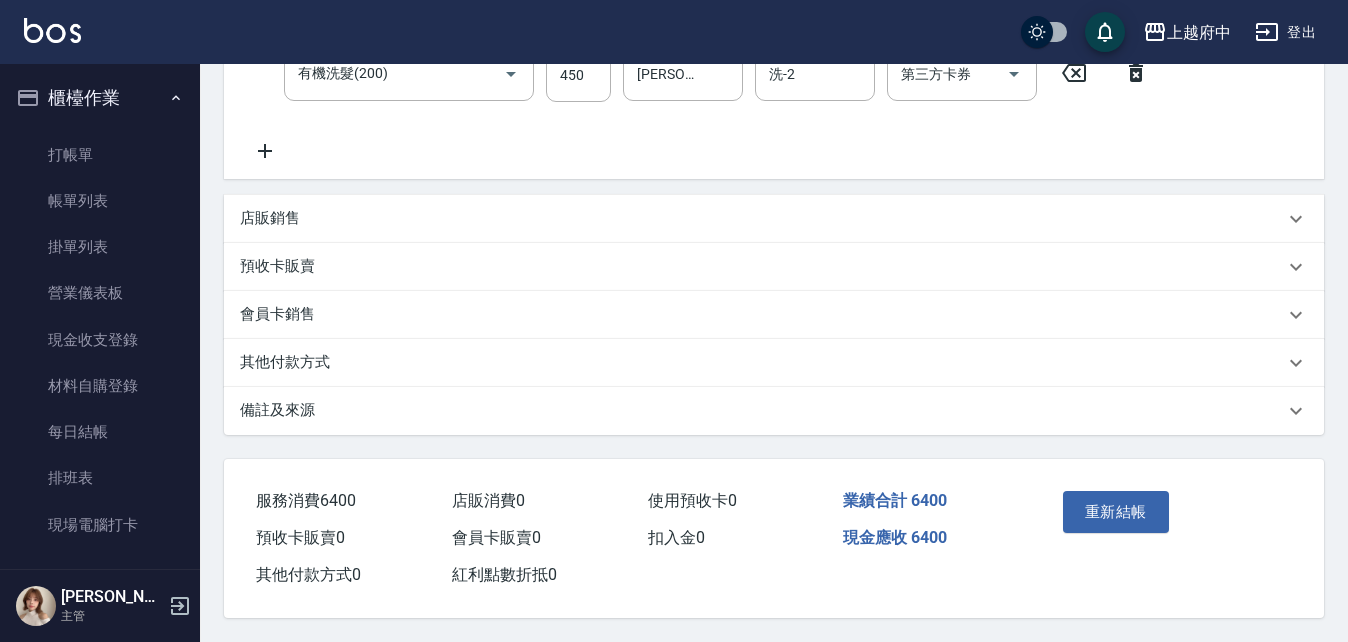 click on "其他付款方式" at bounding box center (285, 362) 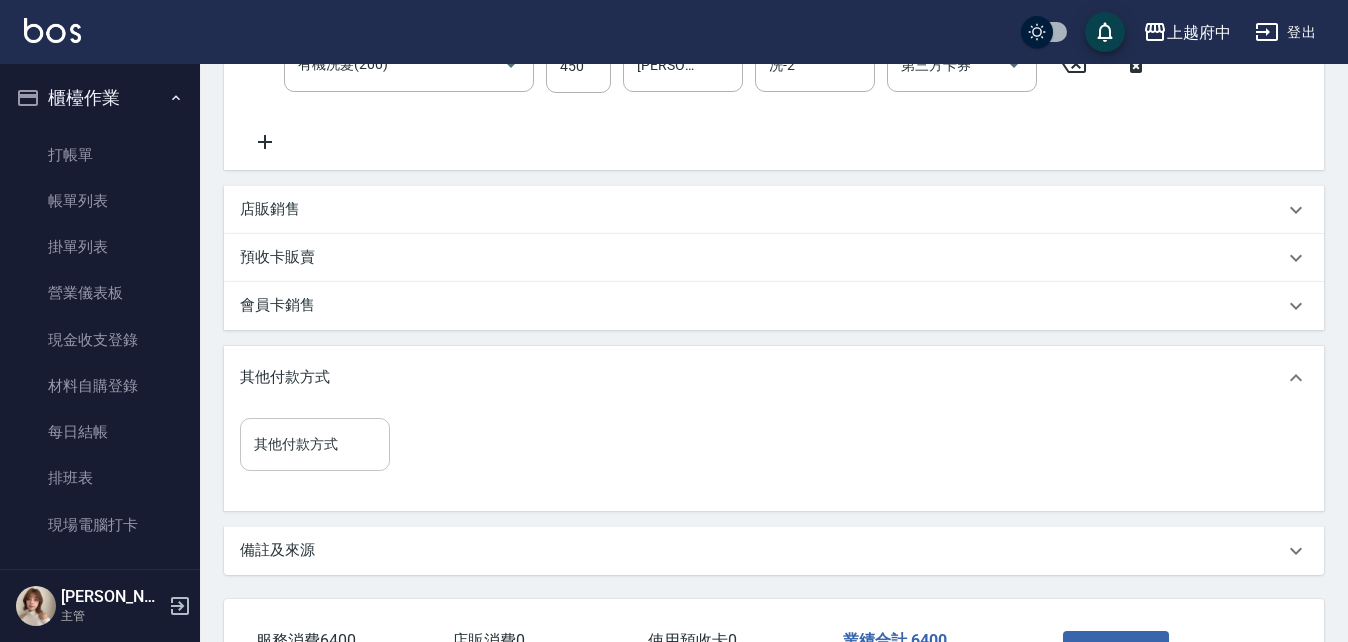 click on "其他付款方式" at bounding box center [315, 444] 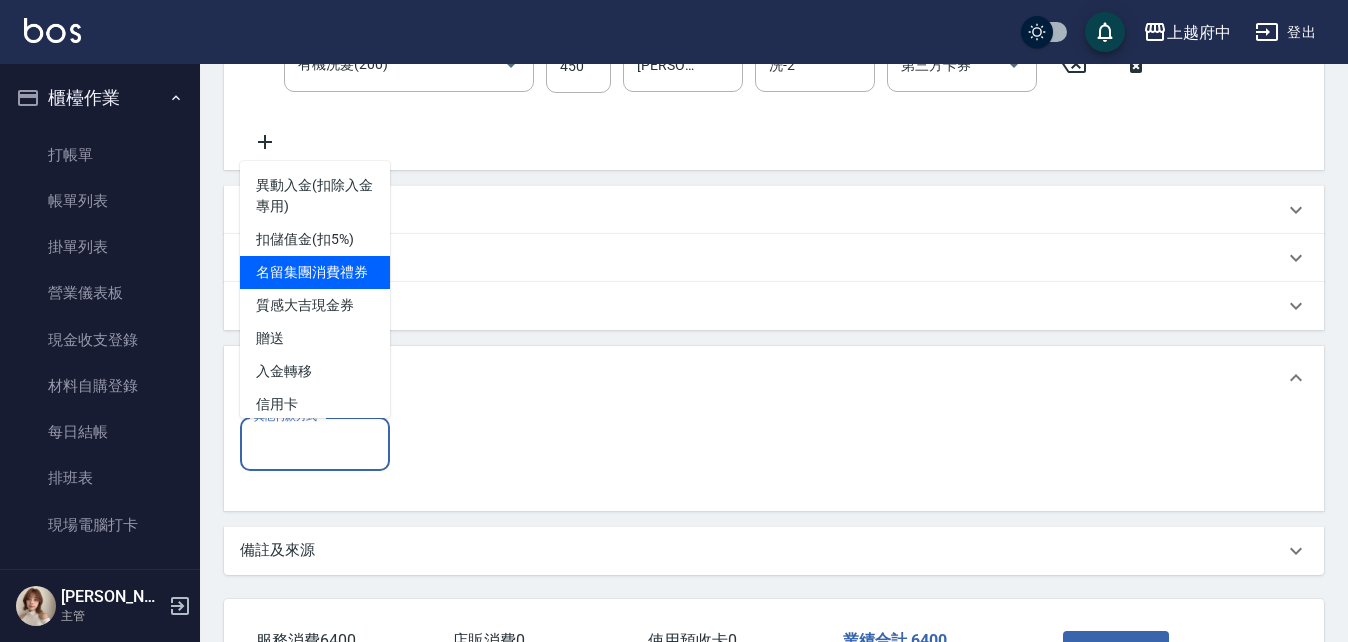 scroll, scrollTop: 32, scrollLeft: 0, axis: vertical 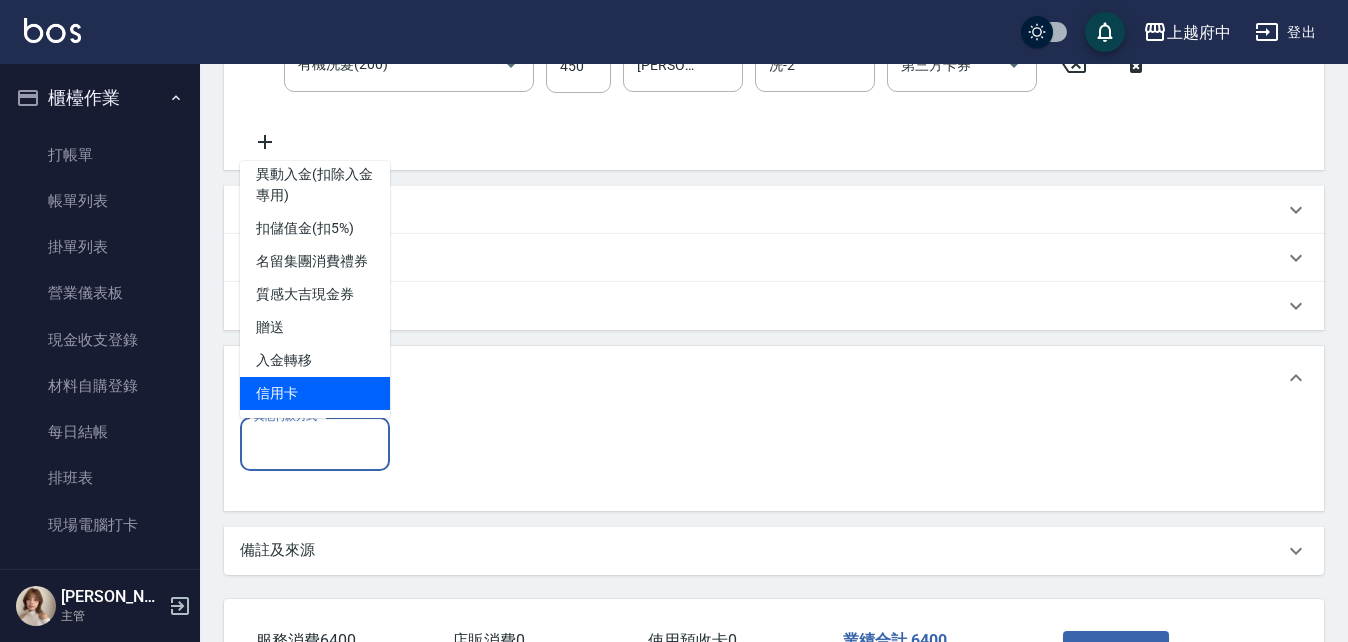 click on "信用卡" at bounding box center (315, 393) 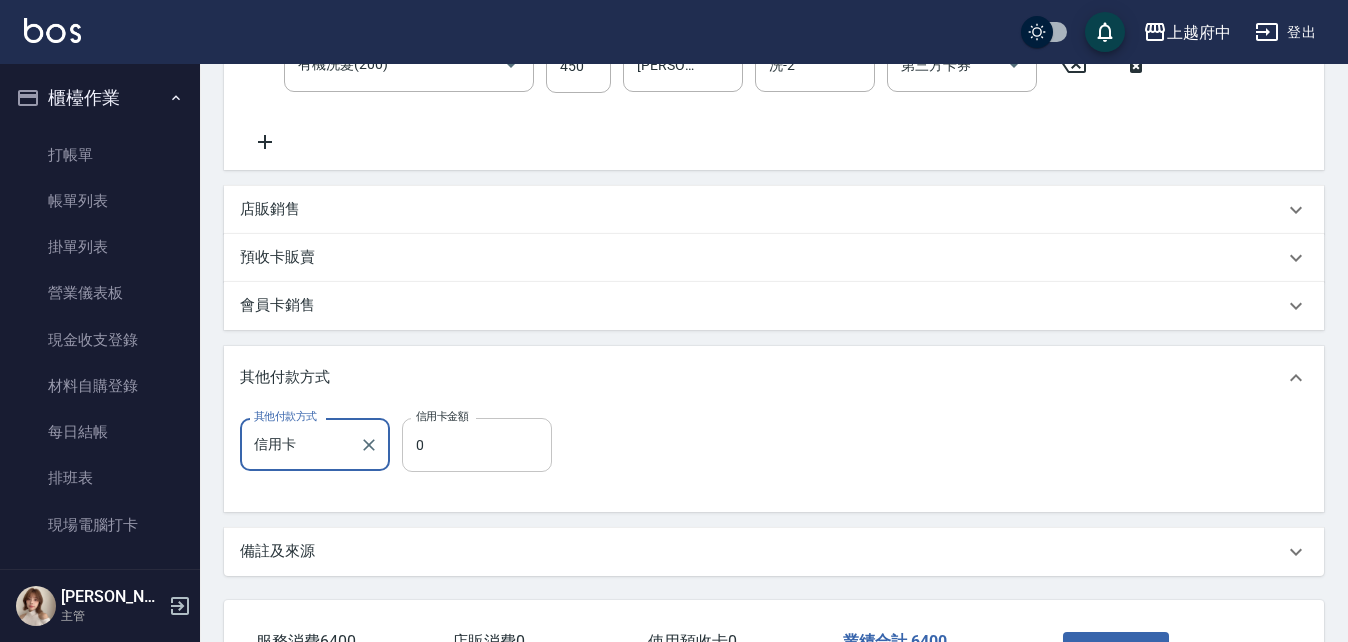 click on "0" at bounding box center (477, 445) 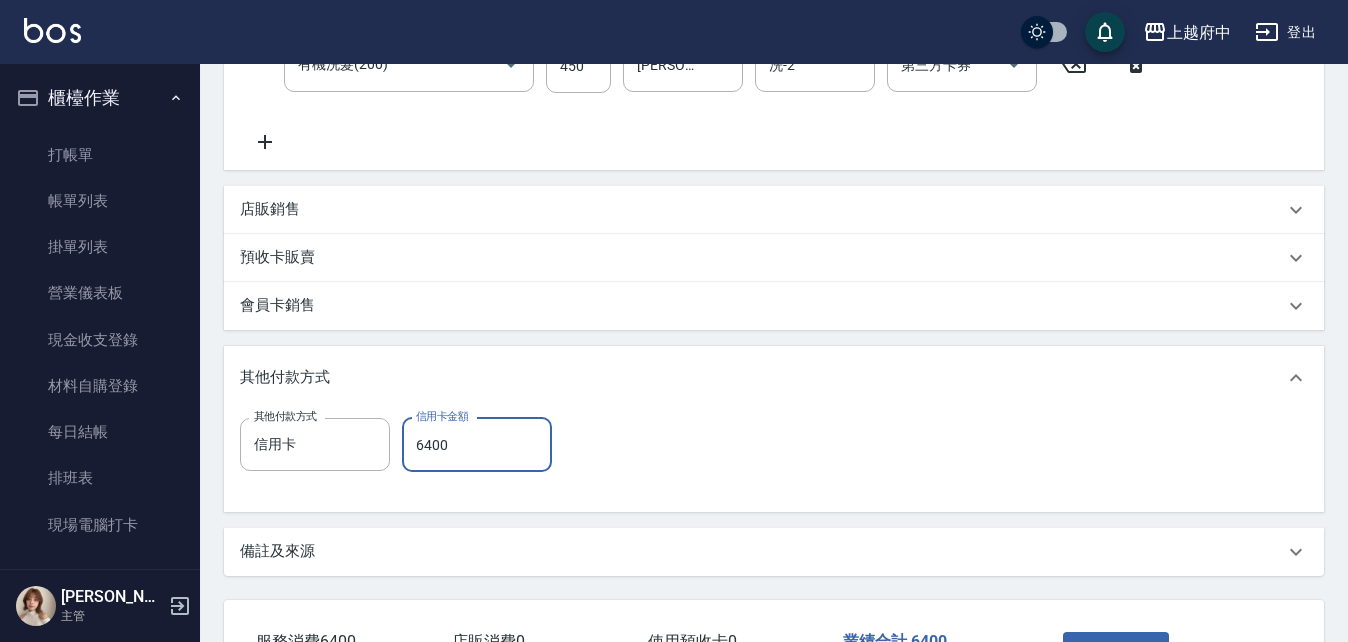 type on "6400" 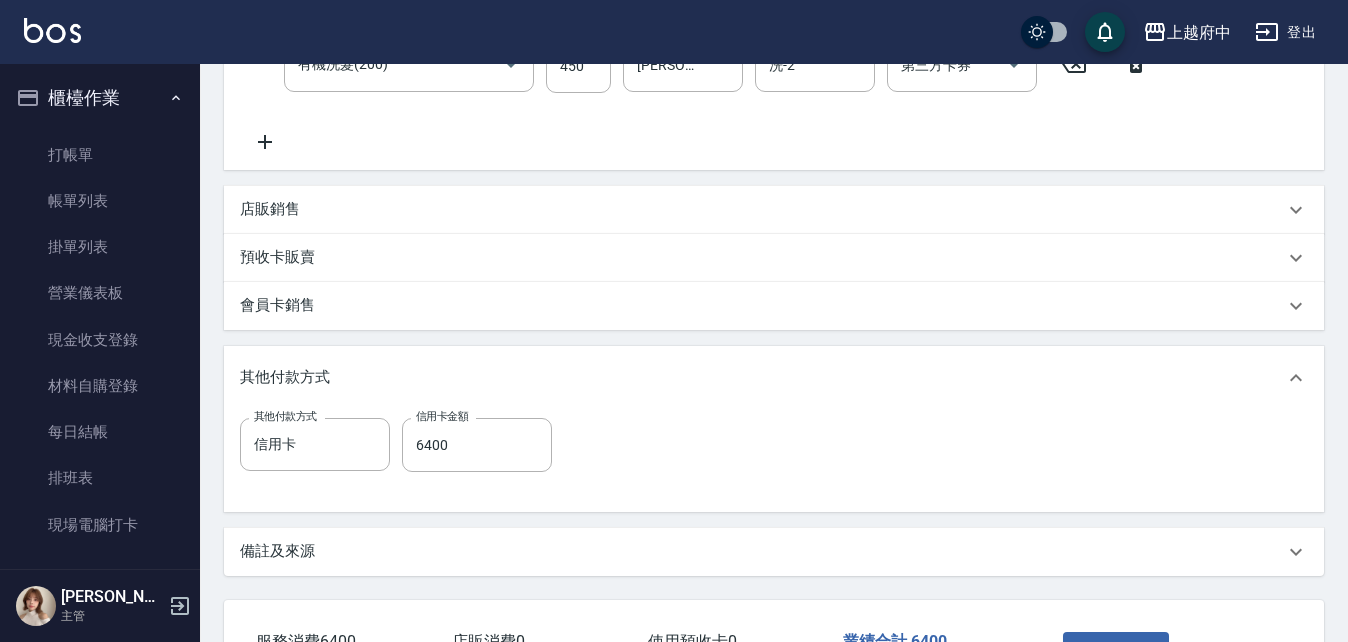 click on "其他付款方式 信用卡 其他付款方式 信用卡金額 6400 信用卡金額" at bounding box center (774, 457) 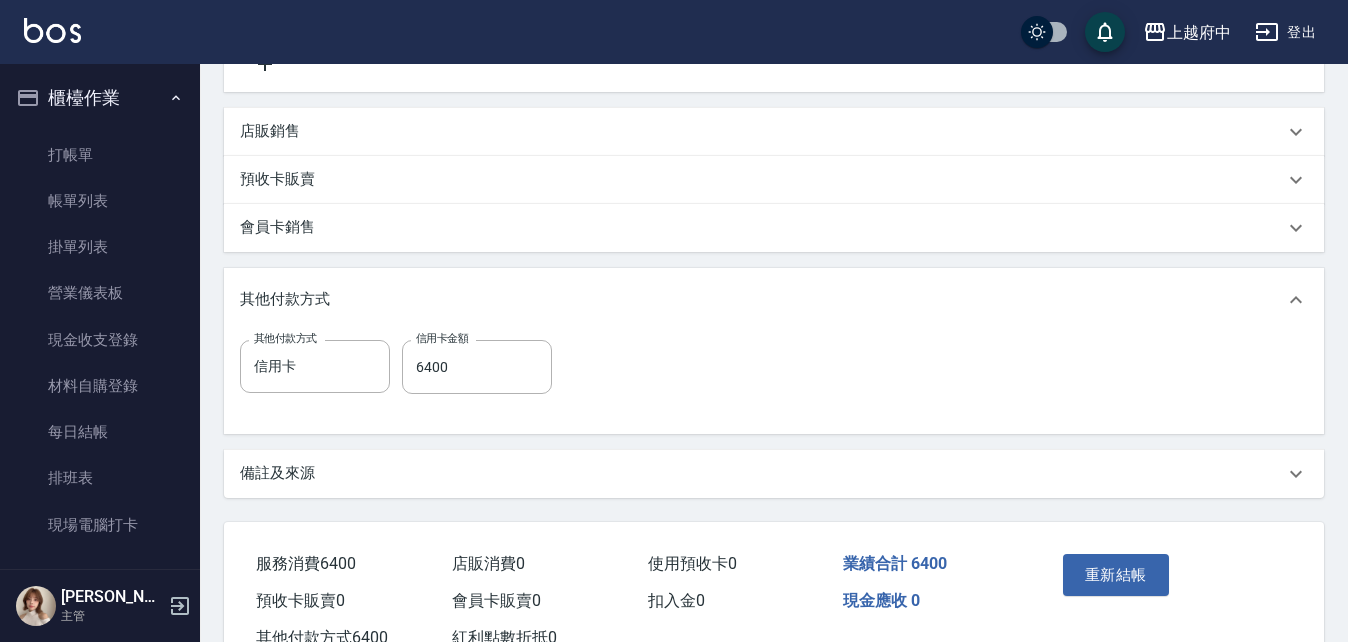 scroll, scrollTop: 824, scrollLeft: 0, axis: vertical 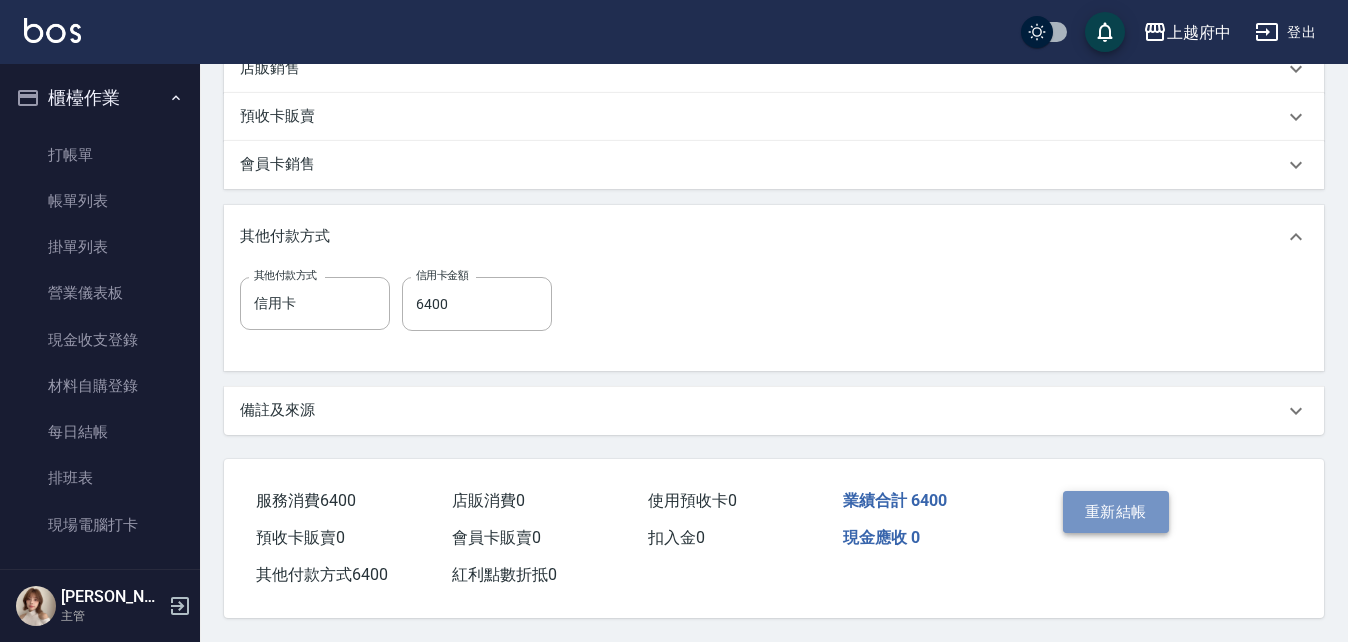 click on "重新結帳" at bounding box center [1116, 512] 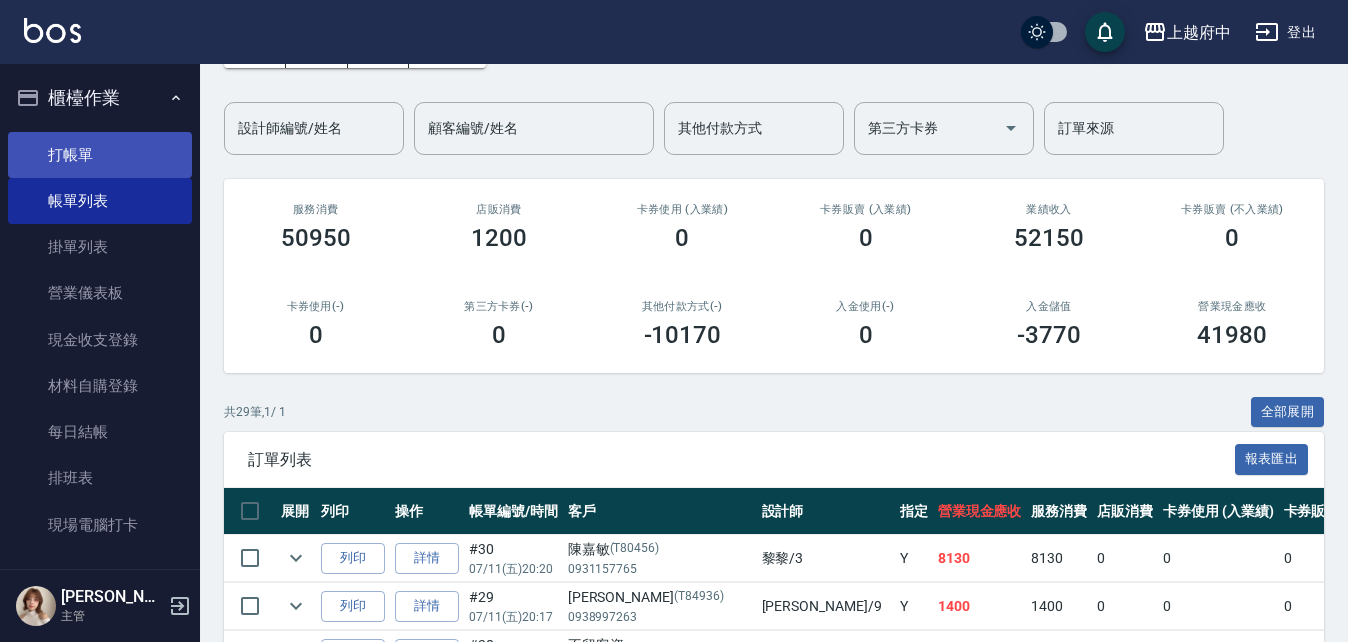 scroll, scrollTop: 0, scrollLeft: 0, axis: both 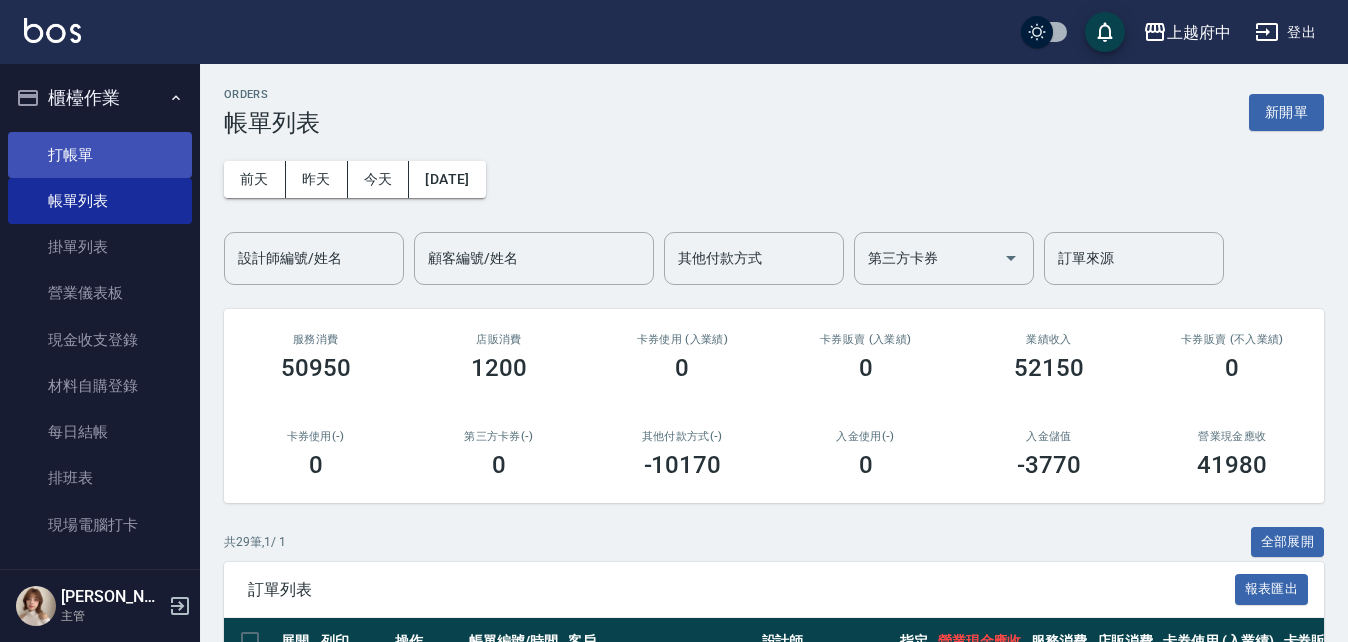 click on "打帳單" at bounding box center [100, 155] 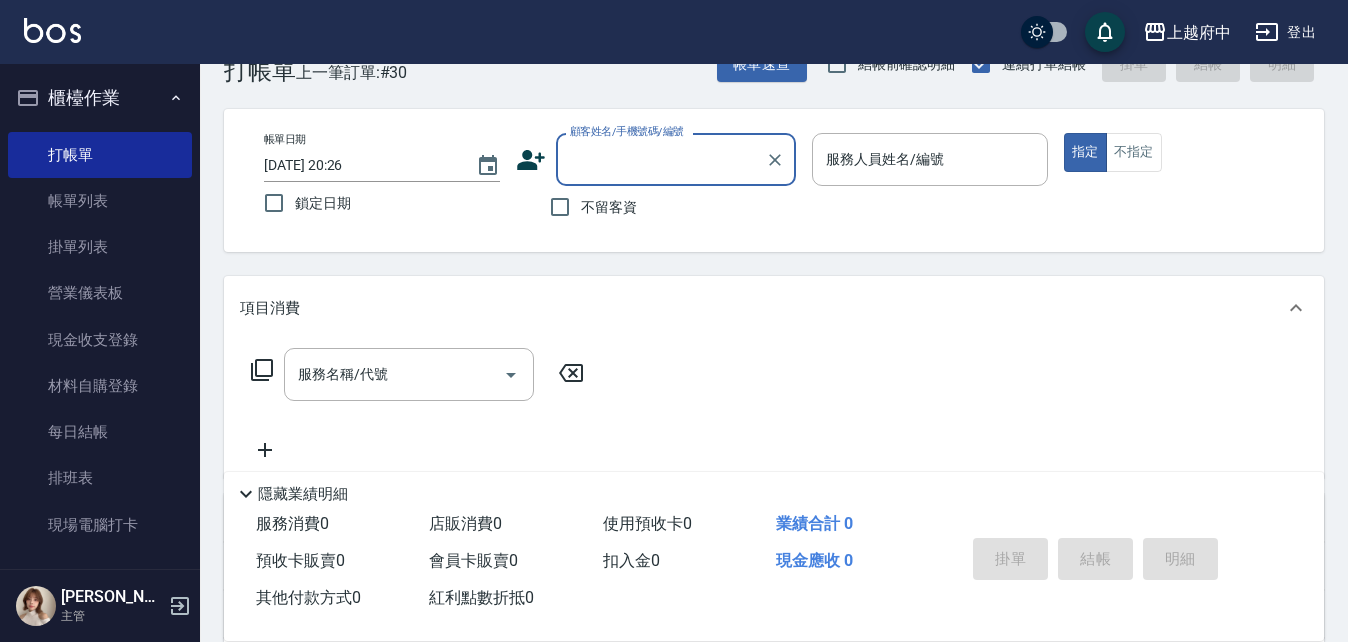 scroll, scrollTop: 100, scrollLeft: 0, axis: vertical 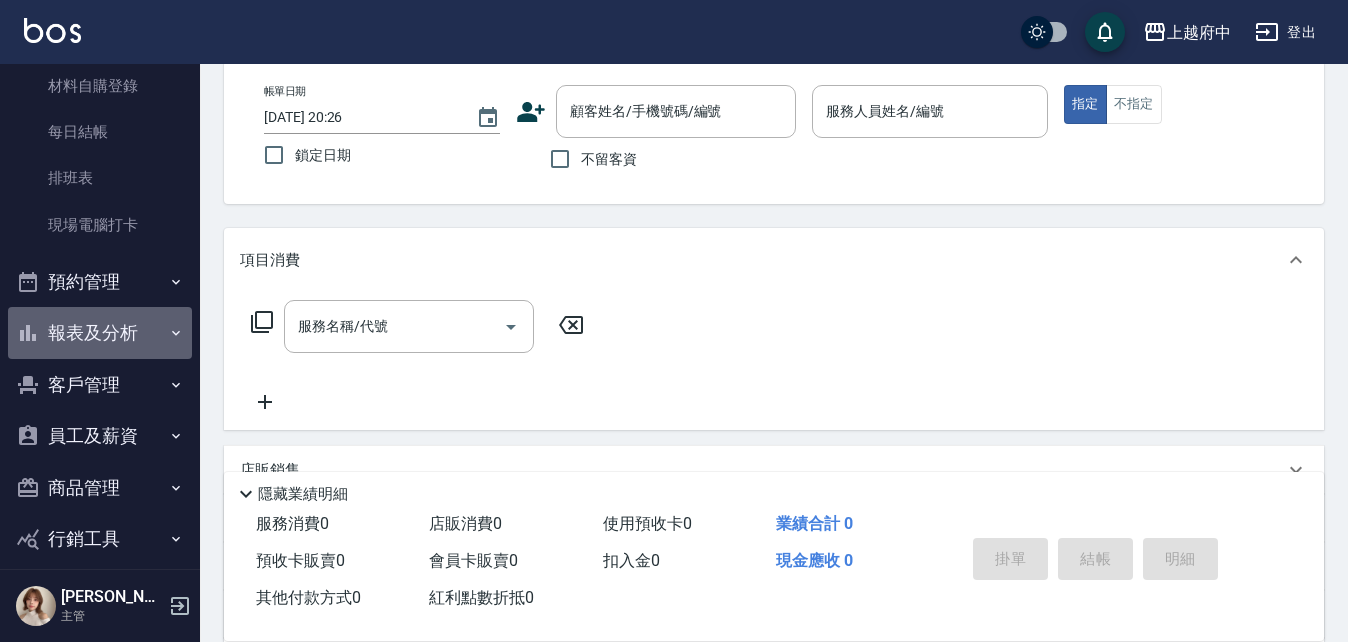 click on "報表及分析" at bounding box center [100, 333] 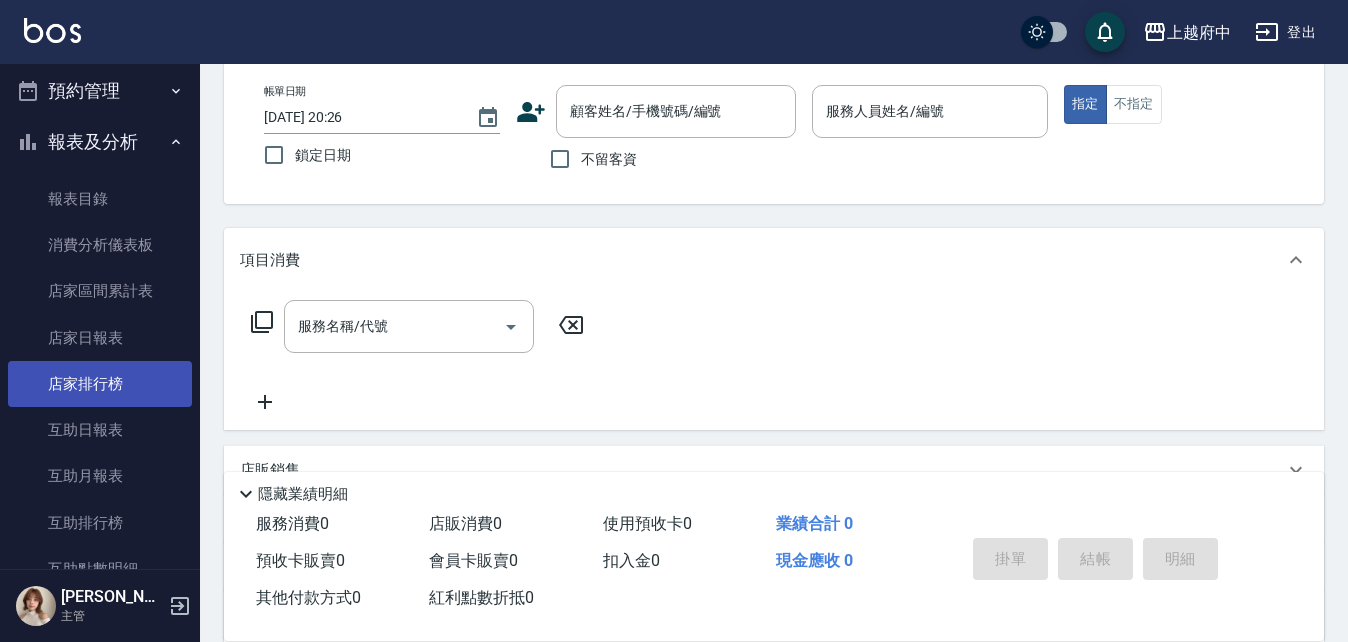 scroll, scrollTop: 500, scrollLeft: 0, axis: vertical 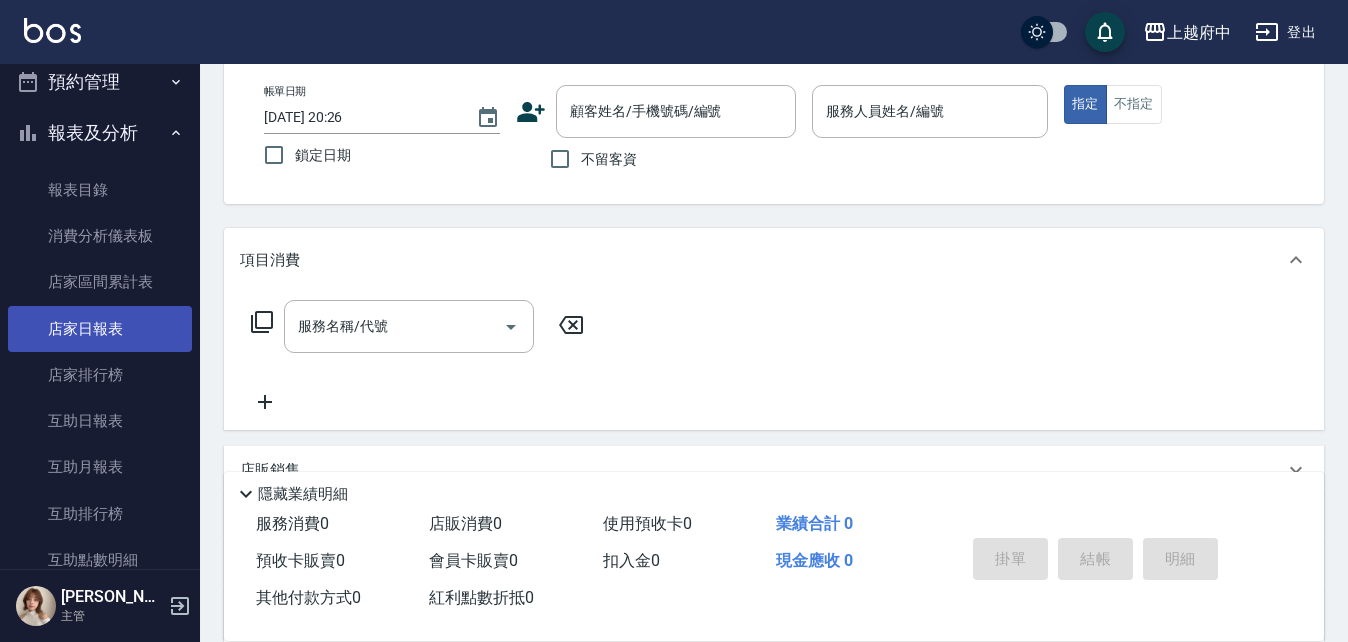 click on "店家日報表" at bounding box center [100, 329] 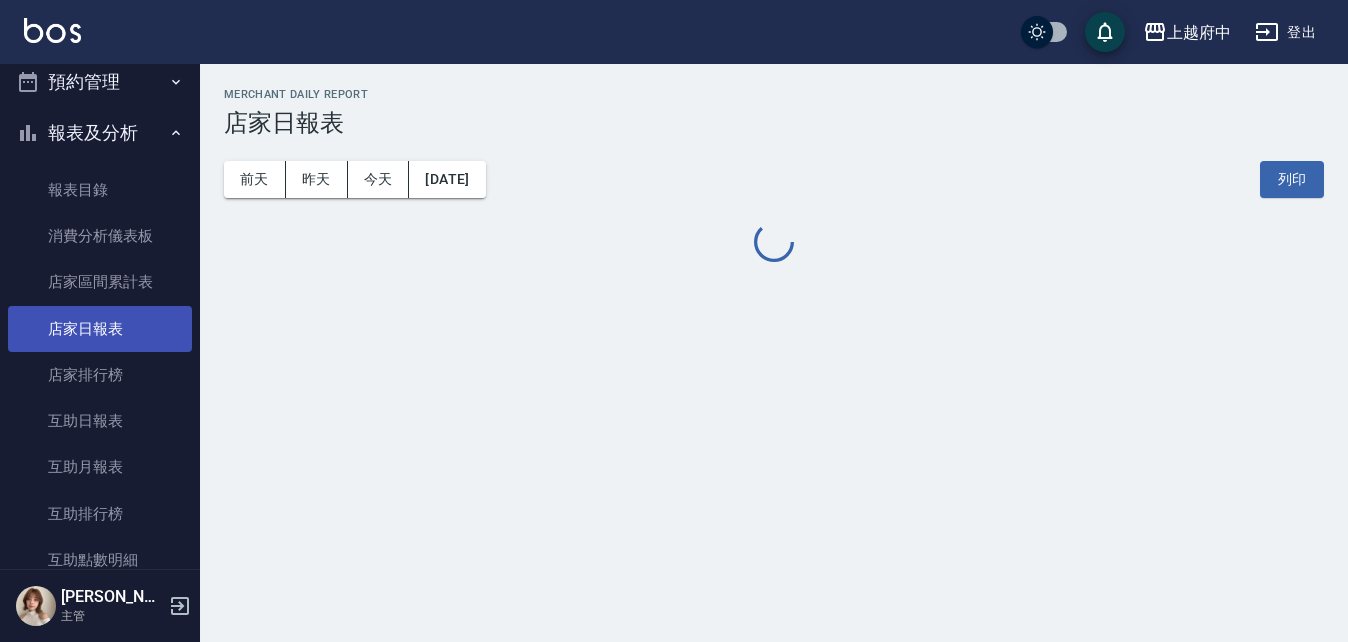 scroll, scrollTop: 0, scrollLeft: 0, axis: both 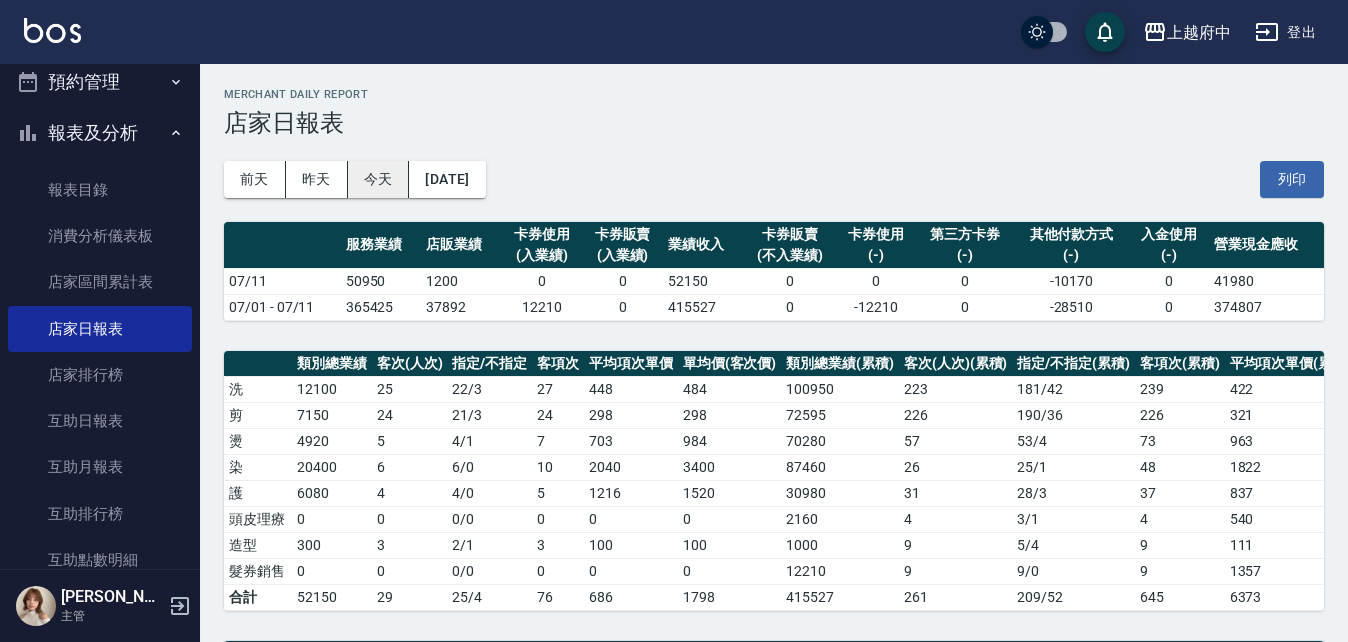 click on "今天" at bounding box center (379, 179) 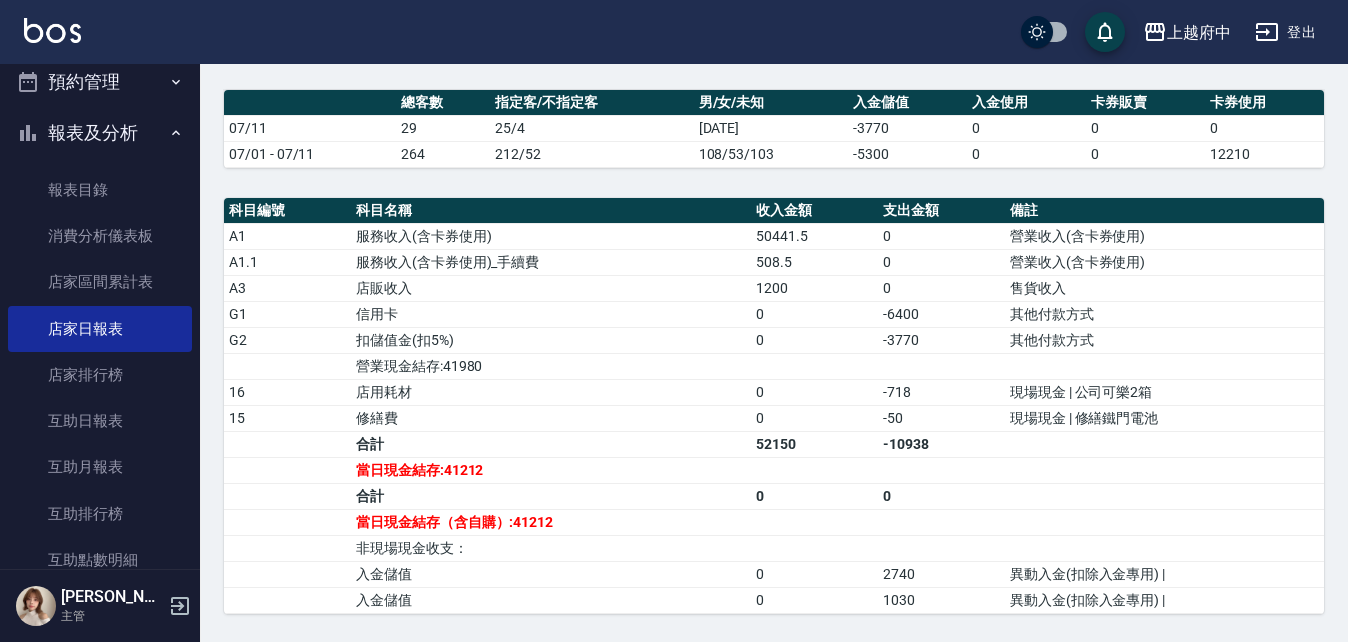 scroll, scrollTop: 651, scrollLeft: 0, axis: vertical 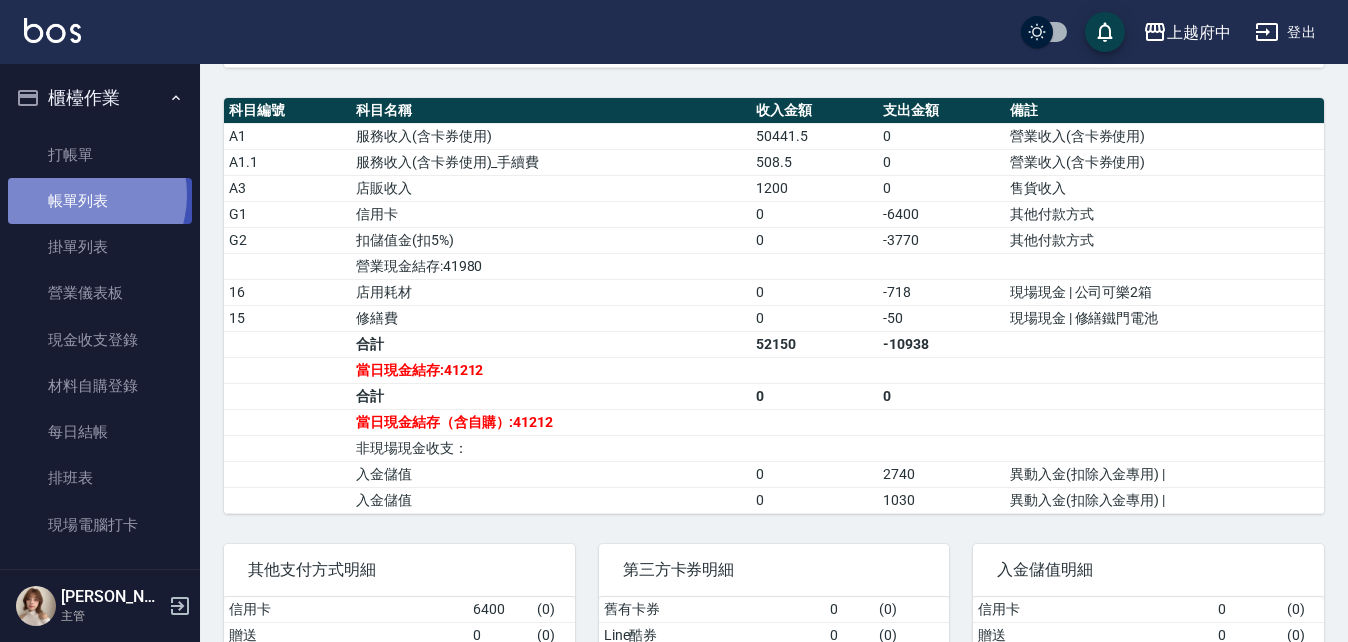 click on "帳單列表" at bounding box center (100, 201) 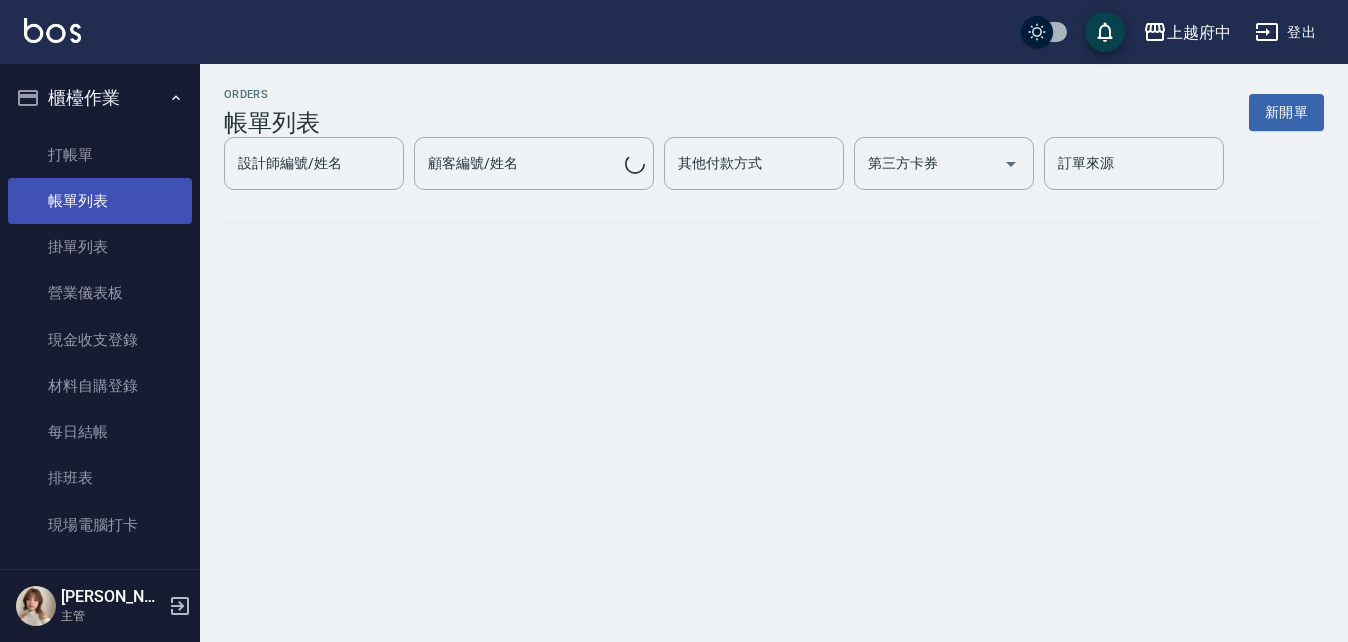 scroll, scrollTop: 0, scrollLeft: 0, axis: both 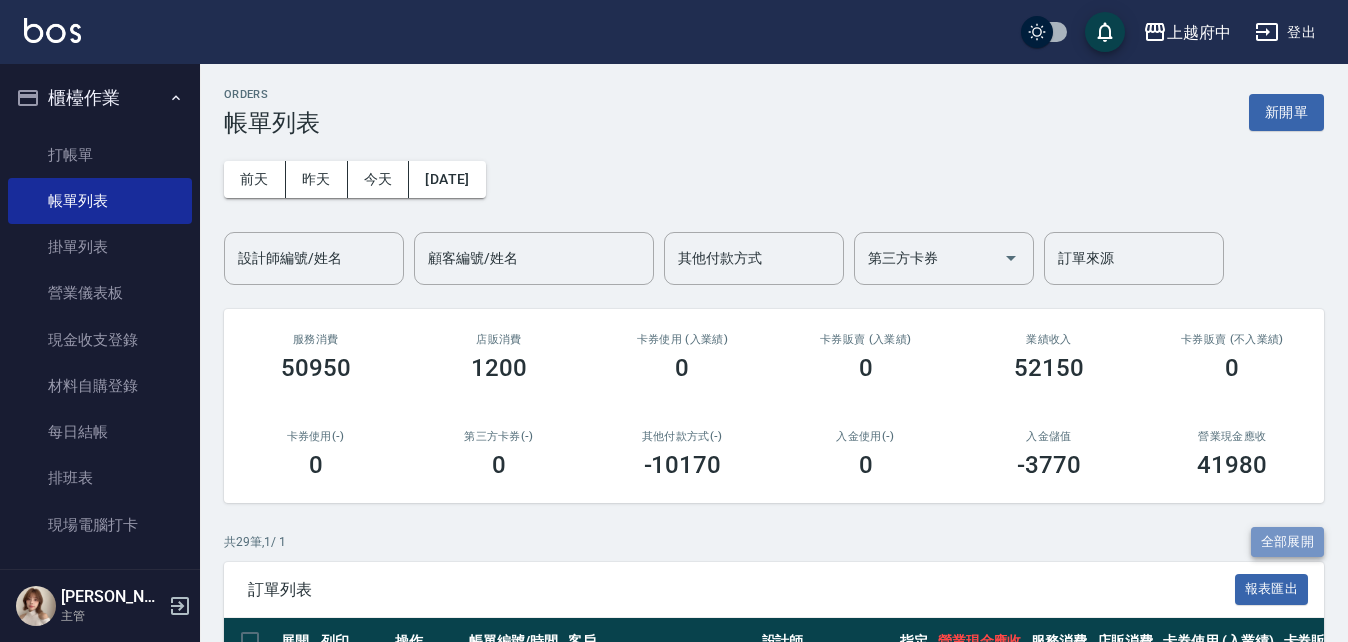 click on "全部展開" at bounding box center [1288, 542] 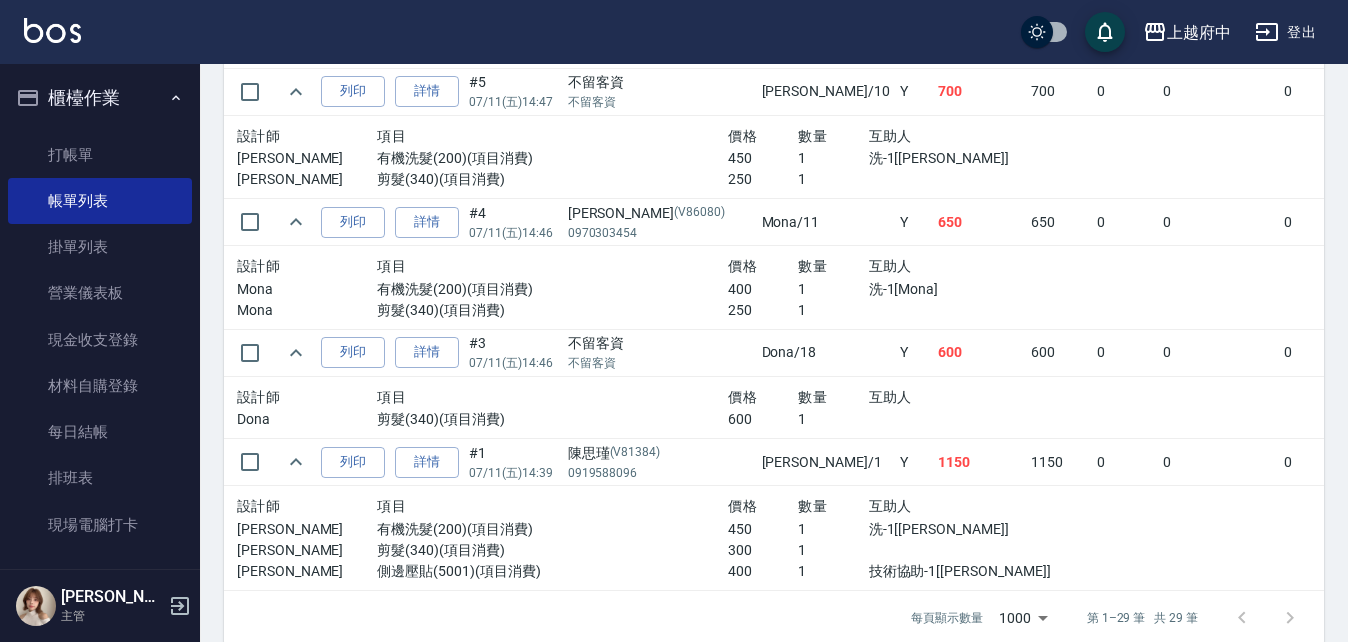 scroll, scrollTop: 4342, scrollLeft: 0, axis: vertical 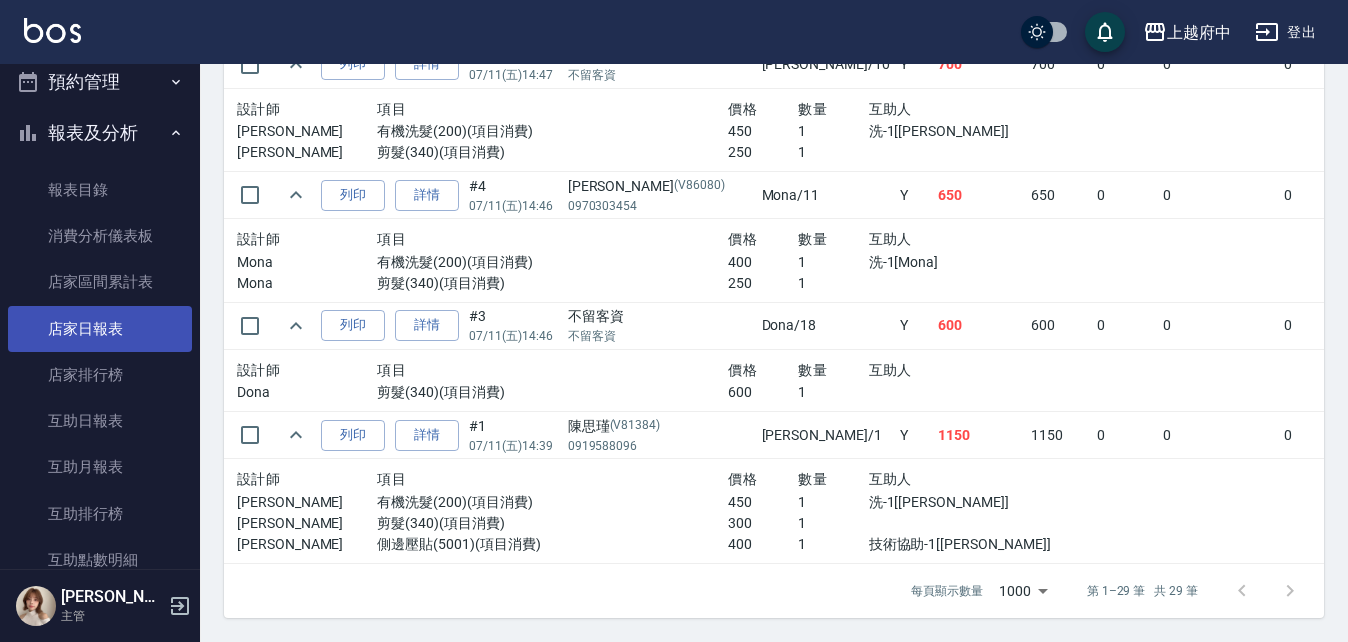 click on "店家日報表" at bounding box center (100, 329) 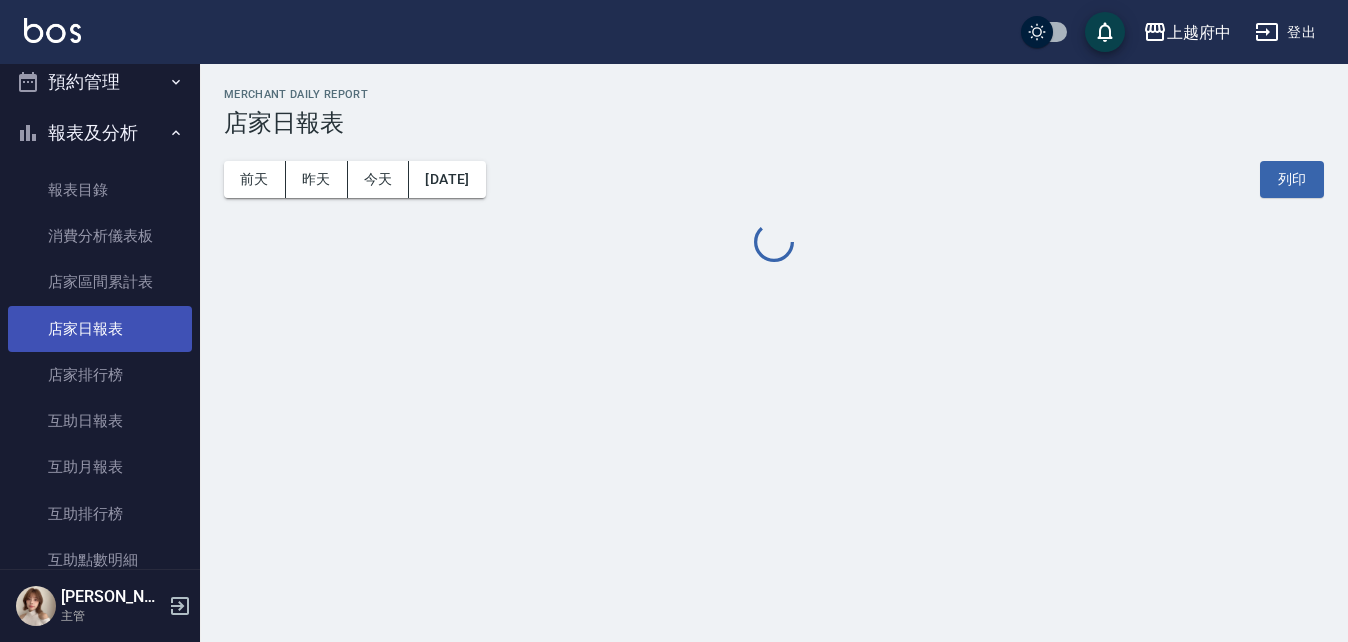 scroll, scrollTop: 0, scrollLeft: 0, axis: both 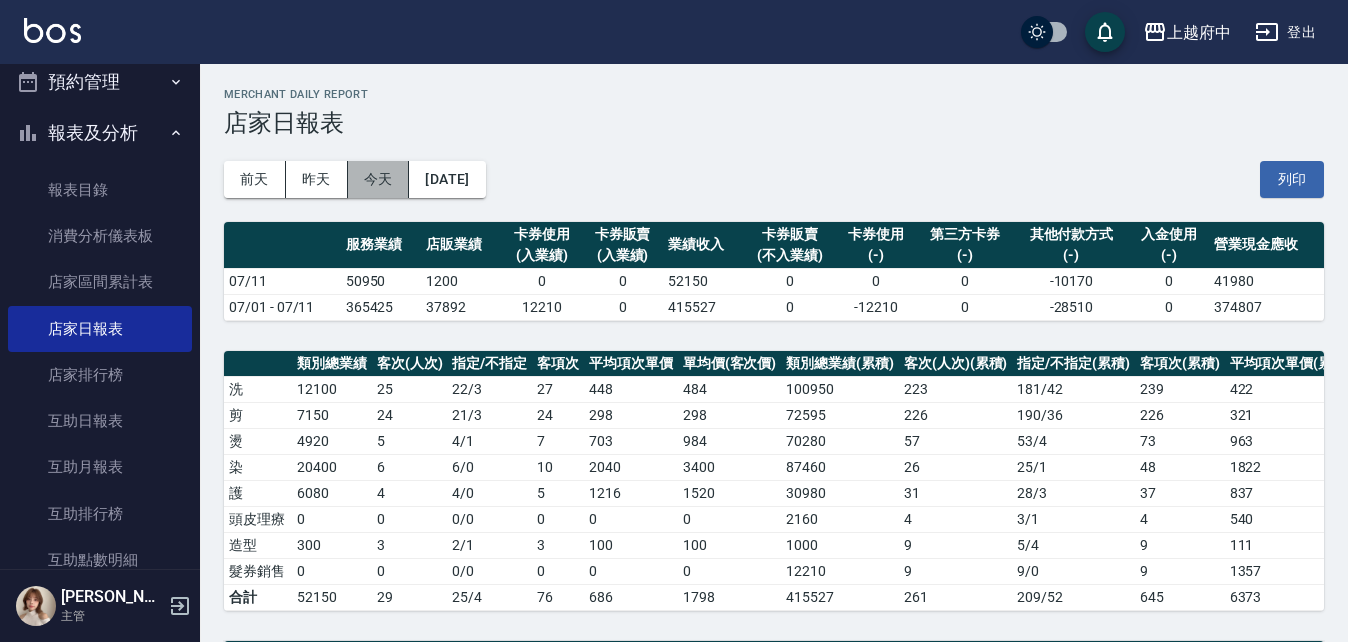 click on "今天" at bounding box center [379, 179] 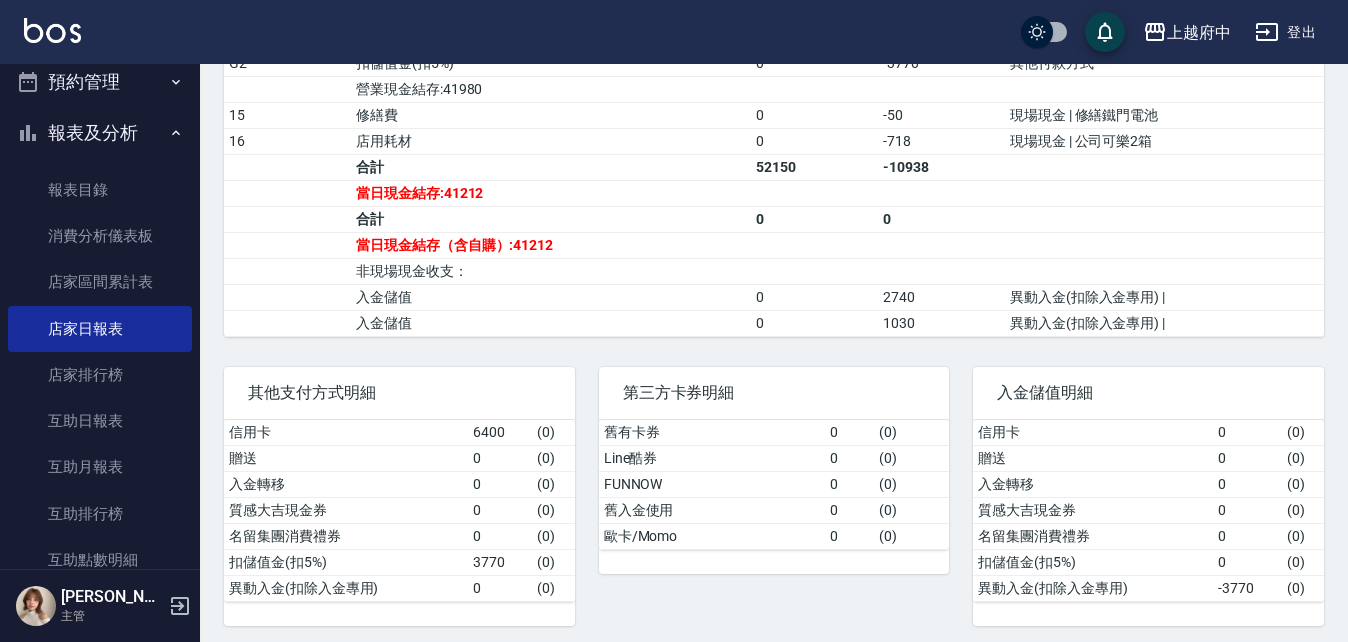 scroll, scrollTop: 851, scrollLeft: 0, axis: vertical 